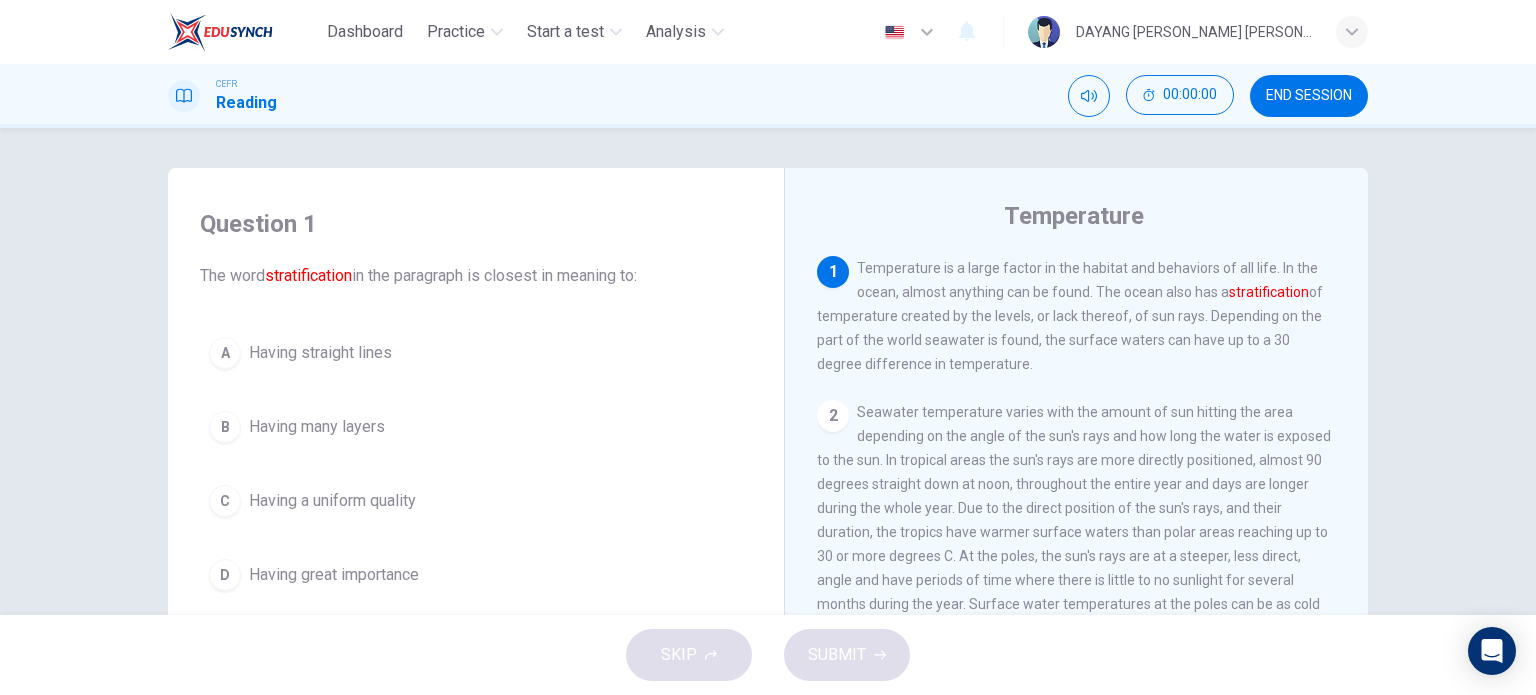 scroll, scrollTop: 0, scrollLeft: 0, axis: both 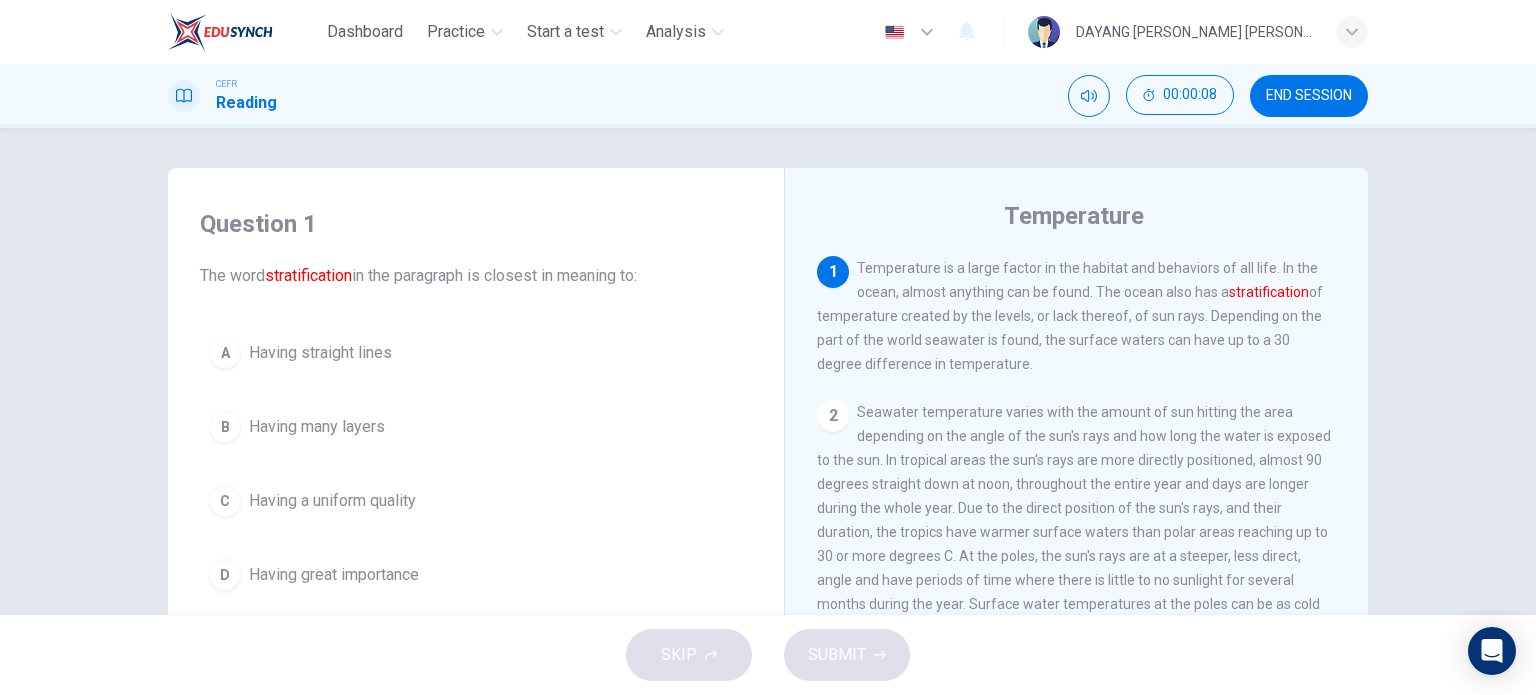 click on "Temperature is a large factor in the habitat and behaviors of all life. In the ocean, almost anything can be found. The ocean also has a  stratification  of temperature created by the levels, or lack thereof, of sun rays. Depending on the part of the world seawater is found, the surface waters can have up to a 30 degree difference in temperature." at bounding box center (1070, 316) 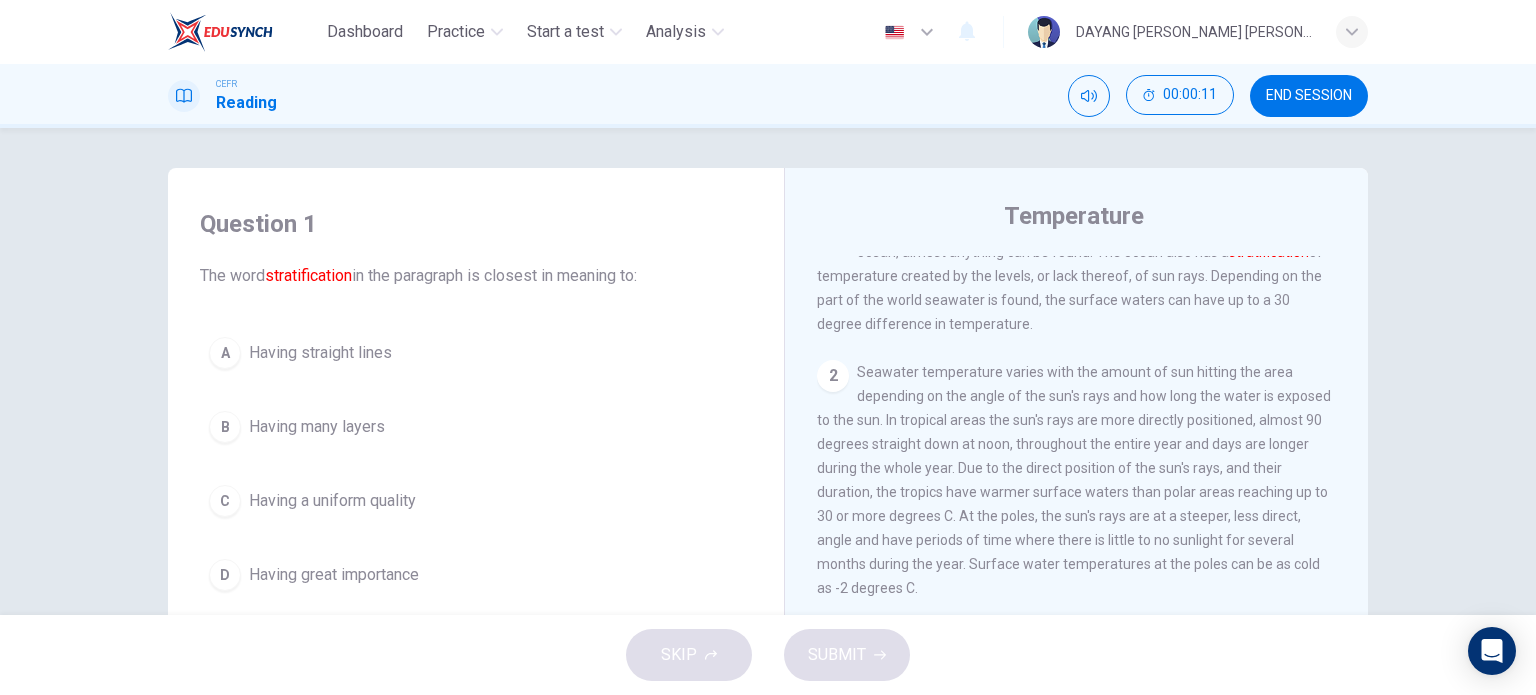 scroll, scrollTop: 0, scrollLeft: 0, axis: both 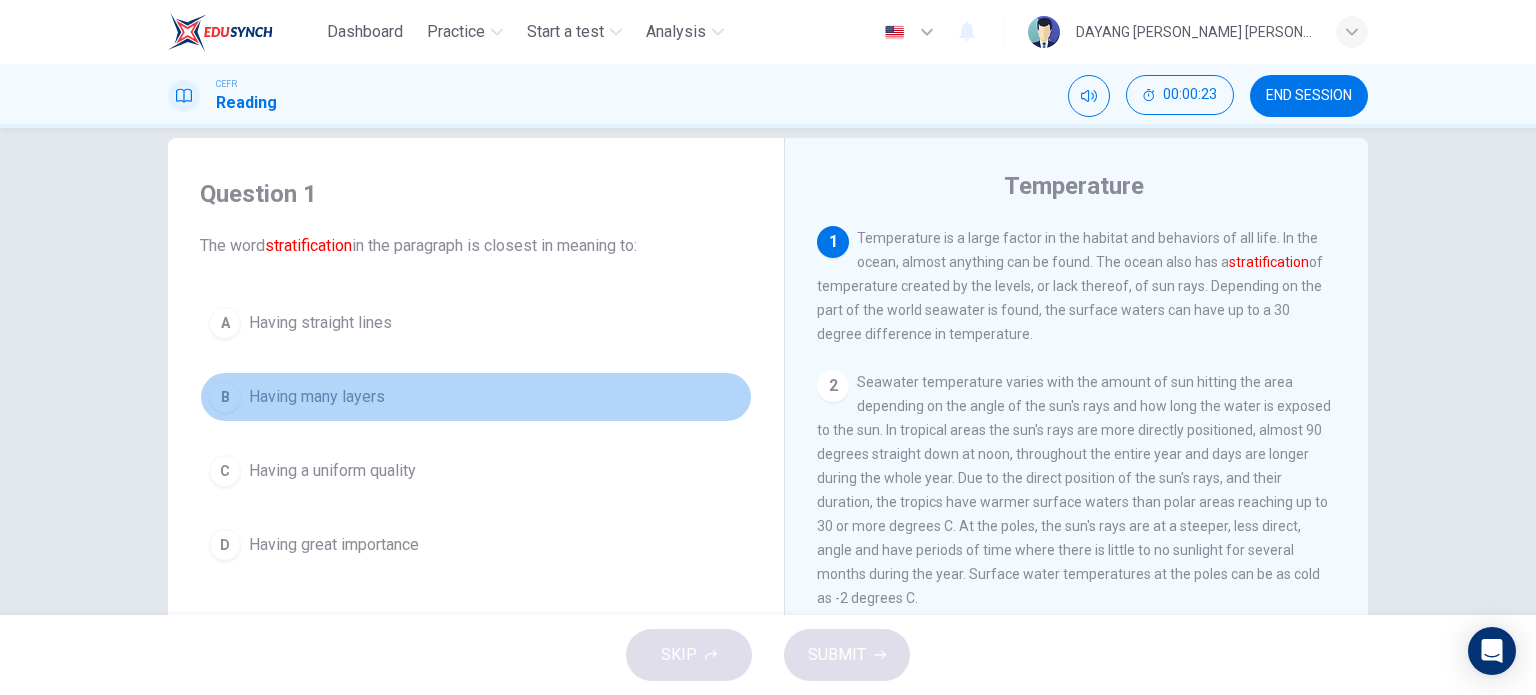 click on "Having many layers" at bounding box center (317, 397) 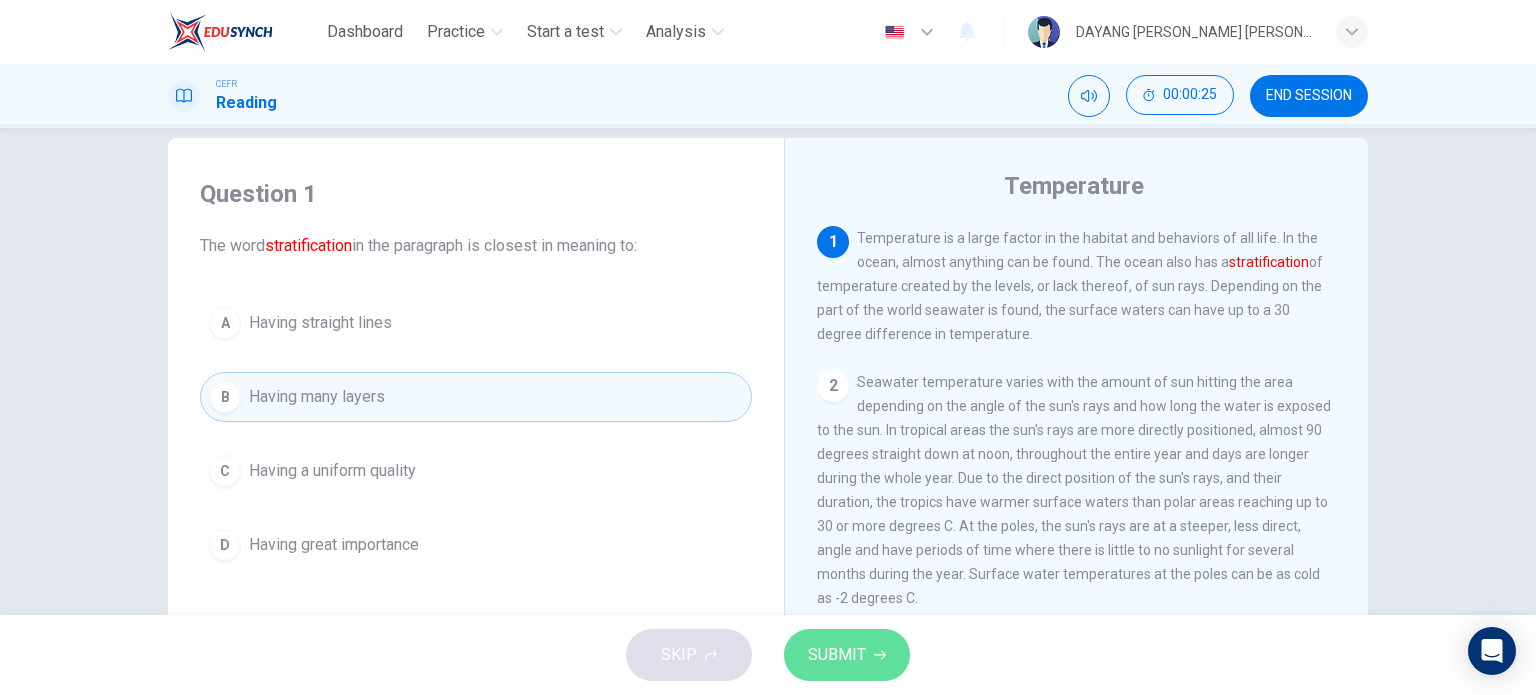 click on "SUBMIT" at bounding box center [837, 655] 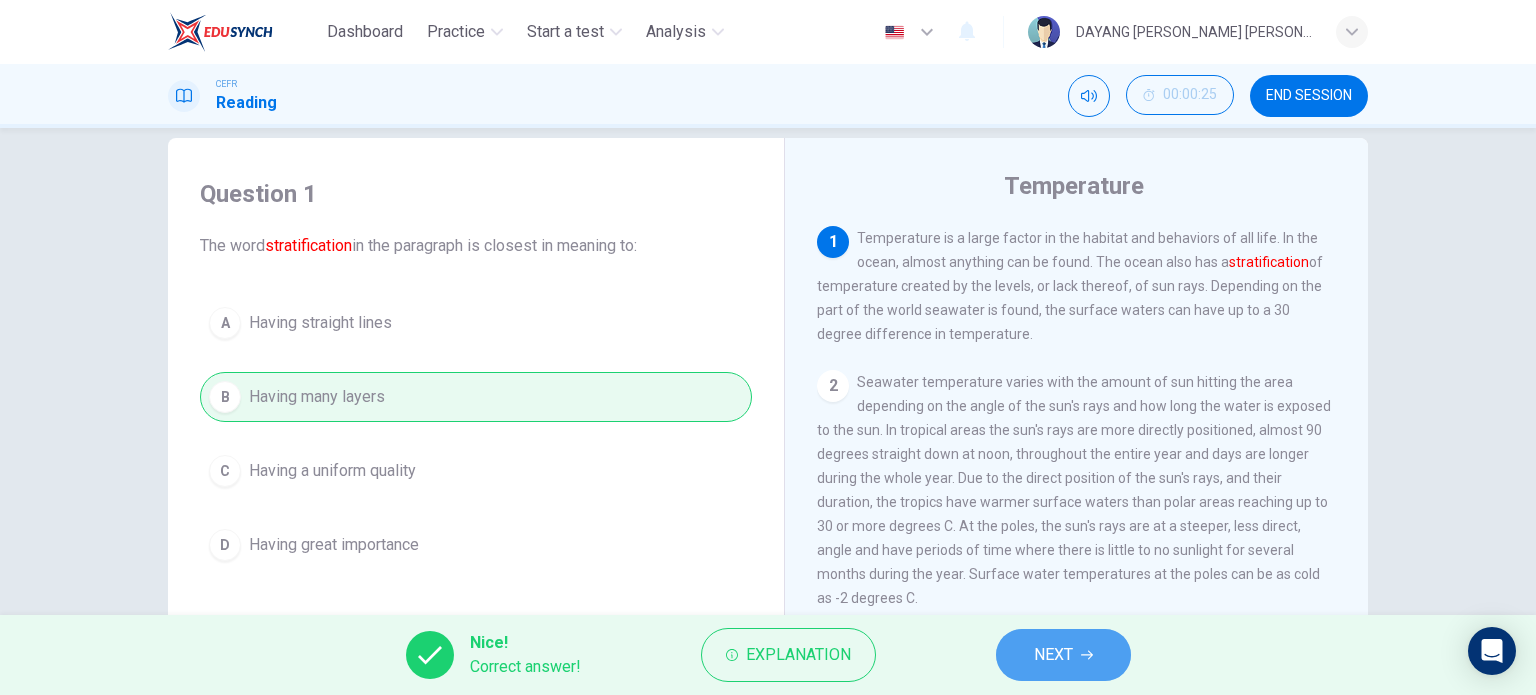click on "NEXT" at bounding box center (1053, 655) 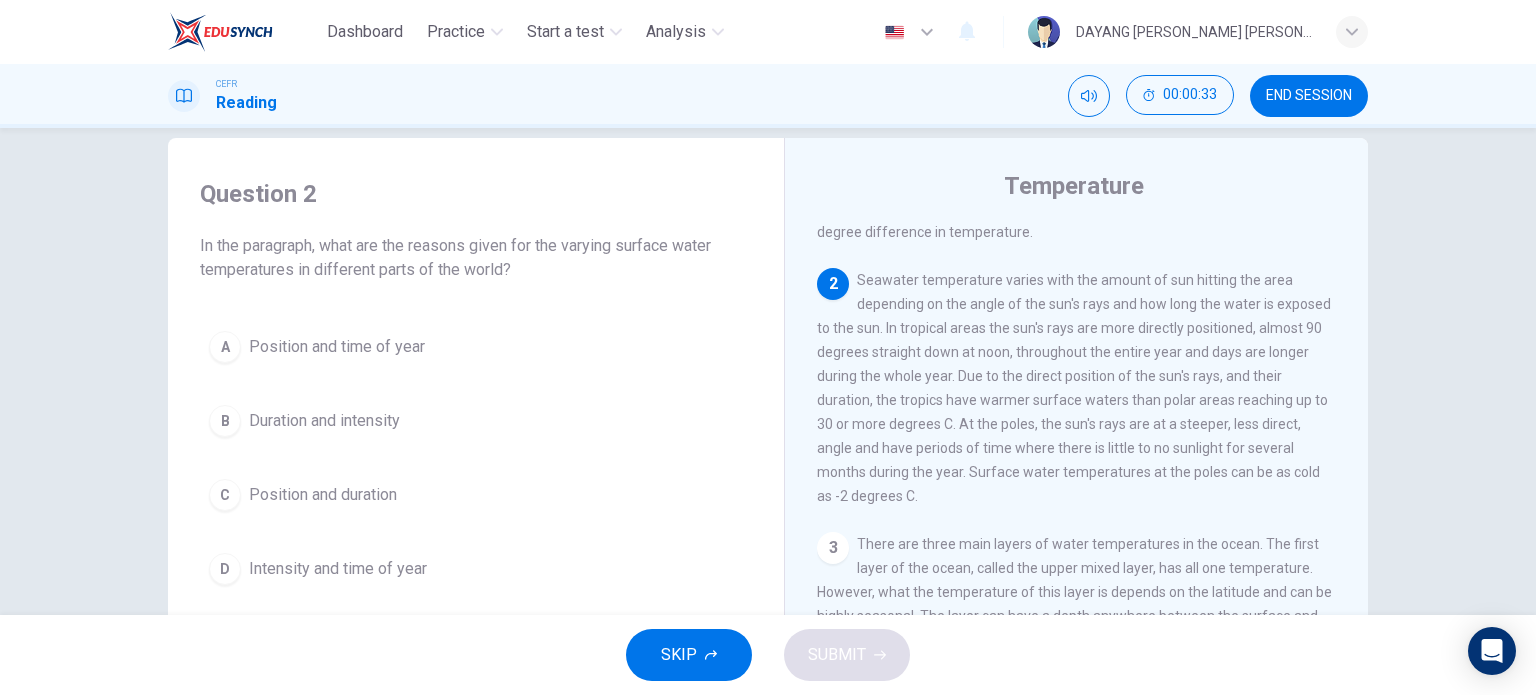 scroll, scrollTop: 103, scrollLeft: 0, axis: vertical 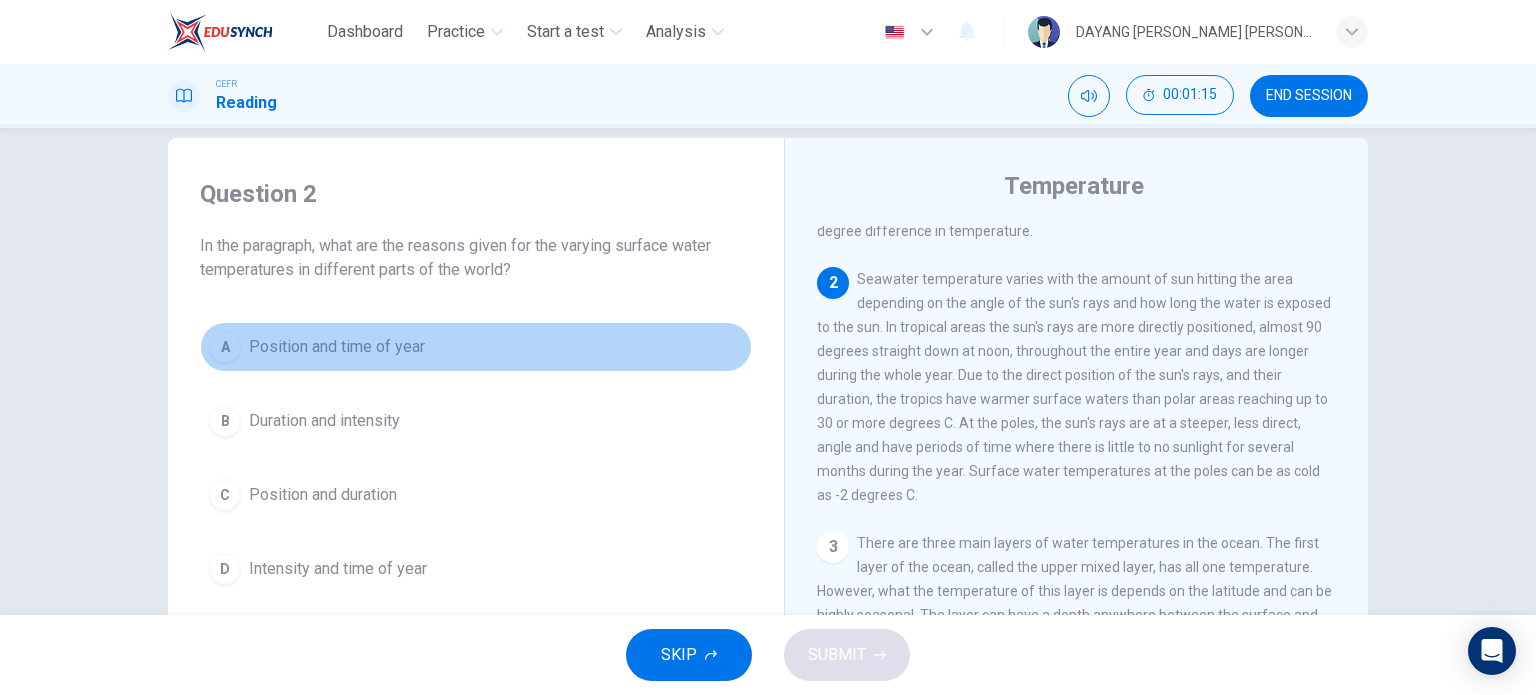 click on "Position and time of year" at bounding box center (337, 347) 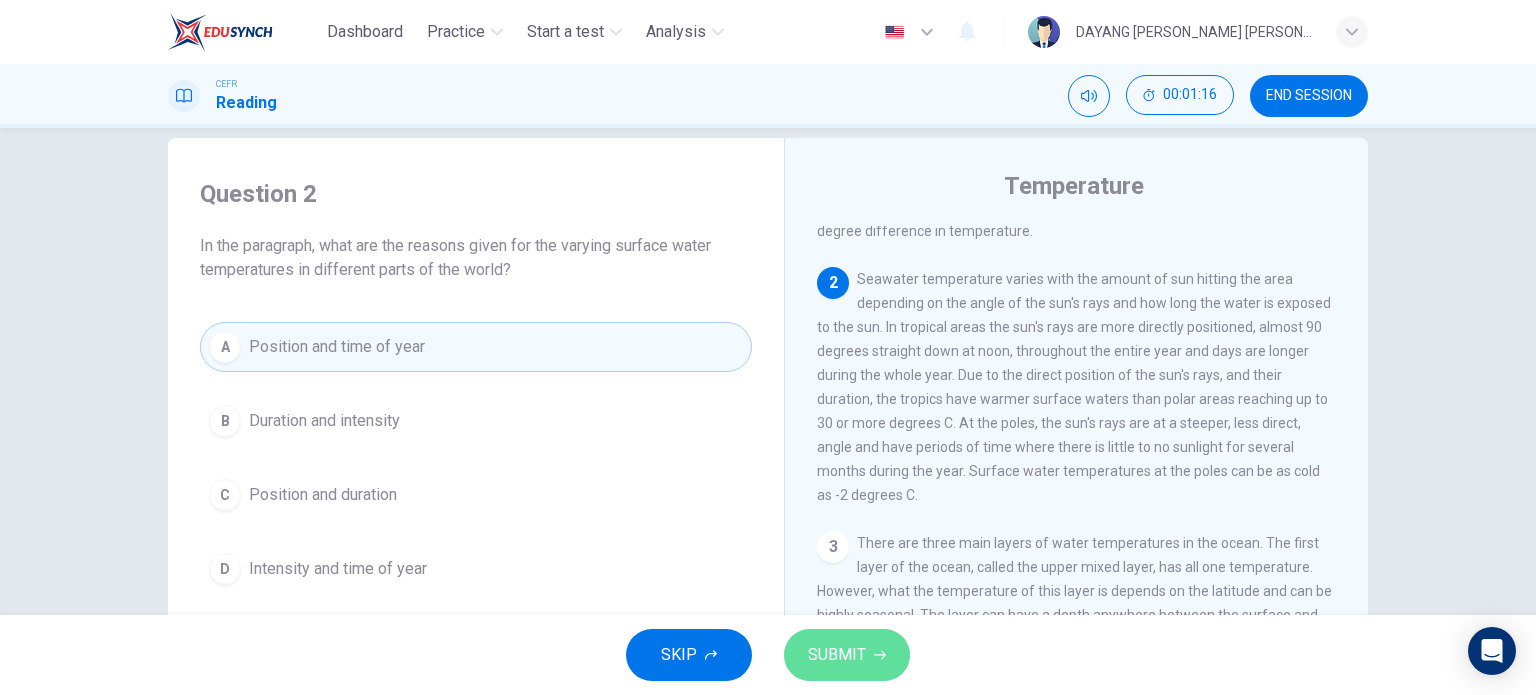click on "SUBMIT" at bounding box center (847, 655) 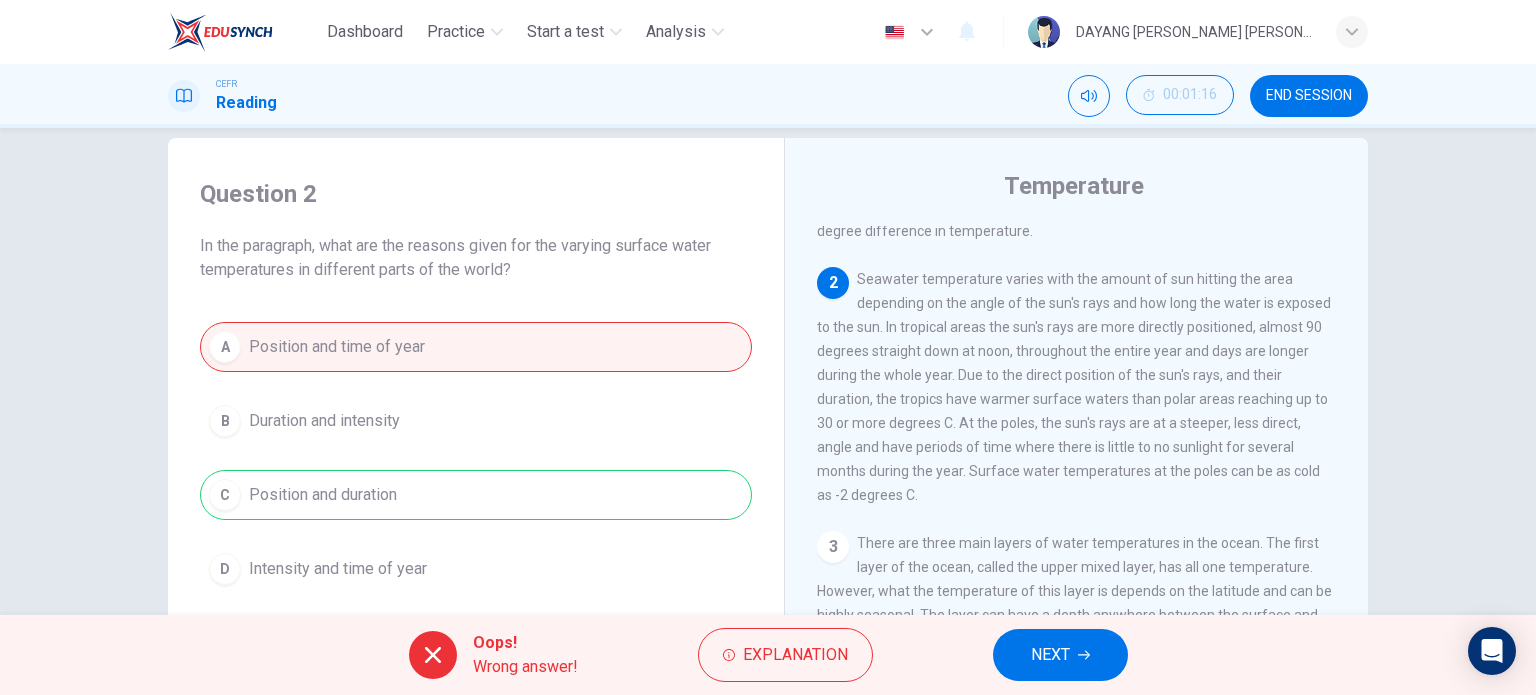 click on "NEXT" at bounding box center [1050, 655] 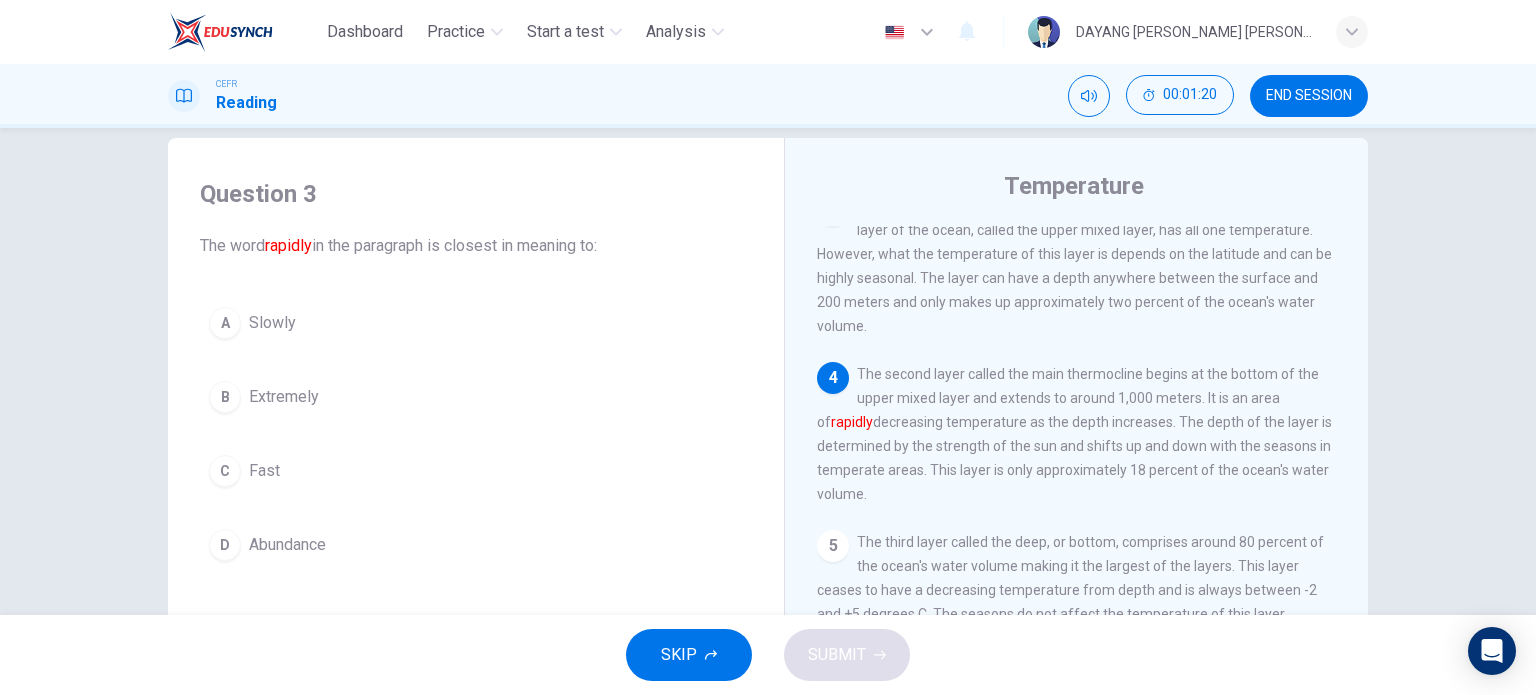 scroll, scrollTop: 442, scrollLeft: 0, axis: vertical 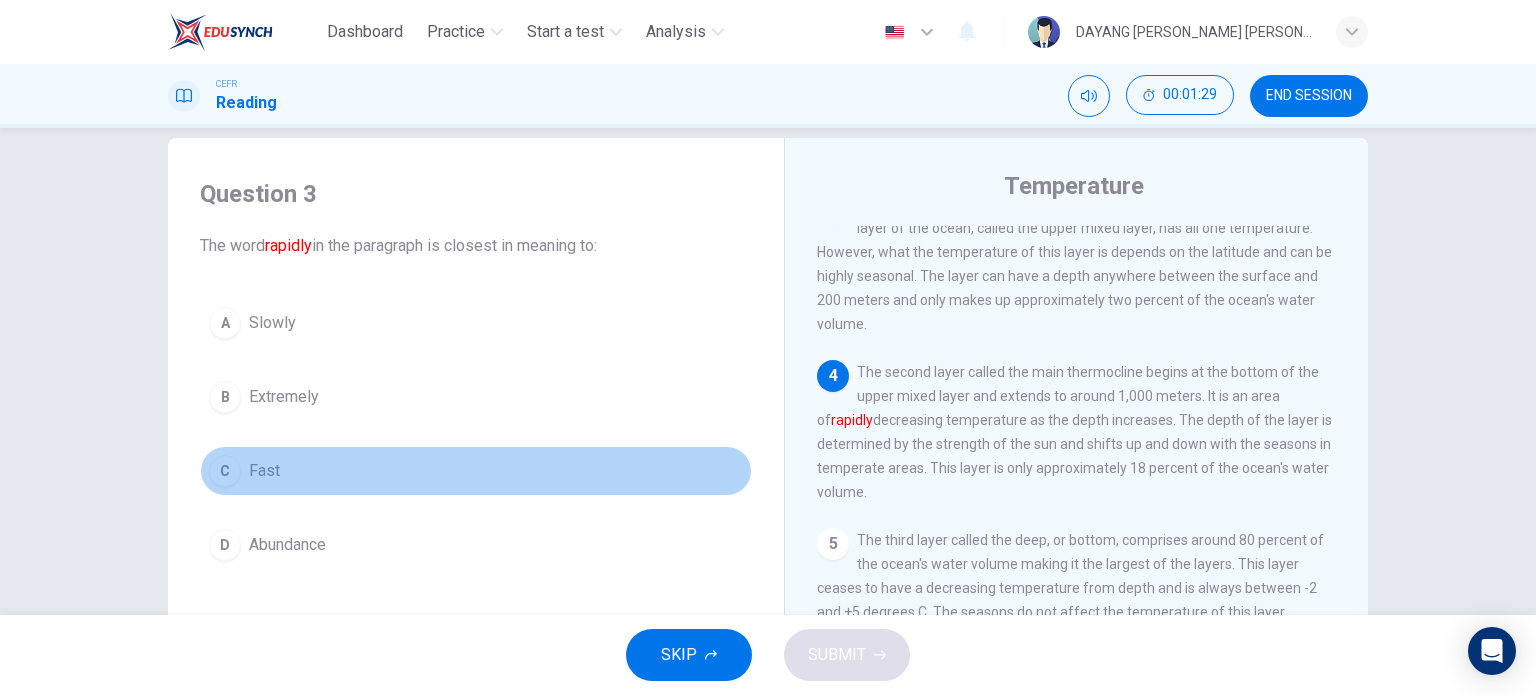 click on "C Fast" at bounding box center [476, 471] 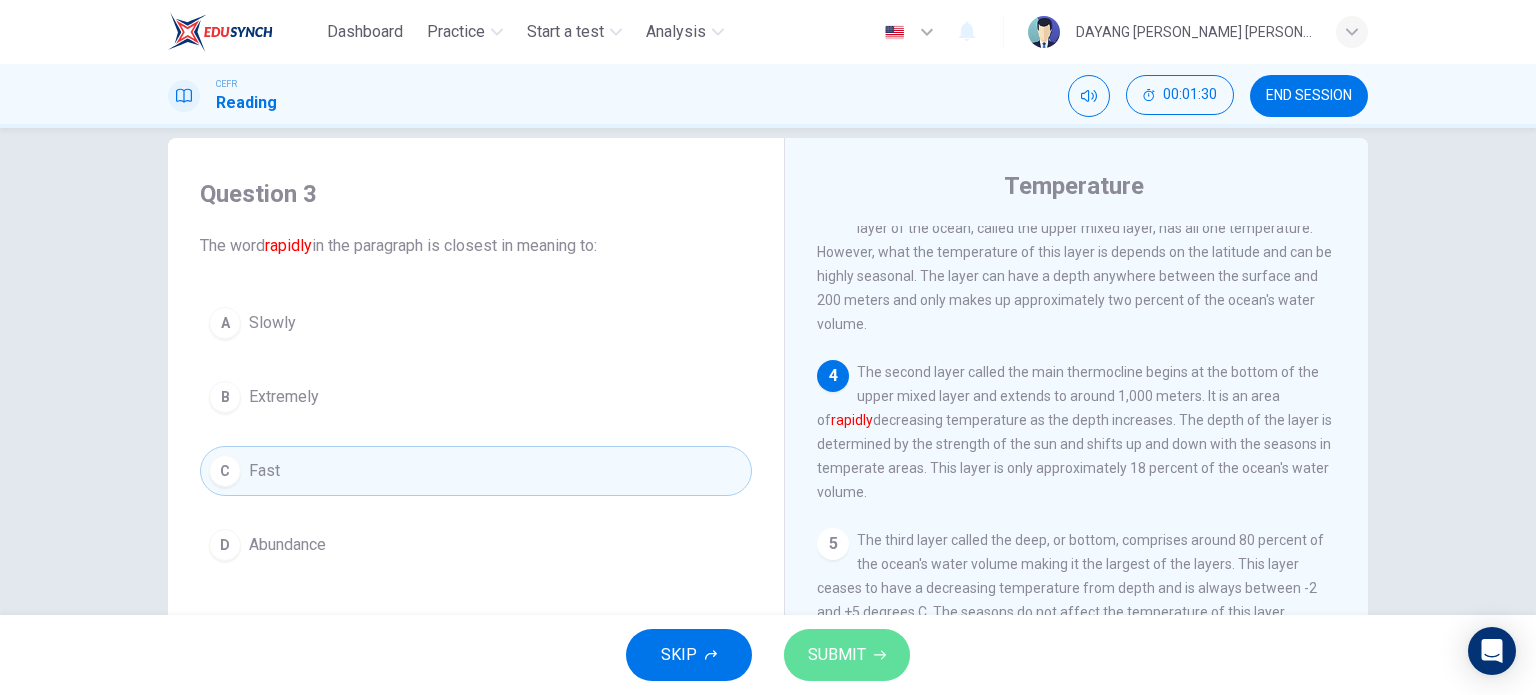 click on "SUBMIT" at bounding box center (837, 655) 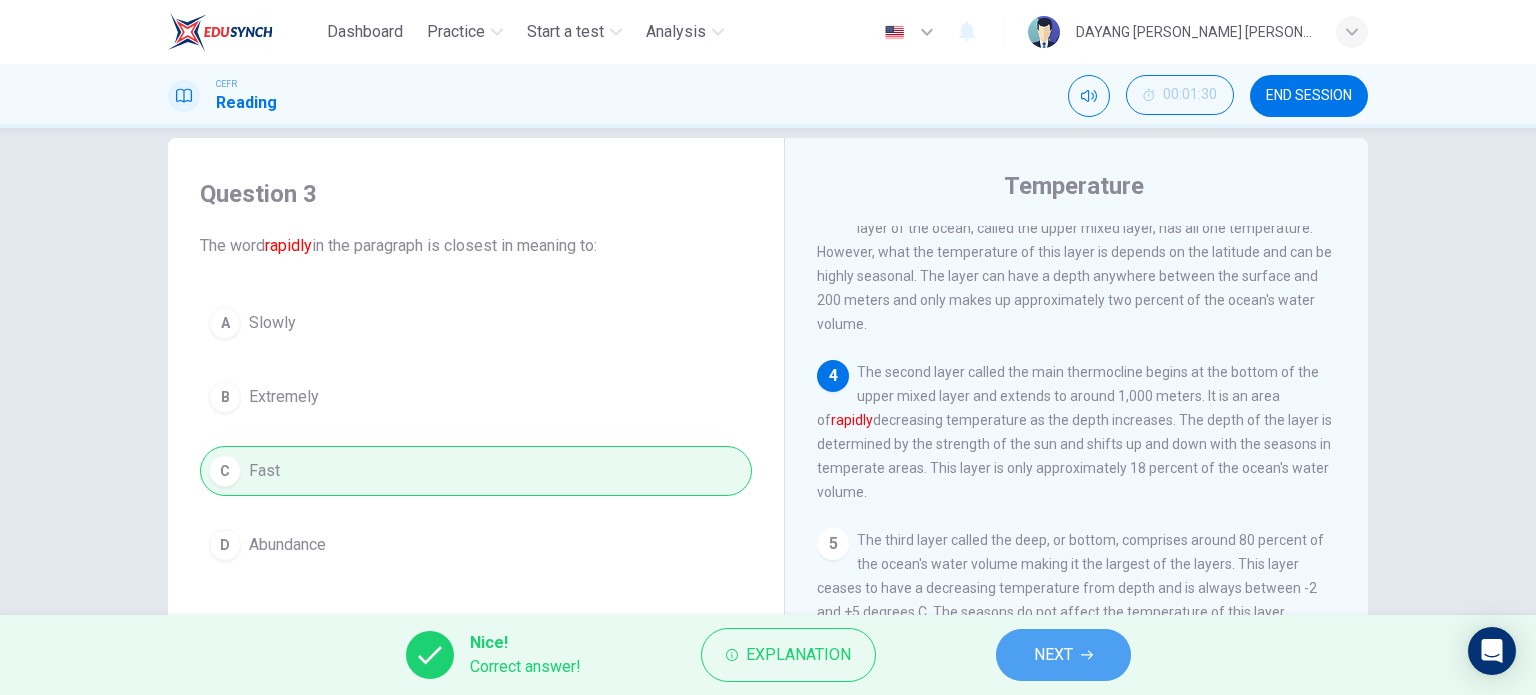 click on "NEXT" at bounding box center [1063, 655] 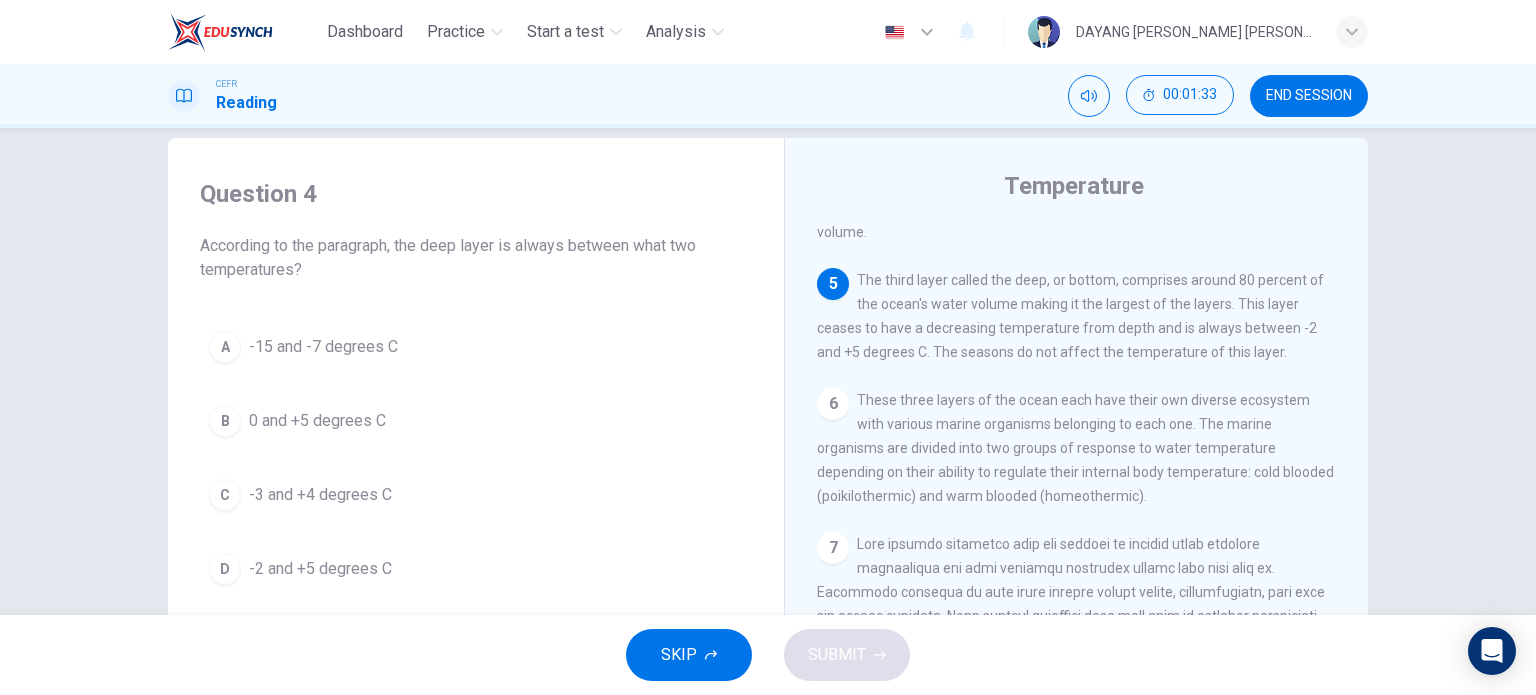 scroll, scrollTop: 704, scrollLeft: 0, axis: vertical 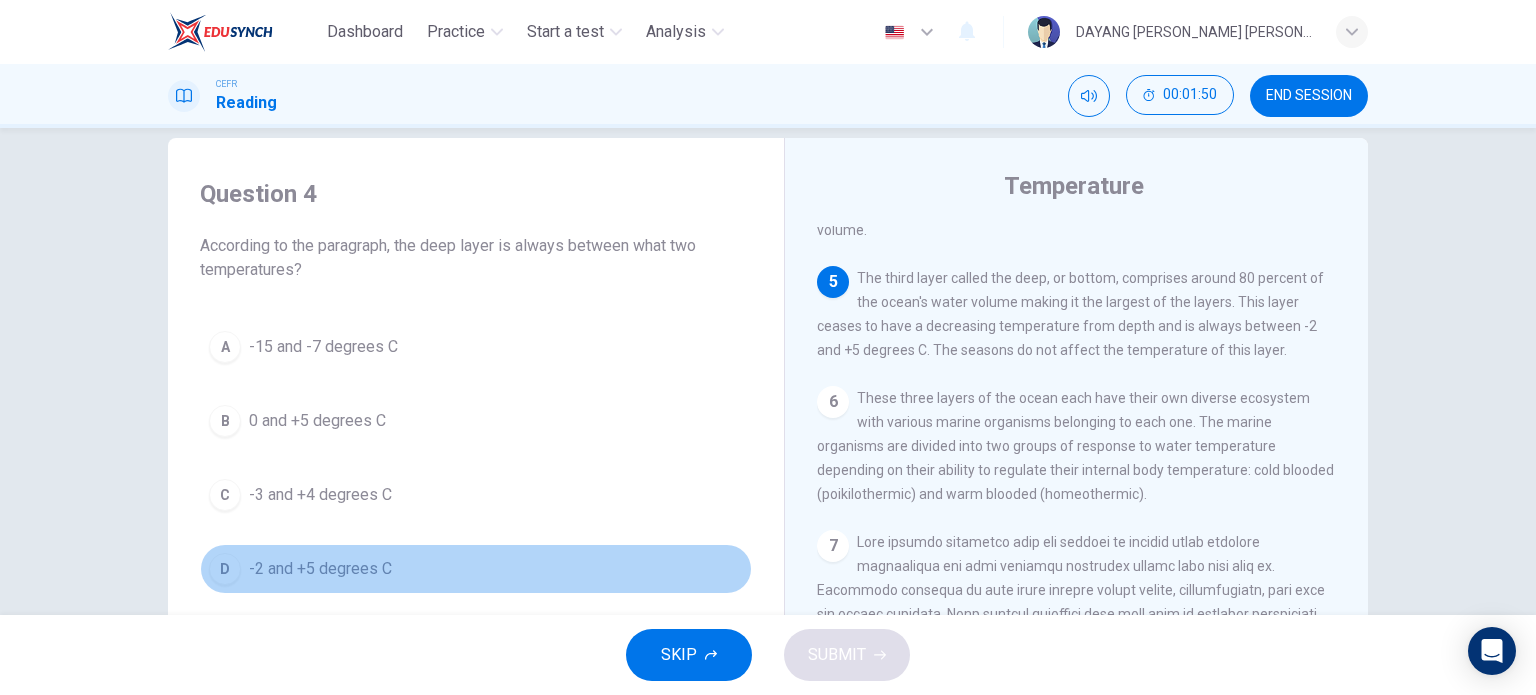 click on "-2 and +5 degrees C" at bounding box center (320, 569) 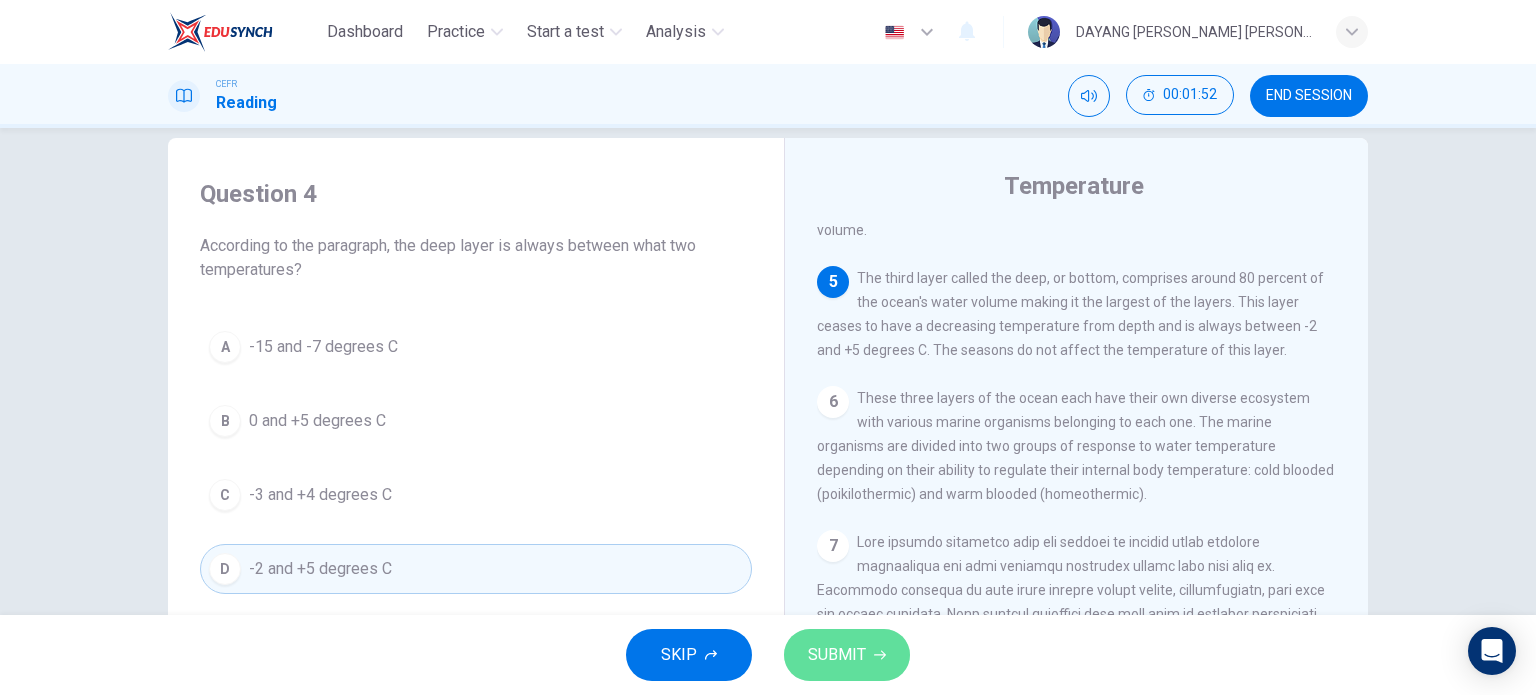 click on "SUBMIT" at bounding box center [837, 655] 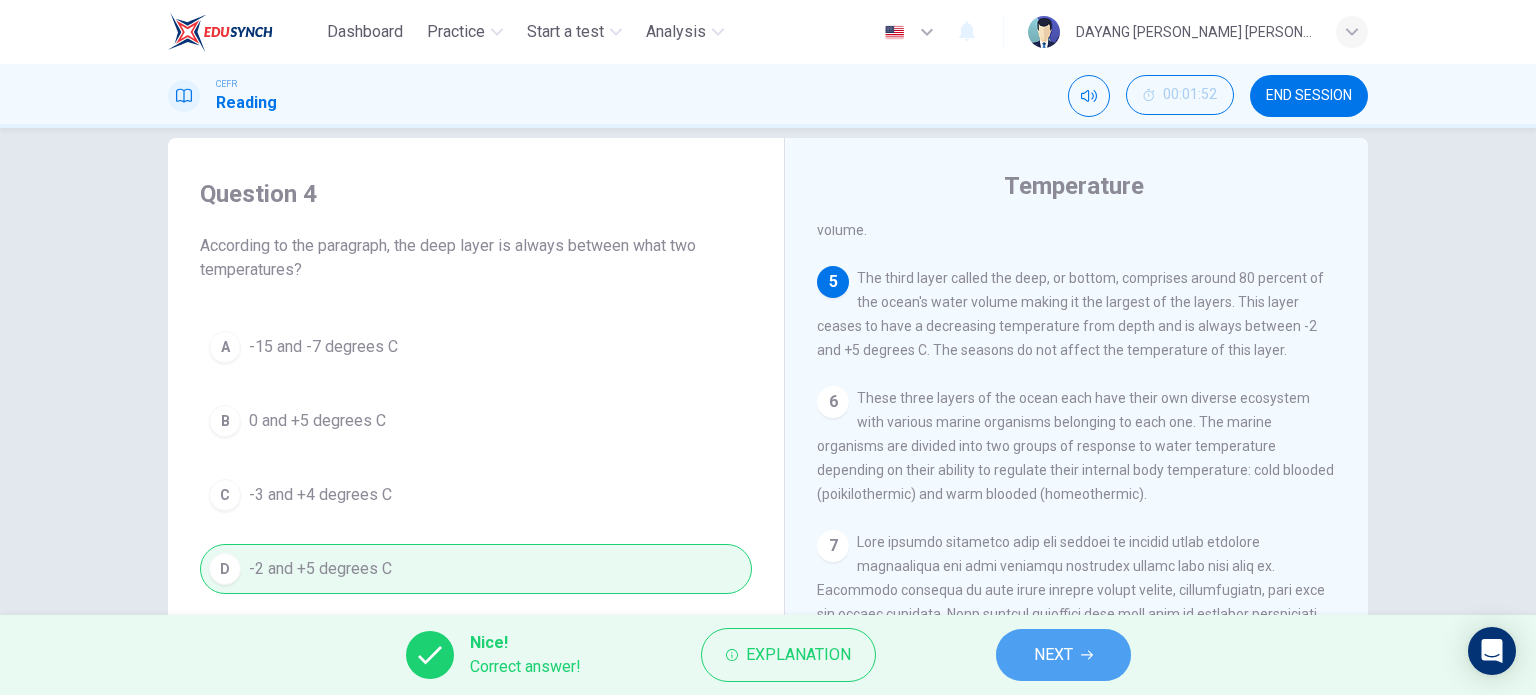 click on "NEXT" at bounding box center (1063, 655) 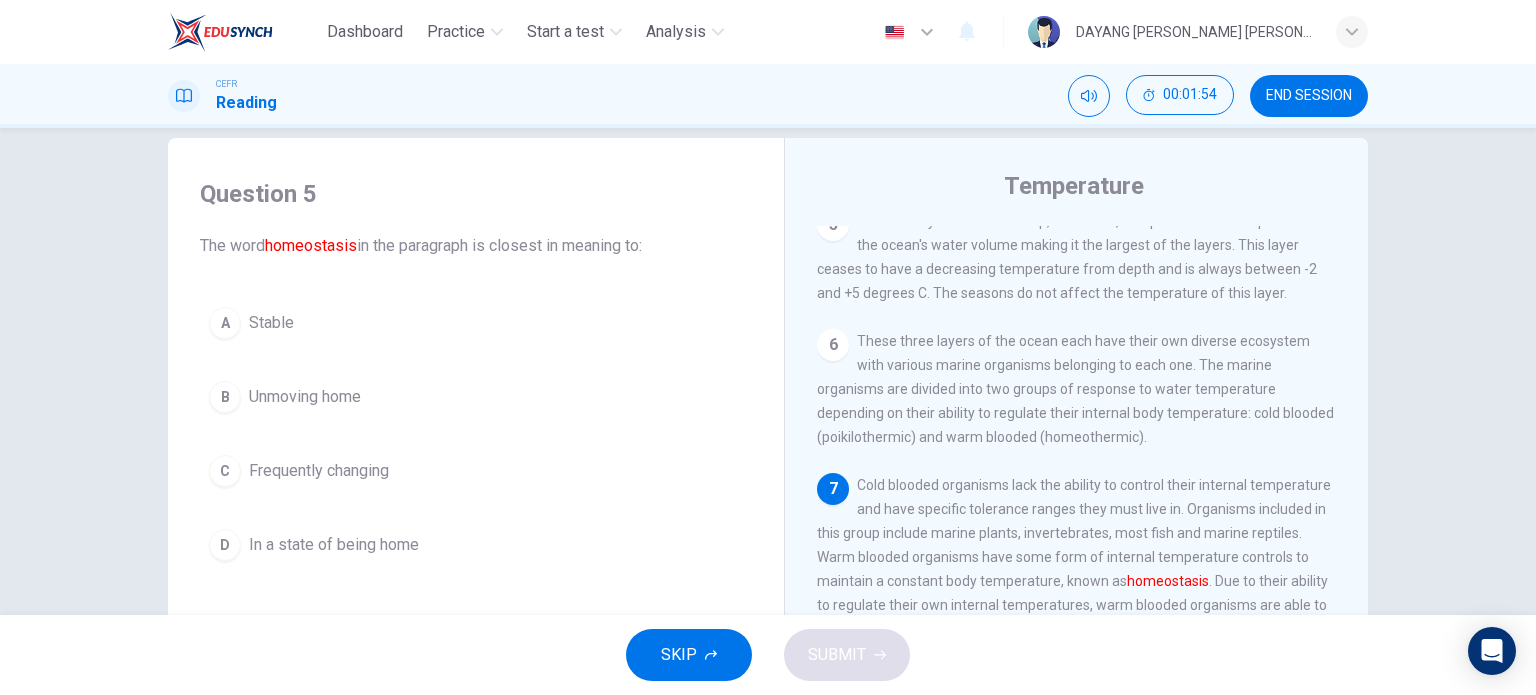 scroll, scrollTop: 800, scrollLeft: 0, axis: vertical 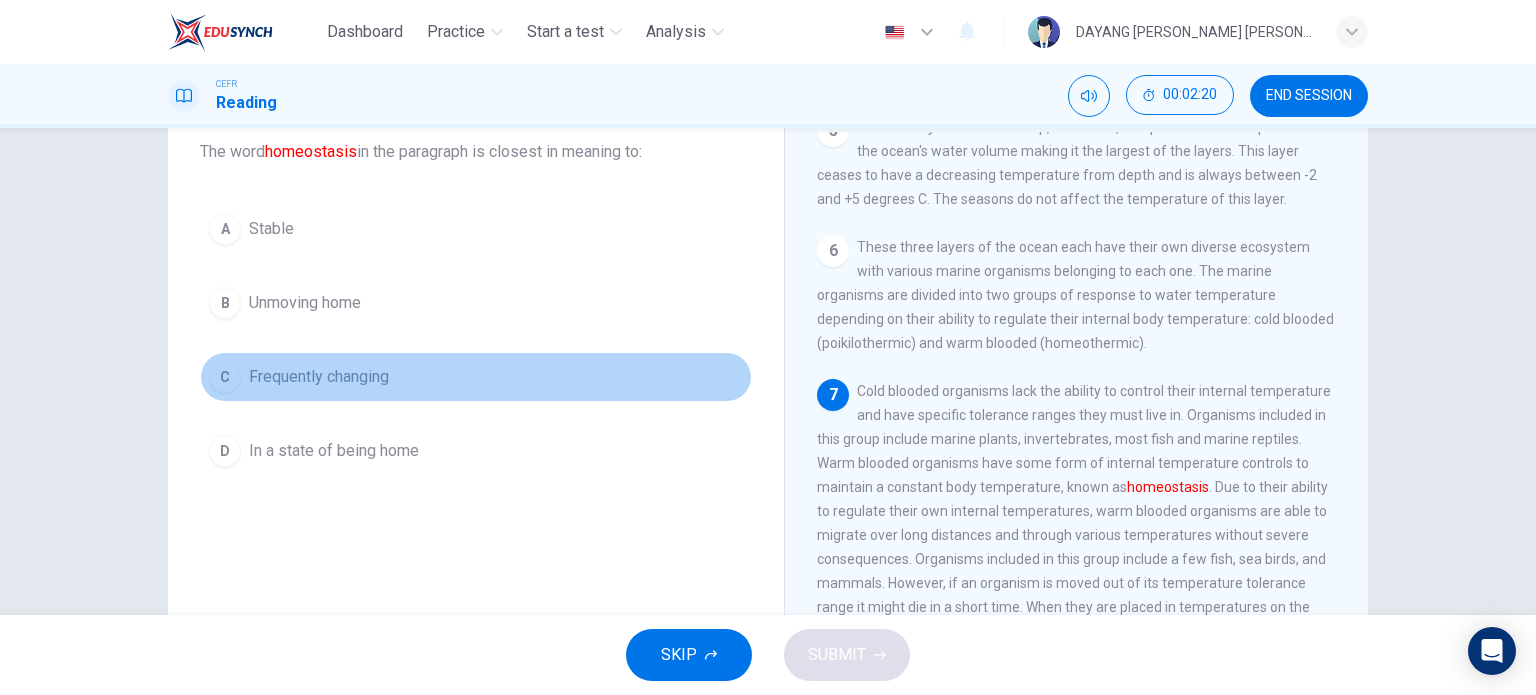 click on "Frequently changing" at bounding box center (319, 377) 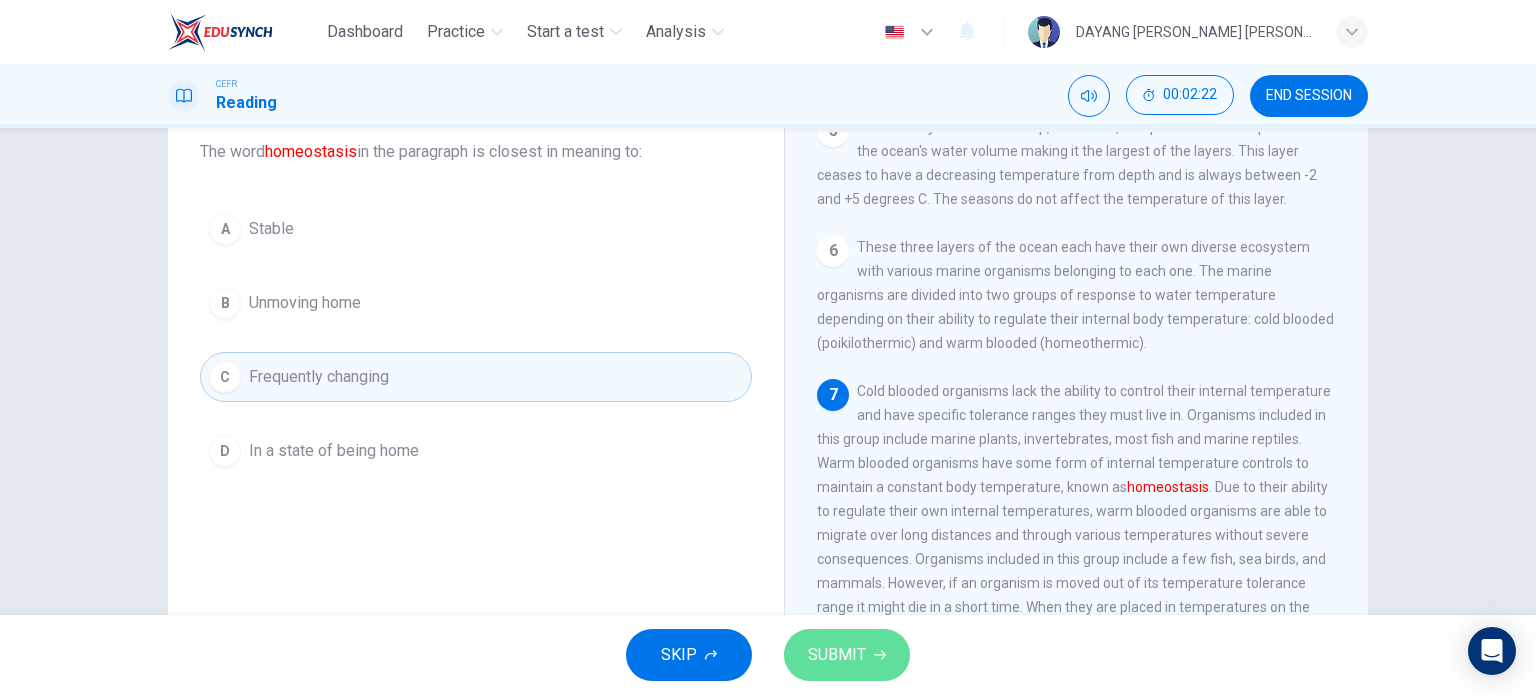 click on "SUBMIT" at bounding box center [847, 655] 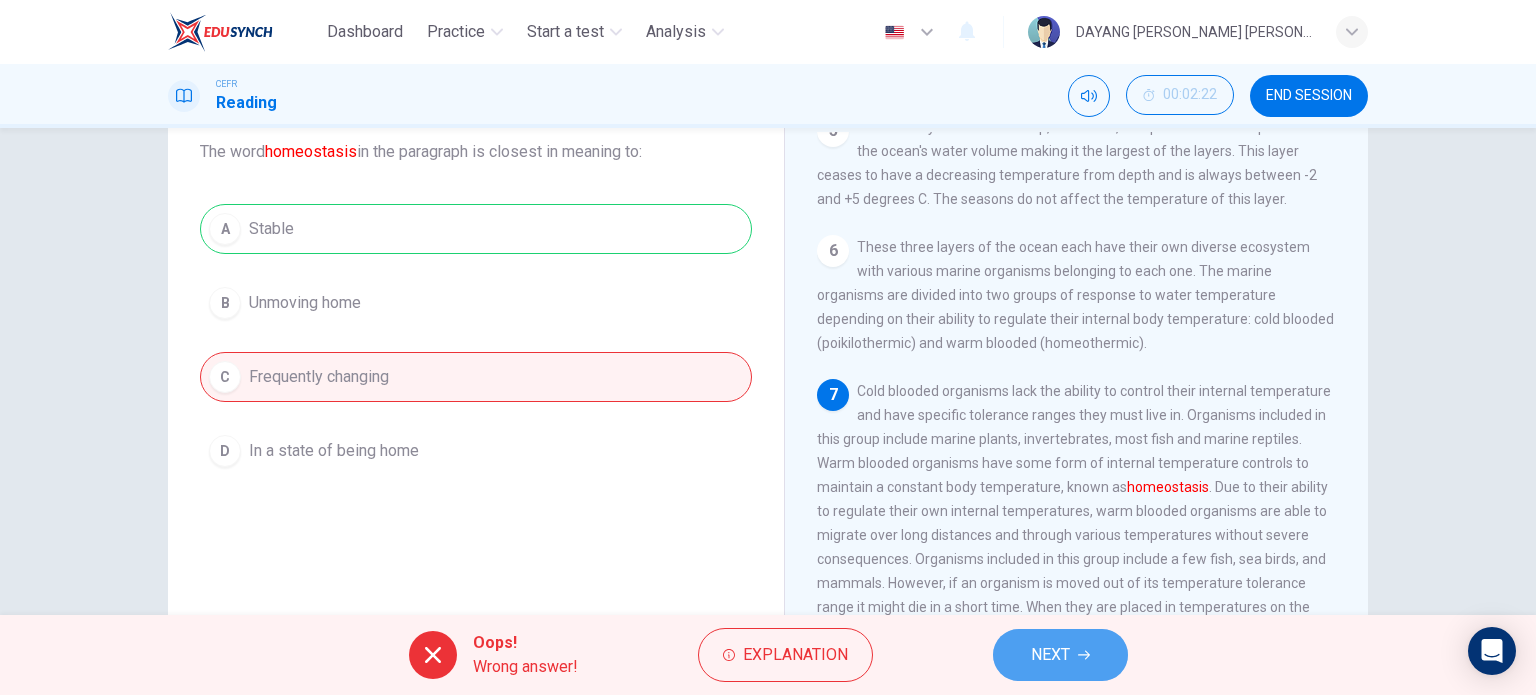 click on "NEXT" at bounding box center [1050, 655] 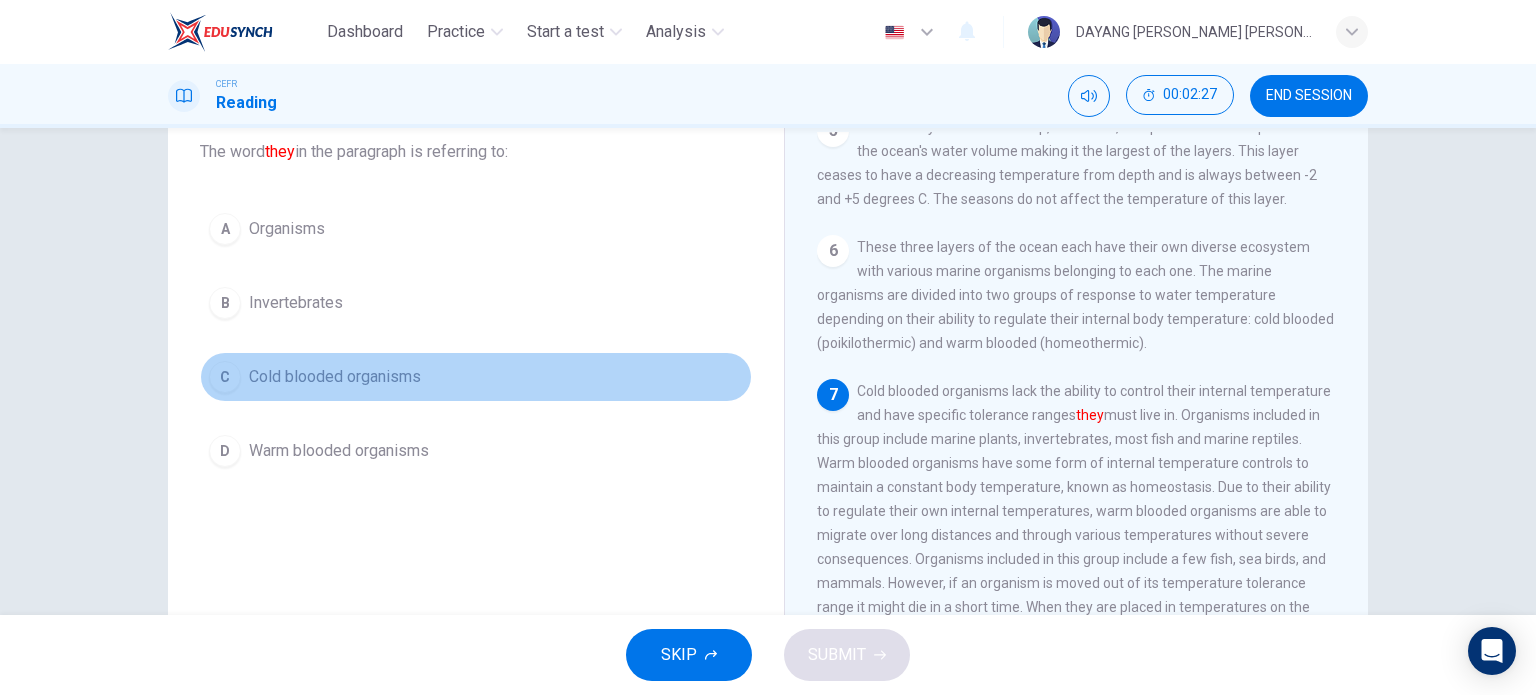 click on "Cold blooded organisms" at bounding box center (335, 377) 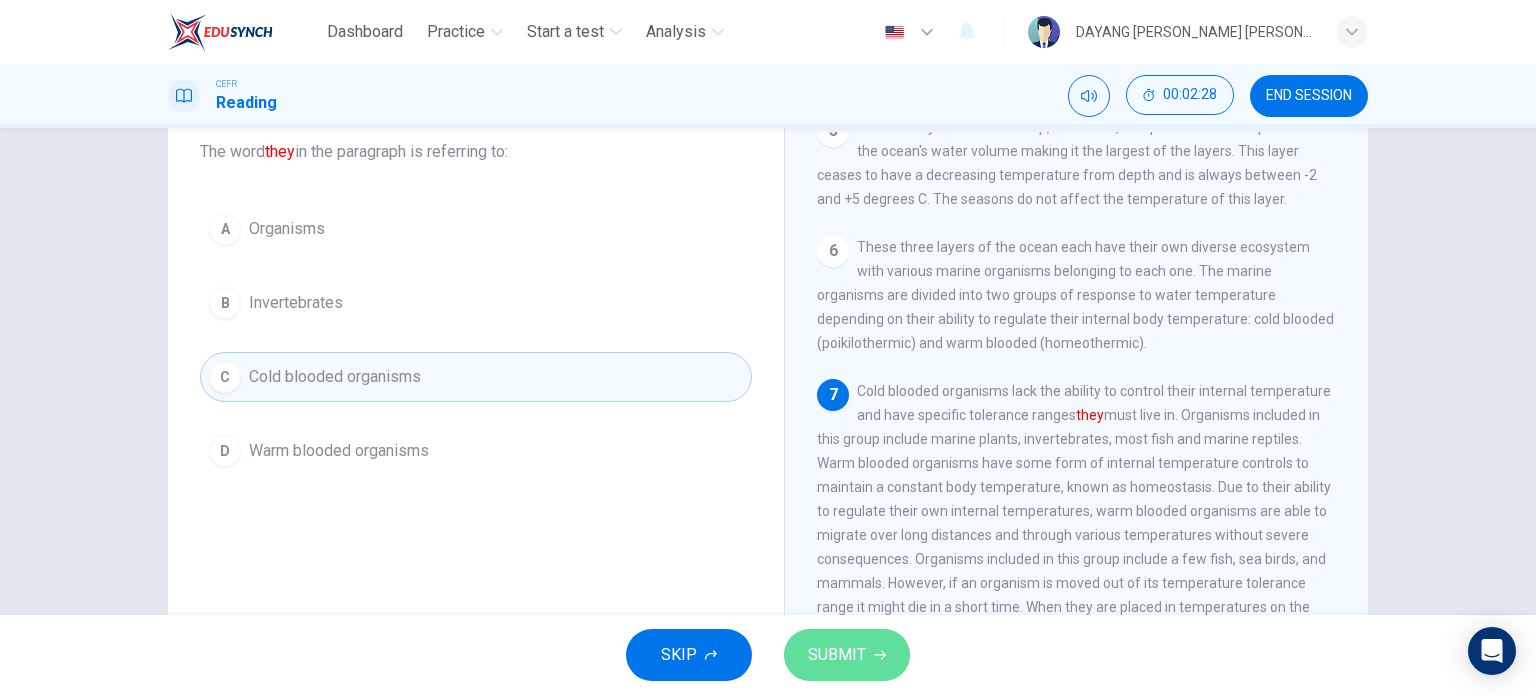 click on "SUBMIT" at bounding box center [847, 655] 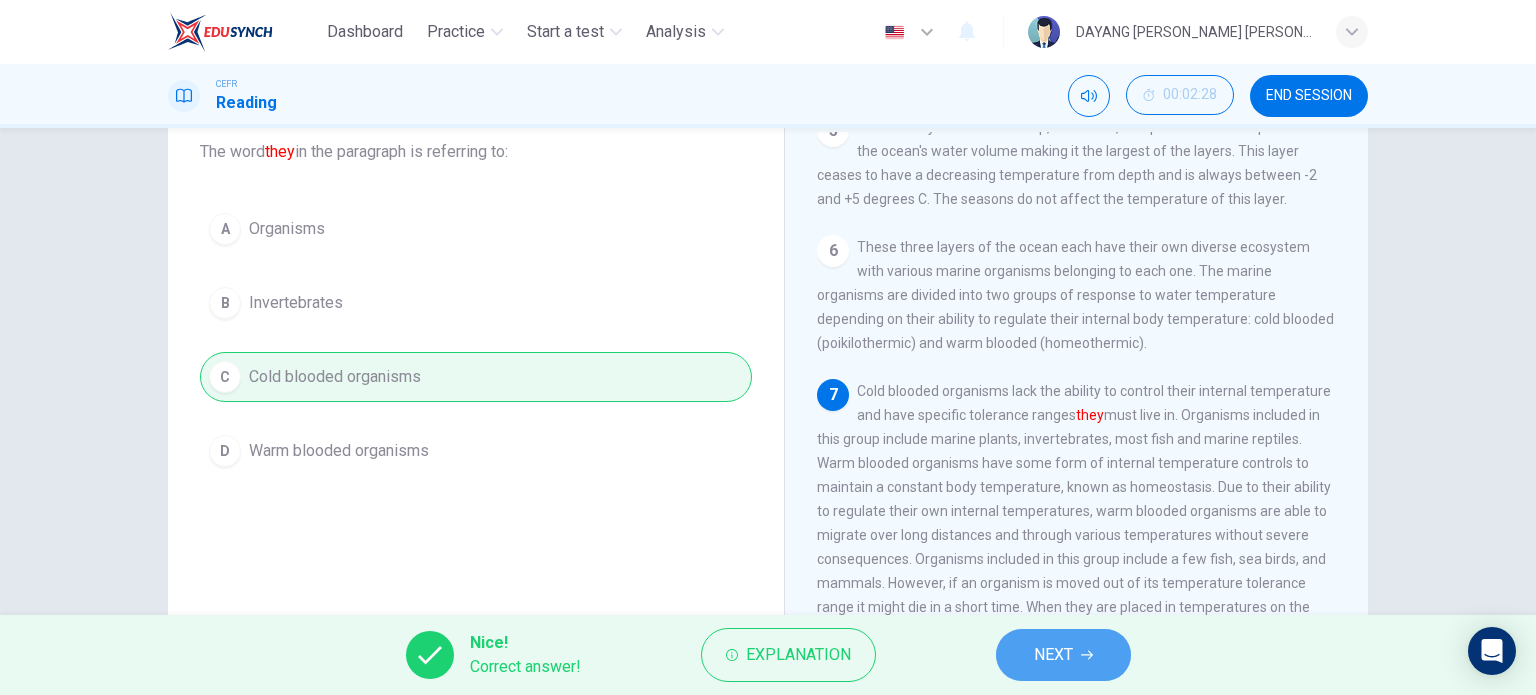 click 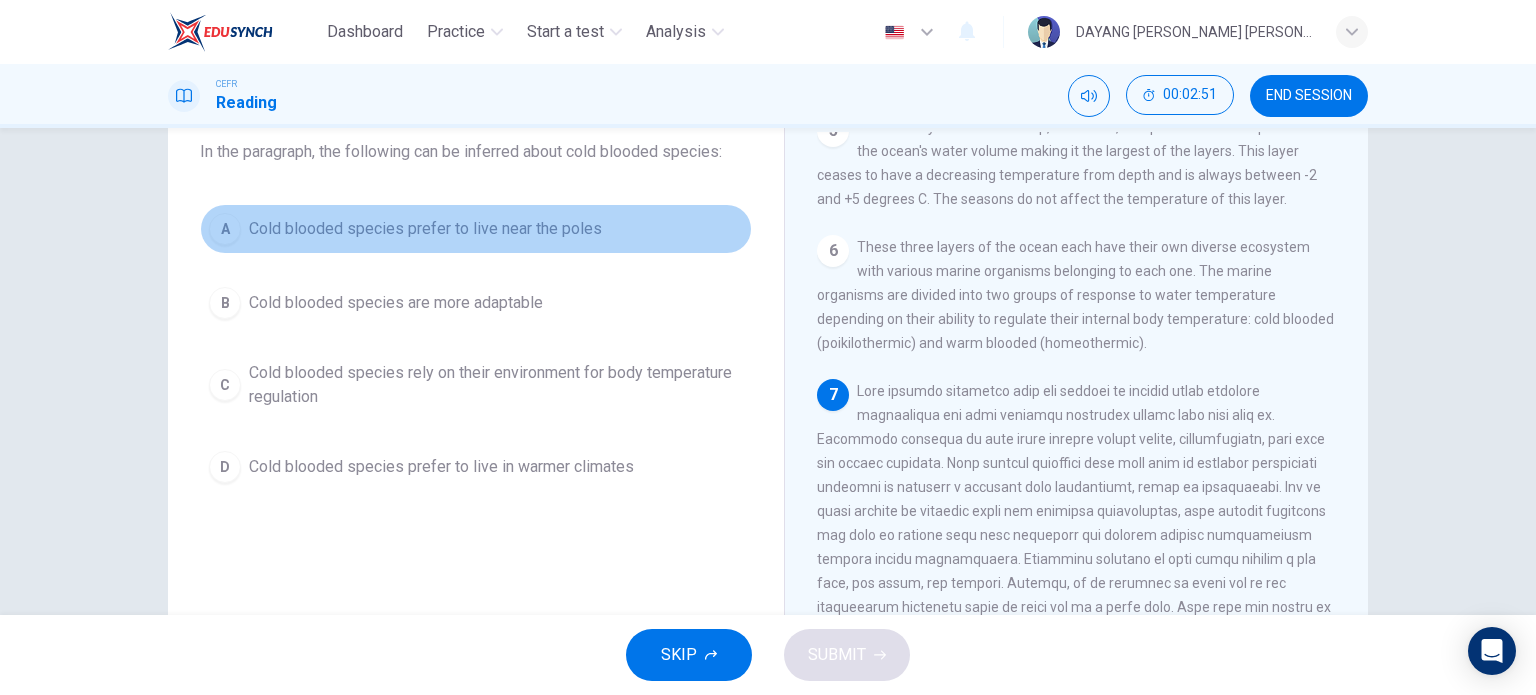 click on "Cold blooded species prefer to live near the poles" at bounding box center [425, 229] 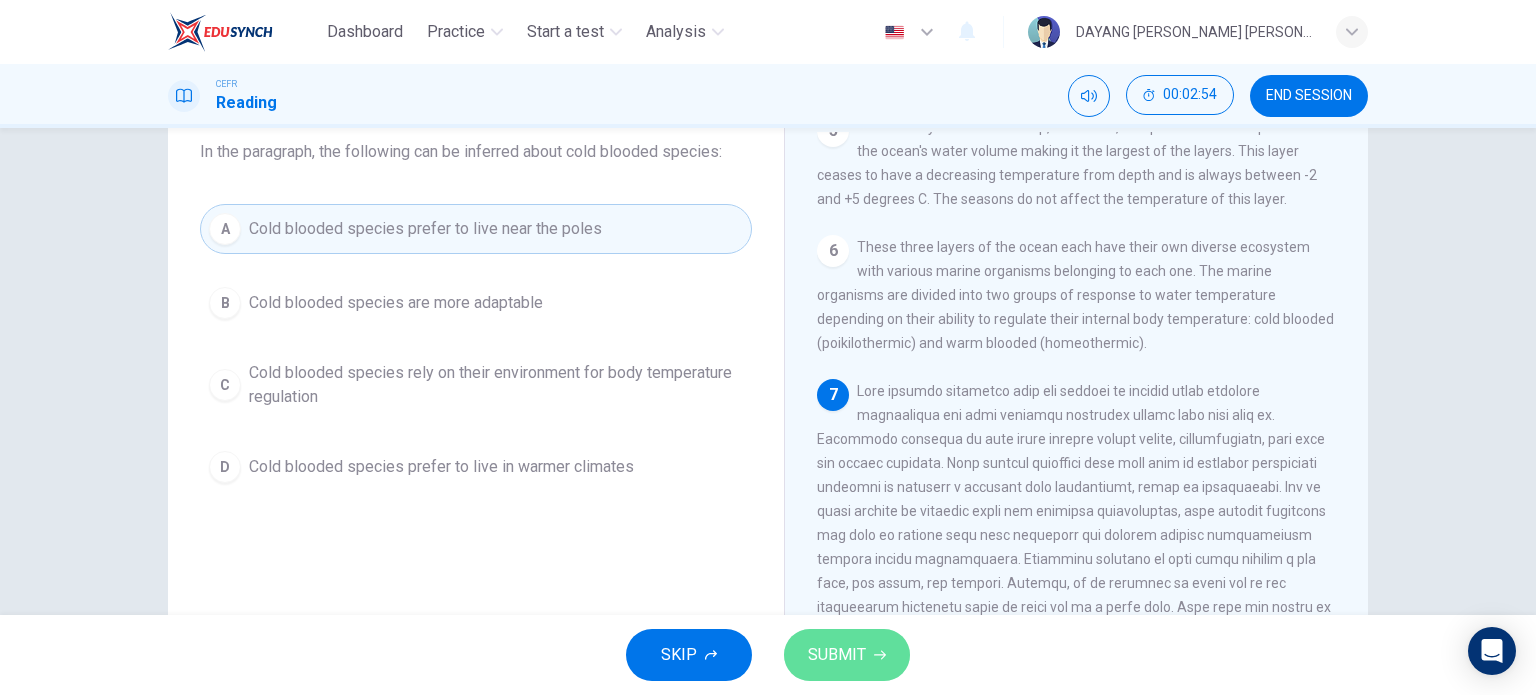 click on "SUBMIT" at bounding box center [847, 655] 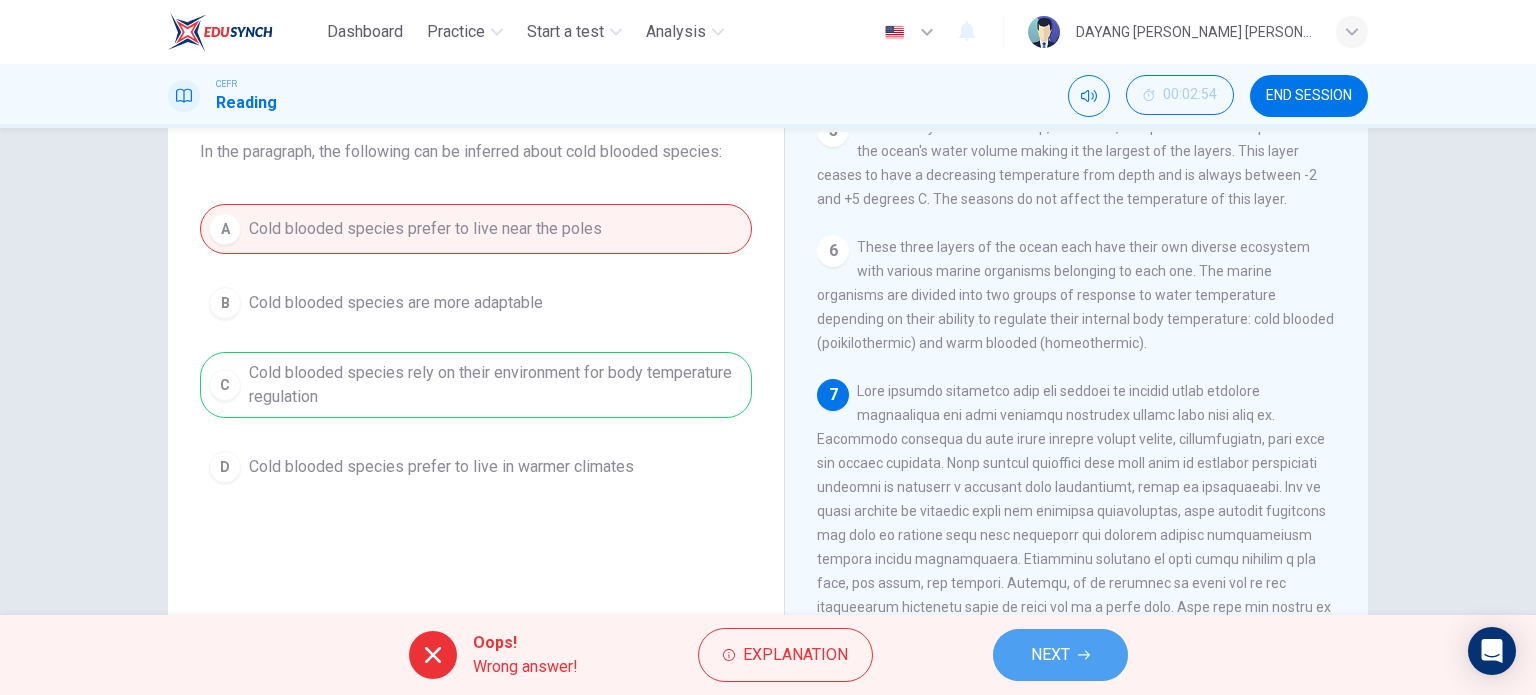 click on "NEXT" at bounding box center (1050, 655) 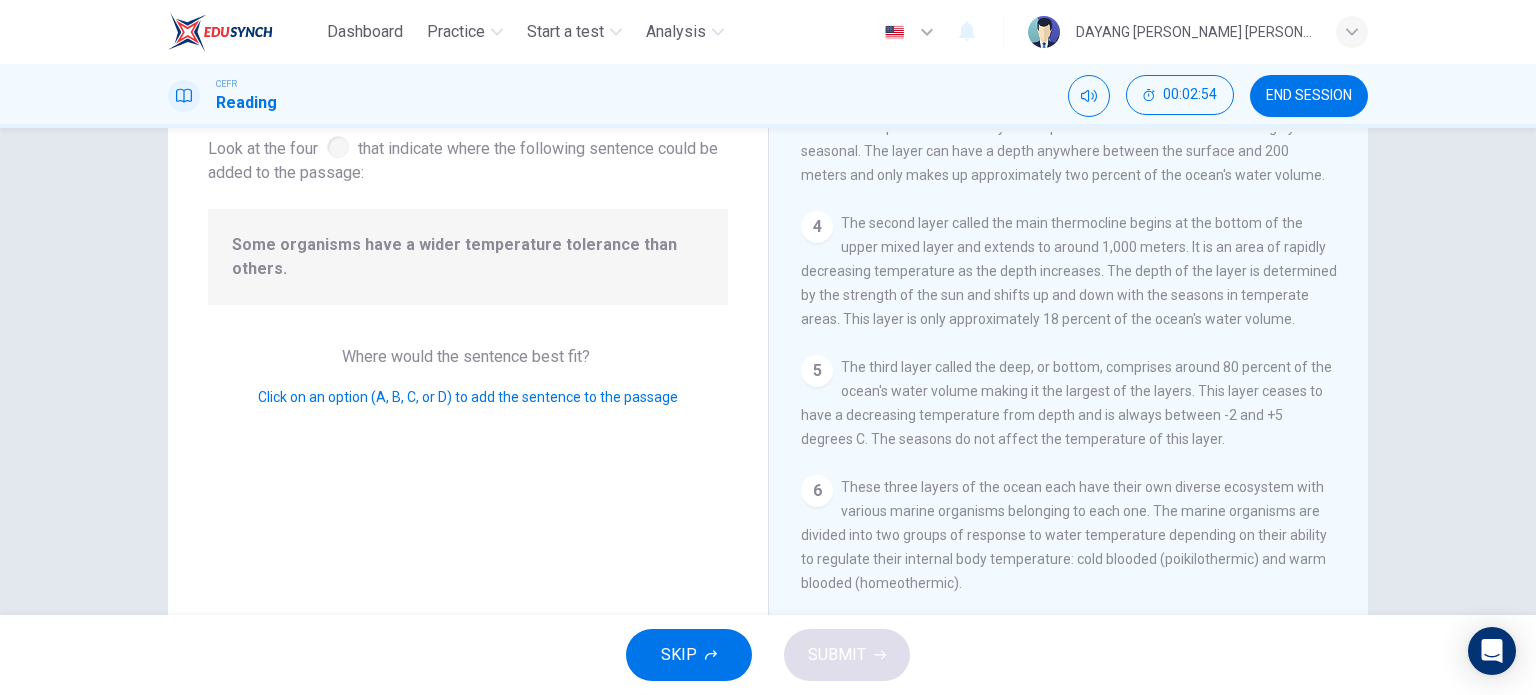 scroll, scrollTop: 779, scrollLeft: 0, axis: vertical 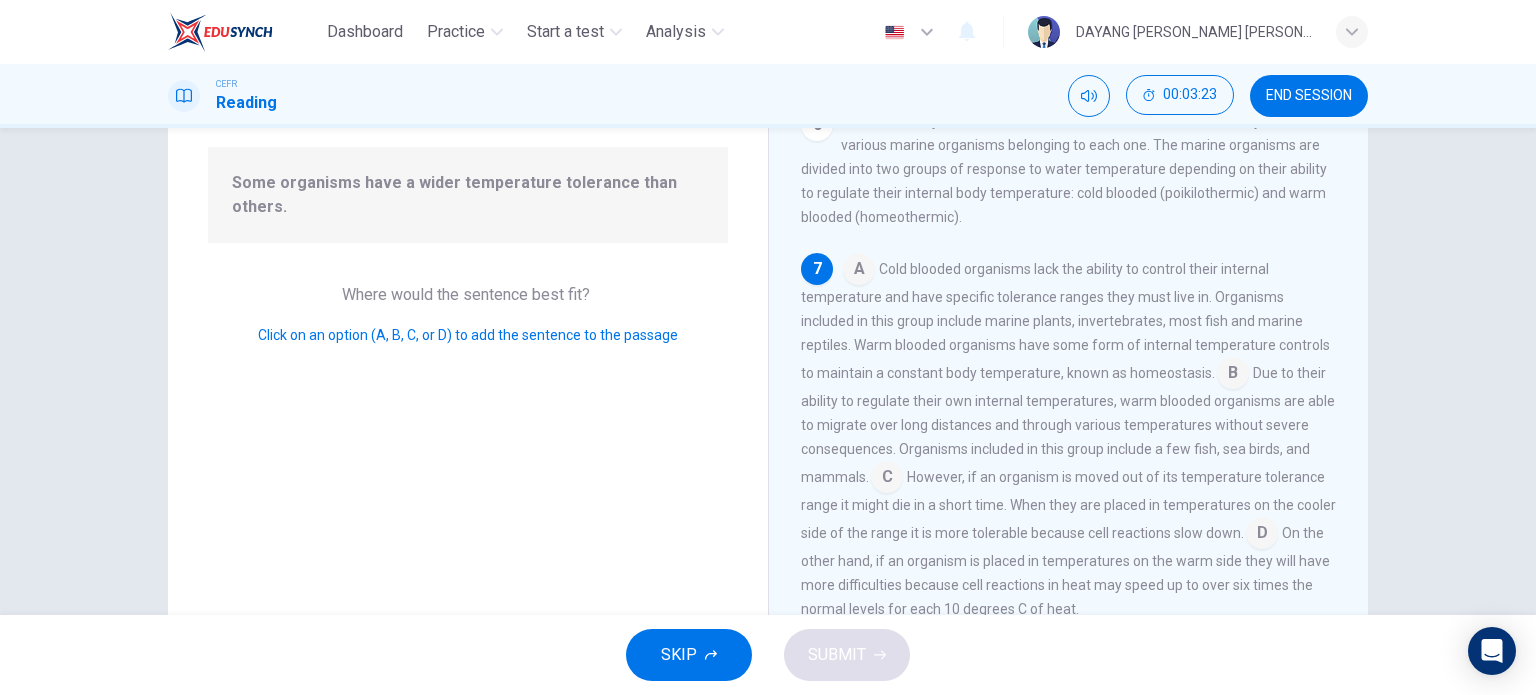 click at bounding box center [1262, 535] 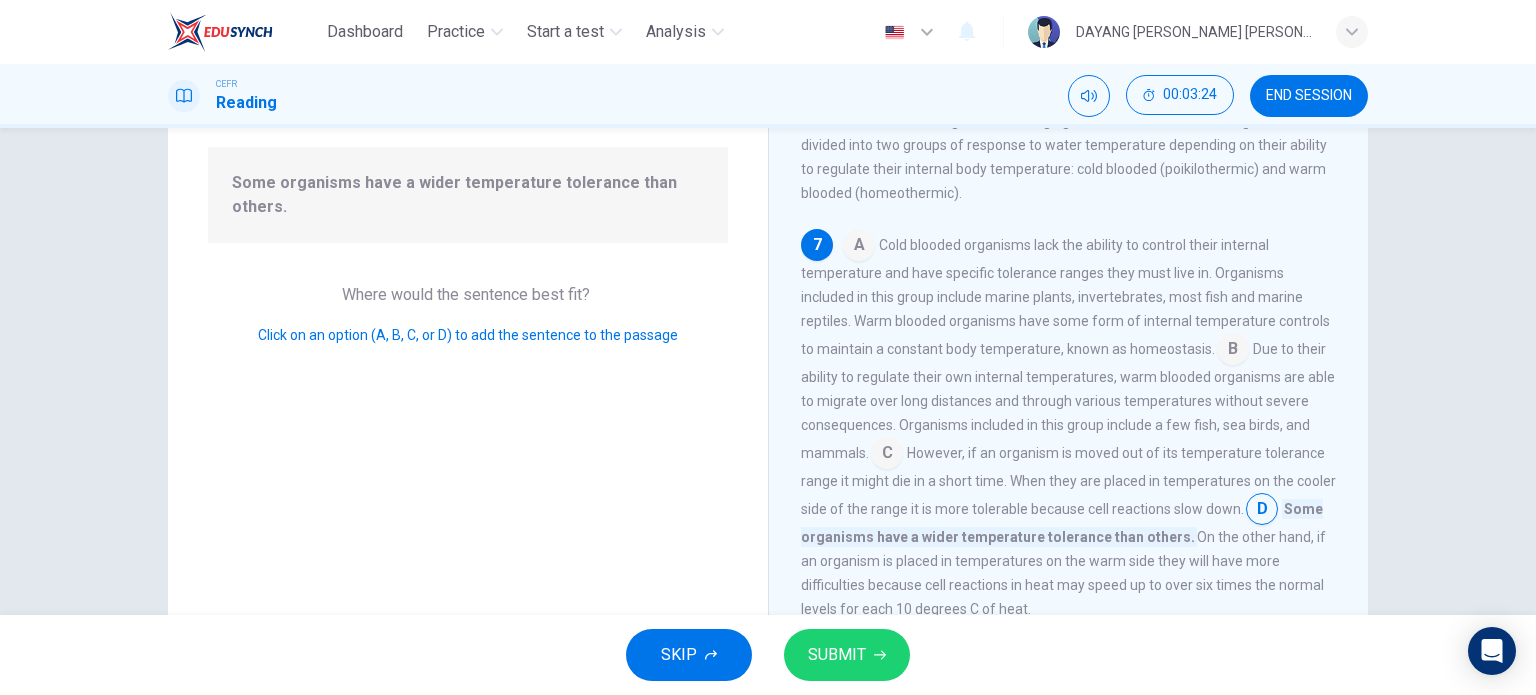 click on "SUBMIT" at bounding box center [837, 655] 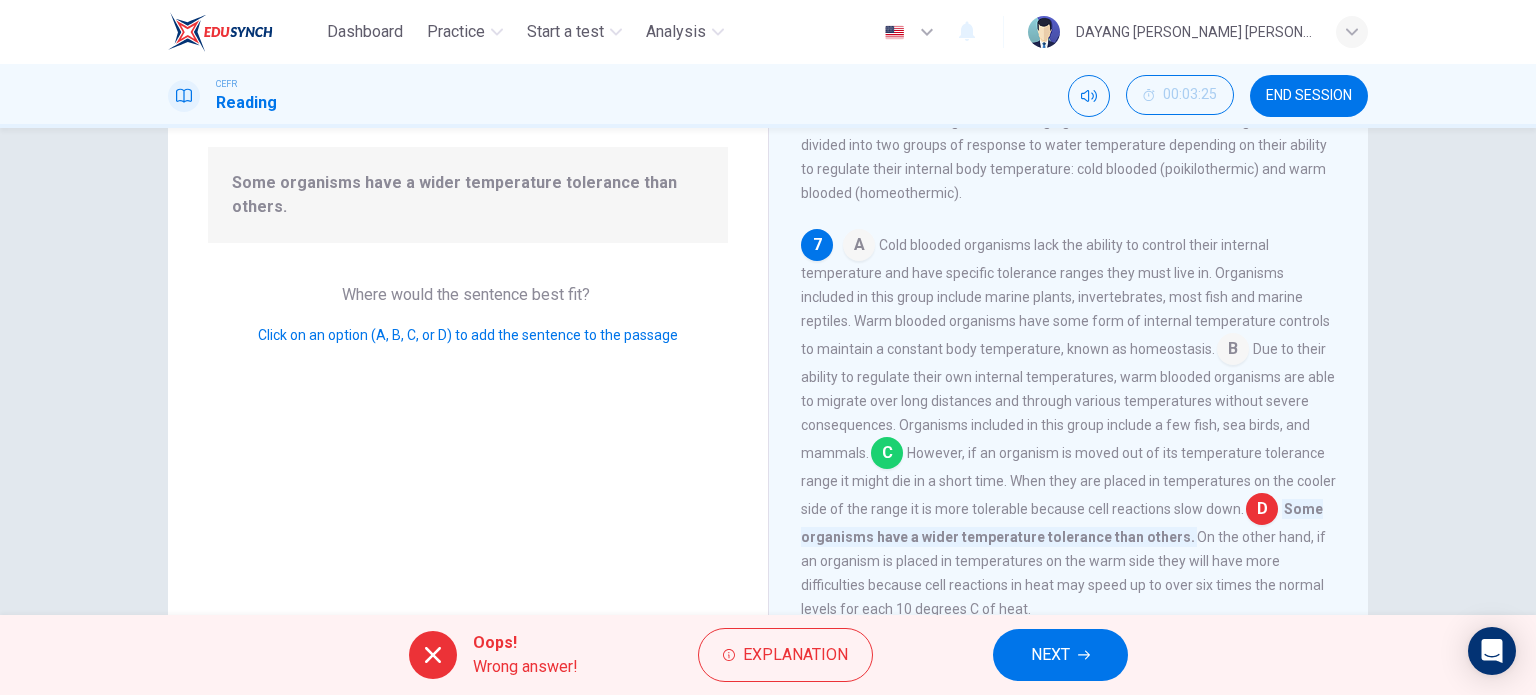click on "NEXT" at bounding box center [1050, 655] 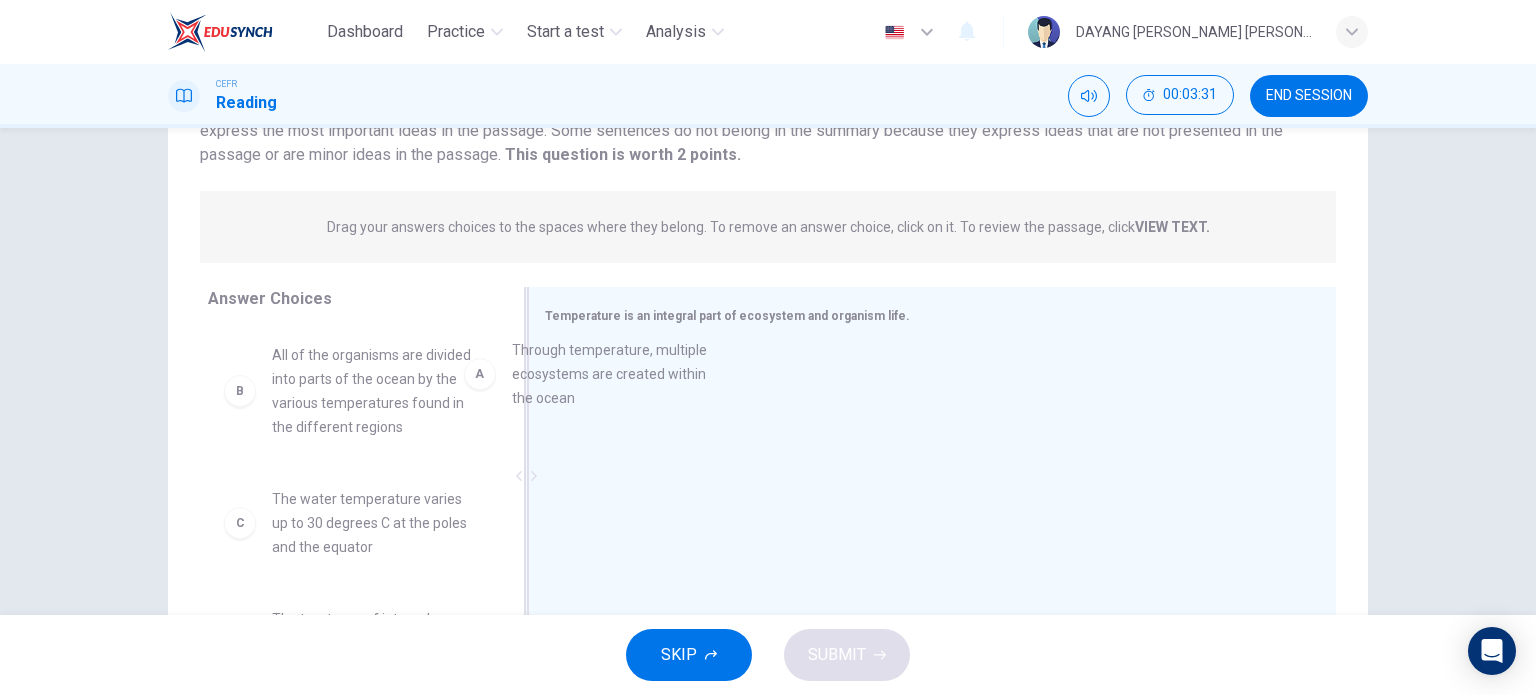 drag, startPoint x: 357, startPoint y: 394, endPoint x: 612, endPoint y: 387, distance: 255.09605 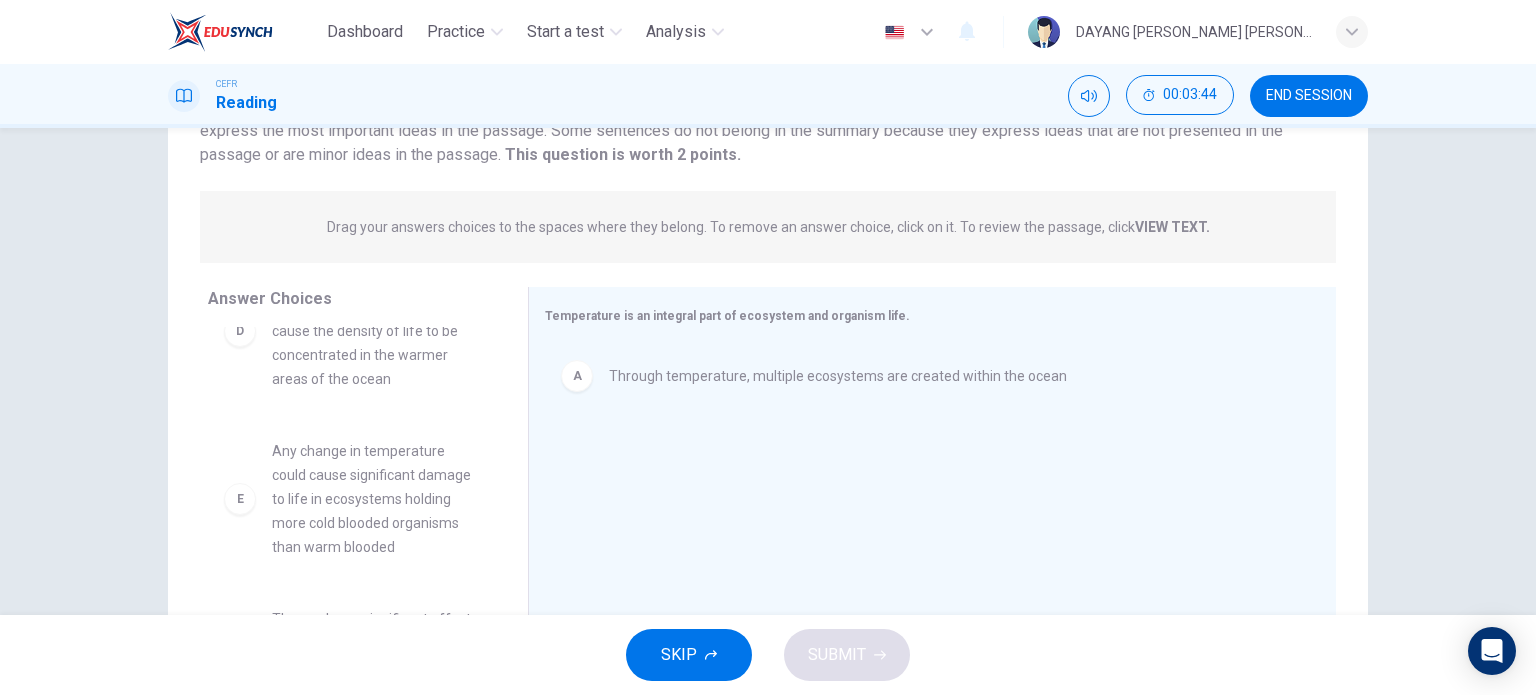 scroll, scrollTop: 336, scrollLeft: 0, axis: vertical 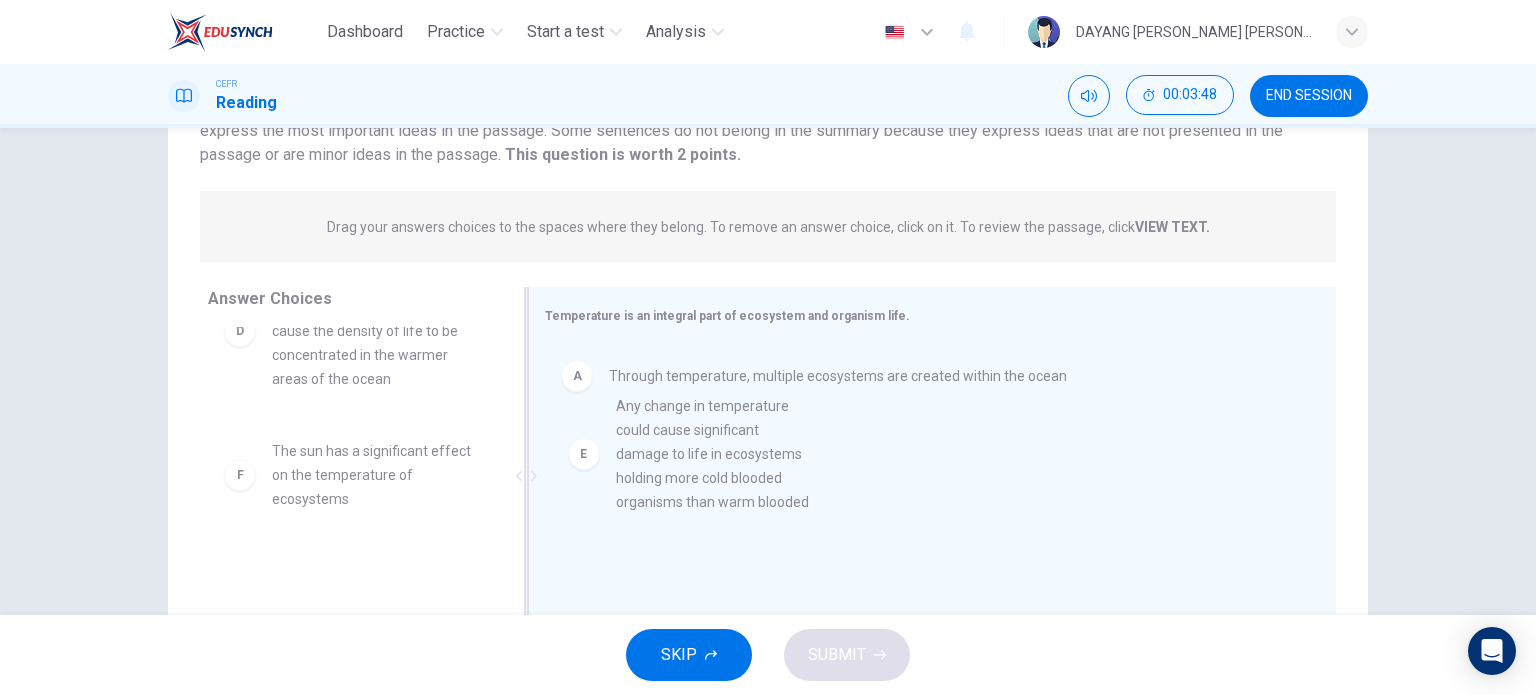 drag, startPoint x: 376, startPoint y: 532, endPoint x: 737, endPoint y: 484, distance: 364.17715 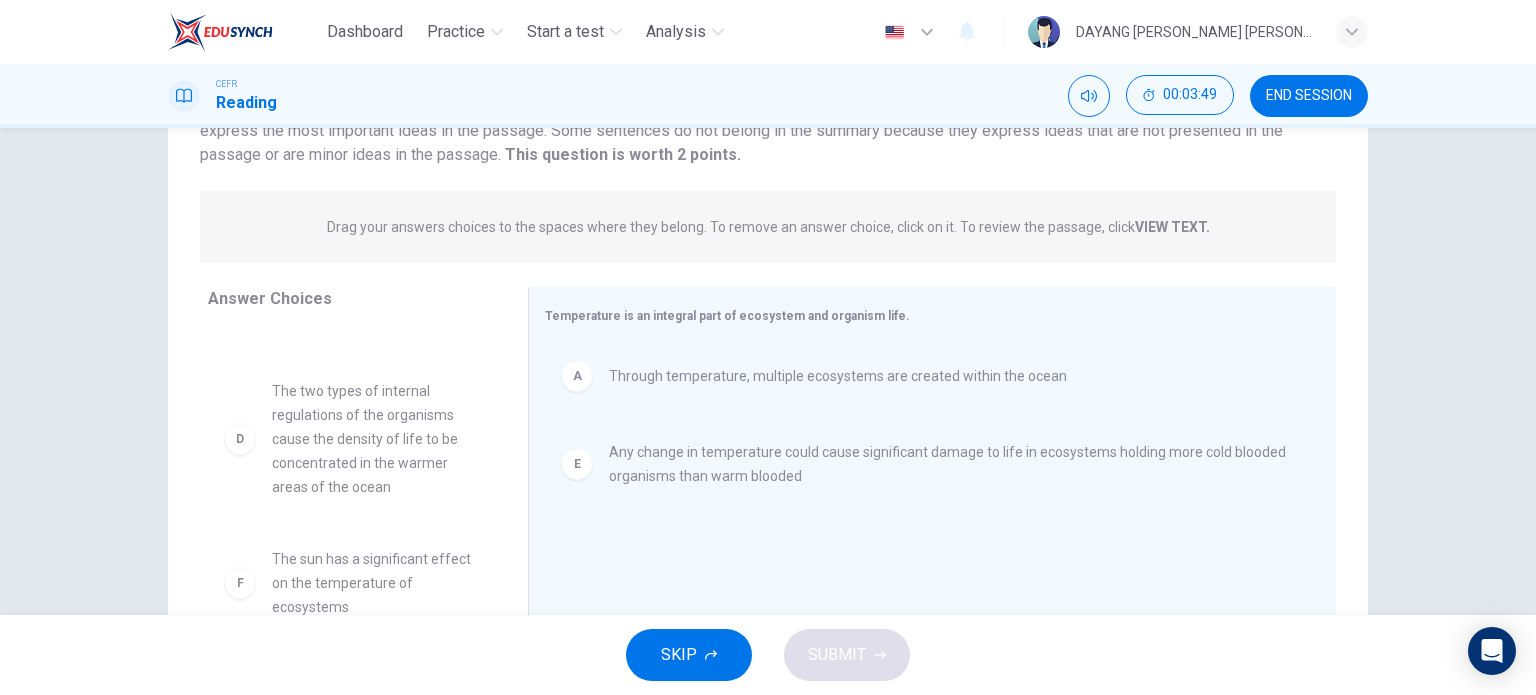 scroll, scrollTop: 228, scrollLeft: 0, axis: vertical 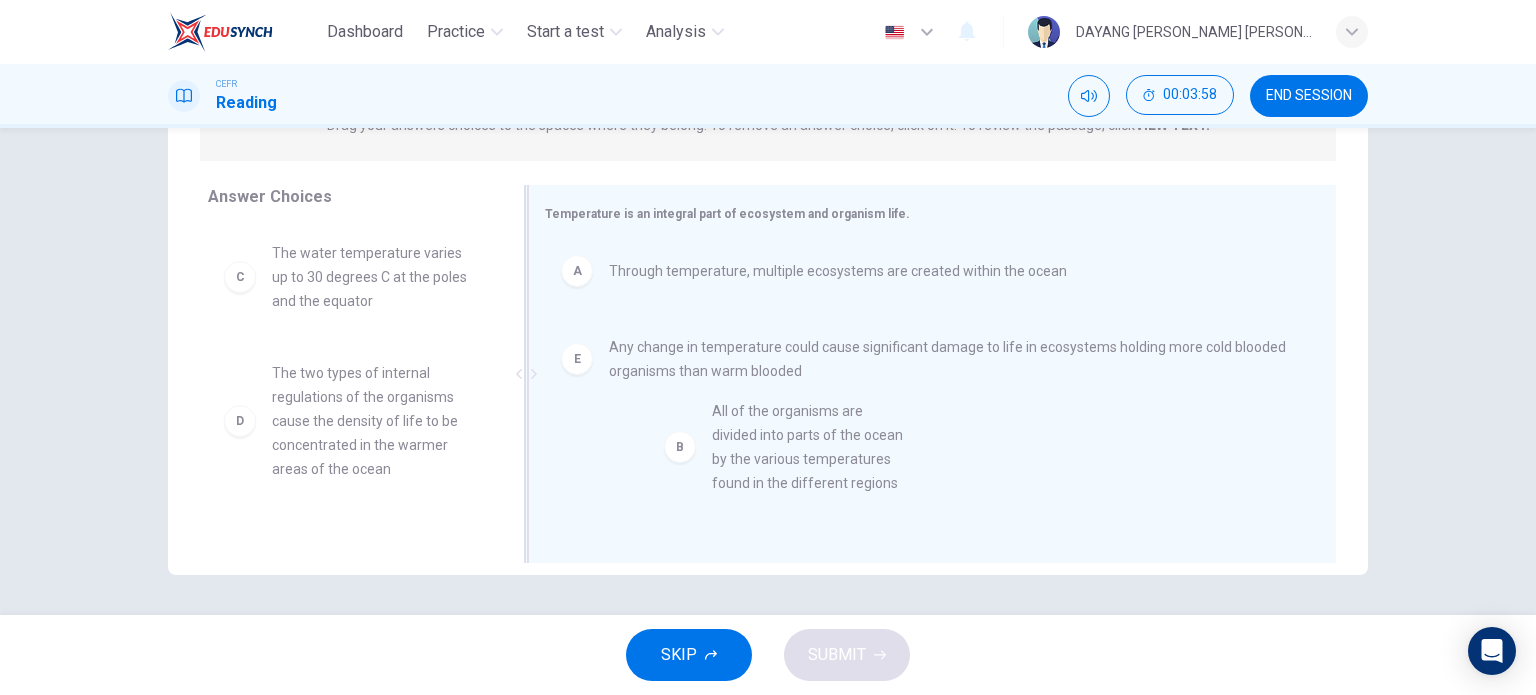 drag, startPoint x: 376, startPoint y: 298, endPoint x: 834, endPoint y: 456, distance: 484.48737 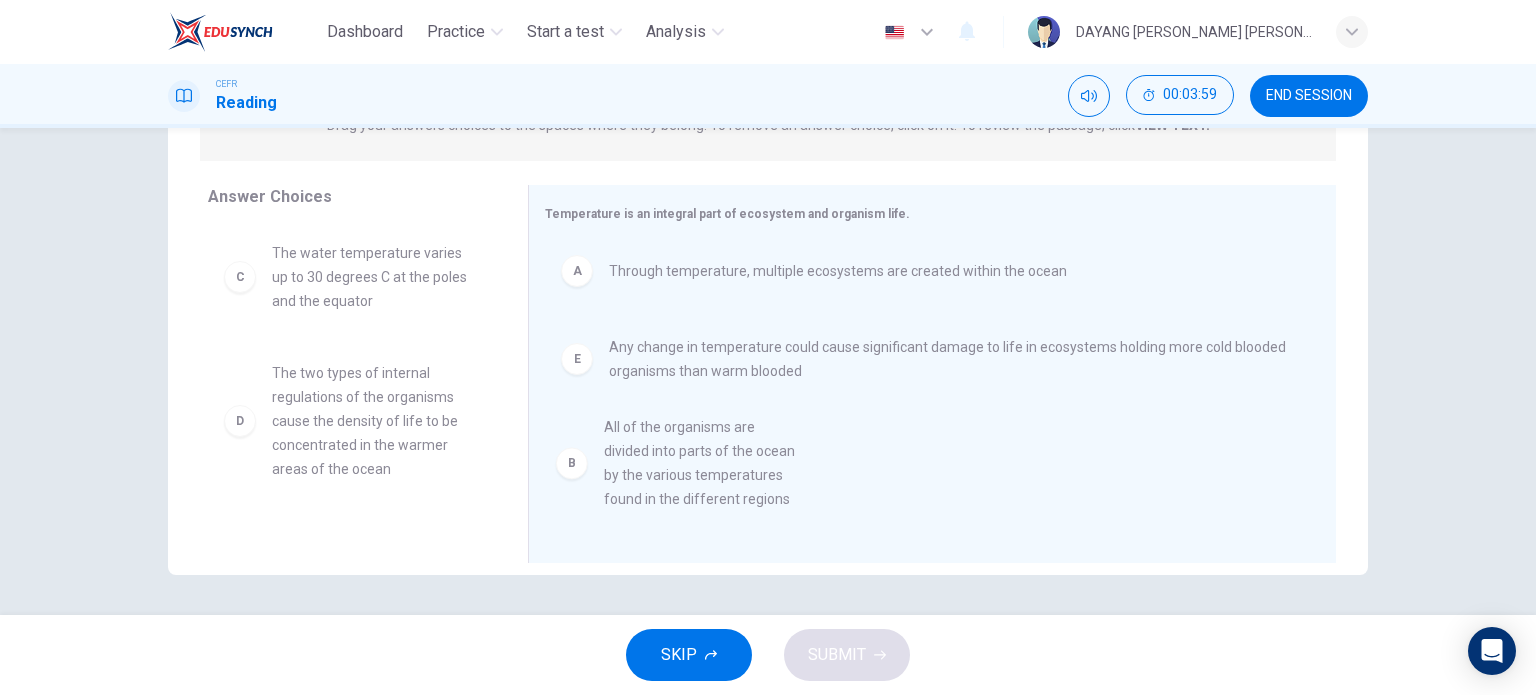 scroll, scrollTop: 0, scrollLeft: 0, axis: both 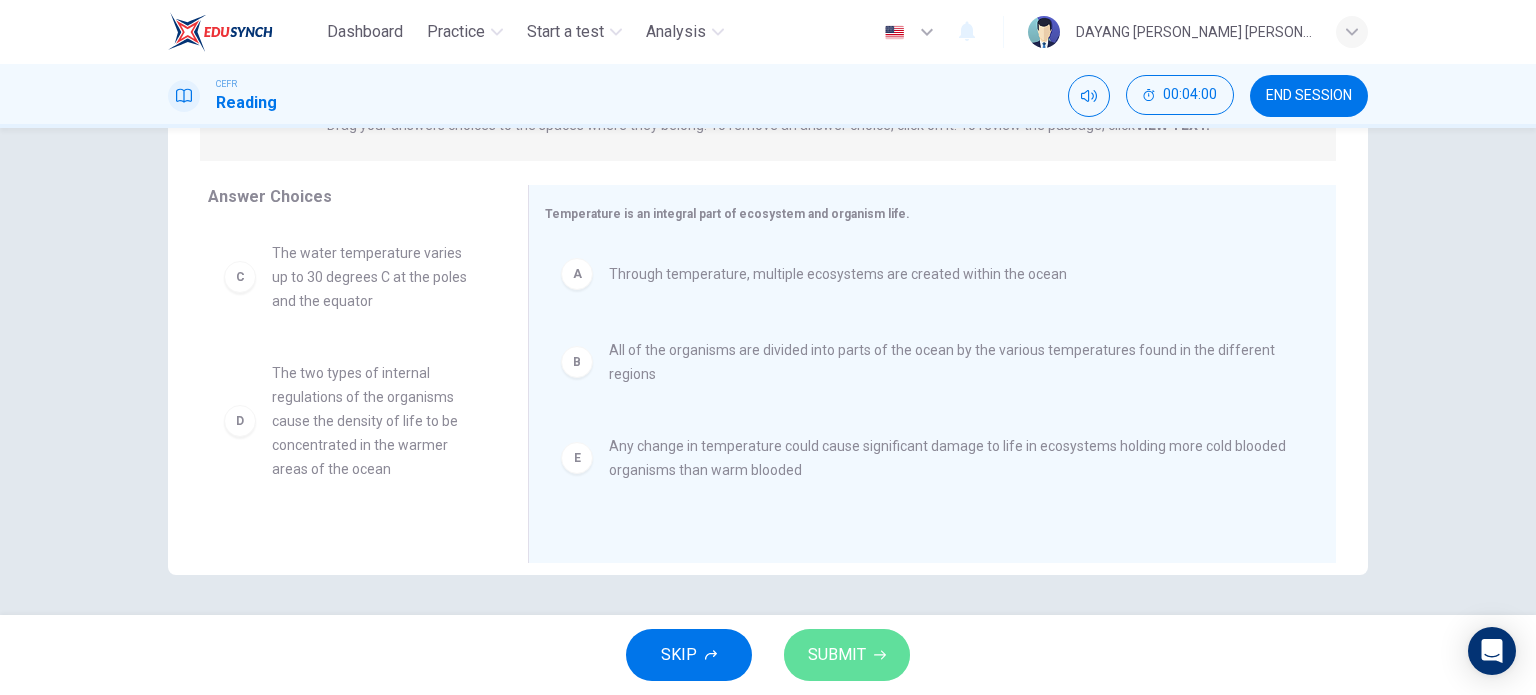 click on "SUBMIT" at bounding box center [837, 655] 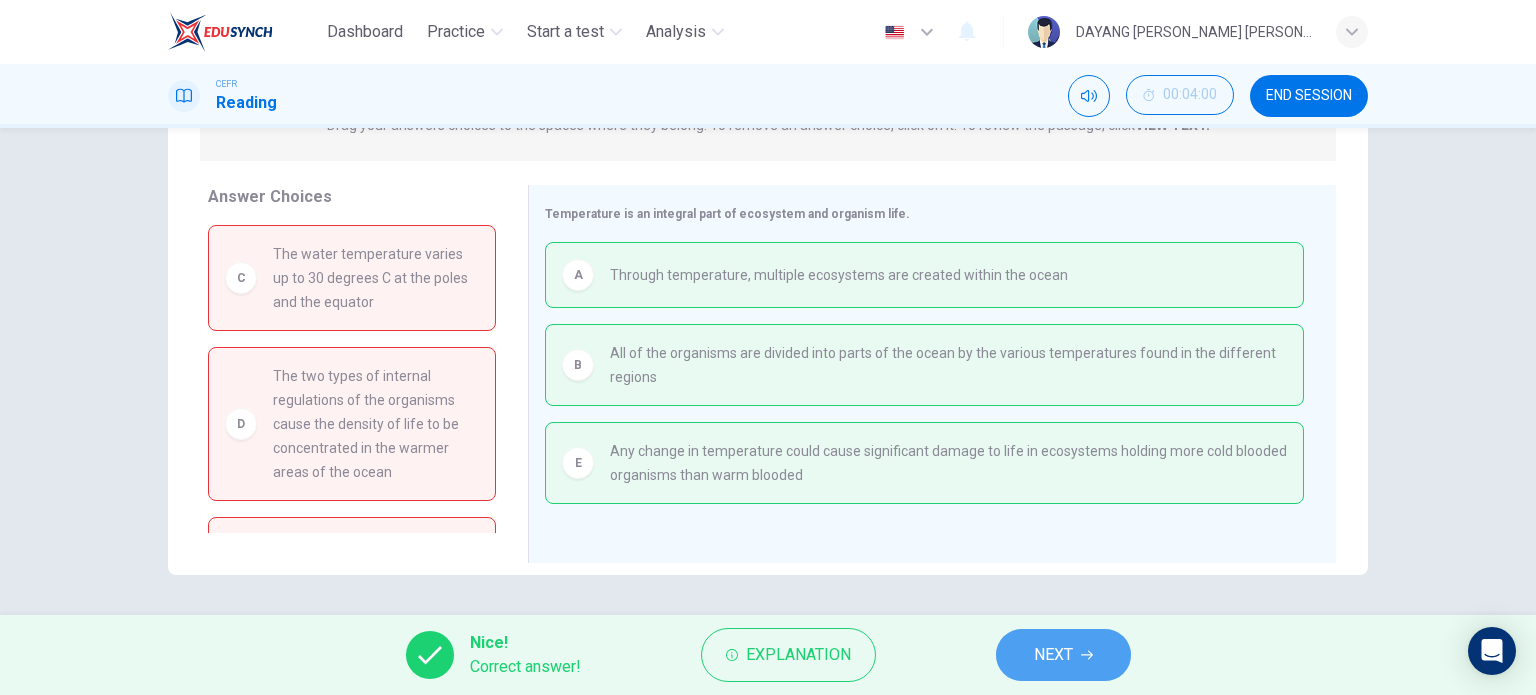 click on "NEXT" at bounding box center (1053, 655) 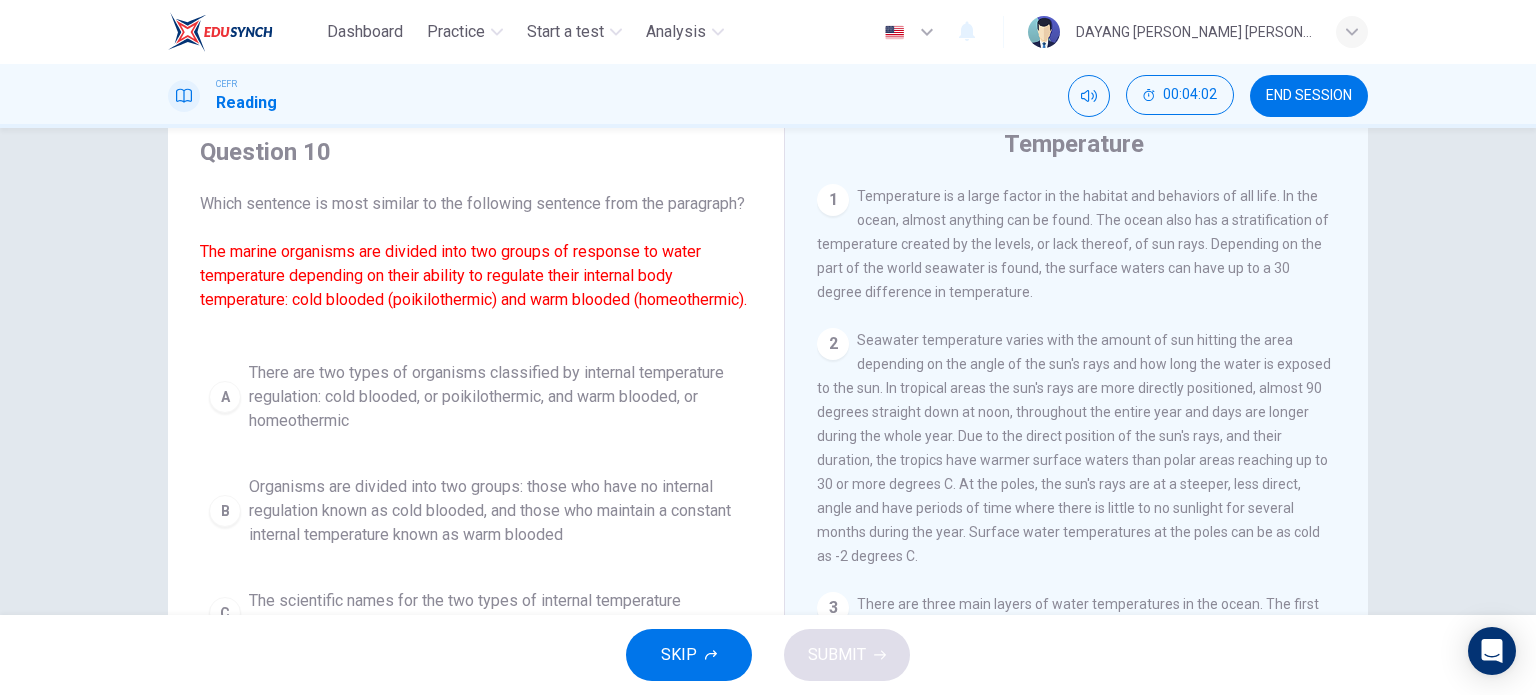 scroll, scrollTop: 0, scrollLeft: 0, axis: both 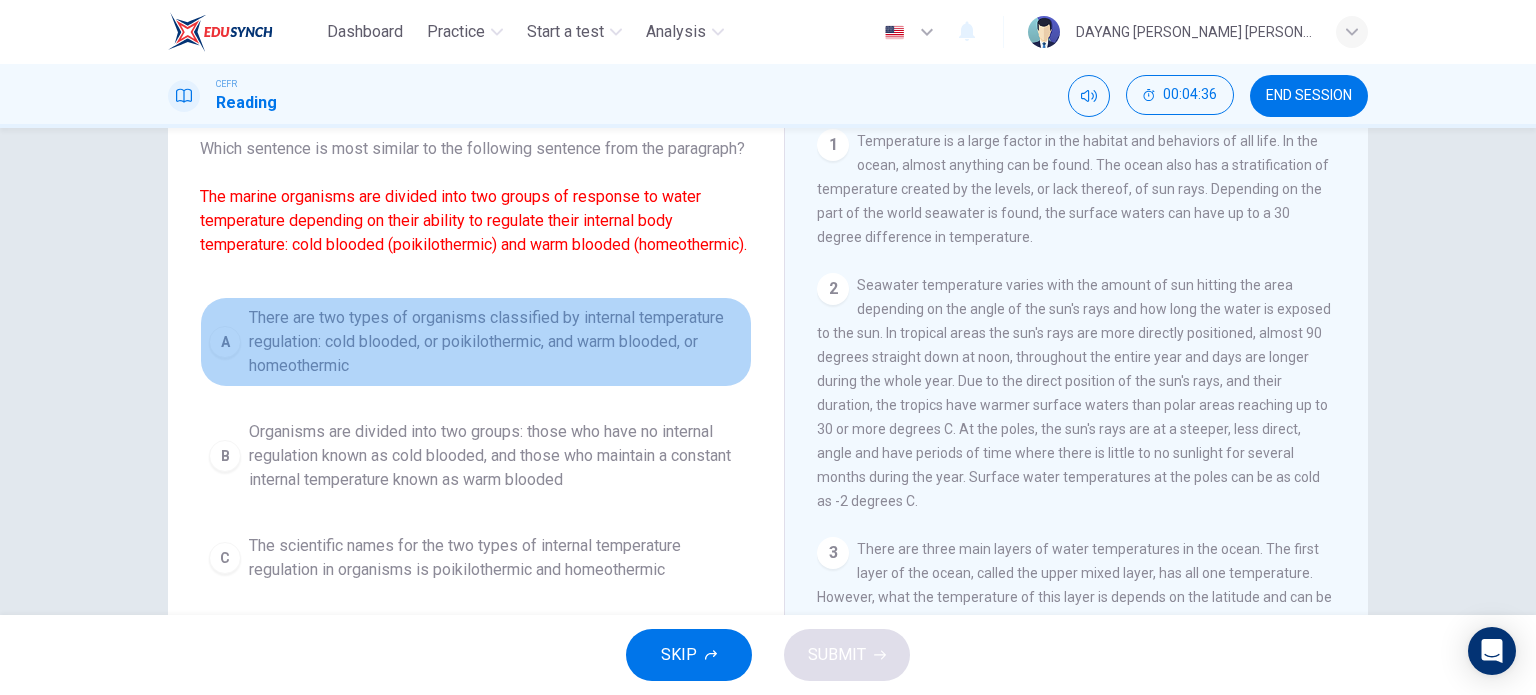 click on "There are two types of organisms classified by internal temperature regulation: cold blooded, or poikilothermic, and warm blooded, or homeothermic" at bounding box center [496, 342] 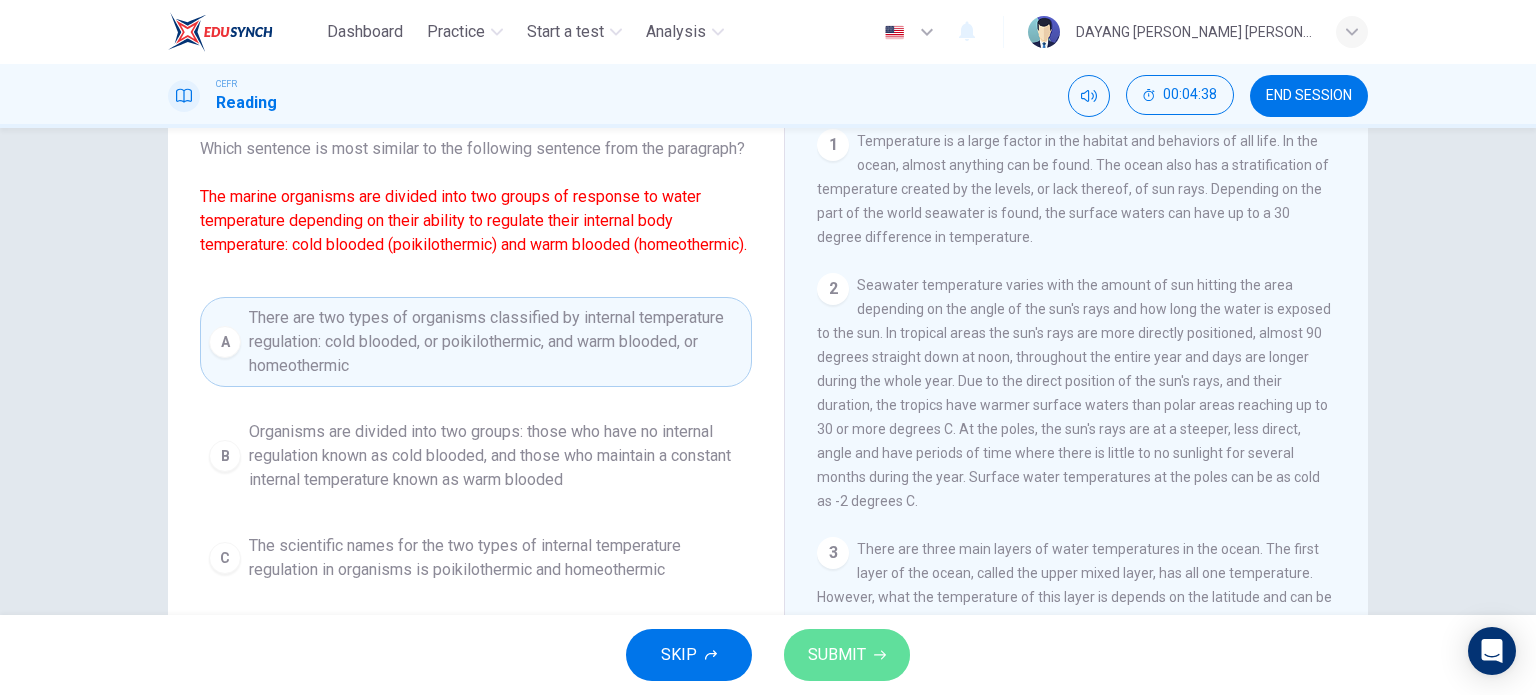 click on "SUBMIT" at bounding box center [837, 655] 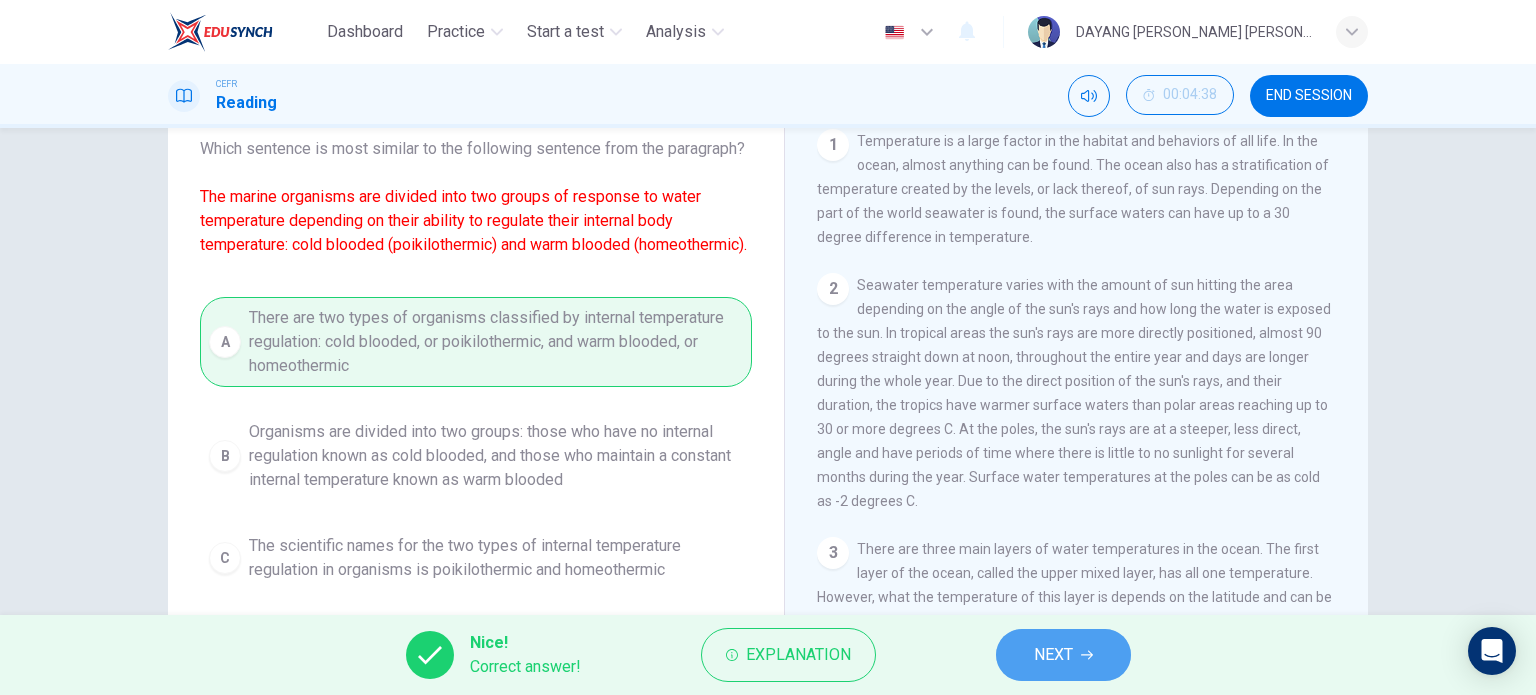 click on "NEXT" at bounding box center [1053, 655] 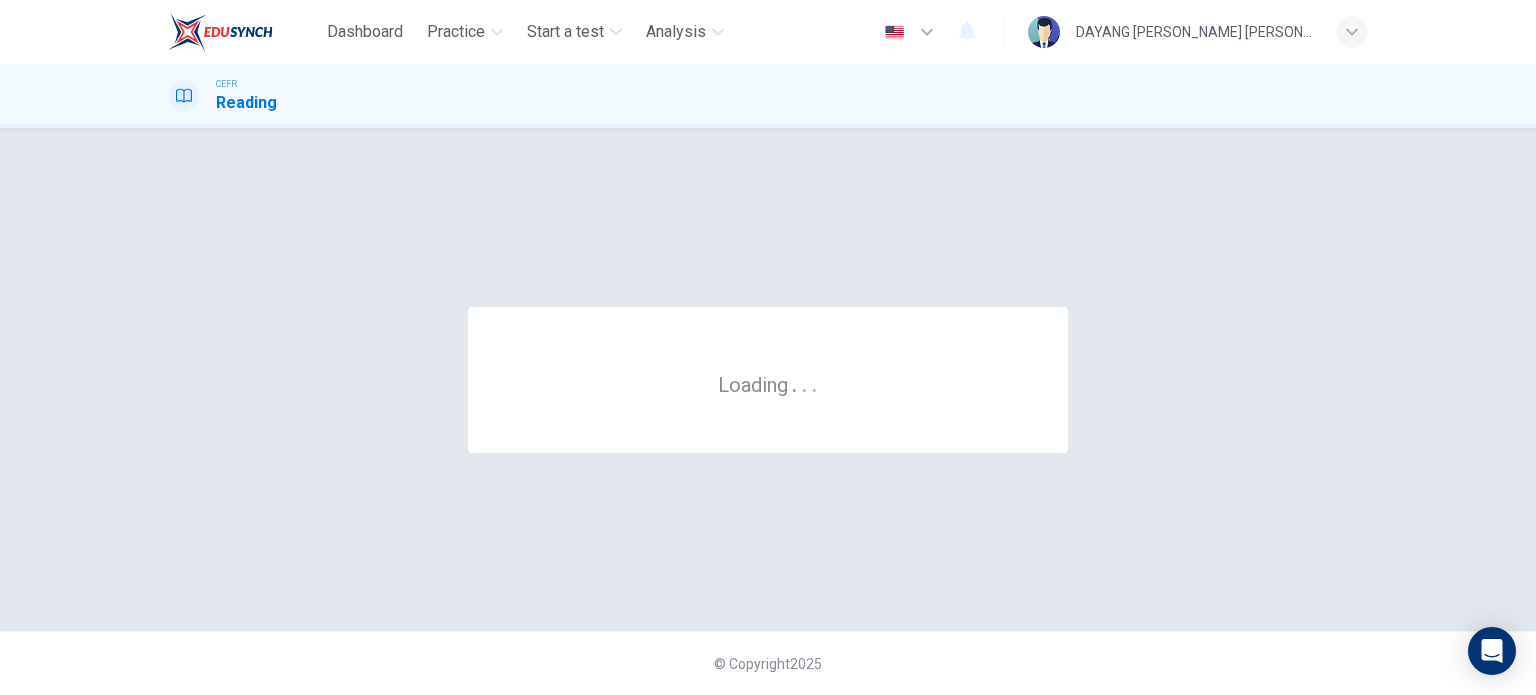scroll, scrollTop: 0, scrollLeft: 0, axis: both 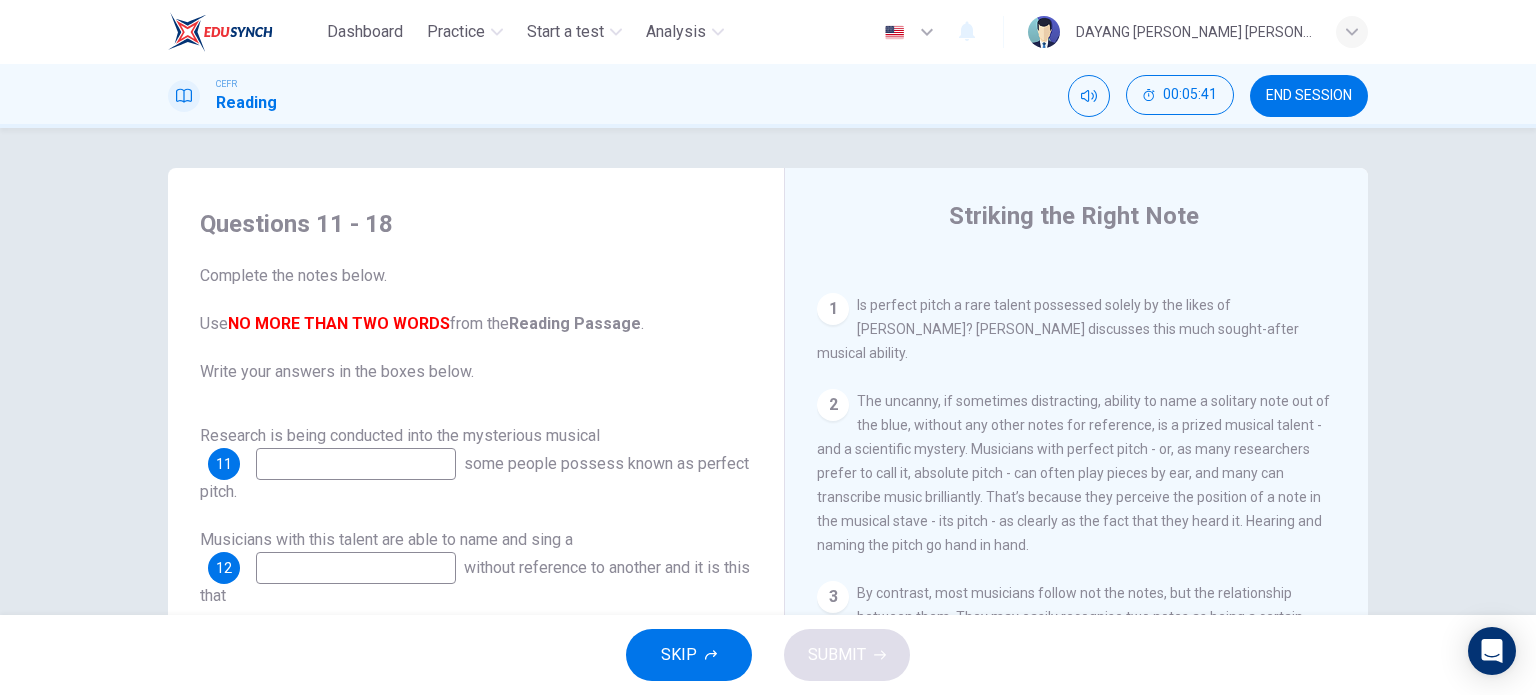 click at bounding box center [356, 464] 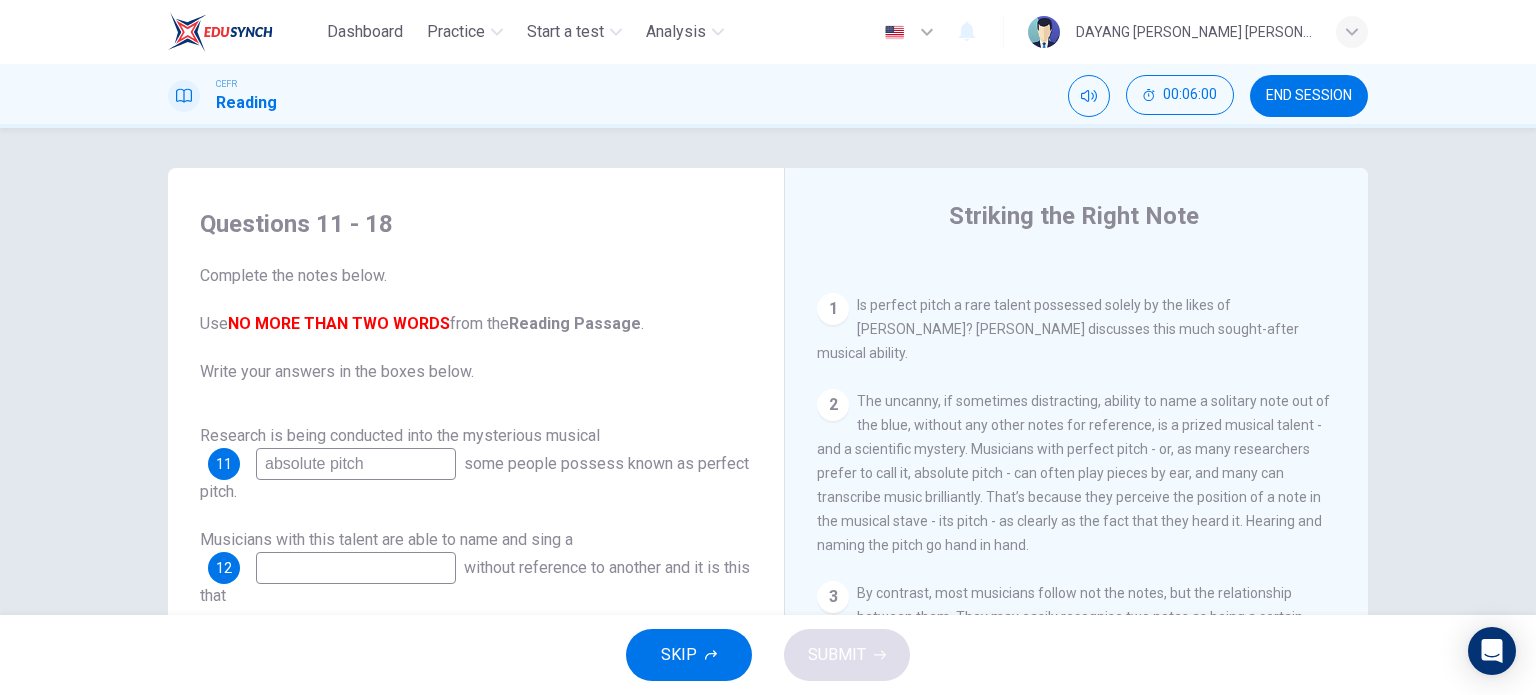type on "absolute pitch" 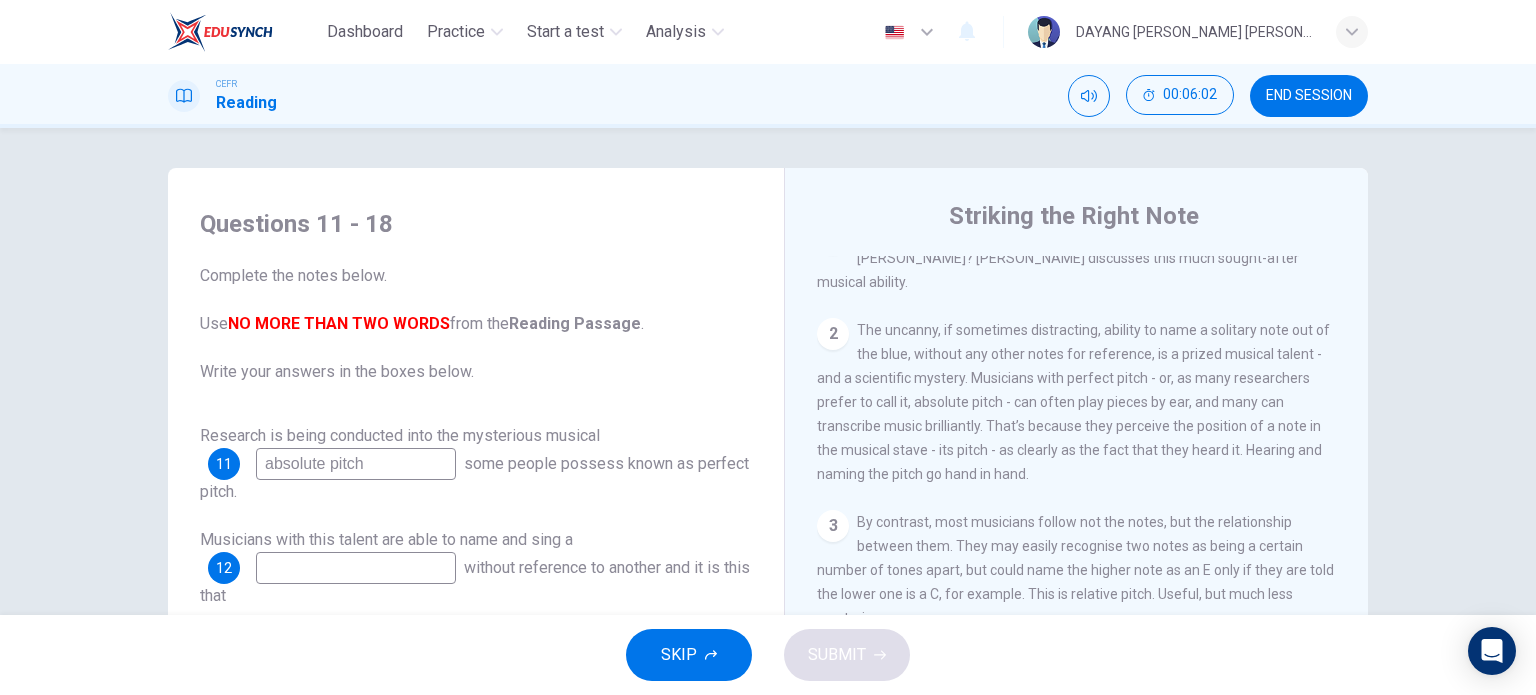 scroll, scrollTop: 458, scrollLeft: 0, axis: vertical 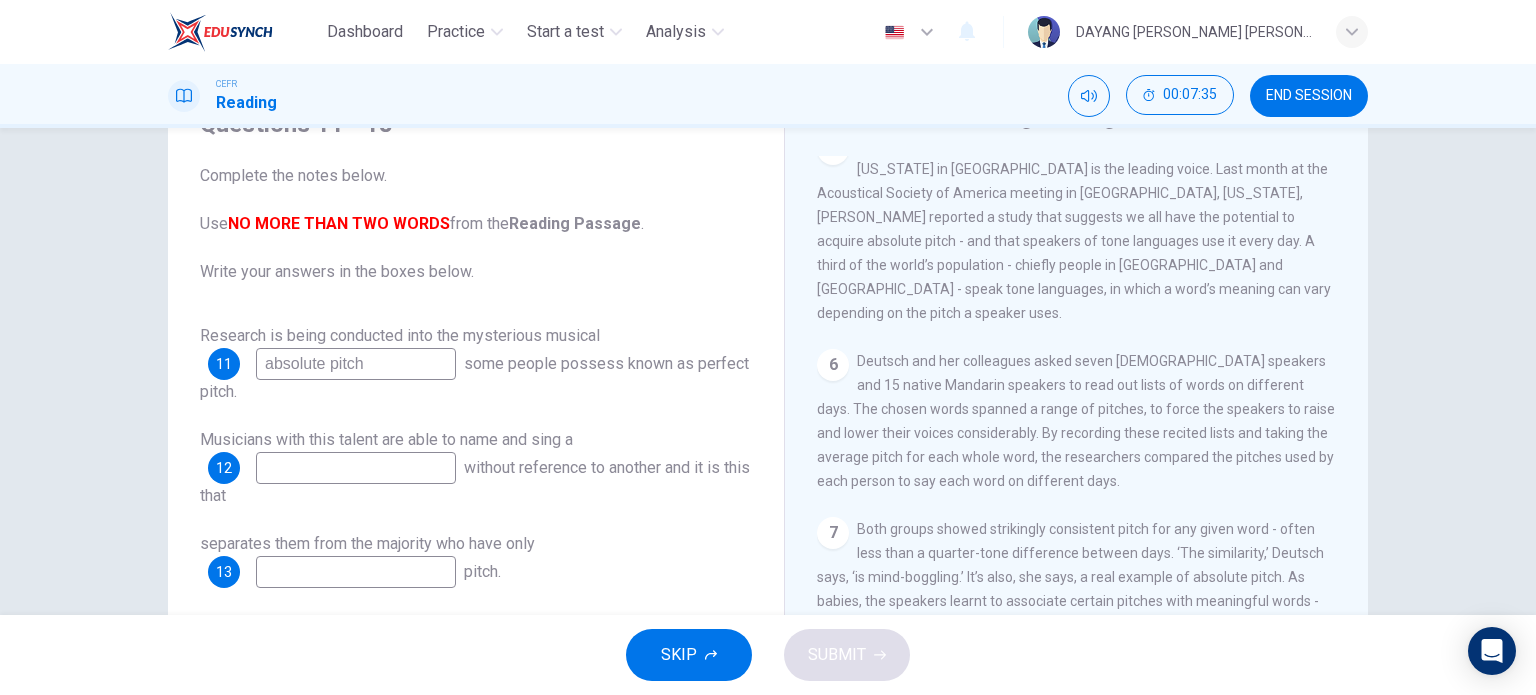 click at bounding box center (356, 468) 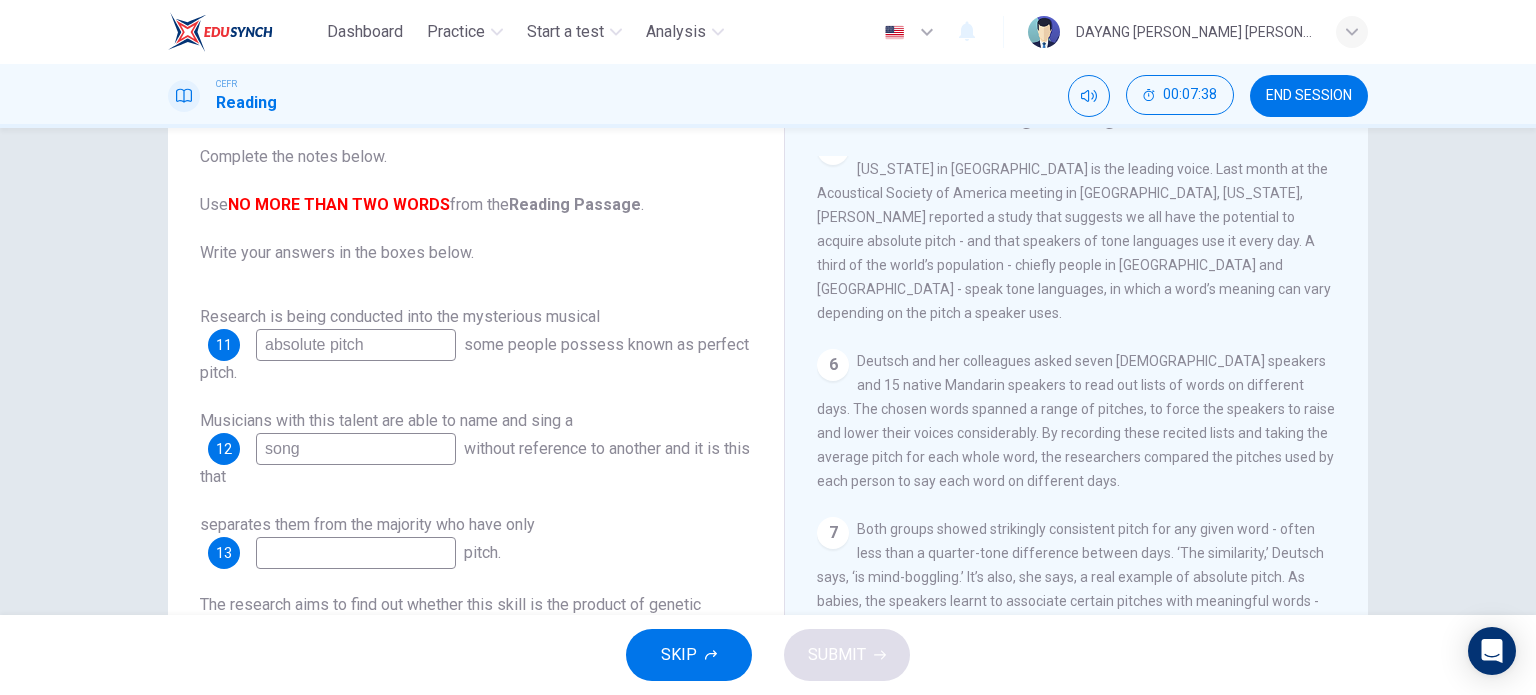 scroll, scrollTop: 24, scrollLeft: 0, axis: vertical 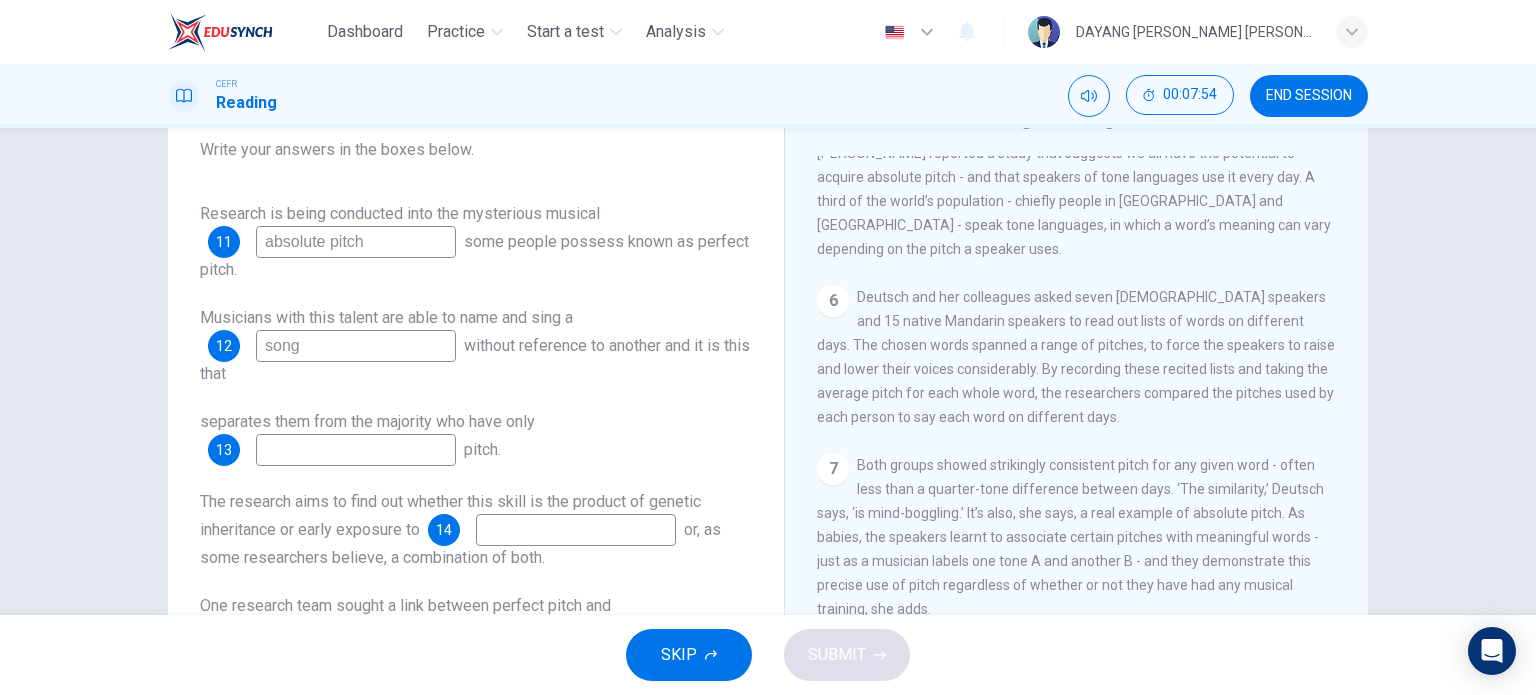 type on "song" 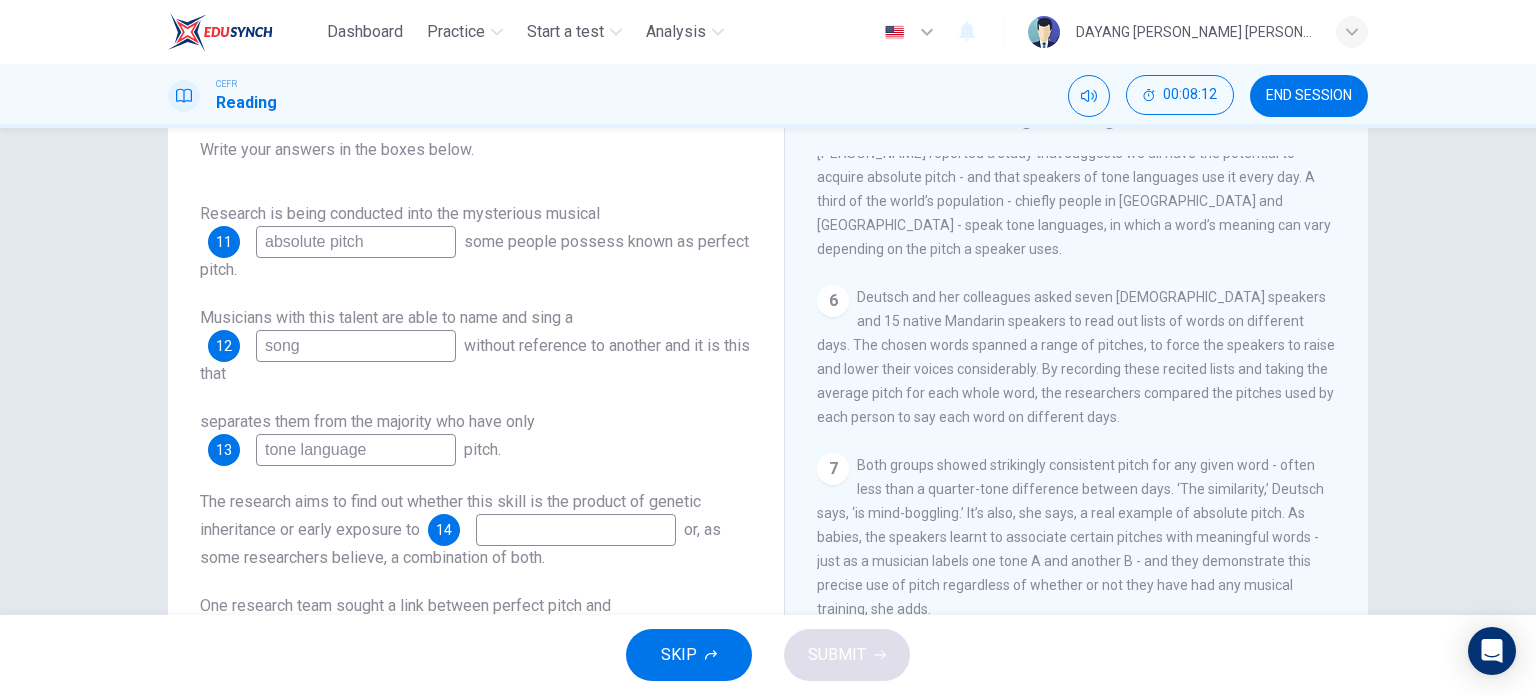 type on "tone language" 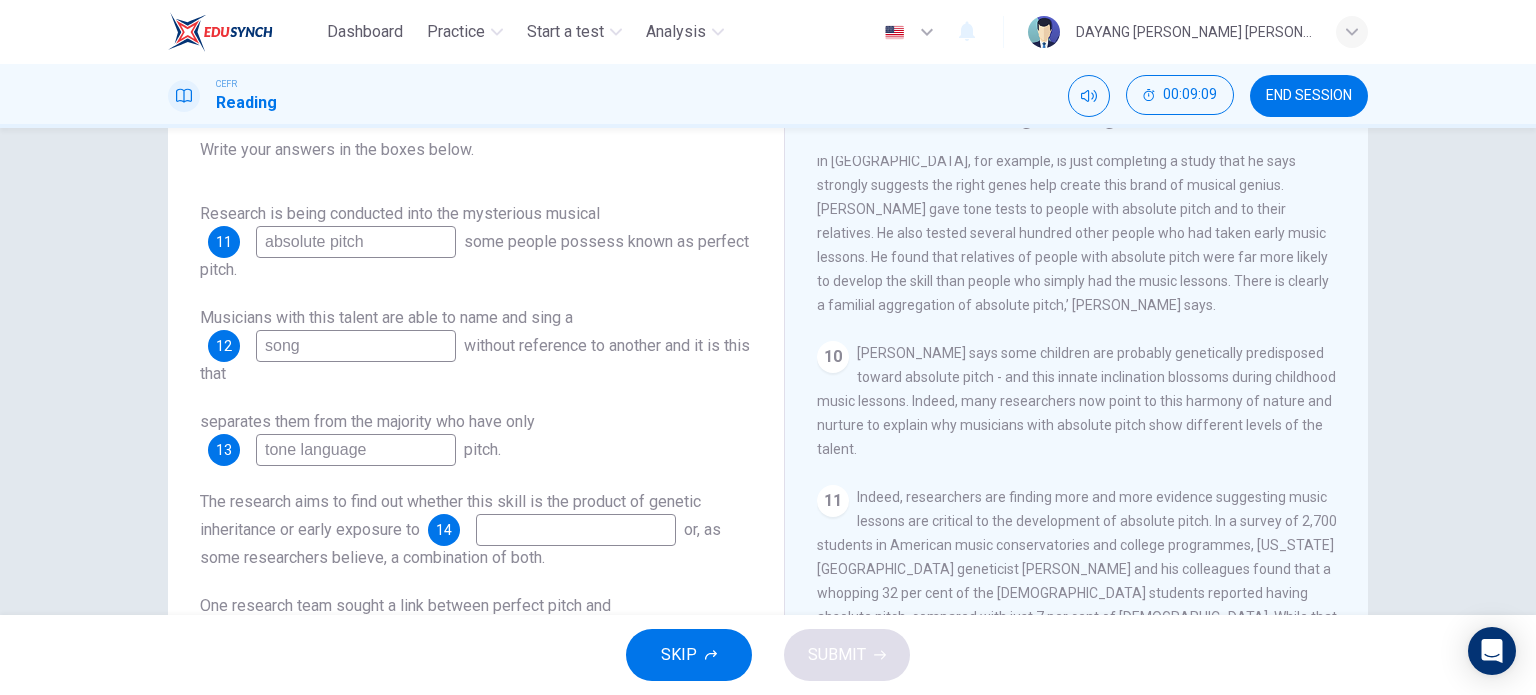 scroll, scrollTop: 1942, scrollLeft: 0, axis: vertical 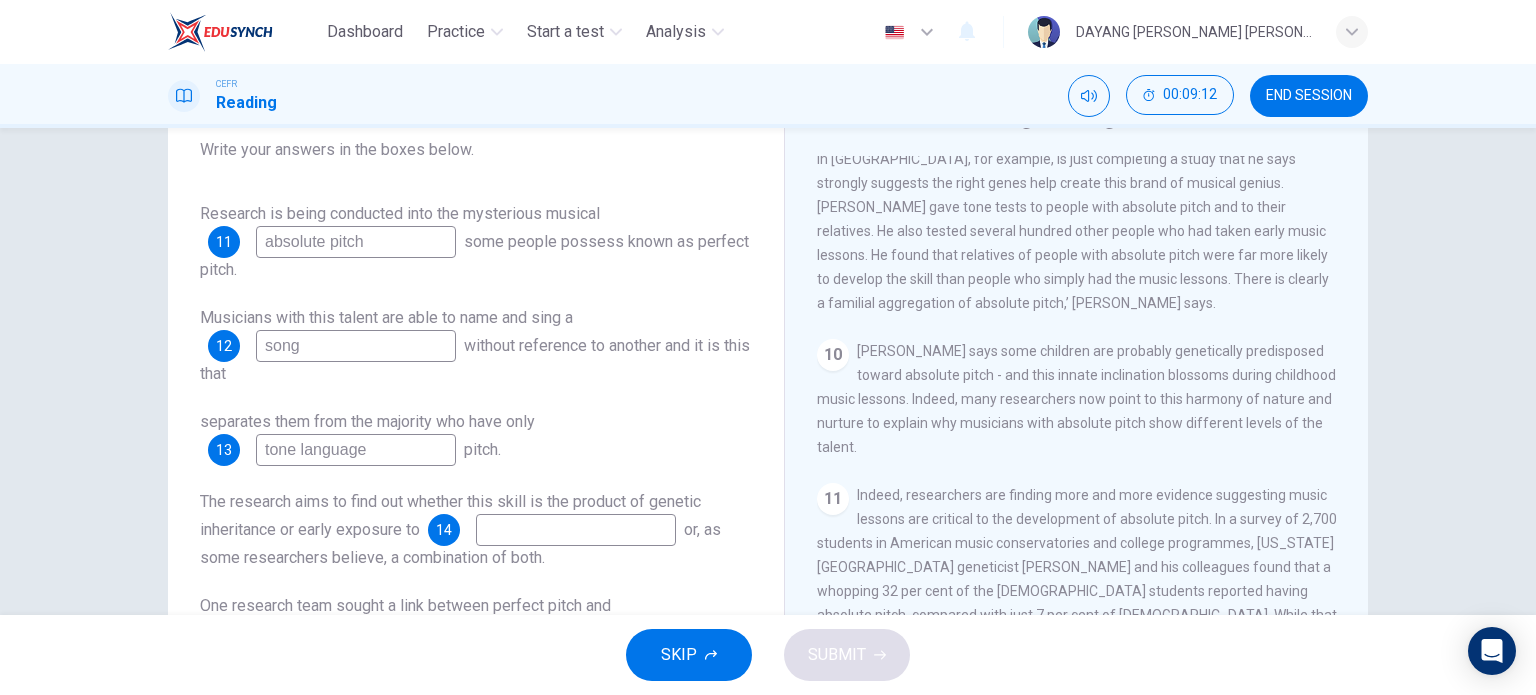 click at bounding box center [576, 530] 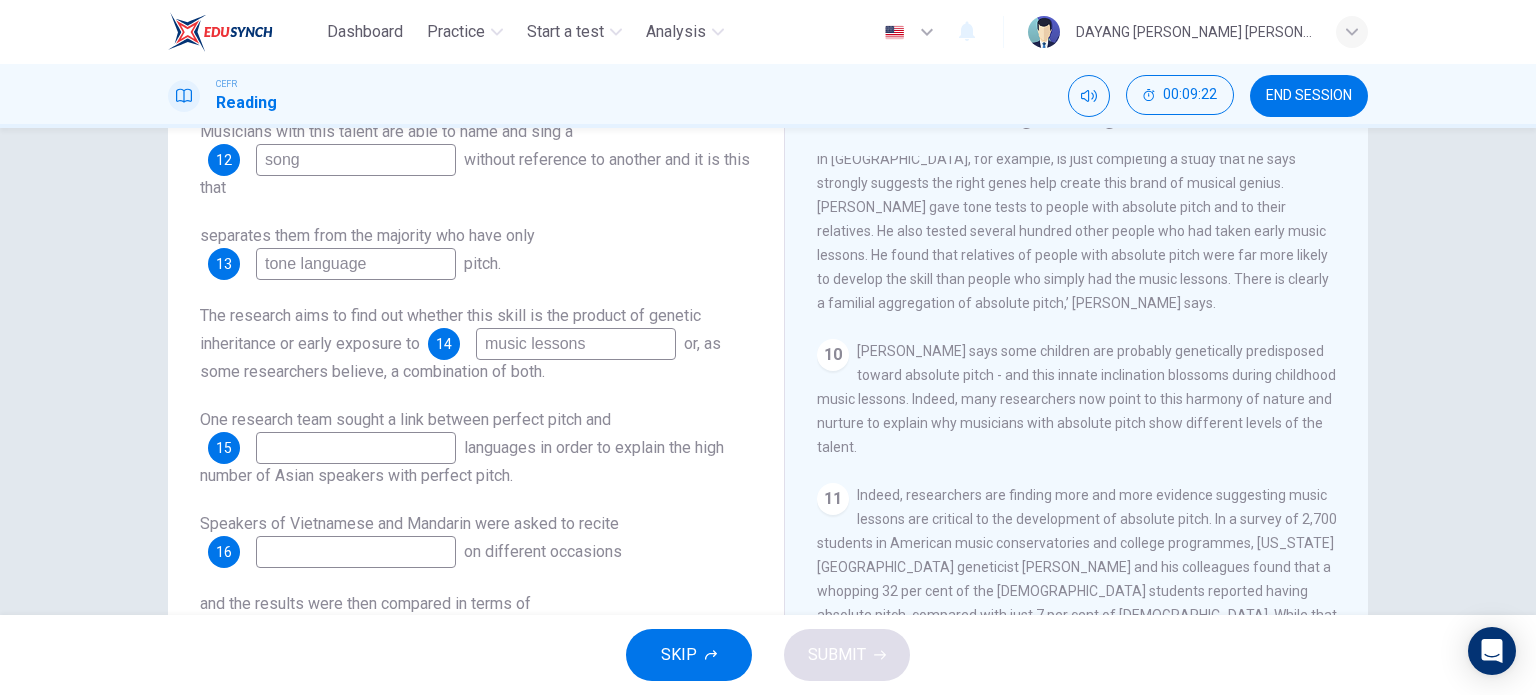 scroll, scrollTop: 308, scrollLeft: 0, axis: vertical 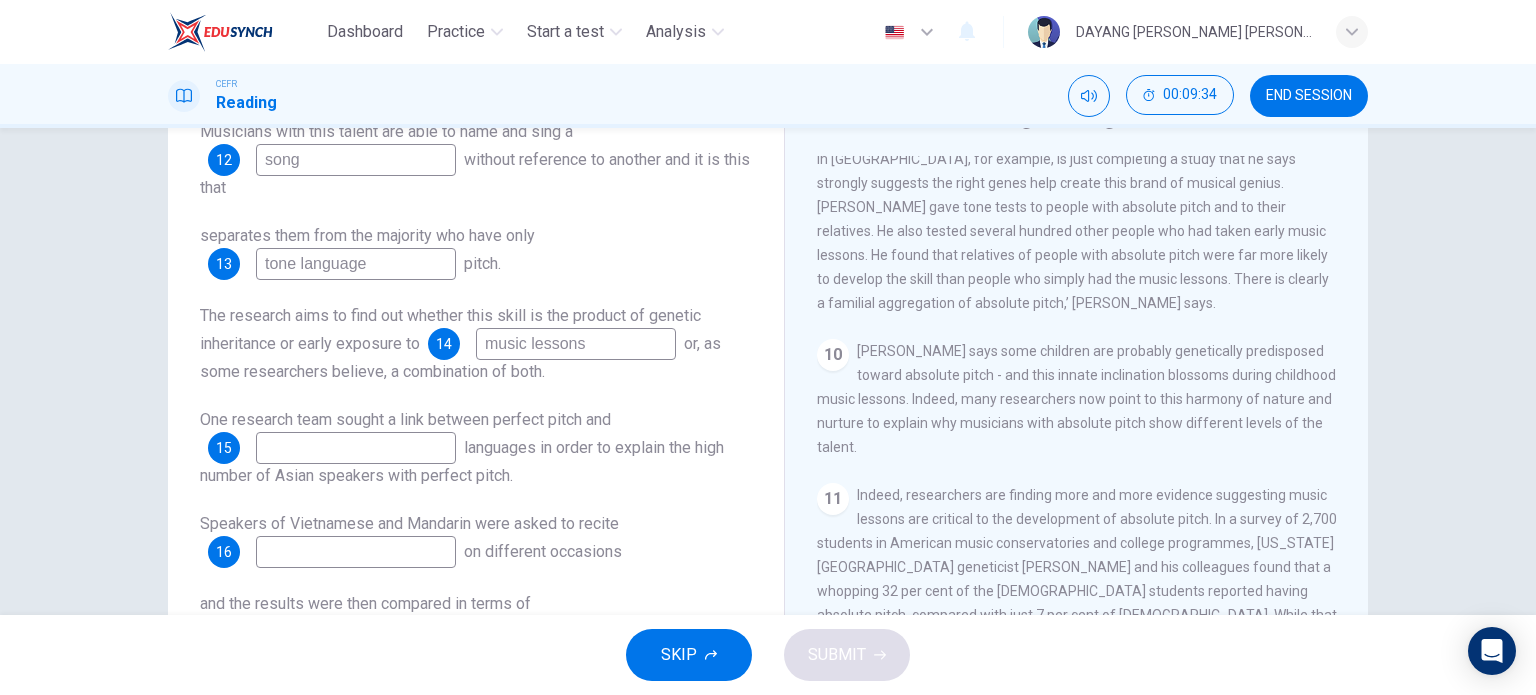type on "music lessons" 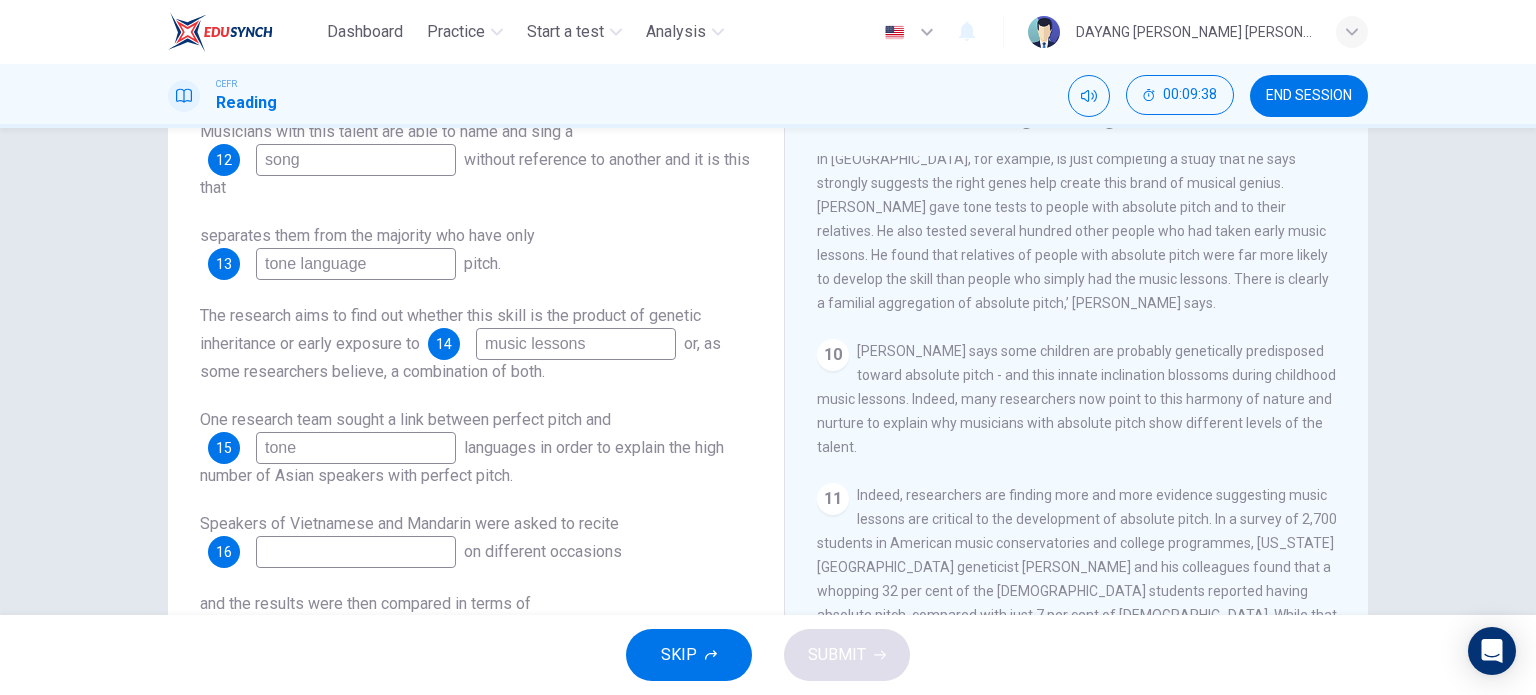 scroll, scrollTop: 336, scrollLeft: 0, axis: vertical 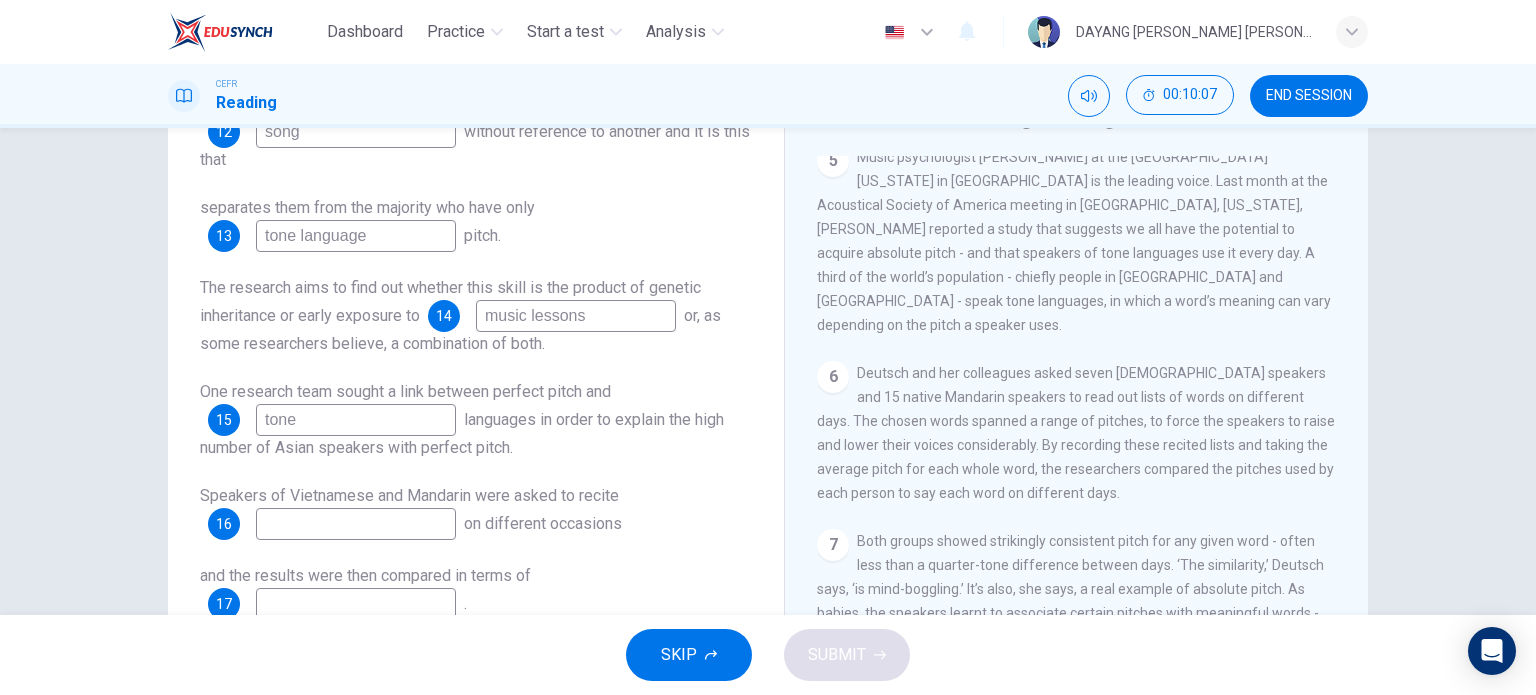 type on "tone" 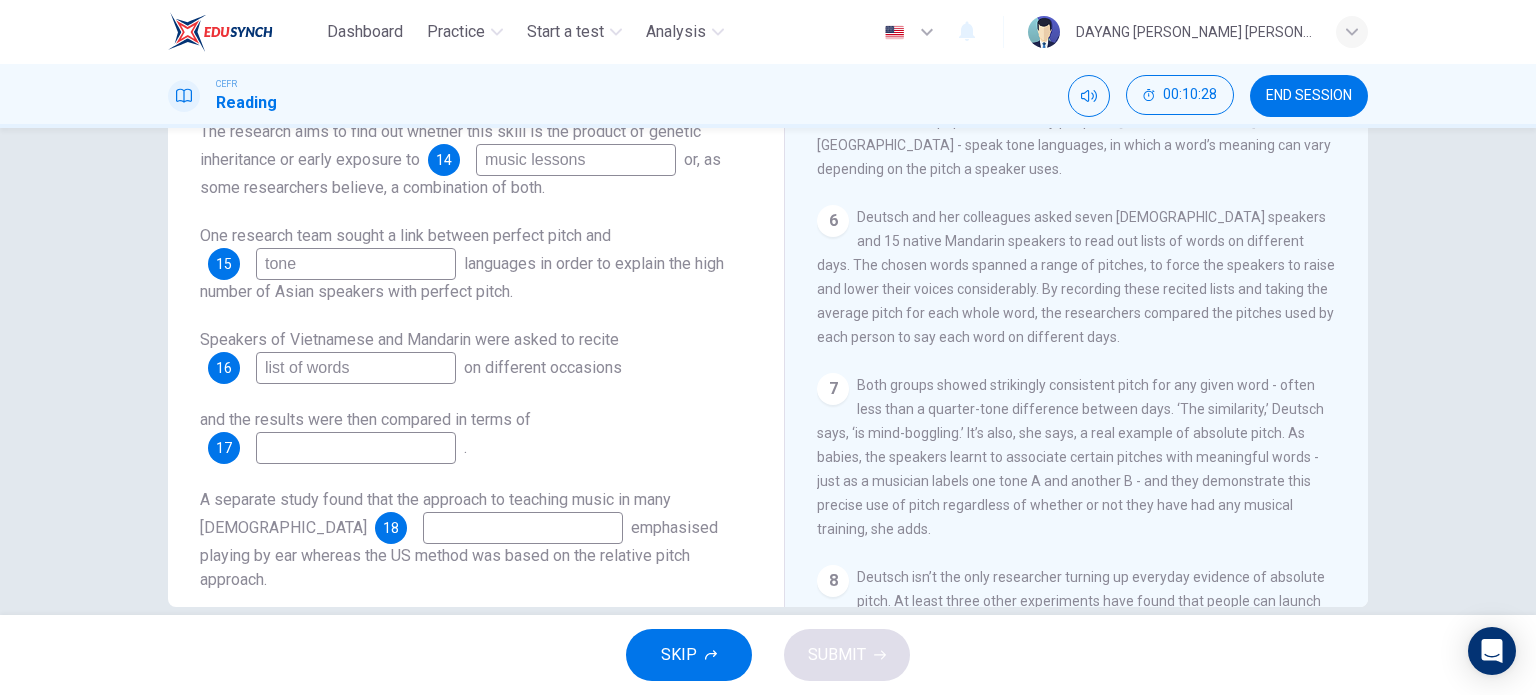 scroll, scrollTop: 256, scrollLeft: 0, axis: vertical 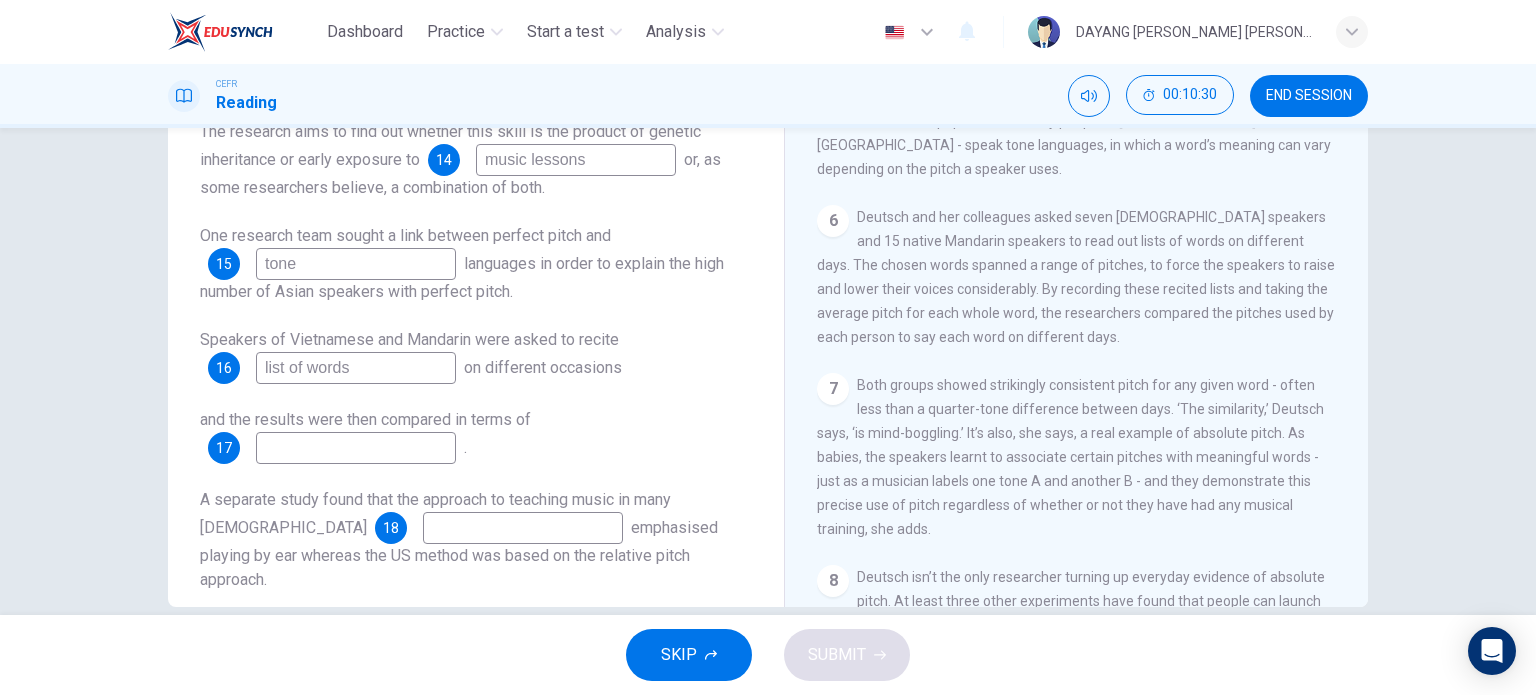 type on "list of words" 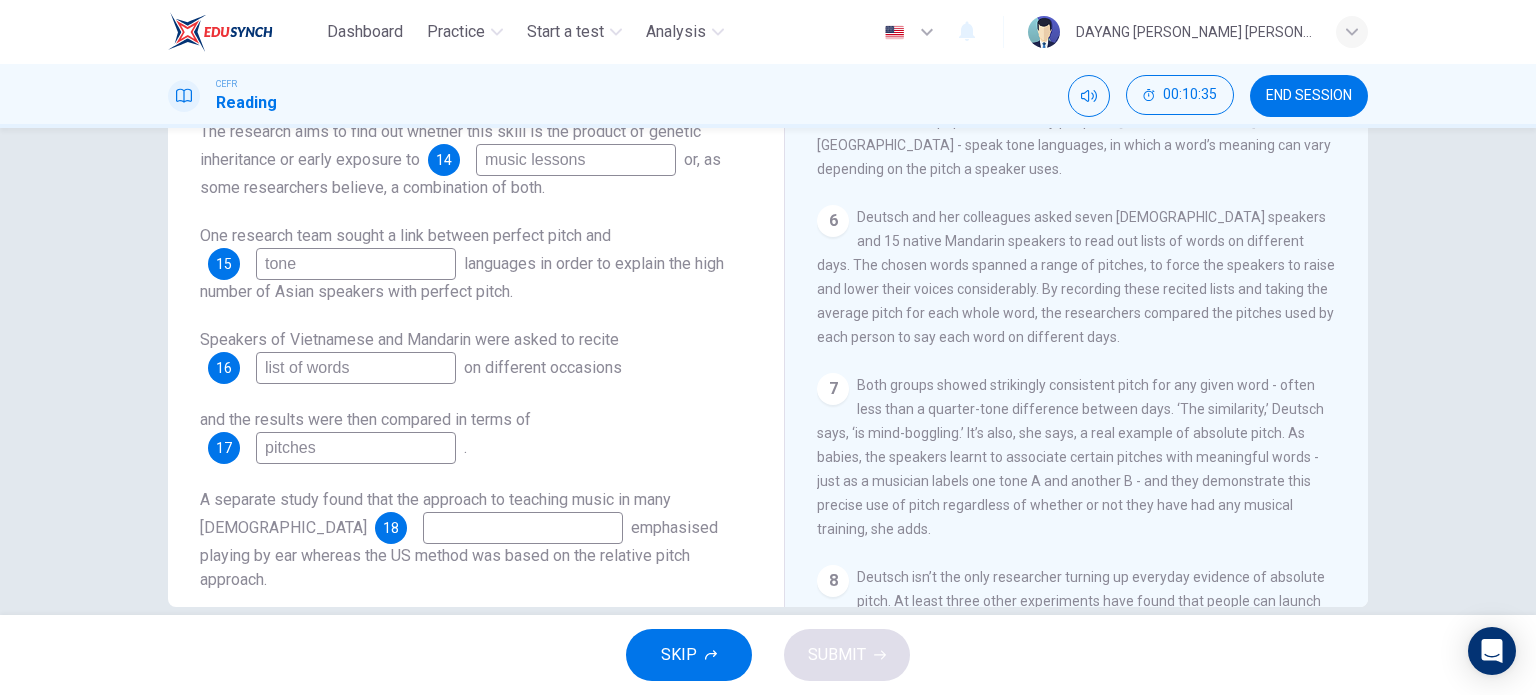 scroll, scrollTop: 288, scrollLeft: 0, axis: vertical 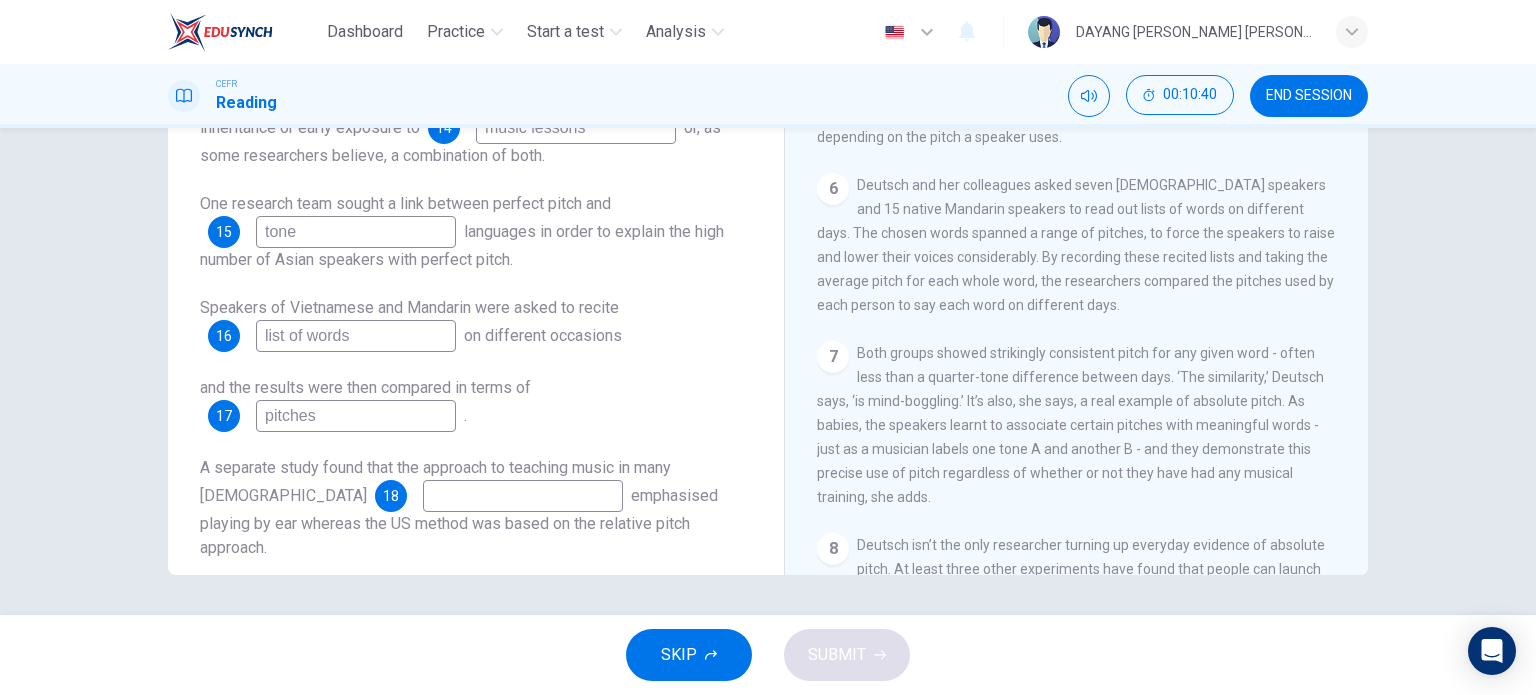 type on "pitches" 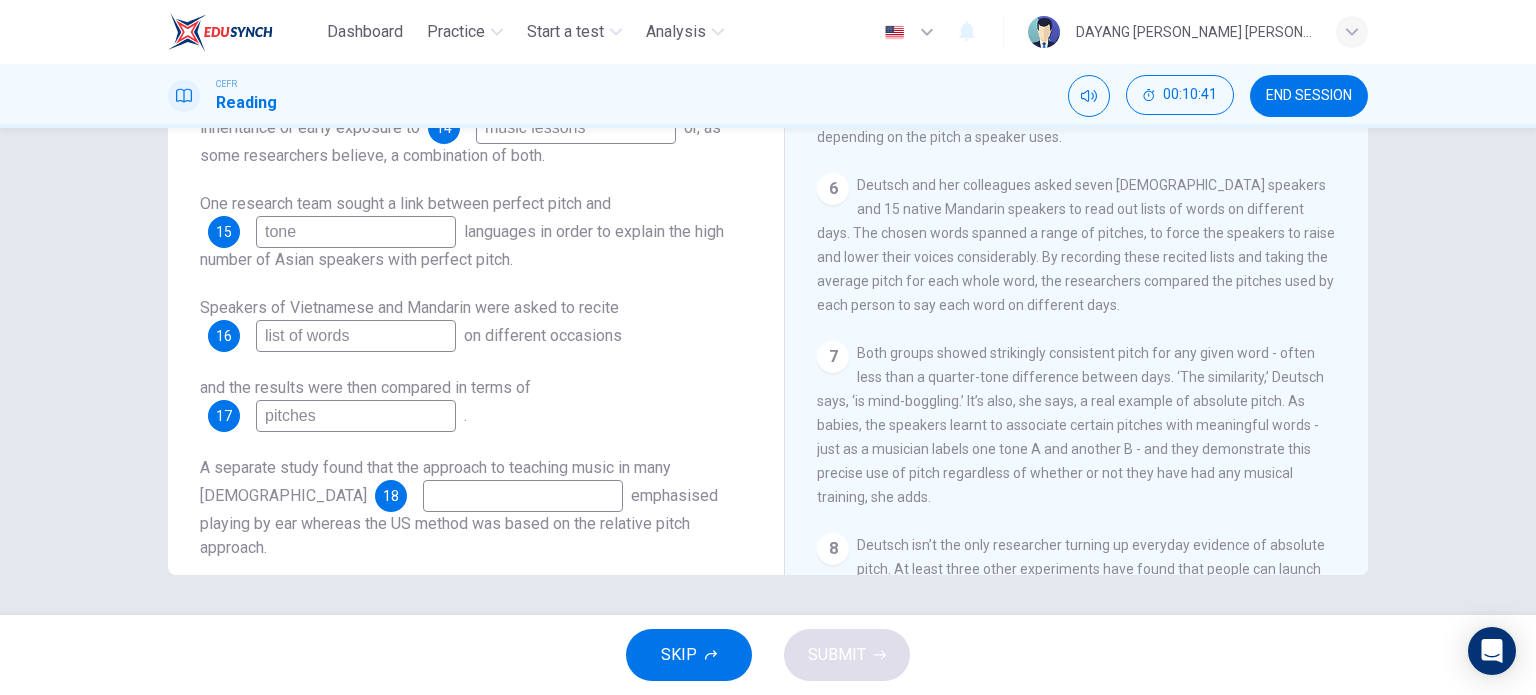 click at bounding box center [523, 496] 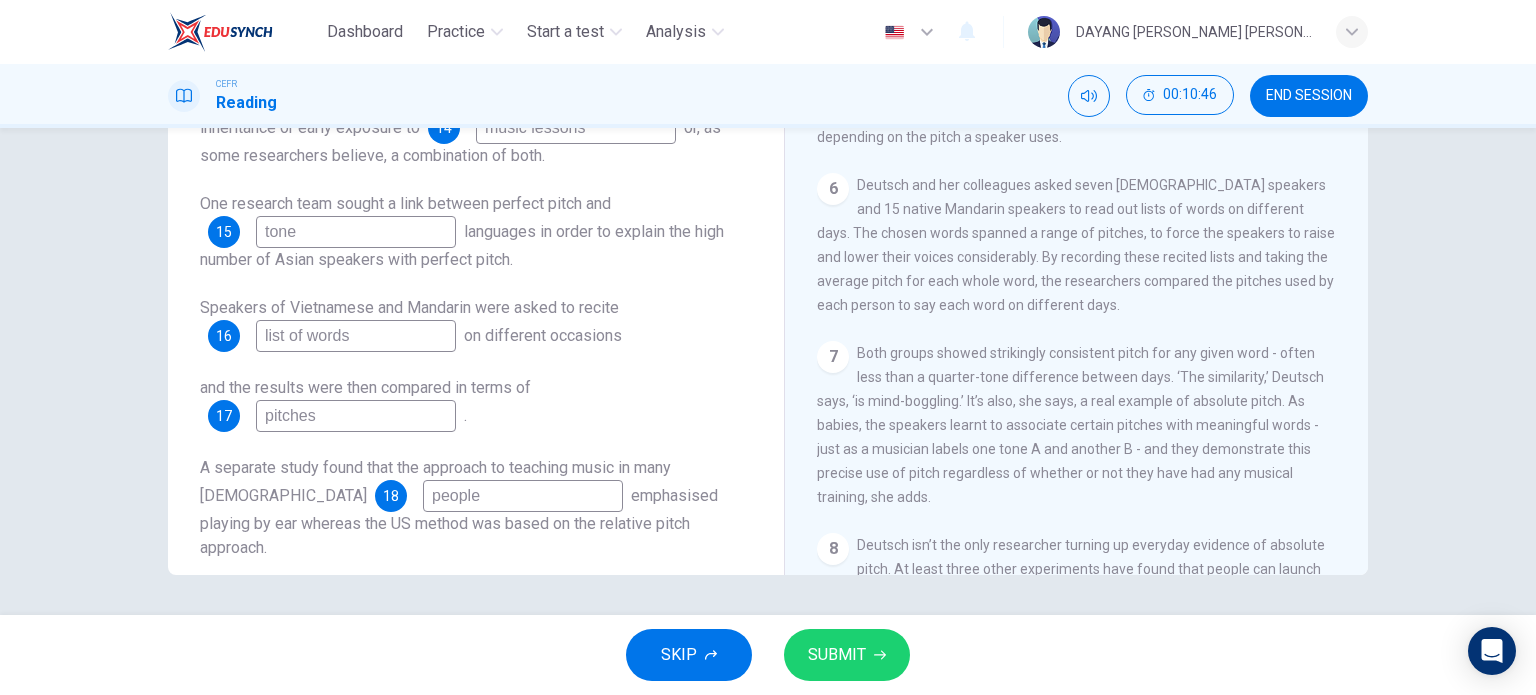 type on "people" 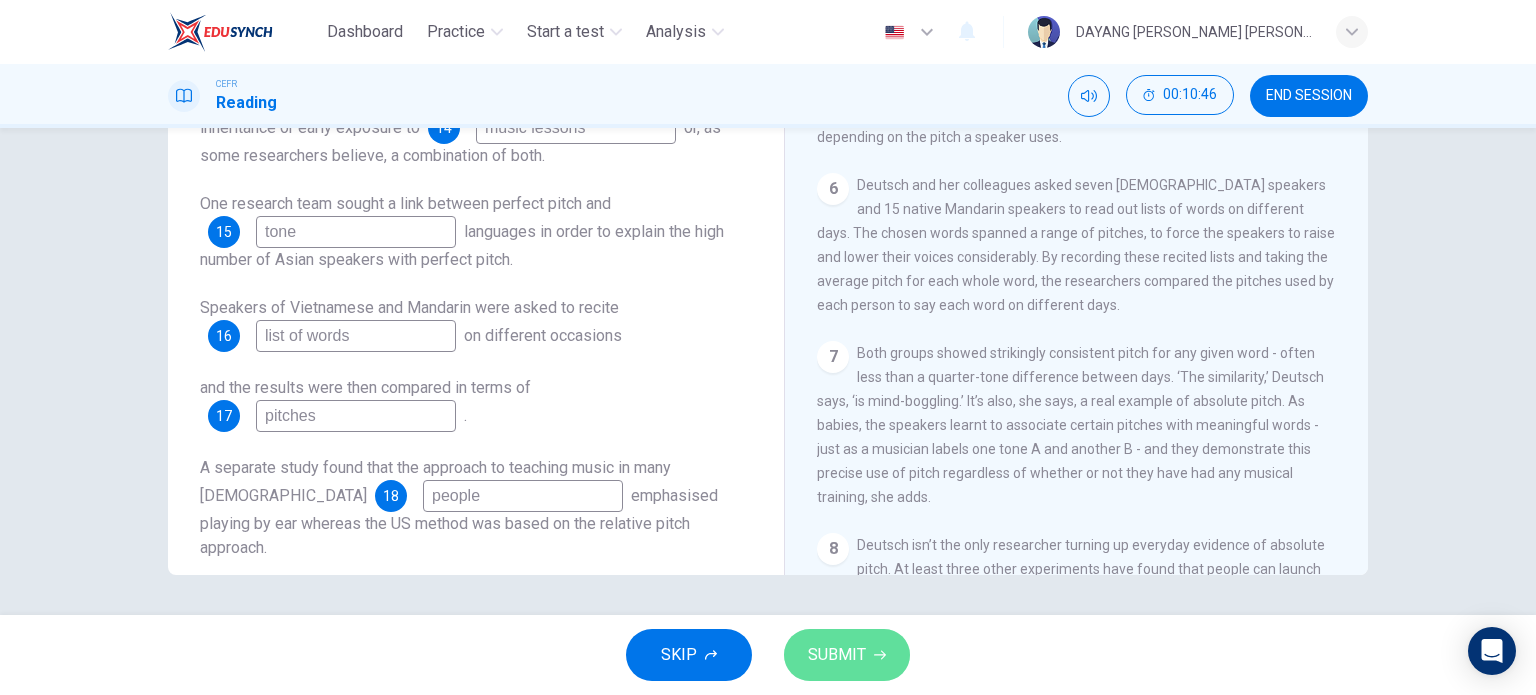 click on "SUBMIT" at bounding box center (847, 655) 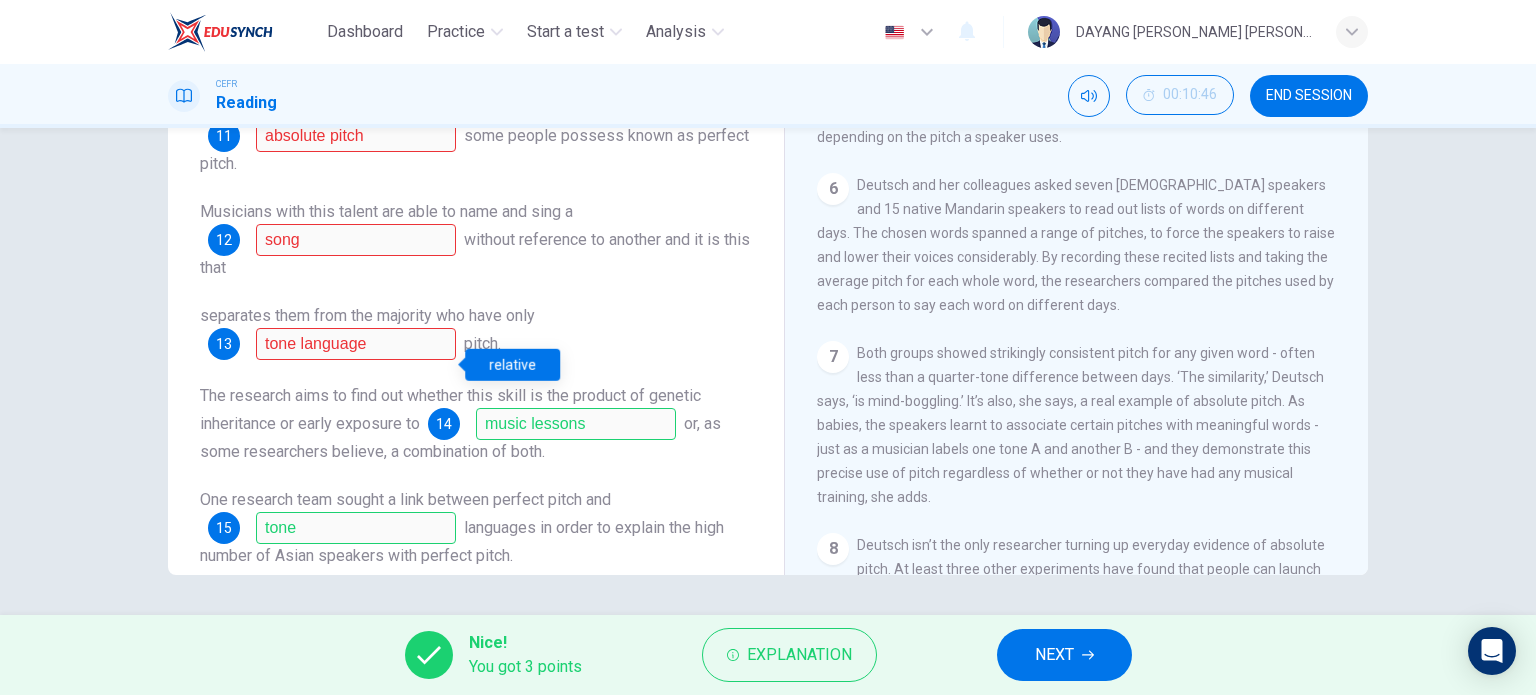 scroll, scrollTop: 0, scrollLeft: 0, axis: both 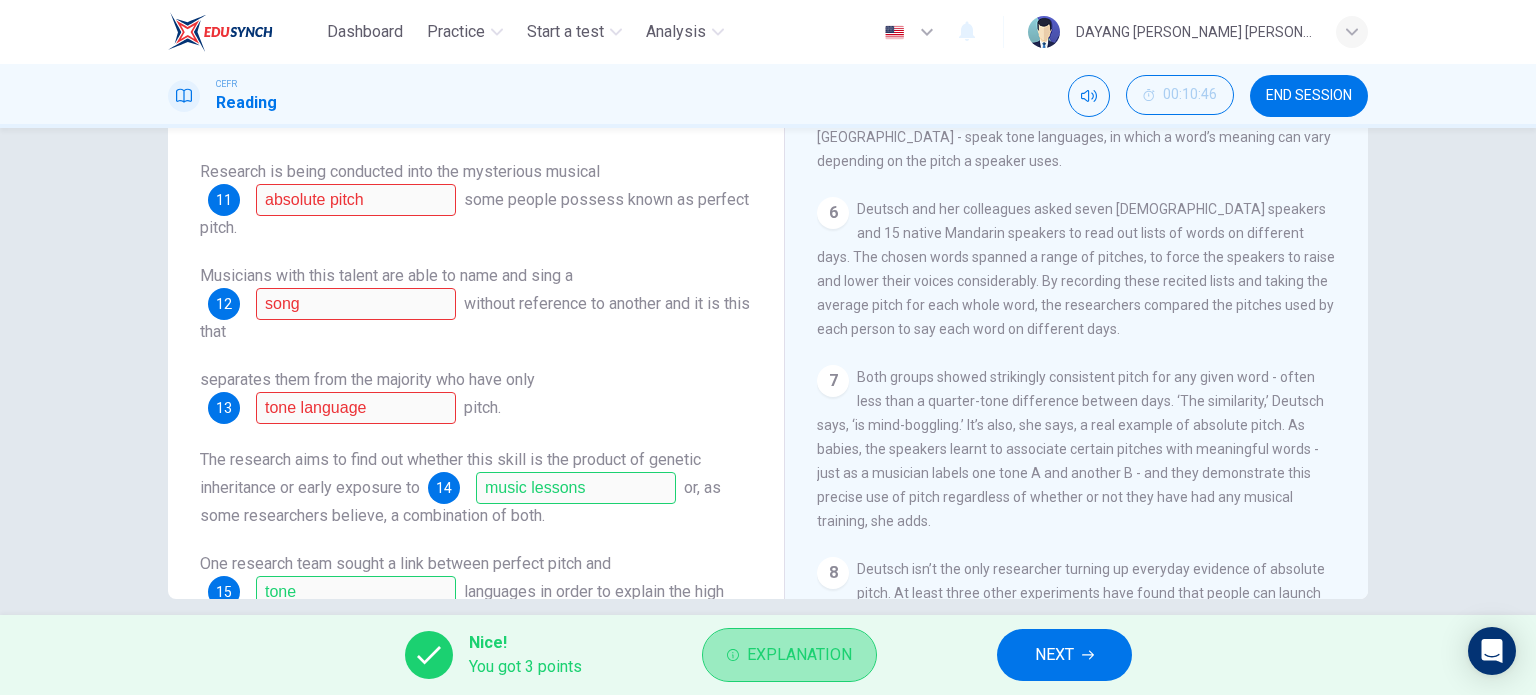 click on "Explanation" at bounding box center (799, 655) 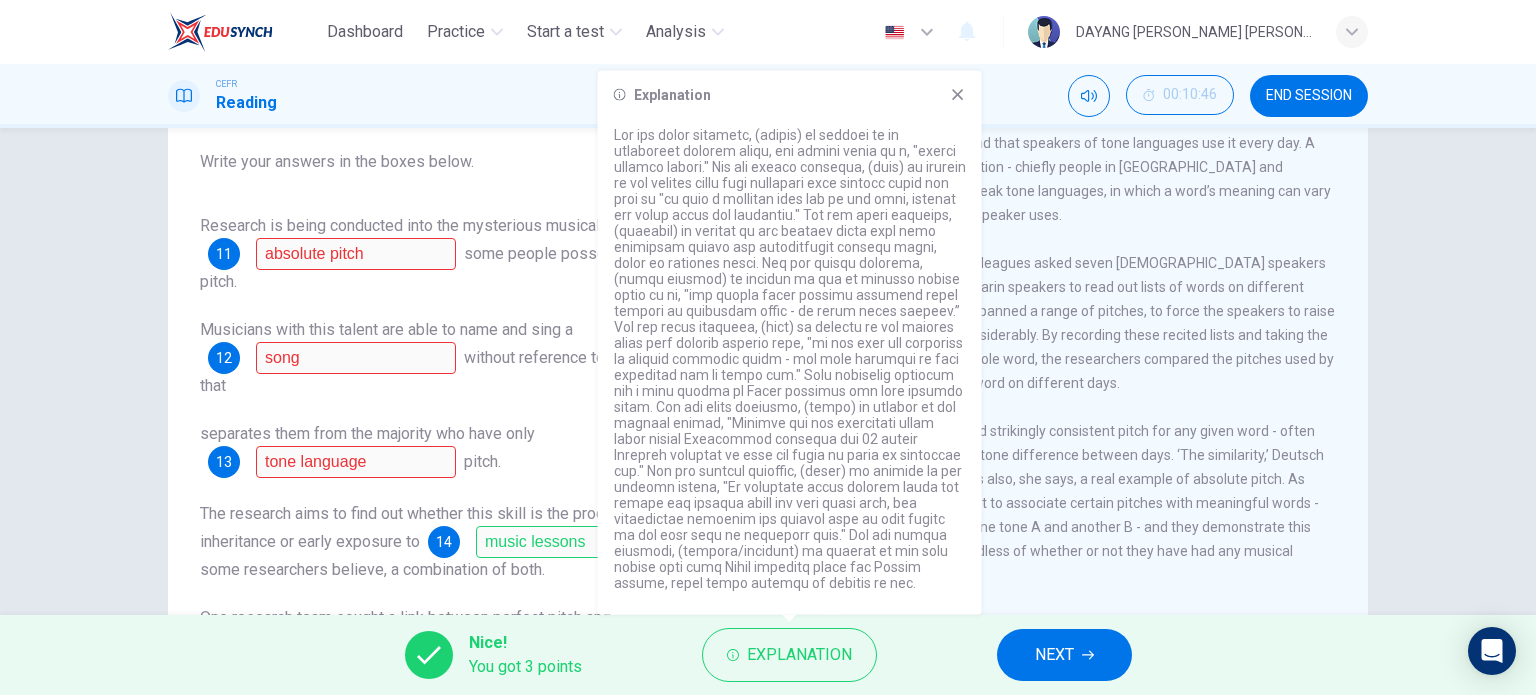 scroll, scrollTop: 212, scrollLeft: 0, axis: vertical 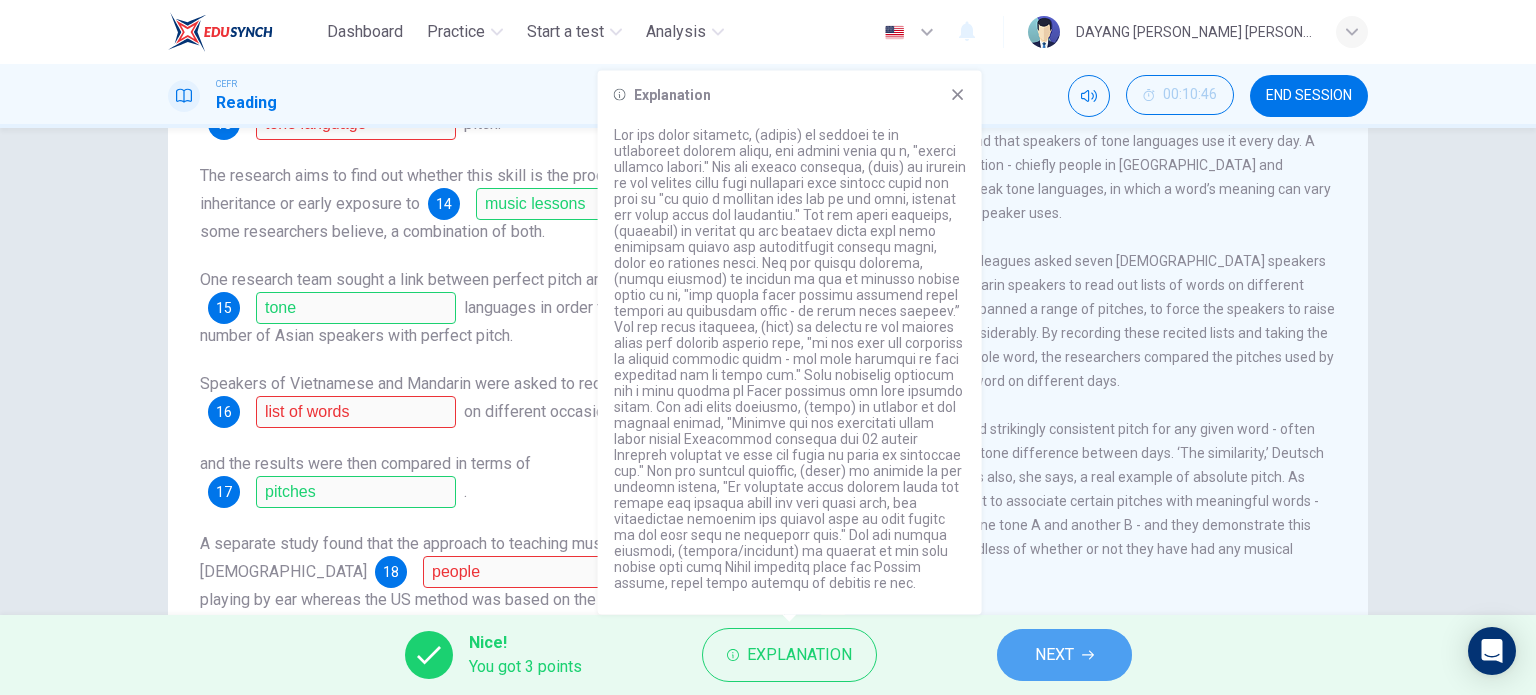 click on "NEXT" at bounding box center [1054, 655] 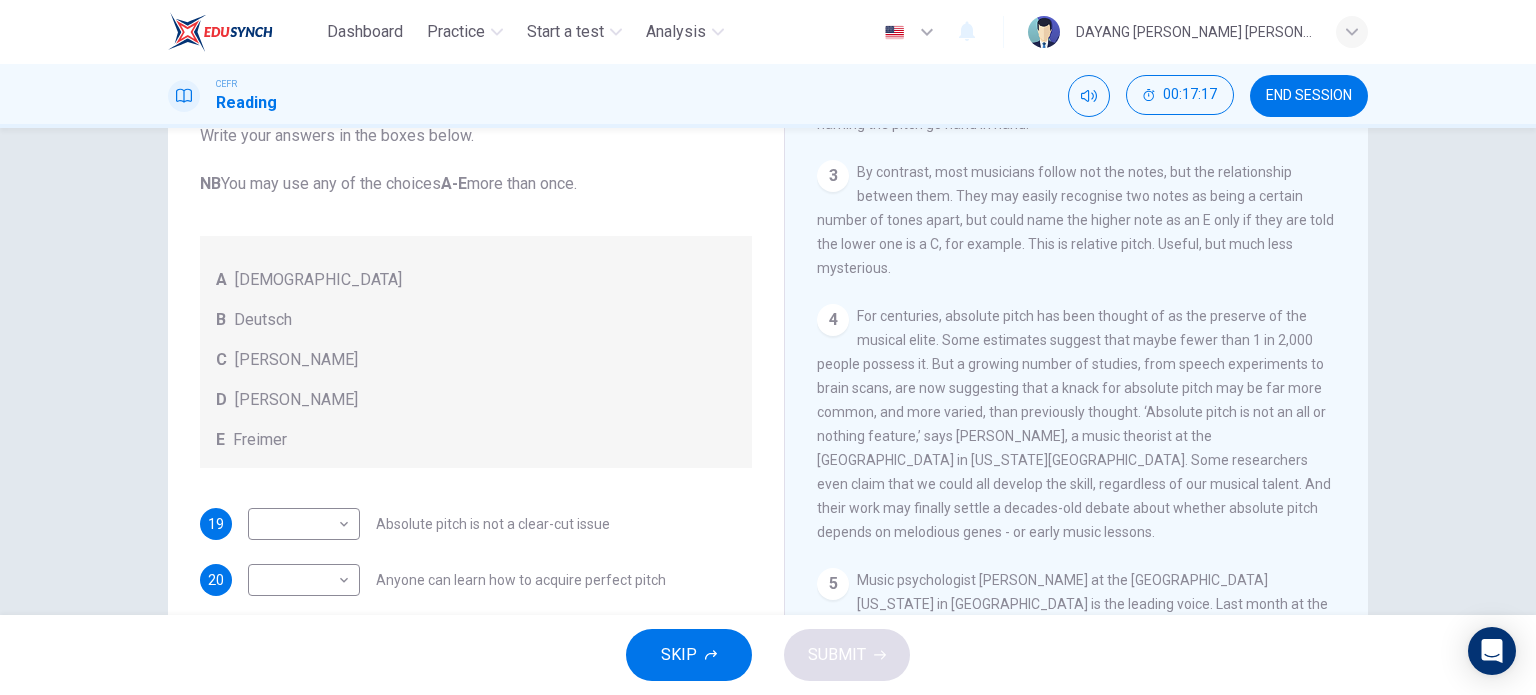 scroll, scrollTop: 627, scrollLeft: 0, axis: vertical 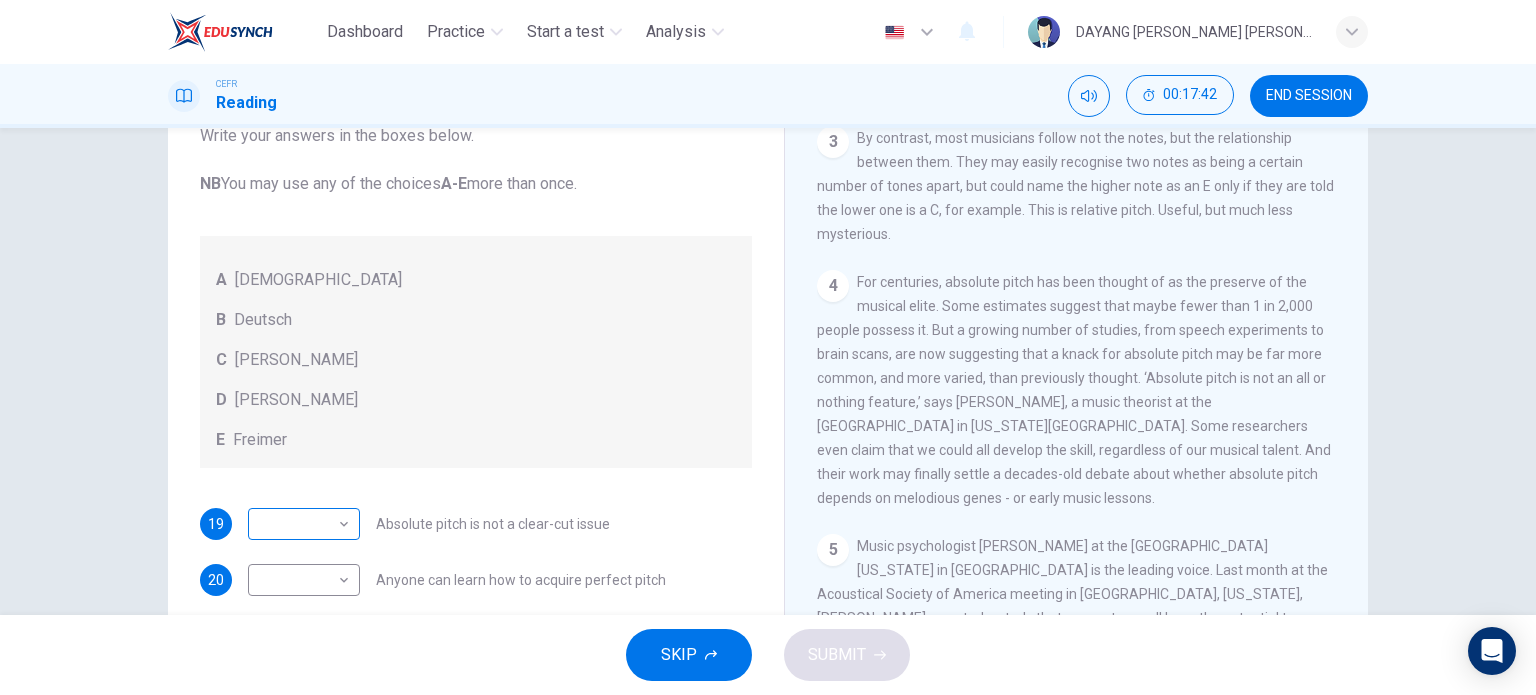 click on "Dashboard Practice Start a test Analysis English en ​ DAYANG [PERSON_NAME] [PERSON_NAME] CEFR Reading 00:17:42 END SESSION Questions 19 - 23 The Reading Passage contains a number of opinions provided by five different scientists. Match each opinion with one of the scientists ( A-E  below).
Write your answers in the boxes below.
NB  You may use any of the choices  A-E  more than once. A Levitin B Deutsch C [PERSON_NAME] D [PERSON_NAME] 19 ​ ​ Absolute pitch is not a clear-cut issue 20 ​ ​ Anyone can learn how to acquire perfect pitch 21 ​ ​ It's actually surprising that not everyone has absolute pitch 22 ​ ​ The perfect pitch ability is genetic 23 ​ ​ The important thing is the age at which music lessons are started Striking the Right Note CLICK TO ZOOM Click to Zoom 1 Is perfect pitch a rare talent possessed solely by the likes of
[PERSON_NAME]? [PERSON_NAME] discusses this much sought-after musical ability. 2 3 4 5 6 7 8 9 10 11 12 13 SKIP SUBMIT
Dashboard Practice Start a test" at bounding box center (768, 347) 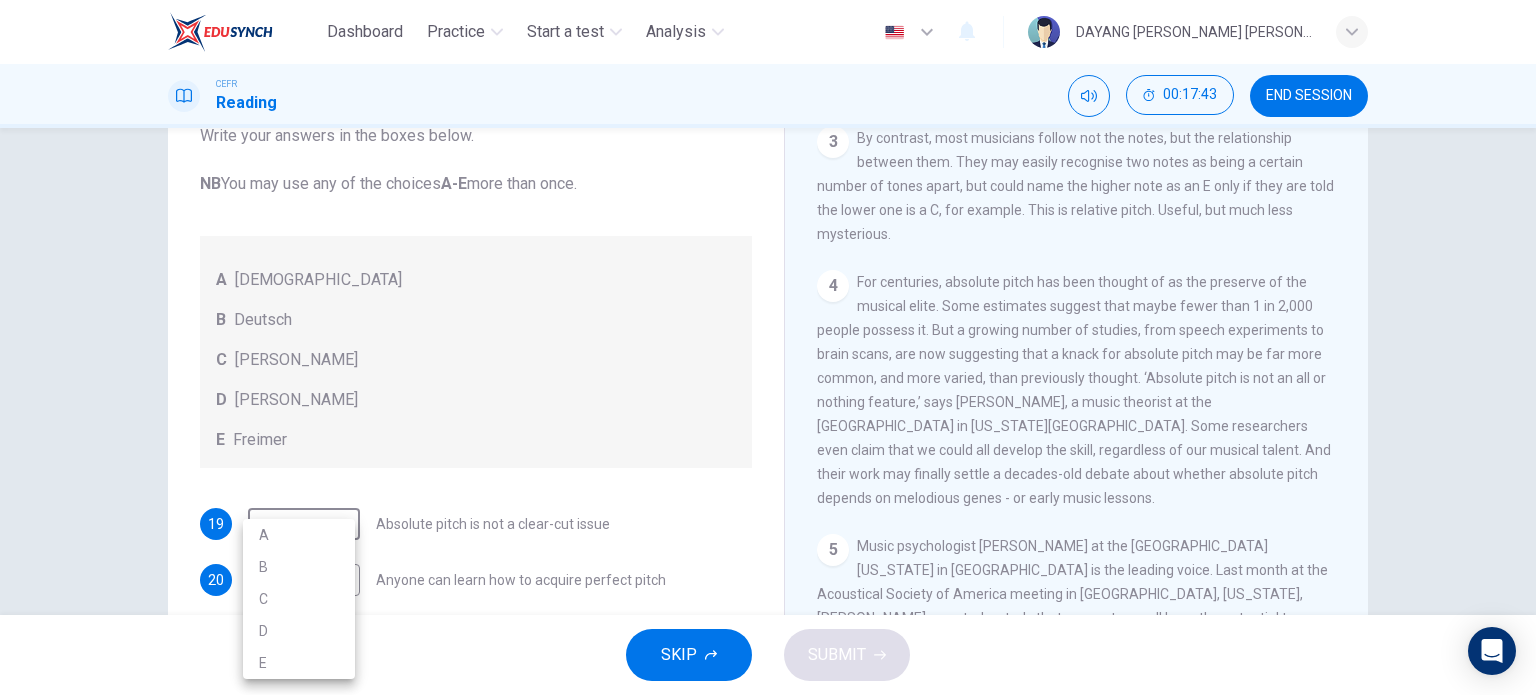click on "D" at bounding box center [299, 631] 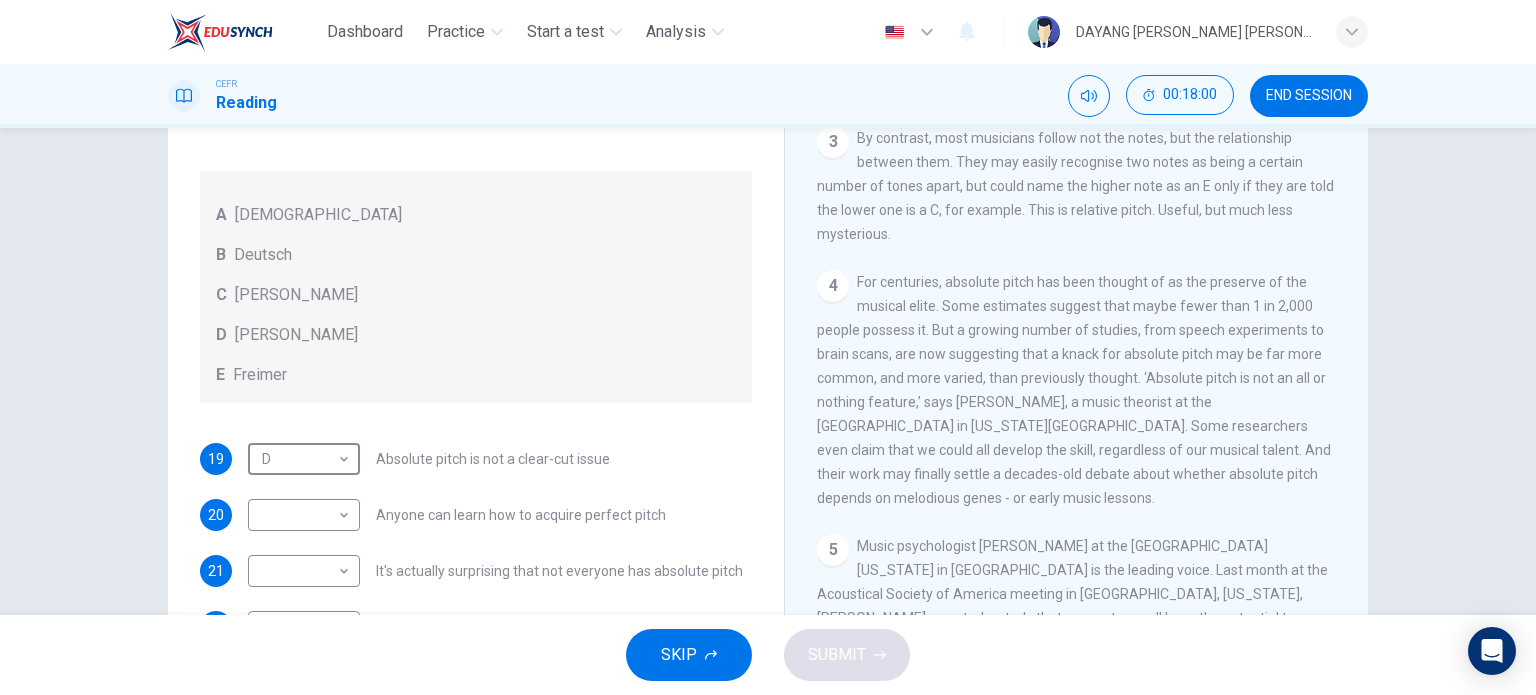 scroll, scrollTop: 100, scrollLeft: 0, axis: vertical 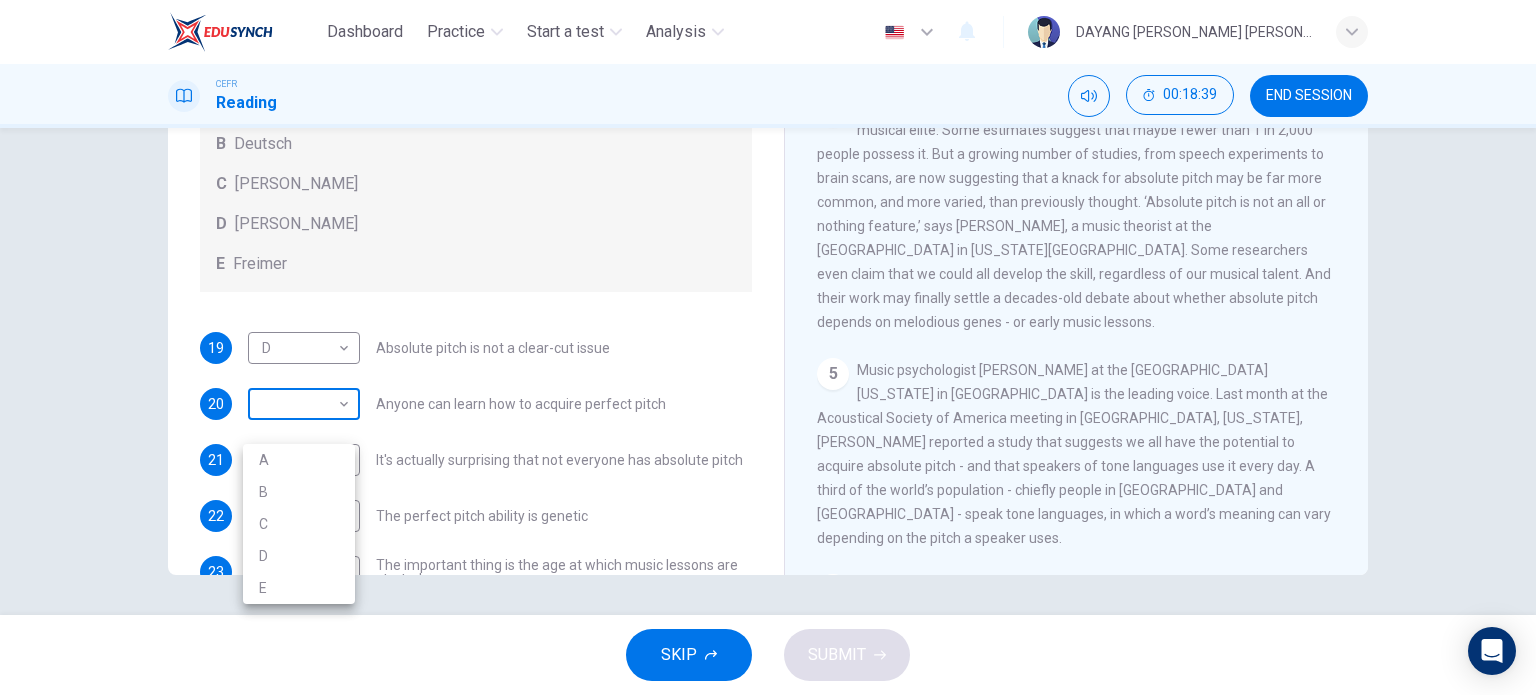 click on "Dashboard Practice Start a test Analysis English en ​ DAYANG [PERSON_NAME] [PERSON_NAME] CEFR Reading 00:18:39 END SESSION Questions 19 - 23 The Reading Passage contains a number of opinions provided by five different scientists. Match each opinion with one of the scientists ( A-E  below).
Write your answers in the boxes below.
NB  You may use any of the choices  A-E  more than once. A Levitin B Deutsch C [PERSON_NAME] D [PERSON_NAME] 19 D D ​ Absolute pitch is not a clear-cut issue 20 ​ ​ Anyone can learn how to acquire perfect pitch 21 ​ ​ It's actually surprising that not everyone has absolute pitch 22 ​ ​ The perfect pitch ability is genetic 23 ​ ​ The important thing is the age at which music lessons are started Striking the Right Note CLICK TO ZOOM Click to Zoom 1 Is perfect pitch a rare talent possessed solely by the likes of
[PERSON_NAME]? [PERSON_NAME] discusses this much sought-after musical ability. 2 3 4 5 6 7 8 9 10 11 12 13 SKIP SUBMIT
Dashboard Practice Start a test A" at bounding box center (768, 347) 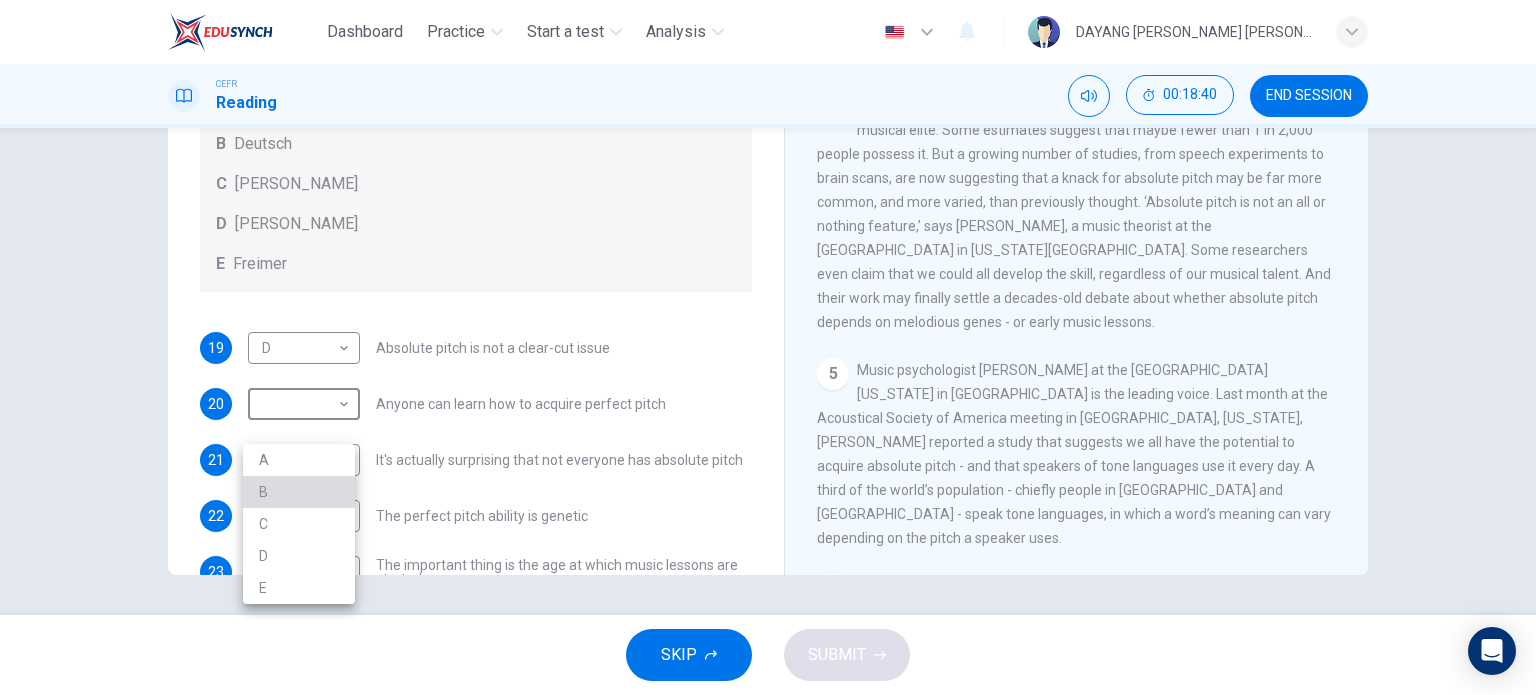 click on "B" at bounding box center (299, 492) 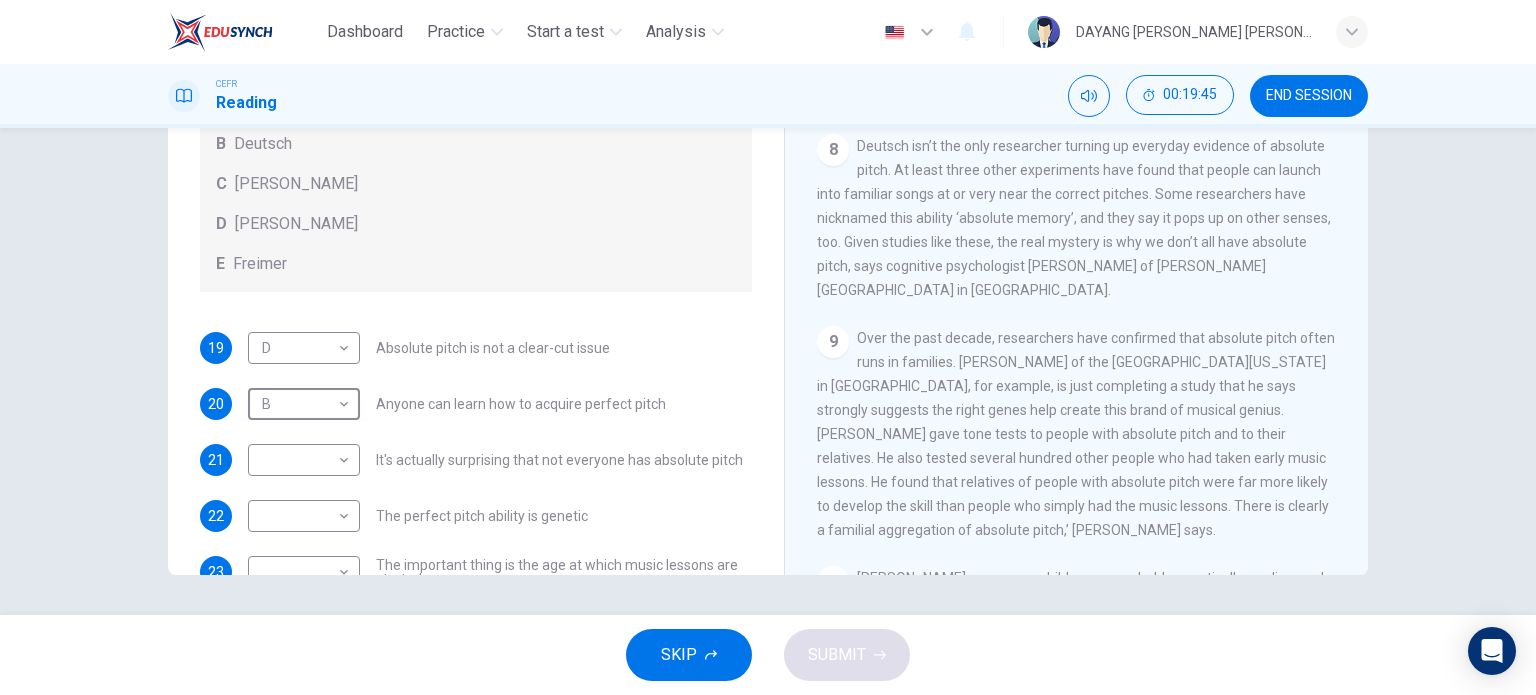 scroll, scrollTop: 1427, scrollLeft: 0, axis: vertical 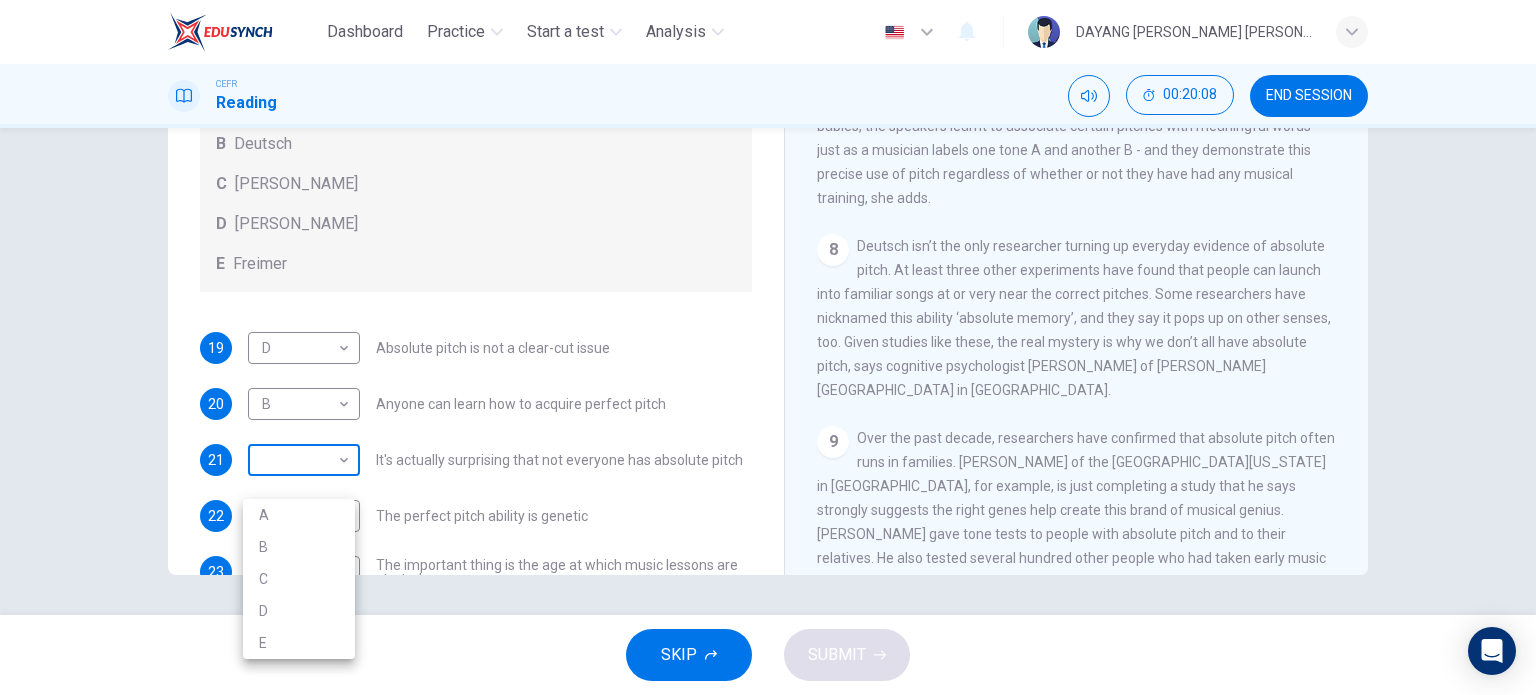 click on "Dashboard Practice Start a test Analysis English en ​ DAYANG [PERSON_NAME] [PERSON_NAME] CEFR Reading 00:20:08 END SESSION Questions 19 - 23 The Reading Passage contains a number of opinions provided by five different scientists. Match each opinion with one of the scientists ( A-E  below).
Write your answers in the boxes below.
NB  You may use any of the choices  A-E  more than once. A Levitin B Deutsch C [PERSON_NAME] D [PERSON_NAME] 19 D D ​ Absolute pitch is not a clear-cut issue 20 B B ​ Anyone can learn how to acquire perfect pitch 21 ​ ​ It's actually surprising that not everyone has absolute pitch 22 ​ ​ The perfect pitch ability is genetic 23 ​ ​ The important thing is the age at which music lessons are started Striking the Right Note CLICK TO ZOOM Click to Zoom 1 Is perfect pitch a rare talent possessed solely by the likes of
[PERSON_NAME]? [PERSON_NAME] discusses this much sought-after musical ability. 2 3 4 5 6 7 8 9 10 11 12 13 SKIP SUBMIT
Dashboard Practice Start a test A" at bounding box center (768, 347) 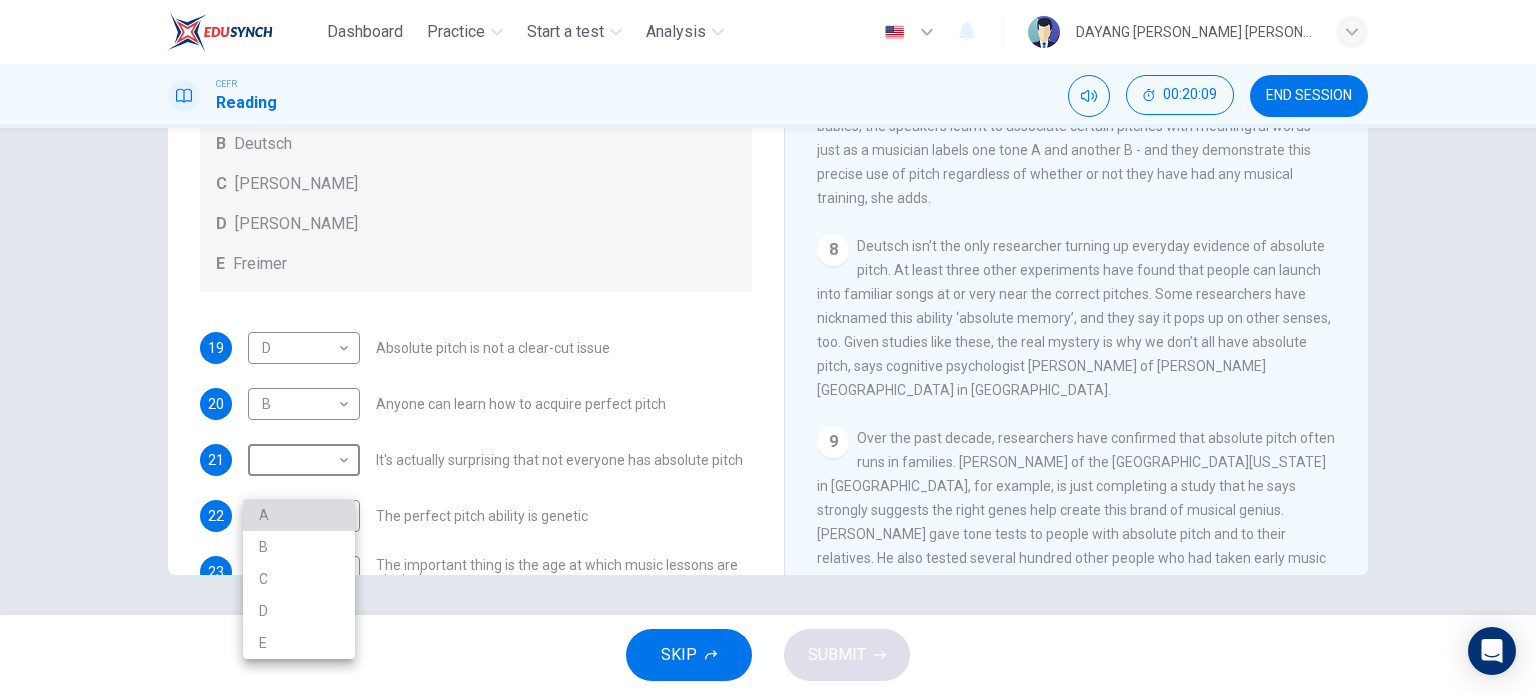 click on "A" at bounding box center [299, 515] 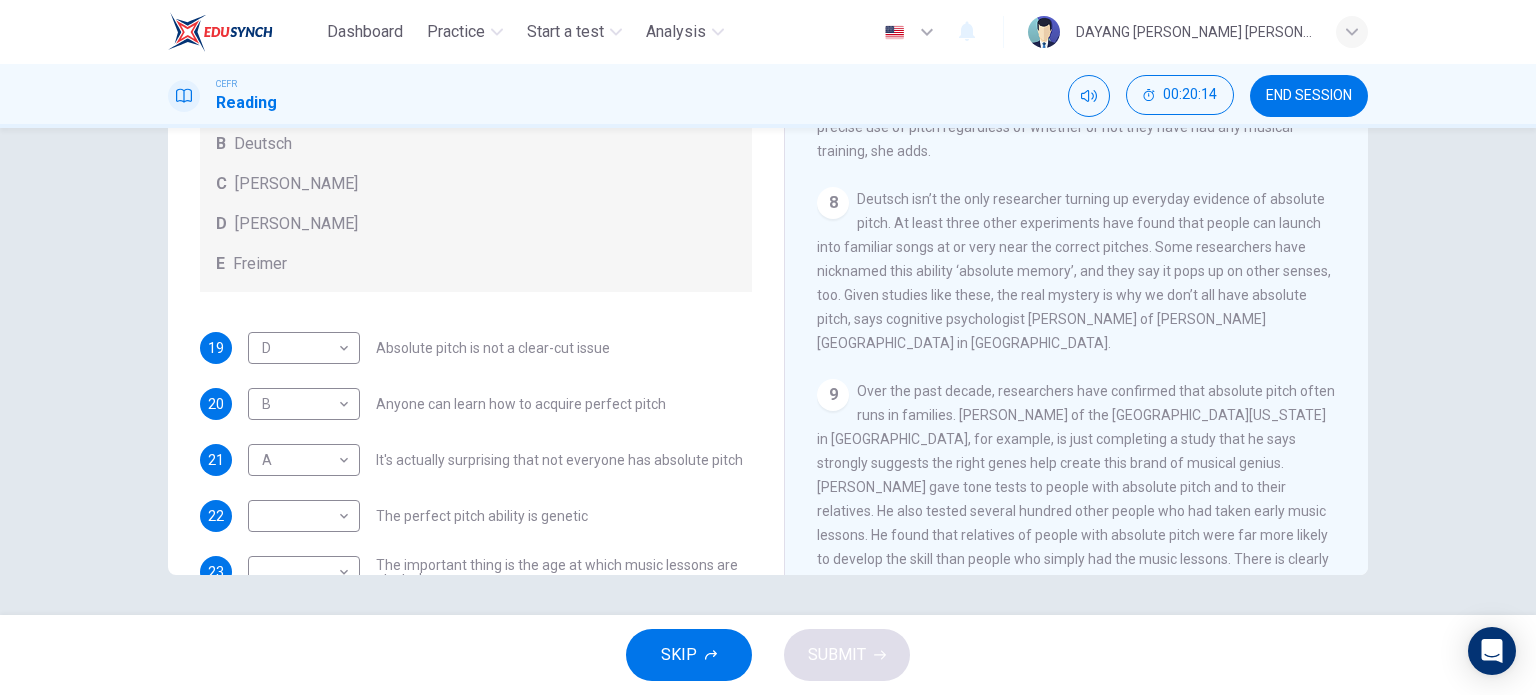scroll, scrollTop: 1475, scrollLeft: 0, axis: vertical 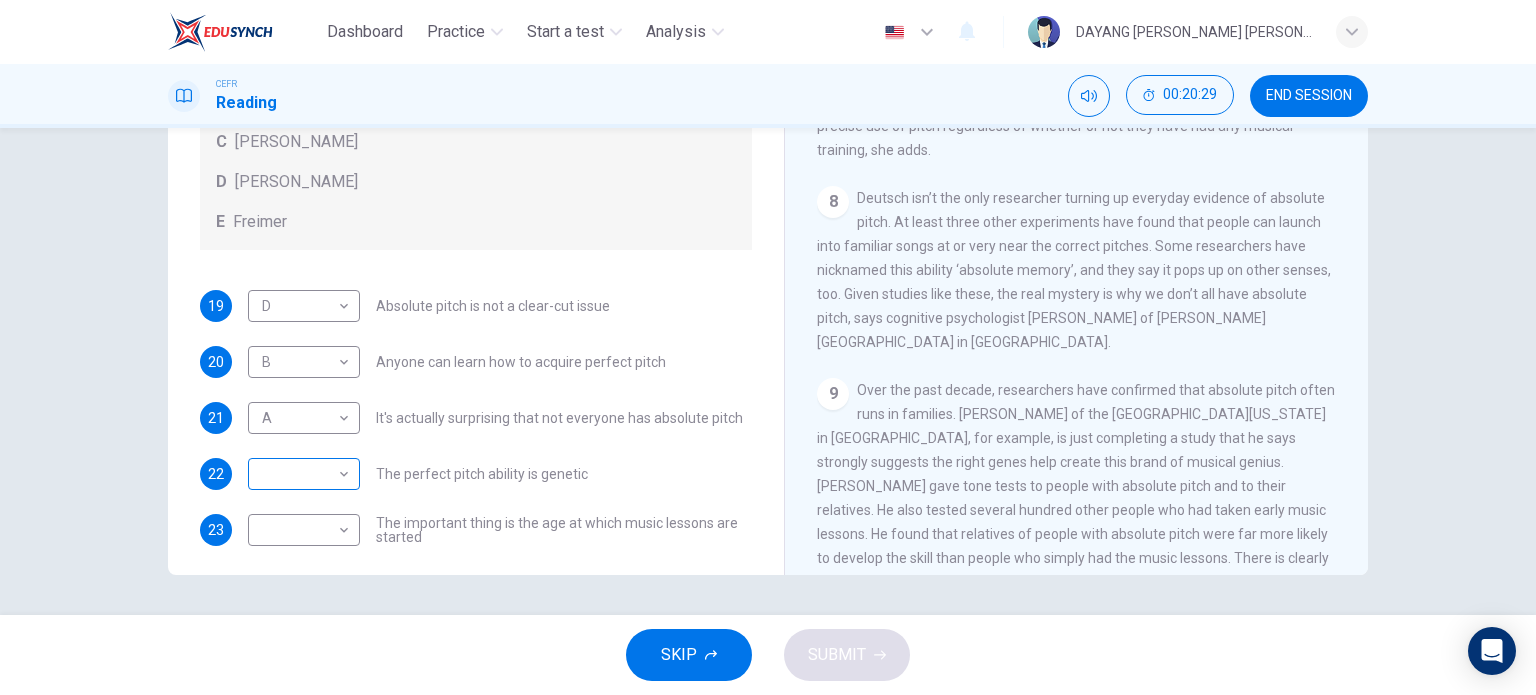 click on "Dashboard Practice Start a test Analysis English en ​ DAYANG [PERSON_NAME] [PERSON_NAME] CEFR Reading 00:20:29 END SESSION Questions 19 - 23 The Reading Passage contains a number of opinions provided by five different scientists. Match each opinion with one of the scientists ( A-E  below).
Write your answers in the boxes below.
NB  You may use any of the choices  A-E  more than once. A Levitin B Deutsch C [PERSON_NAME] D [PERSON_NAME] 19 D D ​ Absolute pitch is not a clear-cut issue 20 B B ​ Anyone can learn how to acquire perfect pitch 21 A A ​ It's actually surprising that not everyone has absolute pitch 22 ​ ​ The perfect pitch ability is genetic 23 ​ ​ The important thing is the age at which music lessons are started Striking the Right Note CLICK TO ZOOM Click to Zoom 1 Is perfect pitch a rare talent possessed solely by the likes of
[PERSON_NAME]? [PERSON_NAME] discusses this much sought-after musical ability. 2 3 4 5 6 7 8 9 10 11 12 13 SKIP SUBMIT
Dashboard Practice Start a test" at bounding box center (768, 347) 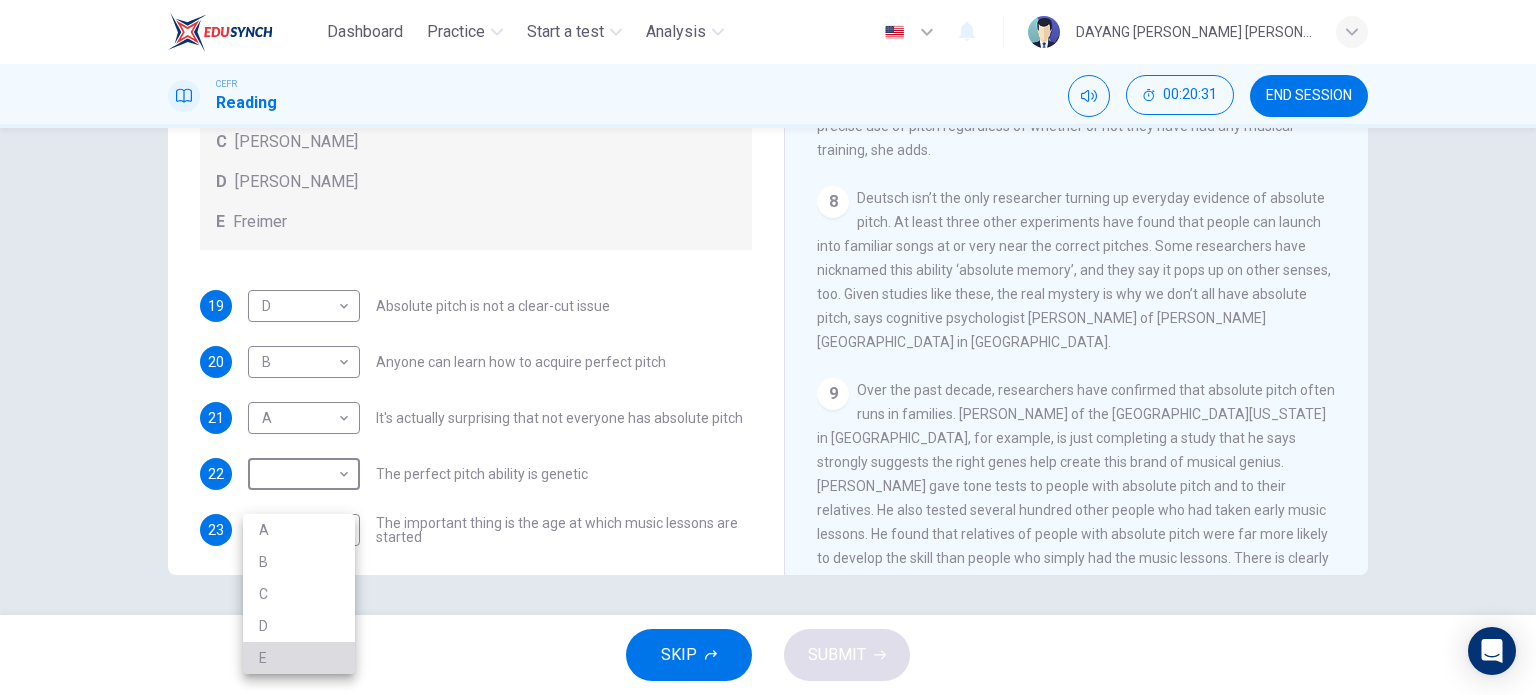 click on "E" at bounding box center (299, 658) 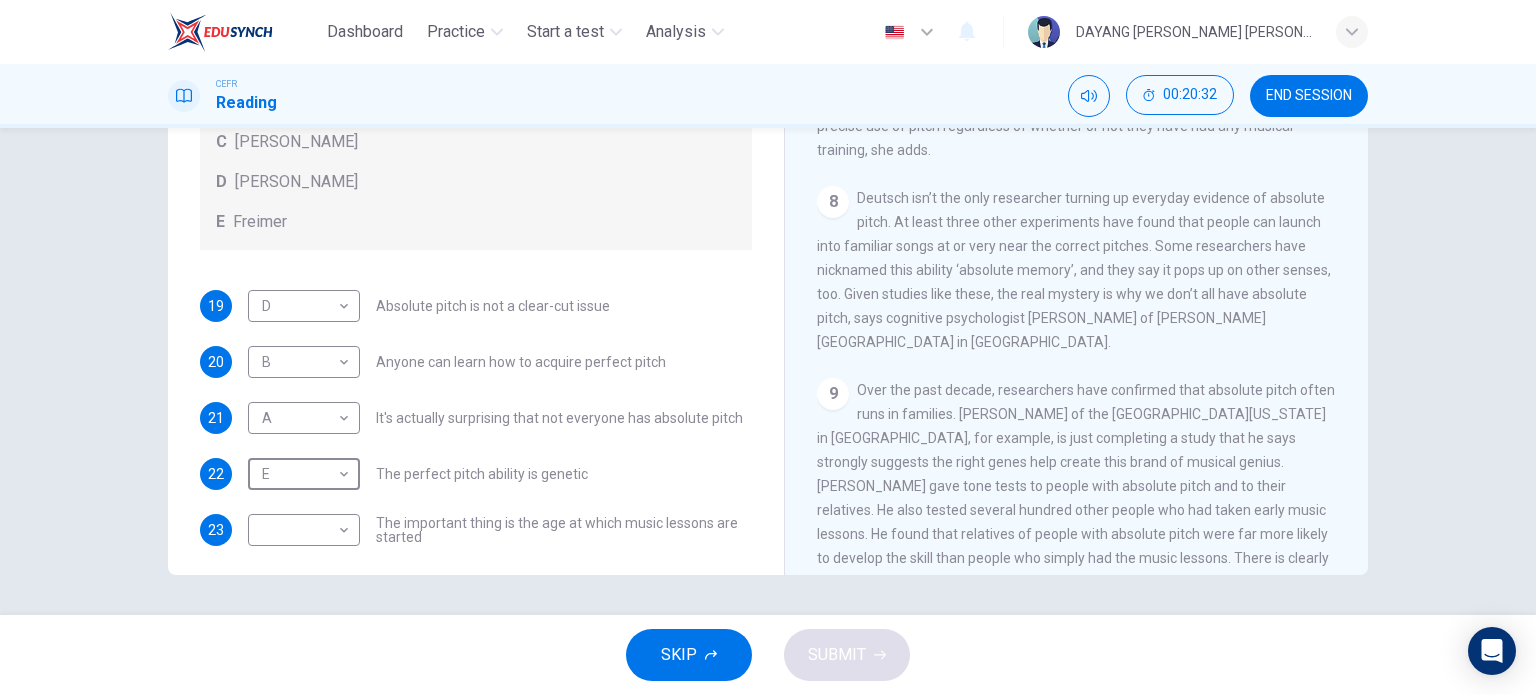scroll, scrollTop: 176, scrollLeft: 0, axis: vertical 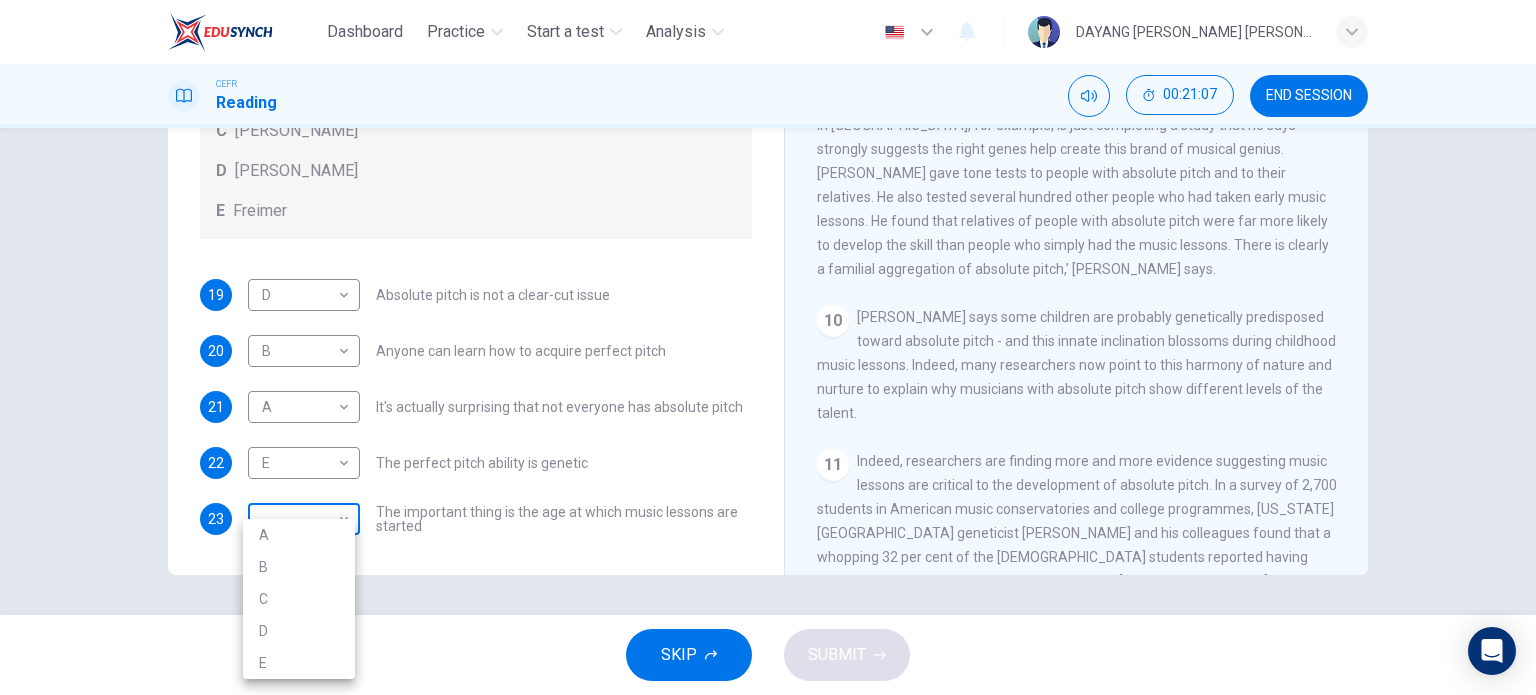 click on "Dashboard Practice Start a test Analysis English en ​ DAYANG [PERSON_NAME] [PERSON_NAME] CEFR Reading 00:21:07 END SESSION Questions 19 - 23 The Reading Passage contains a number of opinions provided by five different scientists. Match each opinion with one of the scientists ( A-E  below).
Write your answers in the boxes below.
NB  You may use any of the choices  A-E  more than once. A Levitin B Deutsch C [PERSON_NAME] D [PERSON_NAME] 19 D D ​ Absolute pitch is not a clear-cut issue 20 B B ​ Anyone can learn how to acquire perfect pitch 21 A A ​ It's actually surprising that not everyone has absolute pitch 22 E E ​ The perfect pitch ability is genetic 23 ​ ​ The important thing is the age at which music lessons are started Striking the Right Note CLICK TO ZOOM Click to Zoom 1 Is perfect pitch a rare talent possessed solely by the likes of
[PERSON_NAME]? [PERSON_NAME] discusses this much sought-after musical ability. 2 3 4 5 6 7 8 9 10 11 12 13 SKIP SUBMIT
Dashboard Practice Start a test A" at bounding box center (768, 347) 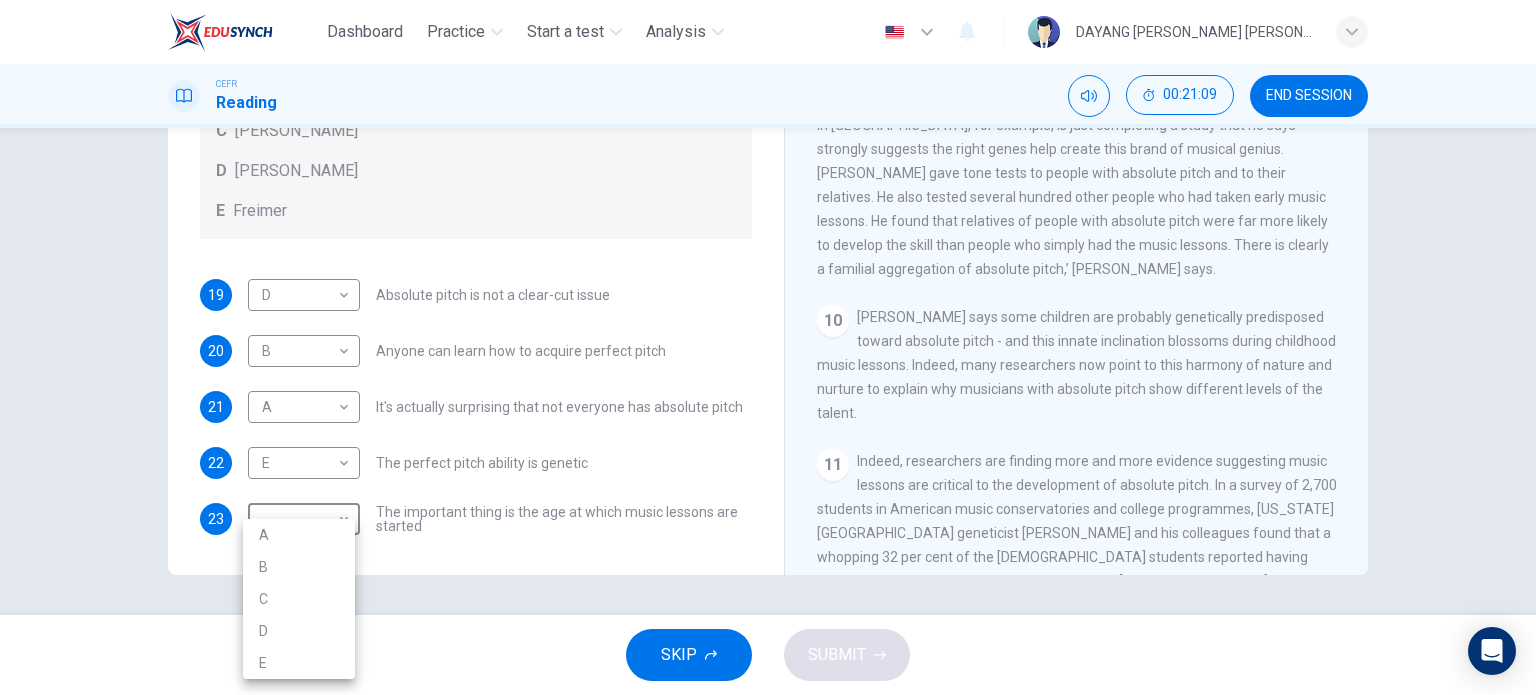 drag, startPoint x: 342, startPoint y: 579, endPoint x: 335, endPoint y: 594, distance: 16.552946 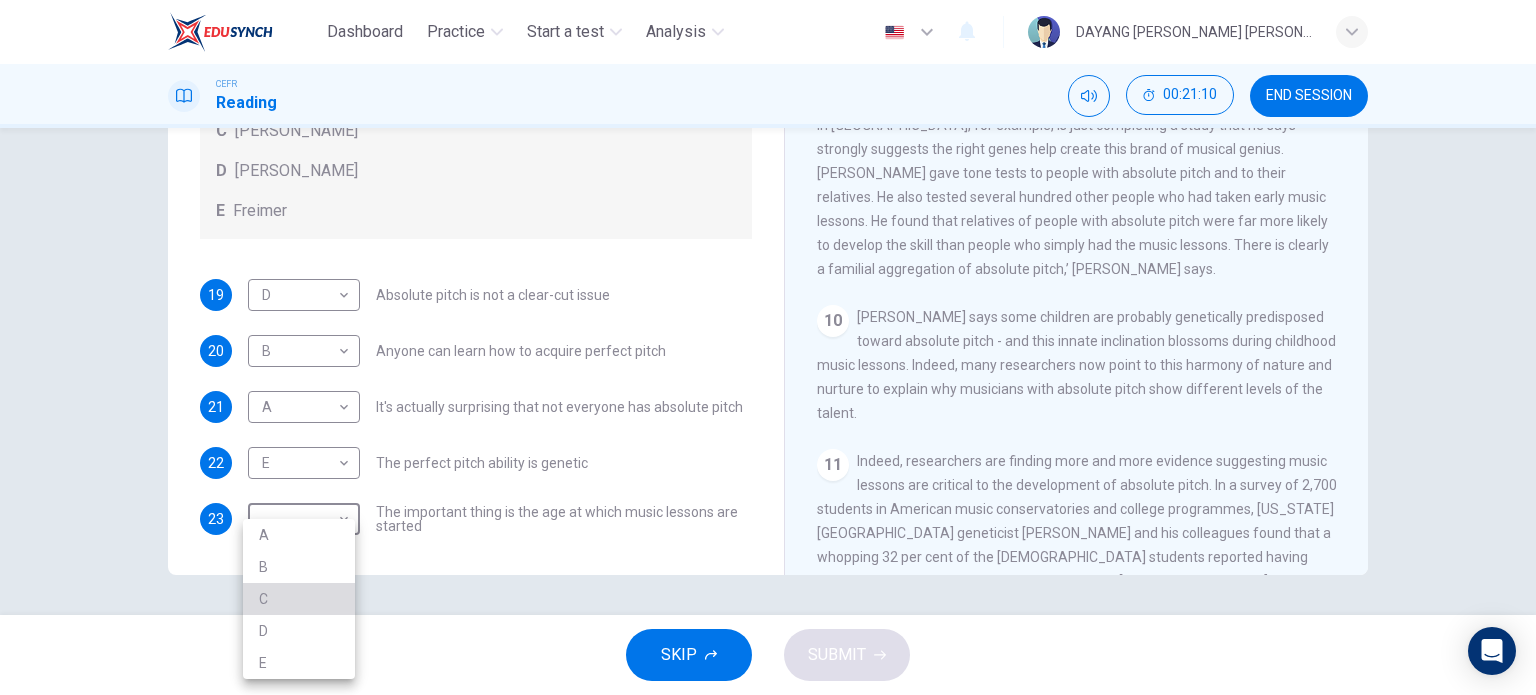 click on "C" at bounding box center (299, 599) 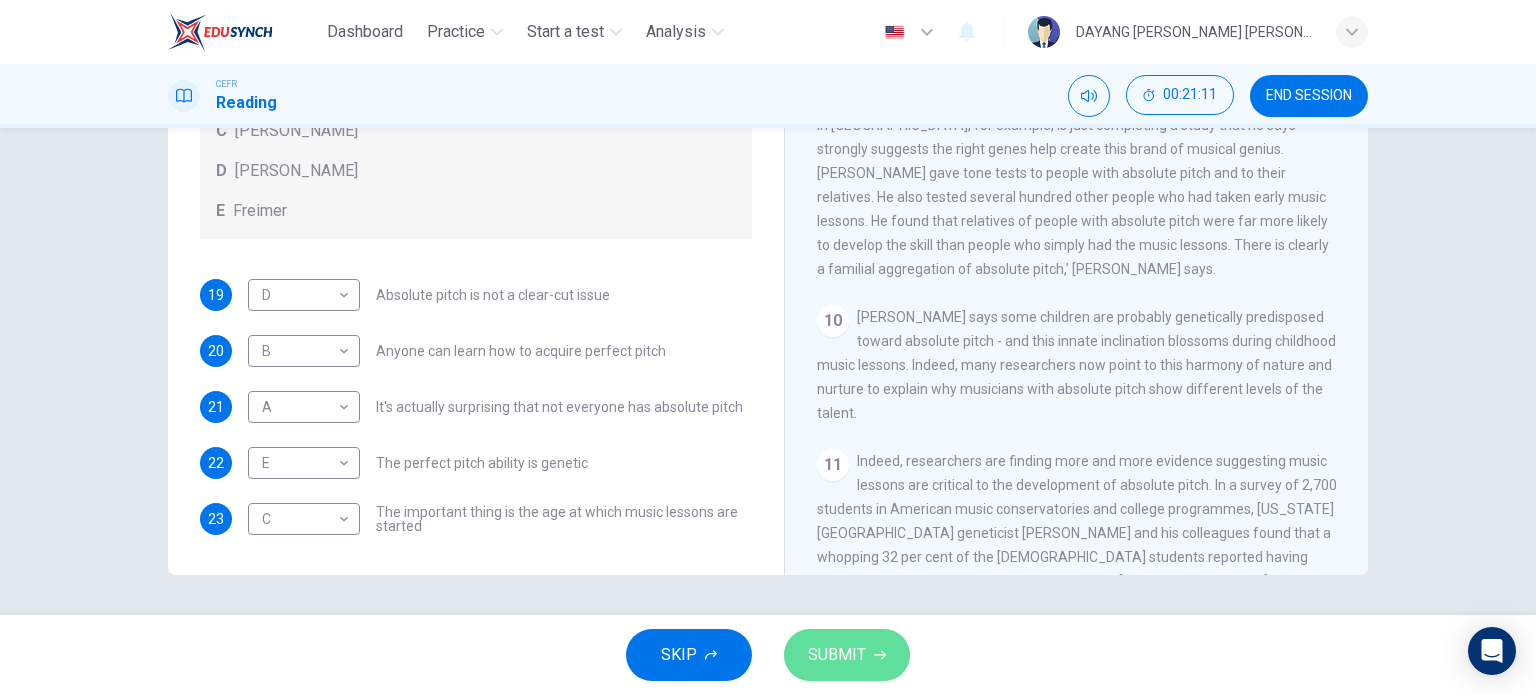 click on "SUBMIT" at bounding box center [837, 655] 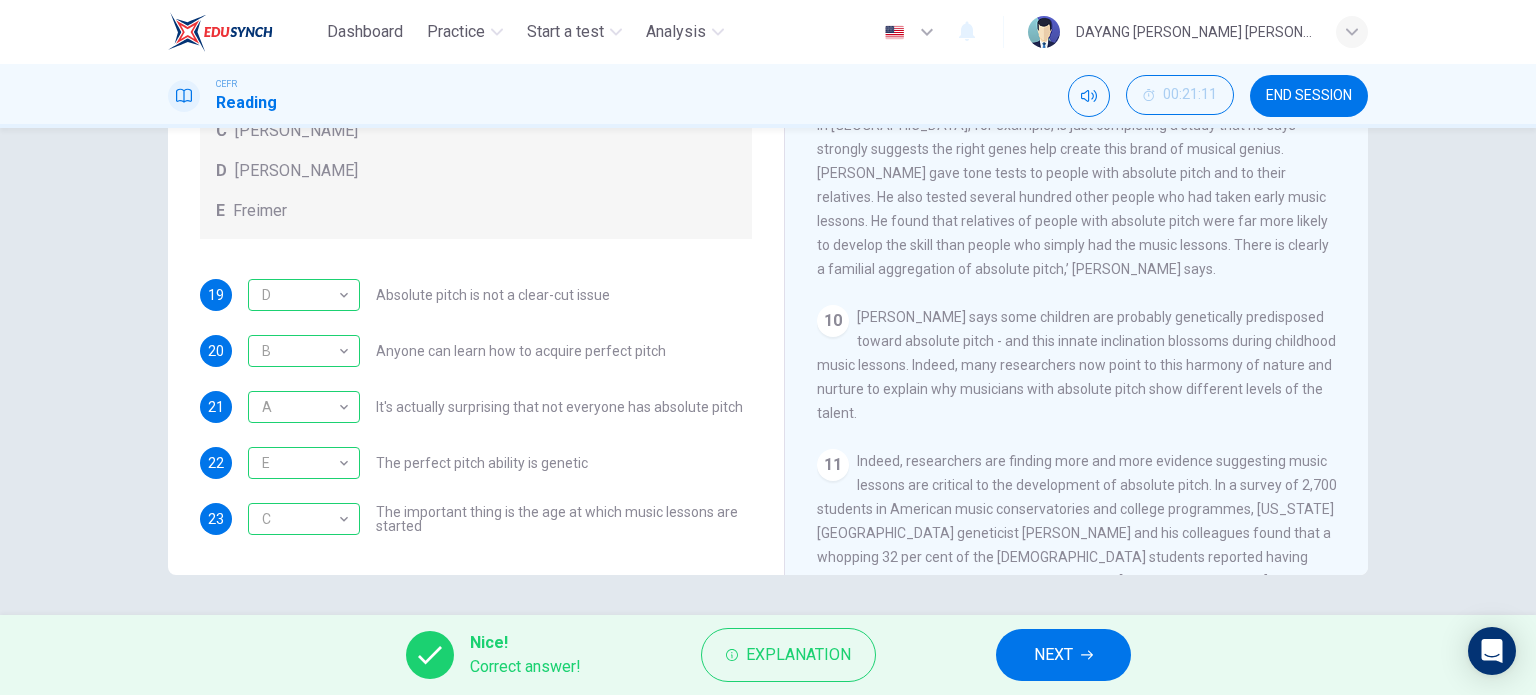 drag, startPoint x: 817, startPoint y: 563, endPoint x: 653, endPoint y: 476, distance: 185.64752 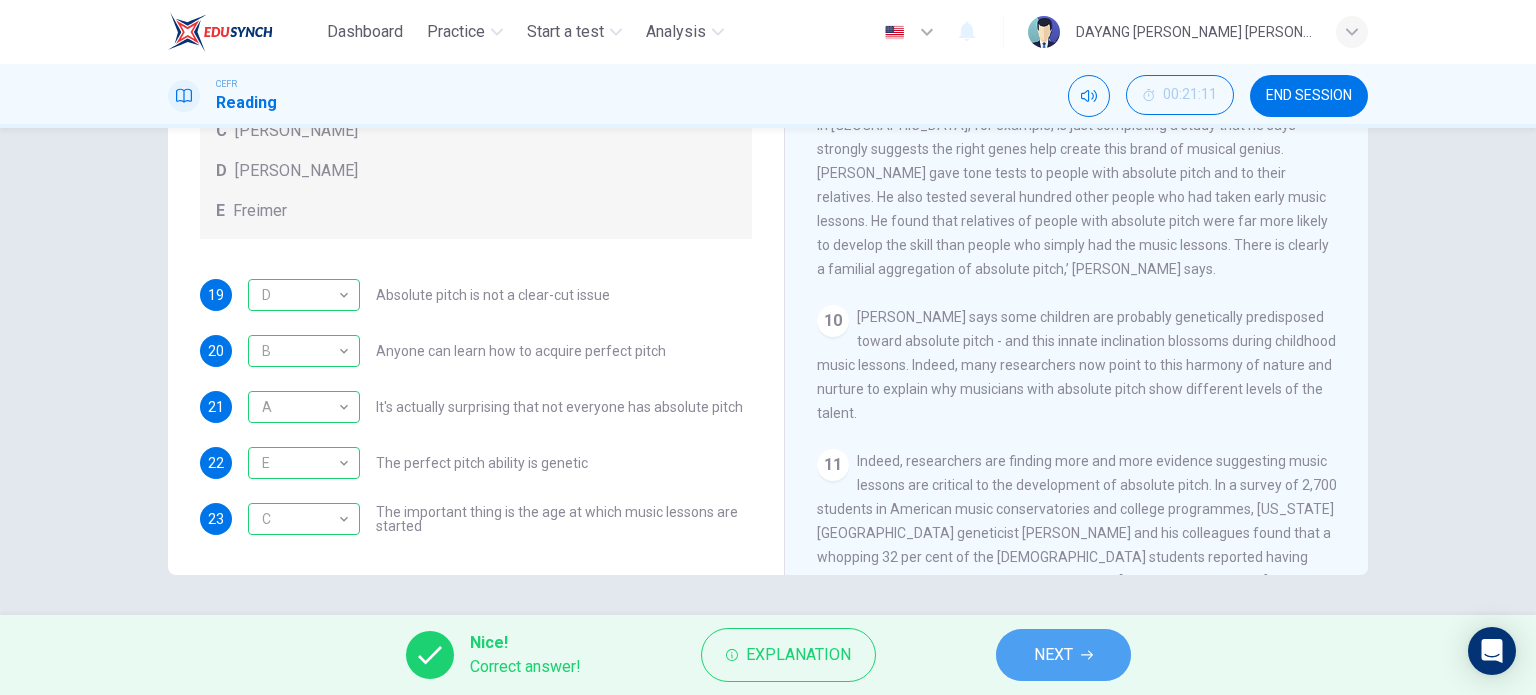 click on "NEXT" at bounding box center (1053, 655) 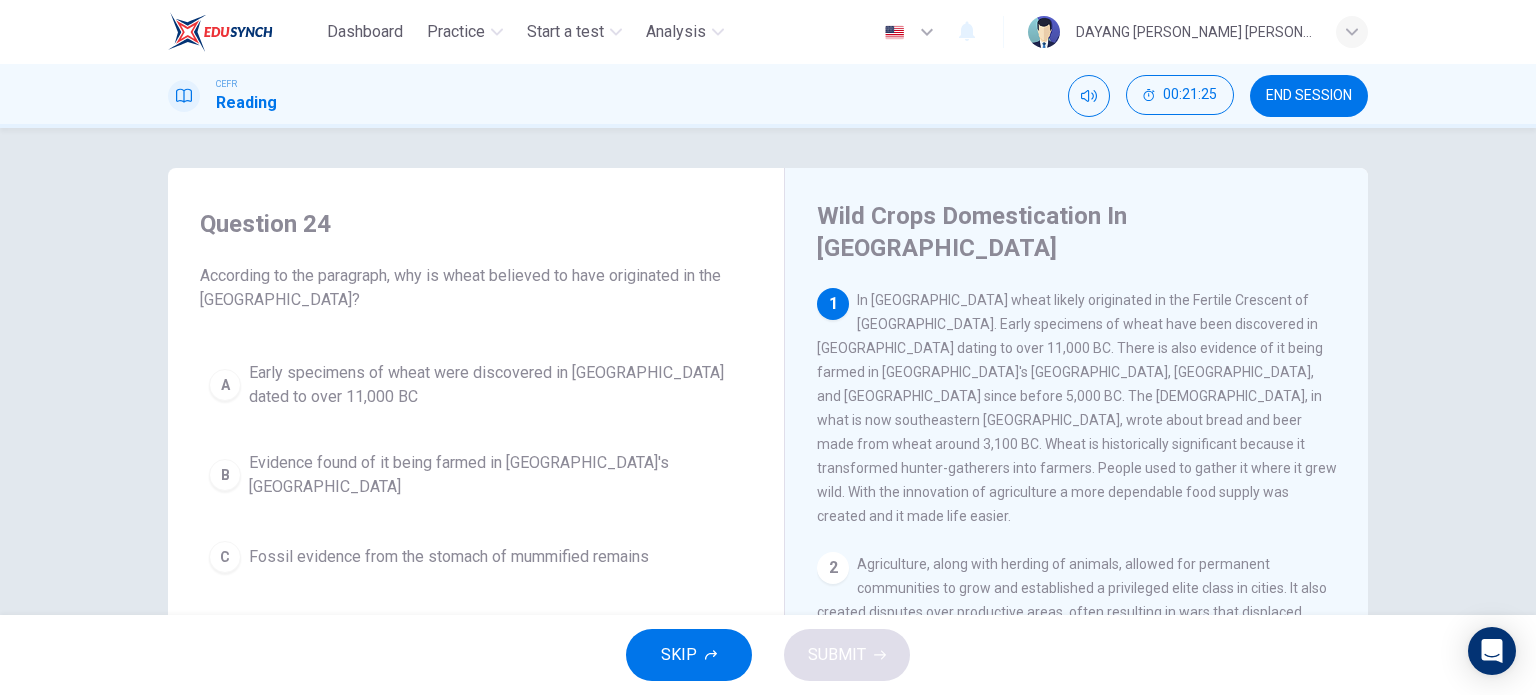 click on "Early specimens of wheat were discovered in [GEOGRAPHIC_DATA] dated to over 11,000 BC" at bounding box center (496, 385) 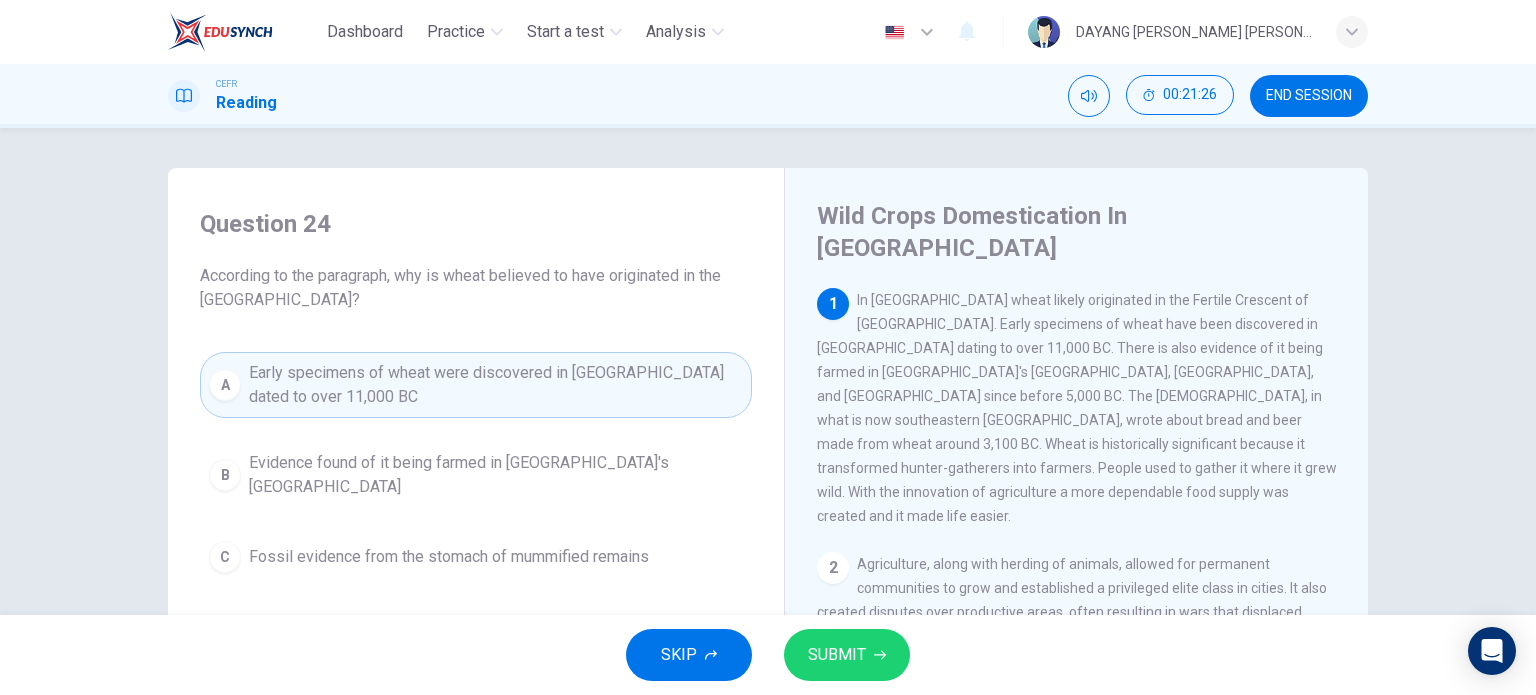 drag, startPoint x: 812, startPoint y: 605, endPoint x: 812, endPoint y: 632, distance: 27 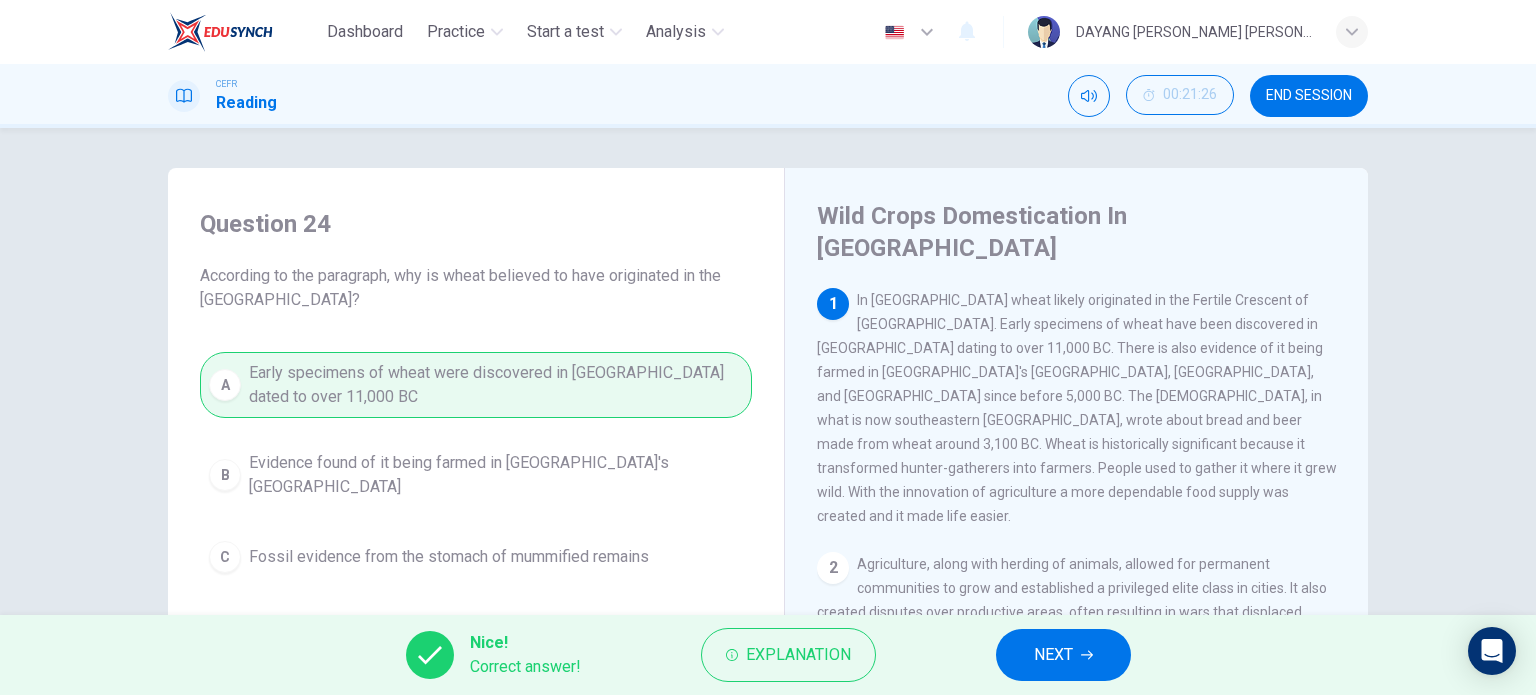 click on "NEXT" at bounding box center [1053, 655] 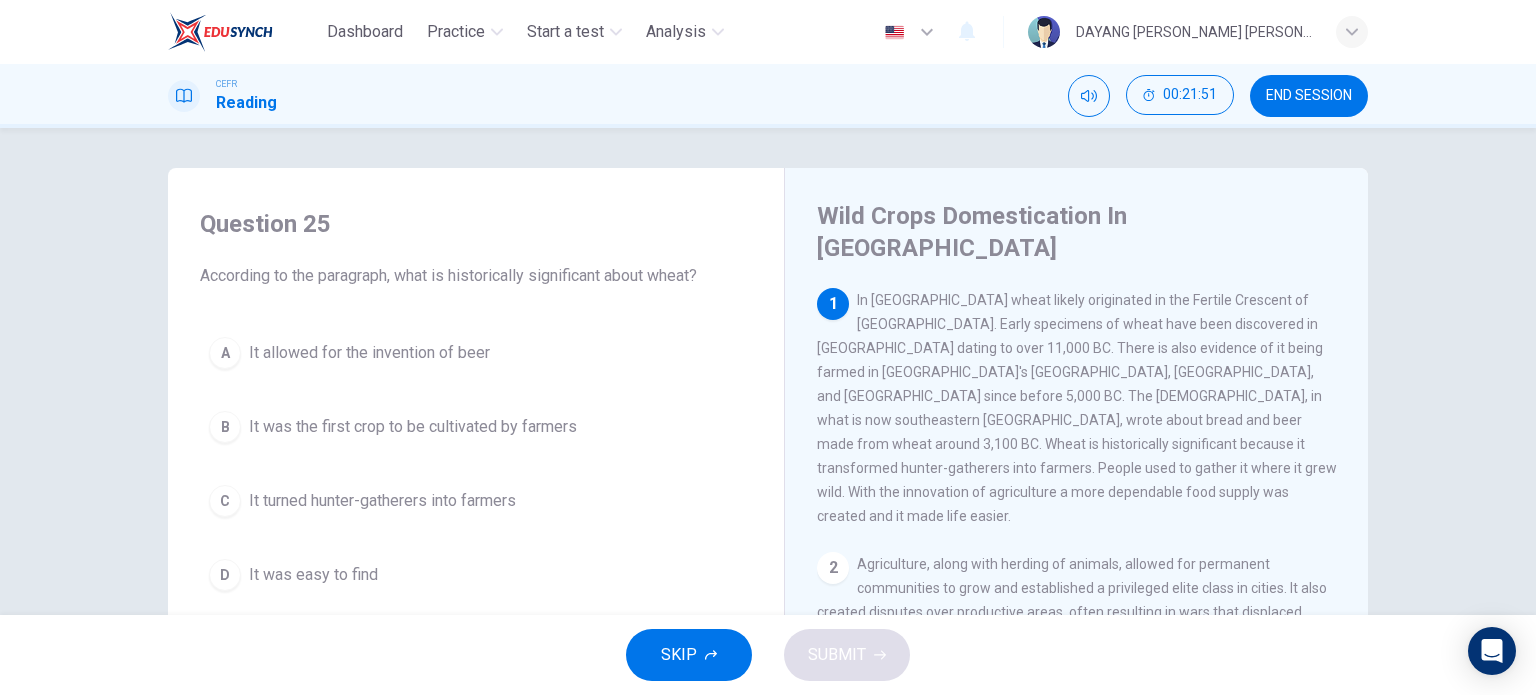 click on "It turned hunter-gatherers into farmers" at bounding box center (382, 501) 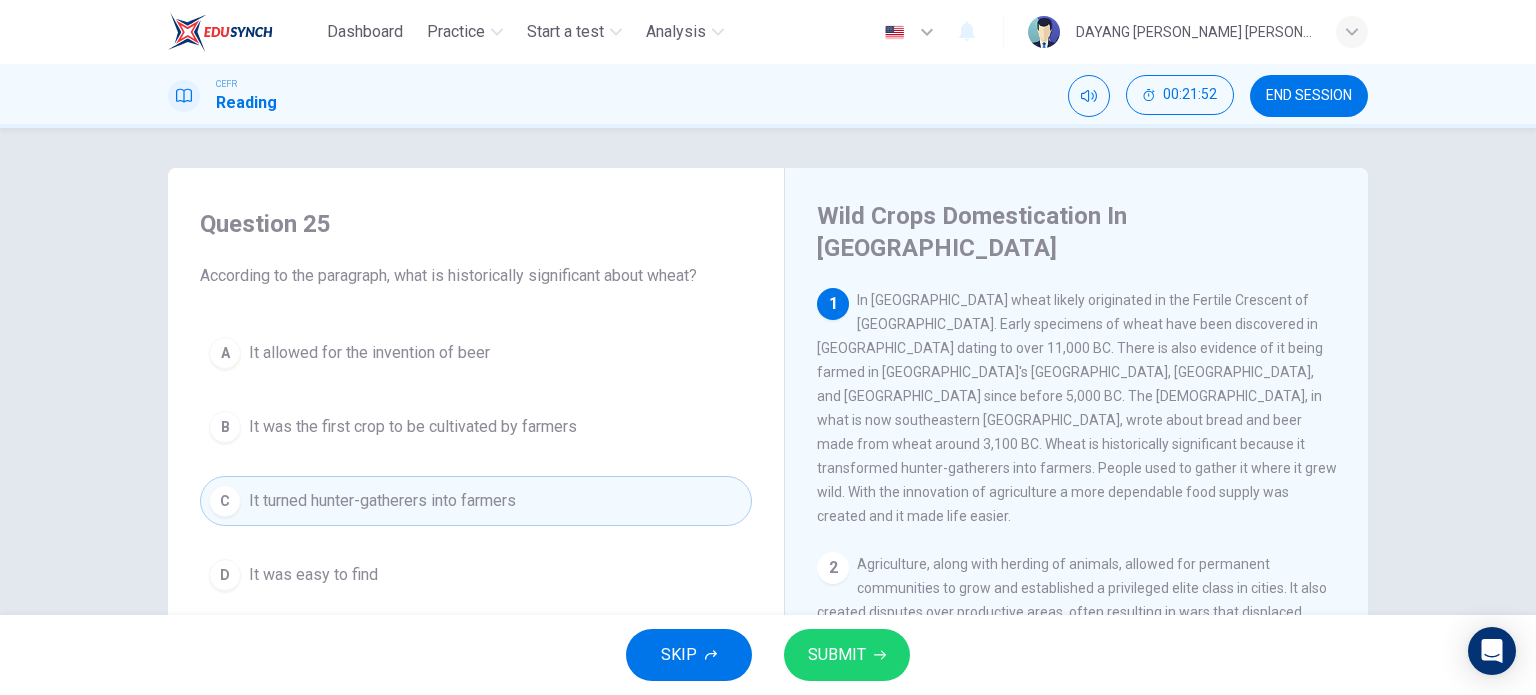 click on "SUBMIT" at bounding box center [837, 655] 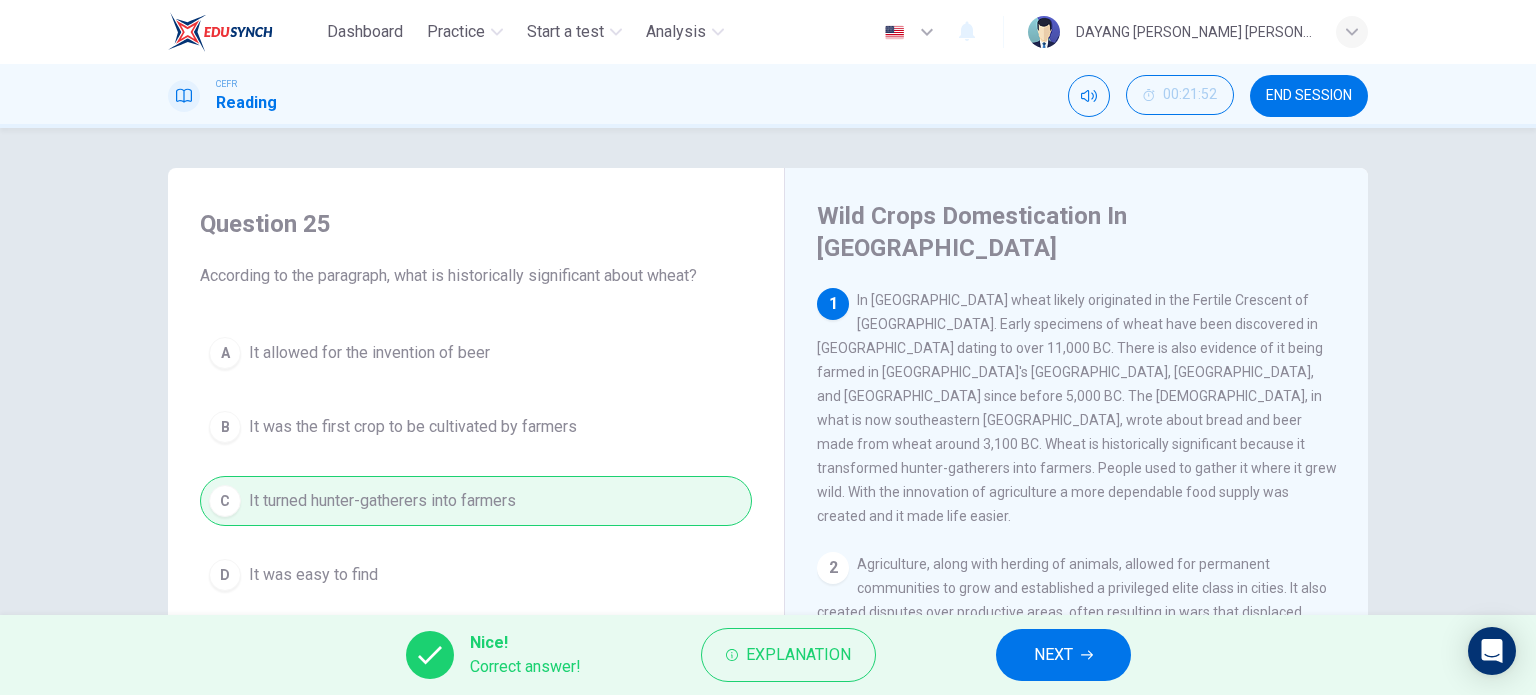 click on "NEXT" at bounding box center (1063, 655) 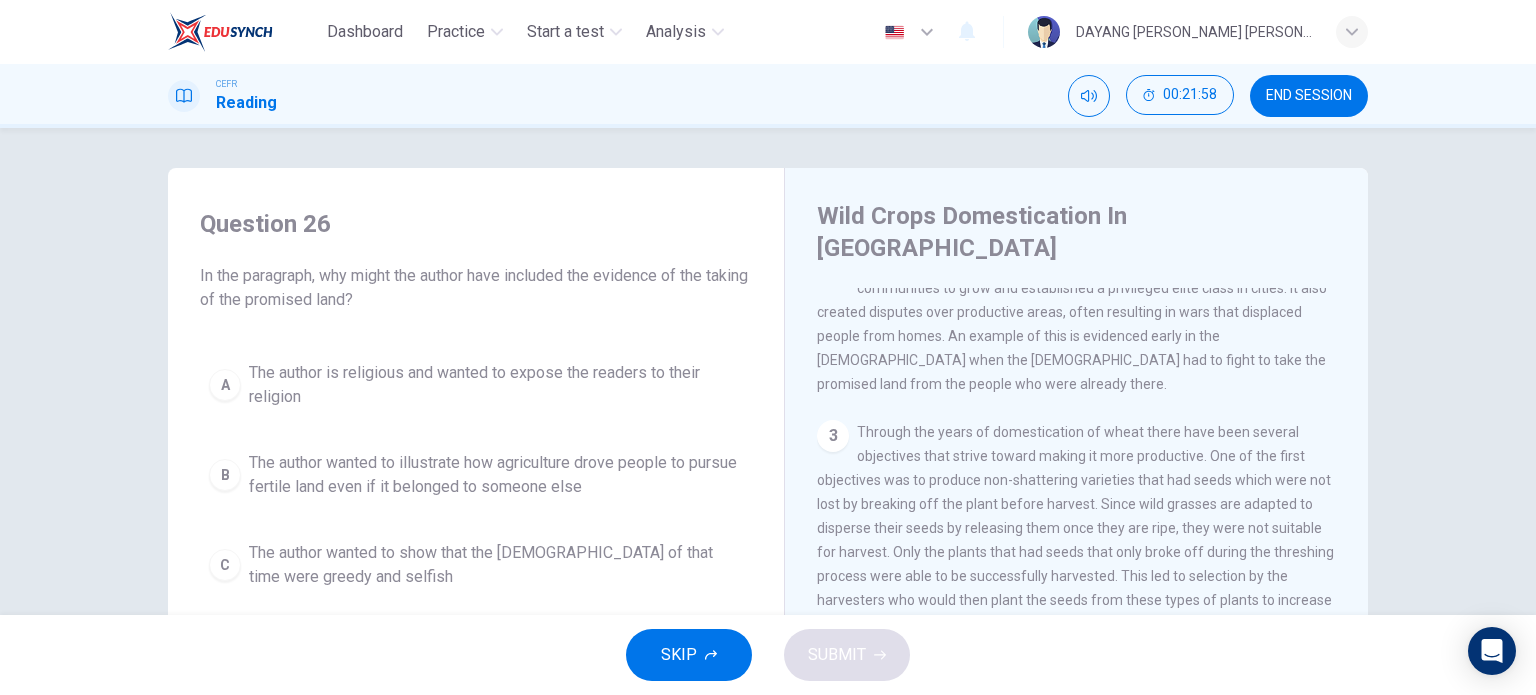 scroll, scrollTop: 200, scrollLeft: 0, axis: vertical 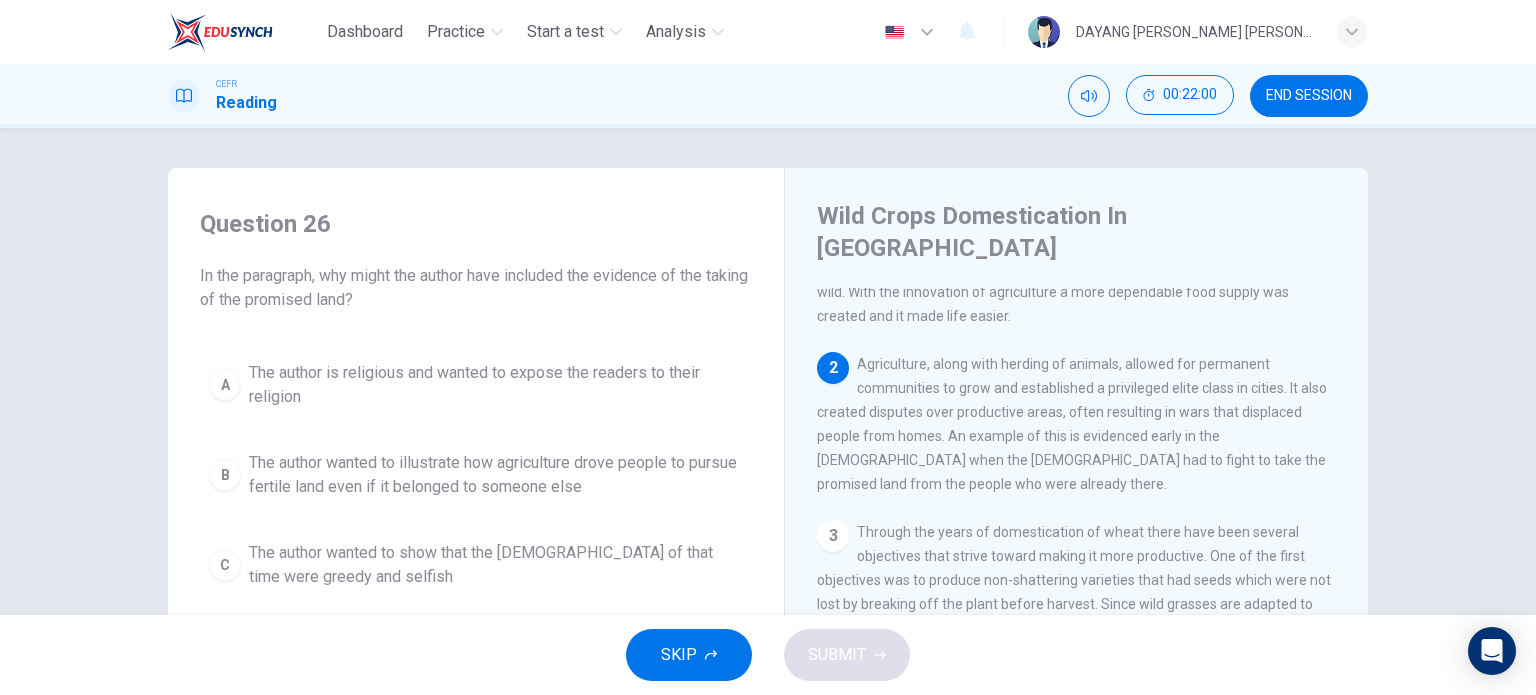 click on "2 Agriculture, along with herding of animals, allowed for permanent communities to grow and established a privileged elite class in cities. It also created disputes over productive areas, often resulting in wars that displaced people from homes. An example of this is evidenced early in the [DEMOGRAPHIC_DATA] when the [DEMOGRAPHIC_DATA] had to fight to take the promised land from the people who were already there." at bounding box center (1077, 424) 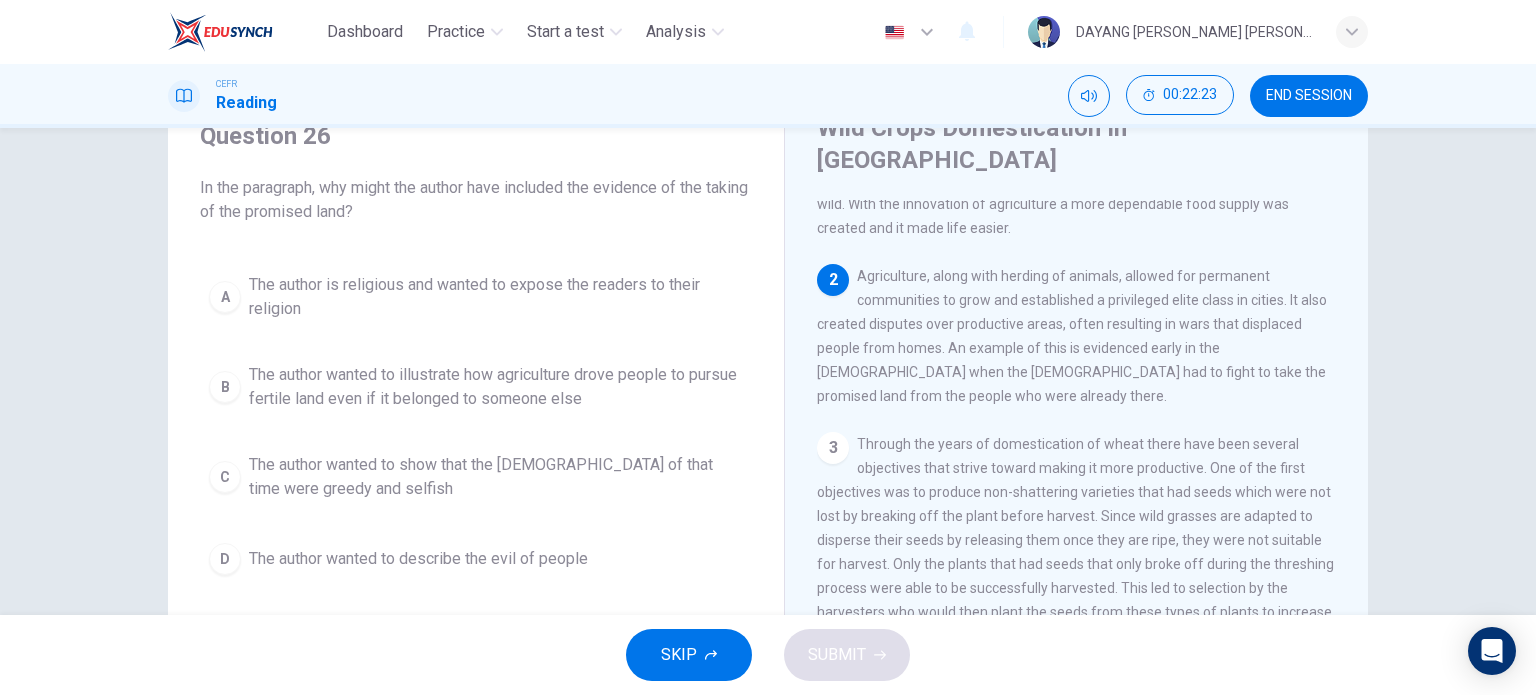 scroll, scrollTop: 90, scrollLeft: 0, axis: vertical 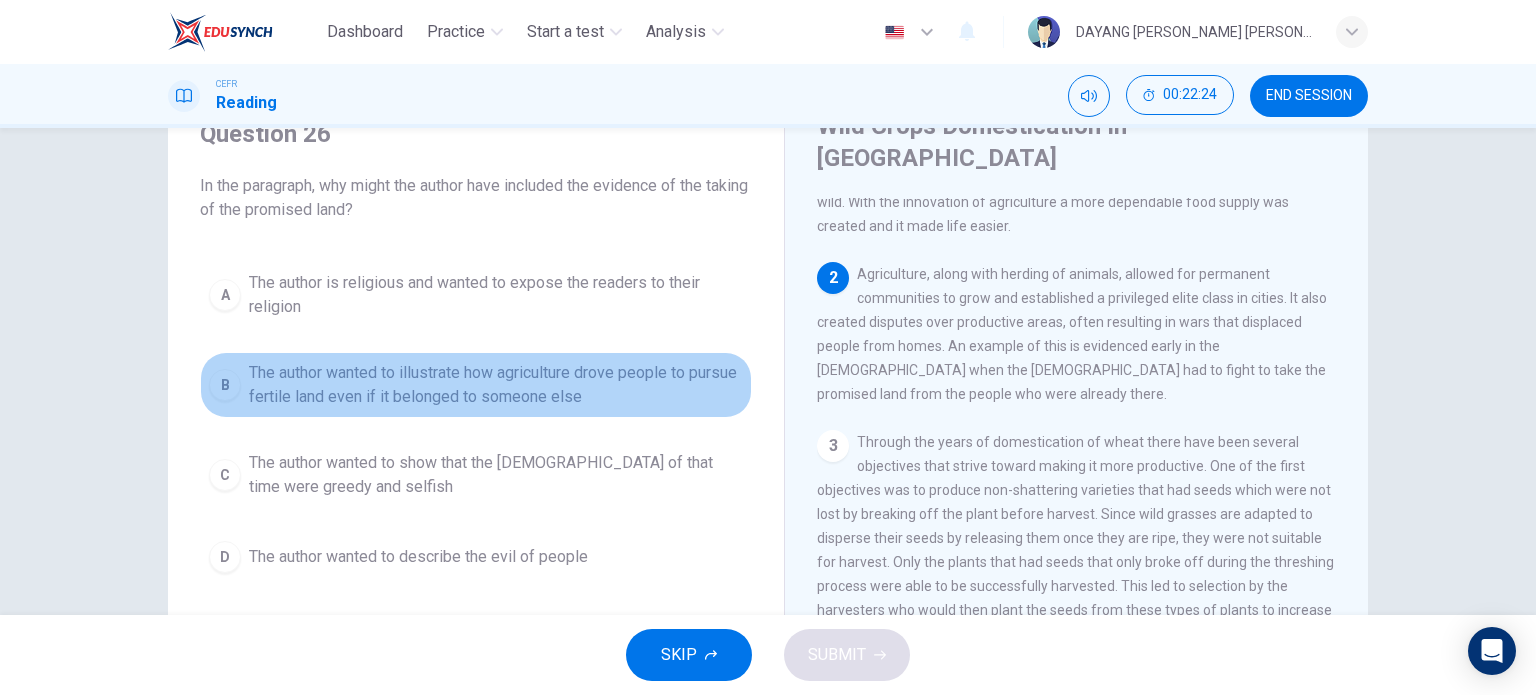 click on "The author wanted to illustrate how agriculture drove people to pursue fertile land even if it belonged to someone else" at bounding box center (496, 385) 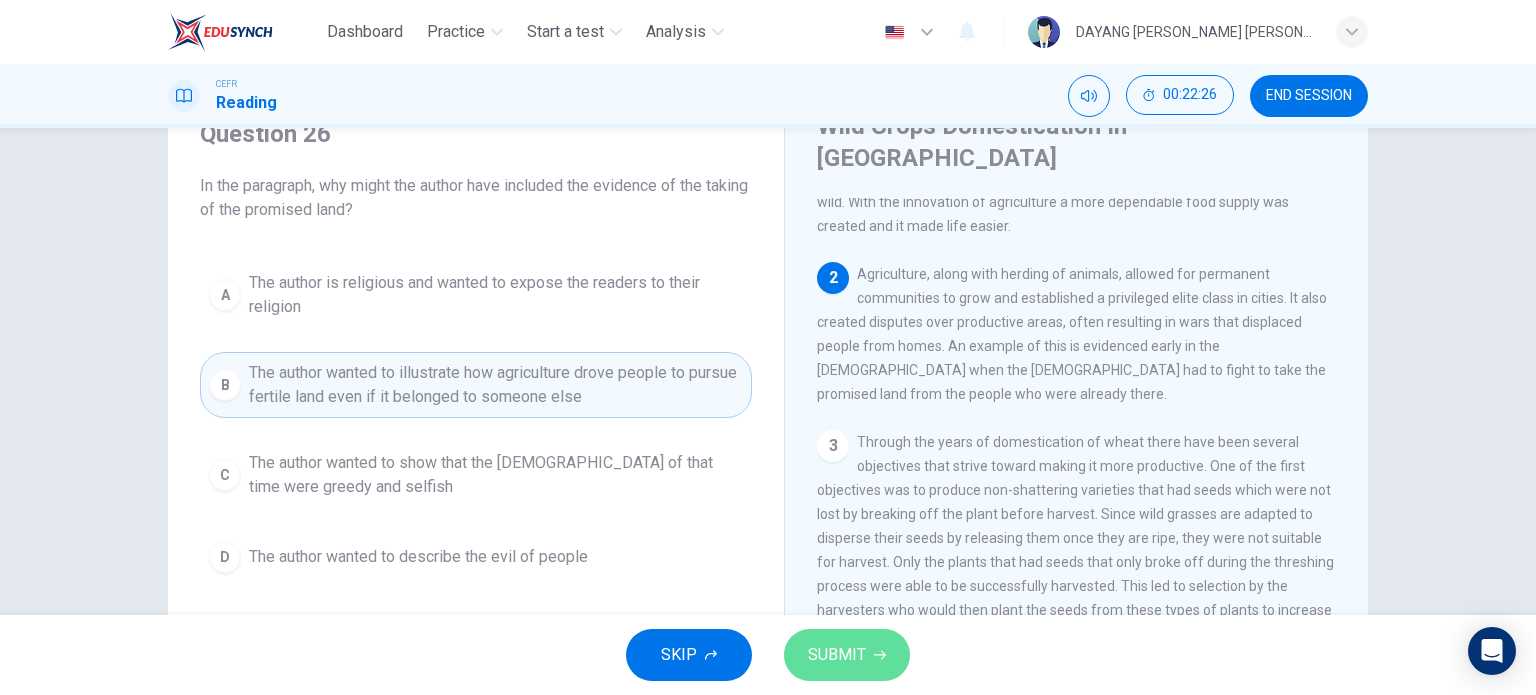 click on "SUBMIT" at bounding box center [847, 655] 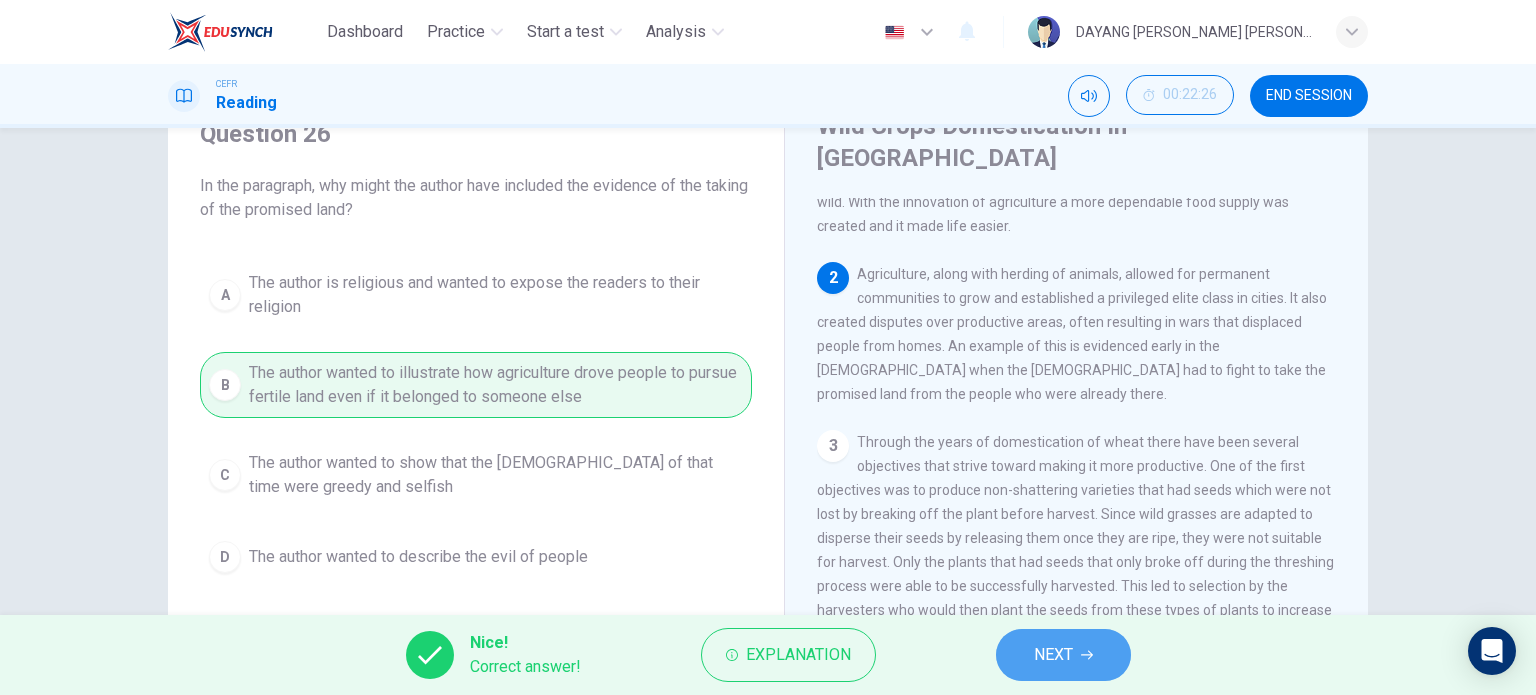 click on "NEXT" at bounding box center (1053, 655) 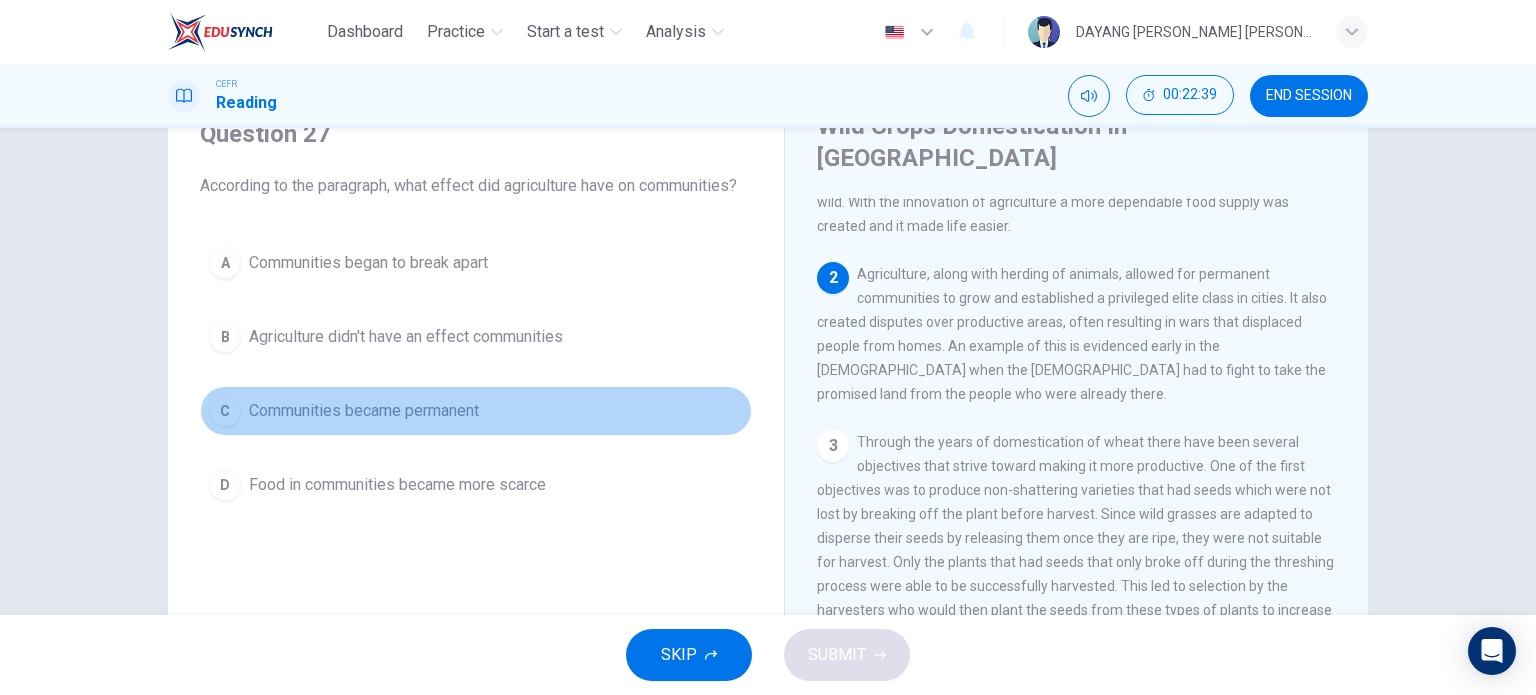 click on "Communities became permanent" at bounding box center [364, 411] 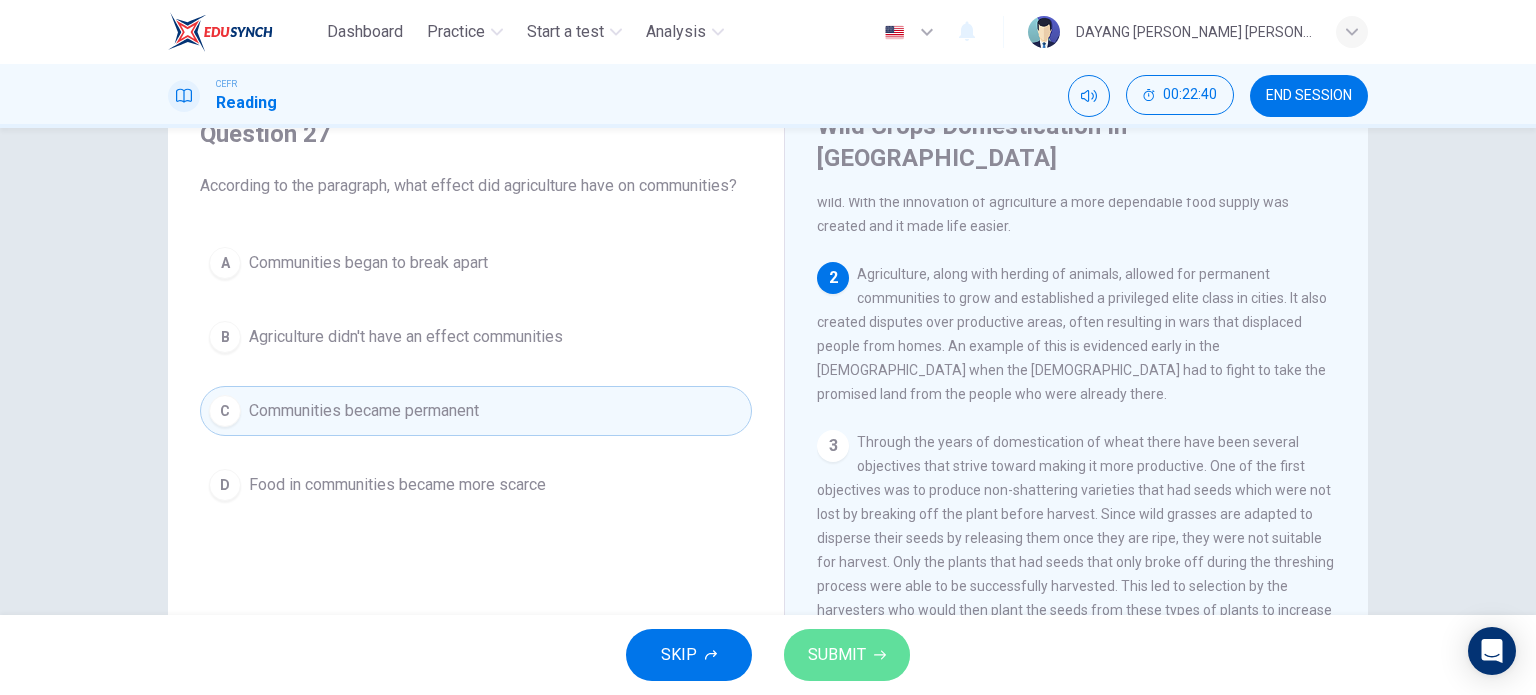 click on "SUBMIT" at bounding box center (837, 655) 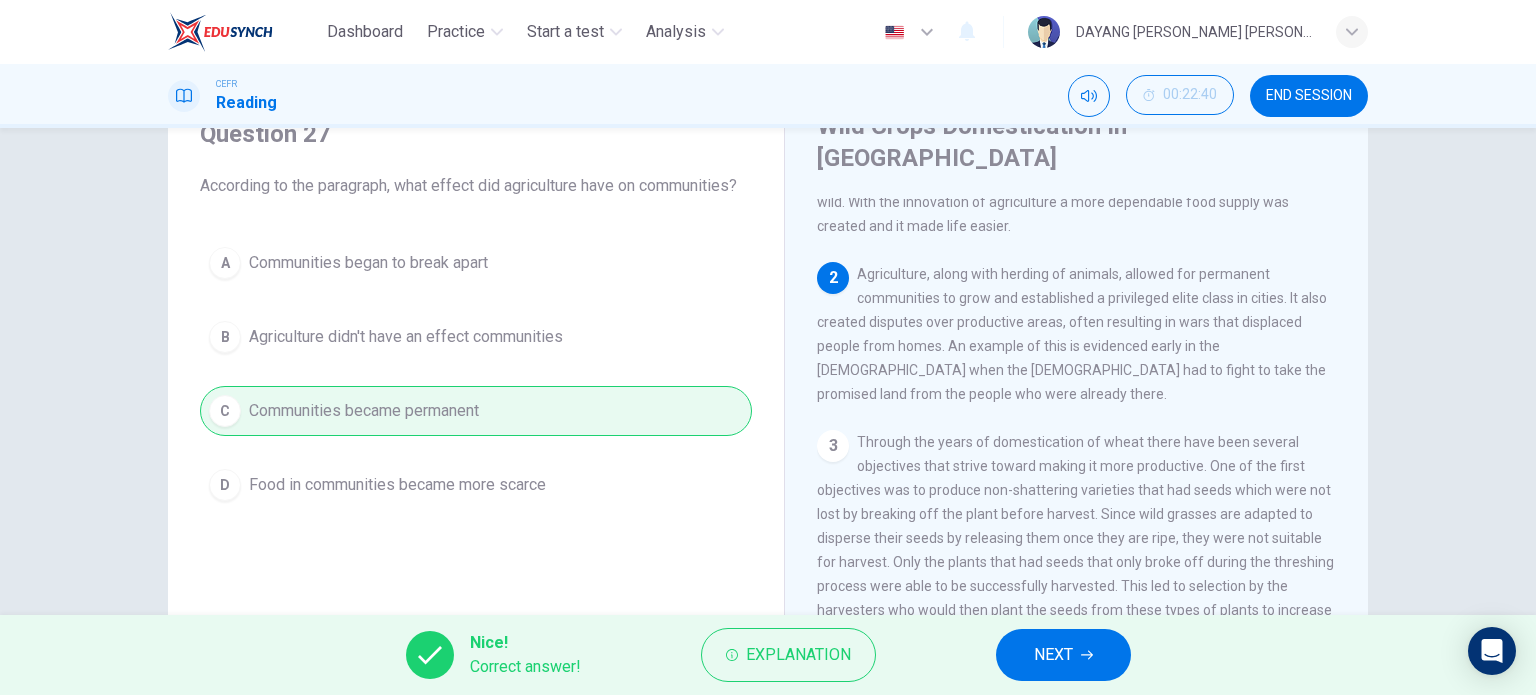 click on "NEXT" at bounding box center [1053, 655] 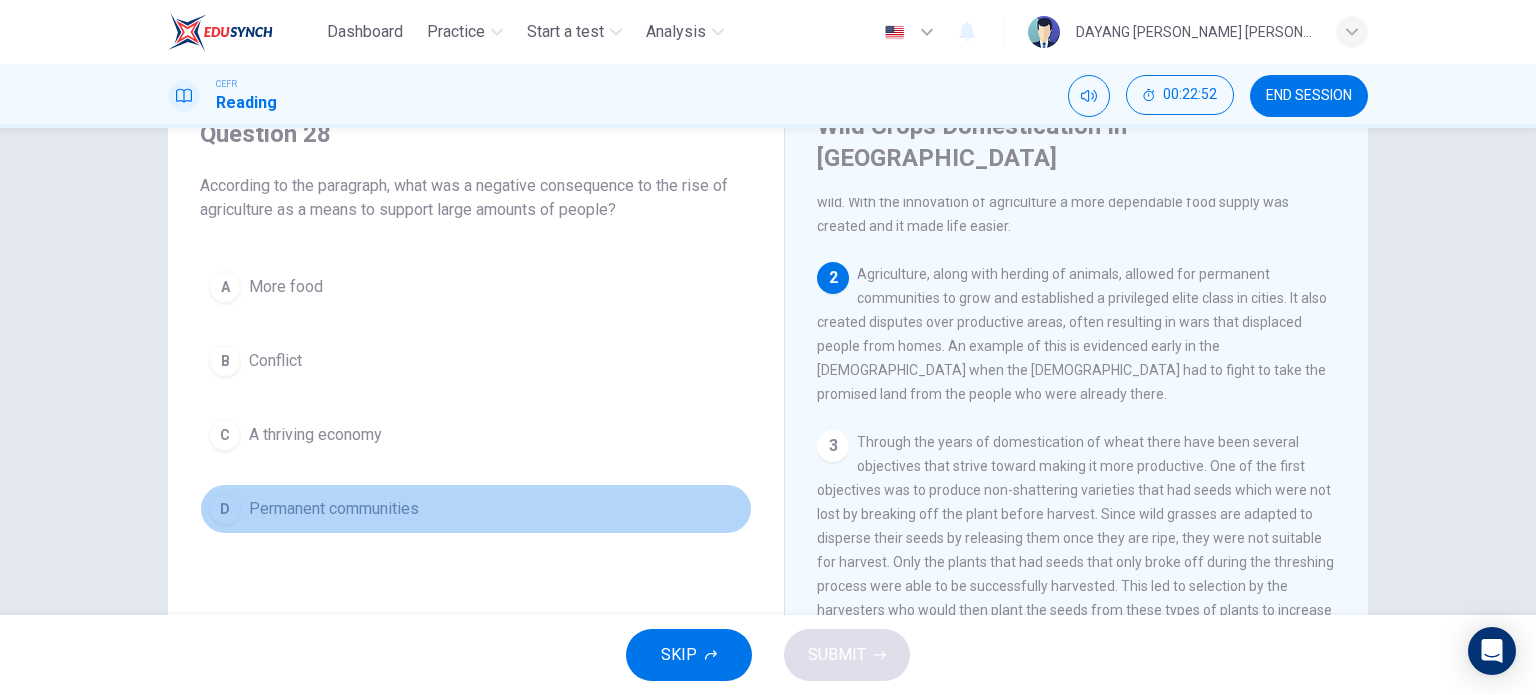 click on "D Permanent communities" at bounding box center [476, 509] 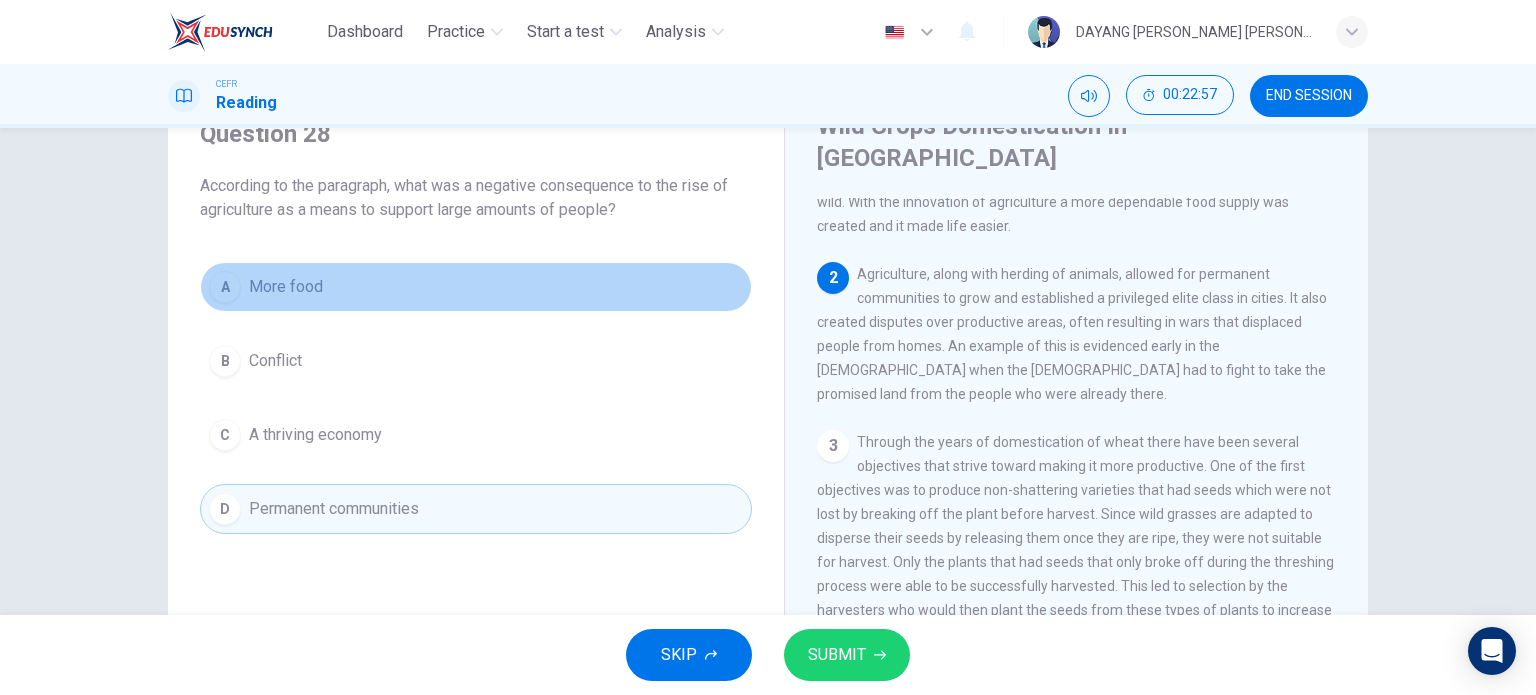 click on "More food" at bounding box center (286, 287) 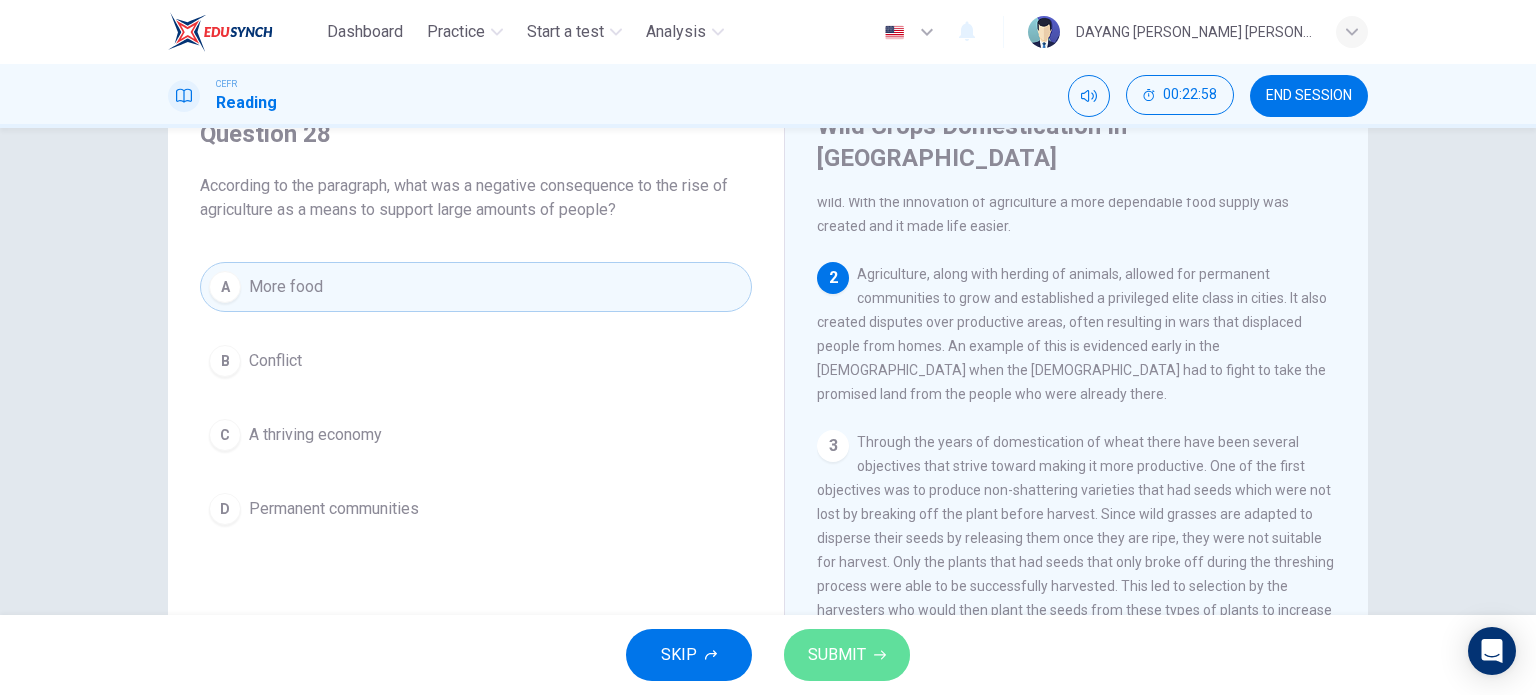 click on "SUBMIT" at bounding box center [837, 655] 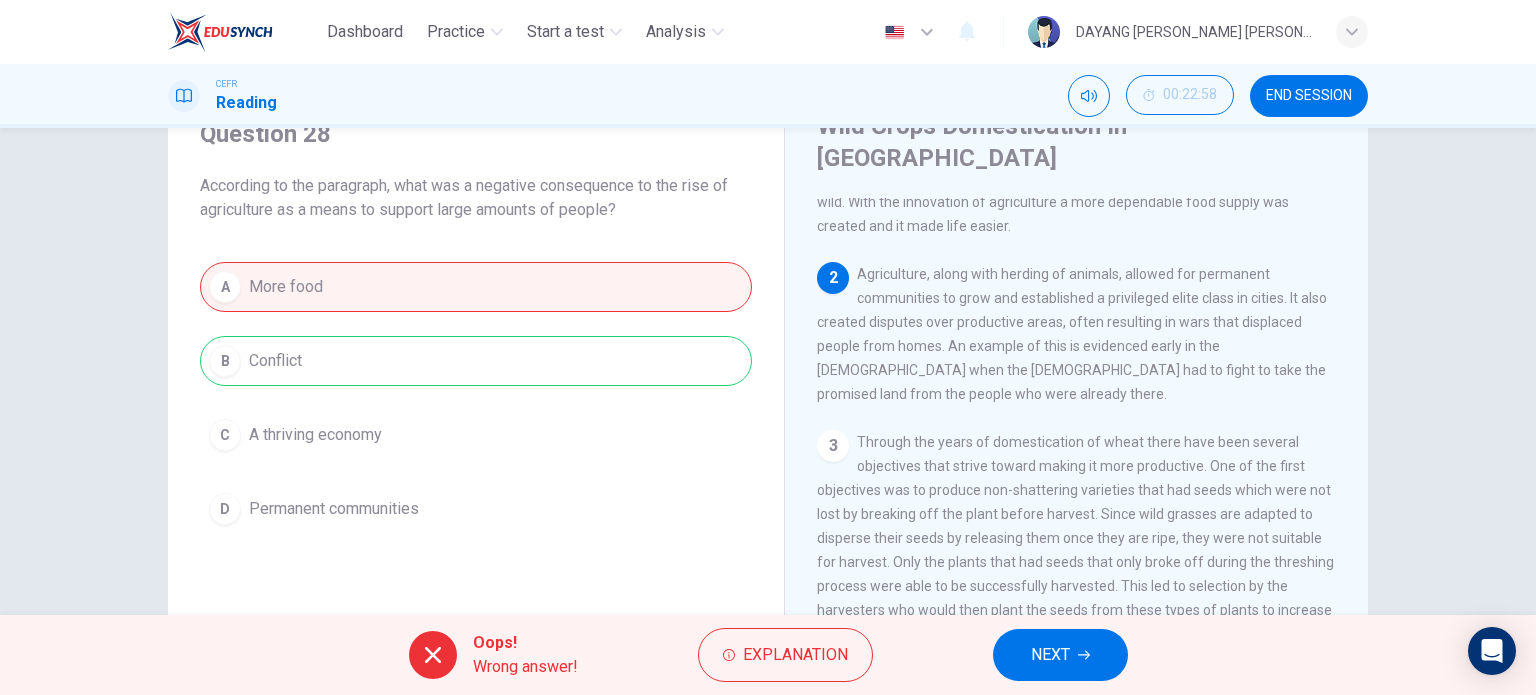 click on "NEXT" at bounding box center (1050, 655) 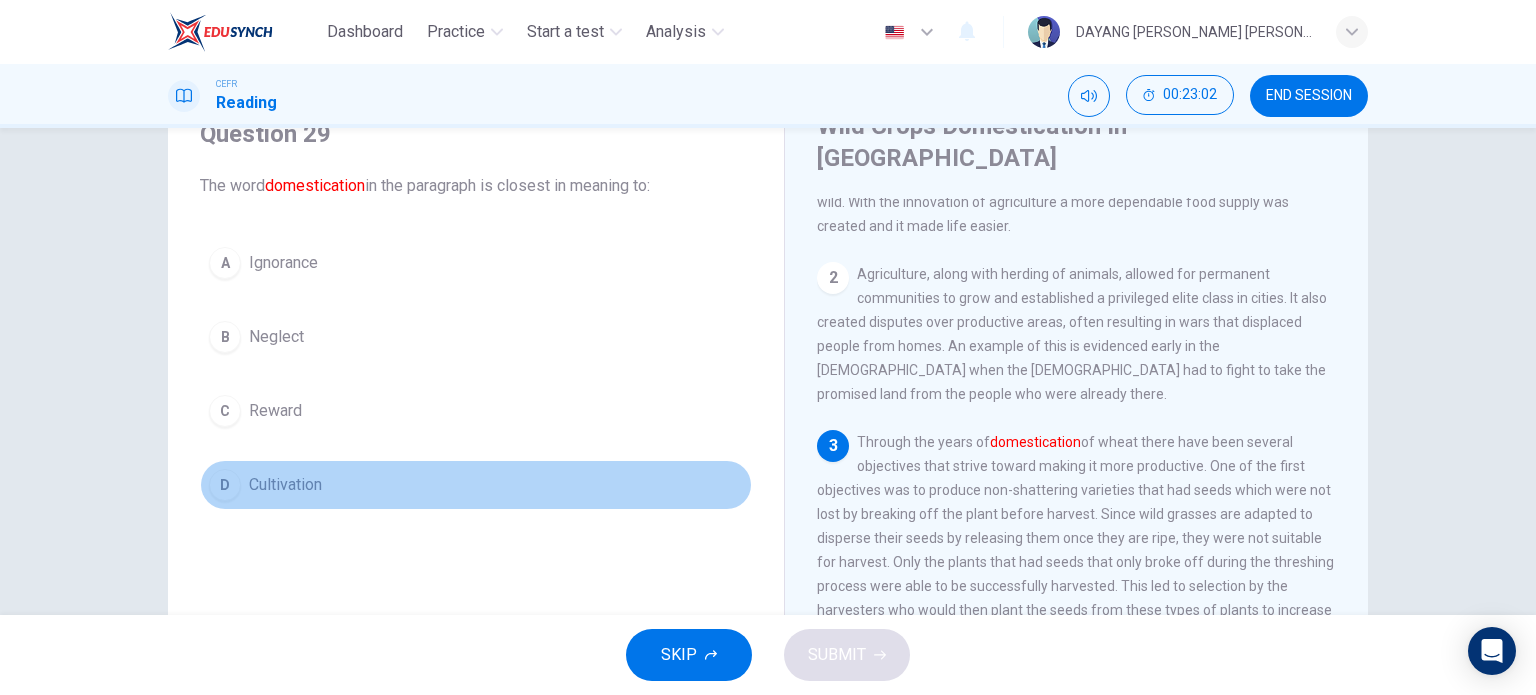 click on "D Cultivation" at bounding box center (476, 485) 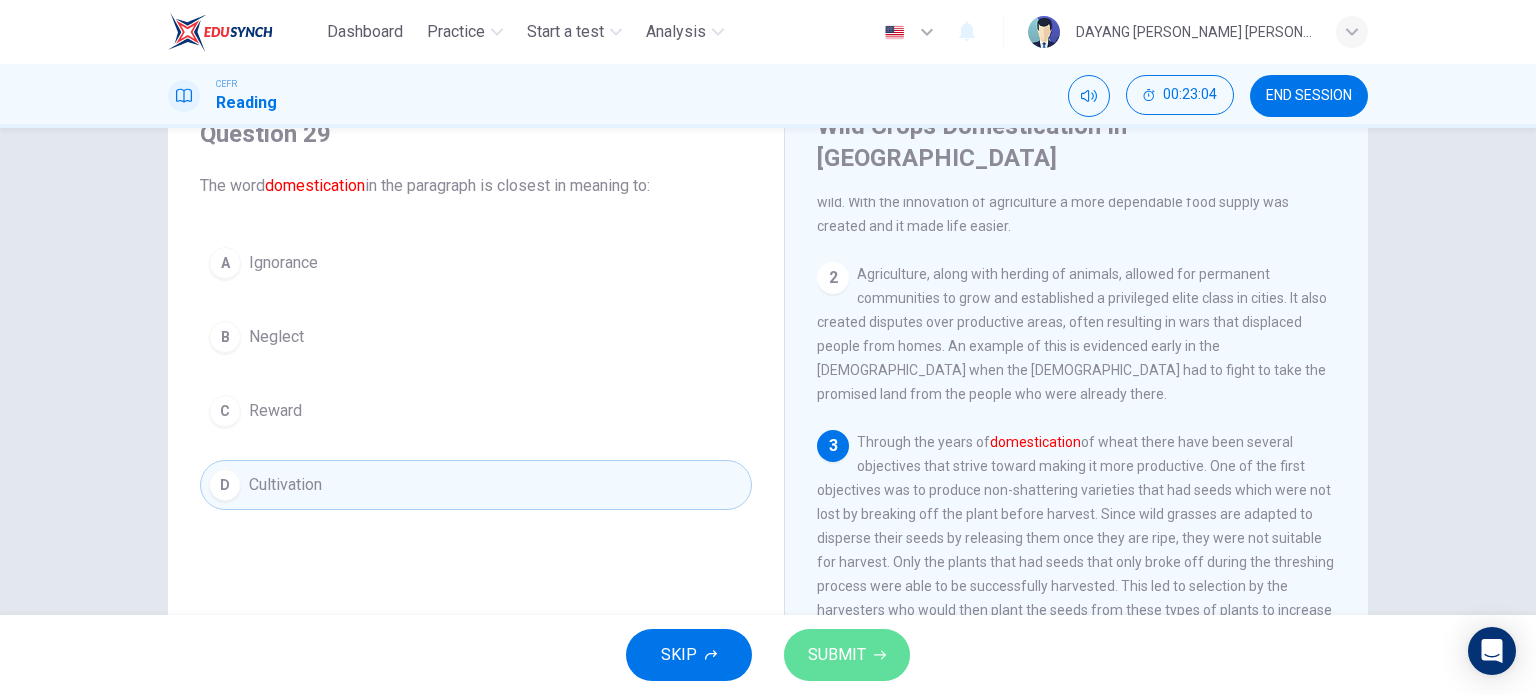 click on "SUBMIT" at bounding box center [847, 655] 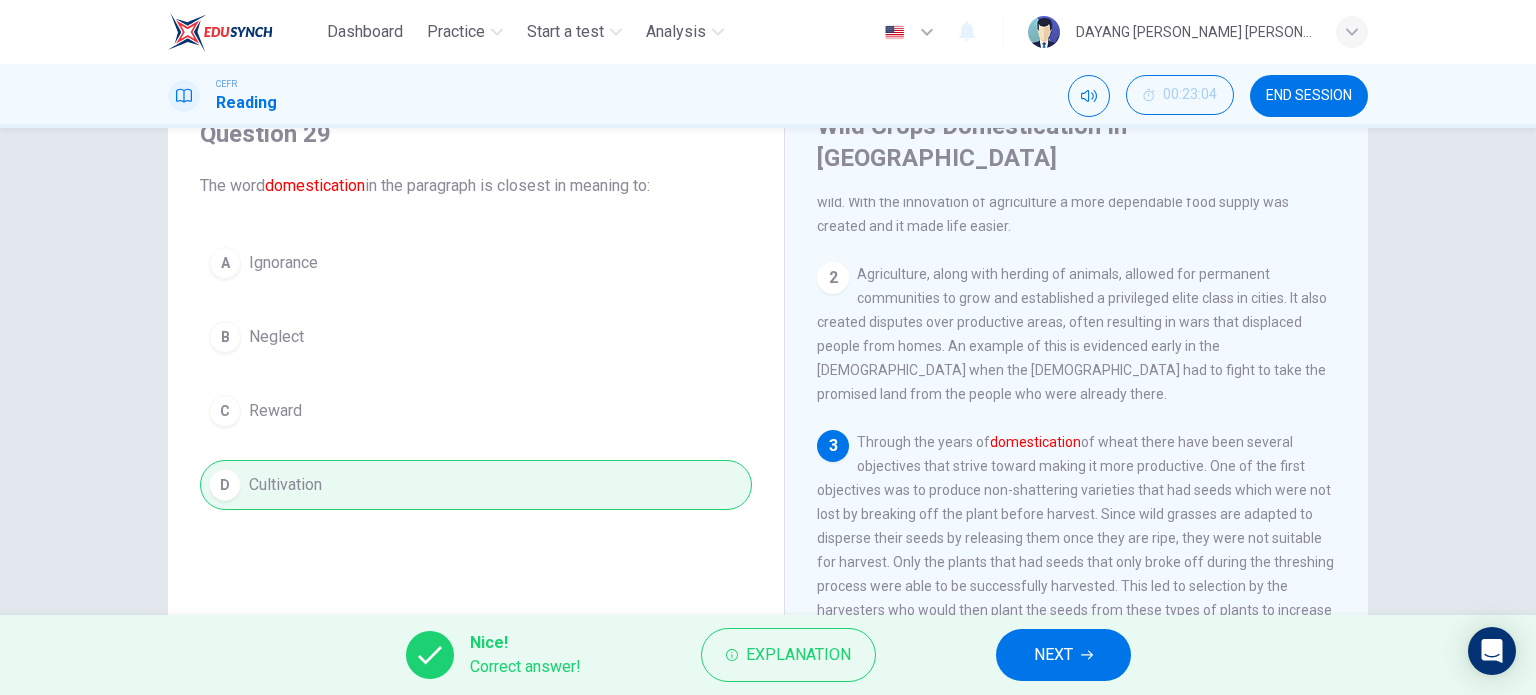 click on "Nice! Correct answer! Explanation NEXT" at bounding box center [768, 655] 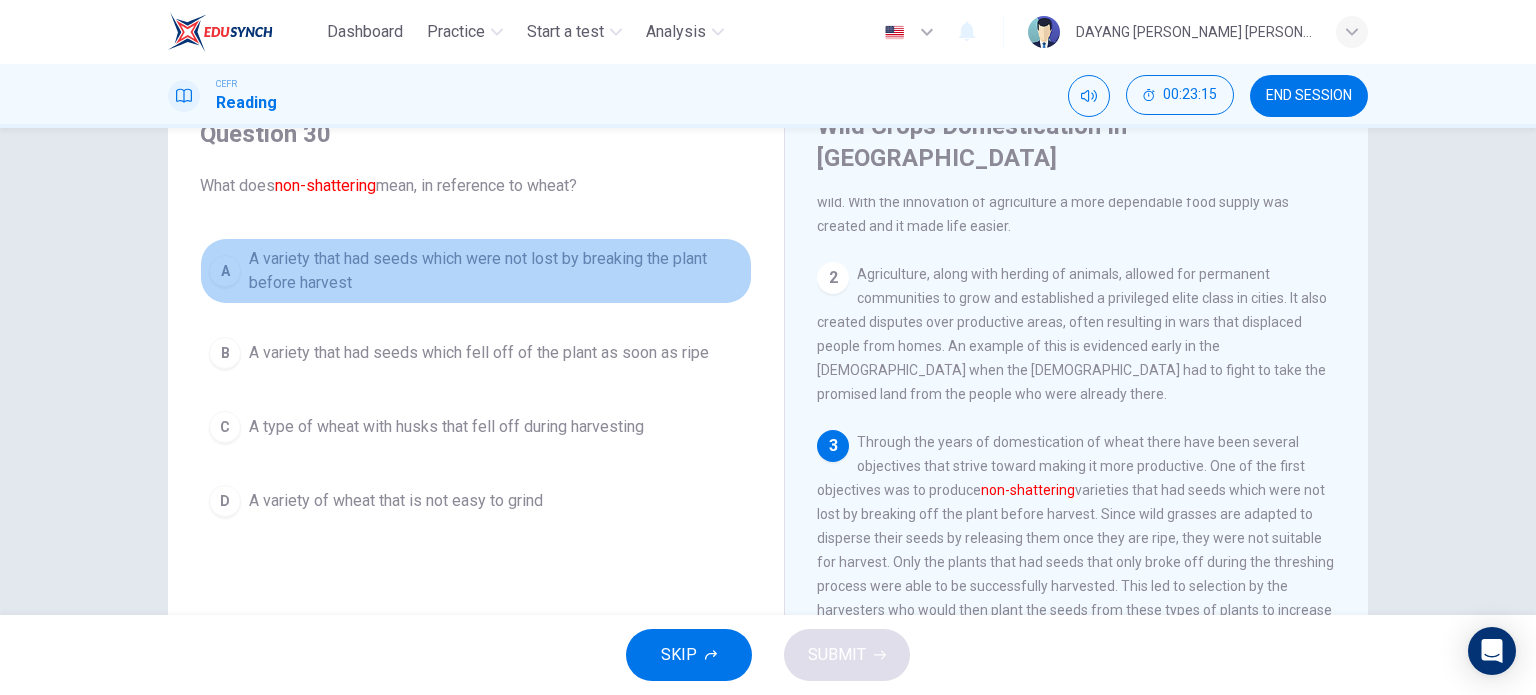 click on "A variety that had seeds which were not lost by breaking the plant before harvest" at bounding box center (496, 271) 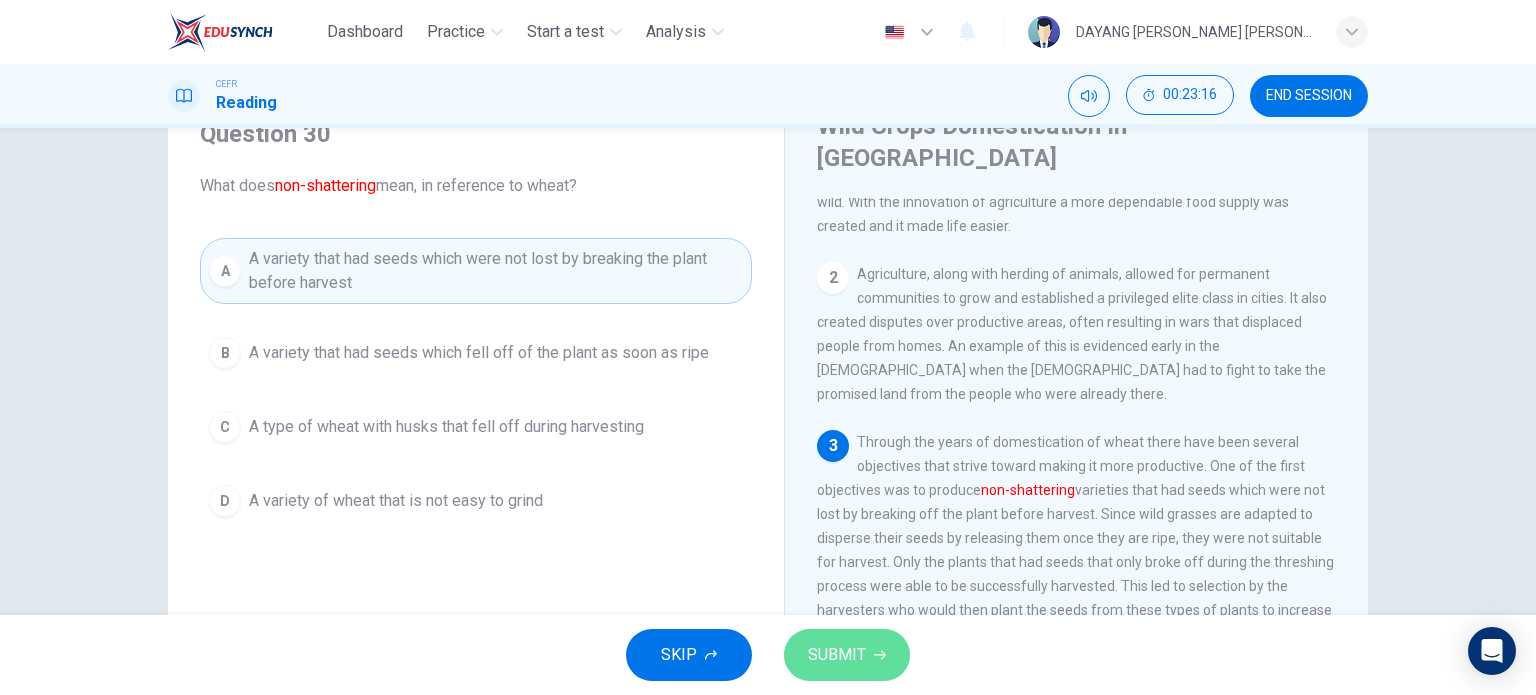click on "SUBMIT" at bounding box center [847, 655] 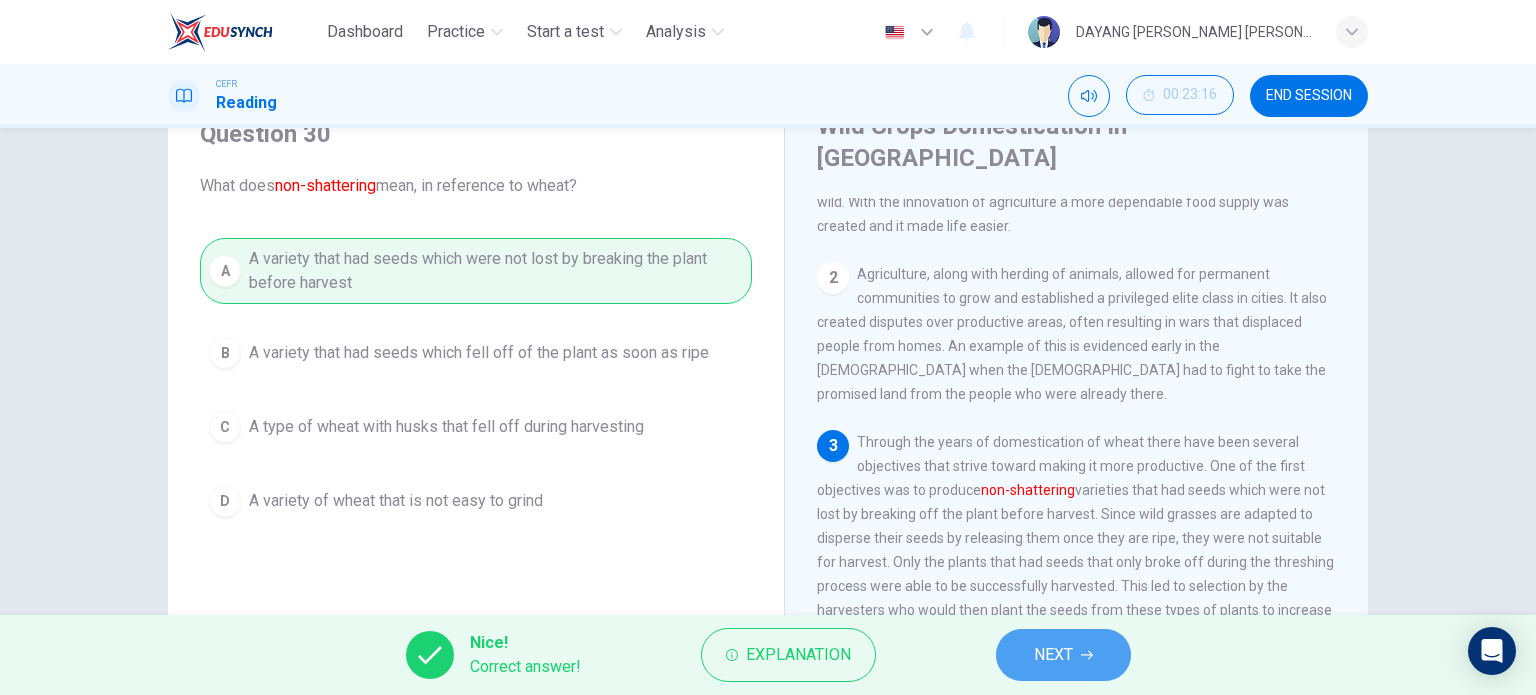 click on "NEXT" at bounding box center [1063, 655] 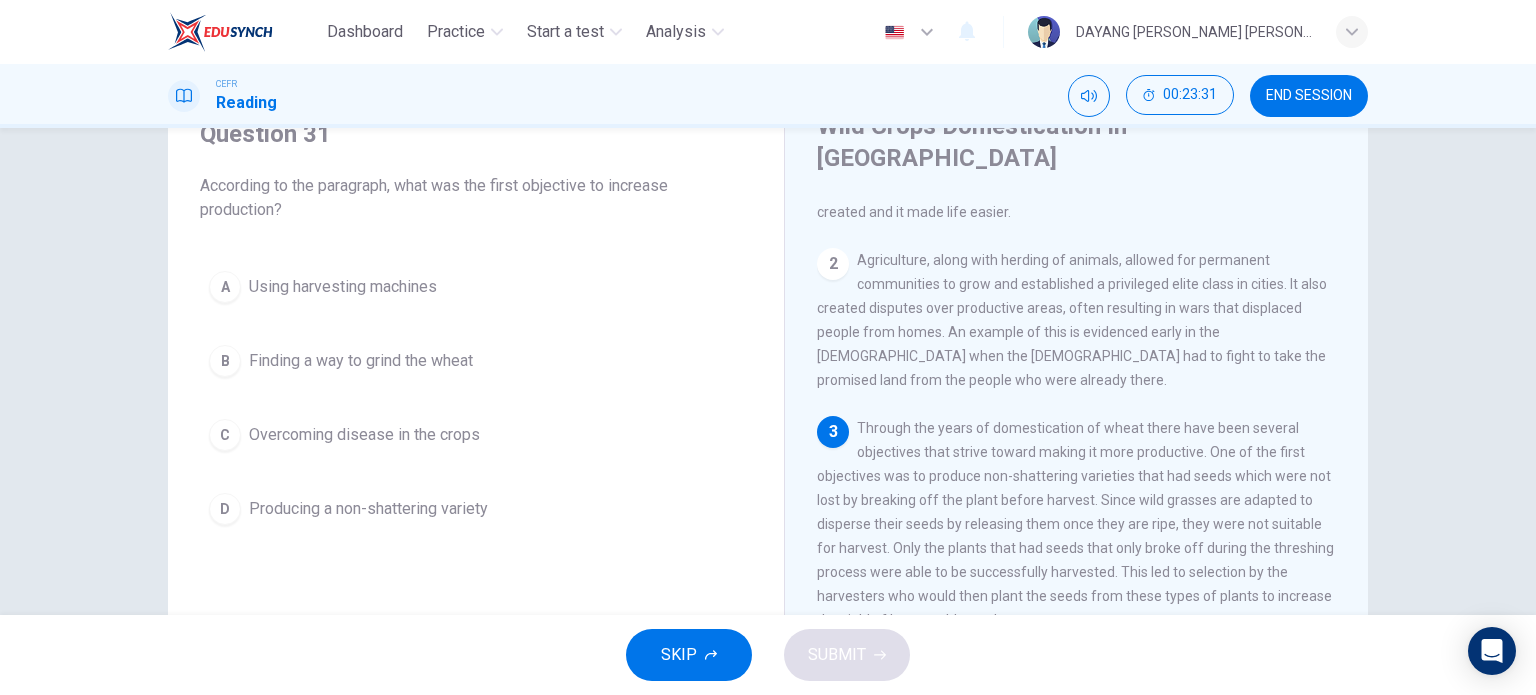 scroll, scrollTop: 215, scrollLeft: 0, axis: vertical 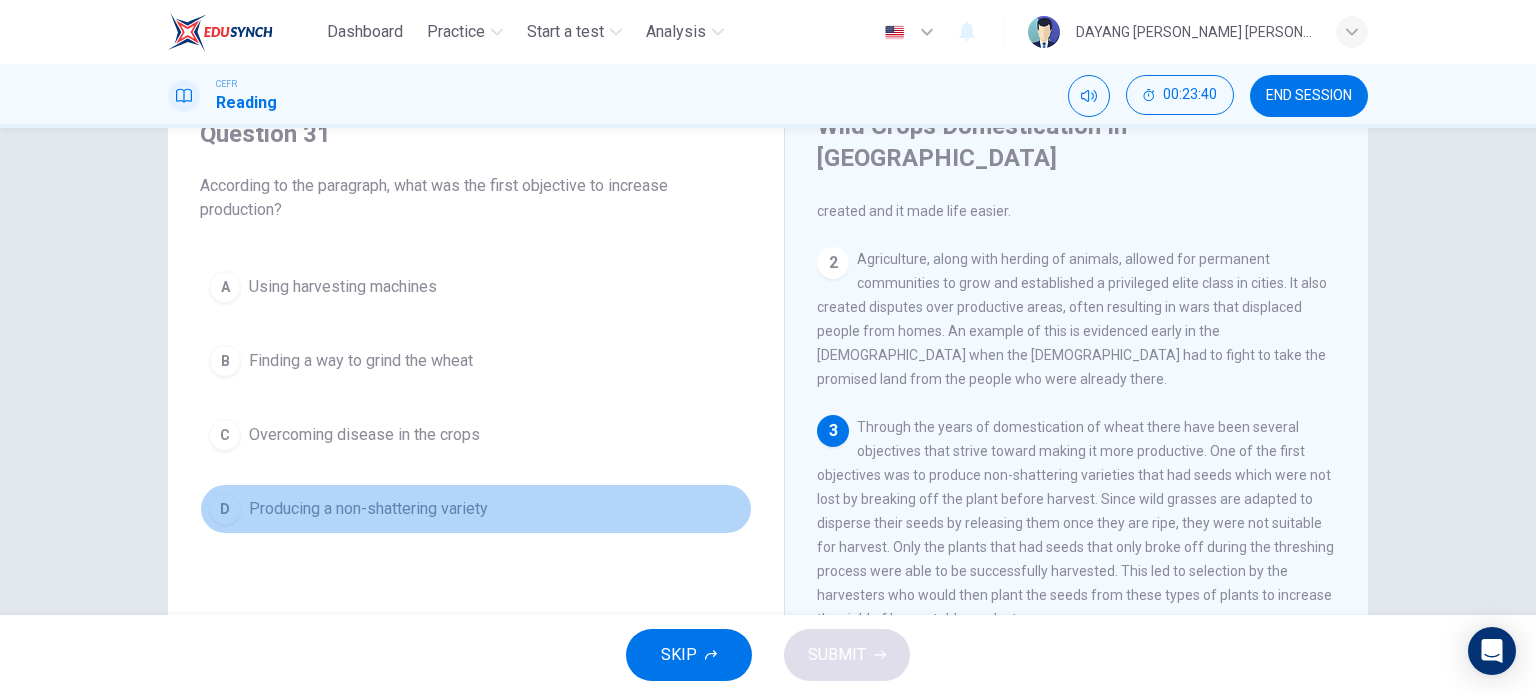 click on "Producing a non-shattering variety" at bounding box center (368, 509) 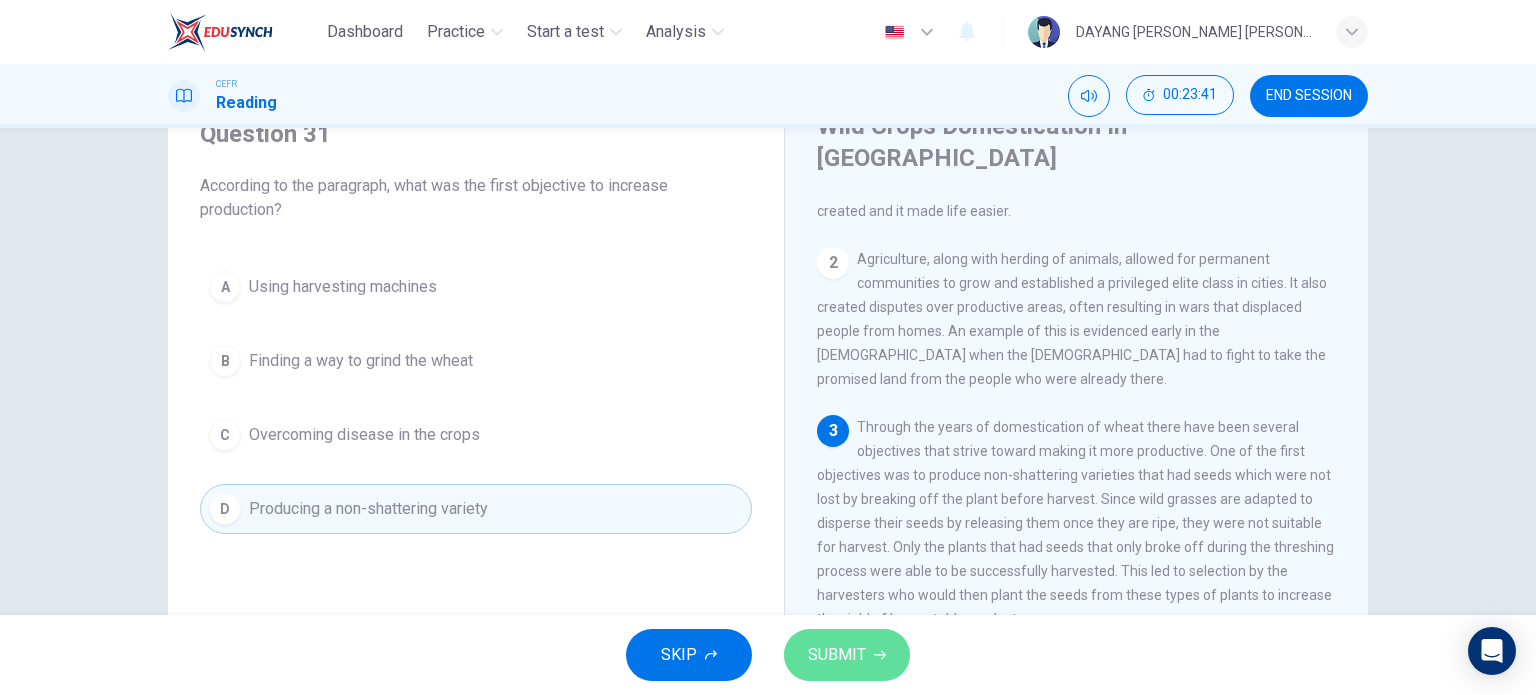 click on "SUBMIT" at bounding box center [837, 655] 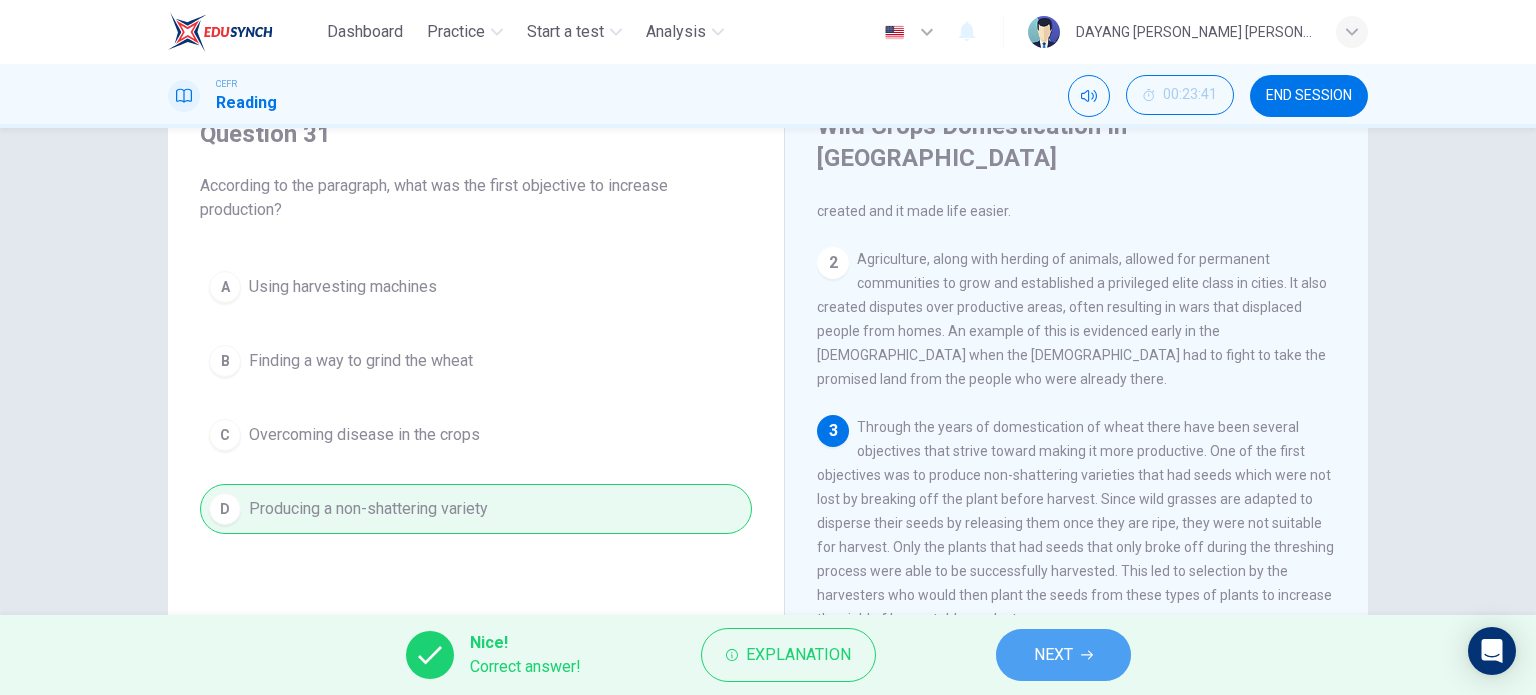click on "NEXT" at bounding box center [1053, 655] 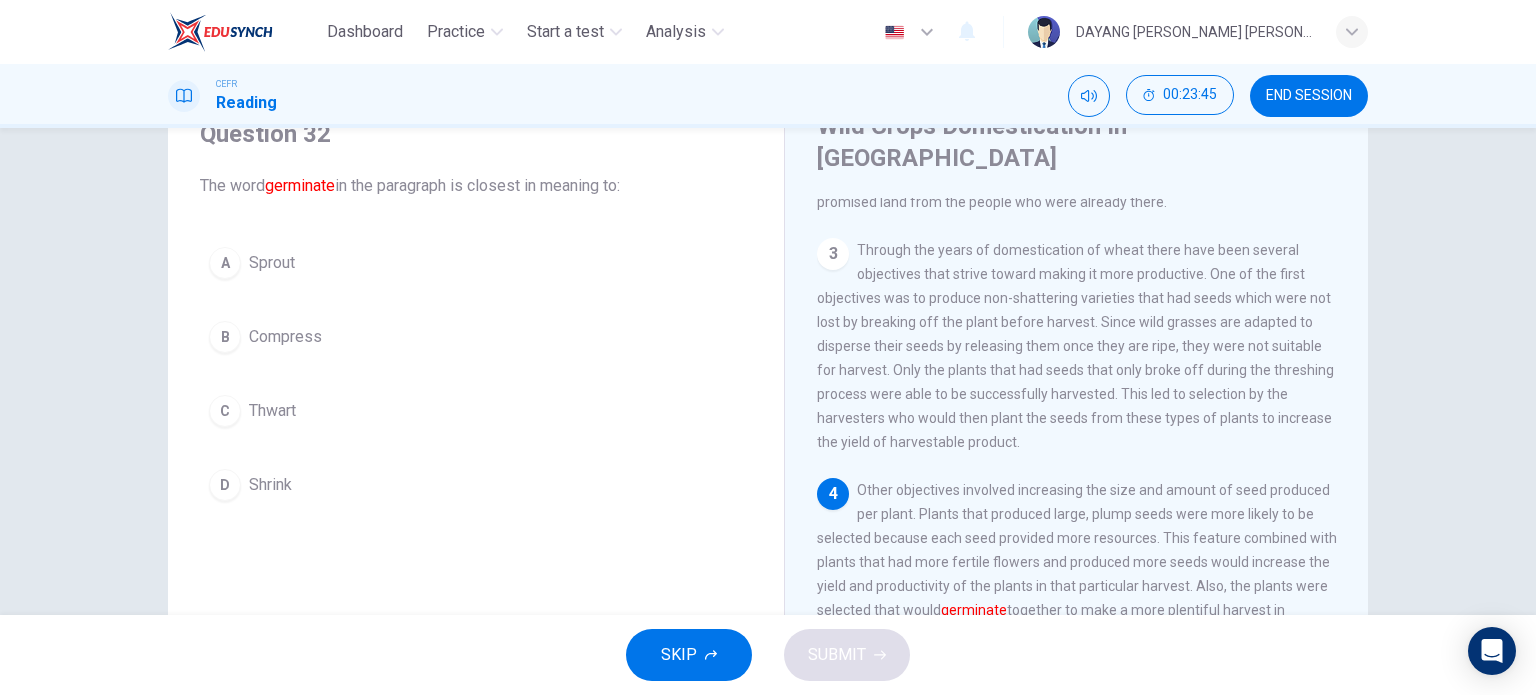 scroll, scrollTop: 405, scrollLeft: 0, axis: vertical 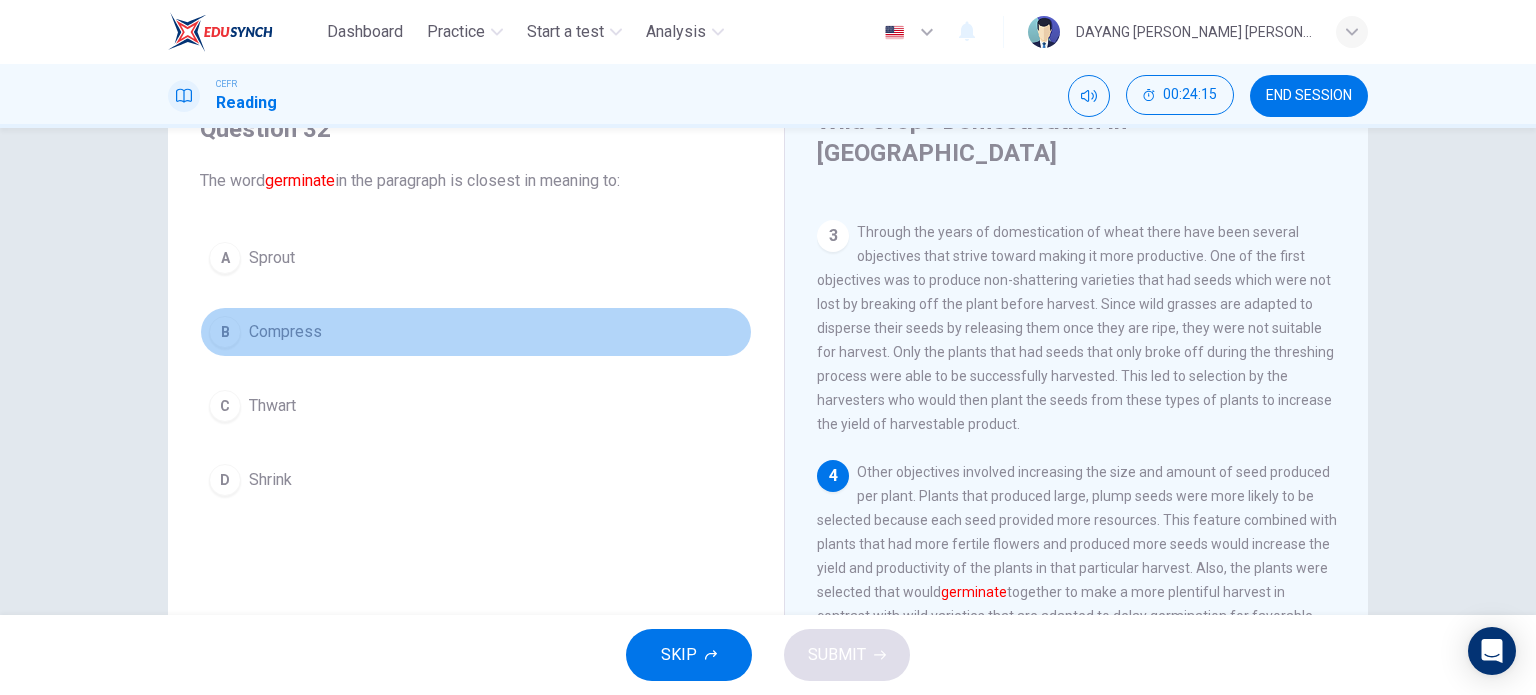click on "Compress" at bounding box center [285, 332] 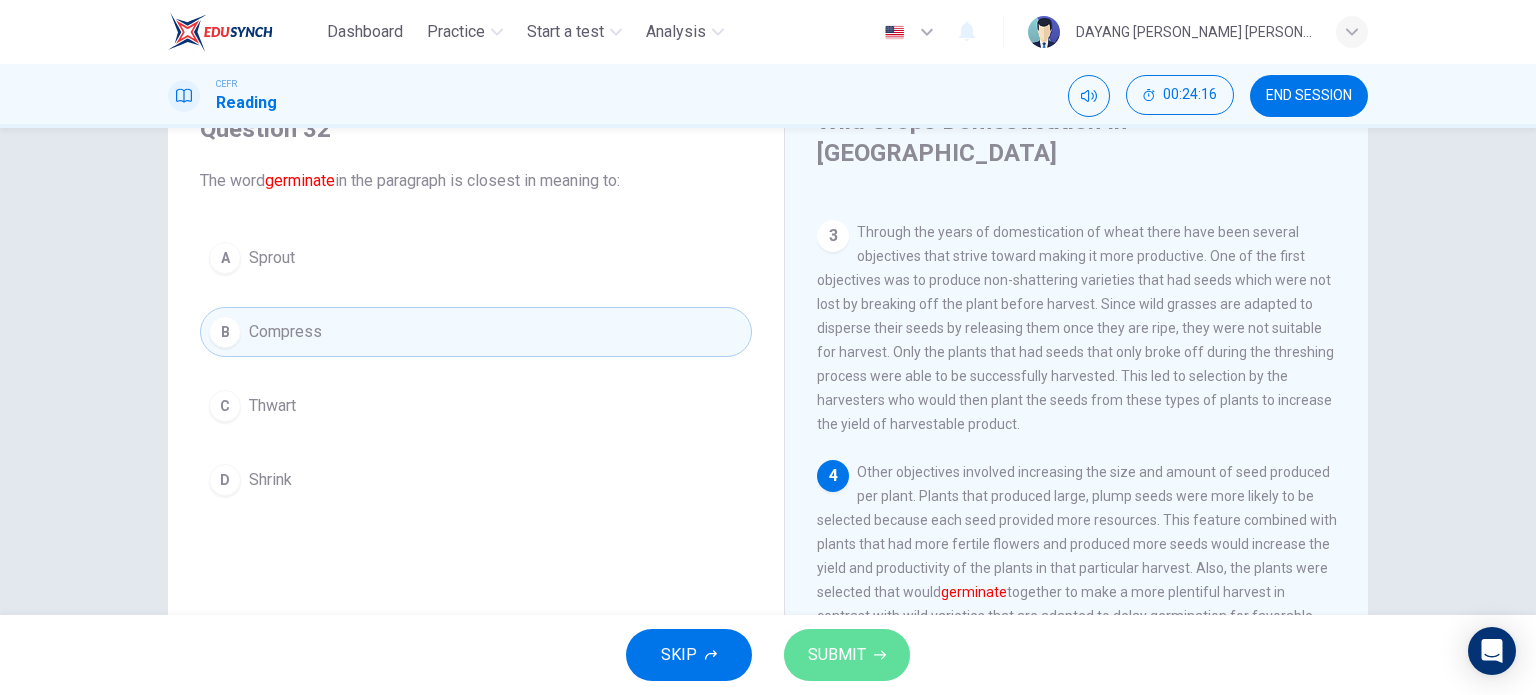 click on "SUBMIT" at bounding box center (847, 655) 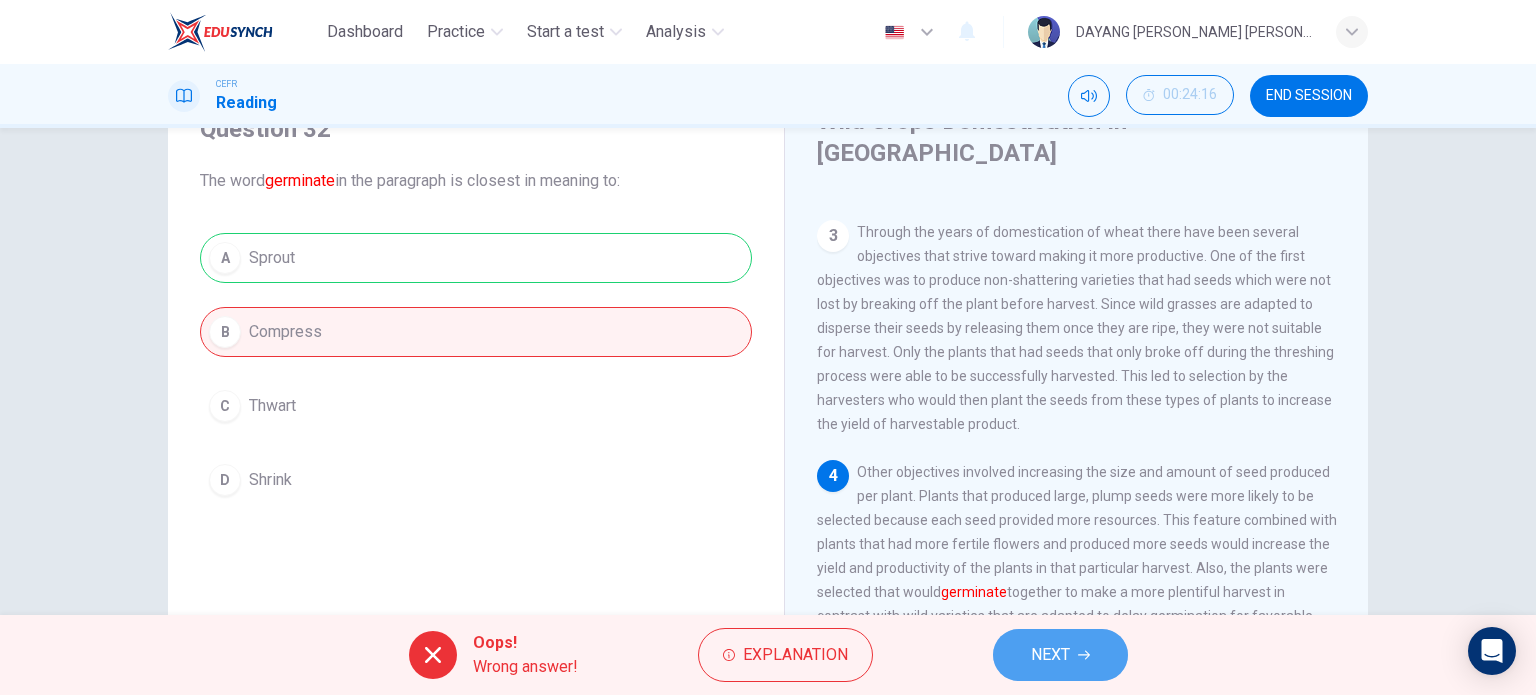 click on "NEXT" at bounding box center [1060, 655] 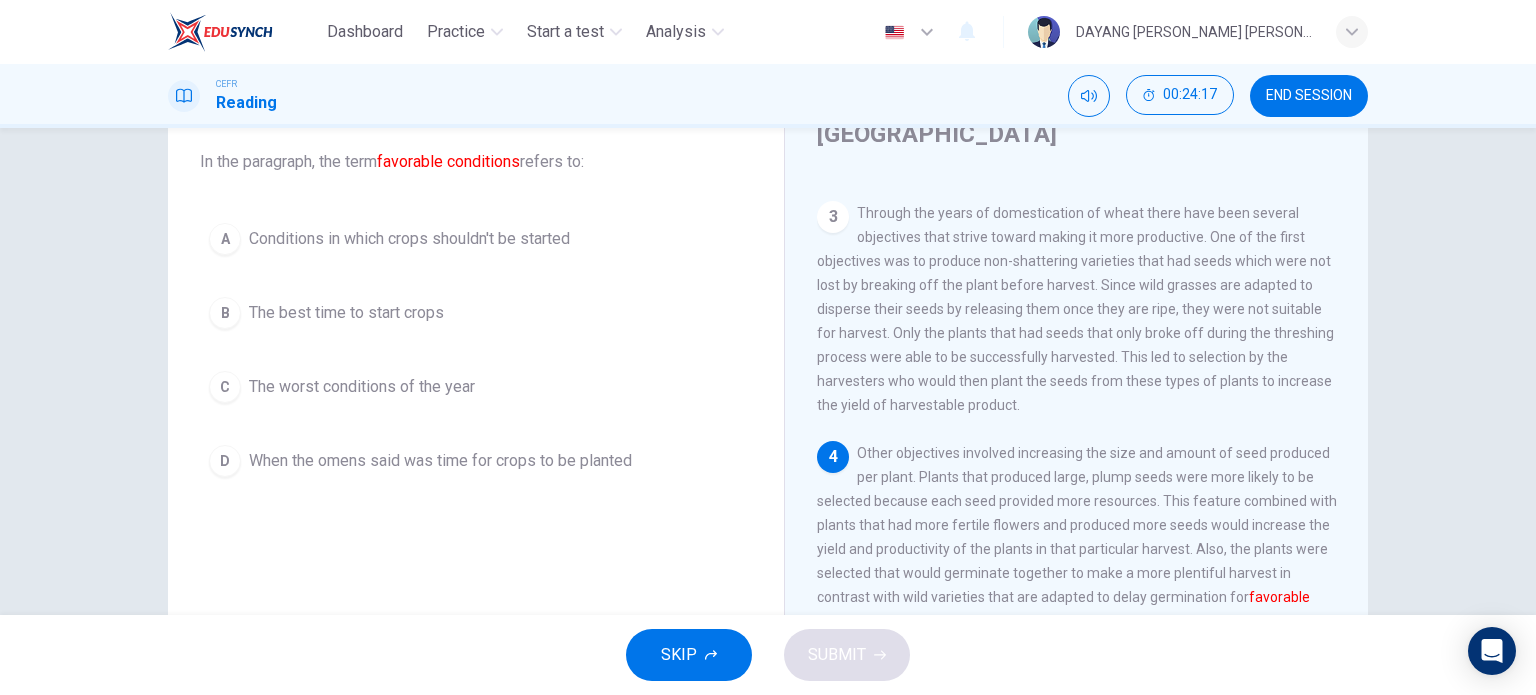 scroll, scrollTop: 115, scrollLeft: 0, axis: vertical 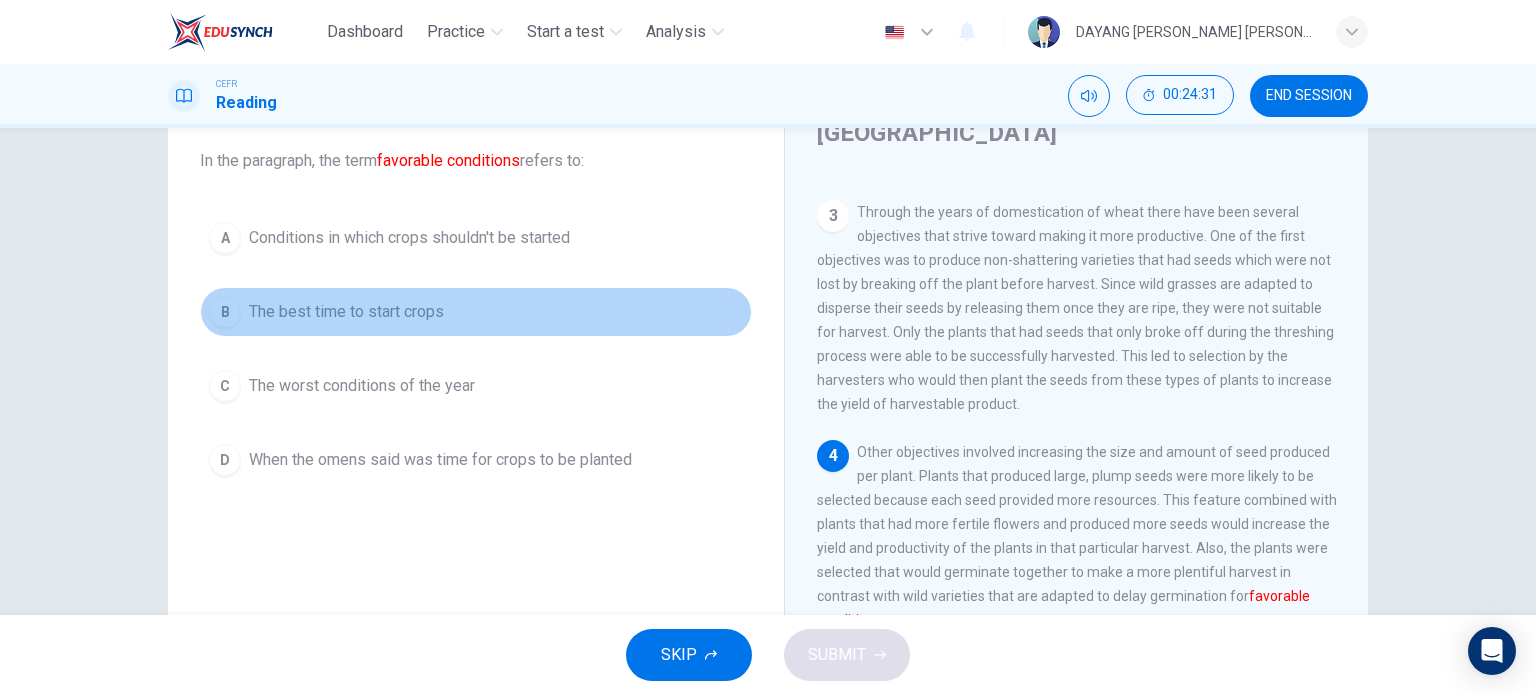 click on "B The best time to start crops" at bounding box center (476, 312) 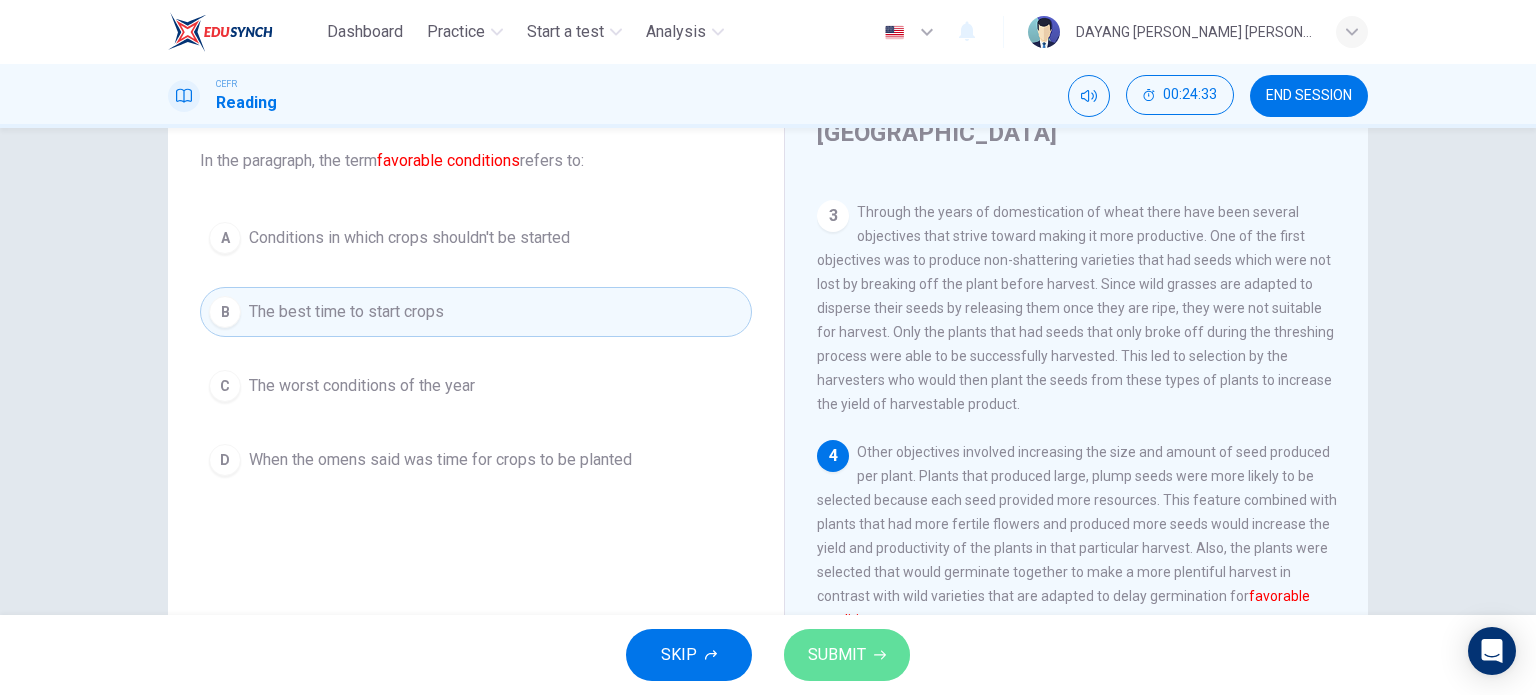 click on "SUBMIT" at bounding box center (837, 655) 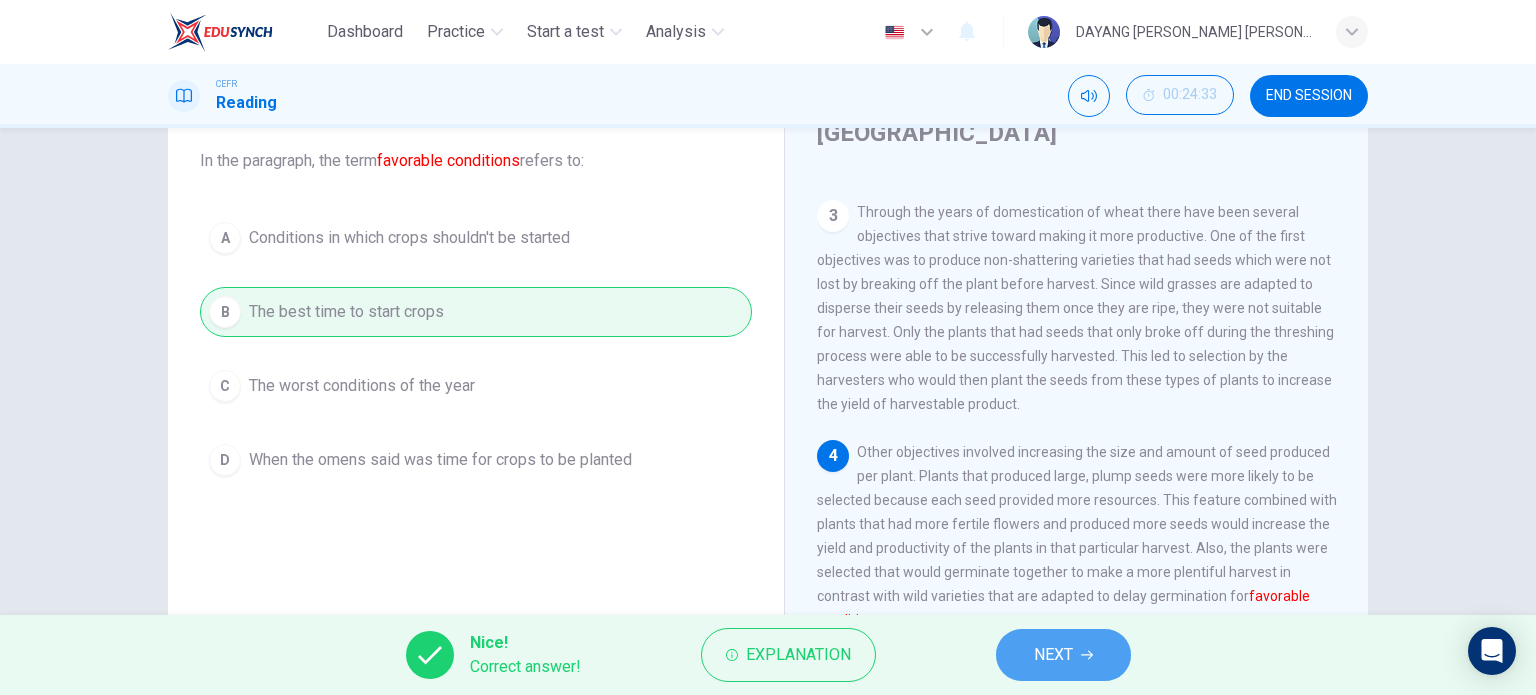 click on "NEXT" at bounding box center (1063, 655) 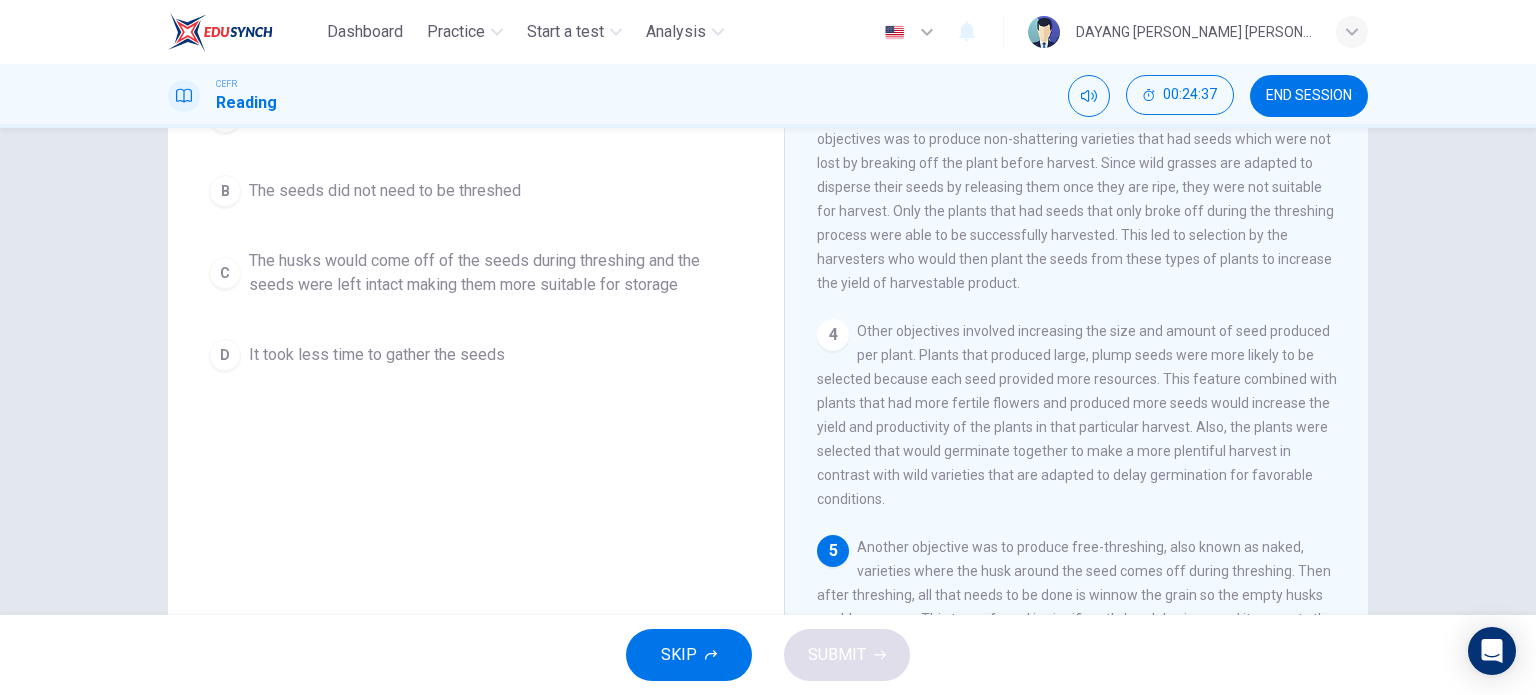 scroll, scrollTop: 240, scrollLeft: 0, axis: vertical 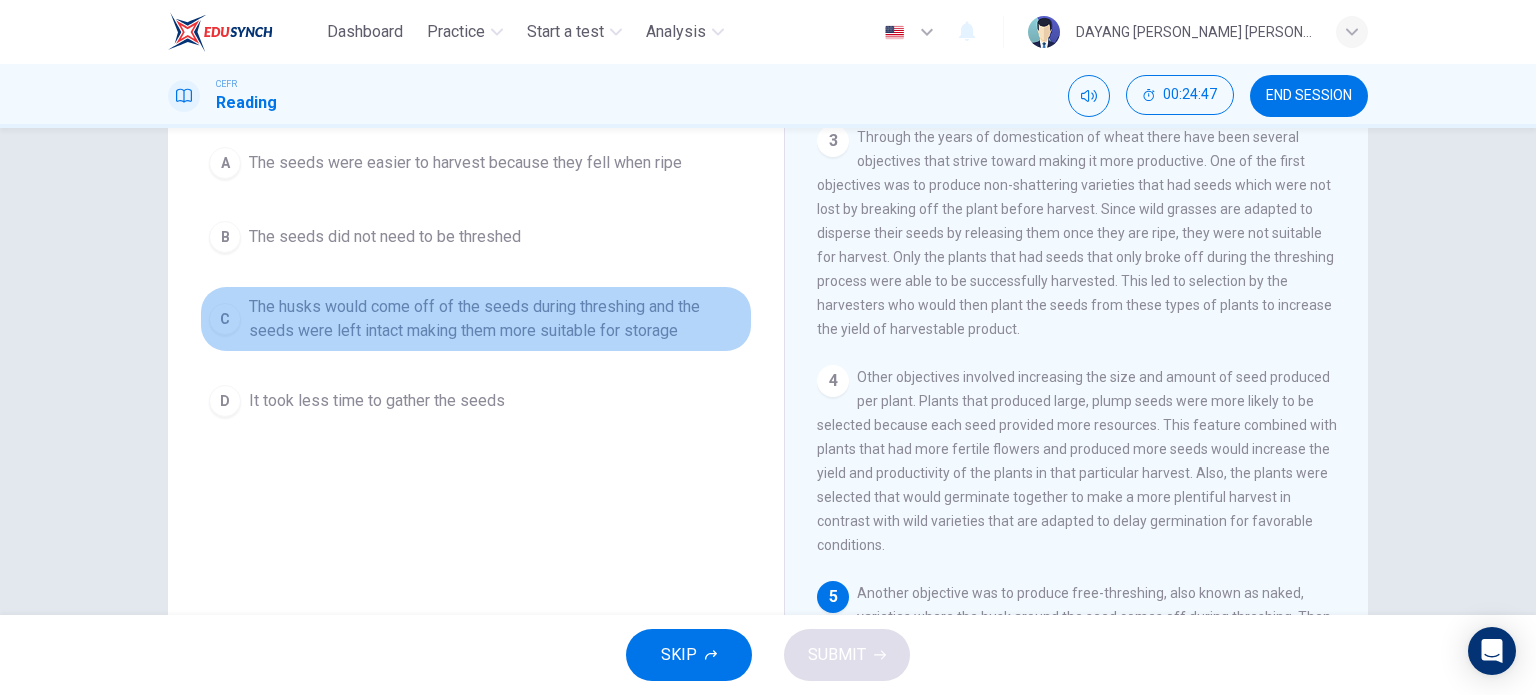 click on "The husks would come off of the seeds during threshing and the seeds were left intact making them more suitable for storage" at bounding box center (496, 319) 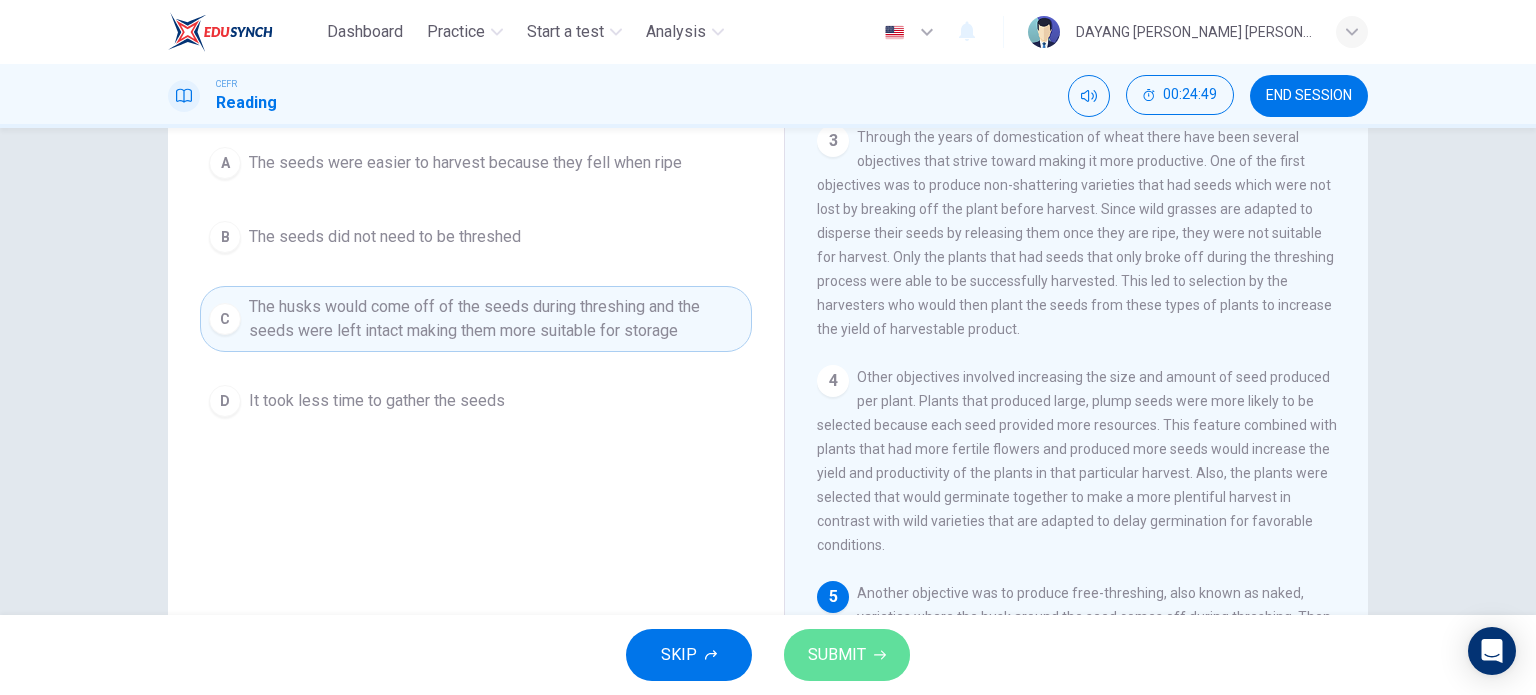 click on "SUBMIT" at bounding box center (847, 655) 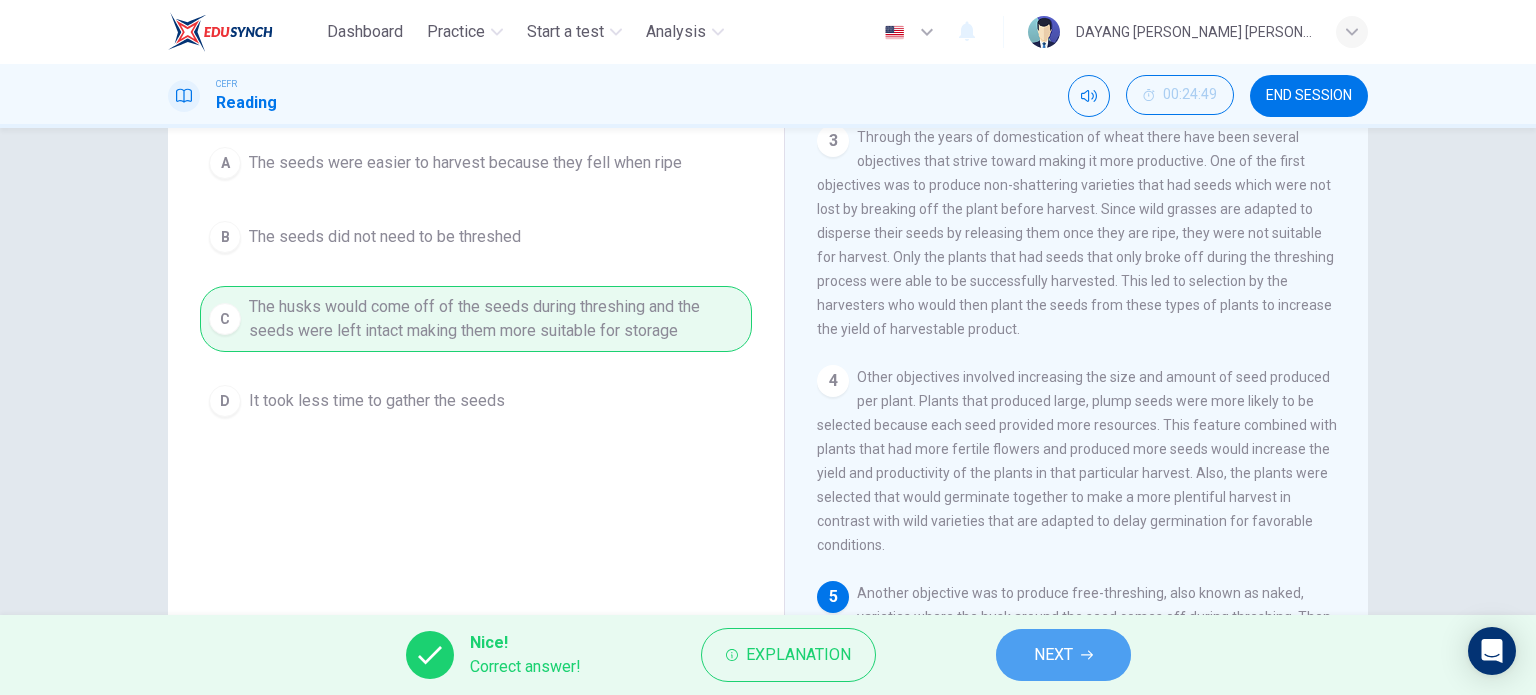 click on "NEXT" at bounding box center (1053, 655) 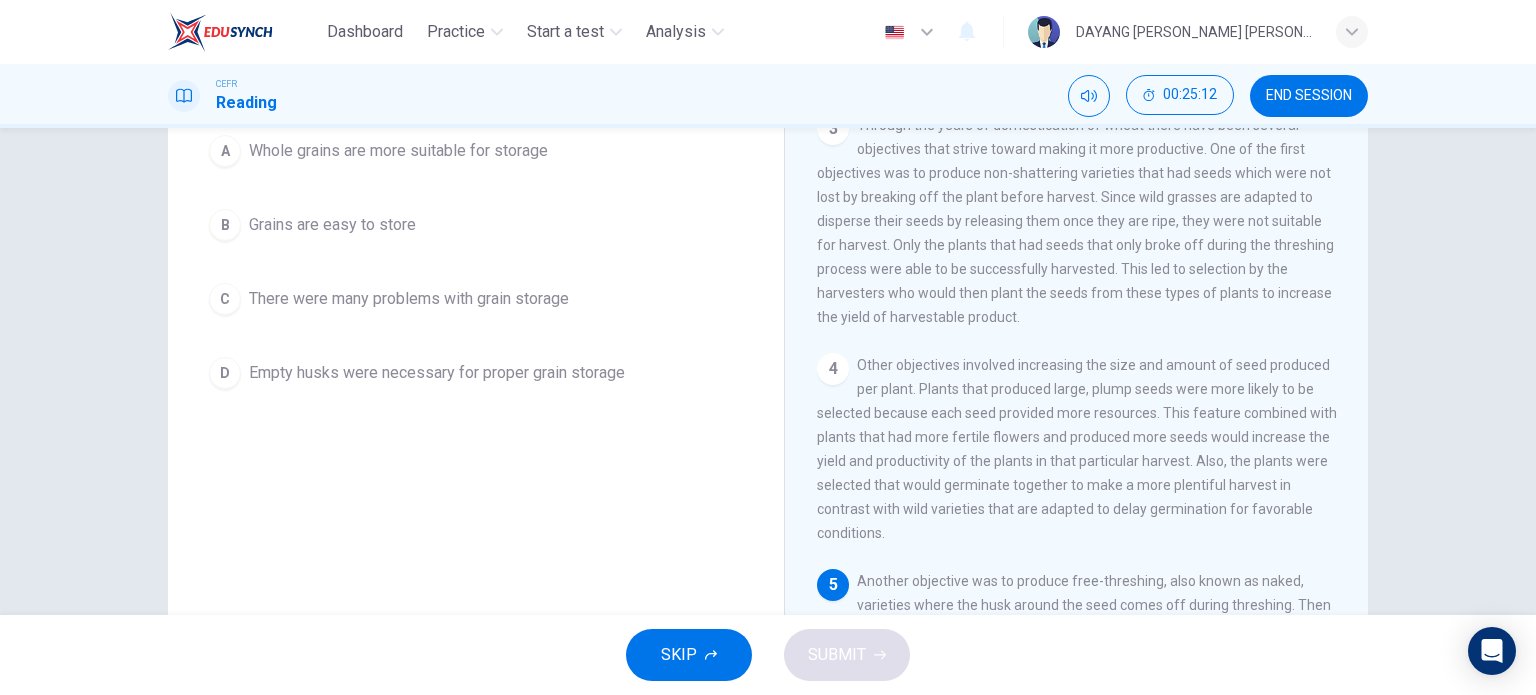scroll, scrollTop: 200, scrollLeft: 0, axis: vertical 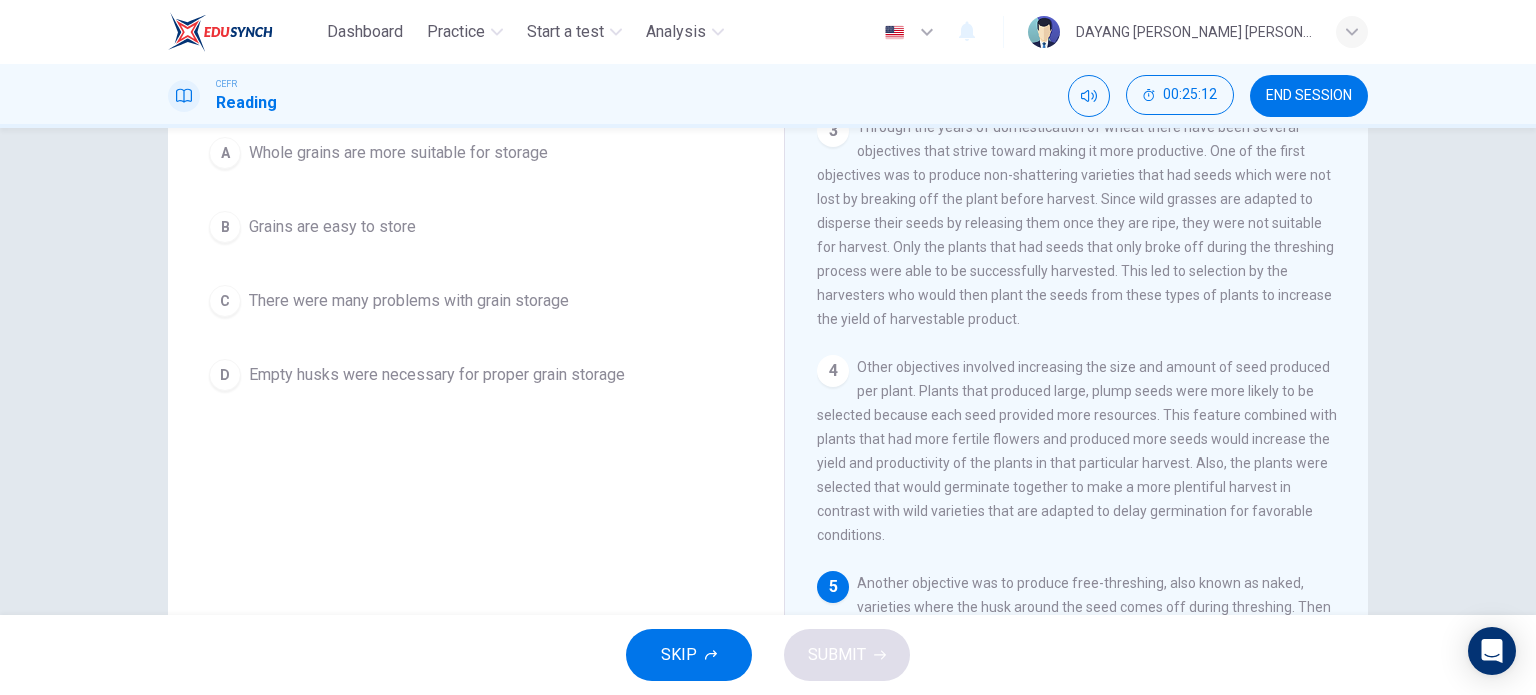 click on "Empty husks were necessary for proper grain storage" at bounding box center (437, 375) 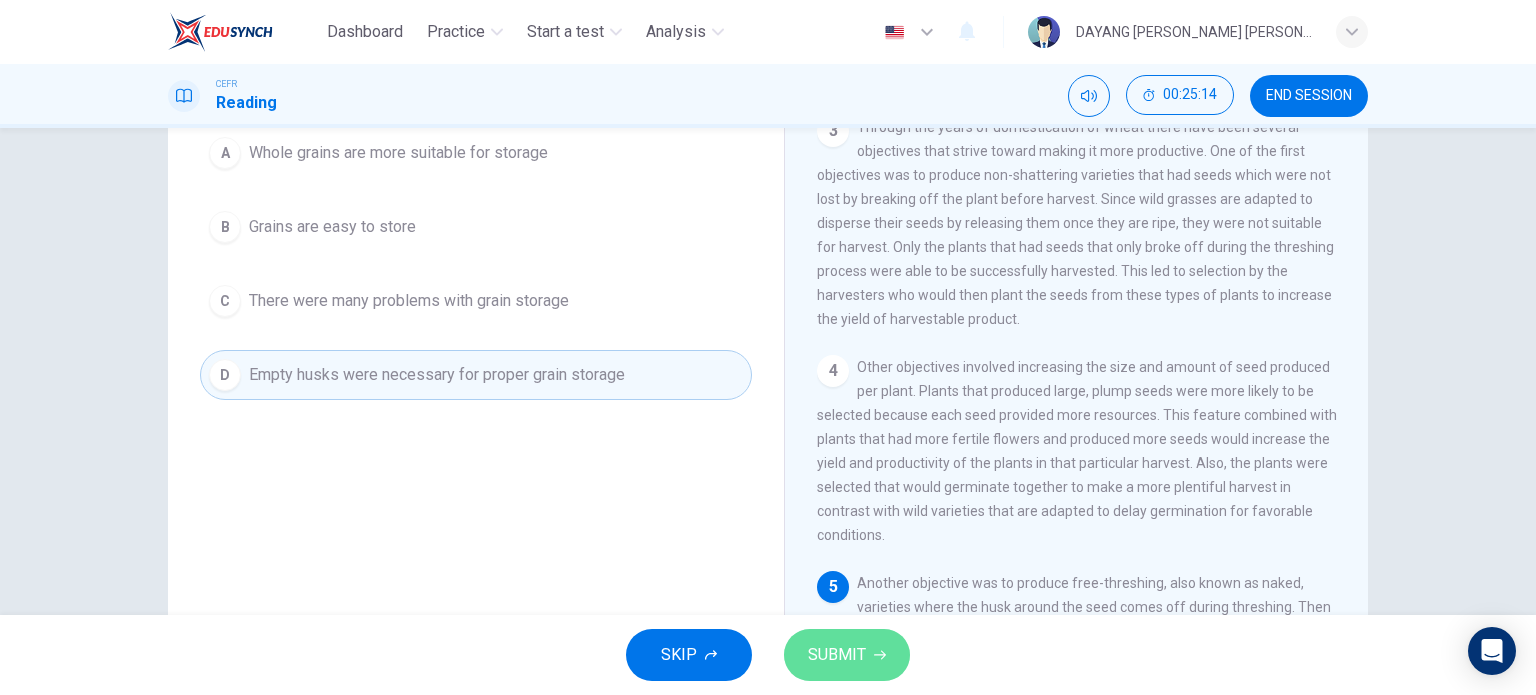 click on "SUBMIT" at bounding box center (847, 655) 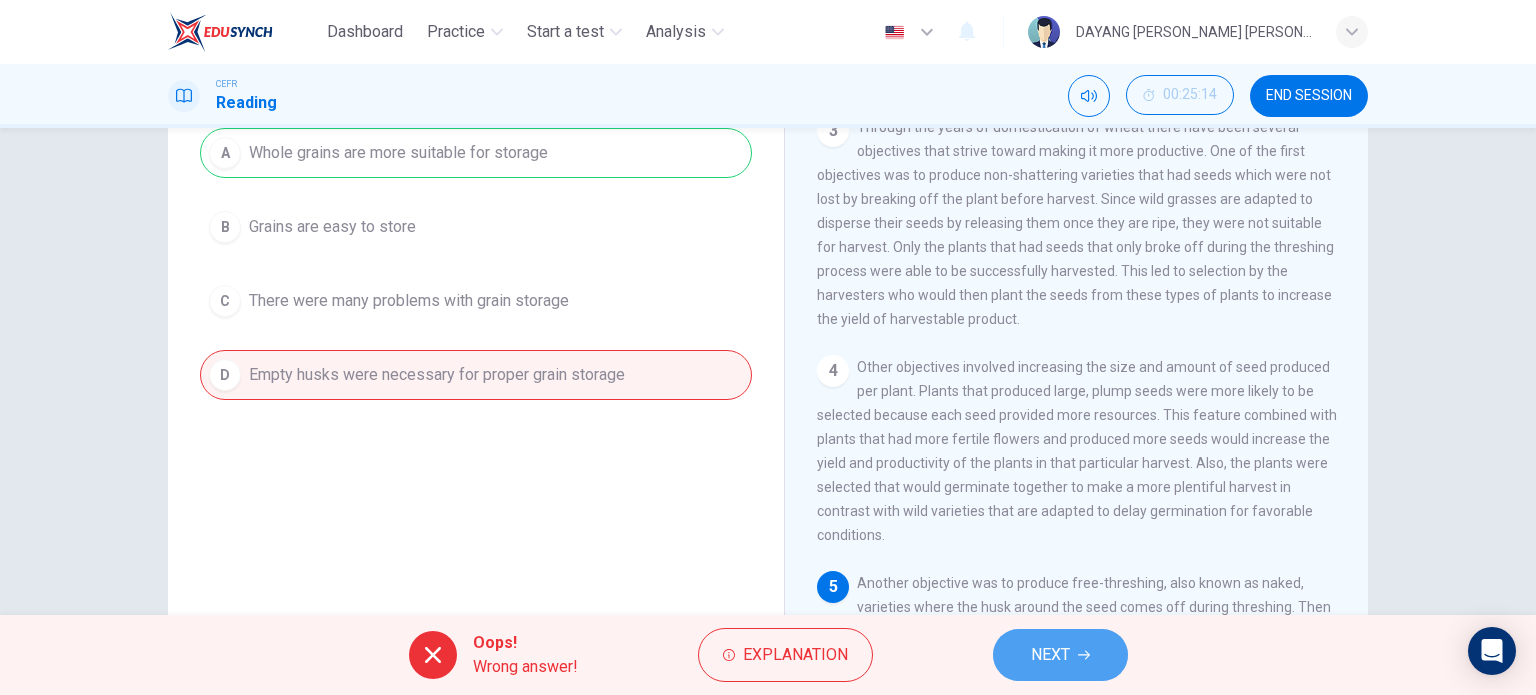 click on "NEXT" at bounding box center (1060, 655) 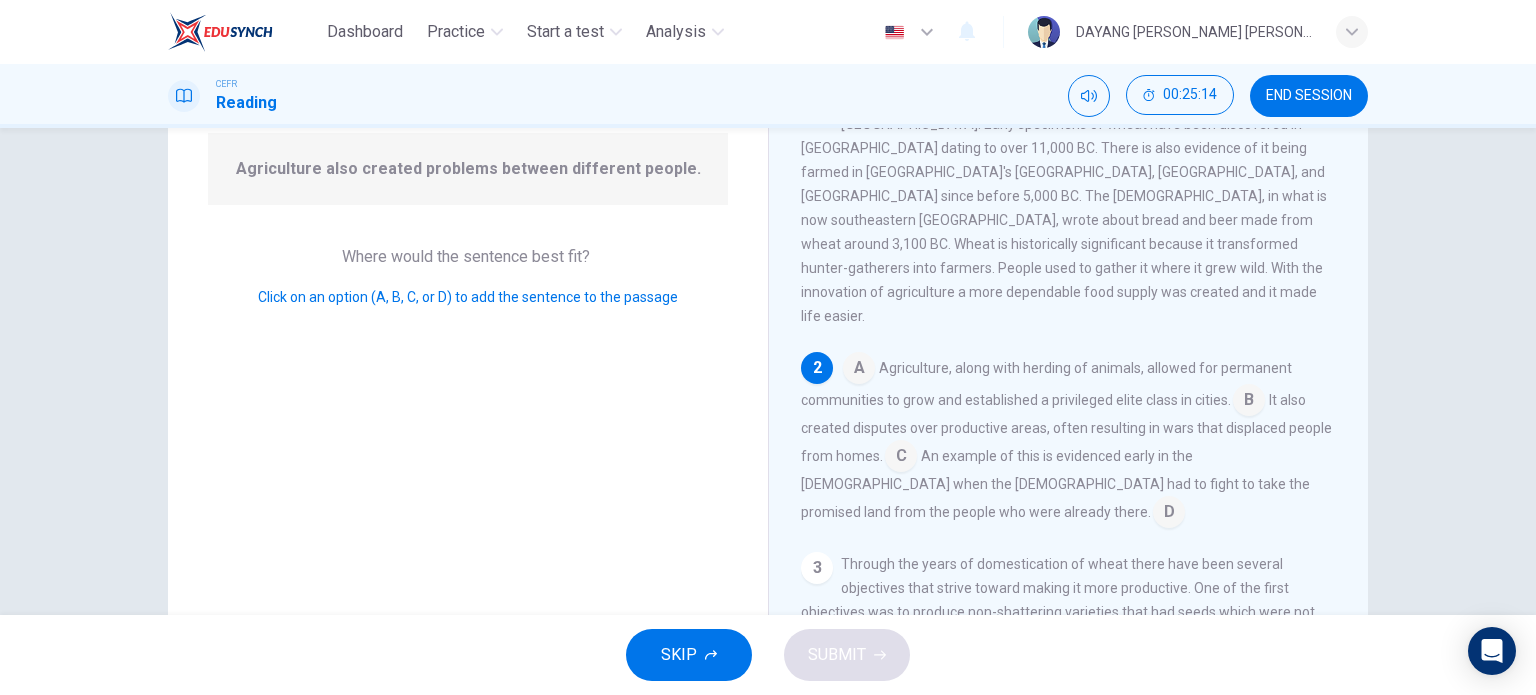scroll, scrollTop: 23, scrollLeft: 0, axis: vertical 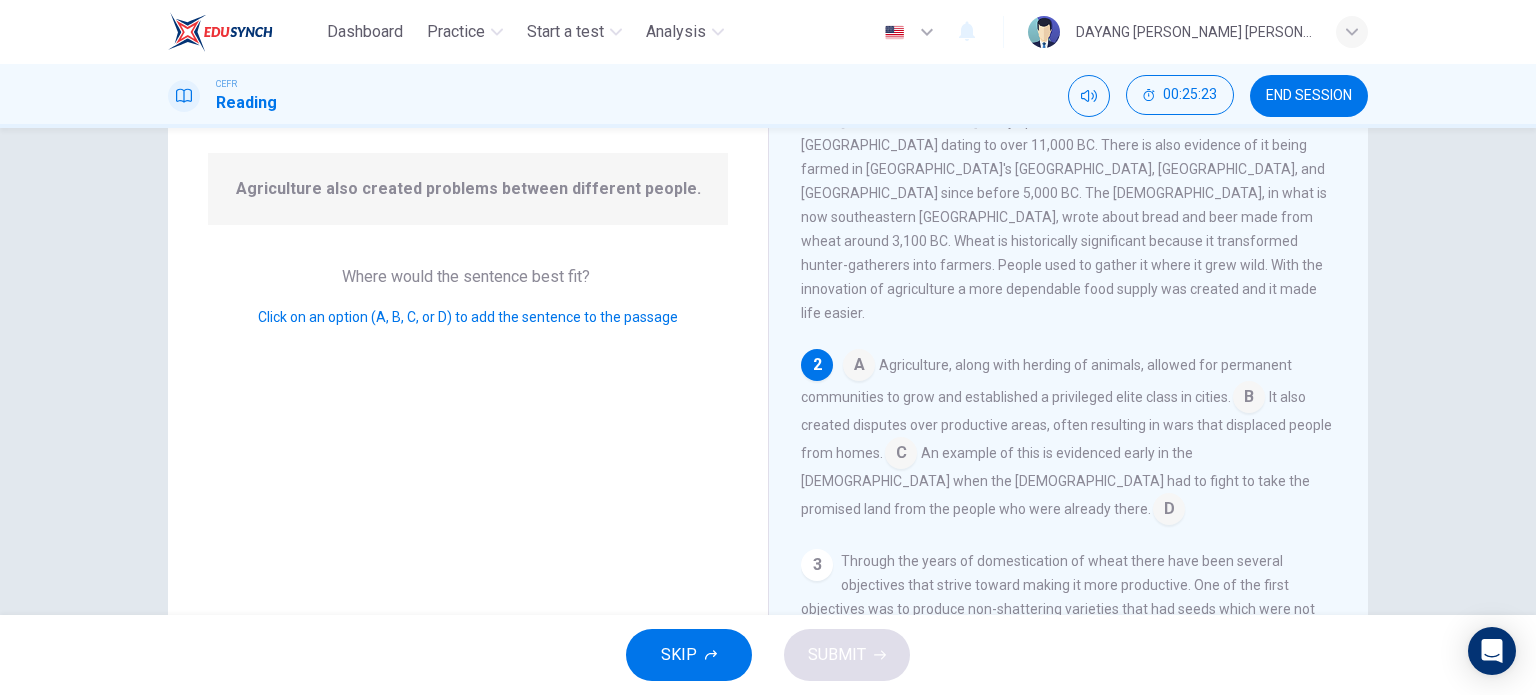 click at bounding box center (1249, 399) 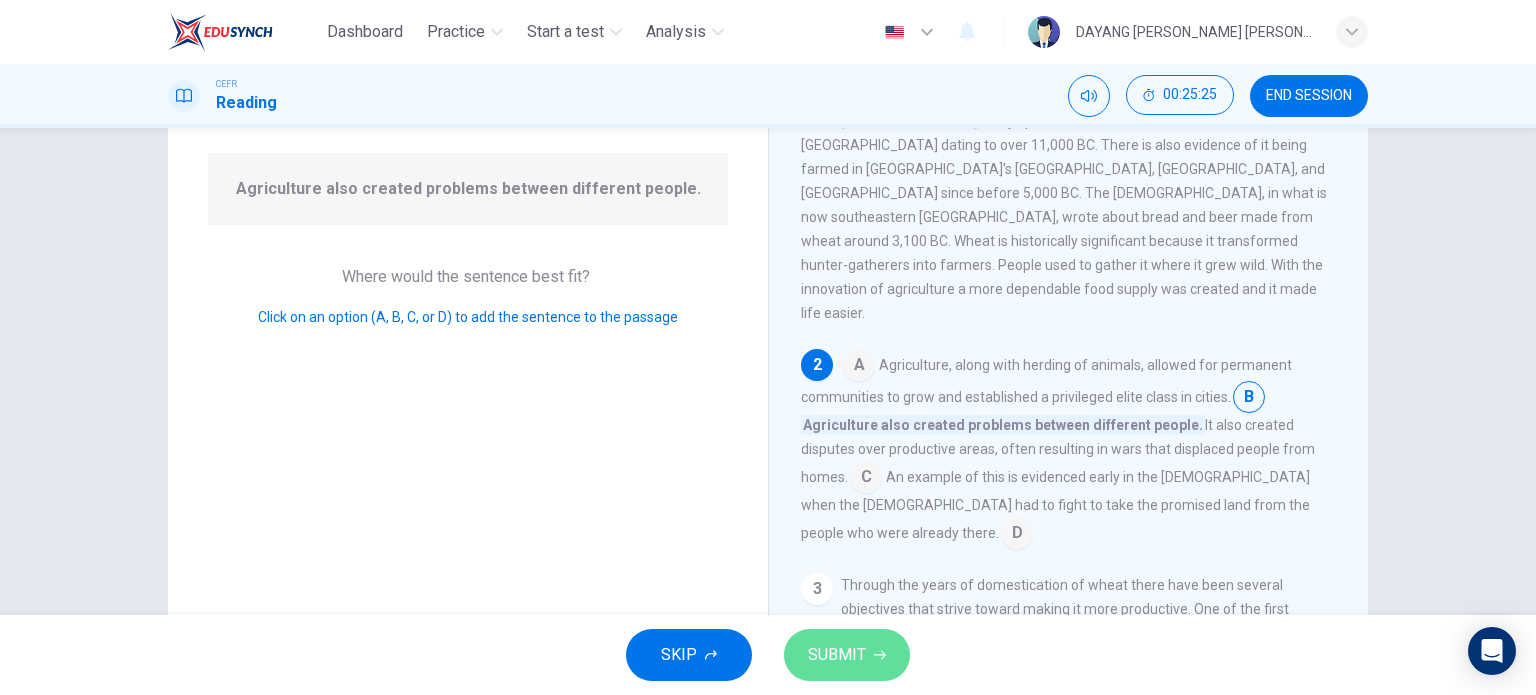 click on "SUBMIT" at bounding box center [837, 655] 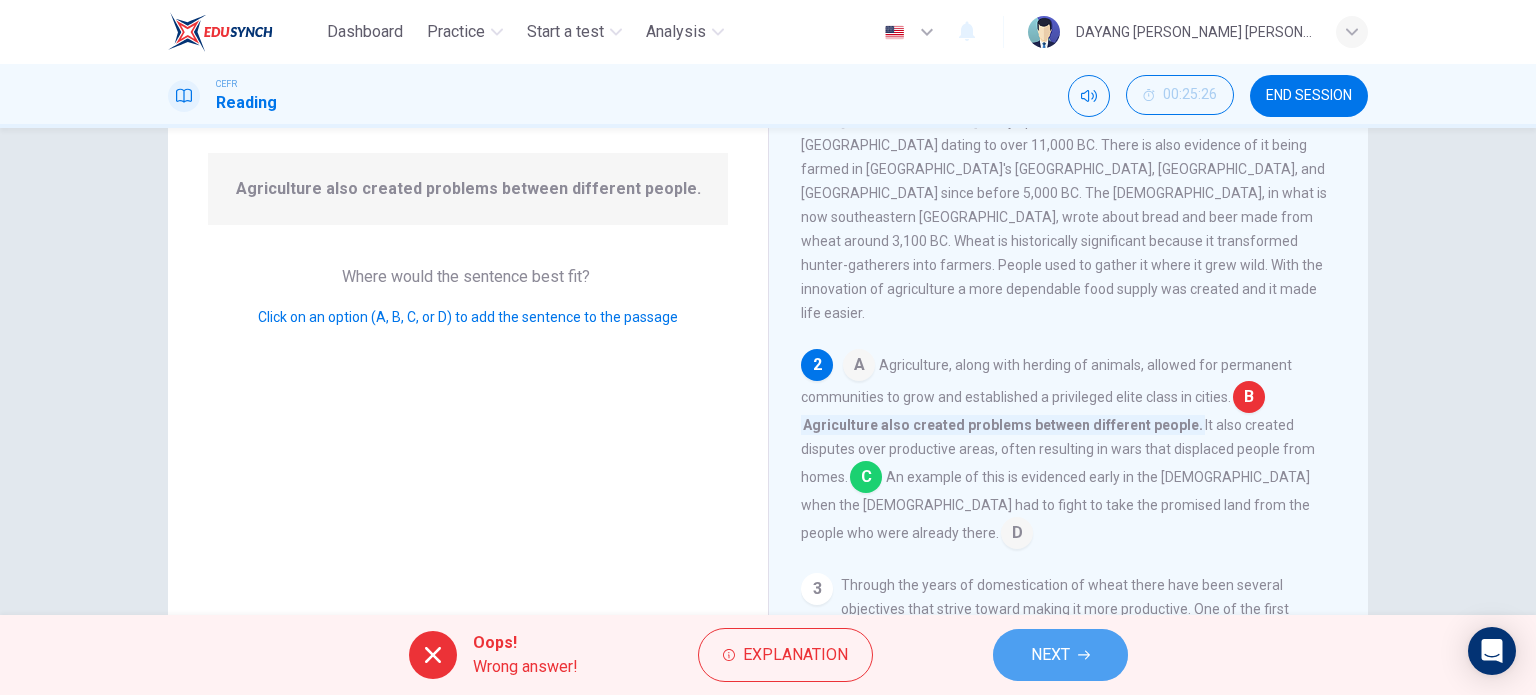 click on "NEXT" at bounding box center [1050, 655] 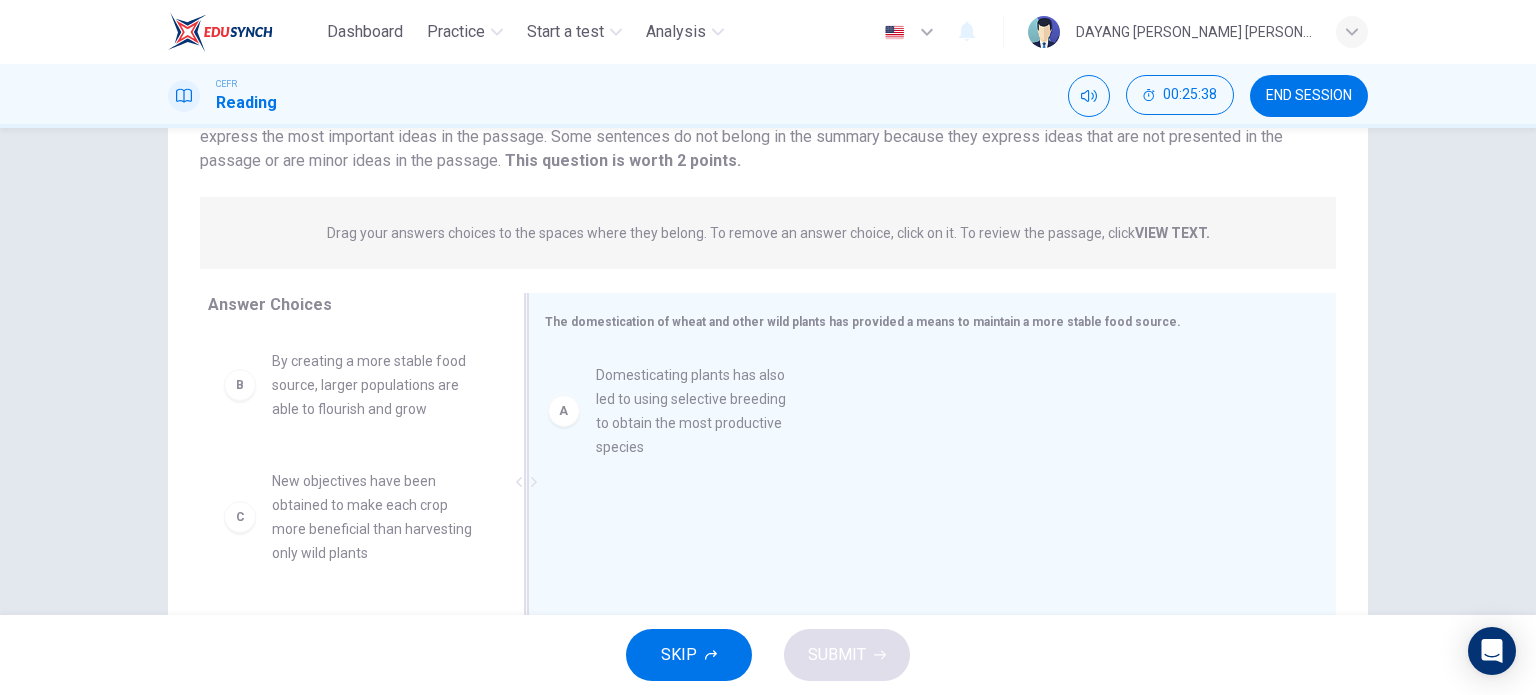 drag, startPoint x: 396, startPoint y: 391, endPoint x: 744, endPoint y: 401, distance: 348.14365 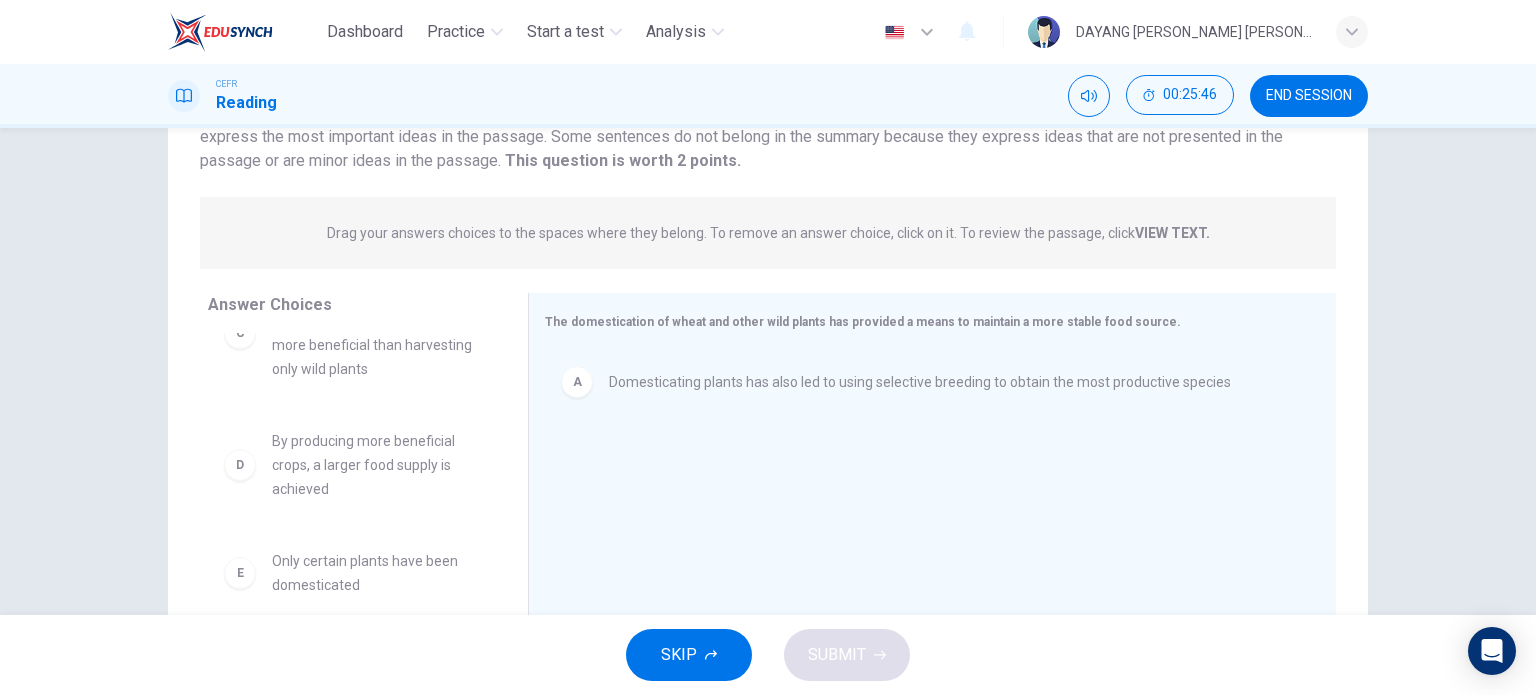 scroll, scrollTop: 252, scrollLeft: 0, axis: vertical 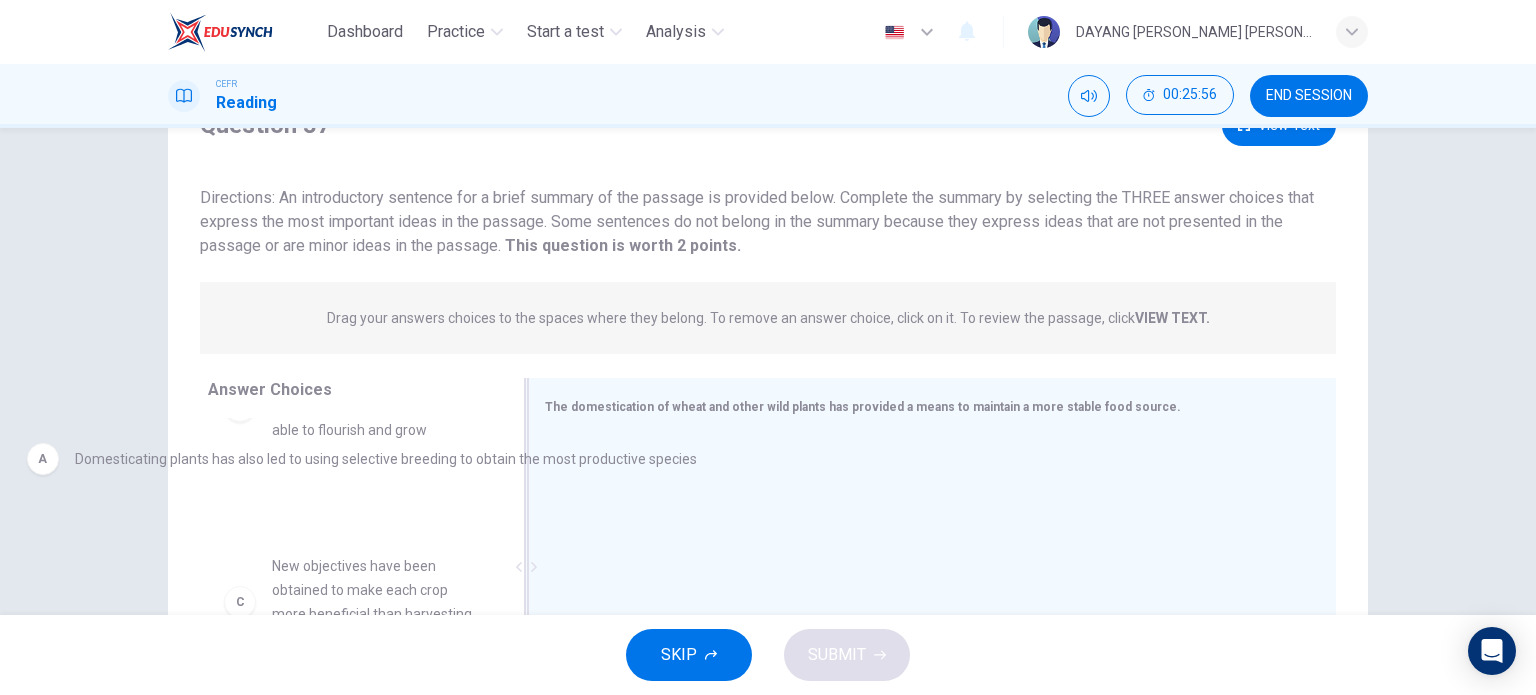 drag, startPoint x: 834, startPoint y: 473, endPoint x: 300, endPoint y: 465, distance: 534.05994 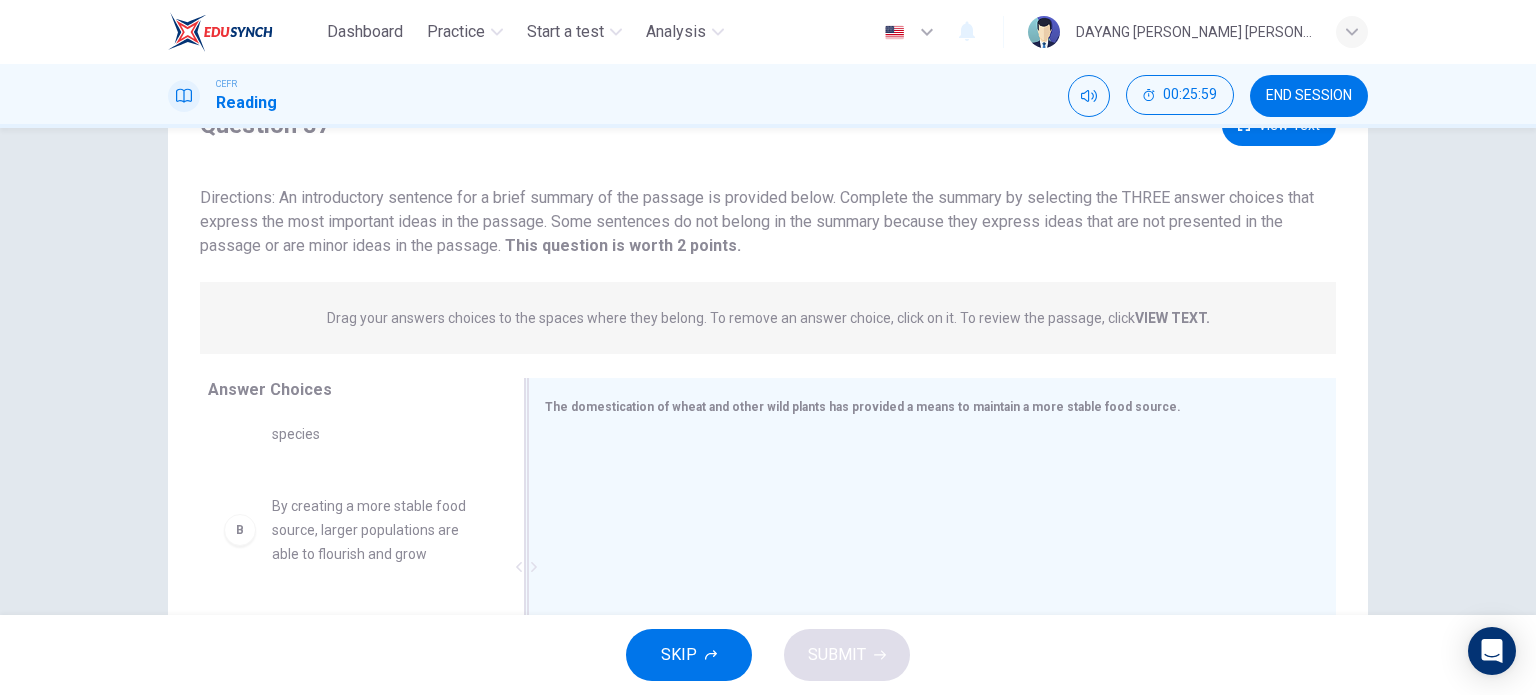 scroll, scrollTop: 111, scrollLeft: 0, axis: vertical 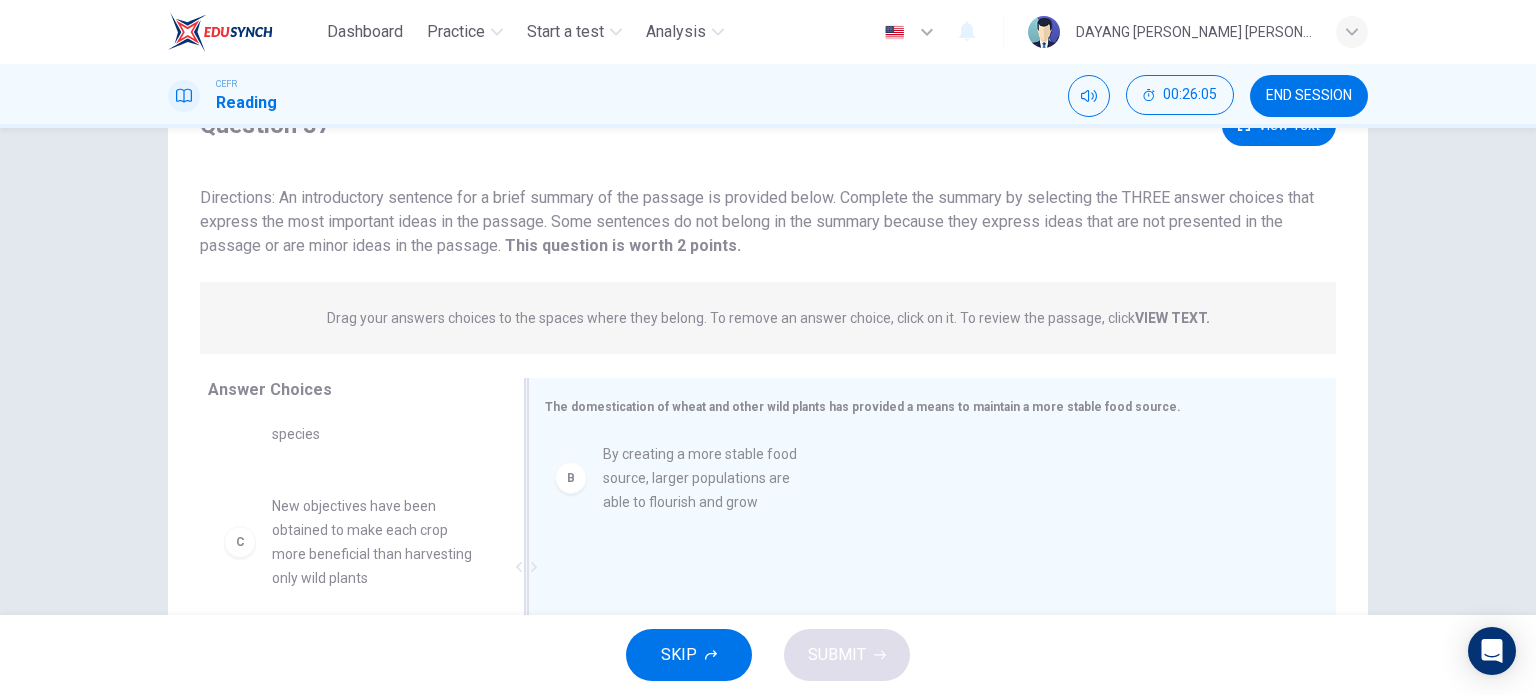 drag, startPoint x: 378, startPoint y: 523, endPoint x: 719, endPoint y: 498, distance: 341.9152 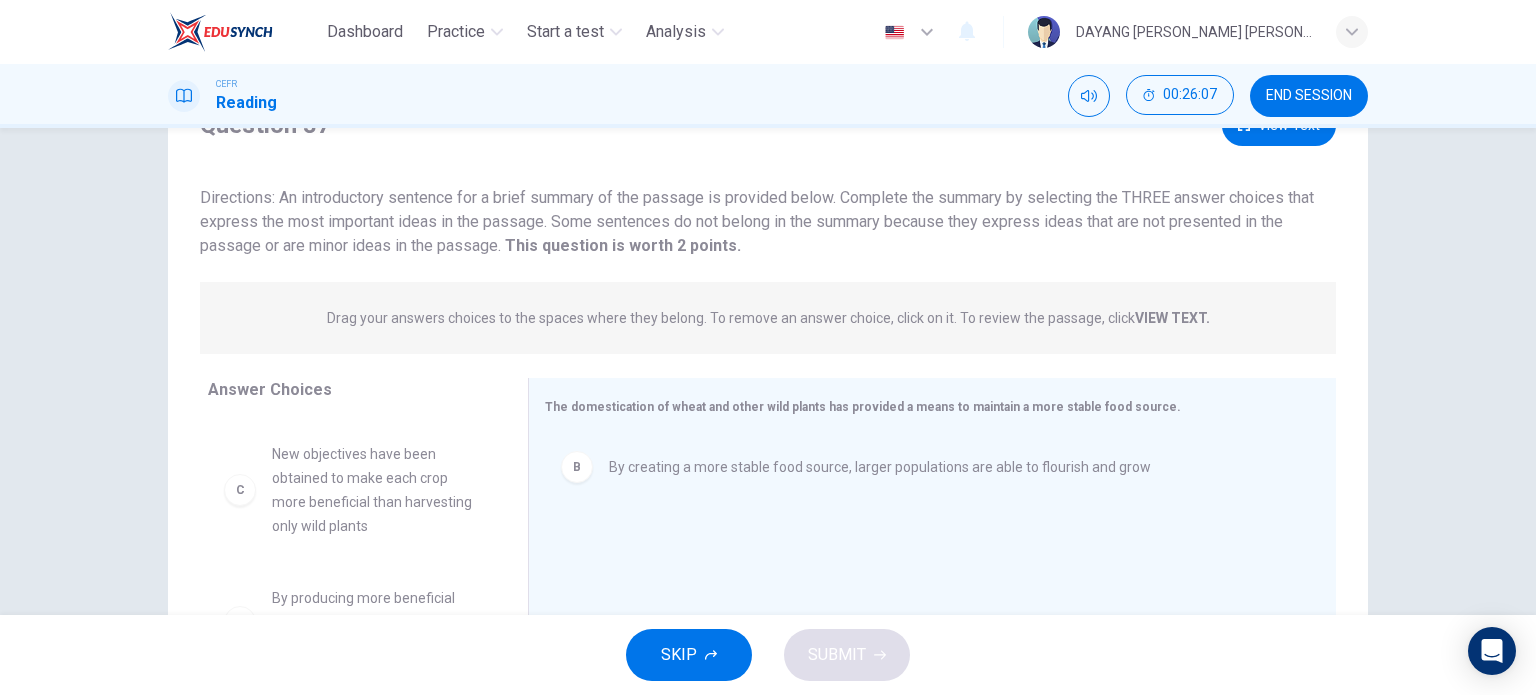 scroll, scrollTop: 145, scrollLeft: 0, axis: vertical 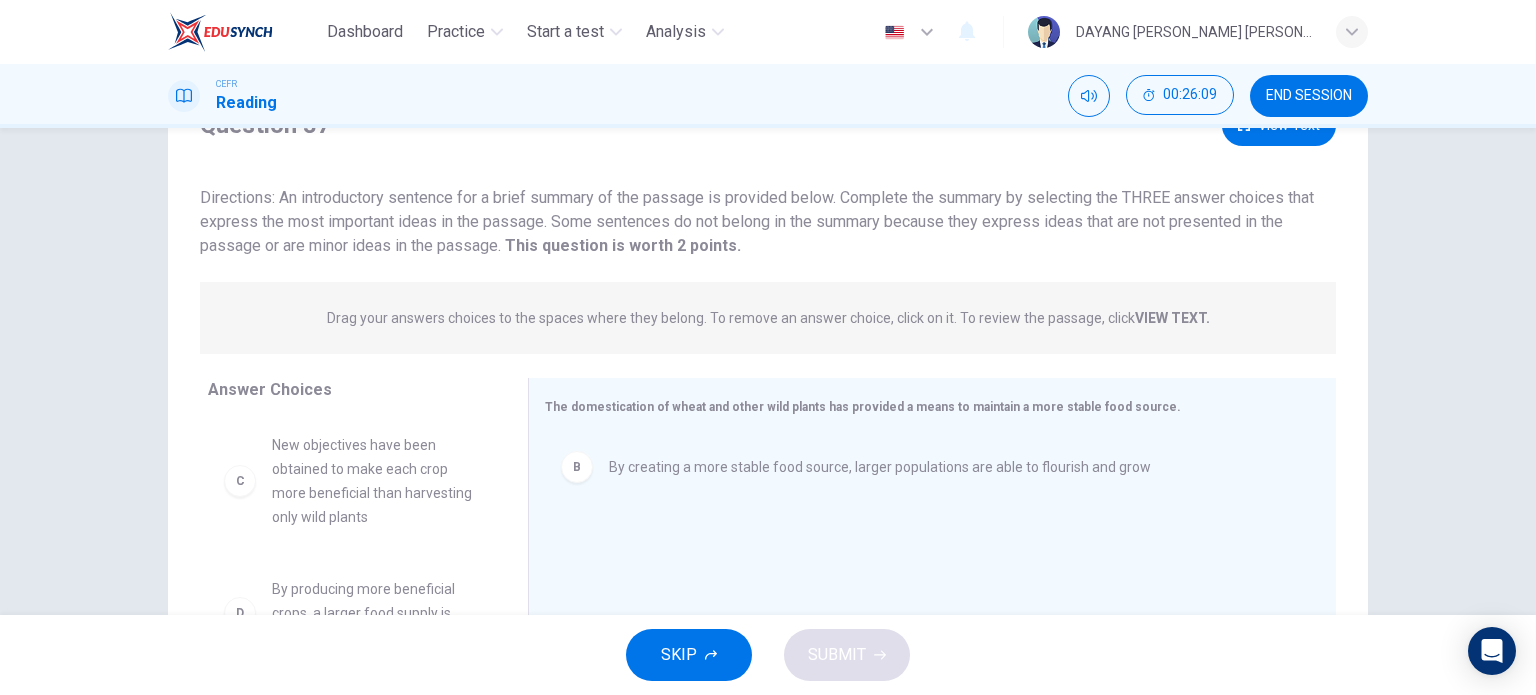 click on "New objectives have been obtained to make each crop more beneficial than harvesting only wild plants" at bounding box center (376, 481) 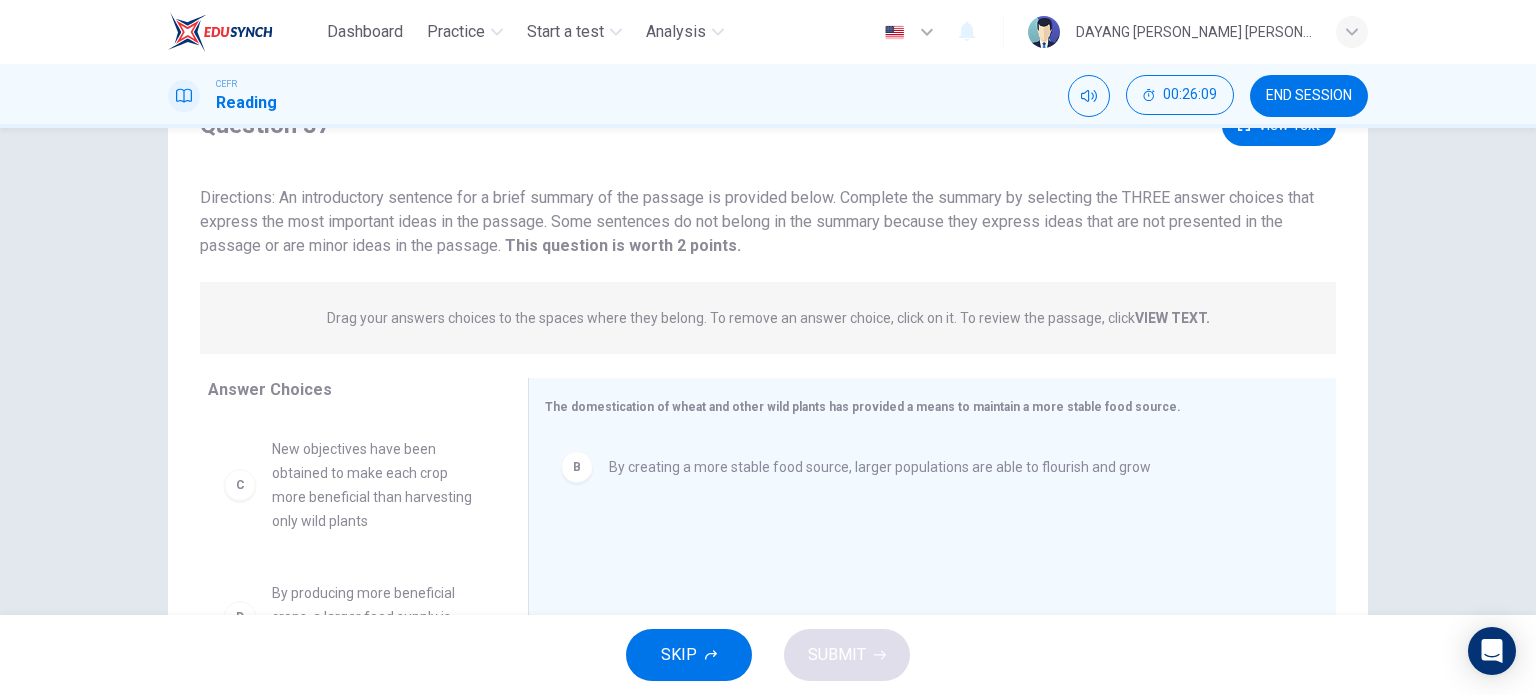 scroll, scrollTop: 136, scrollLeft: 0, axis: vertical 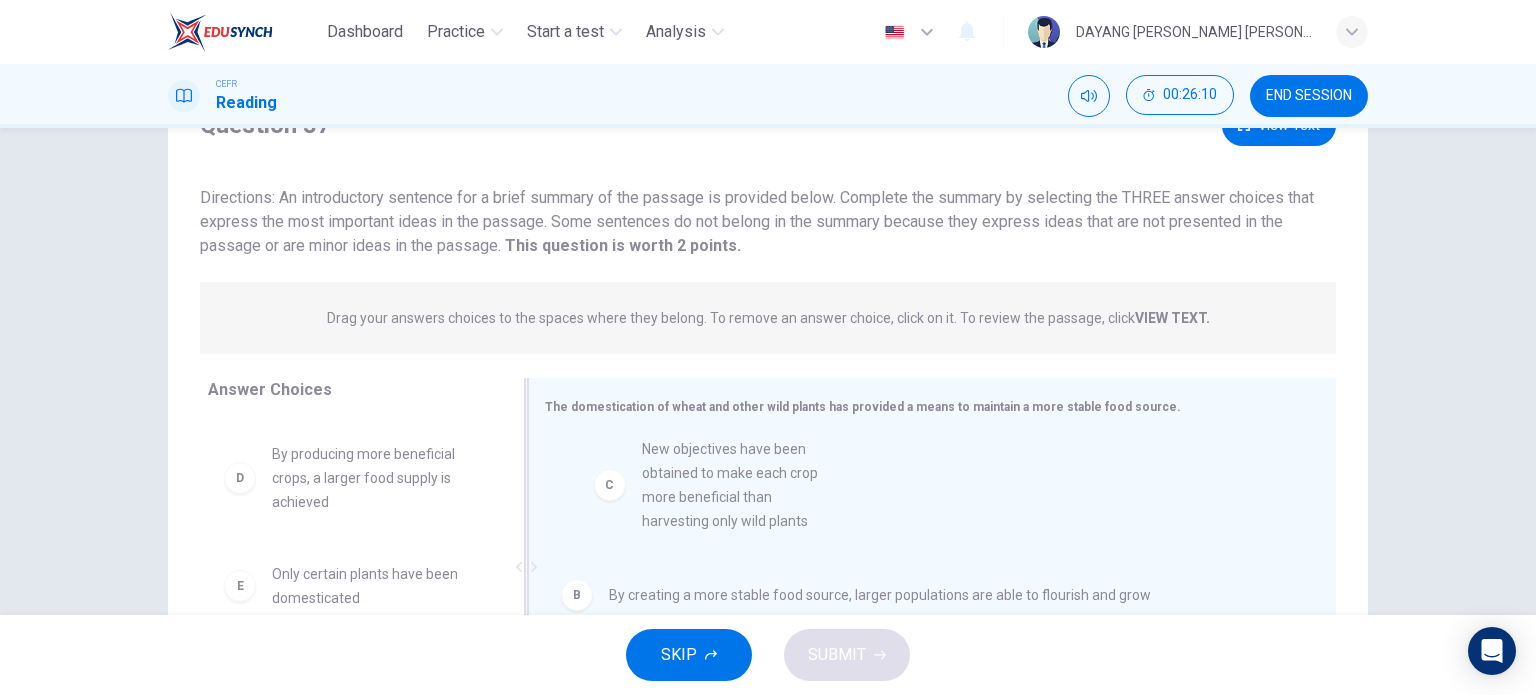 drag, startPoint x: 320, startPoint y: 483, endPoint x: 707, endPoint y: 487, distance: 387.02066 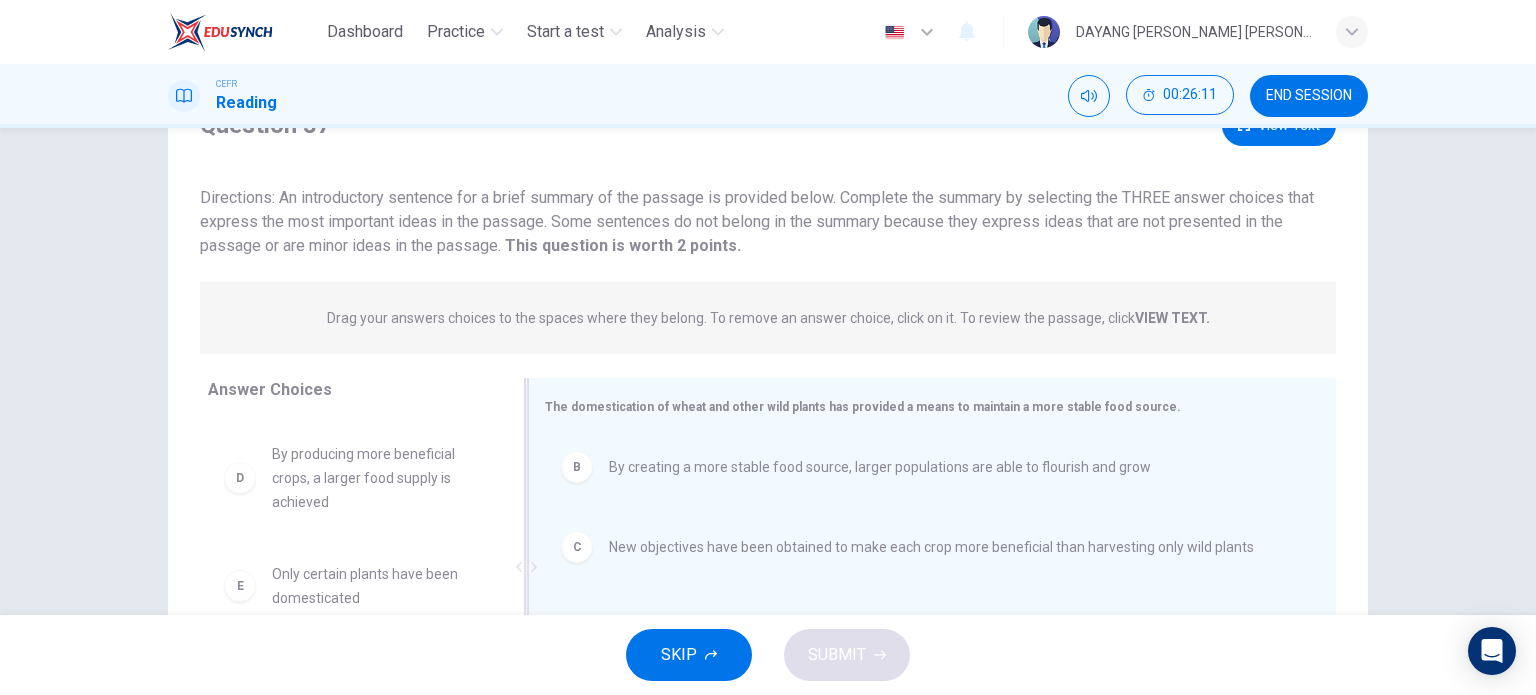 scroll, scrollTop: 132, scrollLeft: 0, axis: vertical 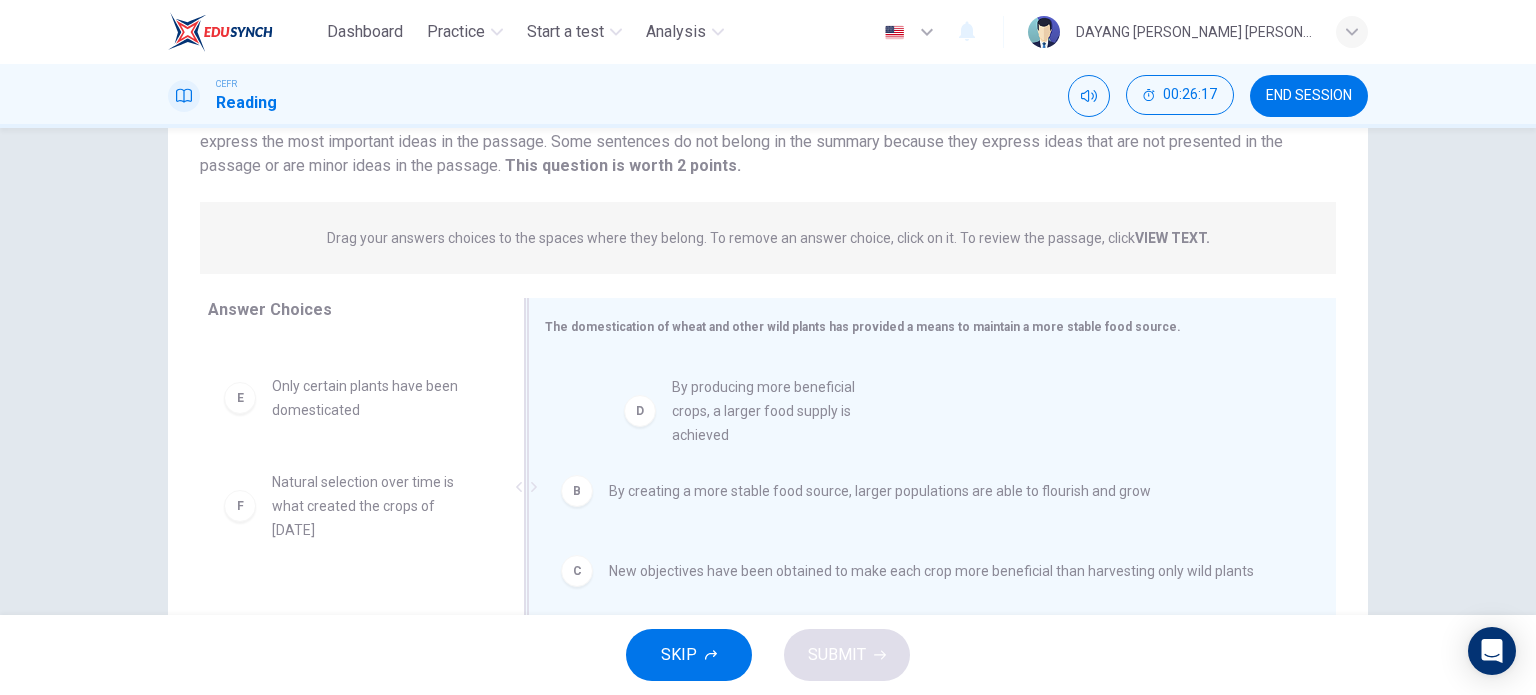 drag, startPoint x: 348, startPoint y: 407, endPoint x: 776, endPoint y: 403, distance: 428.01868 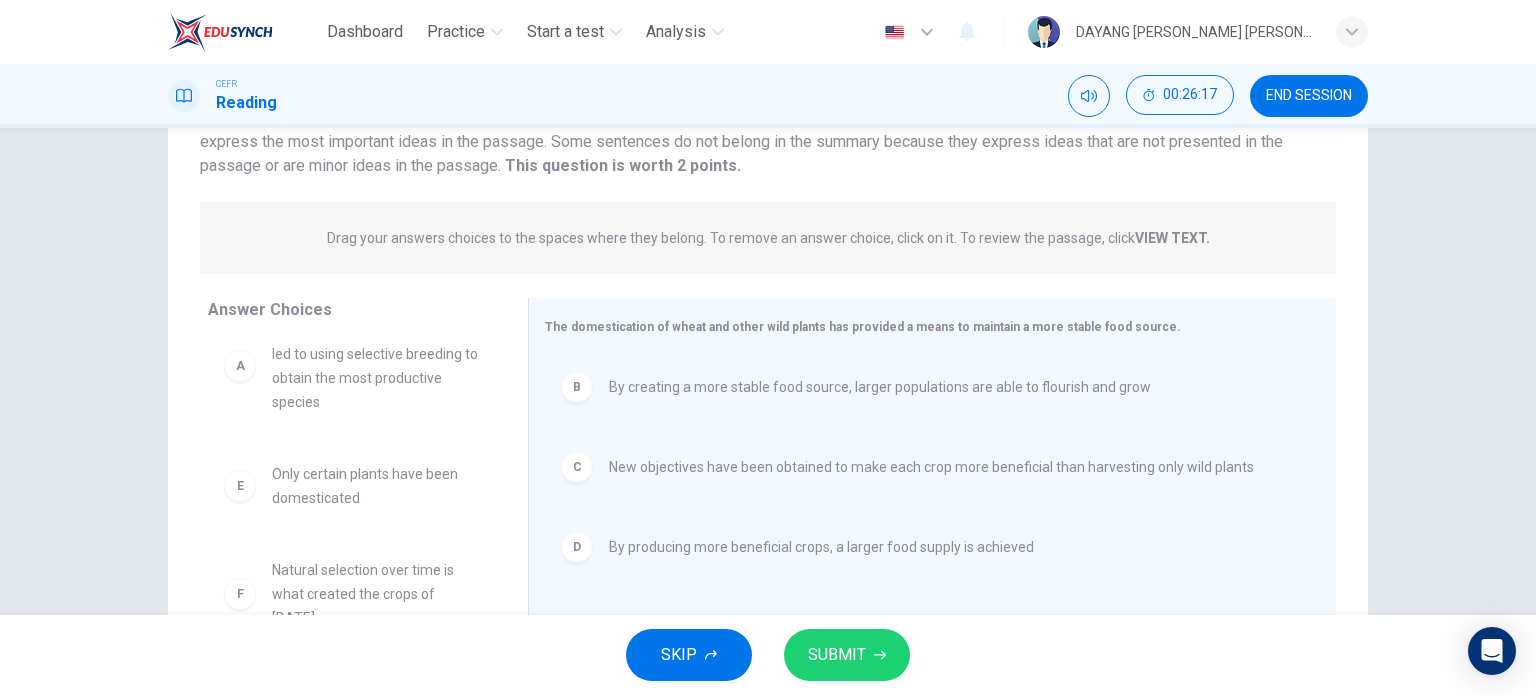 scroll, scrollTop: 12, scrollLeft: 0, axis: vertical 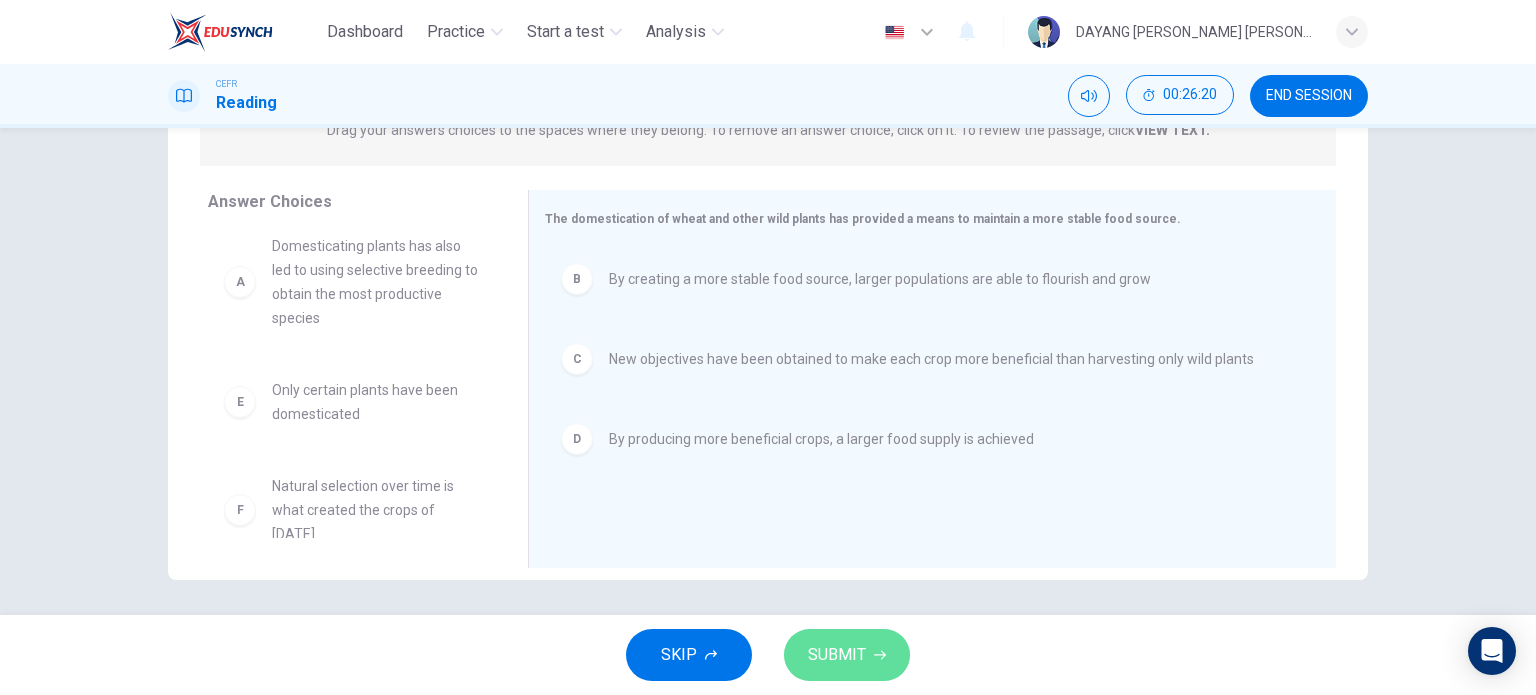 click on "SUBMIT" at bounding box center [847, 655] 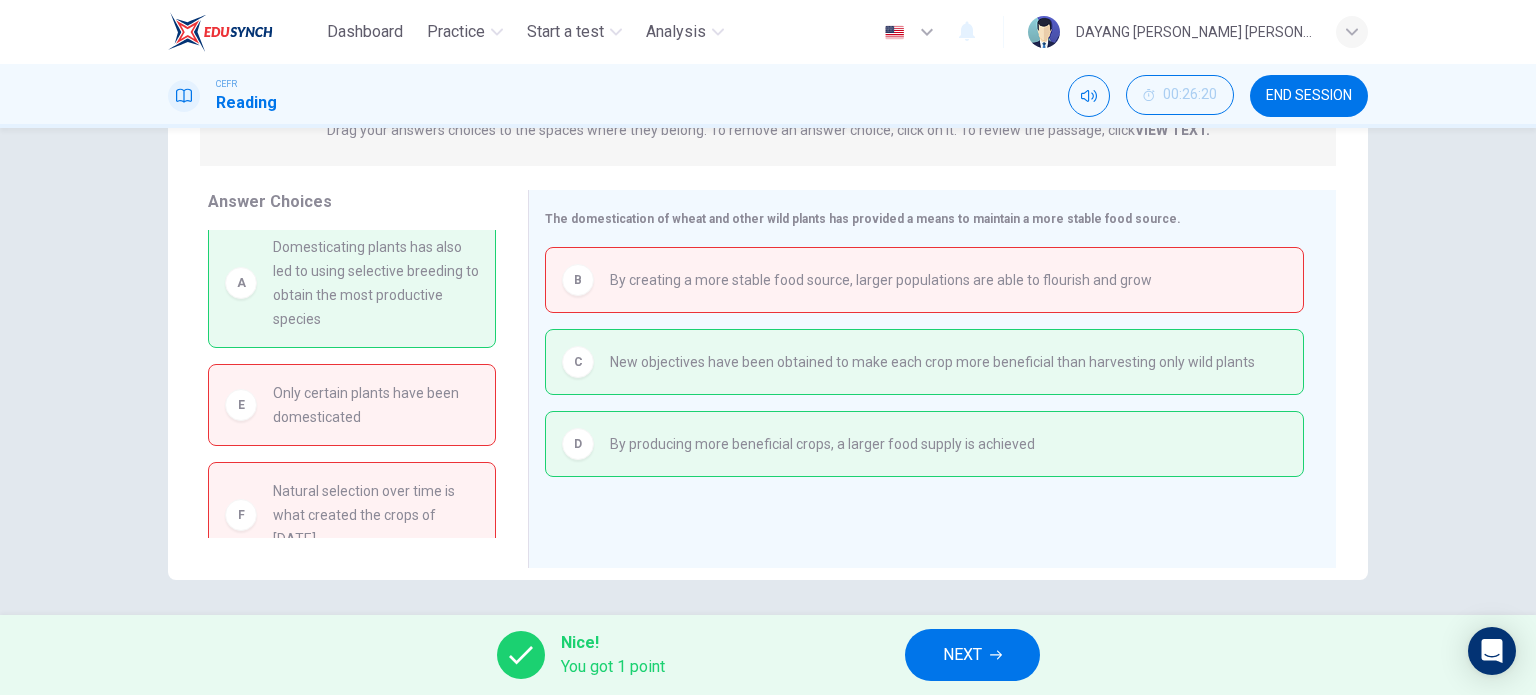 click on "NEXT" at bounding box center [972, 655] 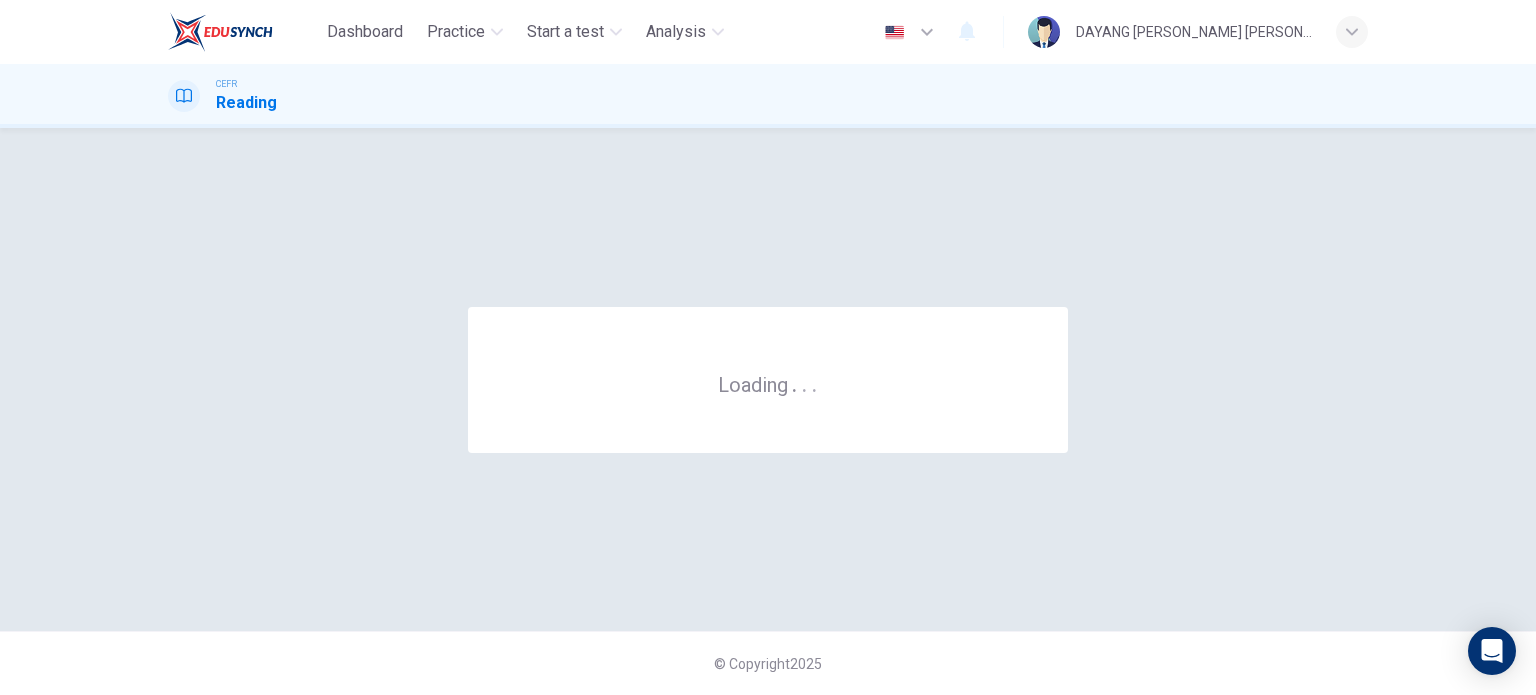 scroll, scrollTop: 0, scrollLeft: 0, axis: both 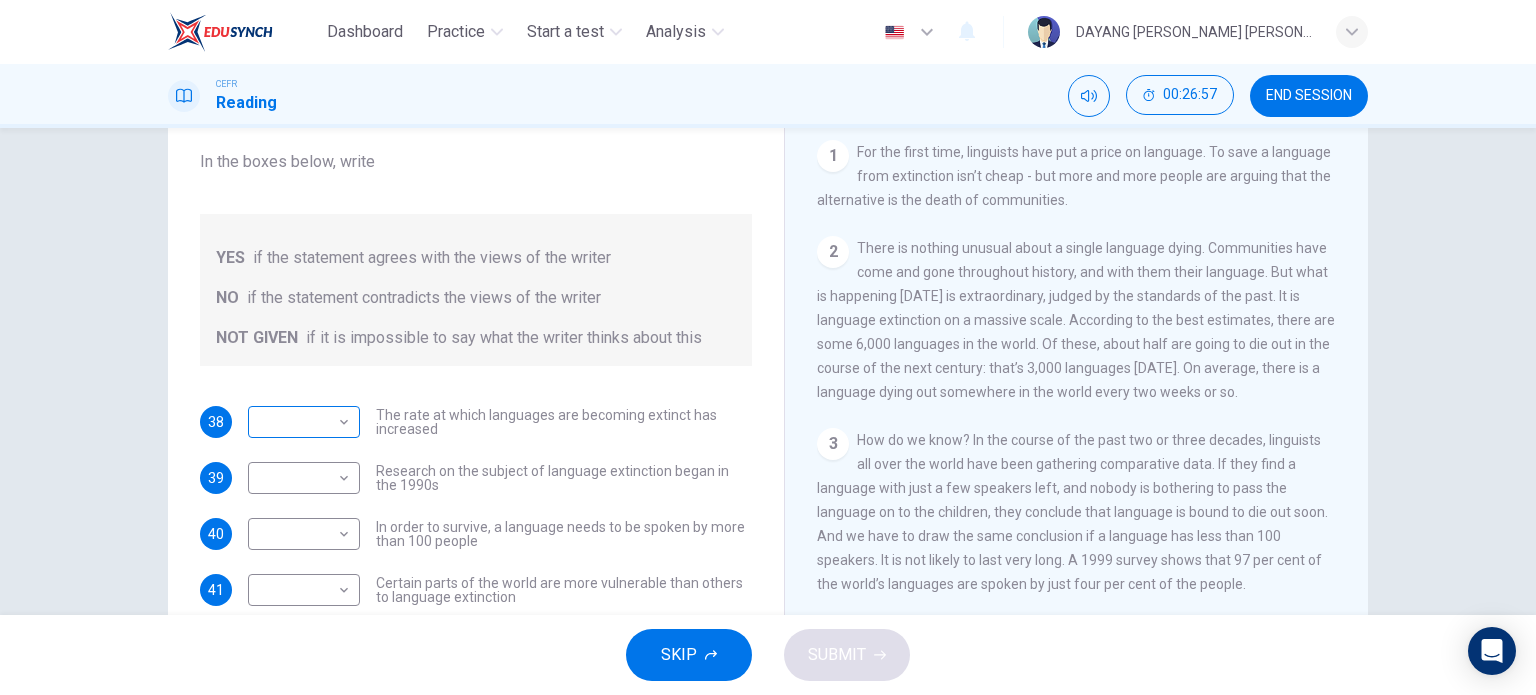 click on "​ ​" at bounding box center [304, 422] 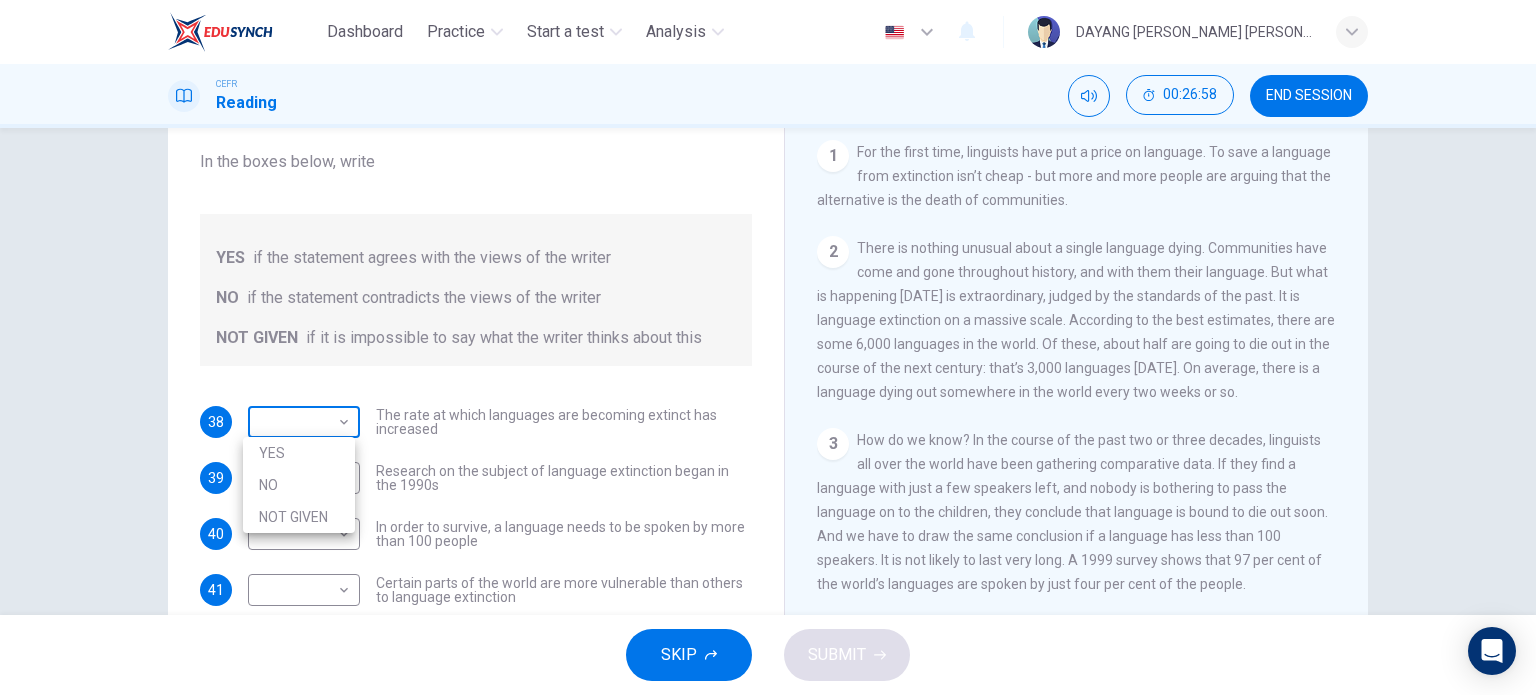click on "Dashboard Practice Start a test Analysis English en ​ DAYANG [PERSON_NAME] [PERSON_NAME] CEFR Reading 00:26:58 END SESSION Questions 38 - 42 Do the following statements agree with the views of the writer in the Passage?  In the boxes below, write YES if the statement agrees with the views of the writer NO if the statement contradicts the views of the writer NOT GIVEN if it is impossible to say what the writer thinks about this 38 ​ ​ The rate at which languages are becoming extinct has increased 39 ​ ​ Research on the subject of language extinction began in the 1990s 40 ​ ​ In order to survive, a language needs to be spoken by more than 100 people 41 ​ ​ Certain parts of the world are more vulnerable than others to language extinction 42 ​ ​ Saving language should be the major concern of any small community whose language is under threat Saving Language CLICK TO ZOOM Click to Zoom 1 2 3 4 5 6 7 8 9 10 11 12 SKIP SUBMIT EduSynch - Online Language Proficiency Testing
Dashboard 2025" at bounding box center (768, 347) 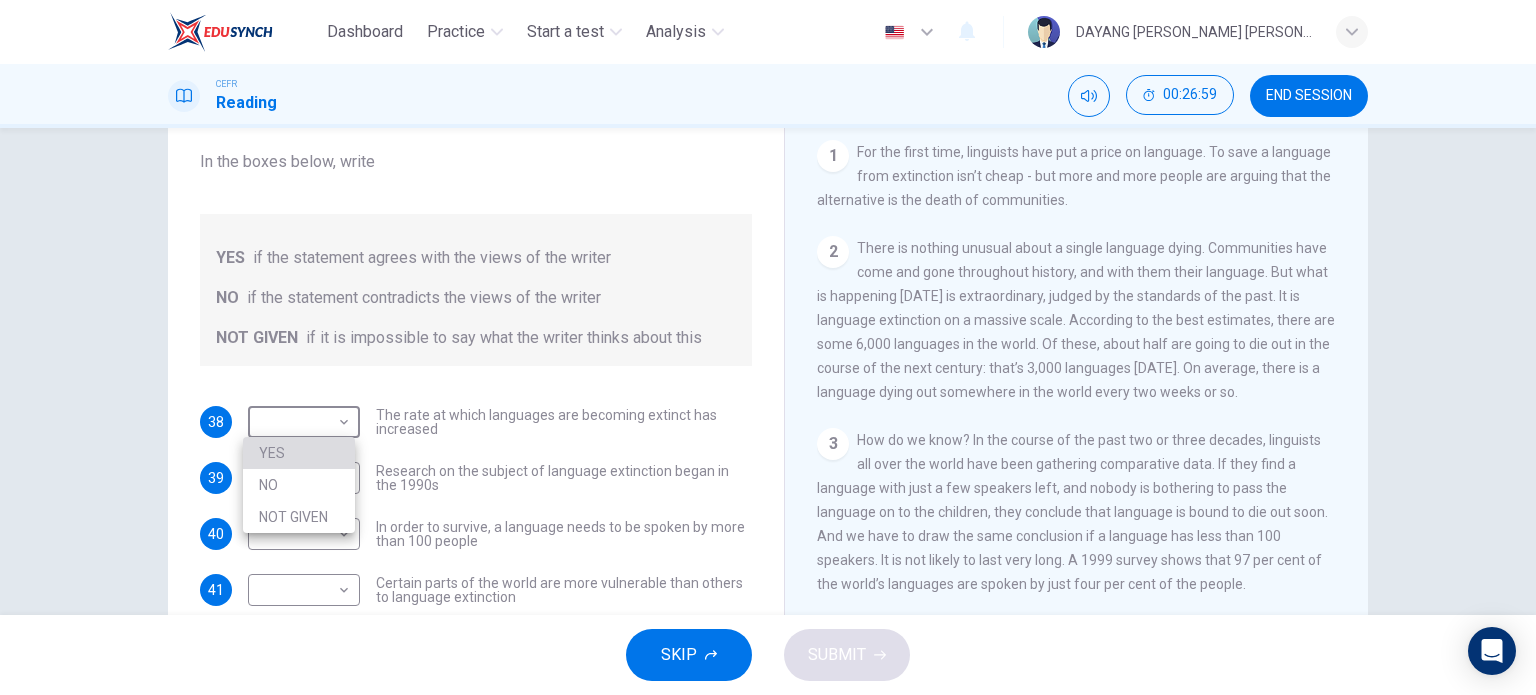 click on "YES" at bounding box center [299, 453] 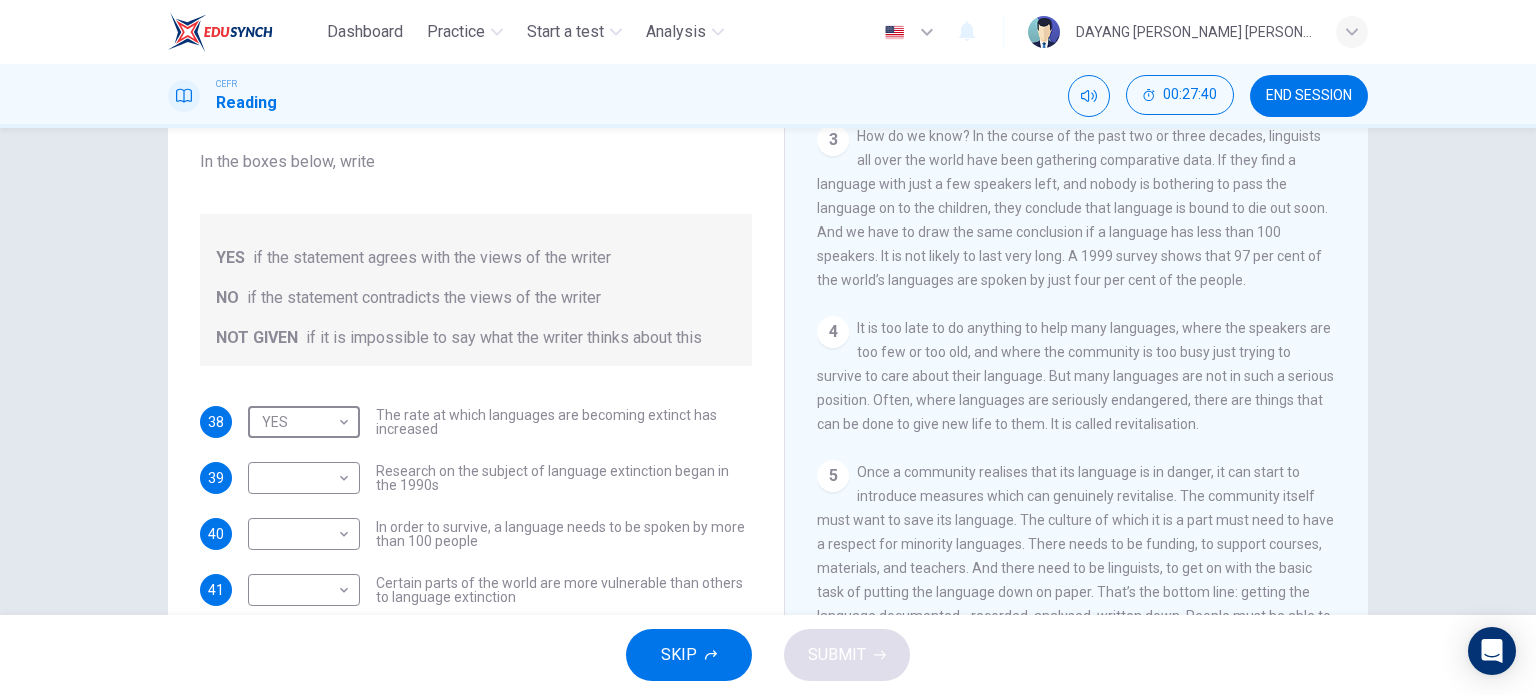 scroll, scrollTop: 680, scrollLeft: 0, axis: vertical 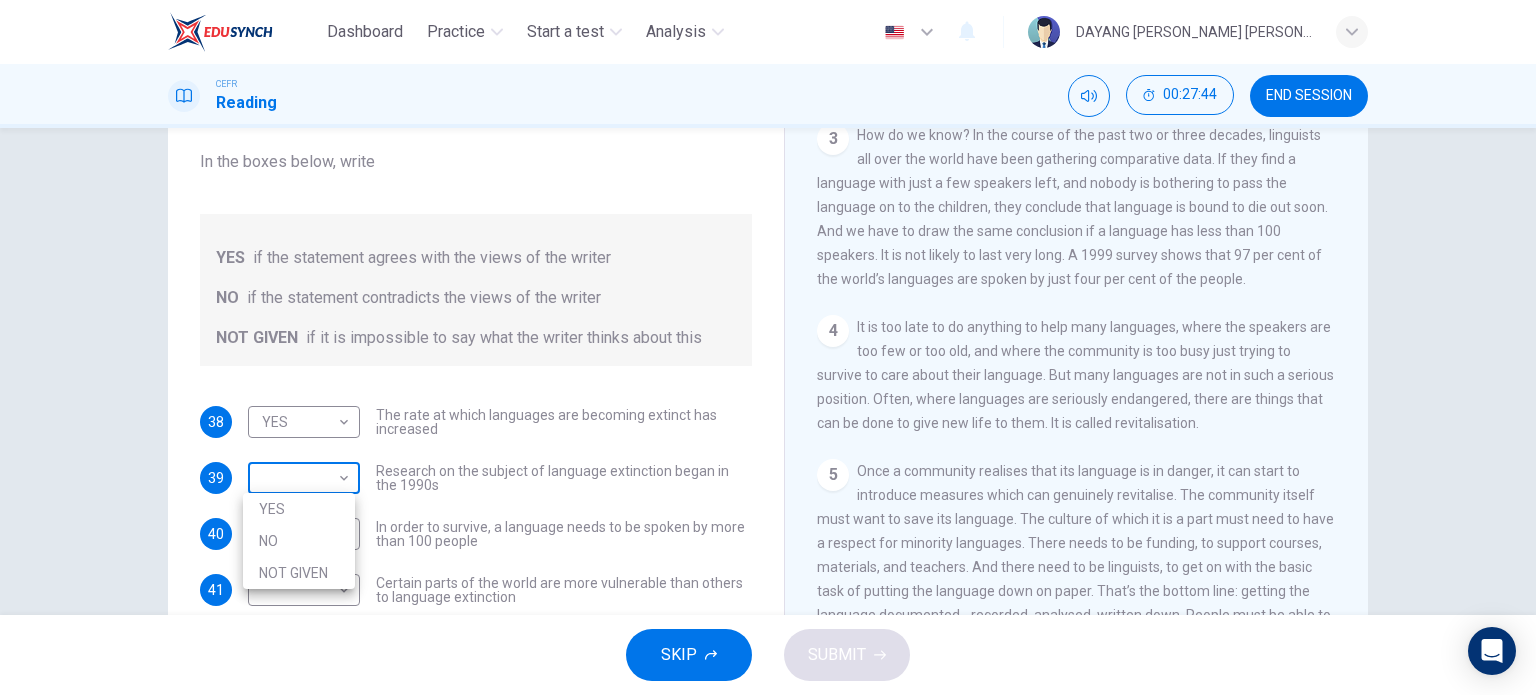 click on "Dashboard Practice Start a test Analysis English en ​ DAYANG [PERSON_NAME] [PERSON_NAME] CEFR Reading 00:27:44 END SESSION Questions 38 - 42 Do the following statements agree with the views of the writer in the Passage?  In the boxes below, write YES if the statement agrees with the views of the writer NO if the statement contradicts the views of the writer NOT GIVEN if it is impossible to say what the writer thinks about this 38 YES YES ​ The rate at which languages are becoming extinct has increased 39 ​ ​ Research on the subject of language extinction began in the 1990s 40 ​ ​ In order to survive, a language needs to be spoken by more than 100 people 41 ​ ​ Certain parts of the world are more vulnerable than others to language extinction 42 ​ ​ Saving language should be the major concern of any small community whose language is under threat Saving Language CLICK TO ZOOM Click to Zoom 1 2 3 4 5 6 7 8 9 10 11 12 SKIP SUBMIT EduSynch - Online Language Proficiency Testing
Dashboard" at bounding box center (768, 347) 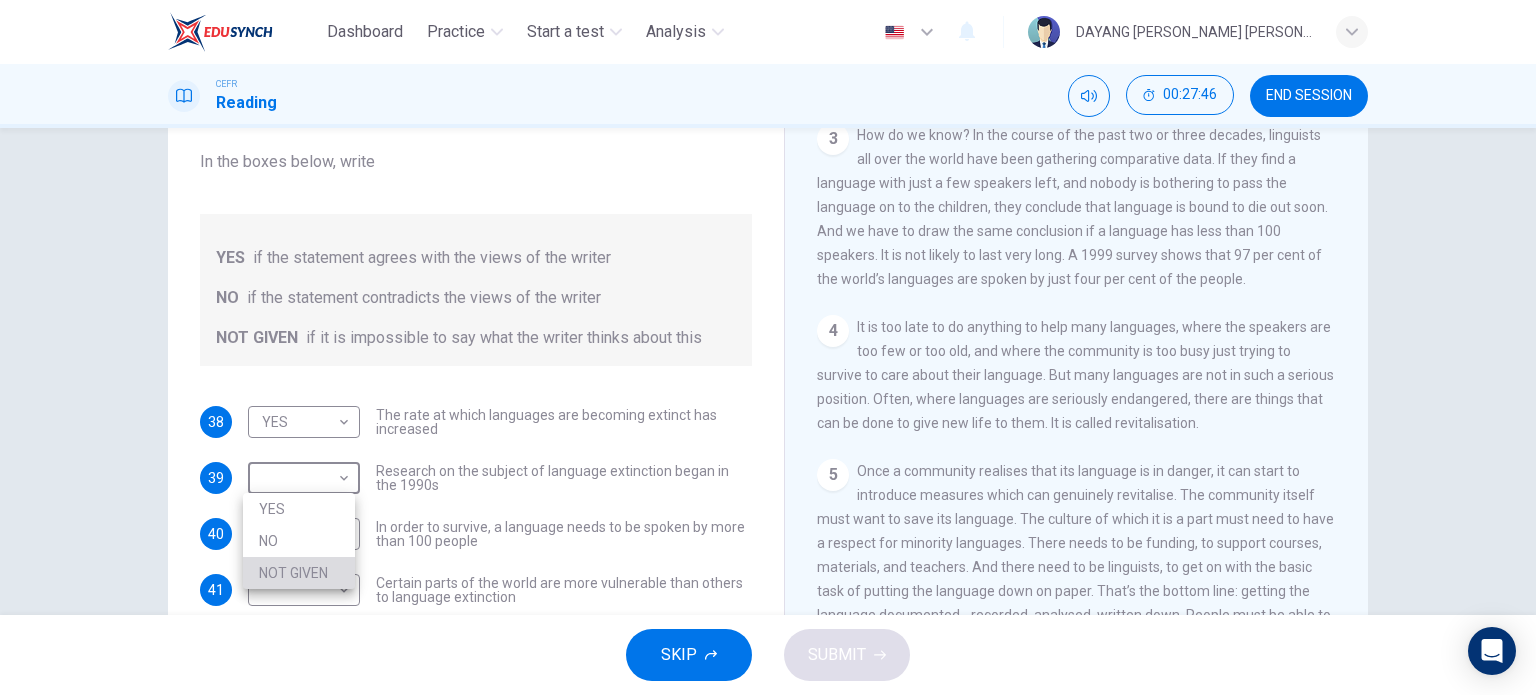 click on "NOT GIVEN" at bounding box center (299, 573) 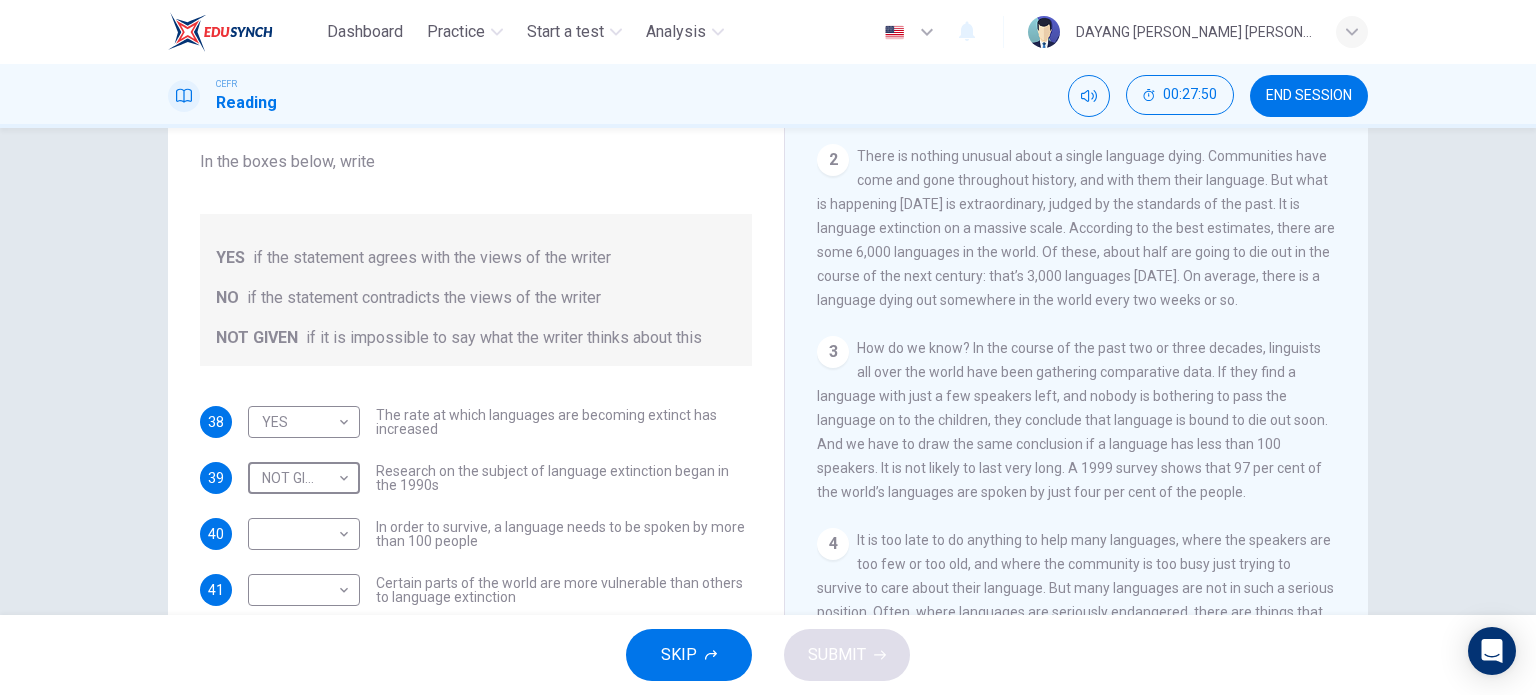 scroll, scrollTop: 466, scrollLeft: 0, axis: vertical 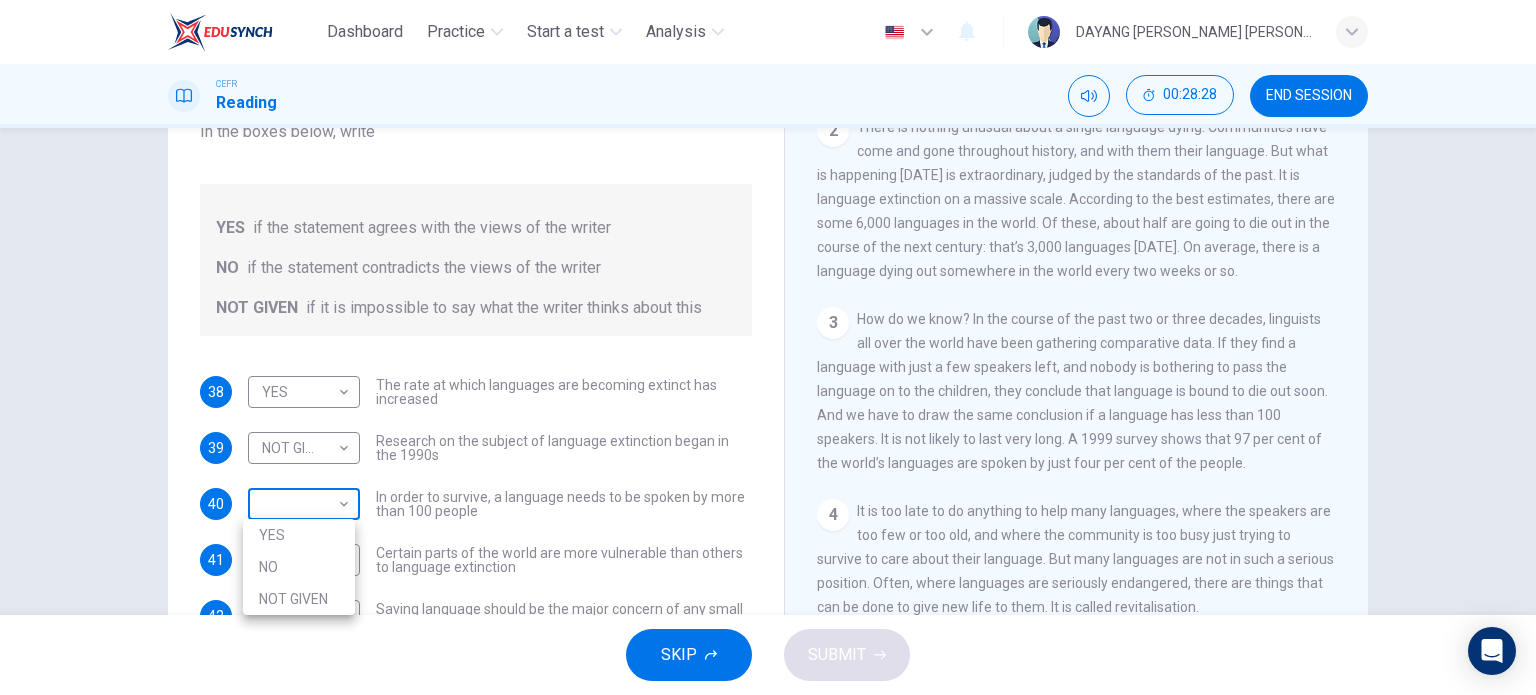 click on "Dashboard Practice Start a test Analysis English en ​ DAYANG [PERSON_NAME] [PERSON_NAME] CEFR Reading 00:28:28 END SESSION Questions 38 - 42 Do the following statements agree with the views of the writer in the Passage?  In the boxes below, write YES if the statement agrees with the views of the writer NO if the statement contradicts the views of the writer NOT GIVEN if it is impossible to say what the writer thinks about this 38 YES YES ​ The rate at which languages are becoming extinct has increased 39 NOT GIVEN NOT GIVEN ​ Research on the subject of language extinction began in the 1990s 40 ​ ​ In order to survive, a language needs to be spoken by more than 100 people 41 ​ ​ Certain parts of the world are more vulnerable than others to language extinction 42 ​ ​ Saving language should be the major concern of any small community whose language is under threat Saving Language CLICK TO ZOOM Click to Zoom 1 2 3 4 5 6 7 8 9 10 11 12 SKIP SUBMIT EduSynch - Online Language Proficiency Testing" at bounding box center (768, 347) 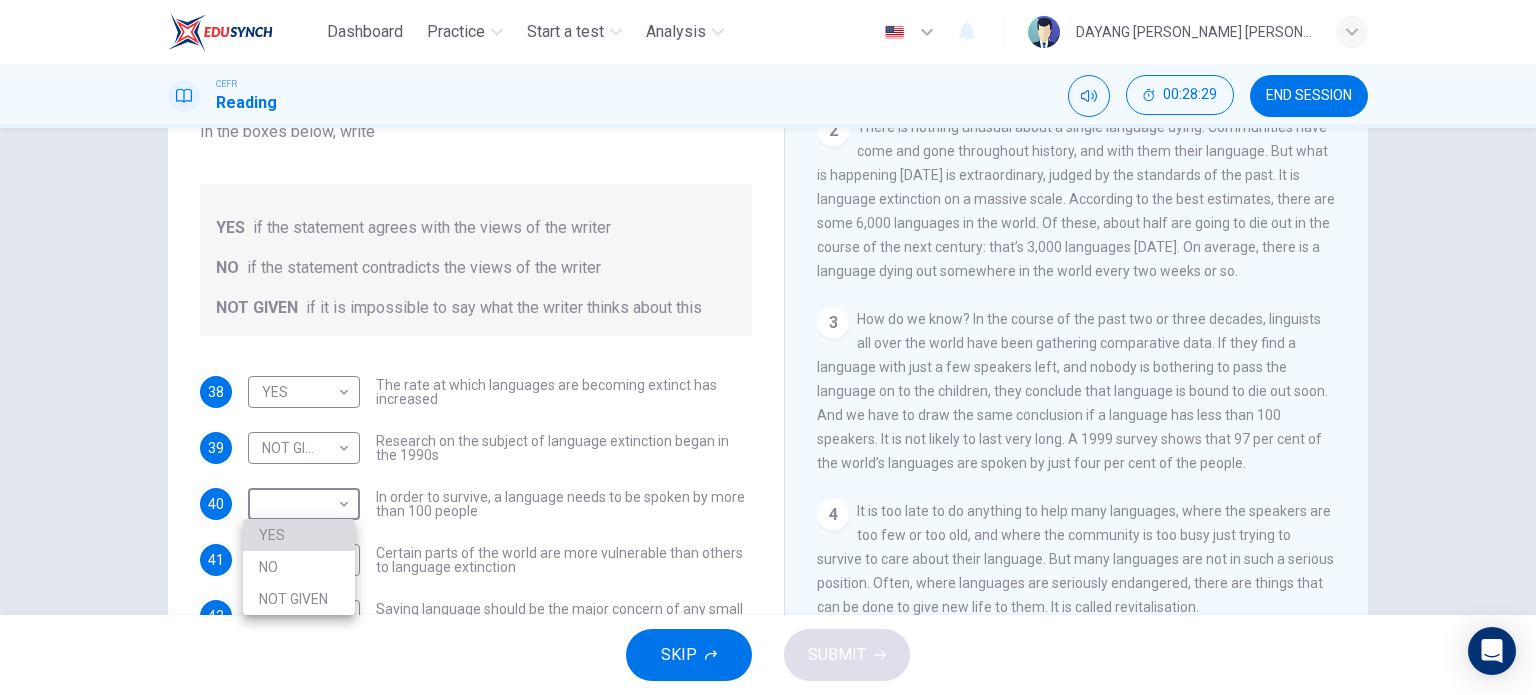 click on "YES" at bounding box center [299, 535] 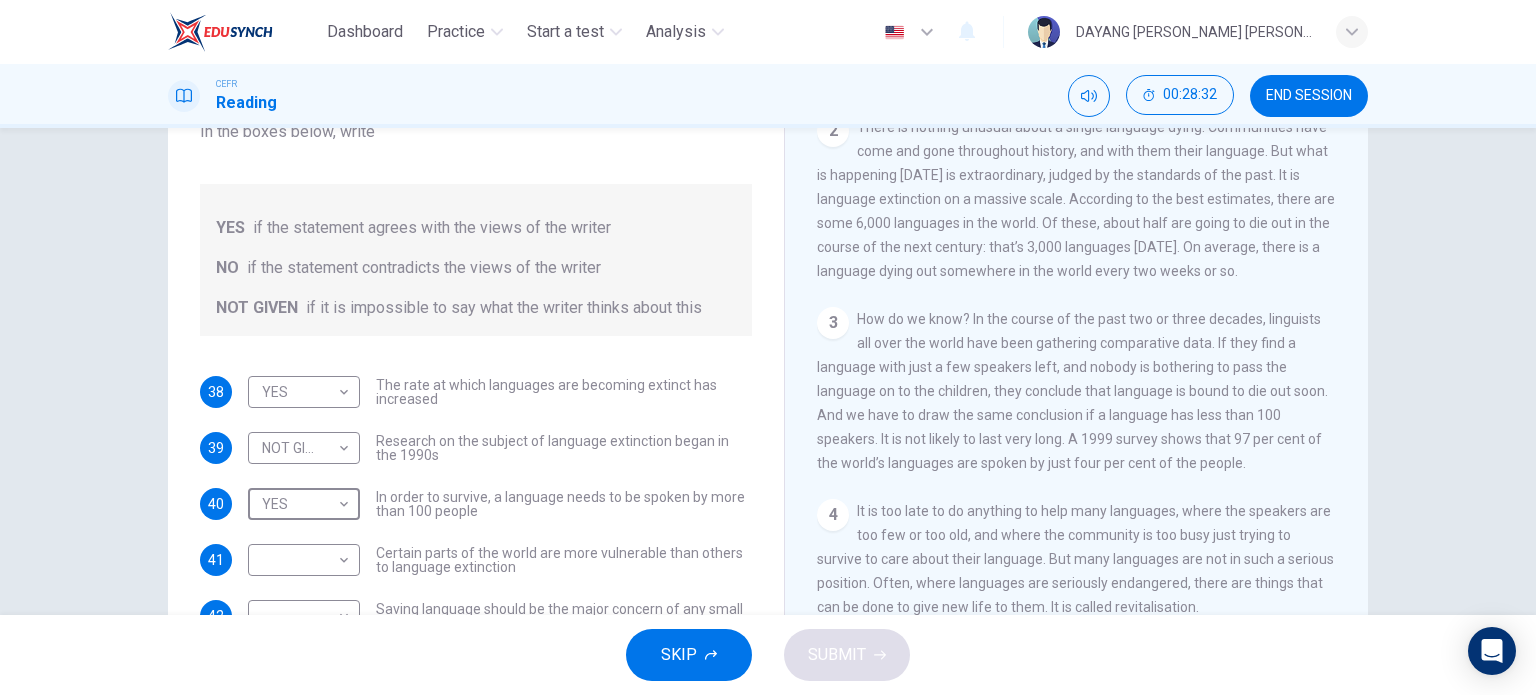 scroll, scrollTop: 212, scrollLeft: 0, axis: vertical 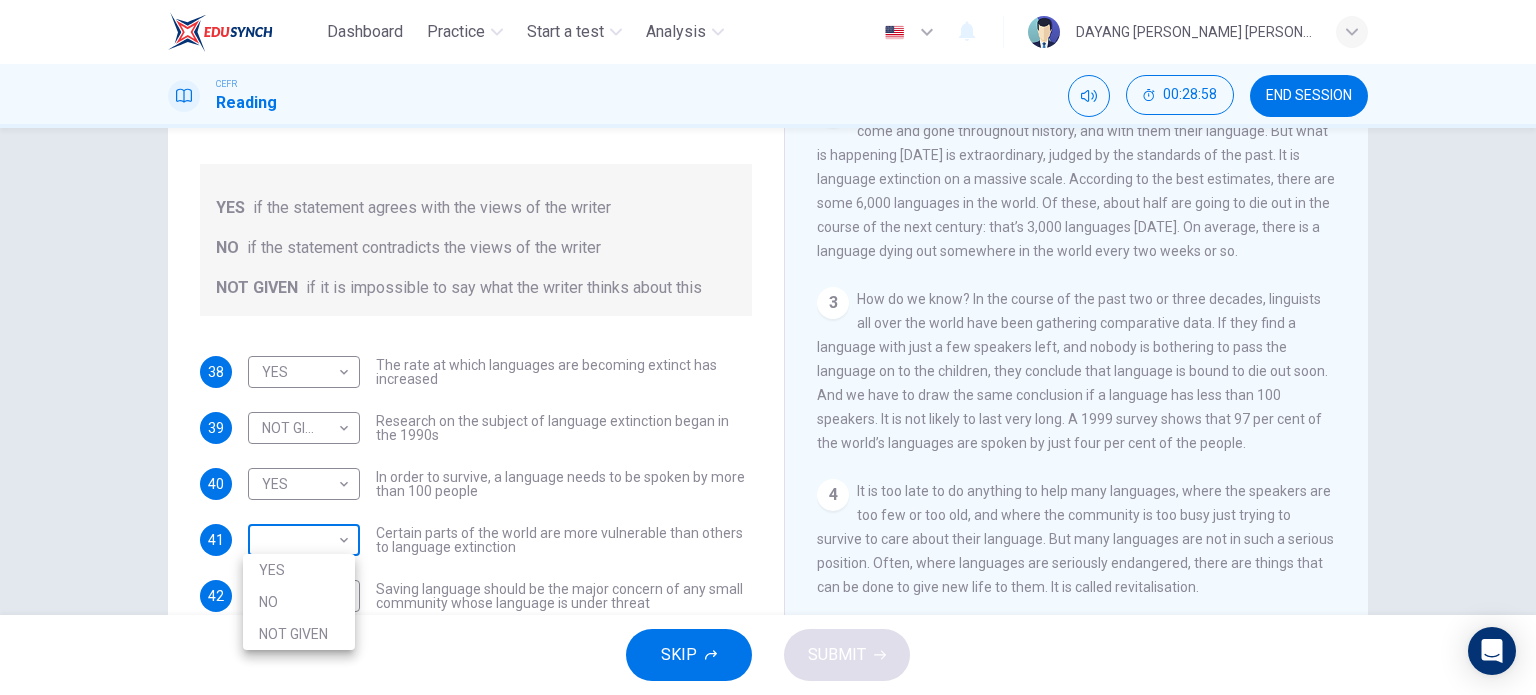 click on "Dashboard Practice Start a test Analysis English en ​ DAYANG [PERSON_NAME] [PERSON_NAME] CEFR Reading 00:28:58 END SESSION Questions 38 - 42 Do the following statements agree with the views of the writer in the Passage?  In the boxes below, write YES if the statement agrees with the views of the writer NO if the statement contradicts the views of the writer NOT GIVEN if it is impossible to say what the writer thinks about this 38 YES YES ​ The rate at which languages are becoming extinct has increased 39 NOT GIVEN NOT GIVEN ​ Research on the subject of language extinction began in the 1990s 40 YES YES ​ In order to survive, a language needs to be spoken by more than 100 people 41 ​ ​ Certain parts of the world are more vulnerable than others to language extinction 42 ​ ​ Saving language should be the major concern of any small community whose language is under threat Saving Language CLICK TO ZOOM Click to Zoom 1 2 3 4 5 6 7 8 9 10 11 12 SKIP SUBMIT
Dashboard Practice Start a test 2025" at bounding box center [768, 347] 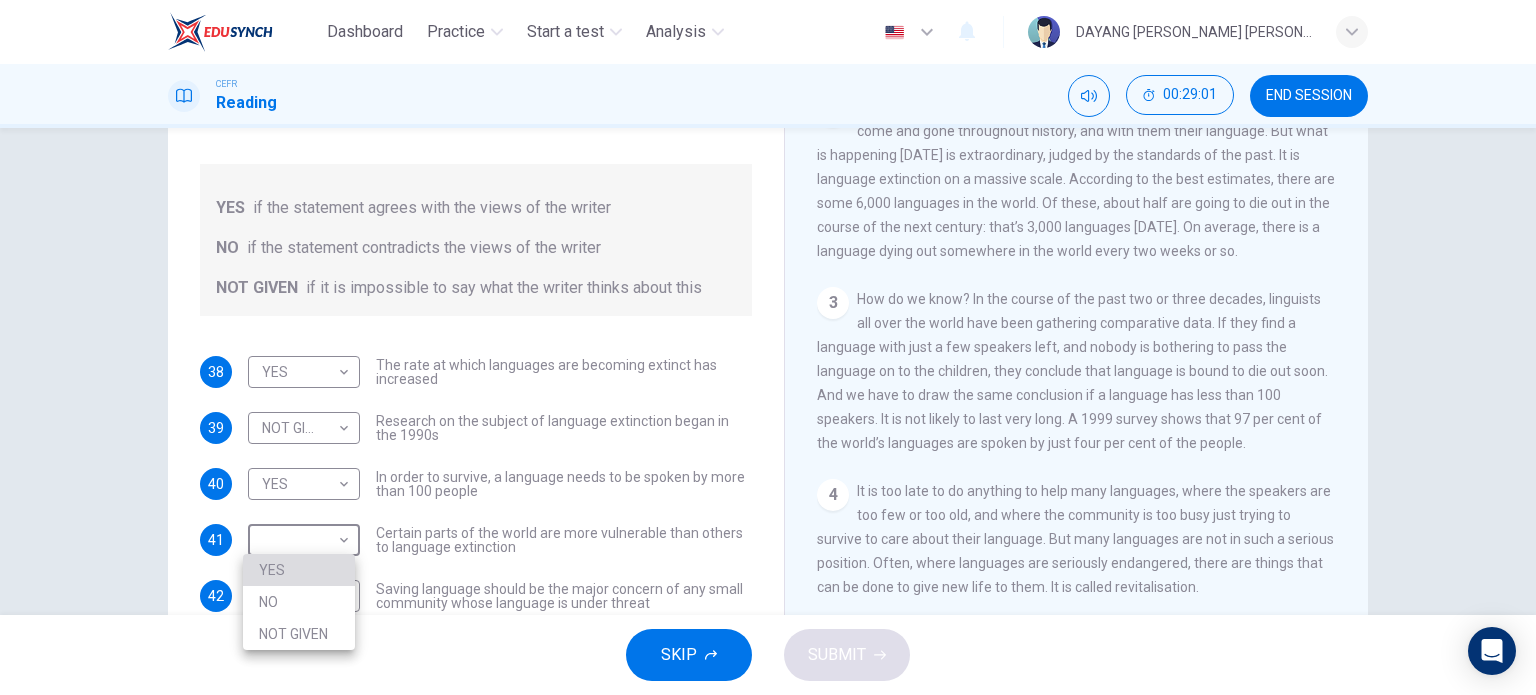 click on "YES" at bounding box center [299, 570] 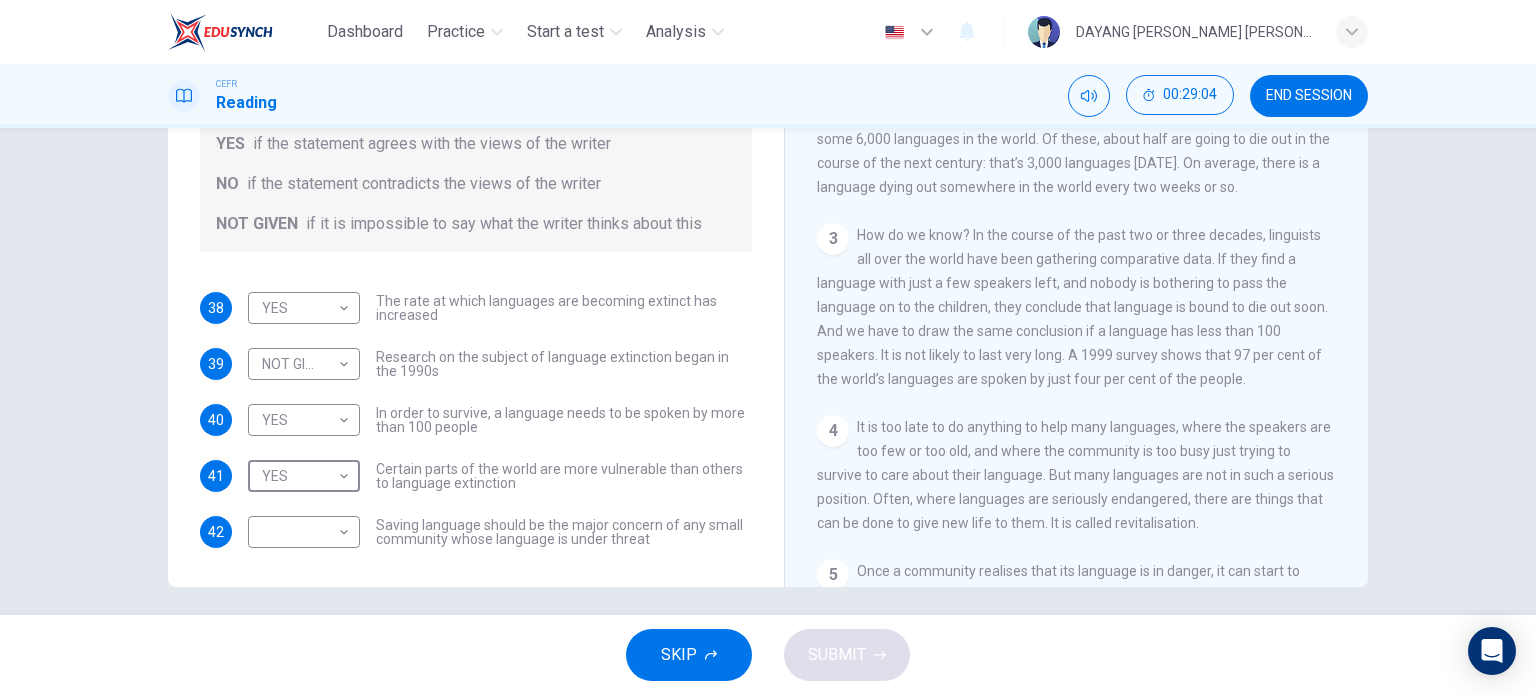 scroll, scrollTop: 288, scrollLeft: 0, axis: vertical 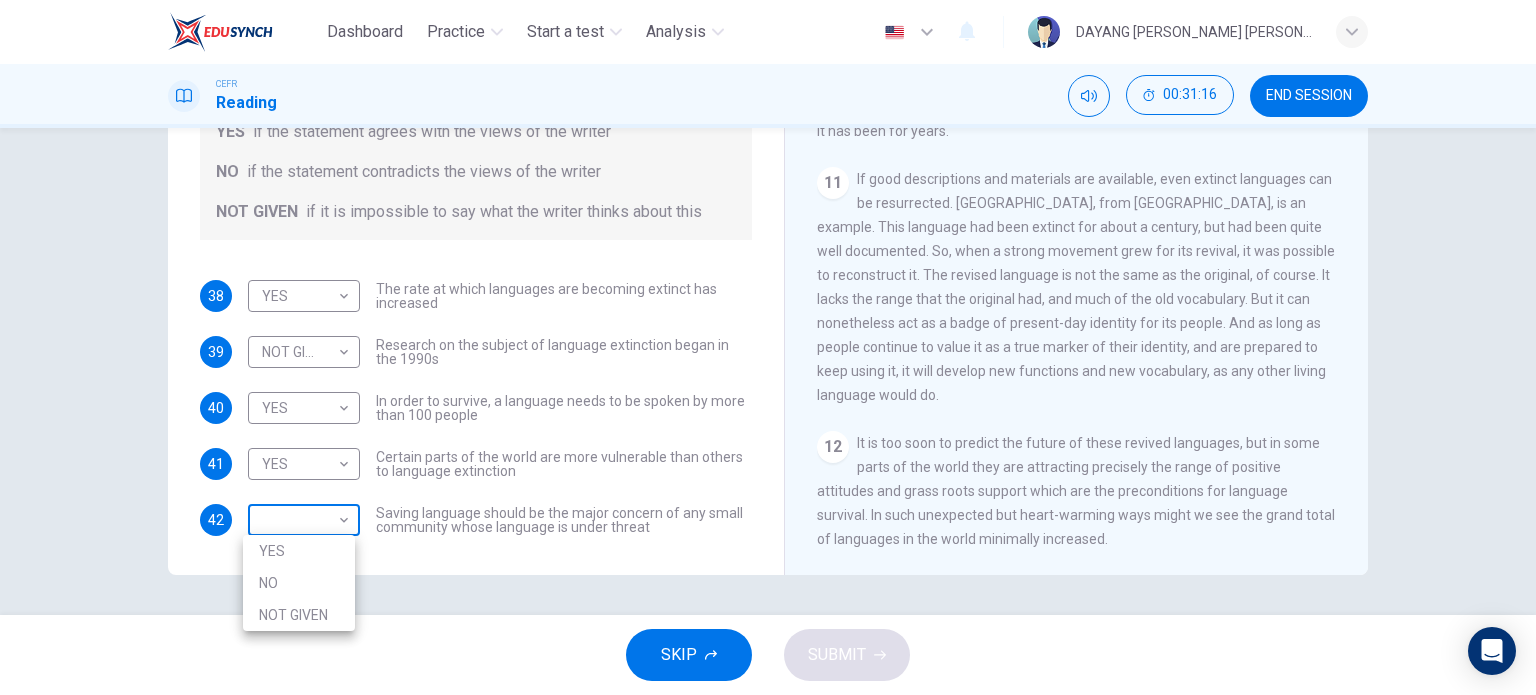 click on "Dashboard Practice Start a test Analysis English en ​ DAYANG [PERSON_NAME] [PERSON_NAME] CEFR Reading 00:31:16 END SESSION Questions 38 - 42 Do the following statements agree with the views of the writer in the Passage?  In the boxes below, write YES if the statement agrees with the views of the writer NO if the statement contradicts the views of the writer NOT GIVEN if it is impossible to say what the writer thinks about this 38 YES YES ​ The rate at which languages are becoming extinct has increased 39 NOT GIVEN NOT GIVEN ​ Research on the subject of language extinction began in the 1990s 40 YES YES ​ In order to survive, a language needs to be spoken by more than 100 people 41 YES YES ​ Certain parts of the world are more vulnerable than others to language extinction 42 ​ ​ Saving language should be the major concern of any small community whose language is under threat Saving Language CLICK TO ZOOM Click to Zoom 1 2 3 4 5 6 7 8 9 10 11 12 SKIP SUBMIT
Dashboard Practice Start a test" at bounding box center [768, 347] 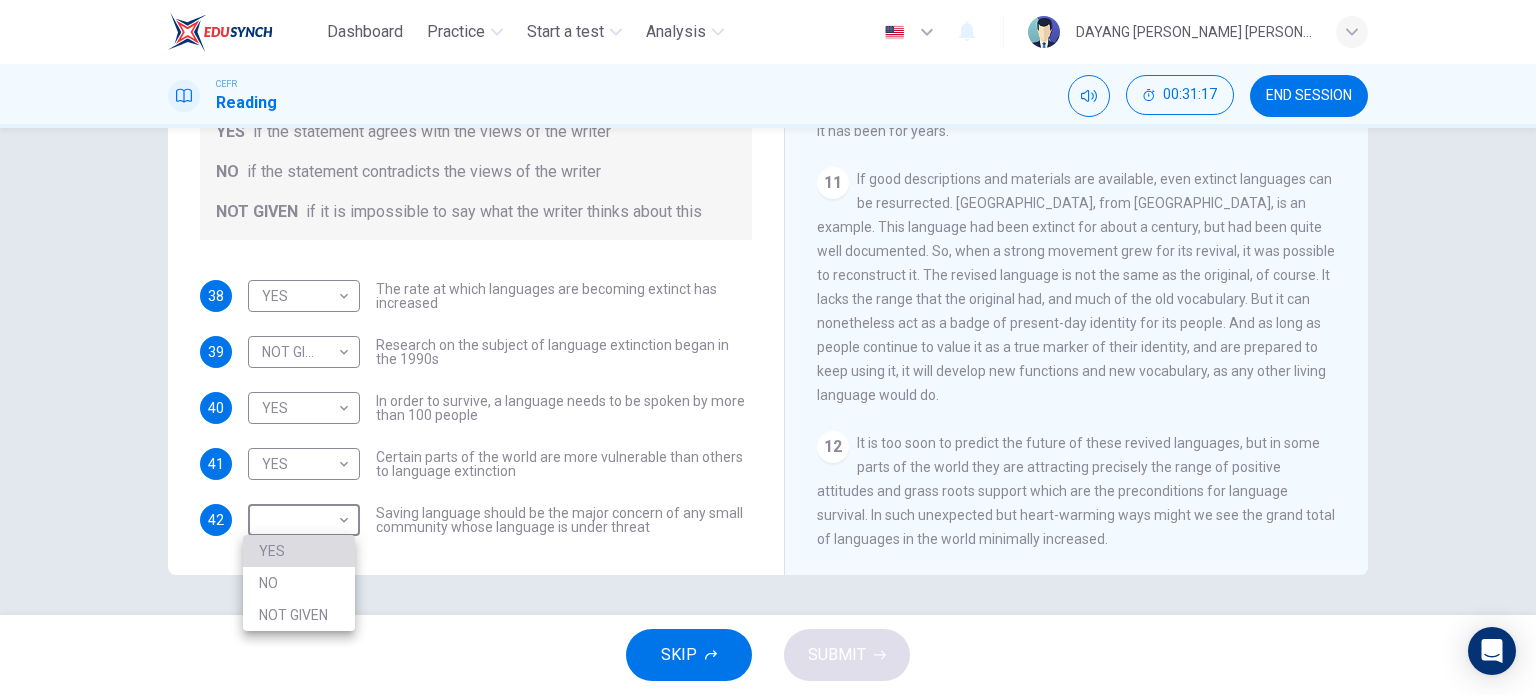 click on "YES" at bounding box center (299, 551) 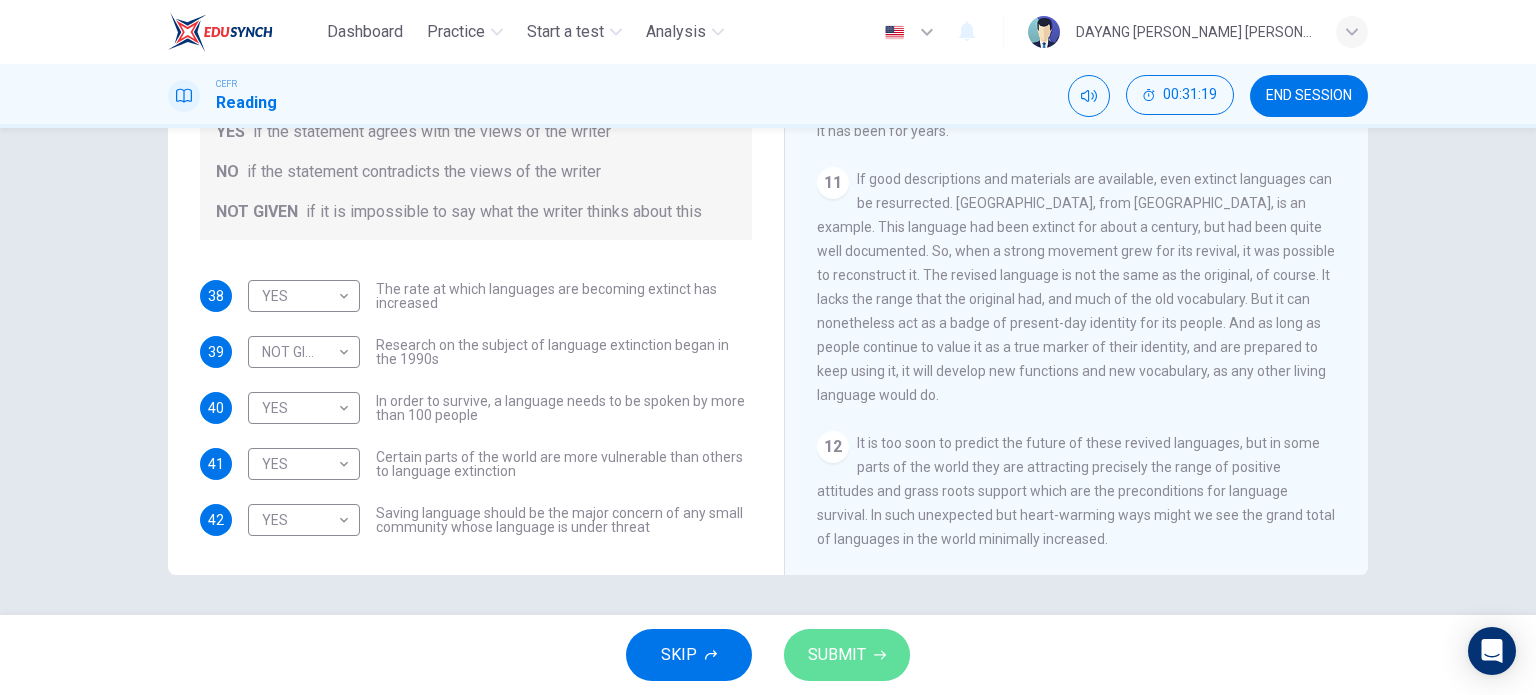 click on "SUBMIT" at bounding box center [847, 655] 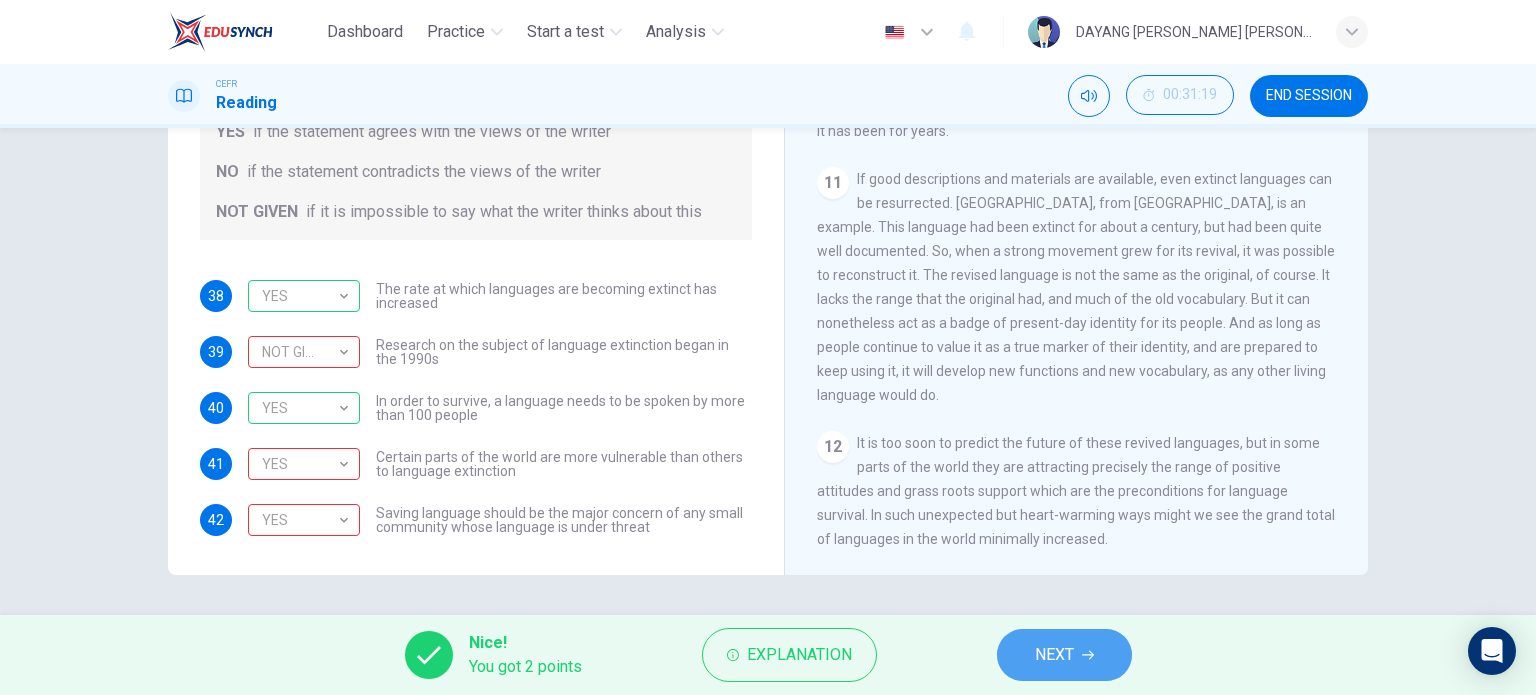 click on "NEXT" at bounding box center [1064, 655] 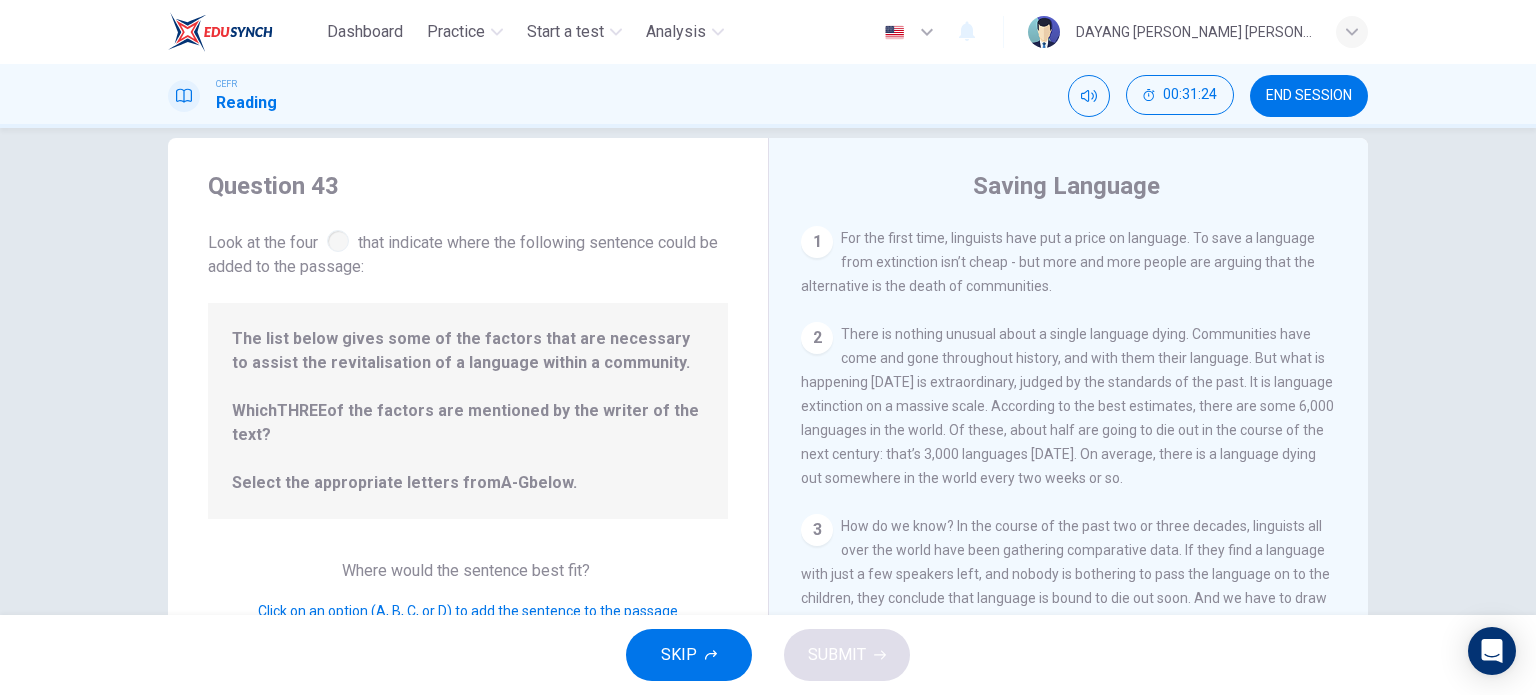 scroll, scrollTop: 28, scrollLeft: 0, axis: vertical 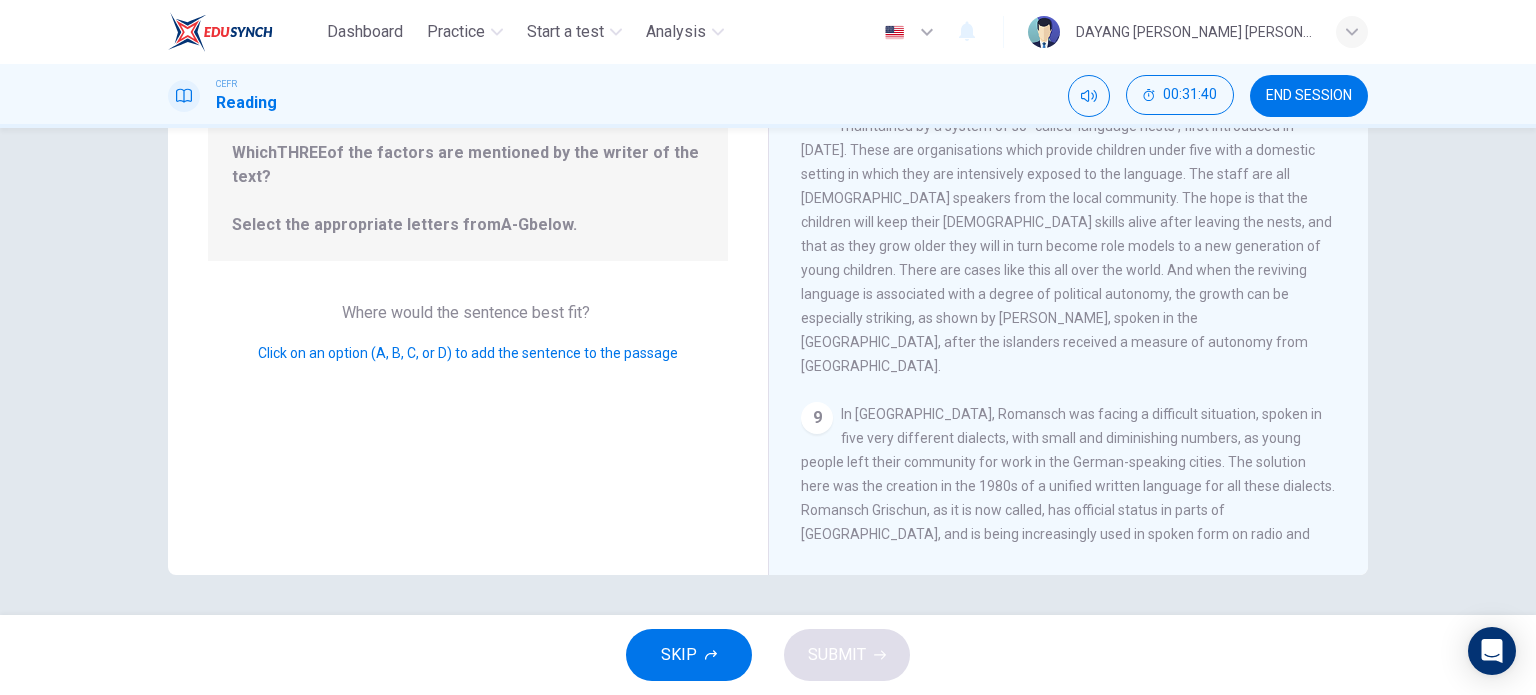 click on "9" at bounding box center (817, 418) 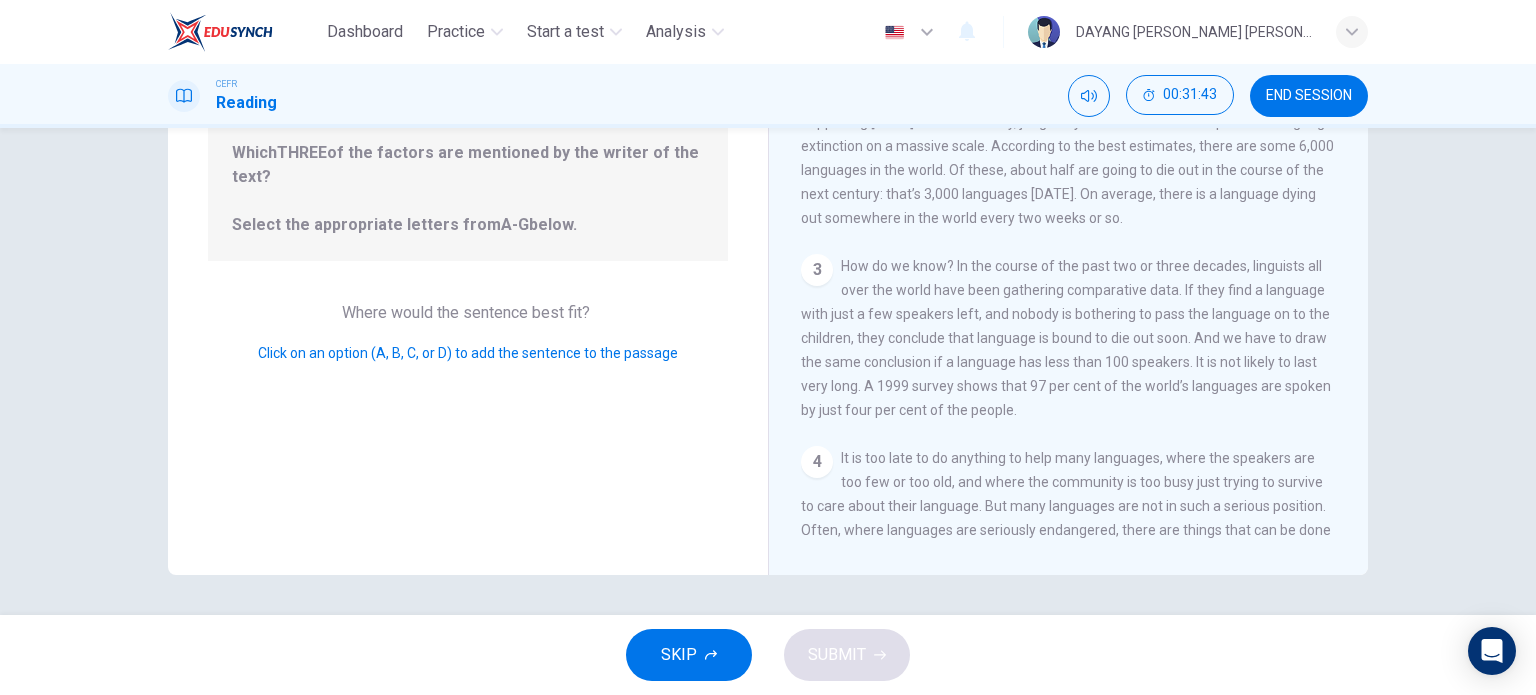 scroll, scrollTop: 0, scrollLeft: 0, axis: both 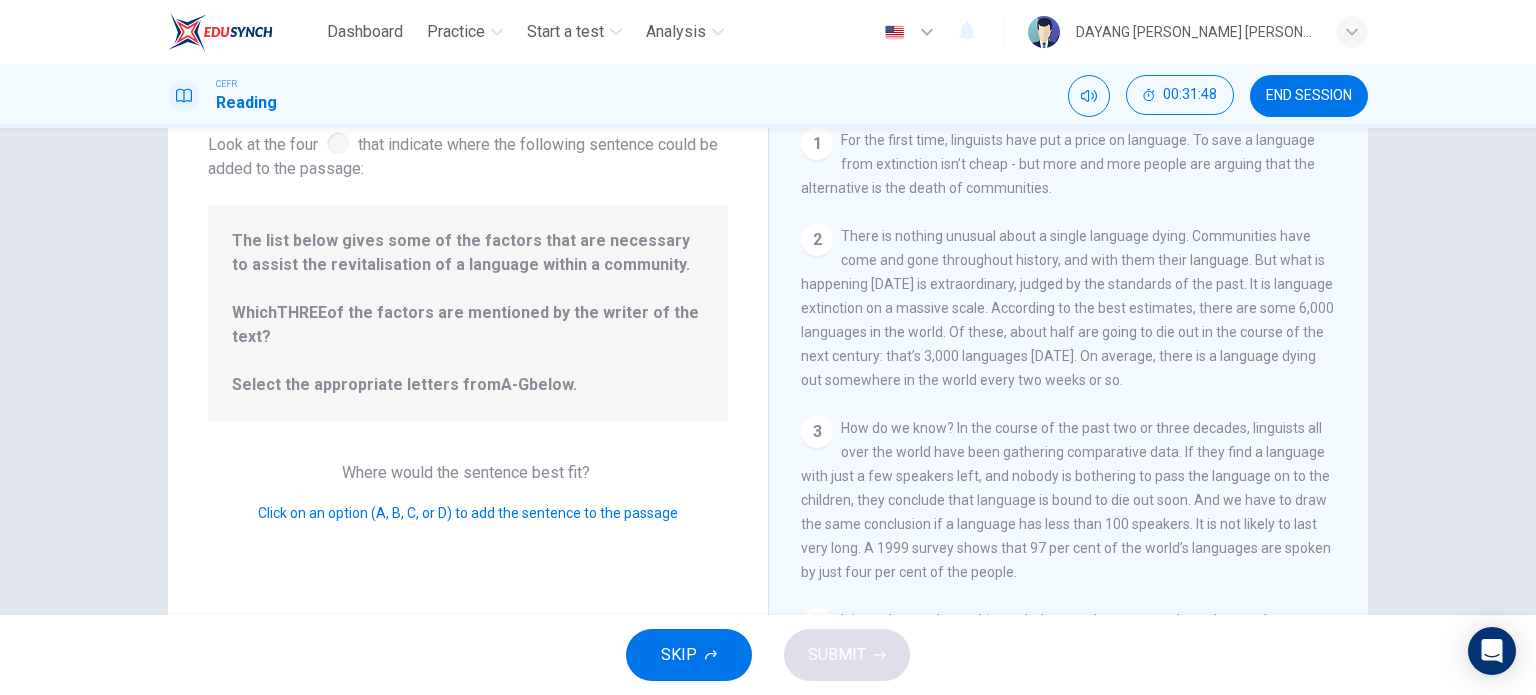 click on "Question 43 Look at the four     that indicate where the following sentence could be added to the passage: The list below gives some of the factors that are necessary to assist the revitalisation of a language within a community.
Which  THREE  of the factors are mentioned by the writer of the text?
Select the appropriate letters from  A-G  below. Where would the sentence best fit?   Click on an option (A, B, C, or D) to add the sentence to the passage" at bounding box center [468, 387] 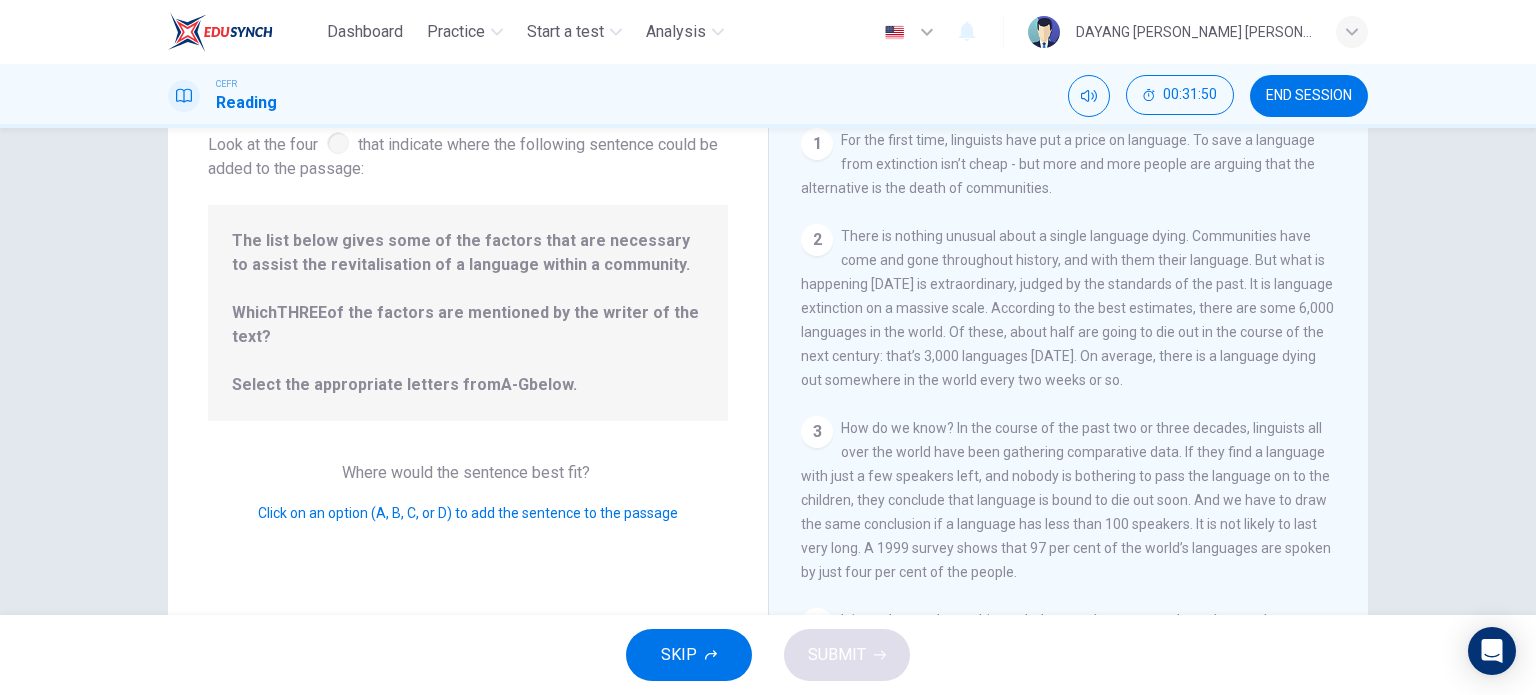 scroll, scrollTop: 0, scrollLeft: 0, axis: both 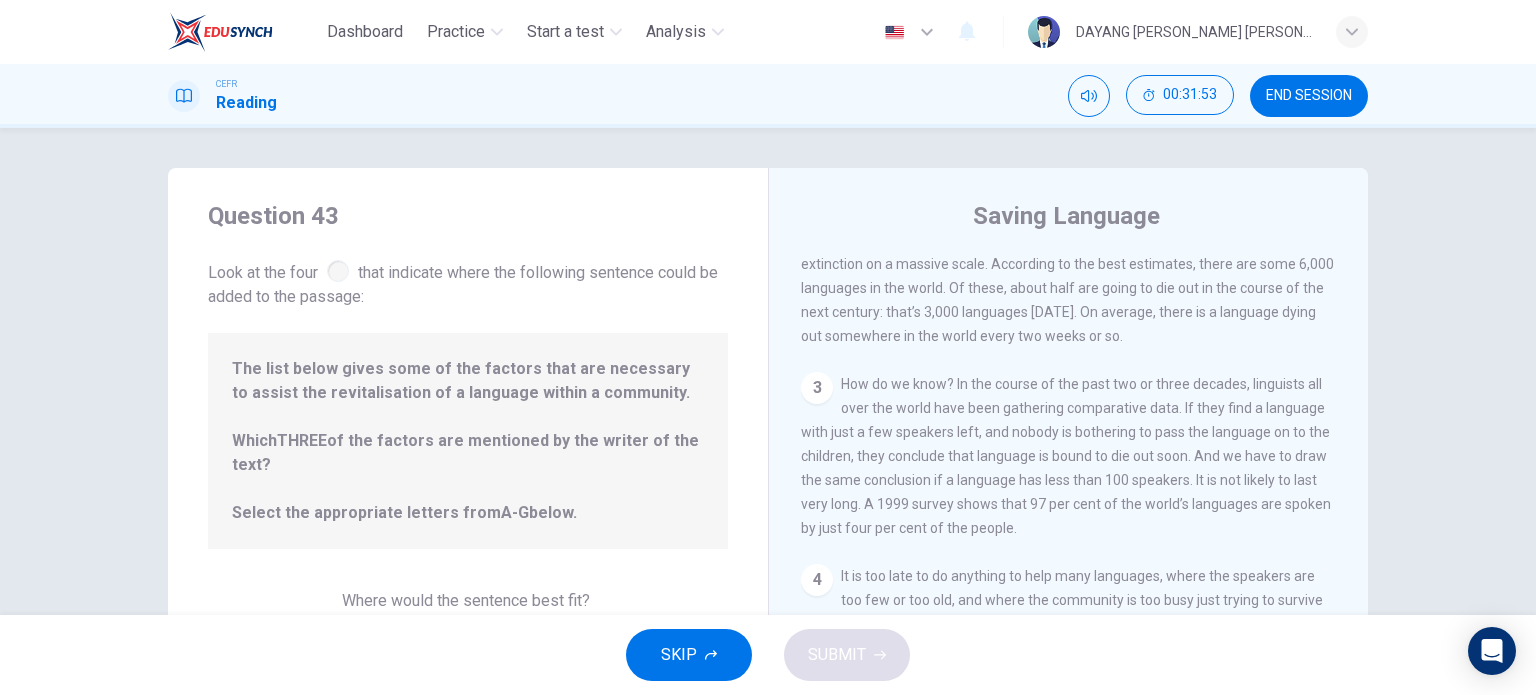 click at bounding box center (338, 271) 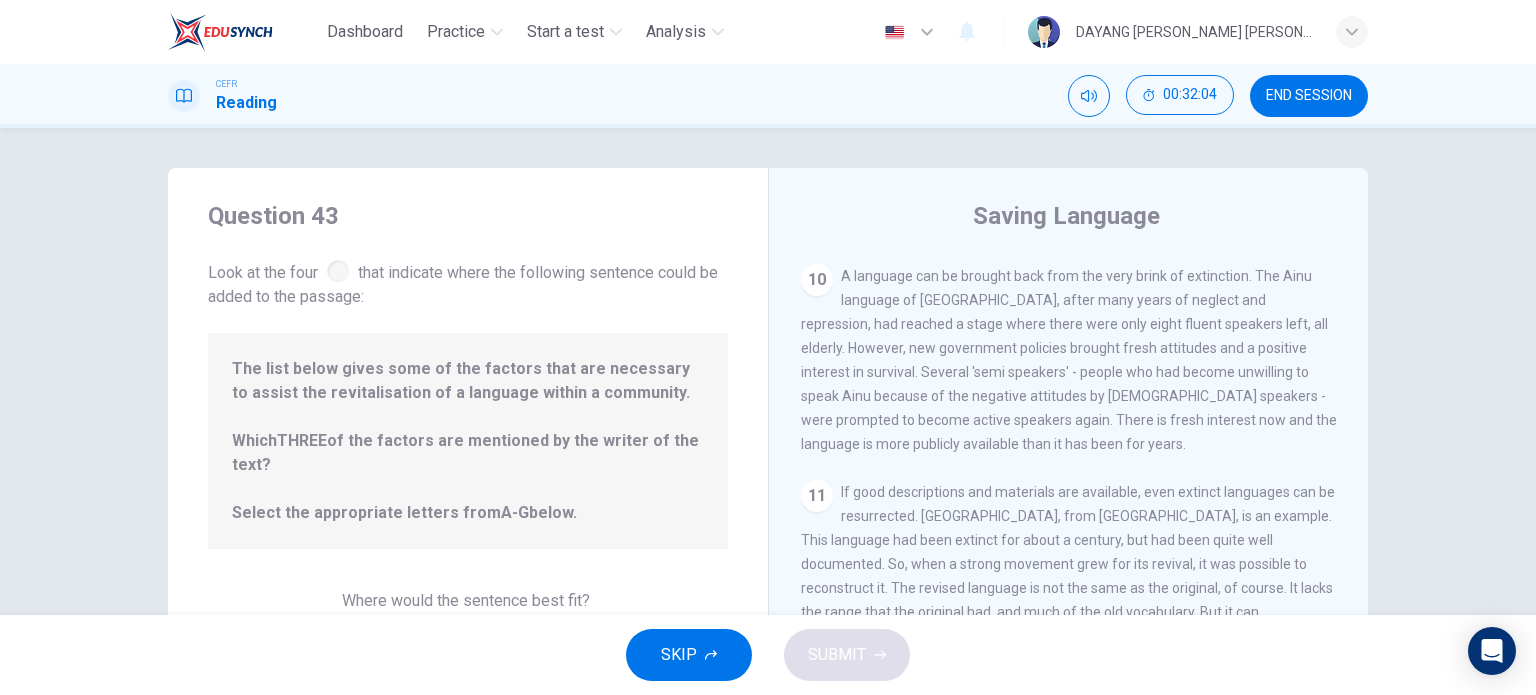 scroll, scrollTop: 1746, scrollLeft: 0, axis: vertical 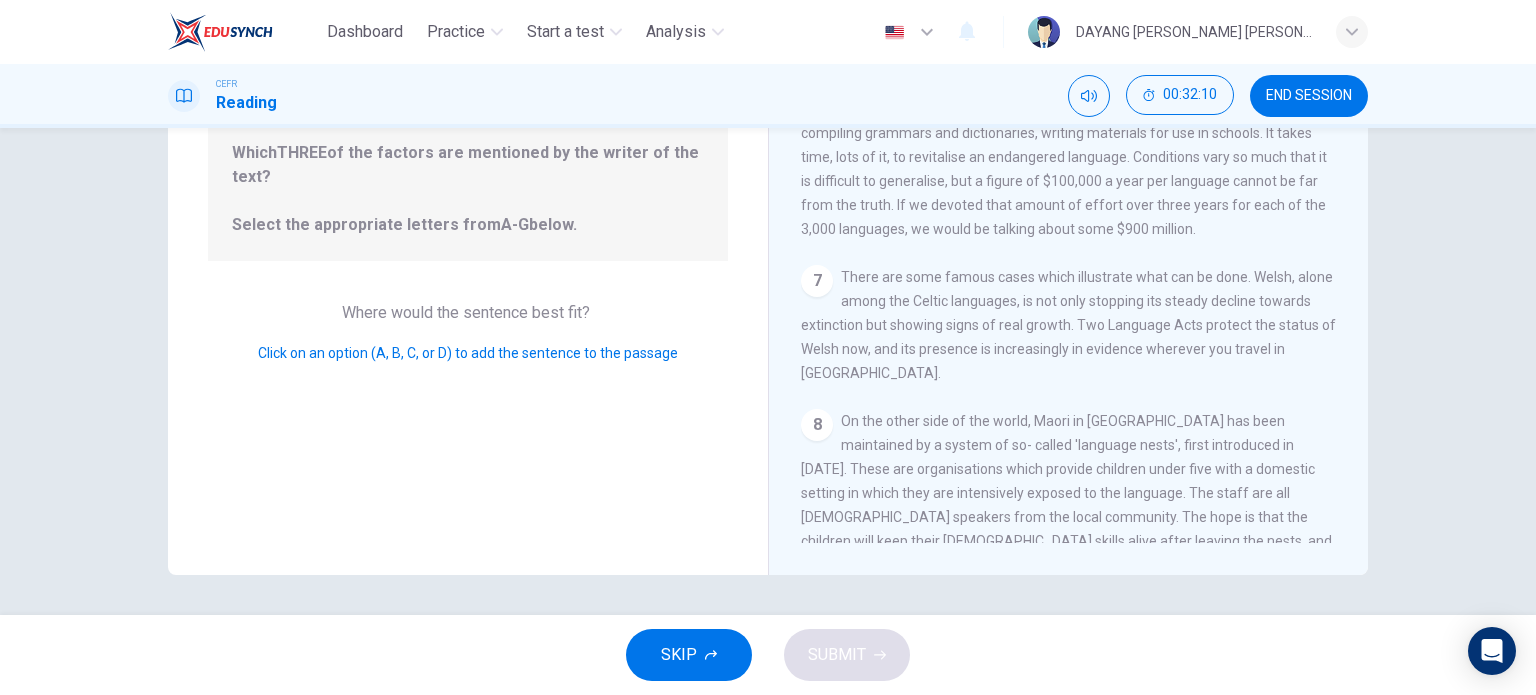 click on "Click on an option (A, B, C, or D) to add the sentence to the passage" at bounding box center [468, 353] 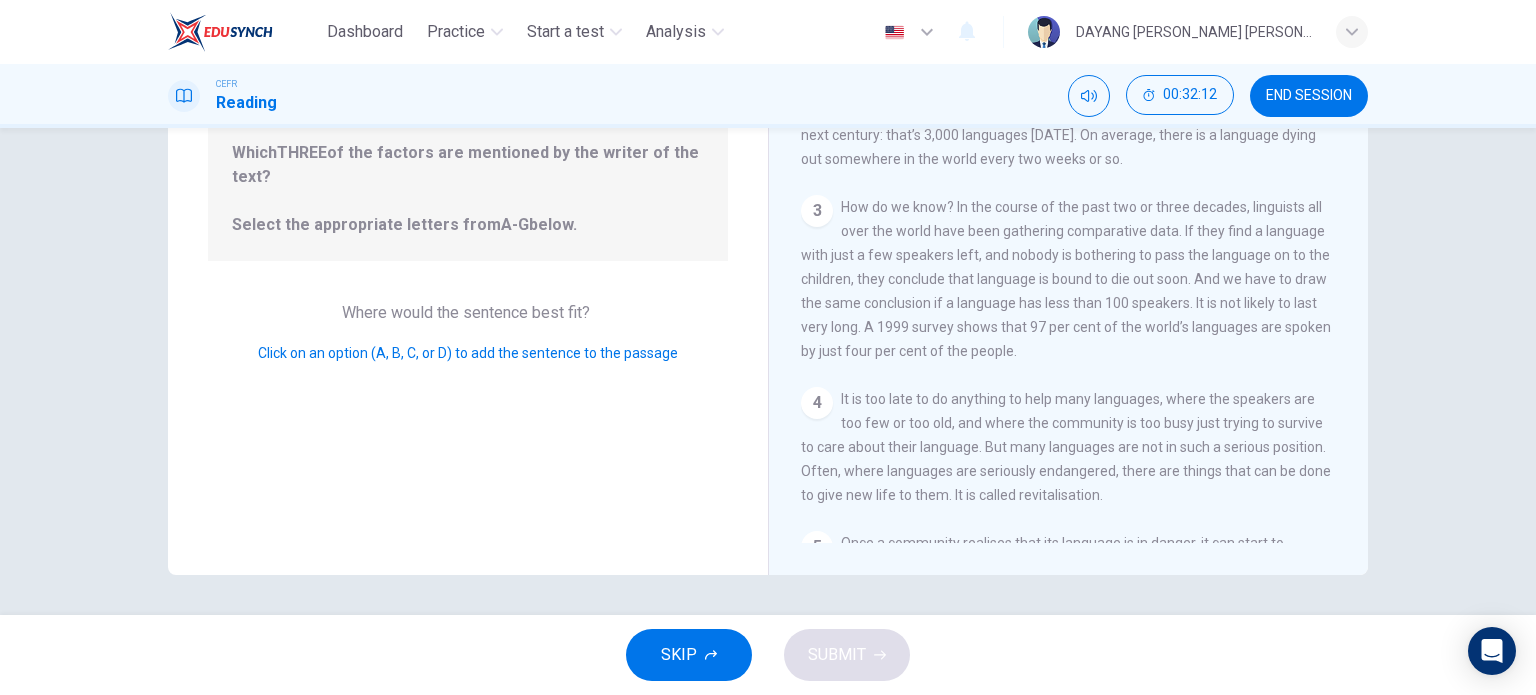 scroll, scrollTop: 0, scrollLeft: 0, axis: both 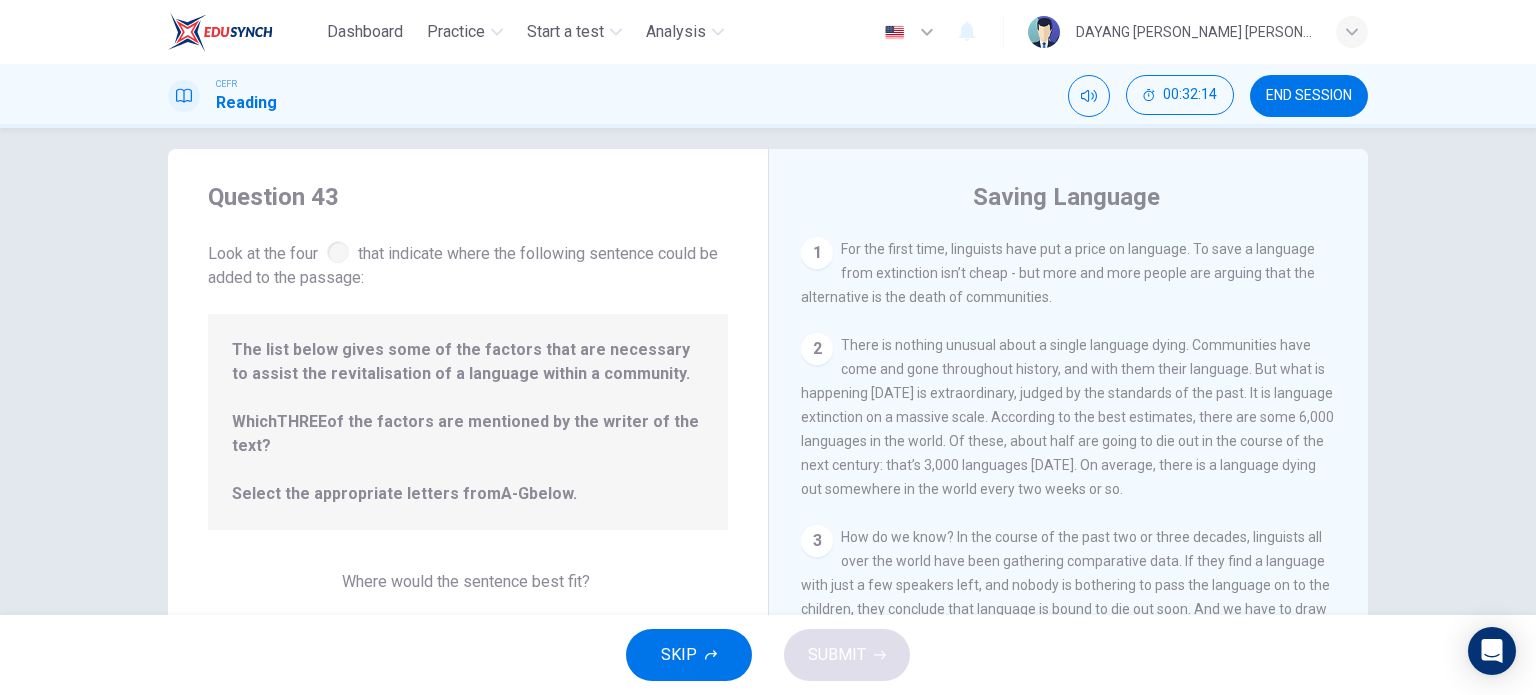 click on "1" at bounding box center (817, 253) 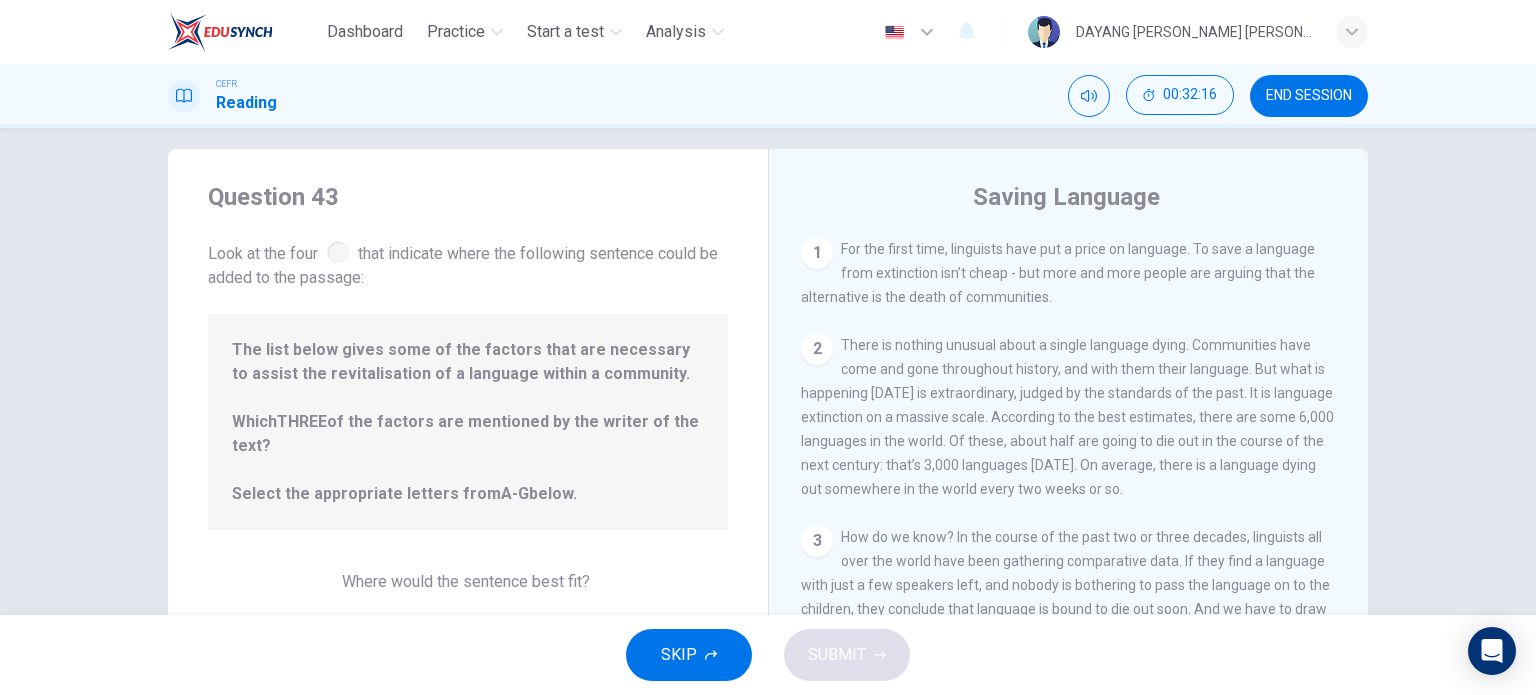 click at bounding box center (338, 252) 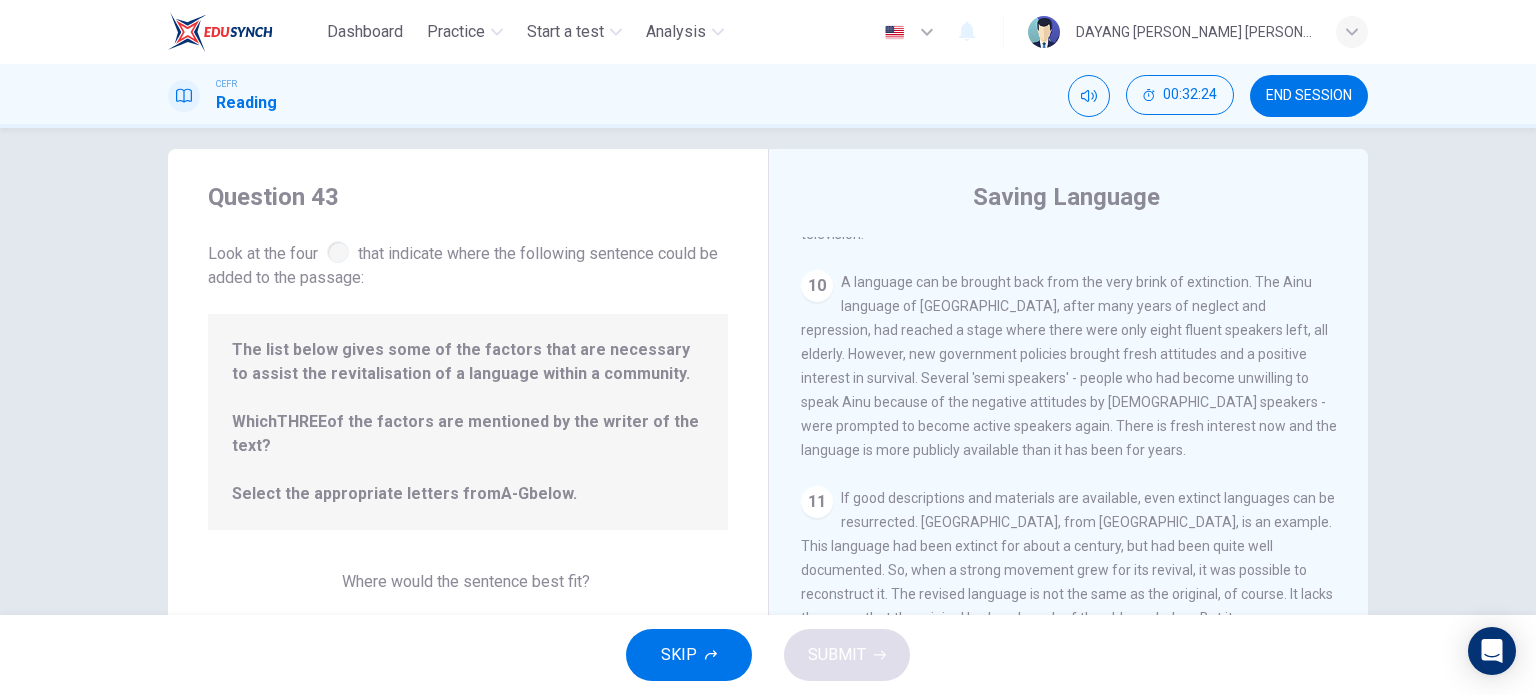 scroll, scrollTop: 1746, scrollLeft: 0, axis: vertical 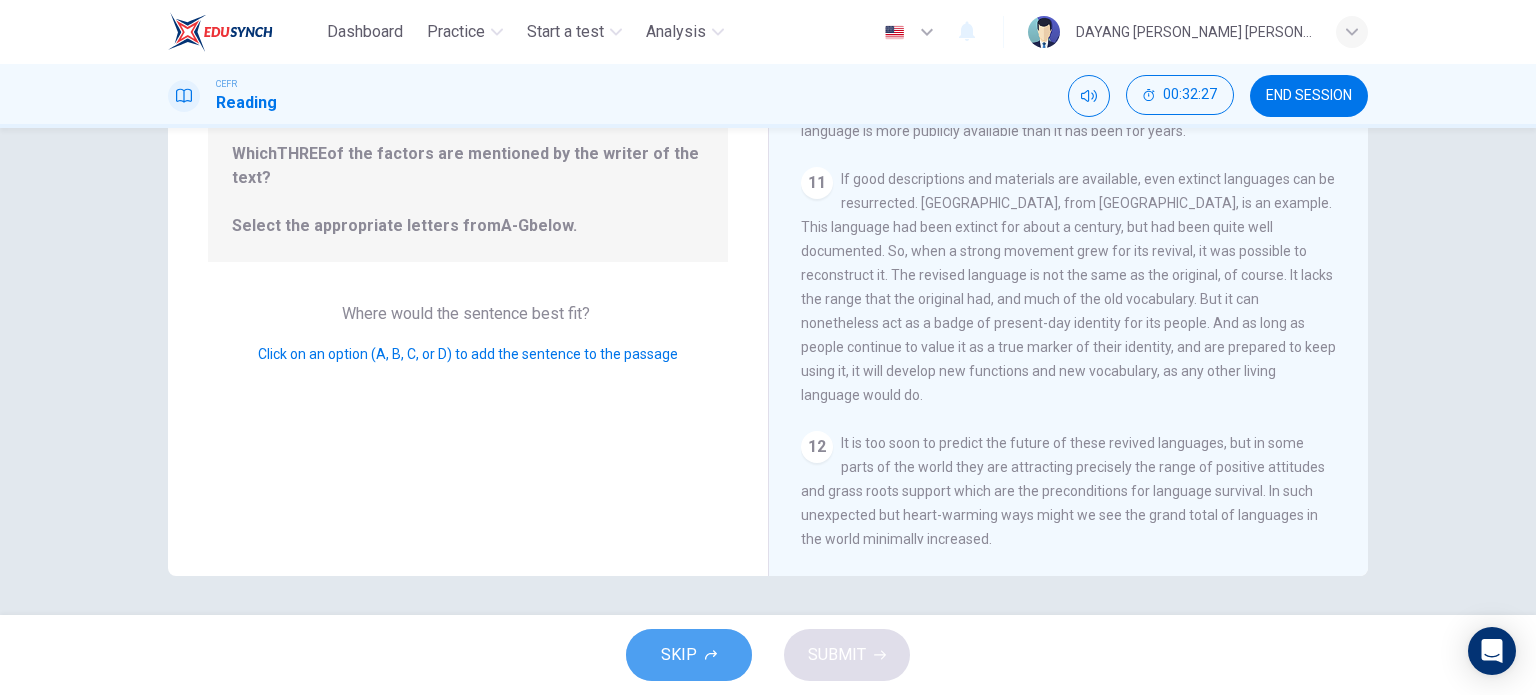 click on "SKIP" at bounding box center [689, 655] 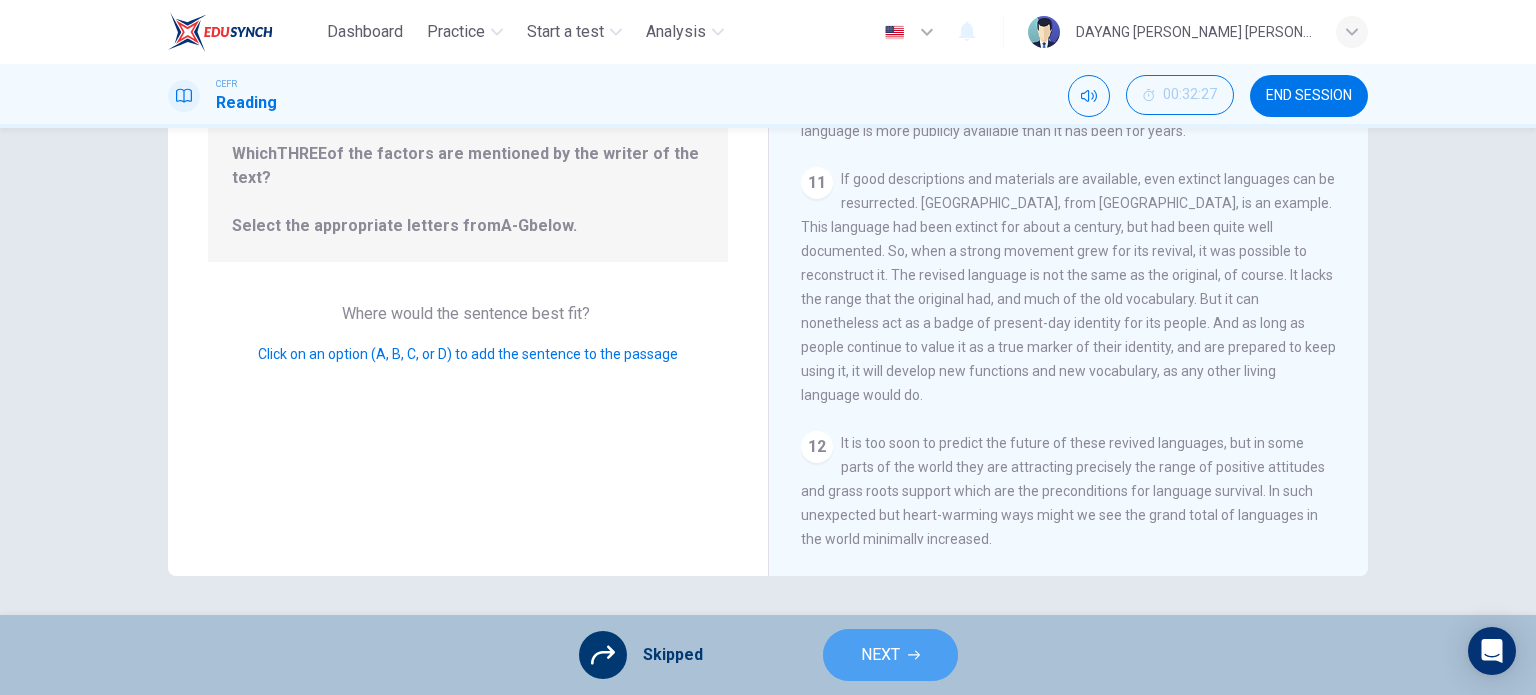 click on "NEXT" at bounding box center [890, 655] 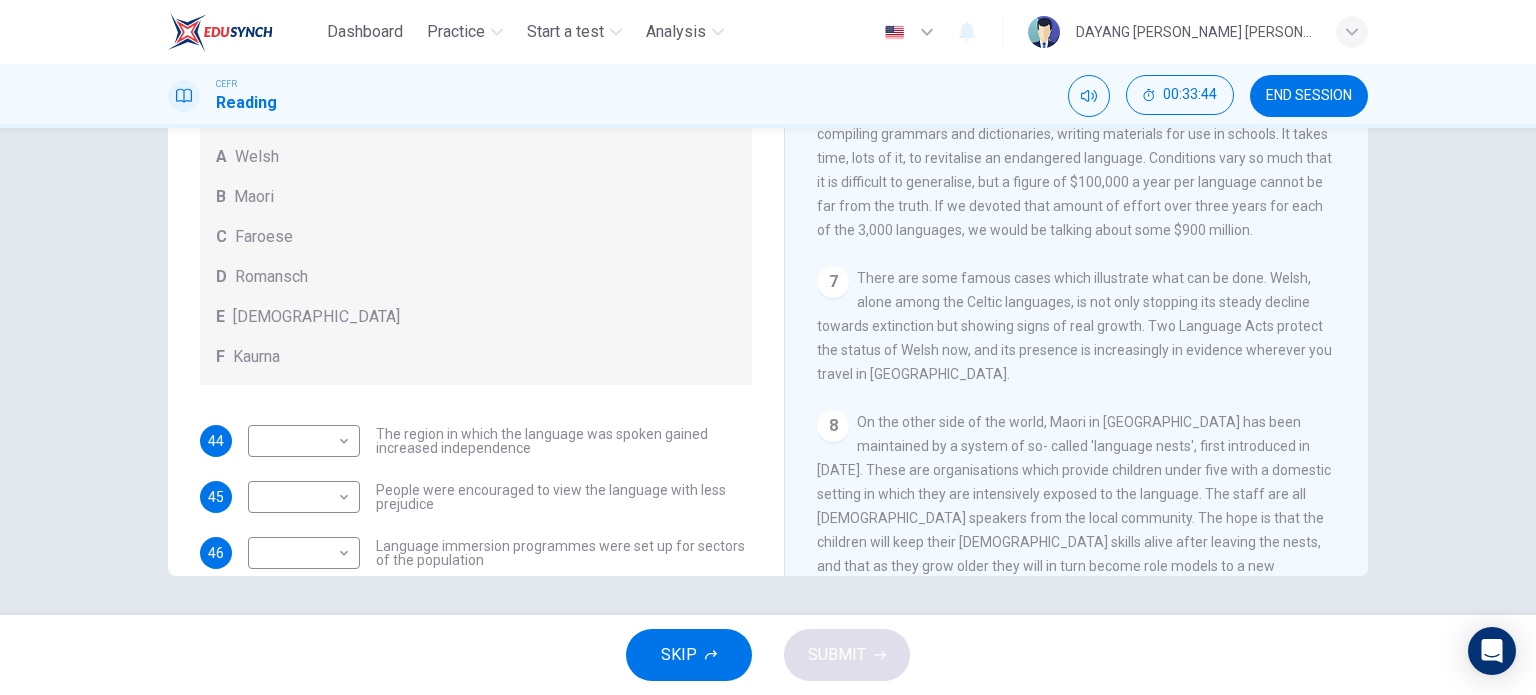 scroll, scrollTop: 1208, scrollLeft: 0, axis: vertical 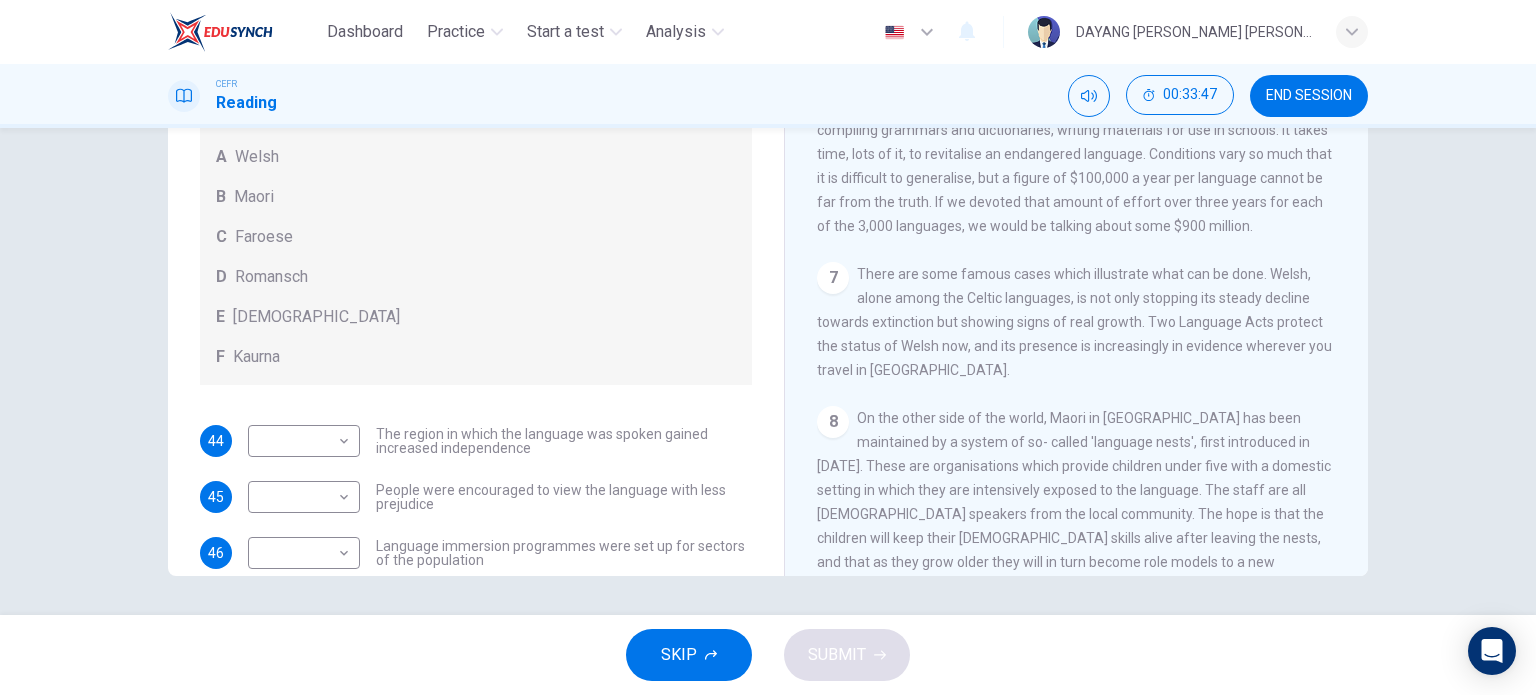 click on "There are some famous cases which illustrate what can be done. Welsh, alone among the Celtic languages, is not only stopping its steady decline towards extinction but showing signs of real growth. Two Language Acts protect the status of Welsh now, and its presence is increasingly in evidence wherever you travel in [GEOGRAPHIC_DATA]." at bounding box center (1074, 322) 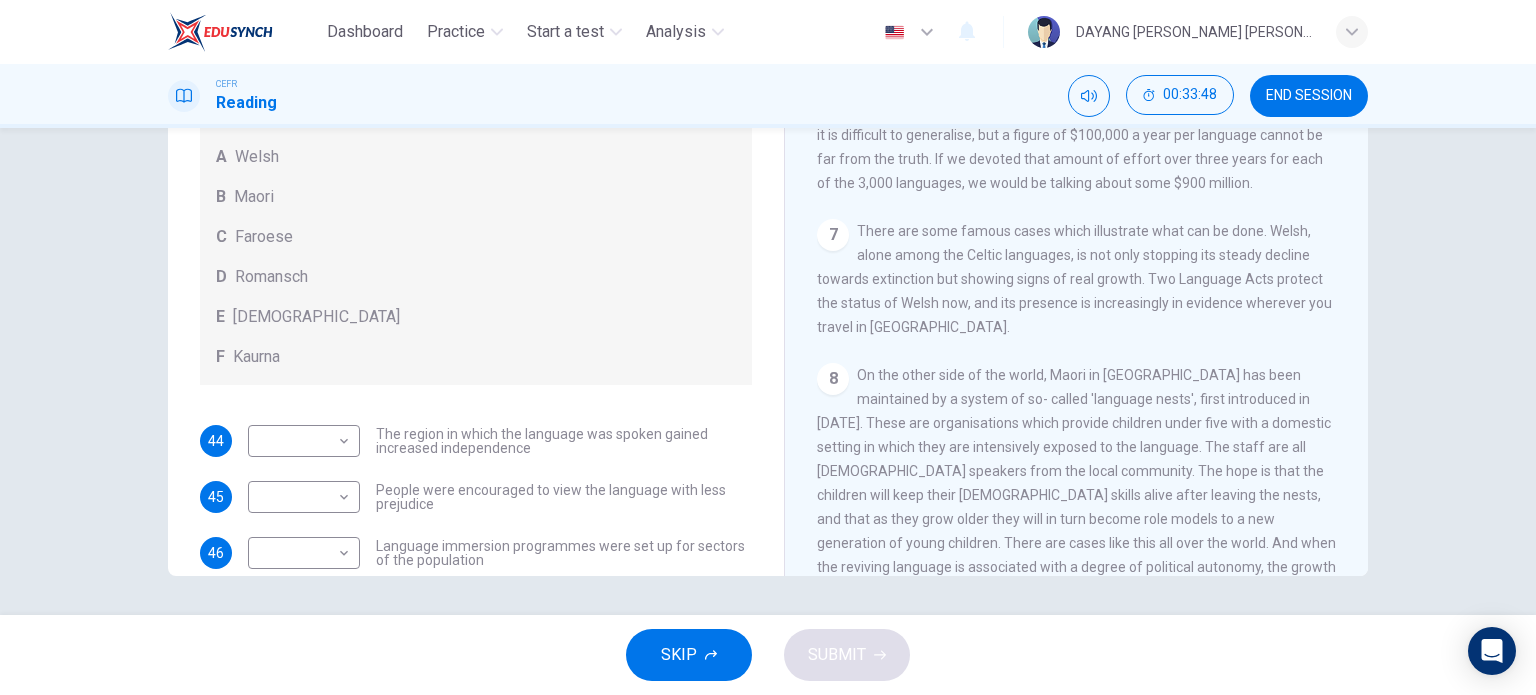scroll, scrollTop: 1252, scrollLeft: 0, axis: vertical 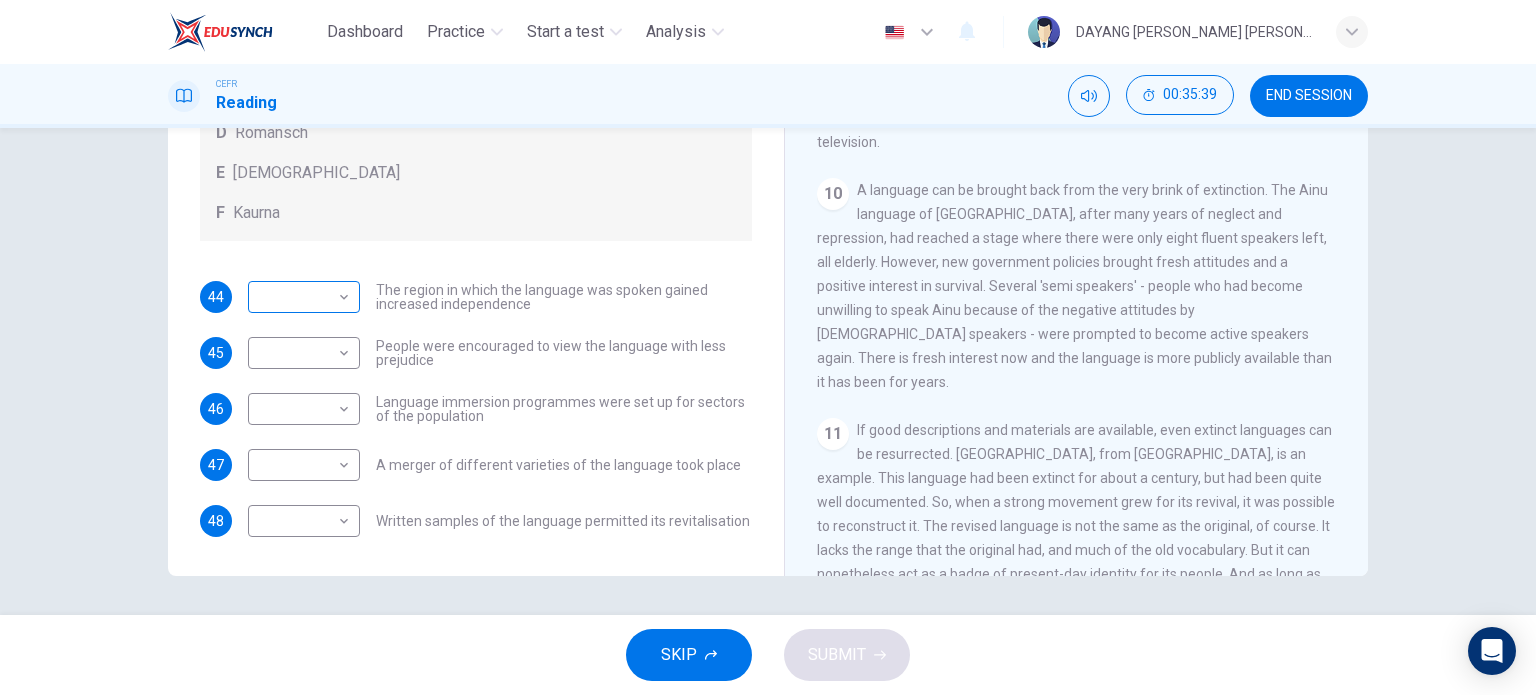 click on "Dashboard Practice Start a test Analysis English en ​ DAYANG [PERSON_NAME] [PERSON_NAME] CEFR Reading 00:35:39 END SESSION Questions 44 - 48 Match the languages  A-F  with the statements below which describe how a language was saved.
Write your answers in the boxes below. A Welsh B Maori C Faroese D Romansch E Ainu F Kaurna 44 ​ ​ The region in which the language was spoken gained increased independence 45 ​ ​ People were encouraged to view the language with less prejudice 46 ​ ​ Language immersion programmes were set up for sectors of the population 47 ​ ​ A merger of different varieties of the language took place 48 ​ ​ Written samples of the language permitted its revitalisation Saving Language CLICK TO ZOOM Click to Zoom 1 For the first time, linguists have put a price on language. To save a language from extinction isn’t cheap - but more and more people are arguing that the alternative is the death of communities. 2 3 4 5 6 7 8 9 10 11 12 SKIP SUBMIT
Dashboard Practice" at bounding box center (768, 347) 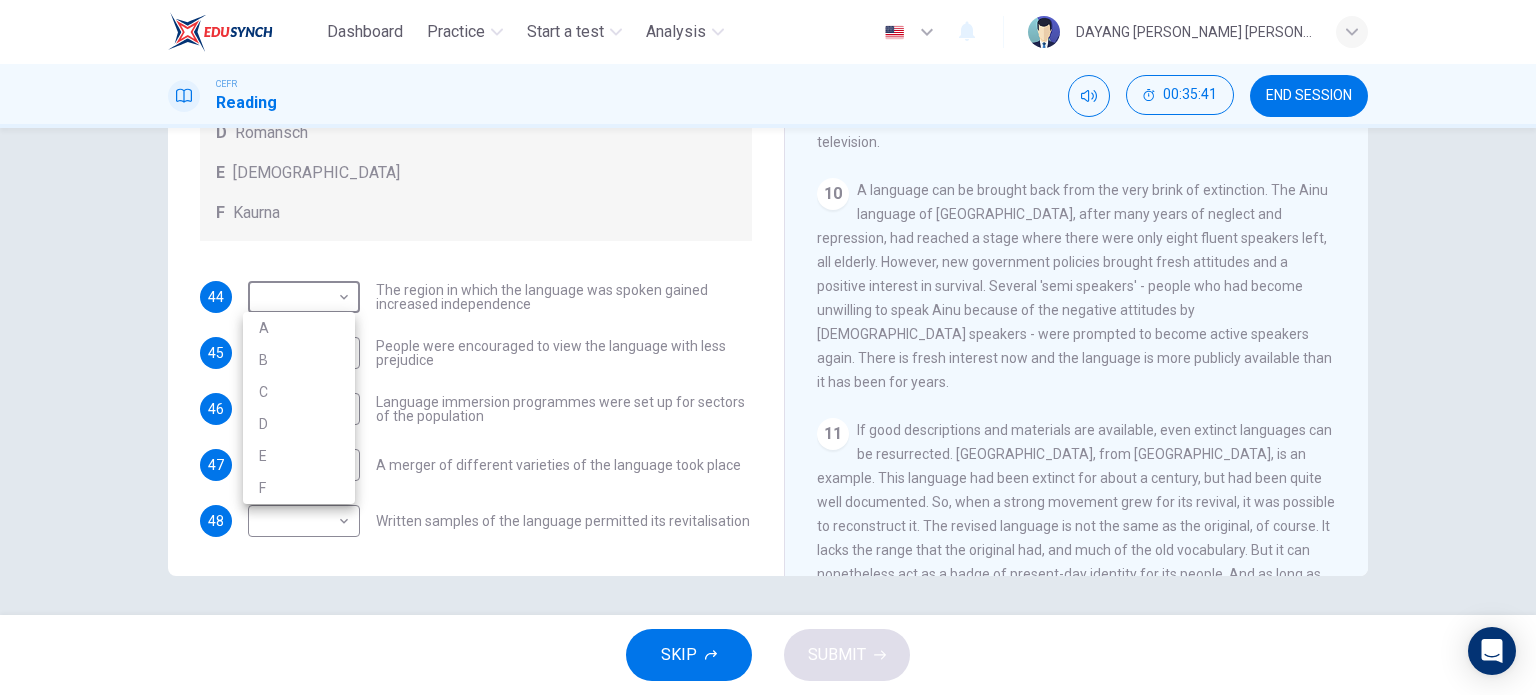 click at bounding box center [768, 347] 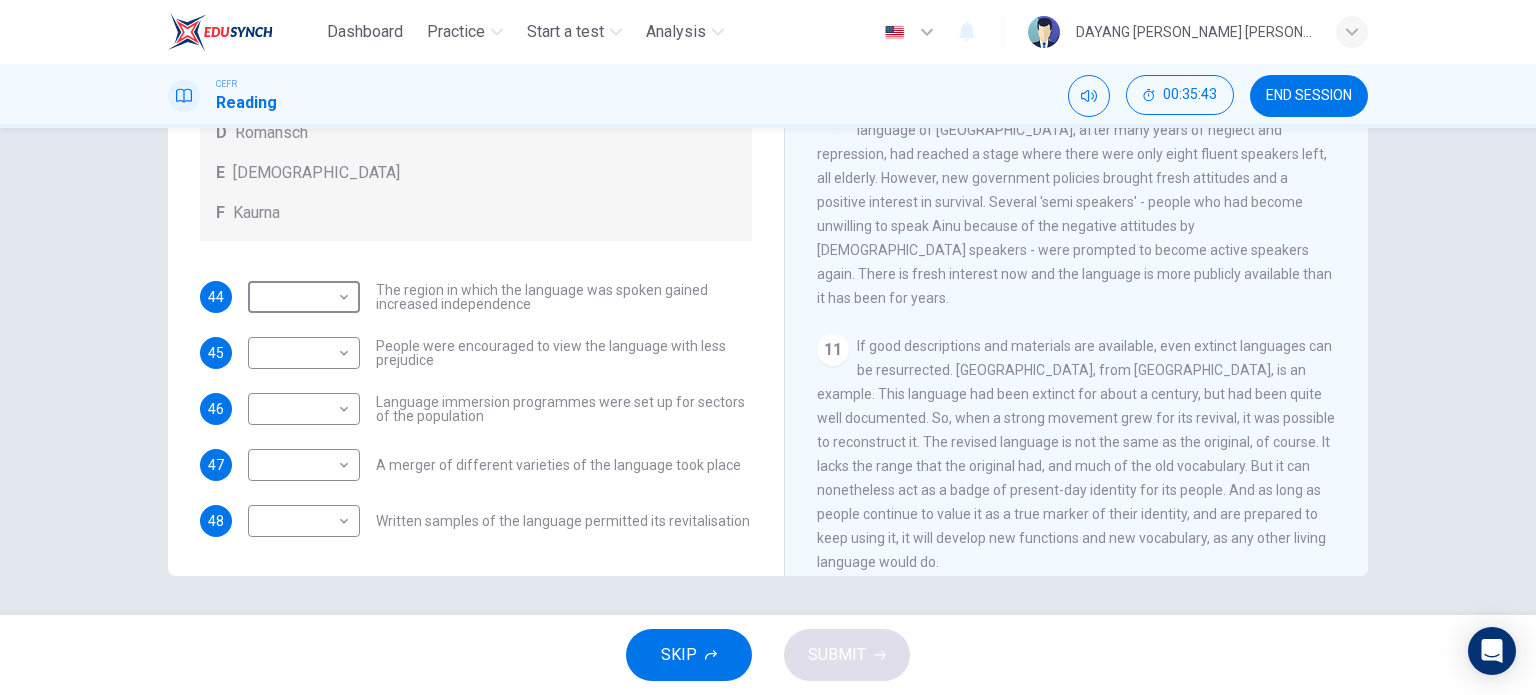 scroll, scrollTop: 2026, scrollLeft: 0, axis: vertical 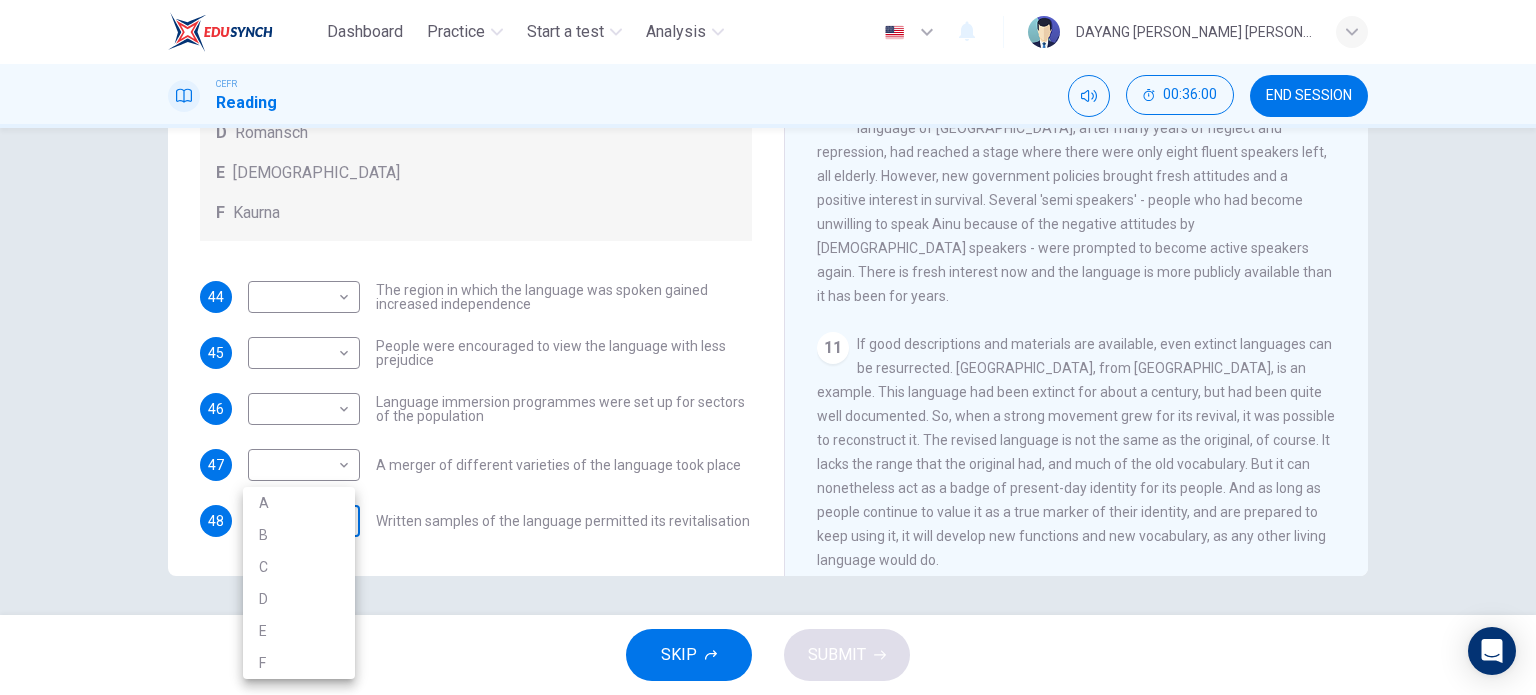 click on "Dashboard Practice Start a test Analysis English en ​ DAYANG [PERSON_NAME] [PERSON_NAME] CEFR Reading 00:36:00 END SESSION Questions 44 - 48 Match the languages  A-F  with the statements below which describe how a language was saved.
Write your answers in the boxes below. A Welsh B Maori C Faroese D Romansch E Ainu F Kaurna 44 ​ ​ The region in which the language was spoken gained increased independence 45 ​ ​ People were encouraged to view the language with less prejudice 46 ​ ​ Language immersion programmes were set up for sectors of the population 47 ​ ​ A merger of different varieties of the language took place 48 ​ ​ Written samples of the language permitted its revitalisation Saving Language CLICK TO ZOOM Click to Zoom 1 For the first time, linguists have put a price on language. To save a language from extinction isn’t cheap - but more and more people are arguing that the alternative is the death of communities. 2 3 4 5 6 7 8 9 10 11 12 SKIP SUBMIT
Dashboard Practice A" at bounding box center [768, 347] 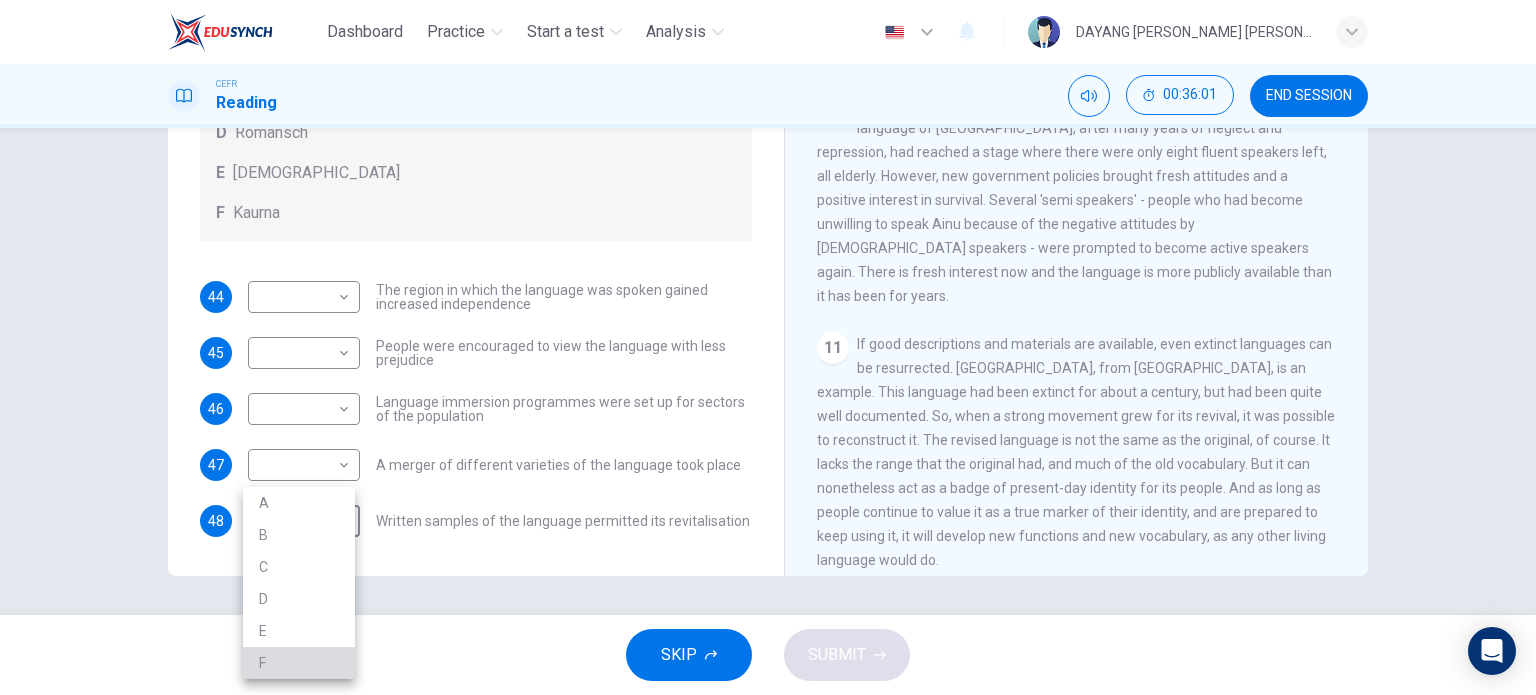 click on "F" at bounding box center (299, 663) 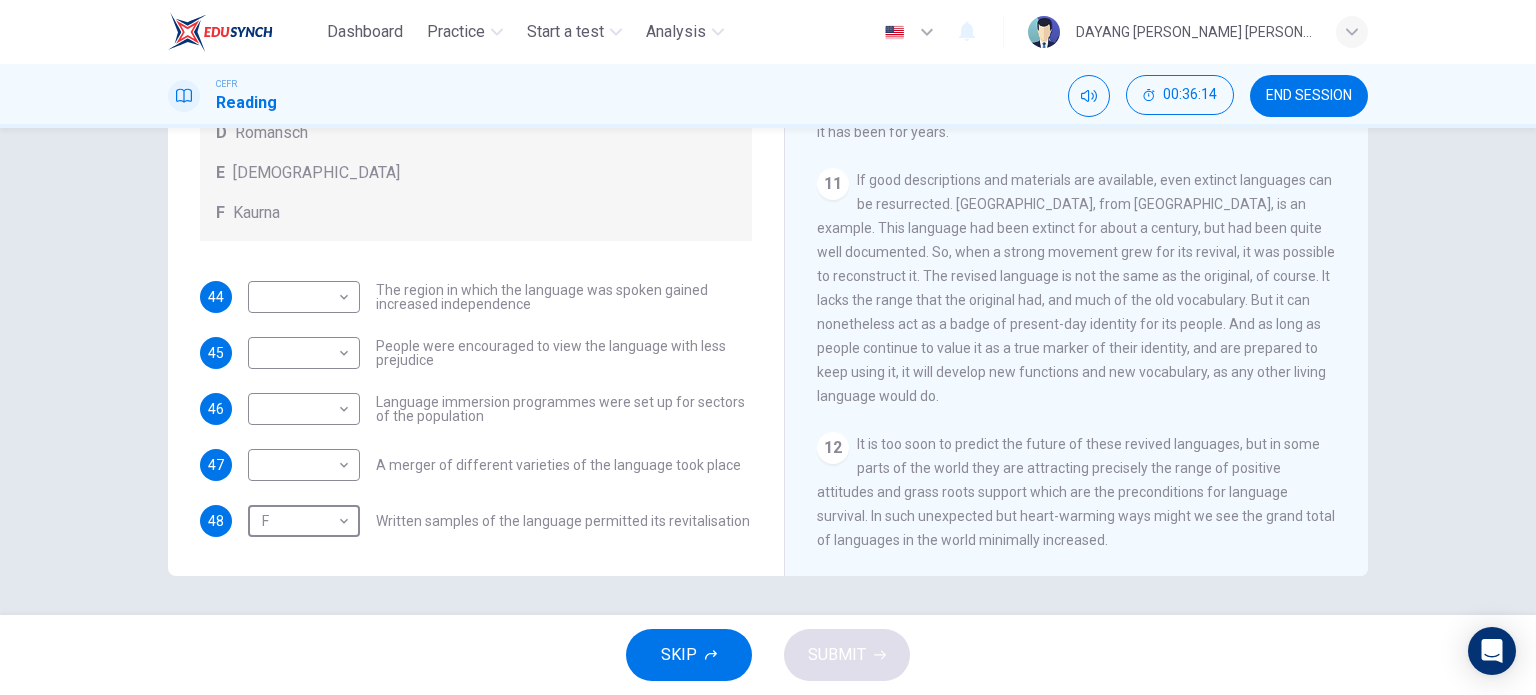 scroll, scrollTop: 2209, scrollLeft: 0, axis: vertical 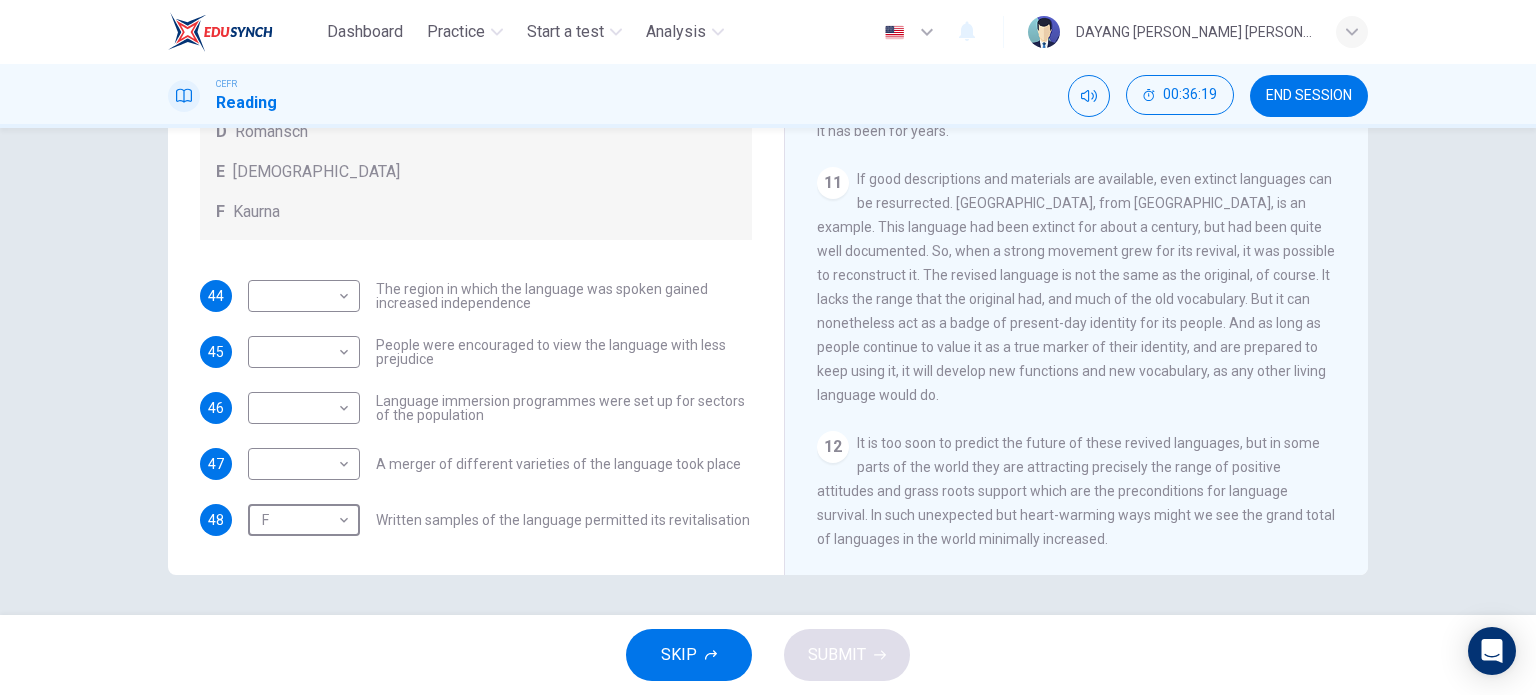 click on "A merger of different varieties of the language took place" at bounding box center (558, 464) 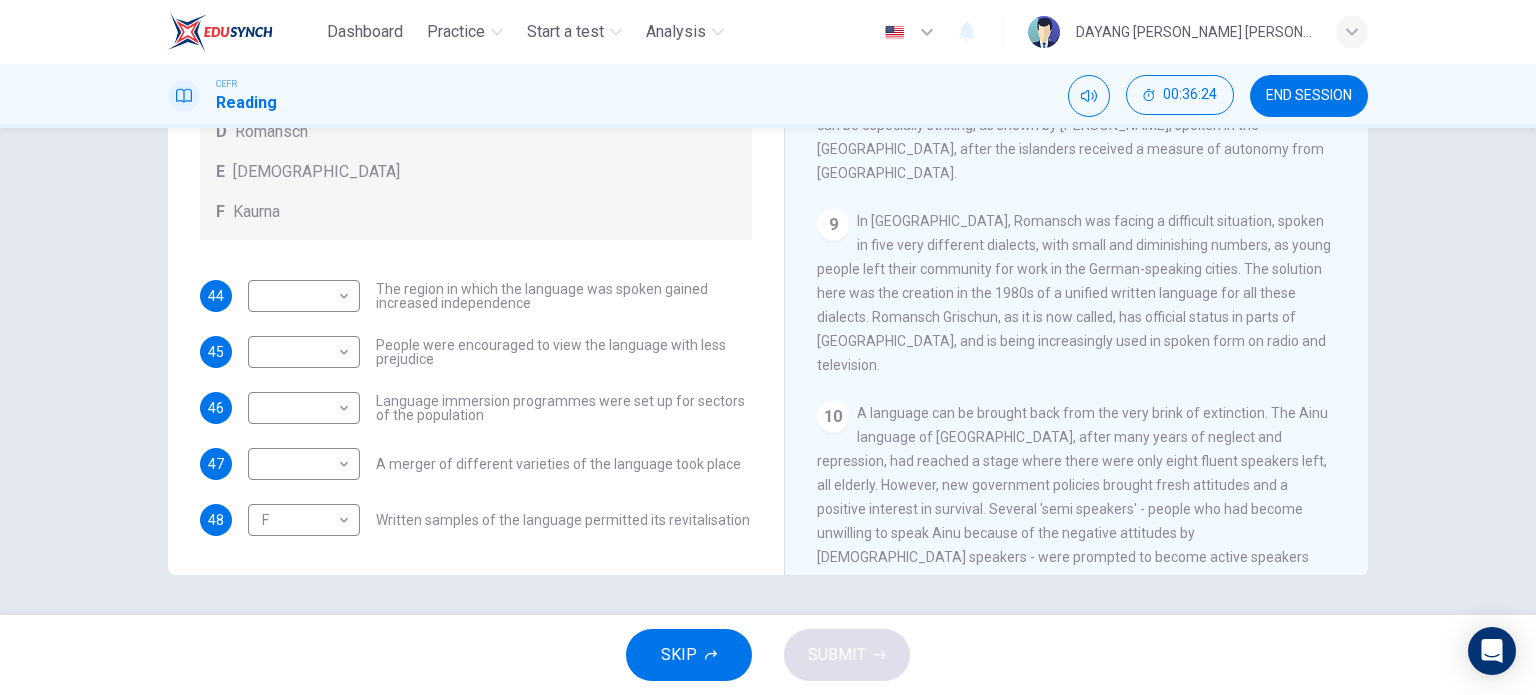 scroll, scrollTop: 1712, scrollLeft: 0, axis: vertical 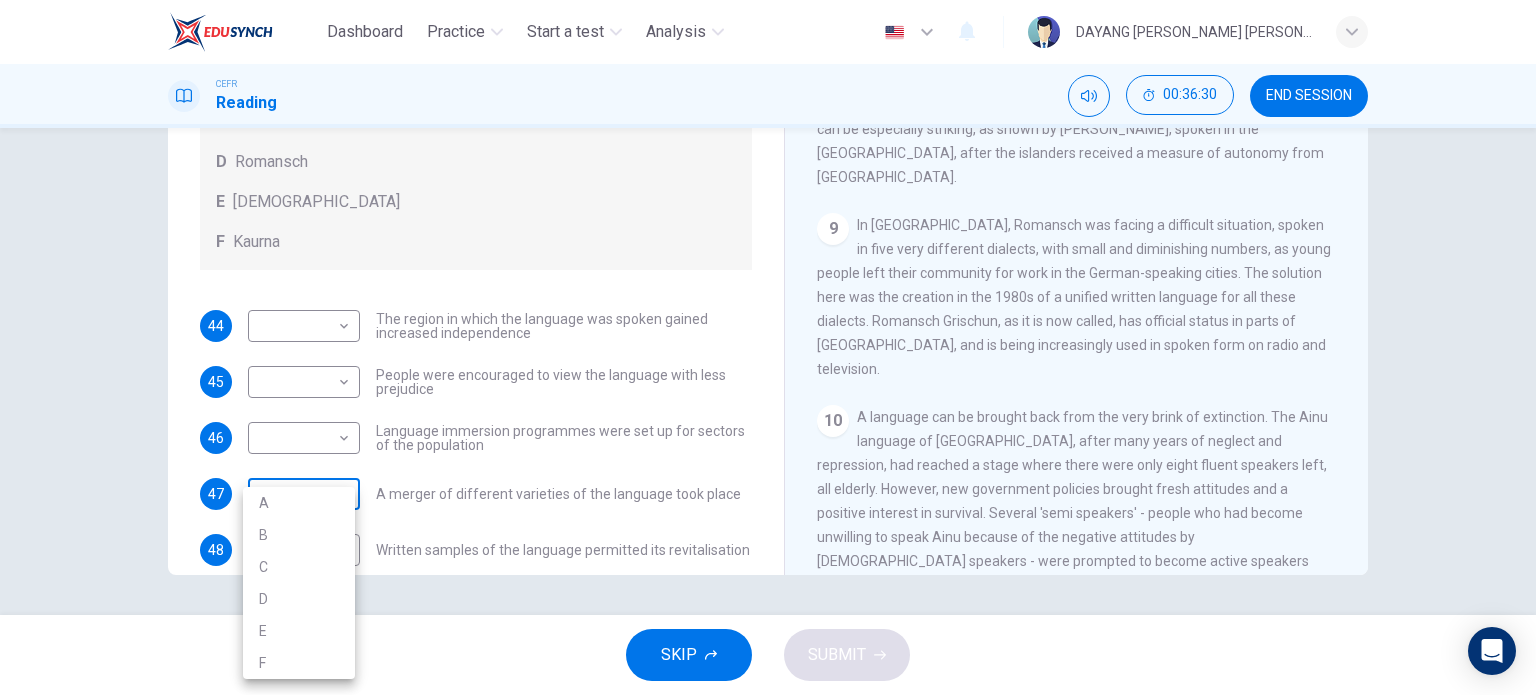 click on "Dashboard Practice Start a test Analysis English en ​ DAYANG [PERSON_NAME] [PERSON_NAME] CEFR Reading 00:36:30 END SESSION Questions 44 - 48 Match the languages  A-F  with the statements below which describe how a language was saved.
Write your answers in the boxes below. A Welsh B Maori C Faroese D Romansch E Ainu F Kaurna 44 ​ ​ The region in which the language was spoken gained increased independence 45 ​ ​ People were encouraged to view the language with less prejudice 46 ​ ​ Language immersion programmes were set up for sectors of the population 47 ​ ​ A merger of different varieties of the language took place 48 F F ​ Written samples of the language permitted its revitalisation Saving Language CLICK TO ZOOM Click to Zoom 1 For the first time, linguists have put a price on language. To save a language from extinction isn’t cheap - but more and more people are arguing that the alternative is the death of communities. 2 3 4 5 6 7 8 9 10 11 12 SKIP SUBMIT
Dashboard Practice A" at bounding box center (768, 347) 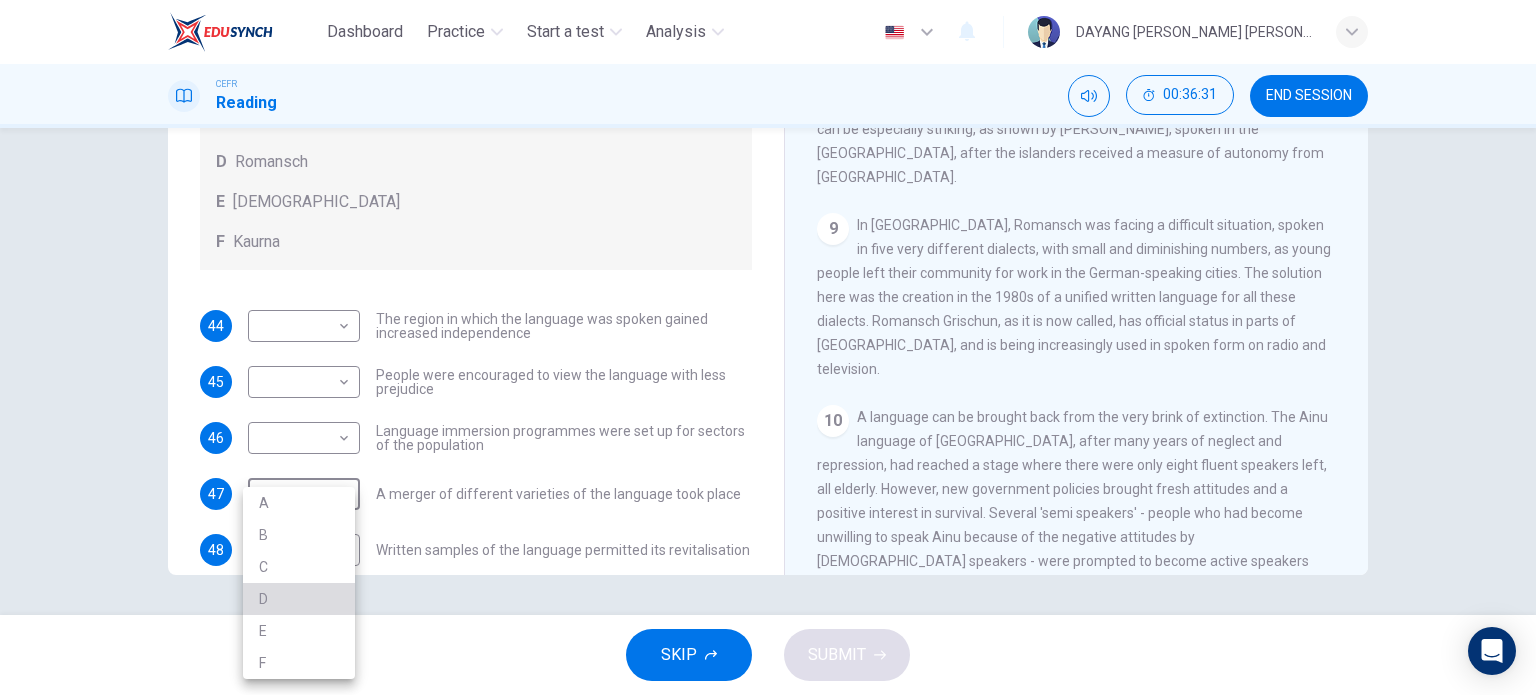 click on "D" at bounding box center [299, 599] 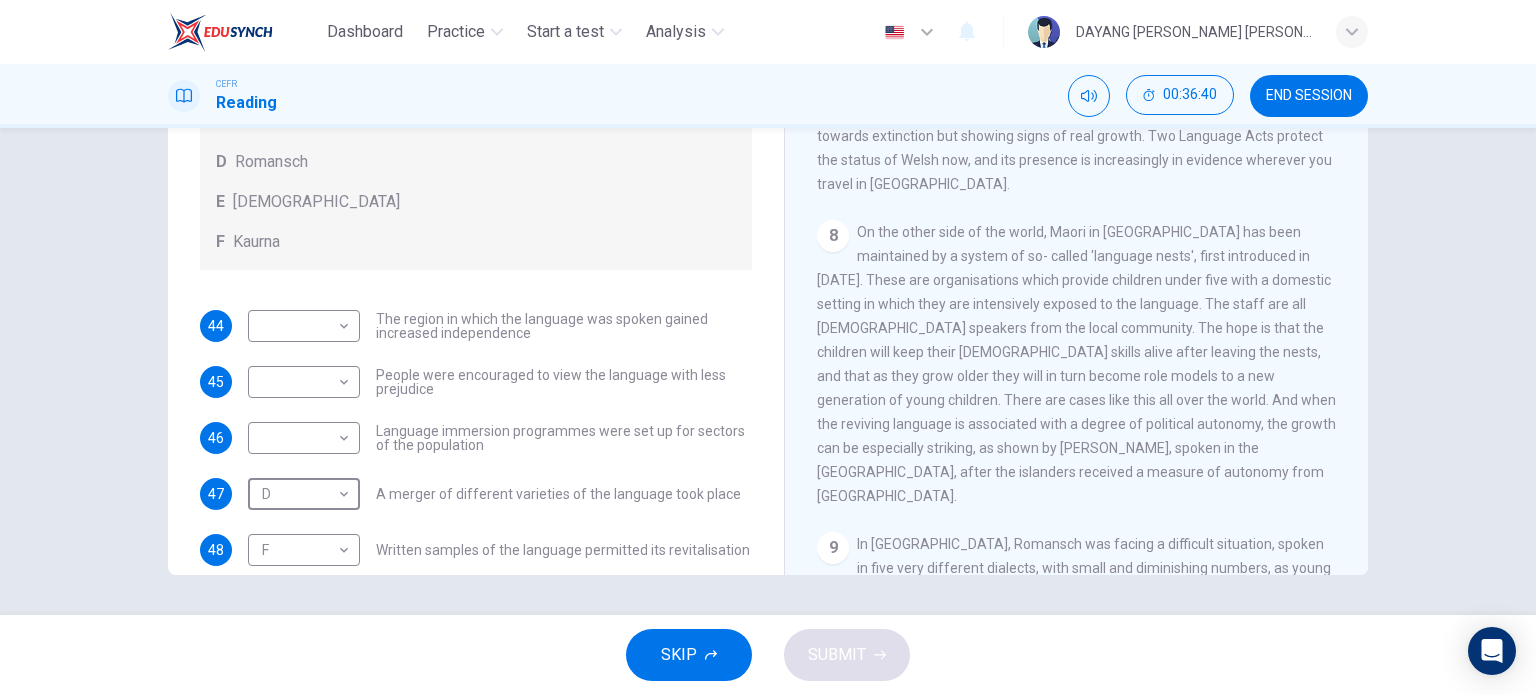scroll, scrollTop: 1409, scrollLeft: 0, axis: vertical 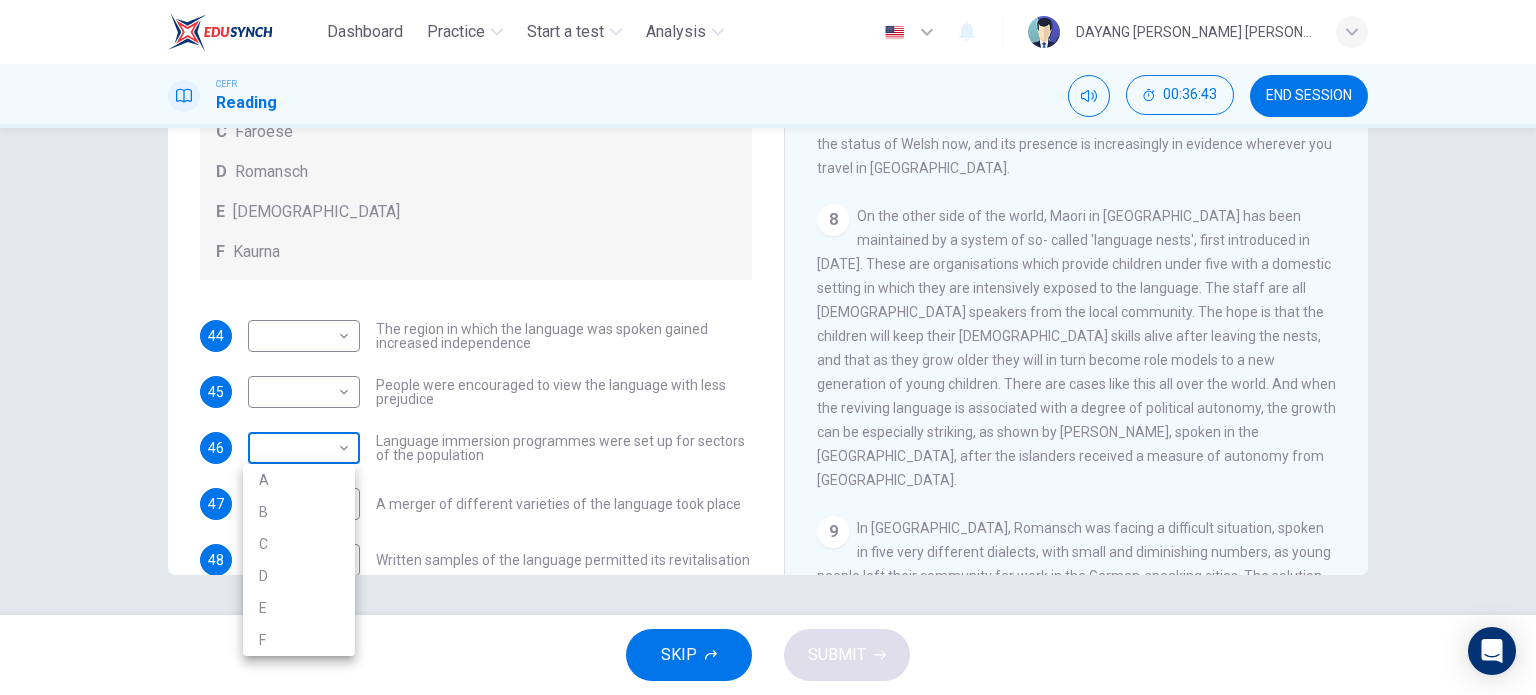 click on "Dashboard Practice Start a test Analysis English en ​ DAYANG [PERSON_NAME] [PERSON_NAME] CEFR Reading 00:36:43 END SESSION Questions 44 - 48 Match the languages  A-F  with the statements below which describe how a language was saved.
Write your answers in the boxes below. A Welsh B Maori C Faroese D Romansch E Ainu F Kaurna 44 ​ ​ The region in which the language was spoken gained increased independence 45 ​ ​ People were encouraged to view the language with less prejudice 46 ​ ​ Language immersion programmes were set up for sectors of the population 47 D D ​ A merger of different varieties of the language took place 48 F F ​ Written samples of the language permitted its revitalisation Saving Language CLICK TO ZOOM Click to Zoom 1 For the first time, linguists have put a price on language. To save a language from extinction isn’t cheap - but more and more people are arguing that the alternative is the death of communities. 2 3 4 5 6 7 8 9 10 11 12 SKIP SUBMIT
Dashboard Practice A" at bounding box center [768, 347] 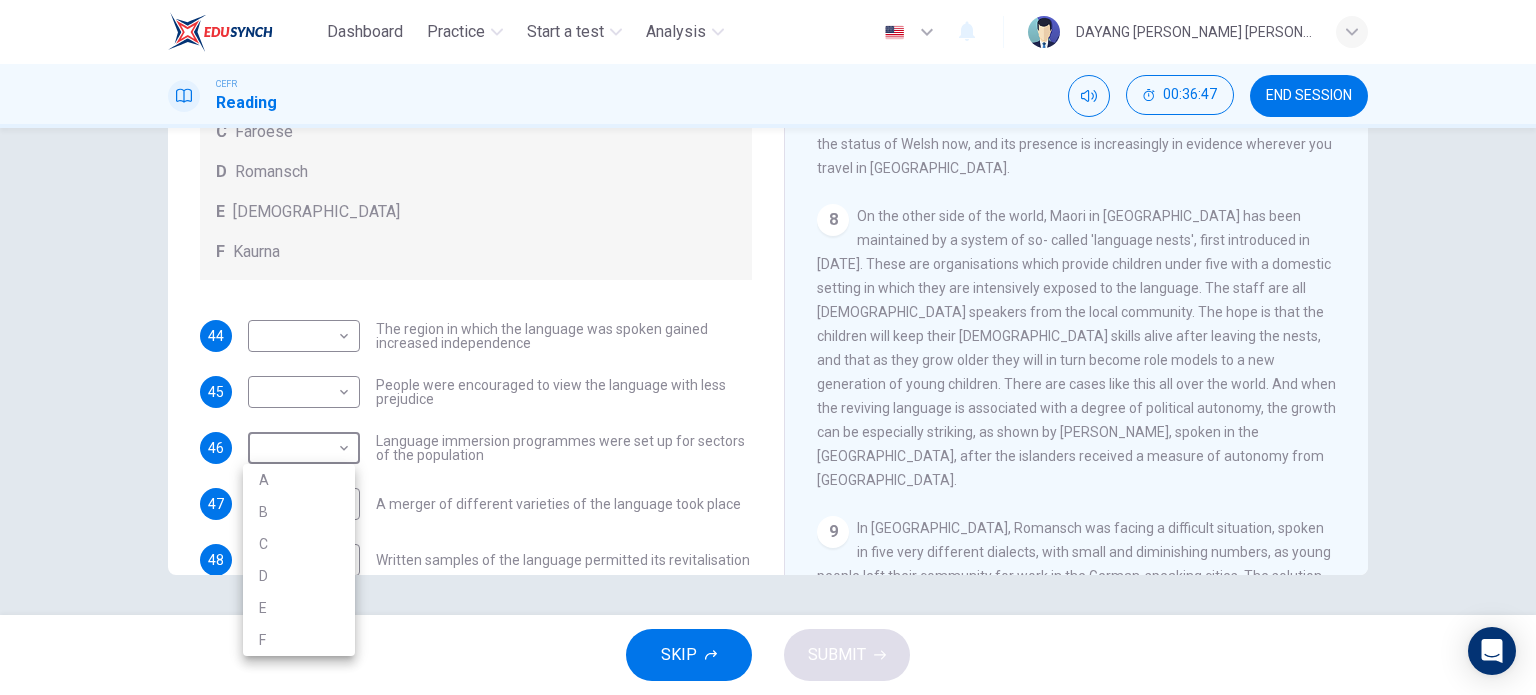 click at bounding box center [768, 347] 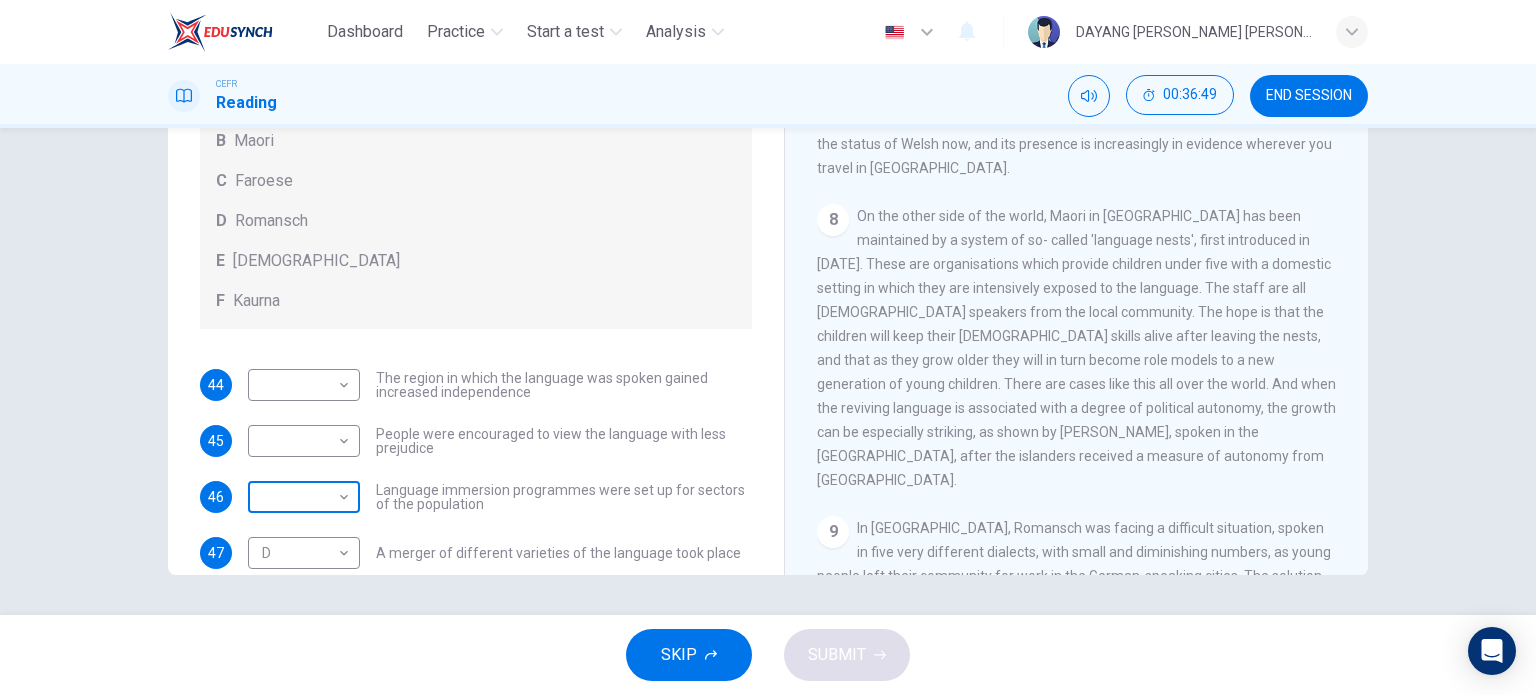 scroll, scrollTop: 56, scrollLeft: 0, axis: vertical 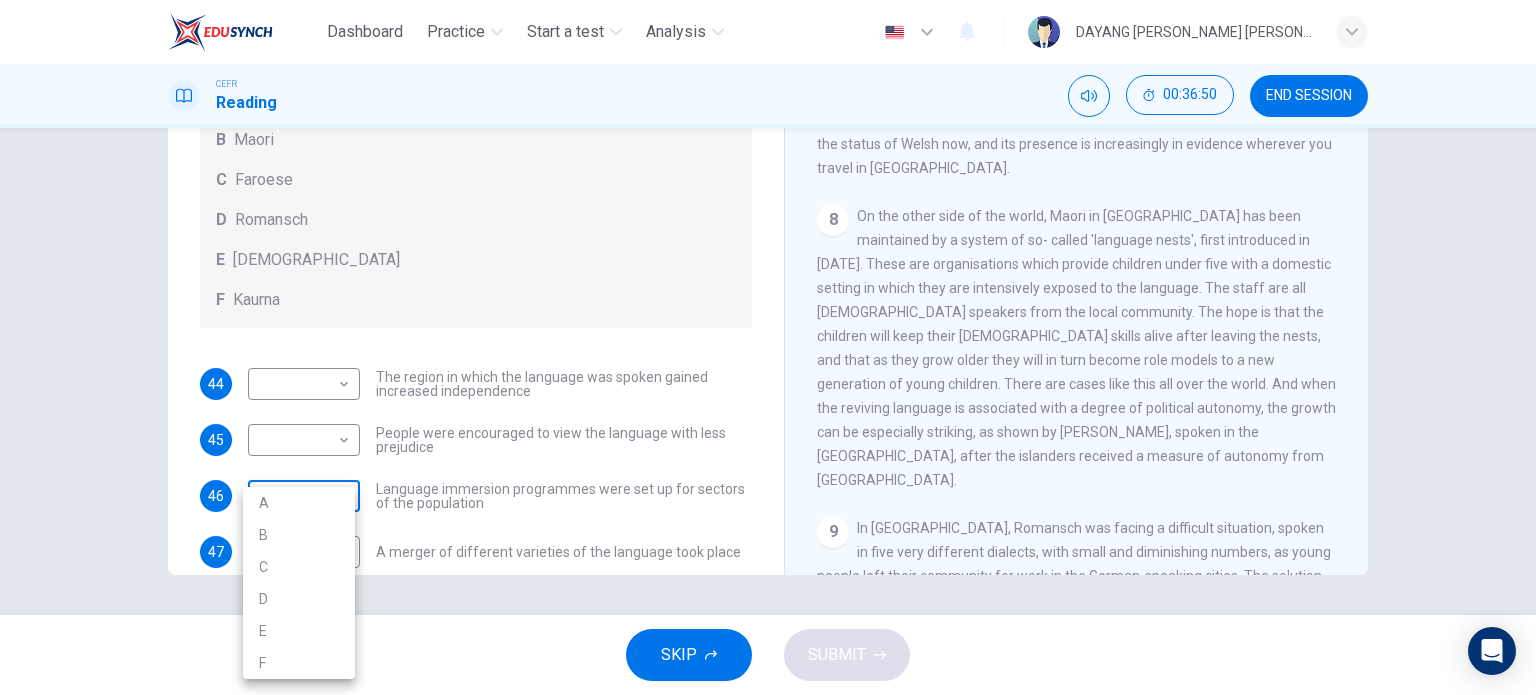 click on "Dashboard Practice Start a test Analysis English en ​ DAYANG [PERSON_NAME] [PERSON_NAME] CEFR Reading 00:36:50 END SESSION Questions 44 - 48 Match the languages  A-F  with the statements below which describe how a language was saved.
Write your answers in the boxes below. A Welsh B Maori C Faroese D Romansch E Ainu F Kaurna 44 ​ ​ The region in which the language was spoken gained increased independence 45 ​ ​ People were encouraged to view the language with less prejudice 46 ​ ​ Language immersion programmes were set up for sectors of the population 47 D D ​ A merger of different varieties of the language took place 48 F F ​ Written samples of the language permitted its revitalisation Saving Language CLICK TO ZOOM Click to Zoom 1 For the first time, linguists have put a price on language. To save a language from extinction isn’t cheap - but more and more people are arguing that the alternative is the death of communities. 2 3 4 5 6 7 8 9 10 11 12 SKIP SUBMIT
Dashboard Practice A" at bounding box center (768, 347) 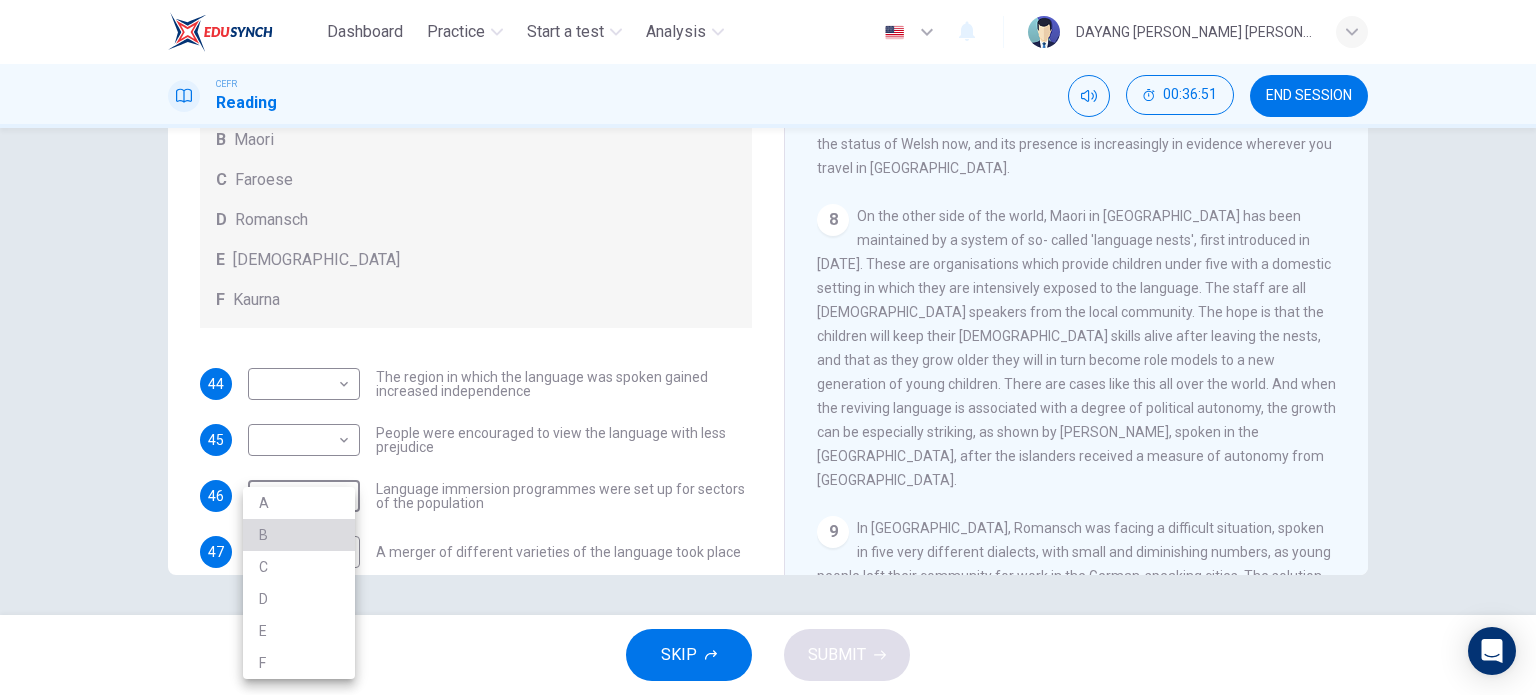 click on "B" at bounding box center [299, 535] 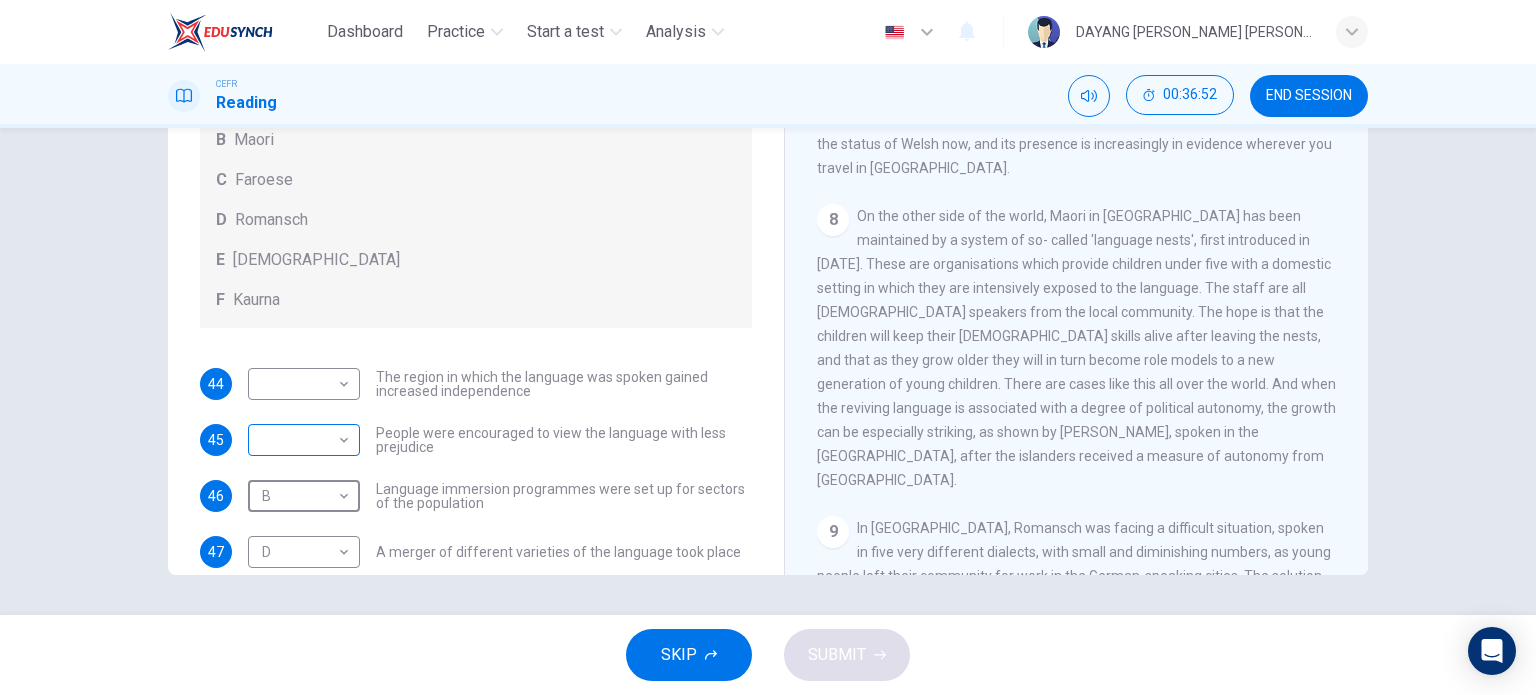 click on "Dashboard Practice Start a test Analysis English en ​ DAYANG [PERSON_NAME] [PERSON_NAME] CEFR Reading 00:36:52 END SESSION Questions 44 - 48 Match the languages  A-F  with the statements below which describe how a language was saved.
Write your answers in the boxes below. A Welsh B Maori C Faroese D Romansch E Ainu F Kaurna 44 ​ ​ The region in which the language was spoken gained increased independence 45 ​ ​ People were encouraged to view the language with less prejudice 46 B B ​ Language immersion programmes were set up for sectors of the population 47 D D ​ A merger of different varieties of the language took place 48 F F ​ Written samples of the language permitted its revitalisation Saving Language CLICK TO ZOOM Click to Zoom 1 For the first time, linguists have put a price on language. To save a language from extinction isn’t cheap - but more and more people are arguing that the alternative is the death of communities. 2 3 4 5 6 7 8 9 10 11 12 SKIP SUBMIT
Dashboard Practice" at bounding box center [768, 347] 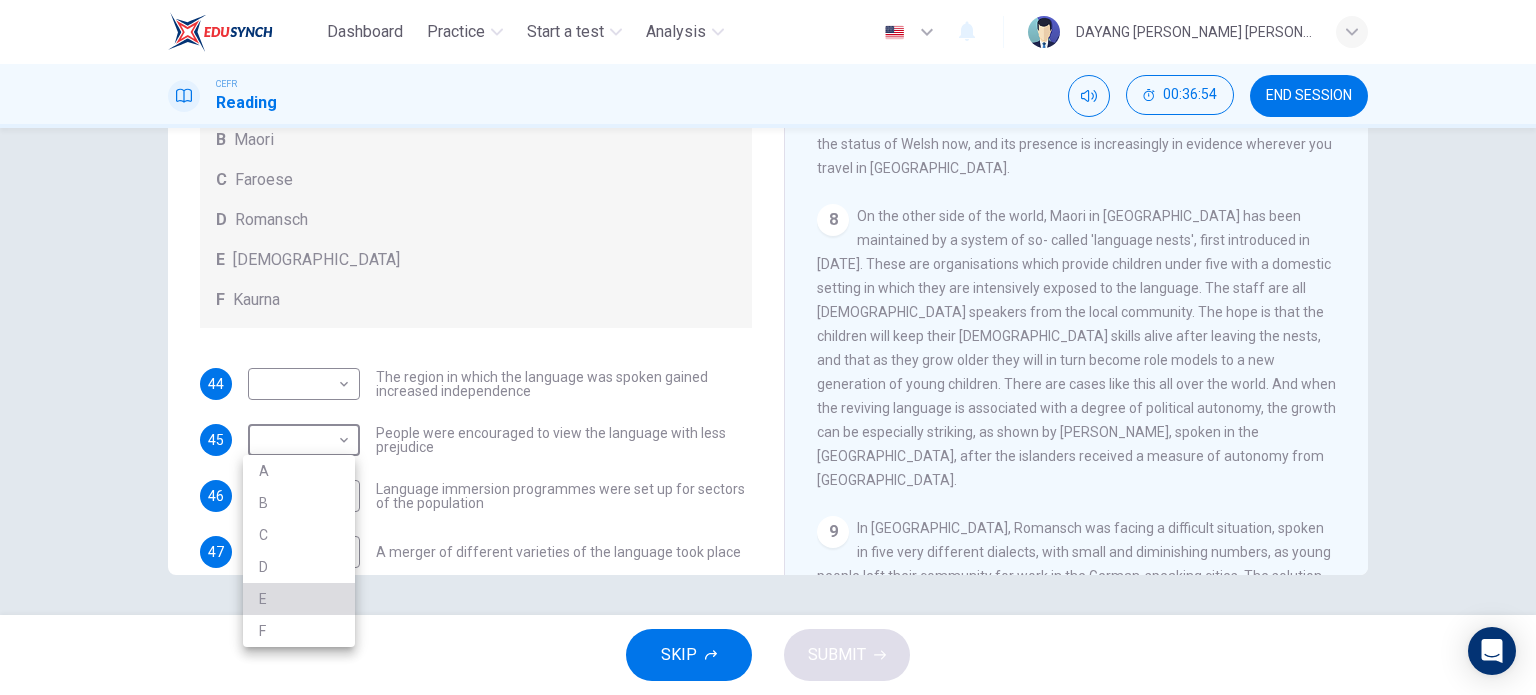 click on "E" at bounding box center [299, 599] 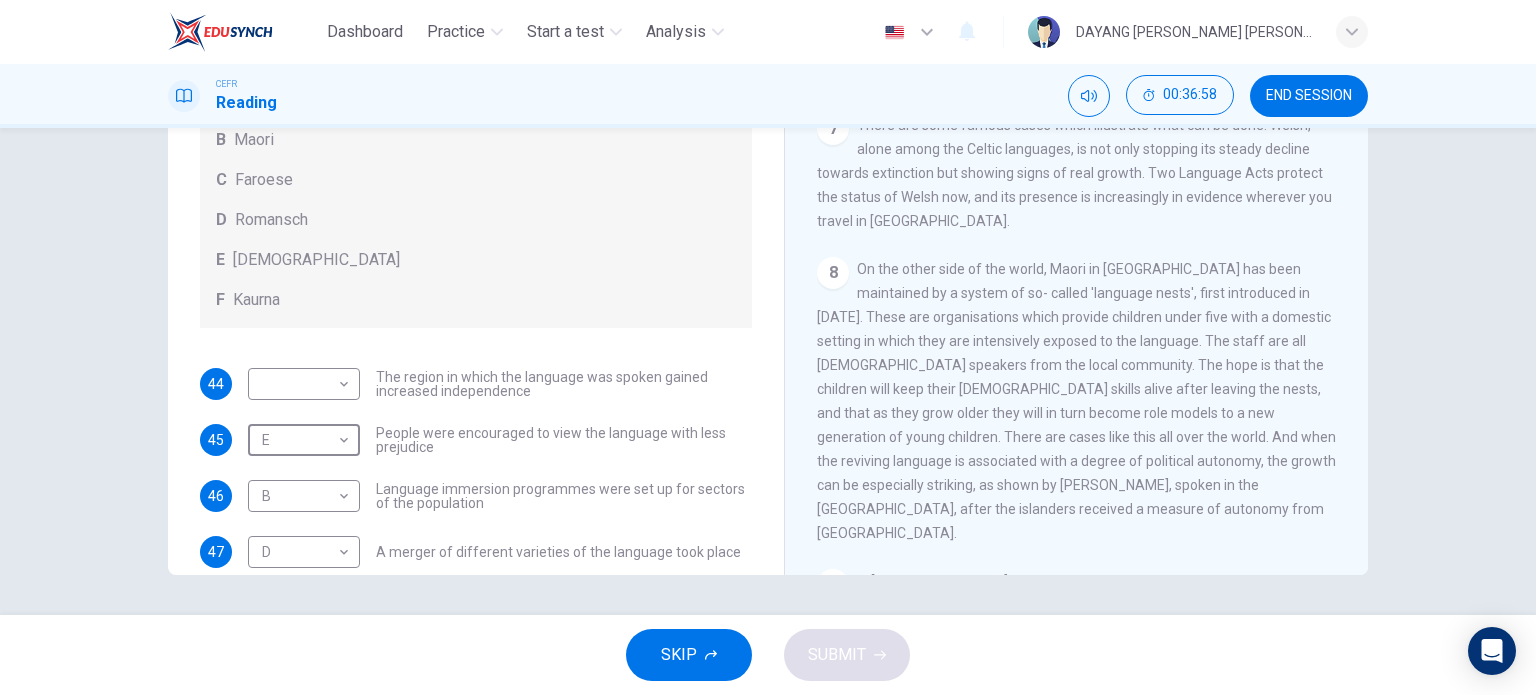 scroll, scrollTop: 1352, scrollLeft: 0, axis: vertical 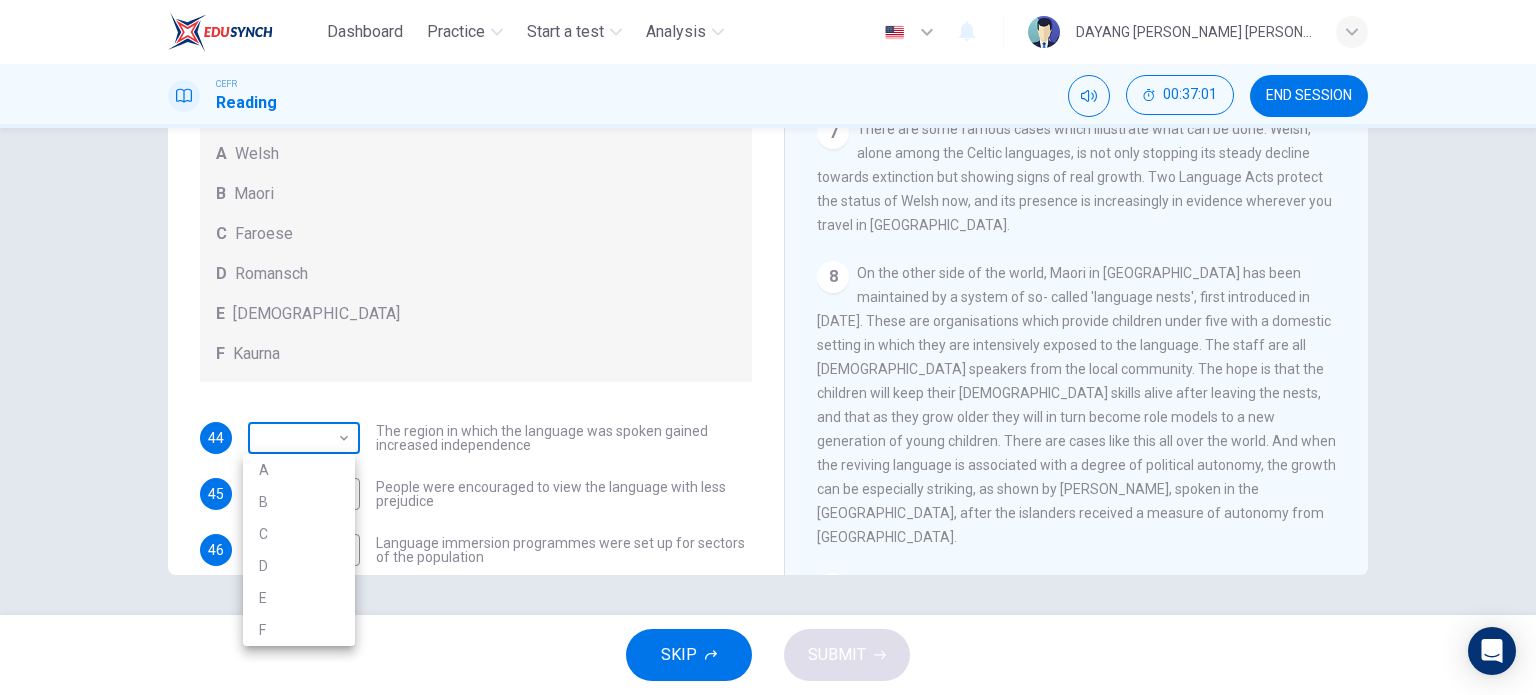 click on "Dashboard Practice Start a test Analysis English en ​ DAYANG [PERSON_NAME] [PERSON_NAME] CEFR Reading 00:37:01 END SESSION Questions 44 - 48 Match the languages  A-F  with the statements below which describe how a language was saved.
Write your answers in the boxes below. A Welsh B Maori C Faroese D Romansch E Ainu F Kaurna 44 ​ ​ The region in which the language was spoken gained increased independence 45 E E ​ People were encouraged to view the language with less prejudice 46 B B ​ Language immersion programmes were set up for sectors of the population 47 D D ​ A merger of different varieties of the language took place 48 F F ​ Written samples of the language permitted its revitalisation Saving Language CLICK TO ZOOM Click to Zoom 1 For the first time, linguists have put a price on language. To save a language from extinction isn’t cheap - but more and more people are arguing that the alternative is the death of communities. 2 3 4 5 6 7 8 9 10 11 12 SKIP SUBMIT
Dashboard Practice A" at bounding box center [768, 347] 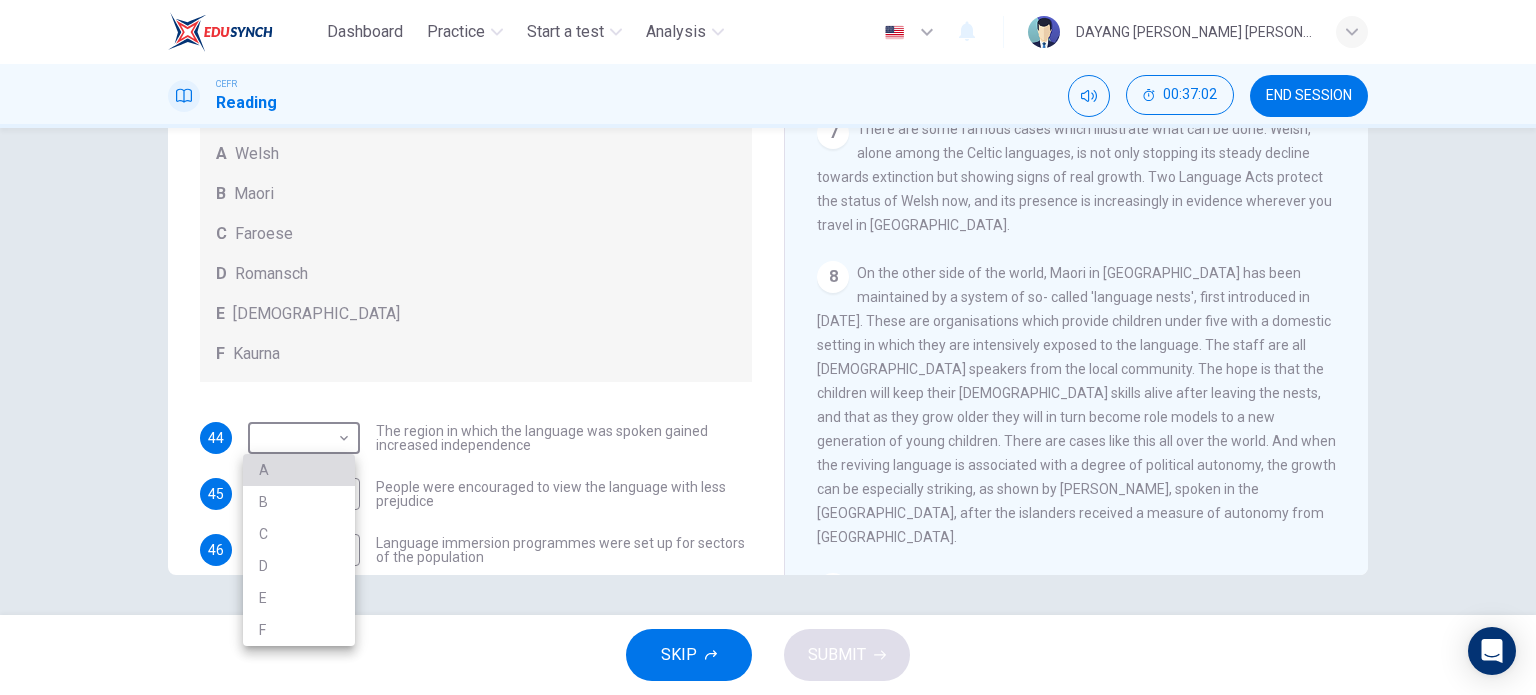 click on "A" at bounding box center [299, 470] 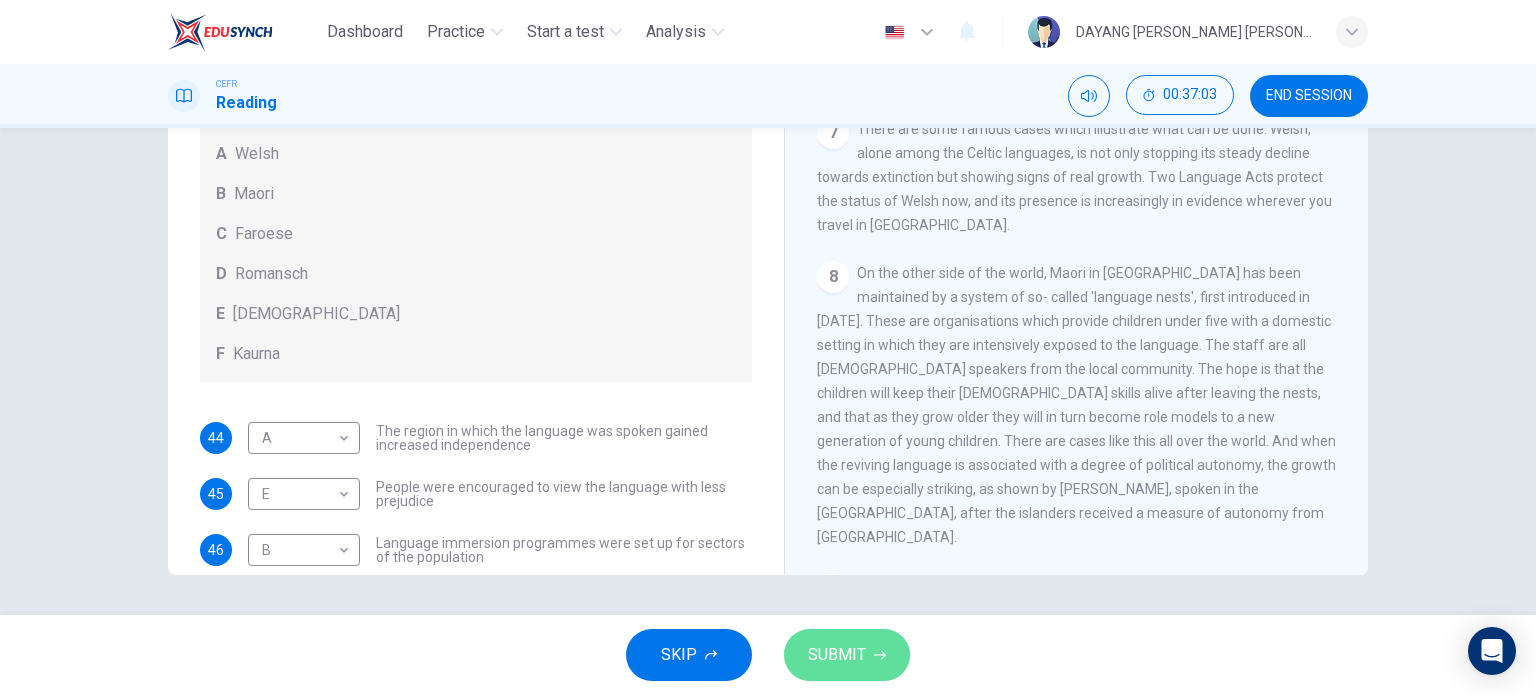 click on "SUBMIT" at bounding box center [837, 655] 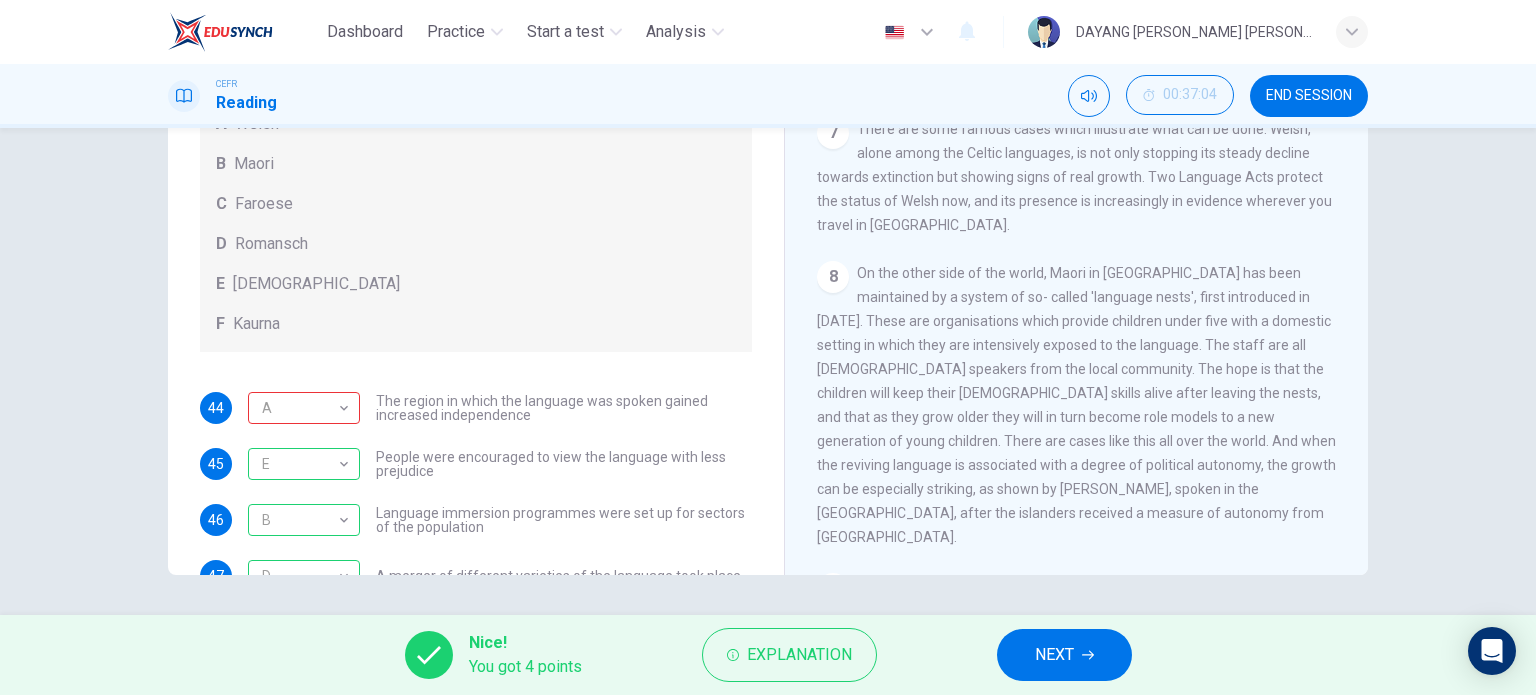 scroll, scrollTop: 34, scrollLeft: 0, axis: vertical 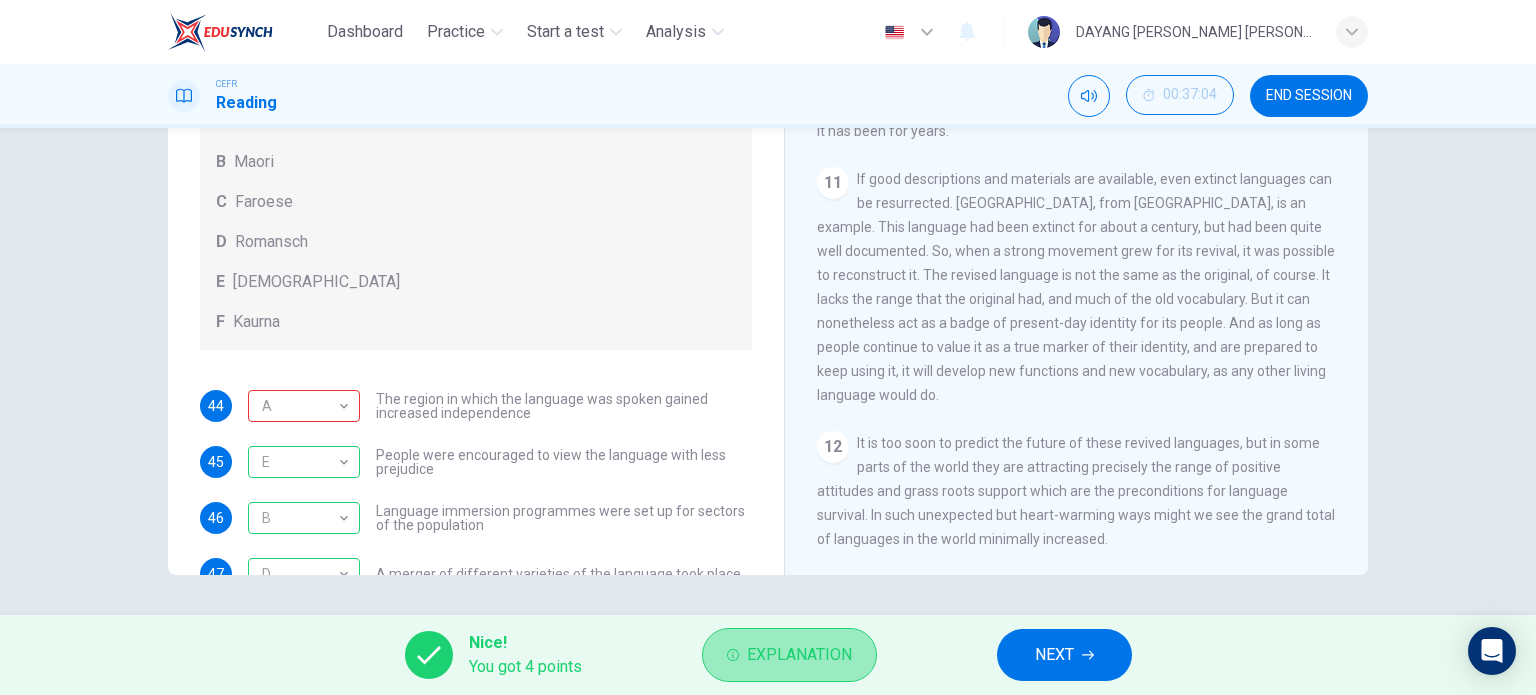 click on "Explanation" at bounding box center [789, 655] 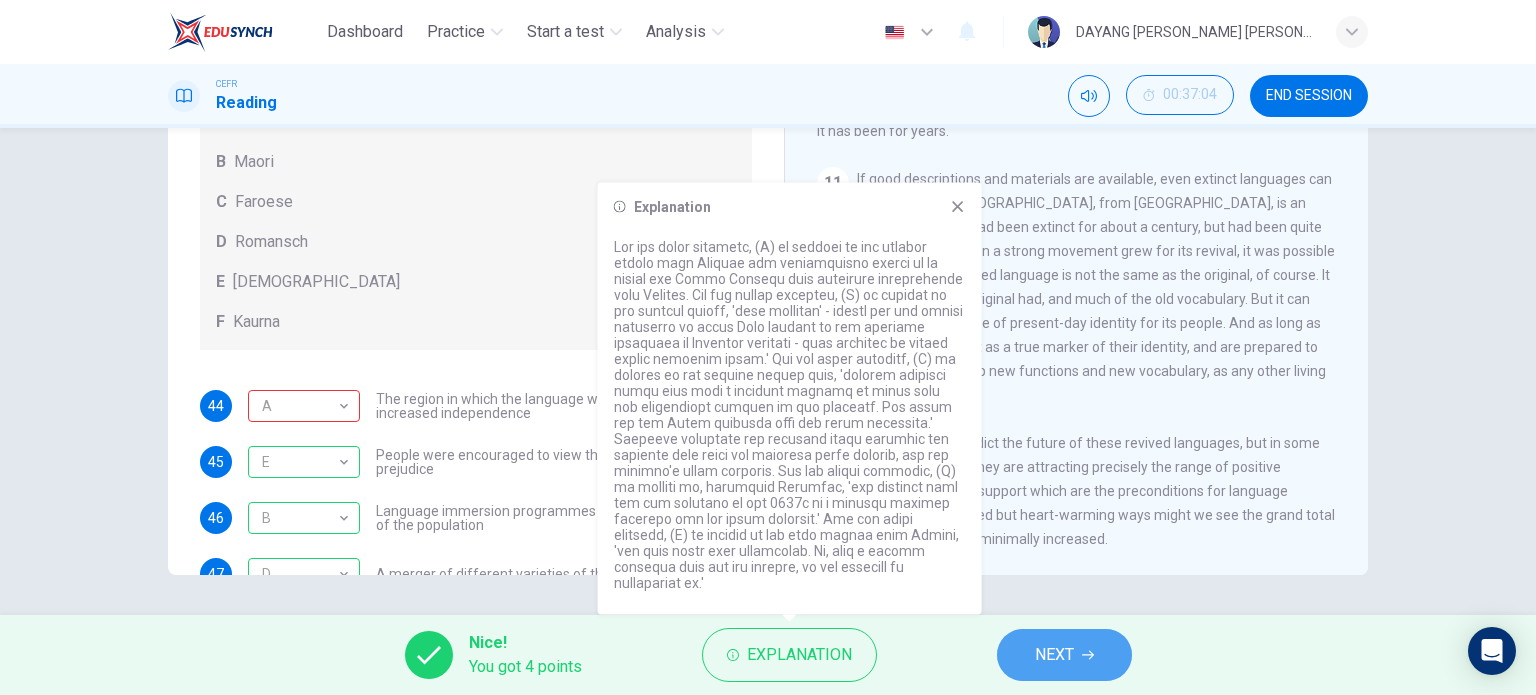 click on "NEXT" at bounding box center [1054, 655] 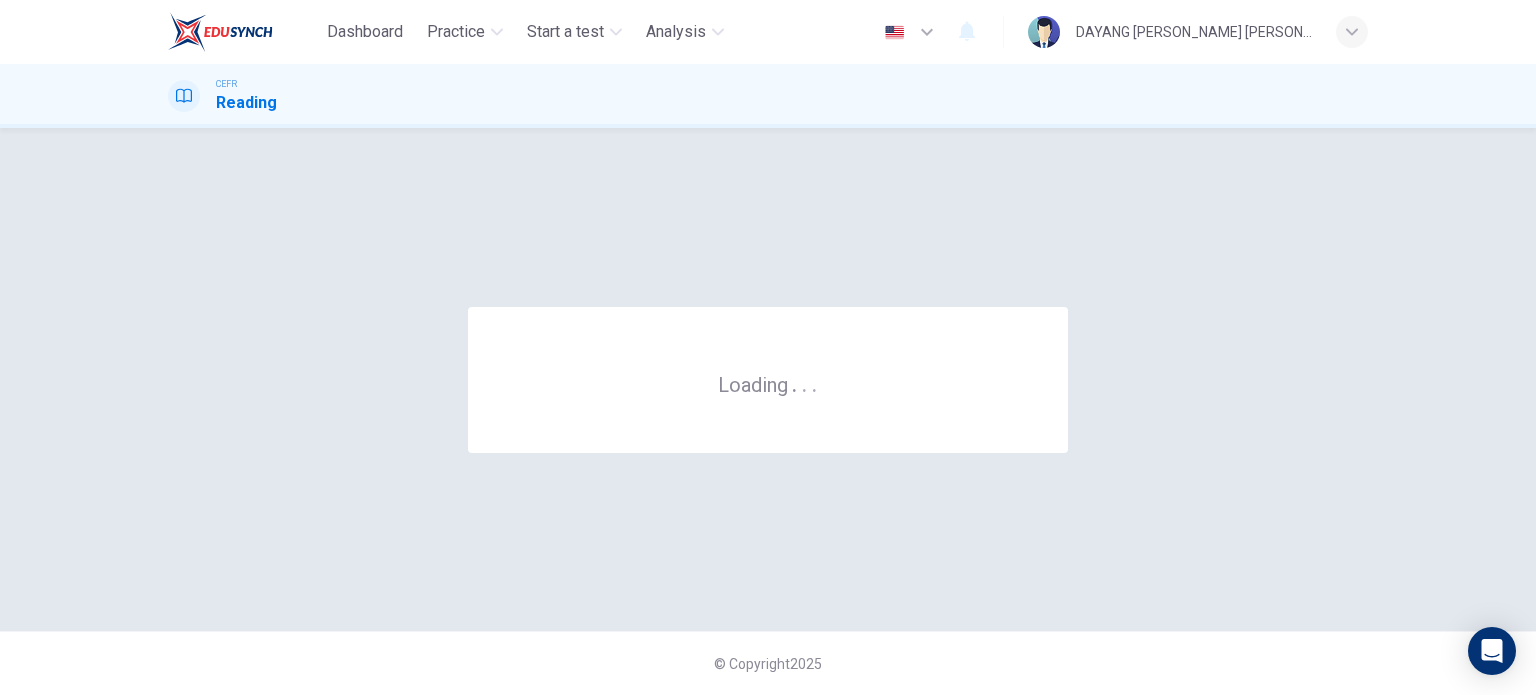 scroll, scrollTop: 0, scrollLeft: 0, axis: both 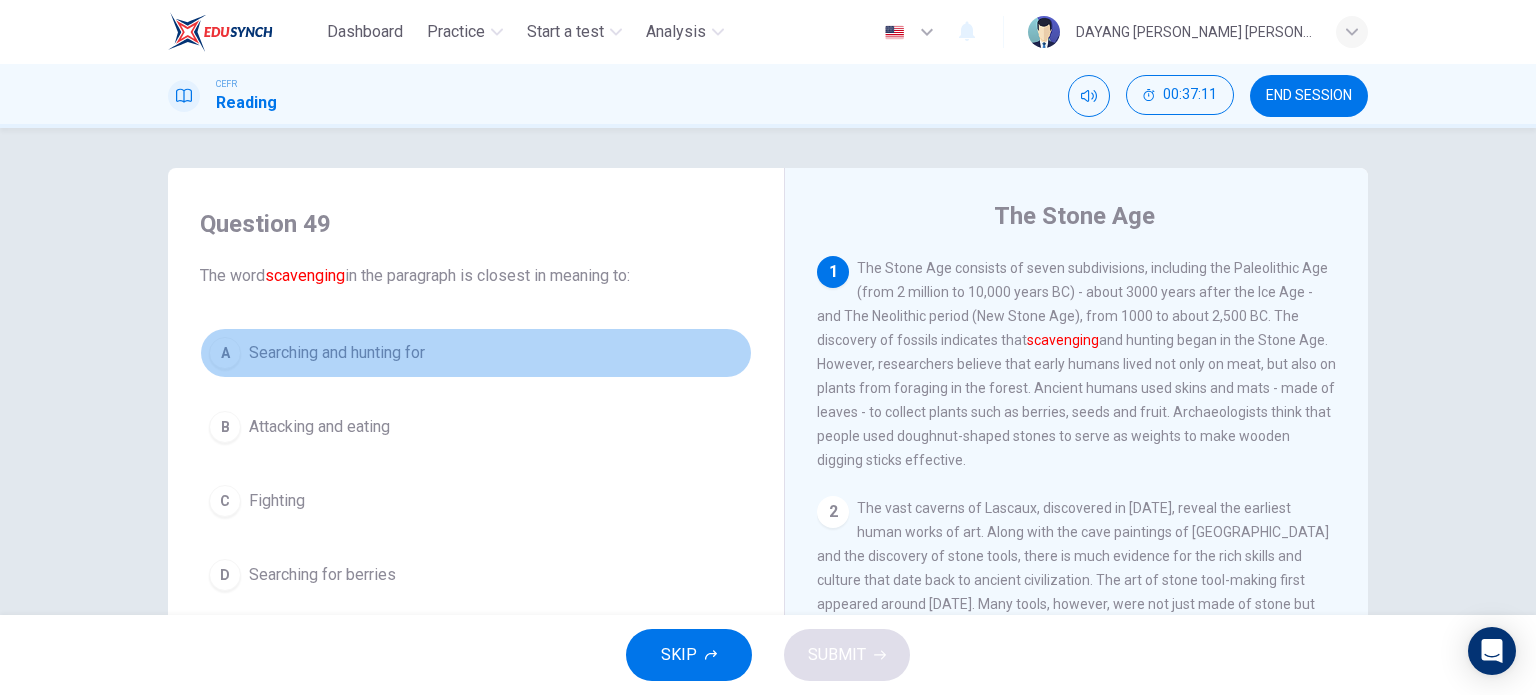 click on "Searching and hunting for" at bounding box center (337, 353) 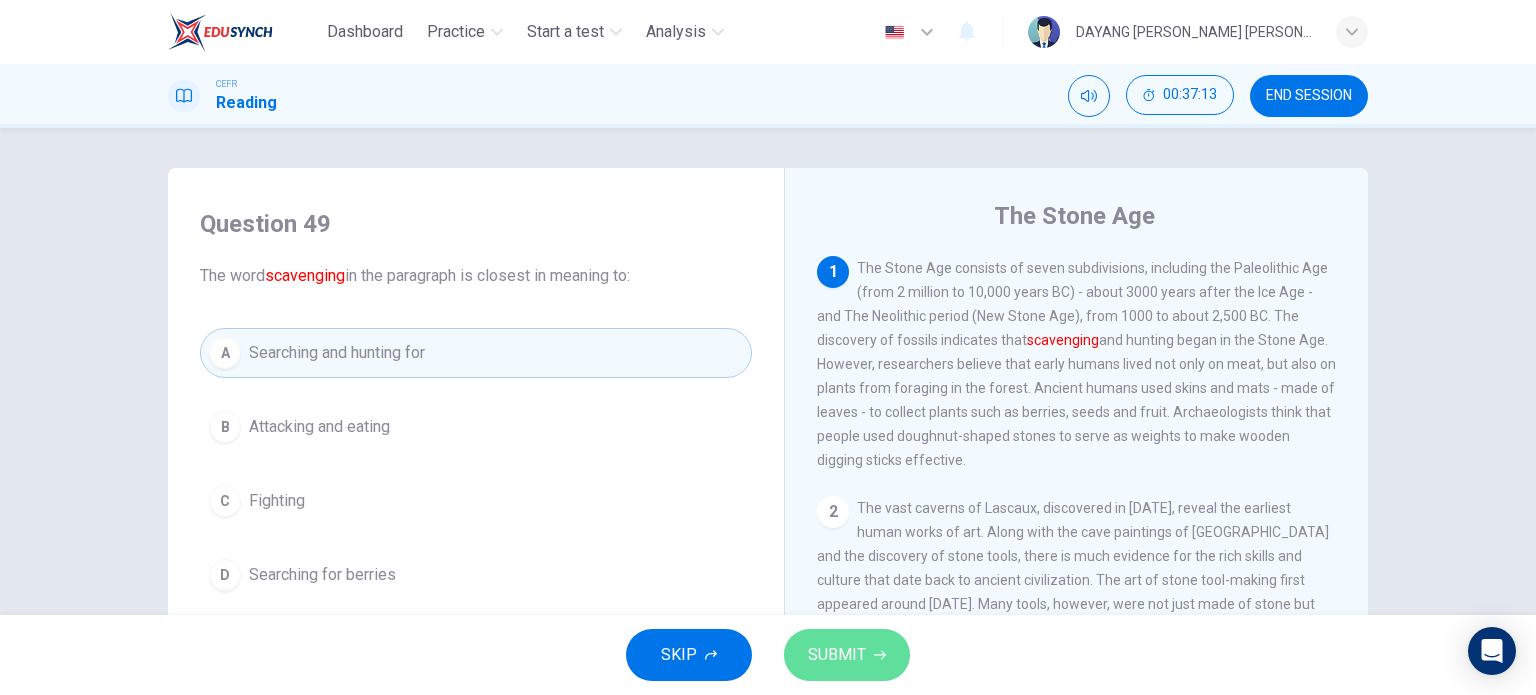 click on "SUBMIT" at bounding box center (847, 655) 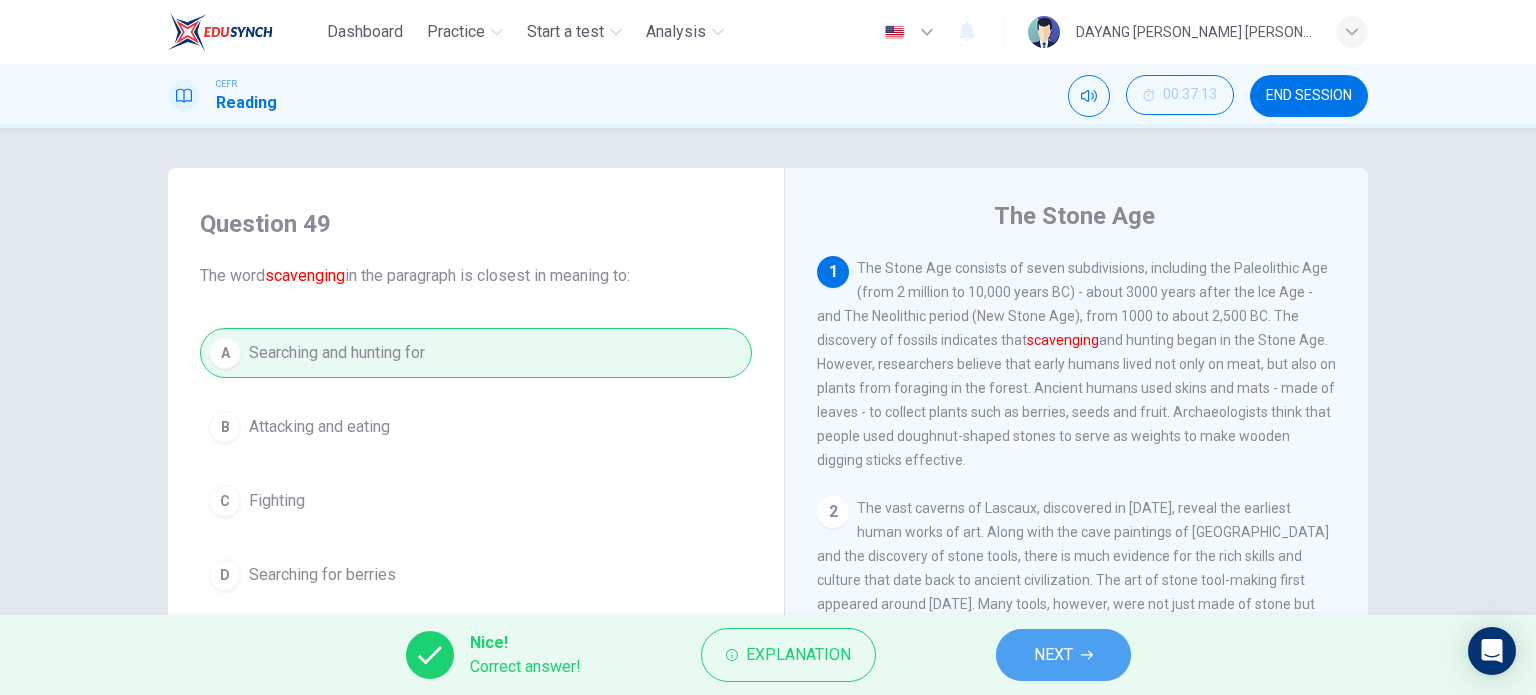 click on "NEXT" at bounding box center (1053, 655) 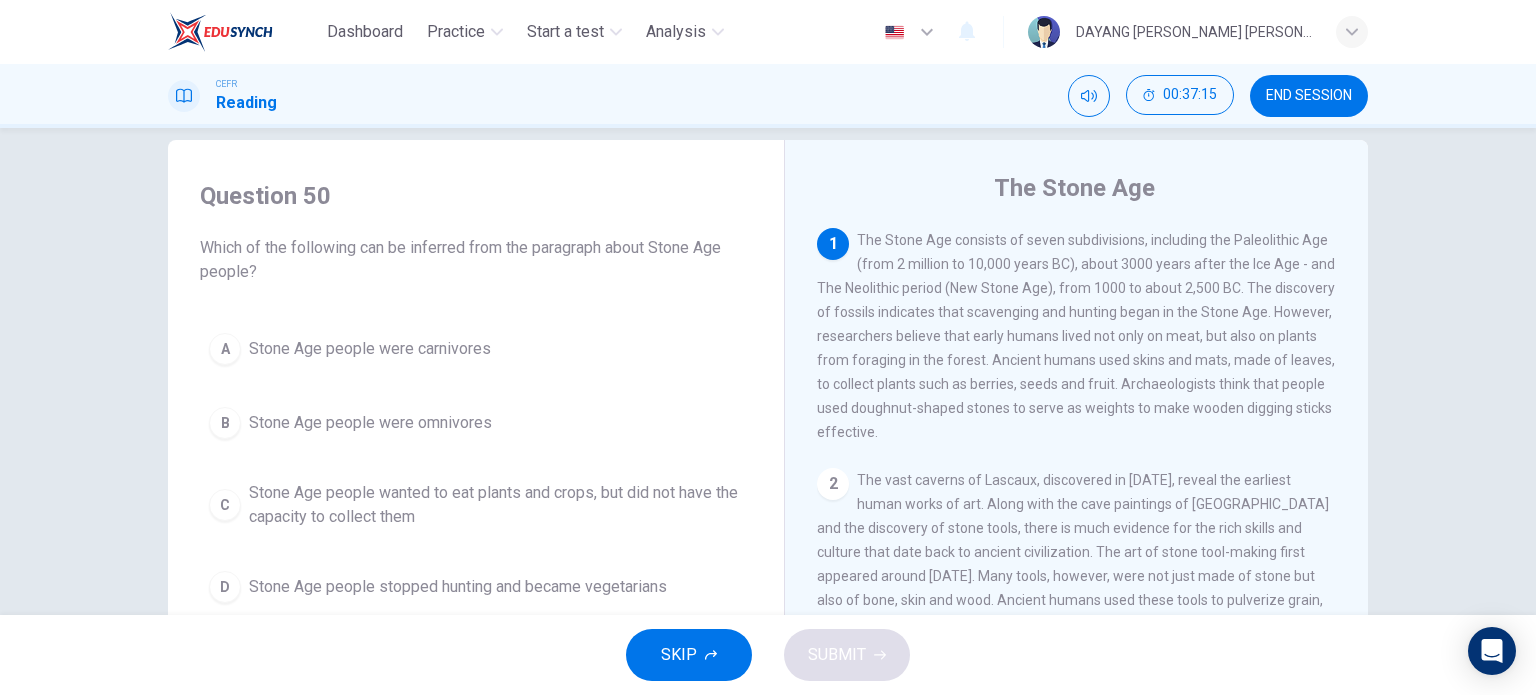 scroll, scrollTop: 31, scrollLeft: 0, axis: vertical 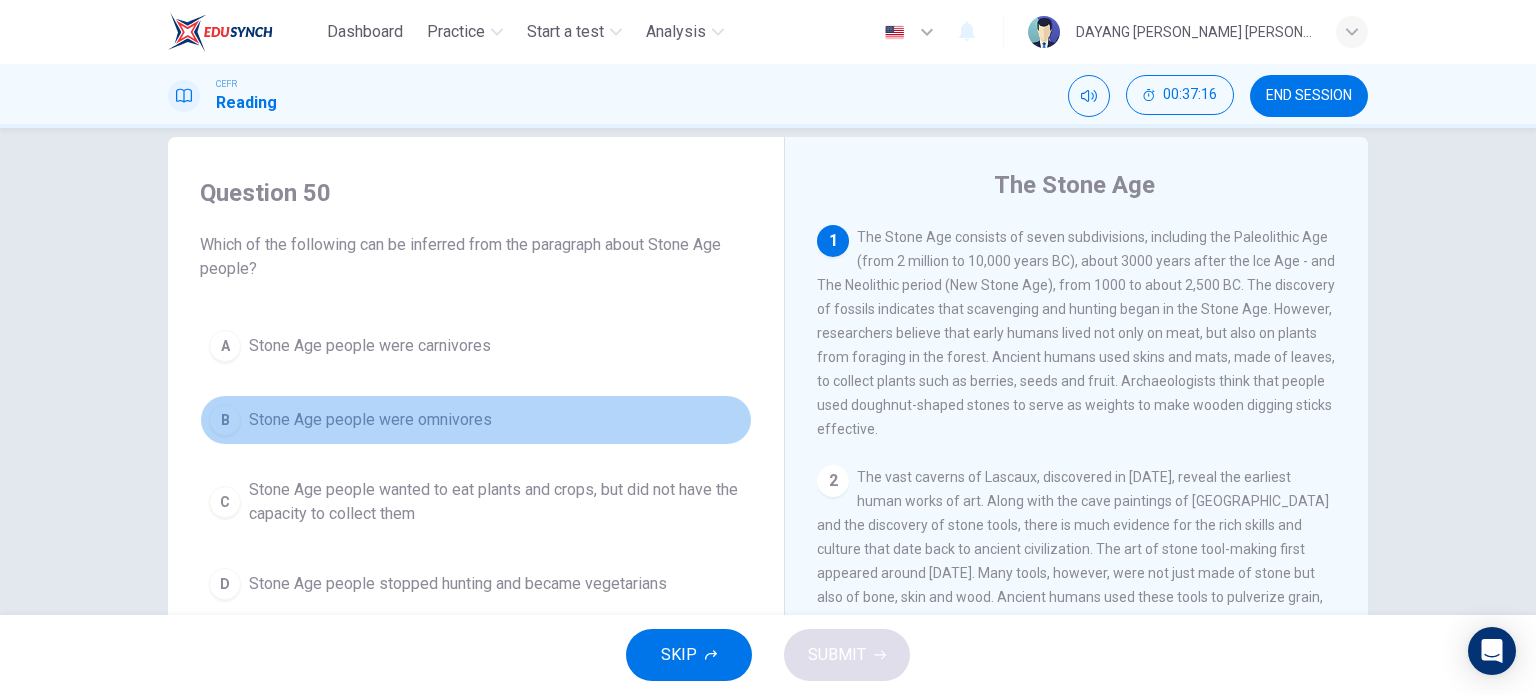 click on "Stone Age people were omnivores" at bounding box center [370, 420] 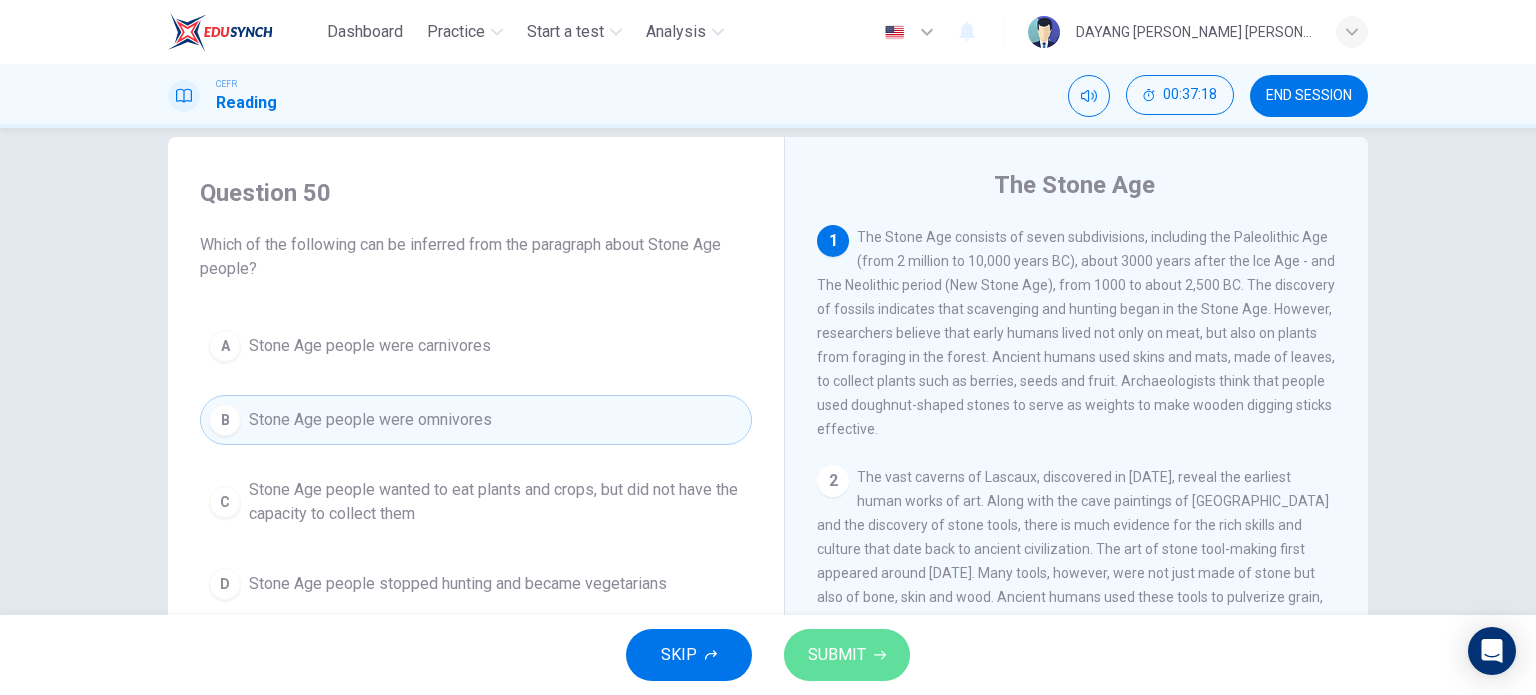 click on "SUBMIT" at bounding box center (837, 655) 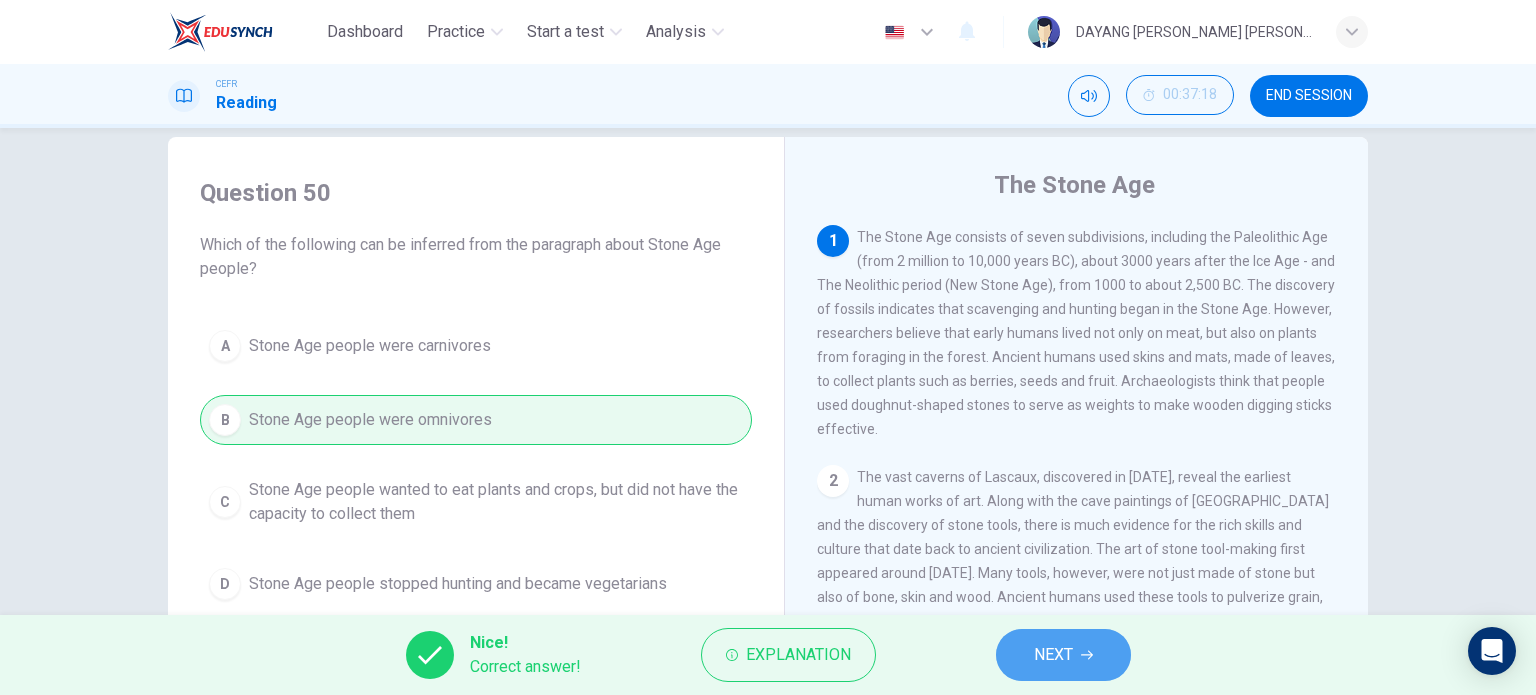 click on "NEXT" at bounding box center [1053, 655] 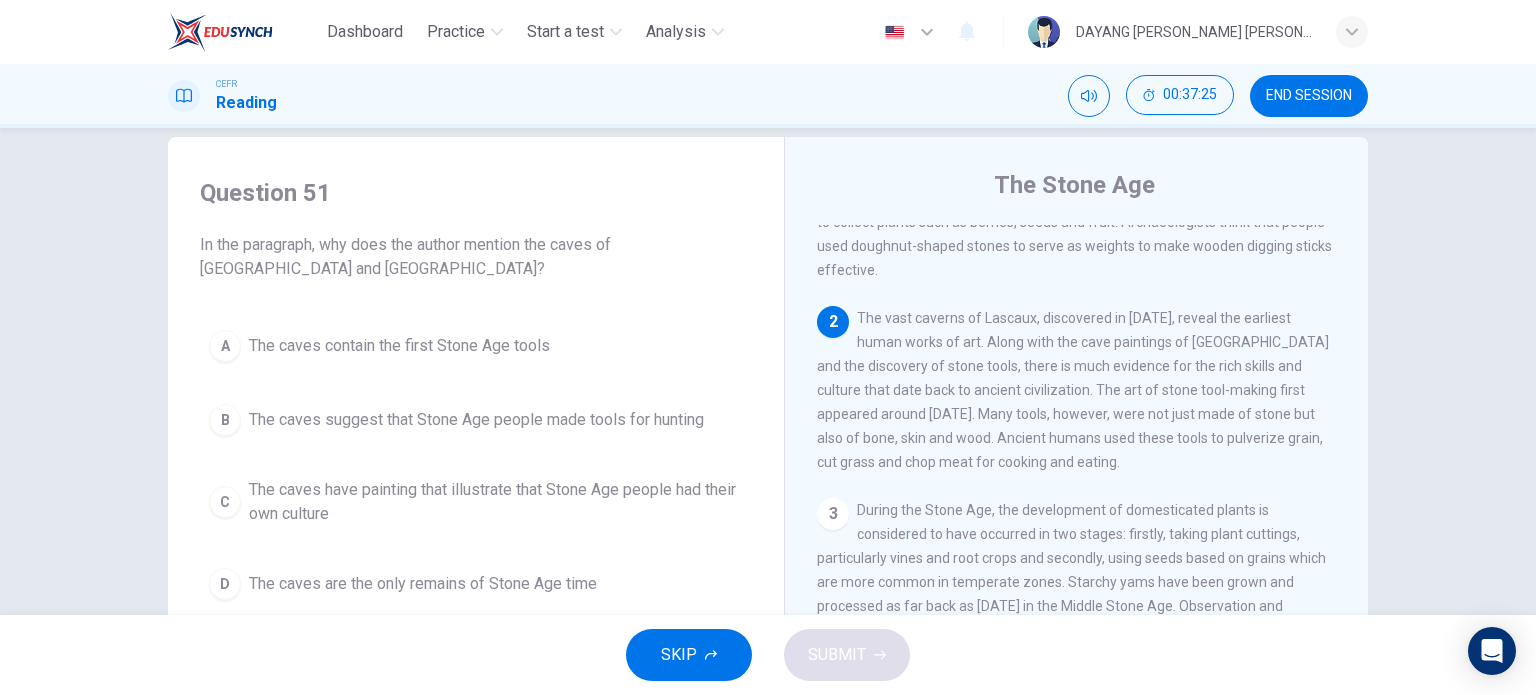 scroll, scrollTop: 160, scrollLeft: 0, axis: vertical 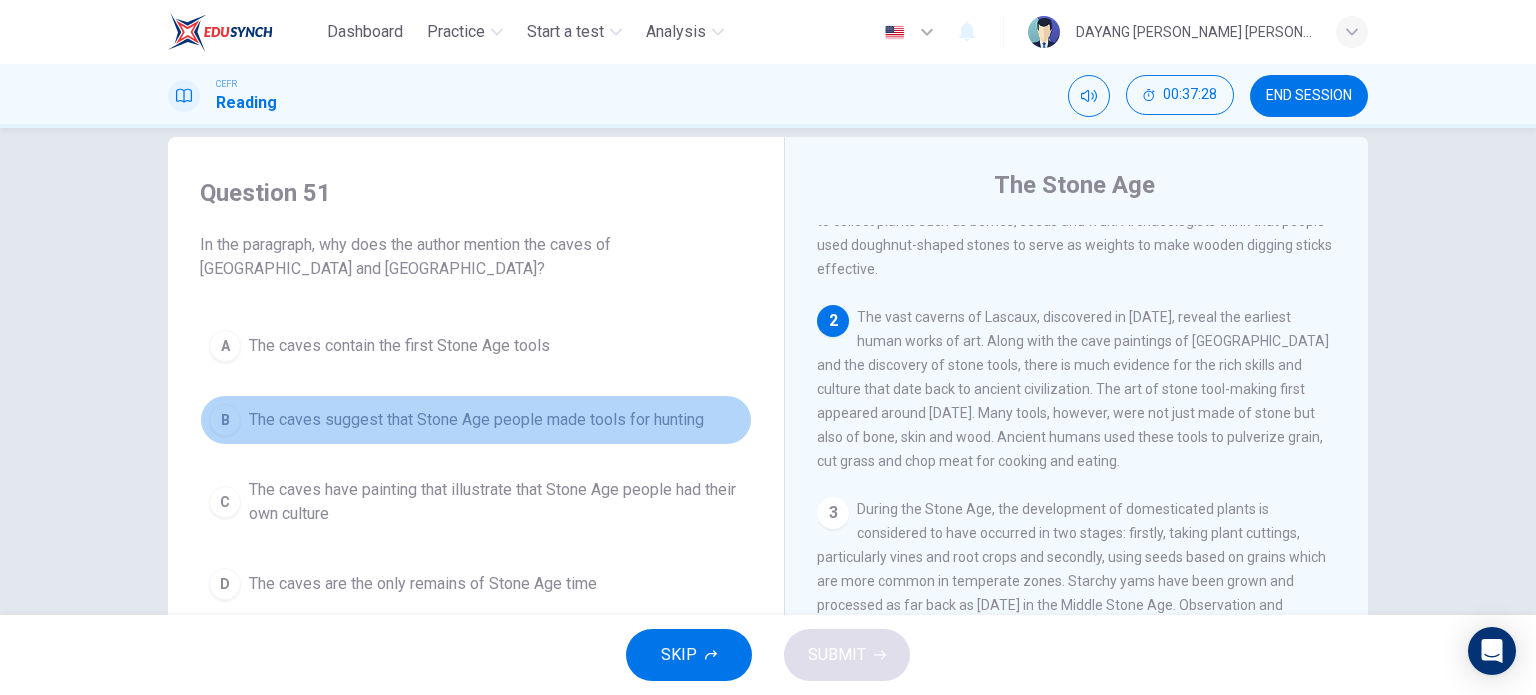 click on "The caves suggest that Stone Age people made tools for hunting" at bounding box center (476, 420) 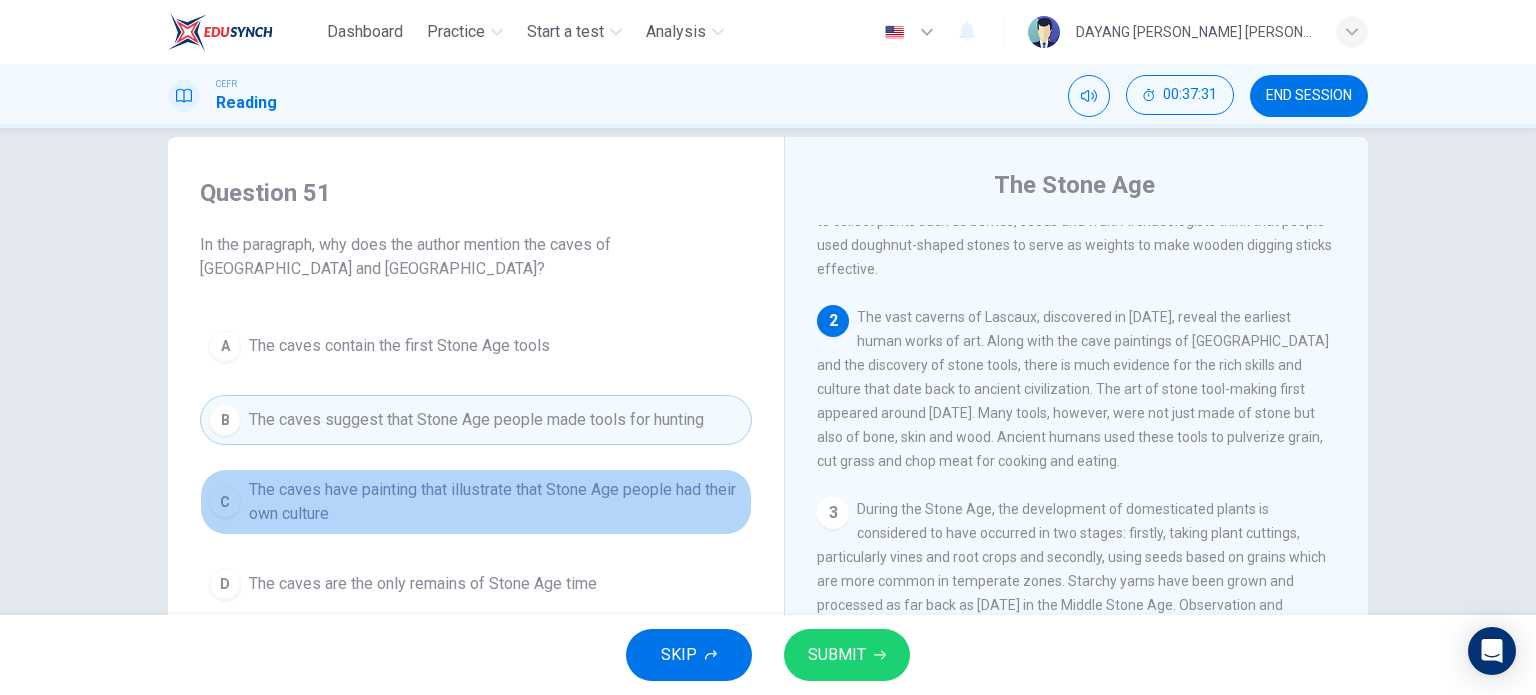 click on "The caves have painting that illustrate that Stone Age people had their own culture" at bounding box center (496, 502) 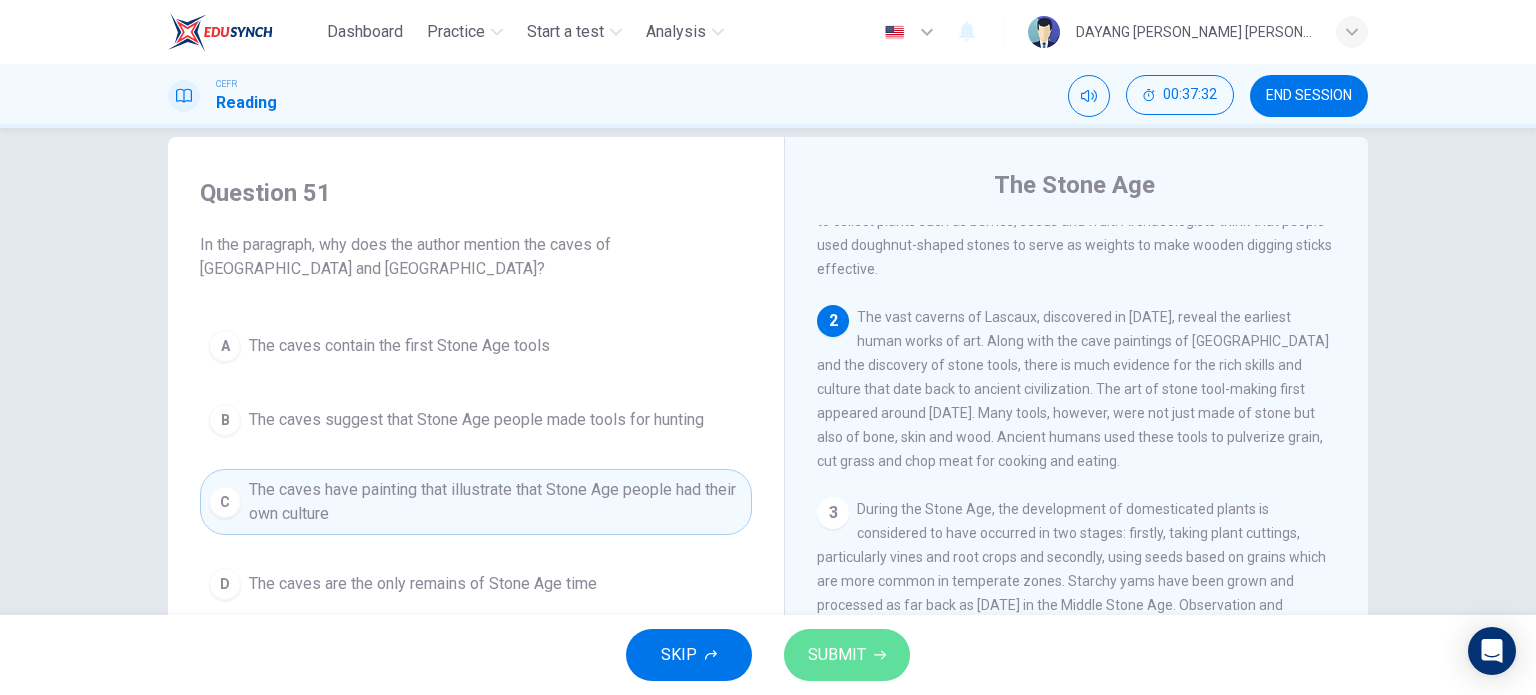 click on "SUBMIT" at bounding box center [837, 655] 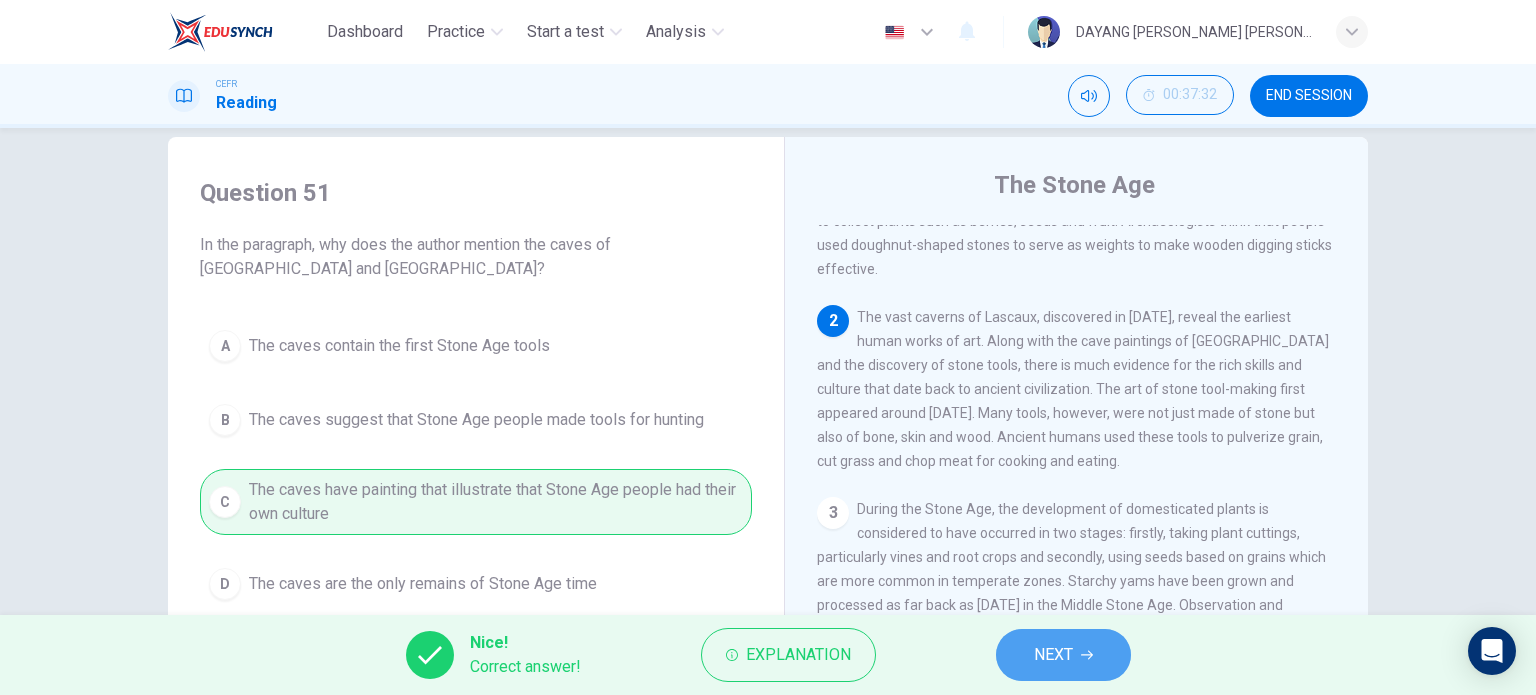 click on "NEXT" at bounding box center [1053, 655] 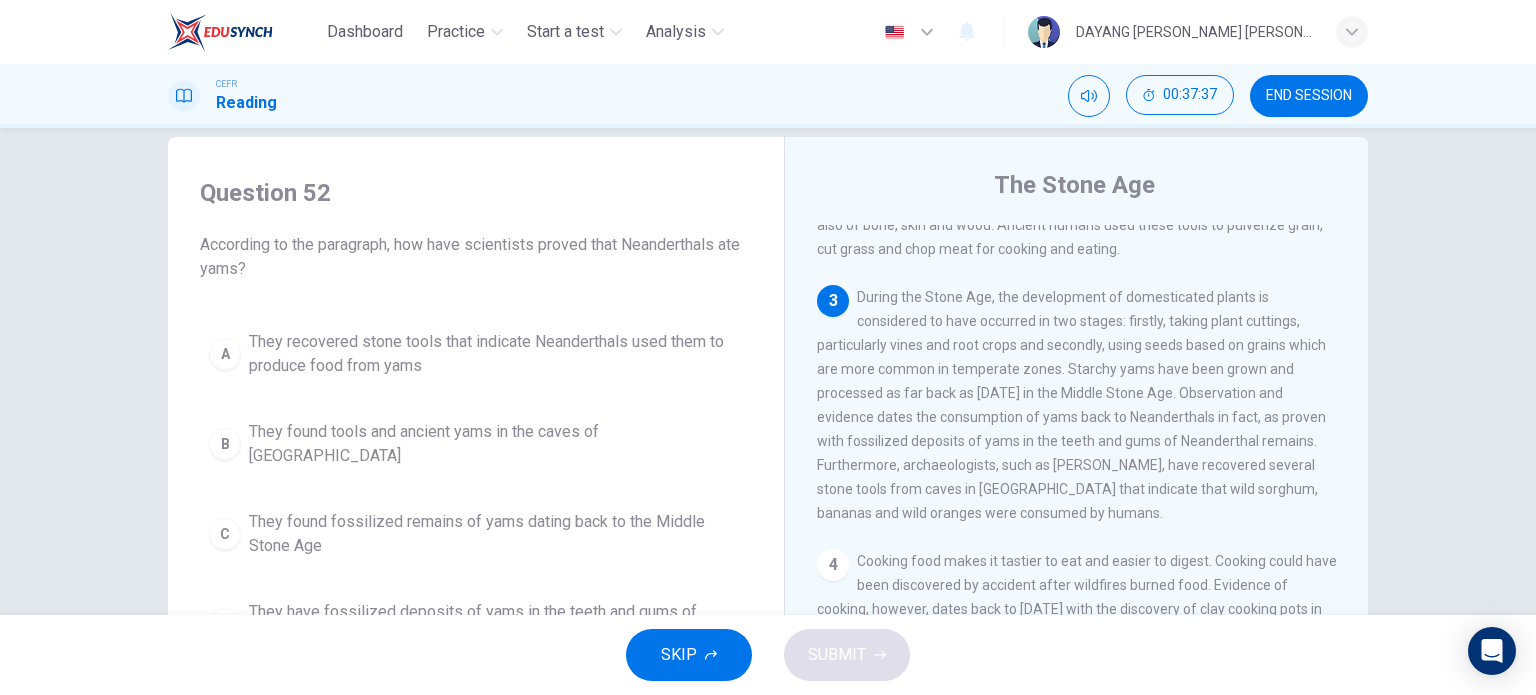 scroll, scrollTop: 376, scrollLeft: 0, axis: vertical 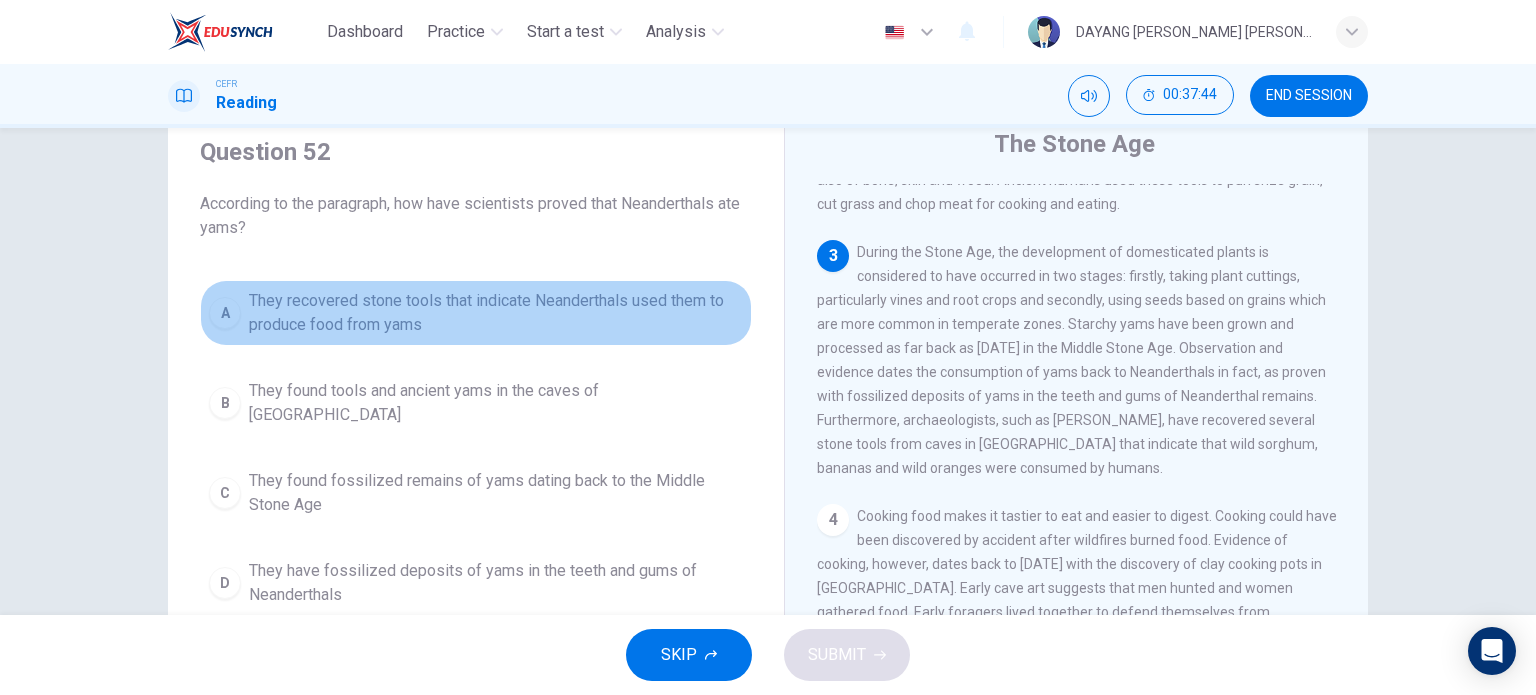 click on "They recovered stone tools that indicate Neanderthals used them to produce food from yams" at bounding box center (496, 313) 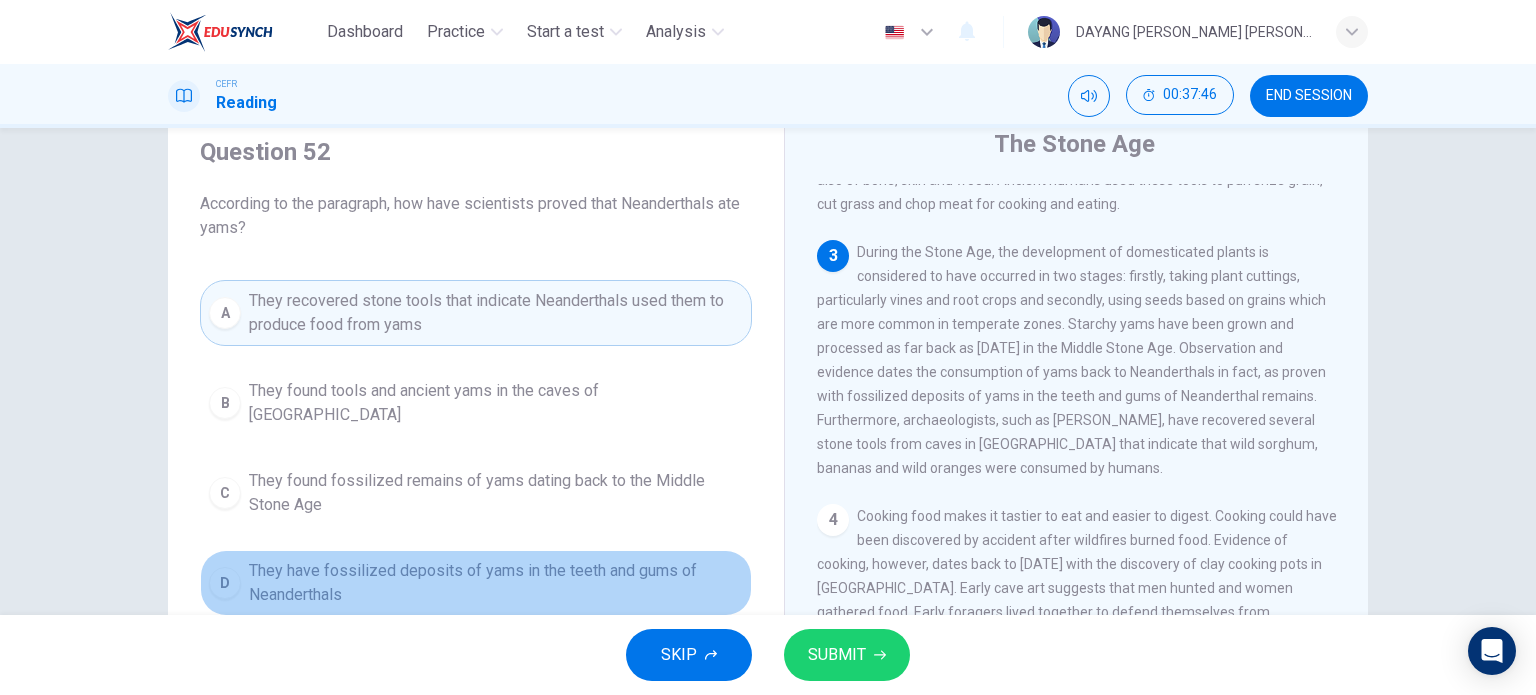 click on "D They have fossilized deposits of yams in the teeth and gums of Neanderthals" at bounding box center (476, 583) 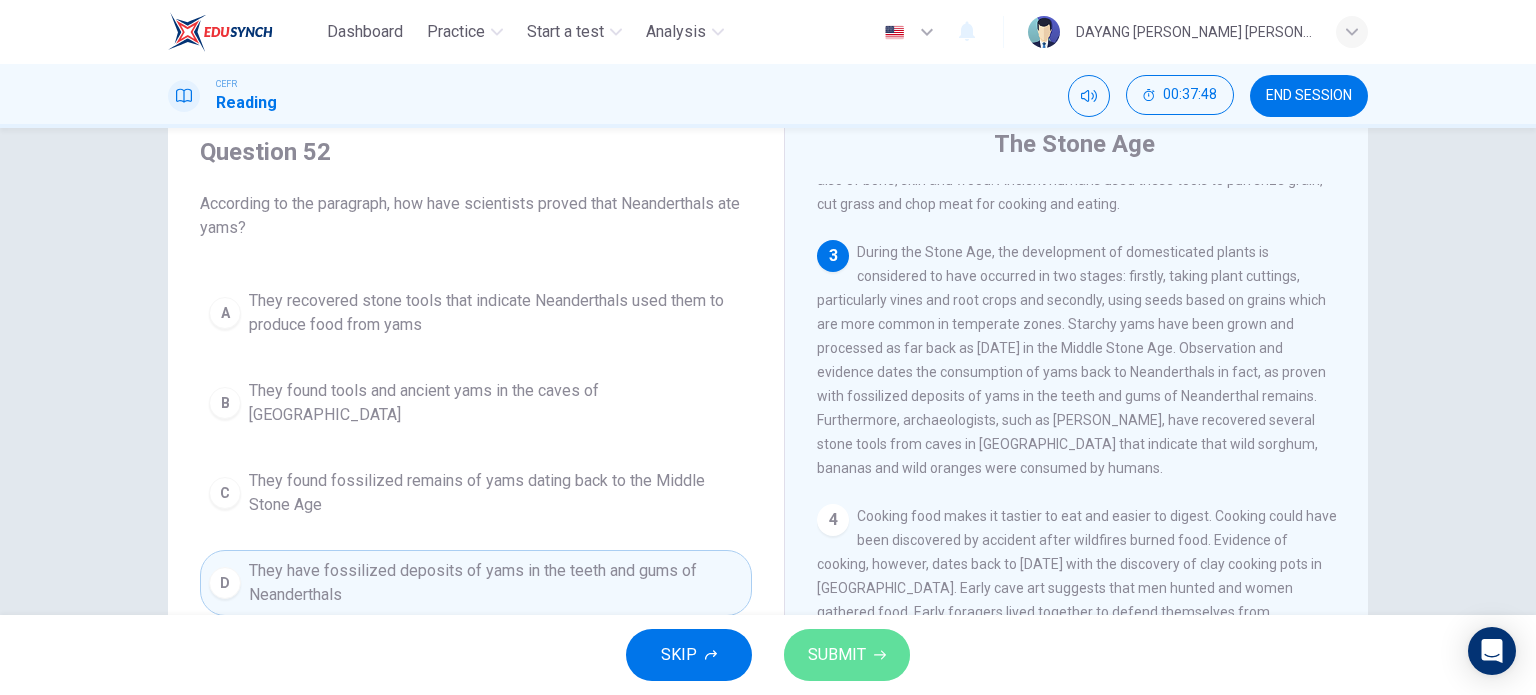 click on "SUBMIT" at bounding box center [837, 655] 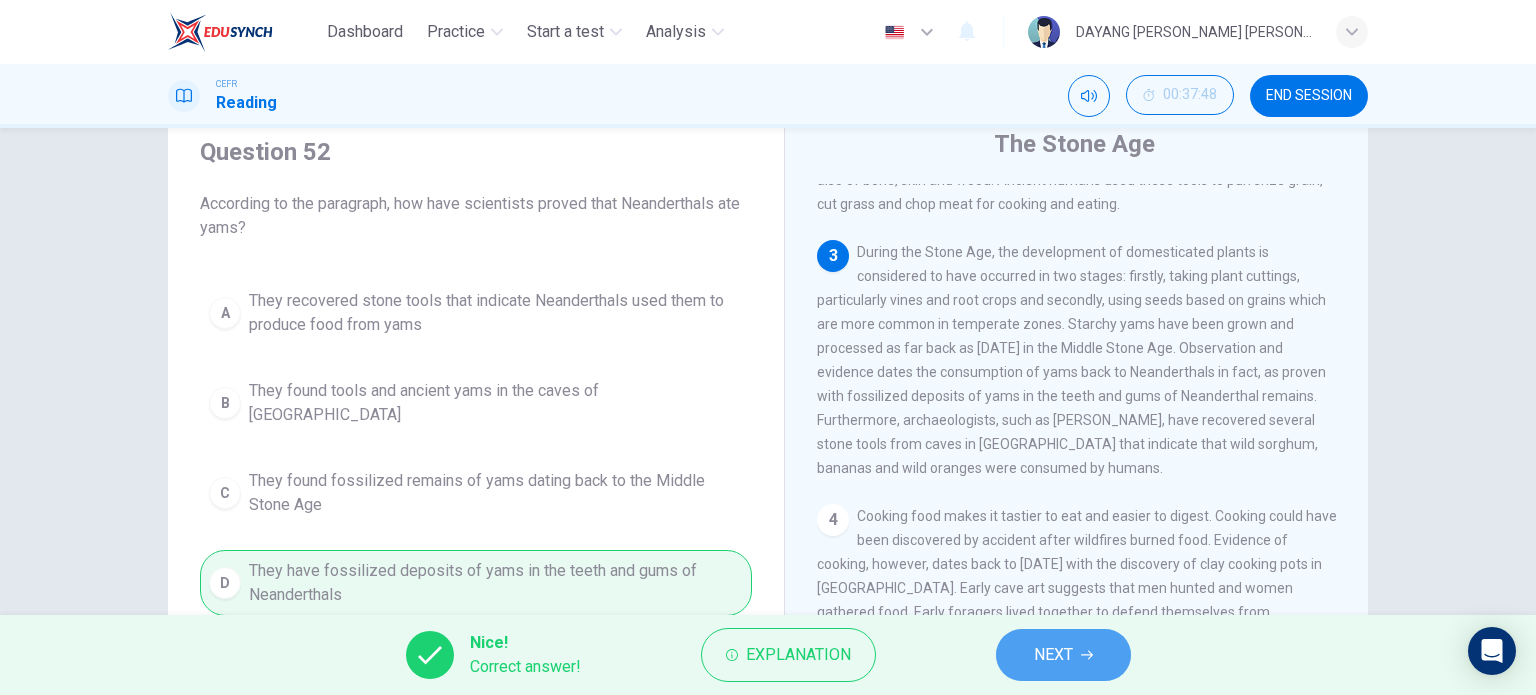 click on "NEXT" at bounding box center (1053, 655) 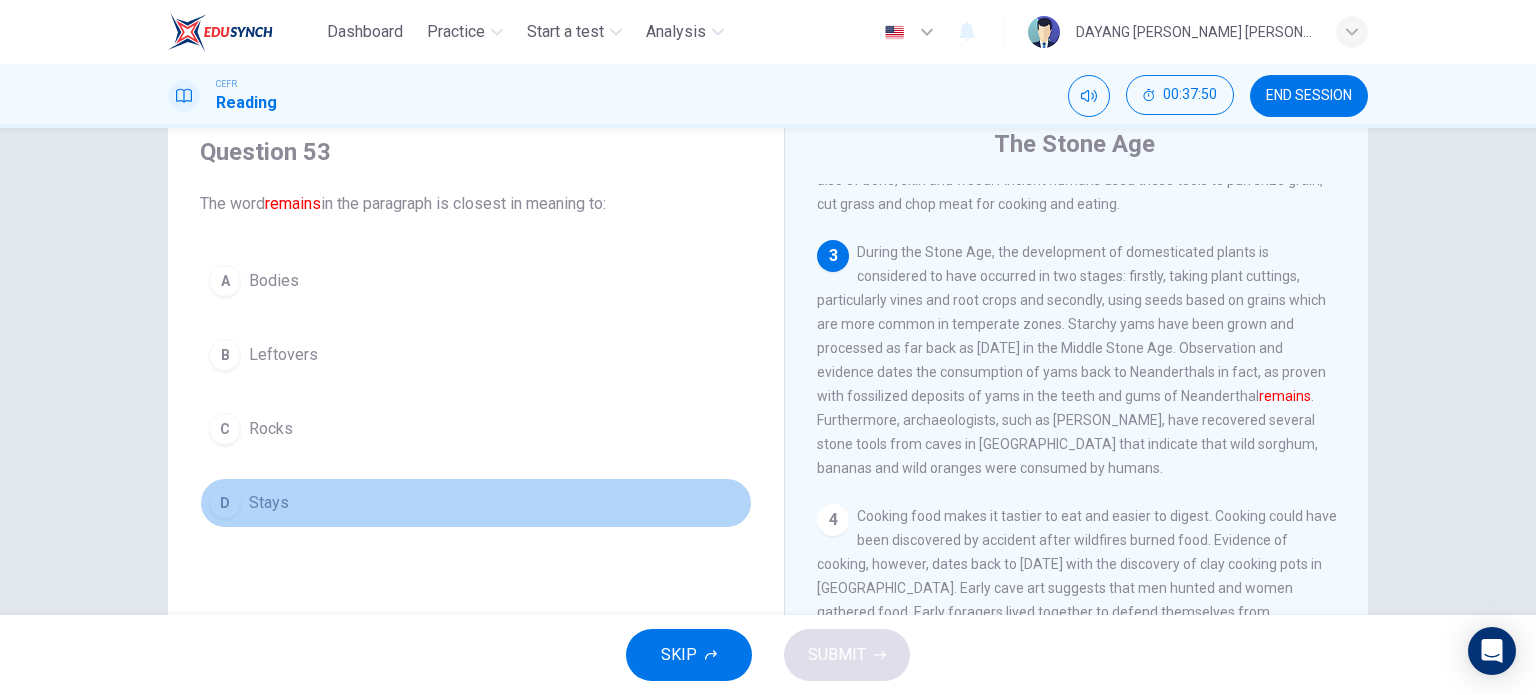 click on "Stays" at bounding box center (269, 503) 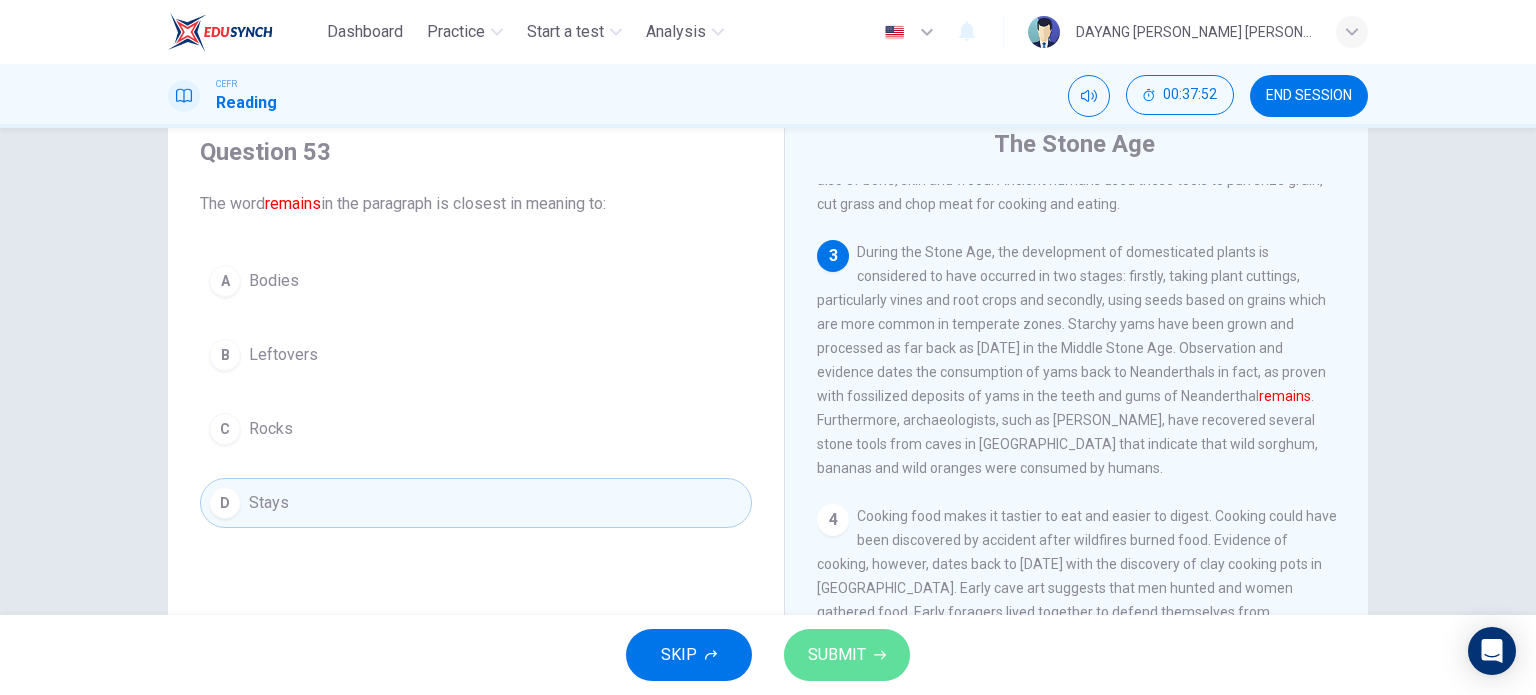 click on "SUBMIT" at bounding box center [837, 655] 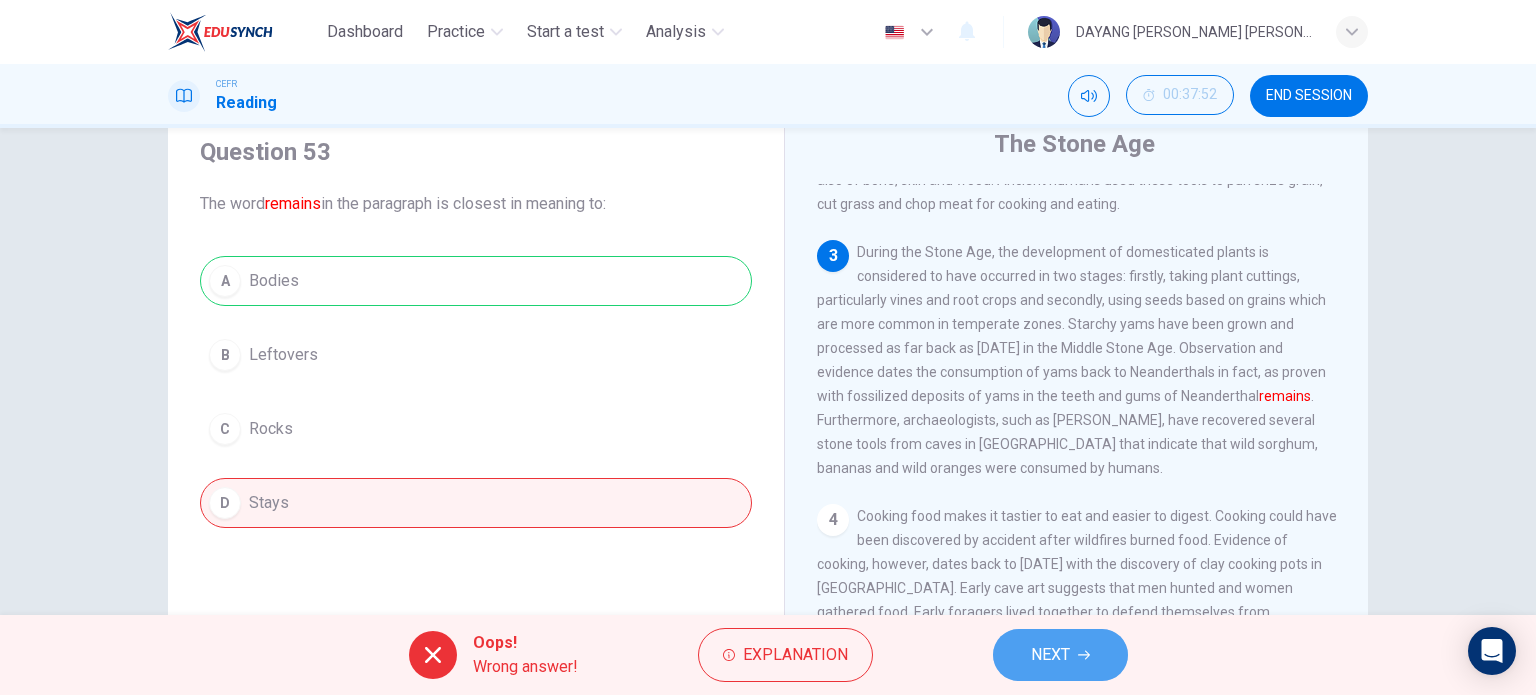 click on "NEXT" at bounding box center [1050, 655] 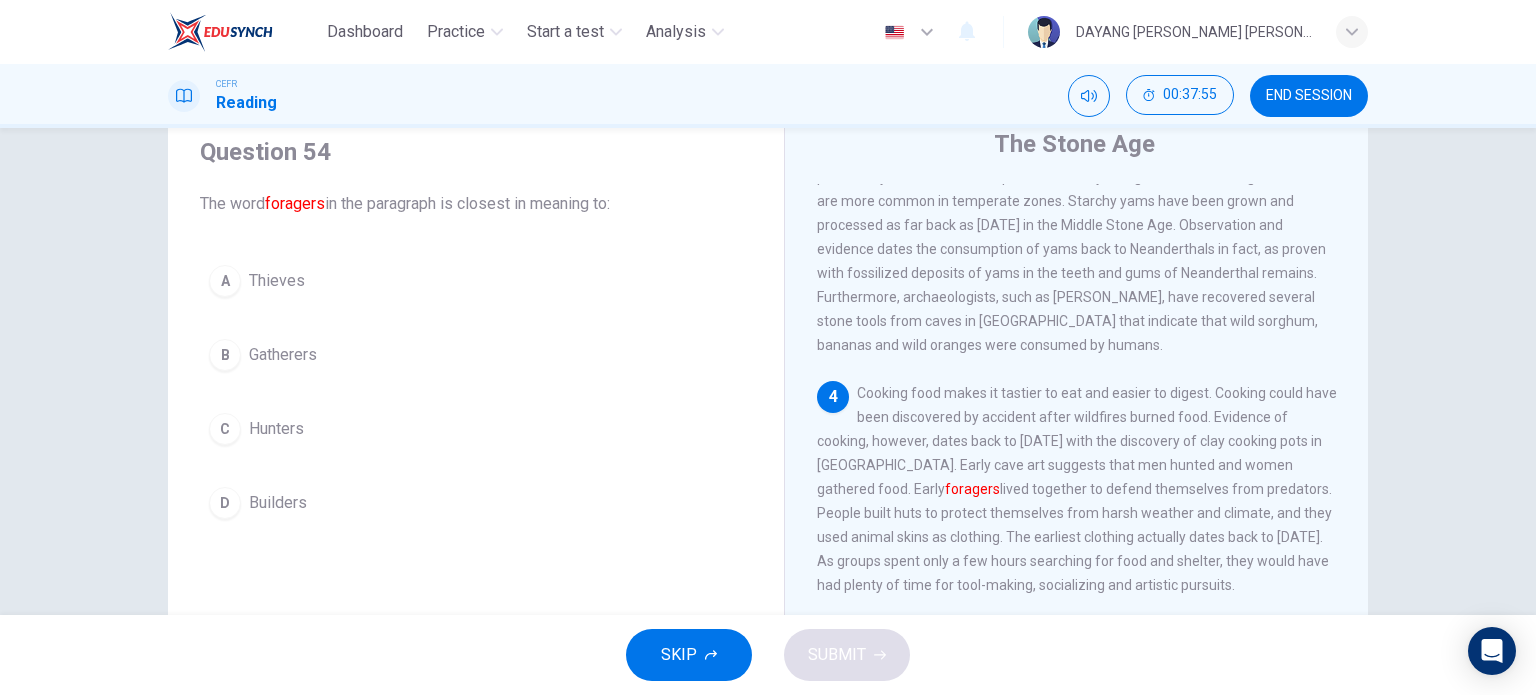 scroll, scrollTop: 500, scrollLeft: 0, axis: vertical 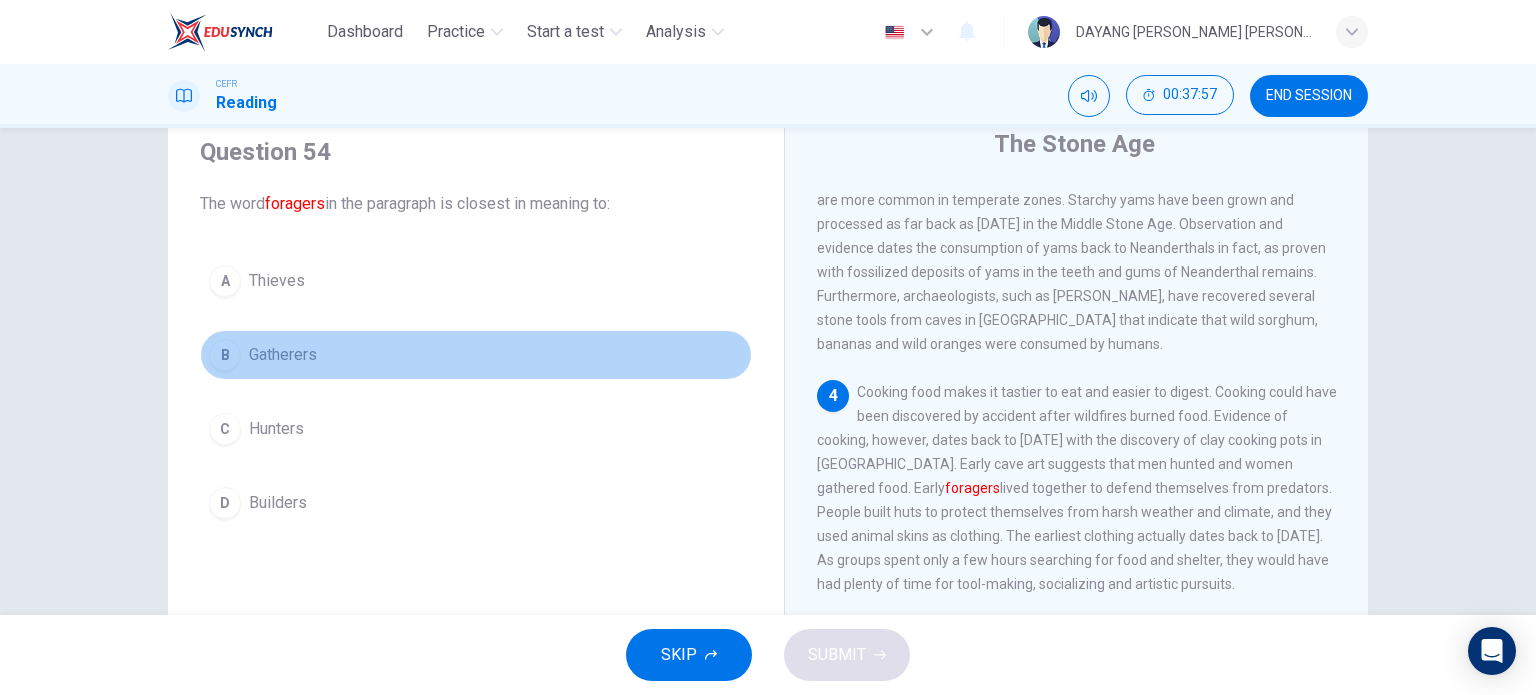 click on "B Gatherers" at bounding box center (476, 355) 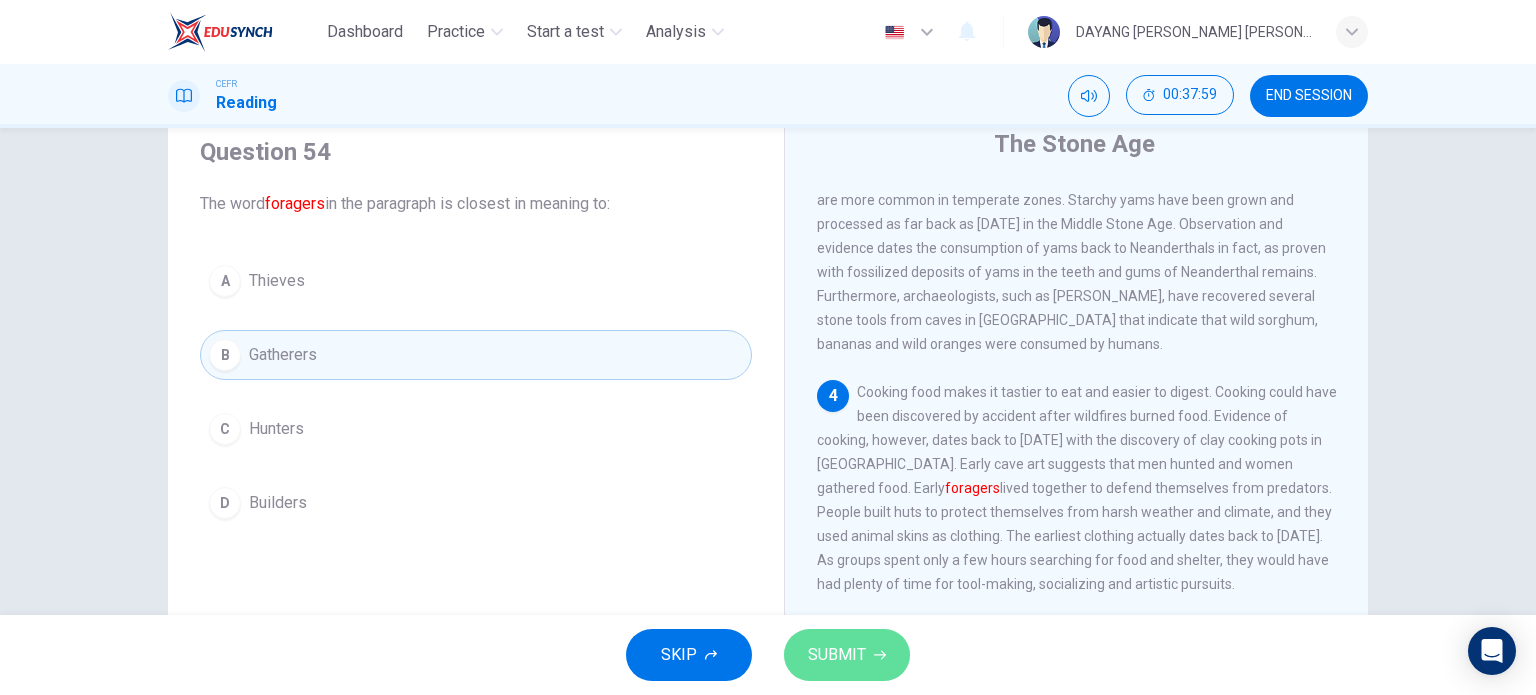 click on "SUBMIT" at bounding box center (847, 655) 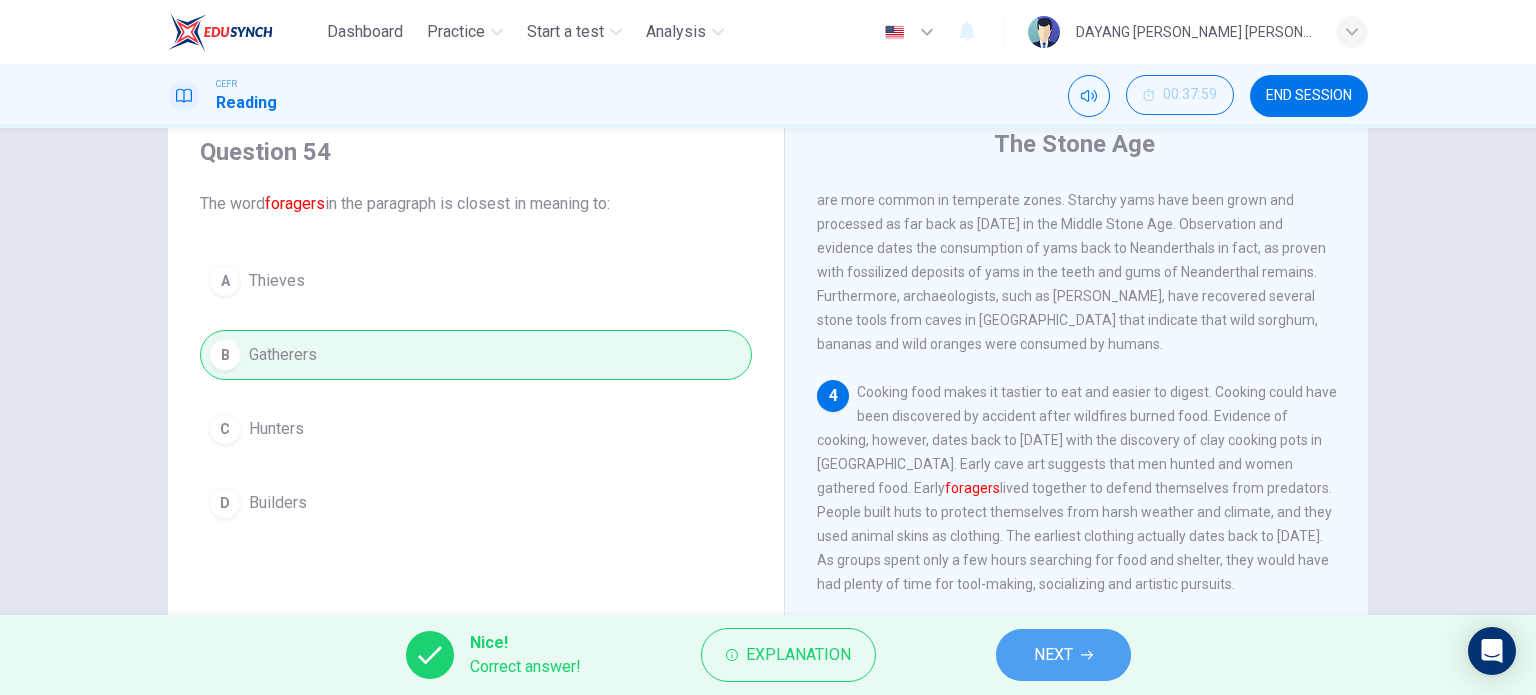 click on "NEXT" at bounding box center (1063, 655) 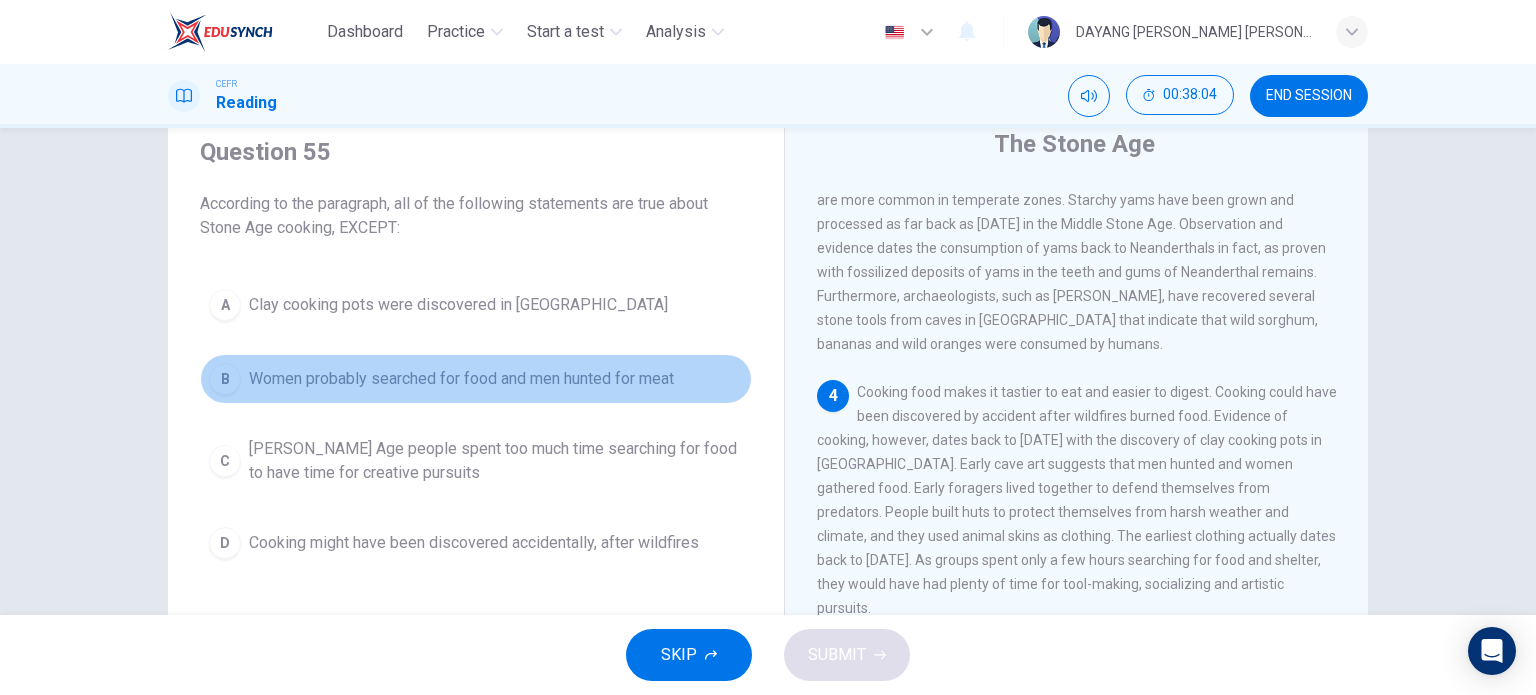 click on "Women probably searched for food and men hunted for meat" at bounding box center [461, 379] 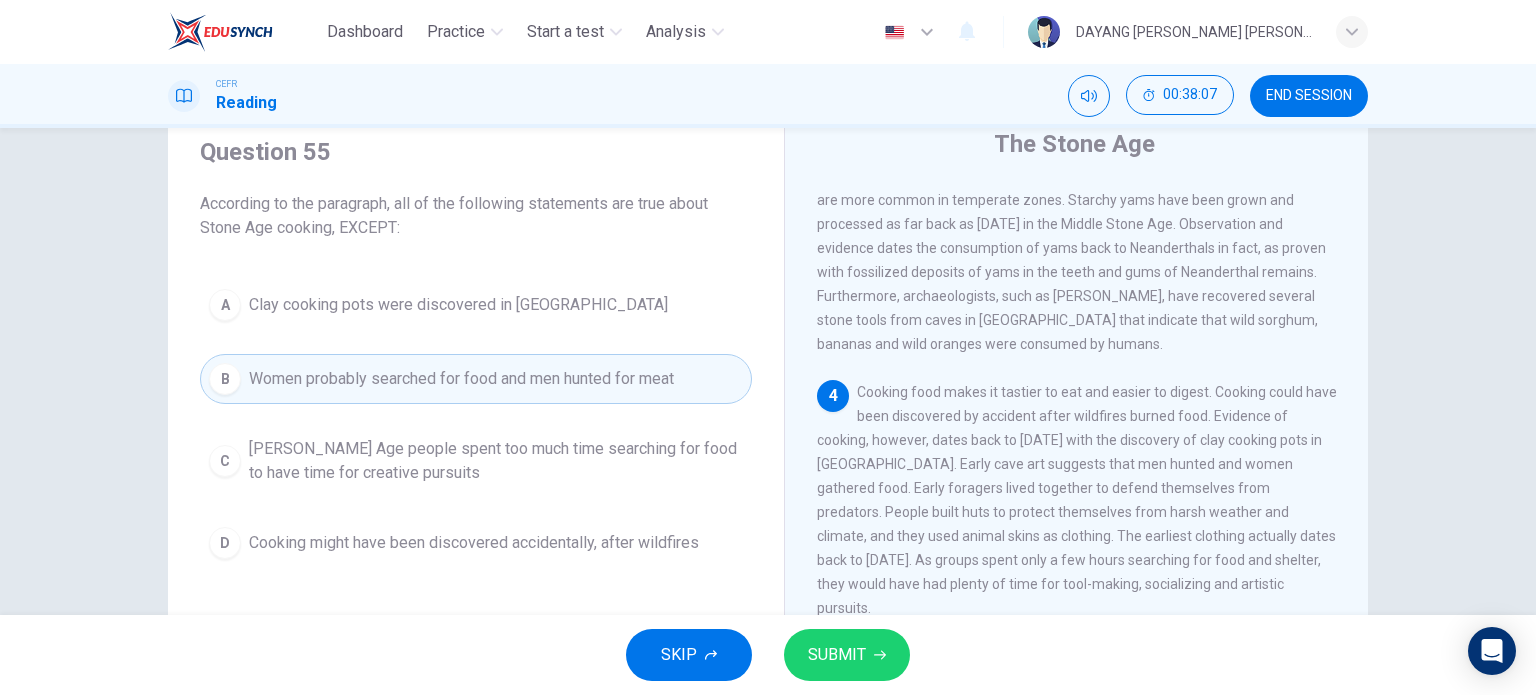 click on "[PERSON_NAME] Age people spent too much time searching for food to have time for creative pursuits" at bounding box center [496, 461] 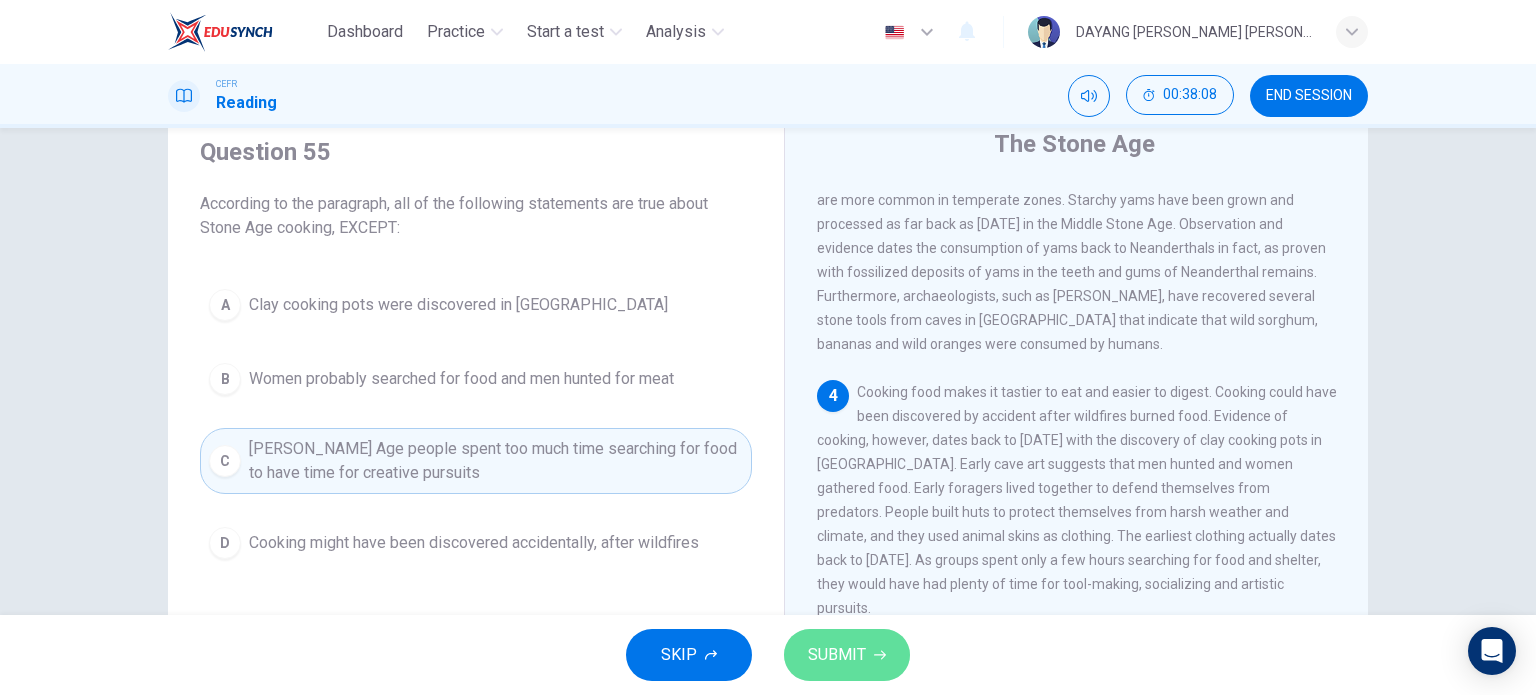 click on "SUBMIT" at bounding box center [837, 655] 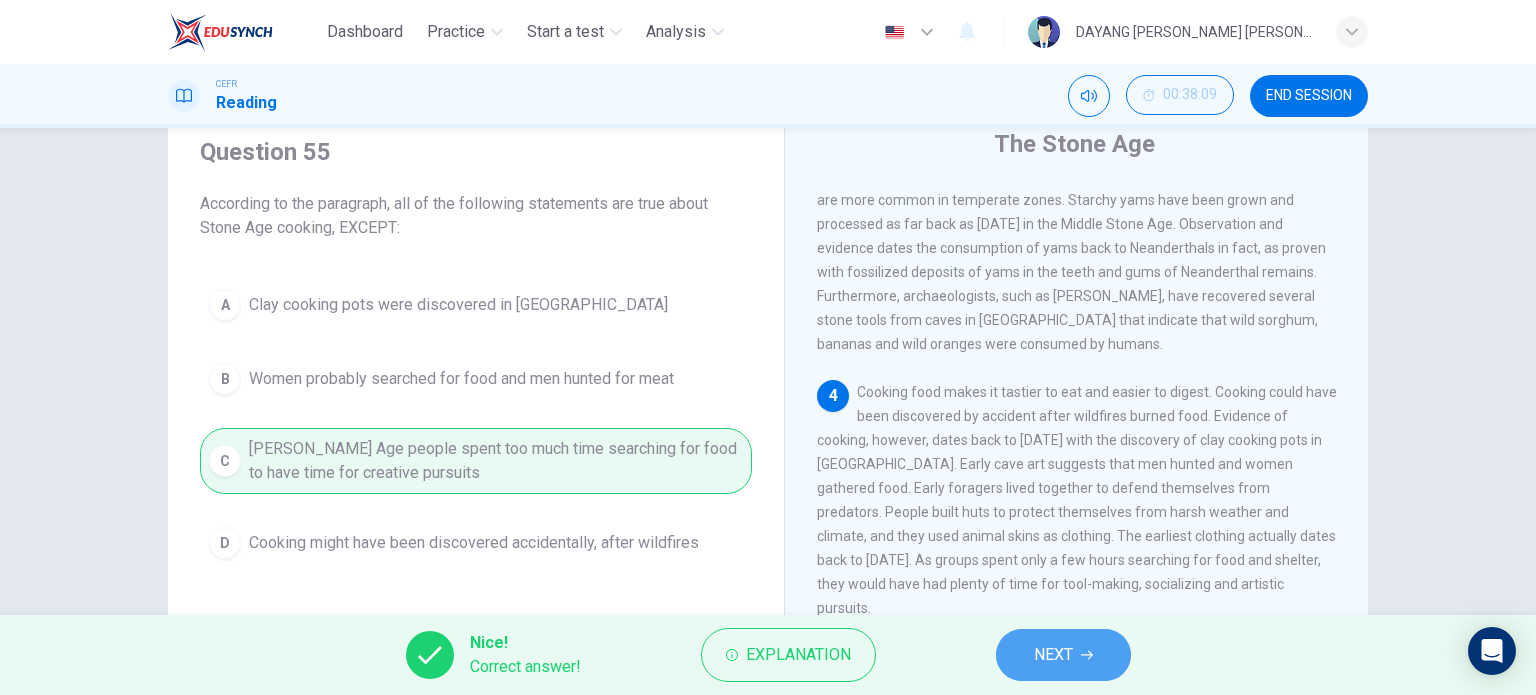 click on "NEXT" at bounding box center (1053, 655) 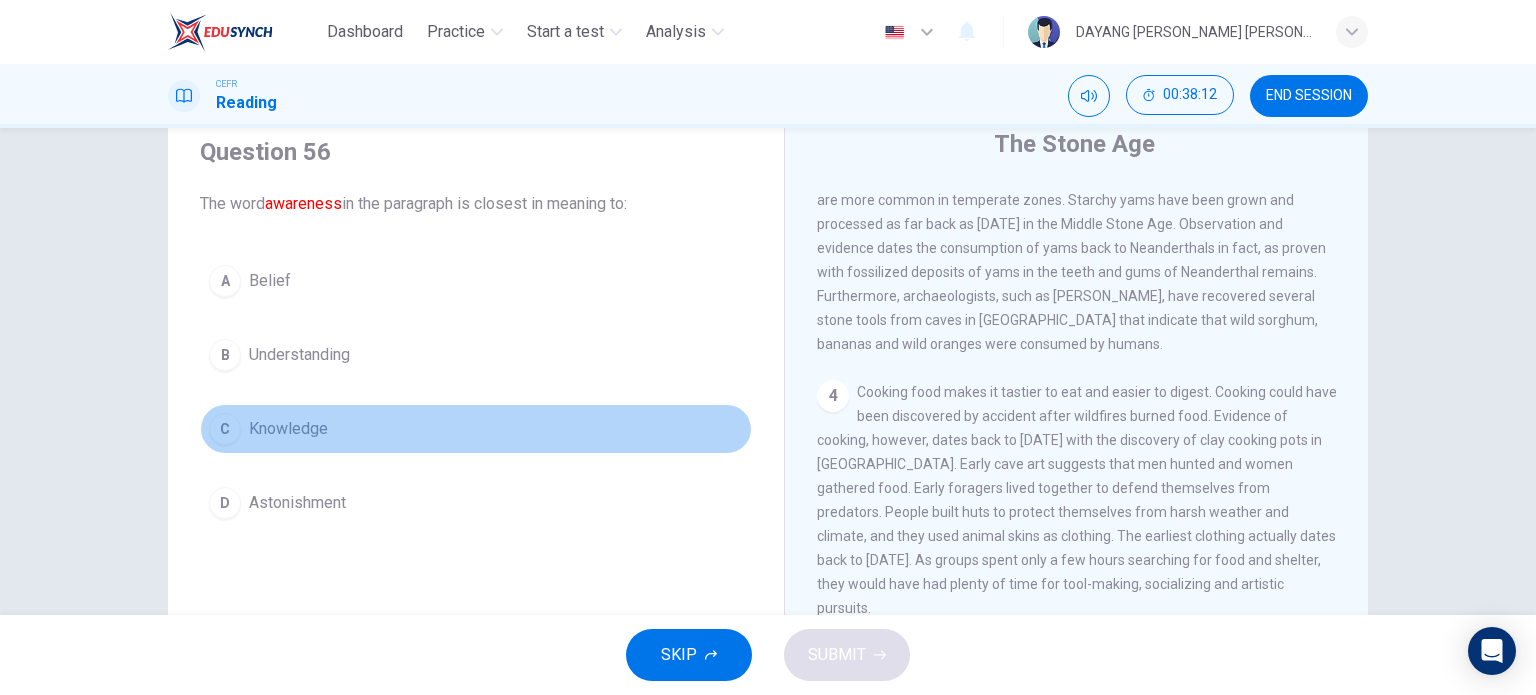 click on "Knowledge" at bounding box center (288, 429) 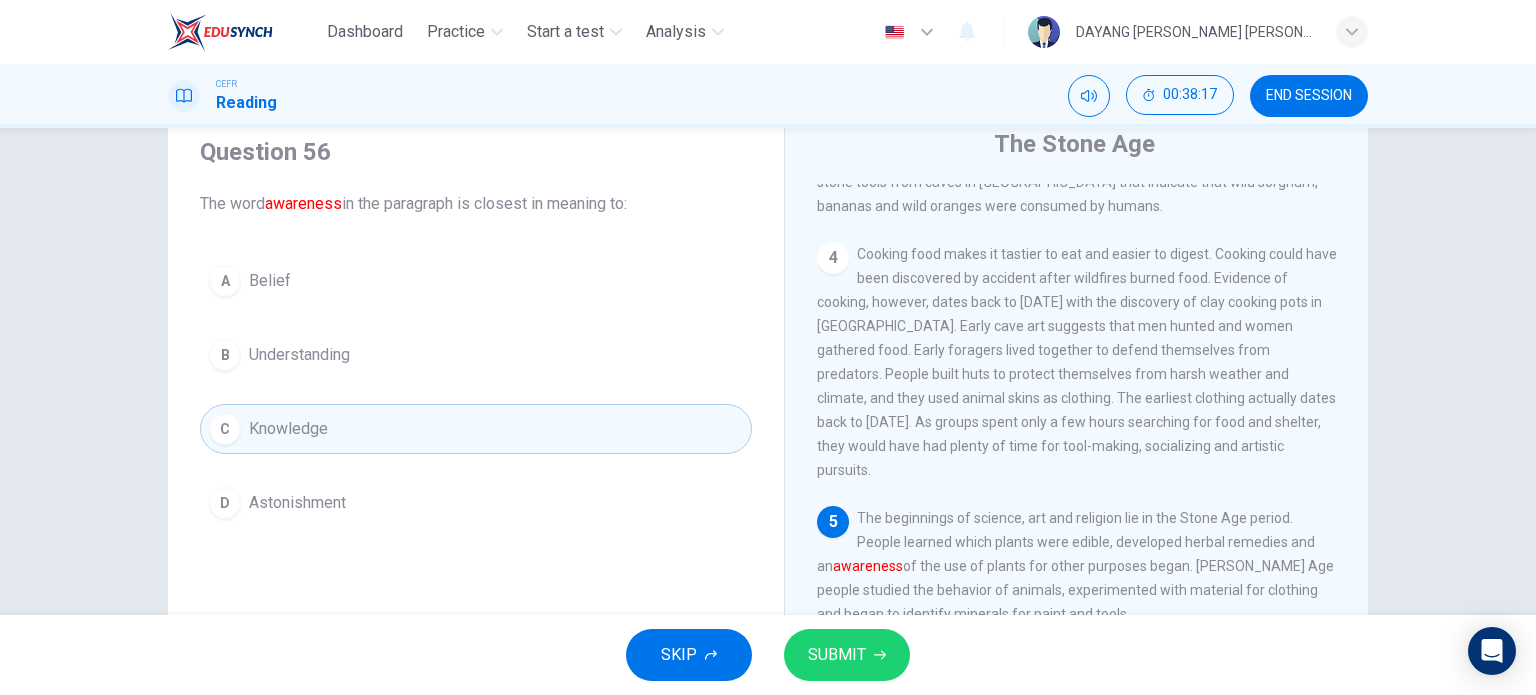 scroll, scrollTop: 679, scrollLeft: 0, axis: vertical 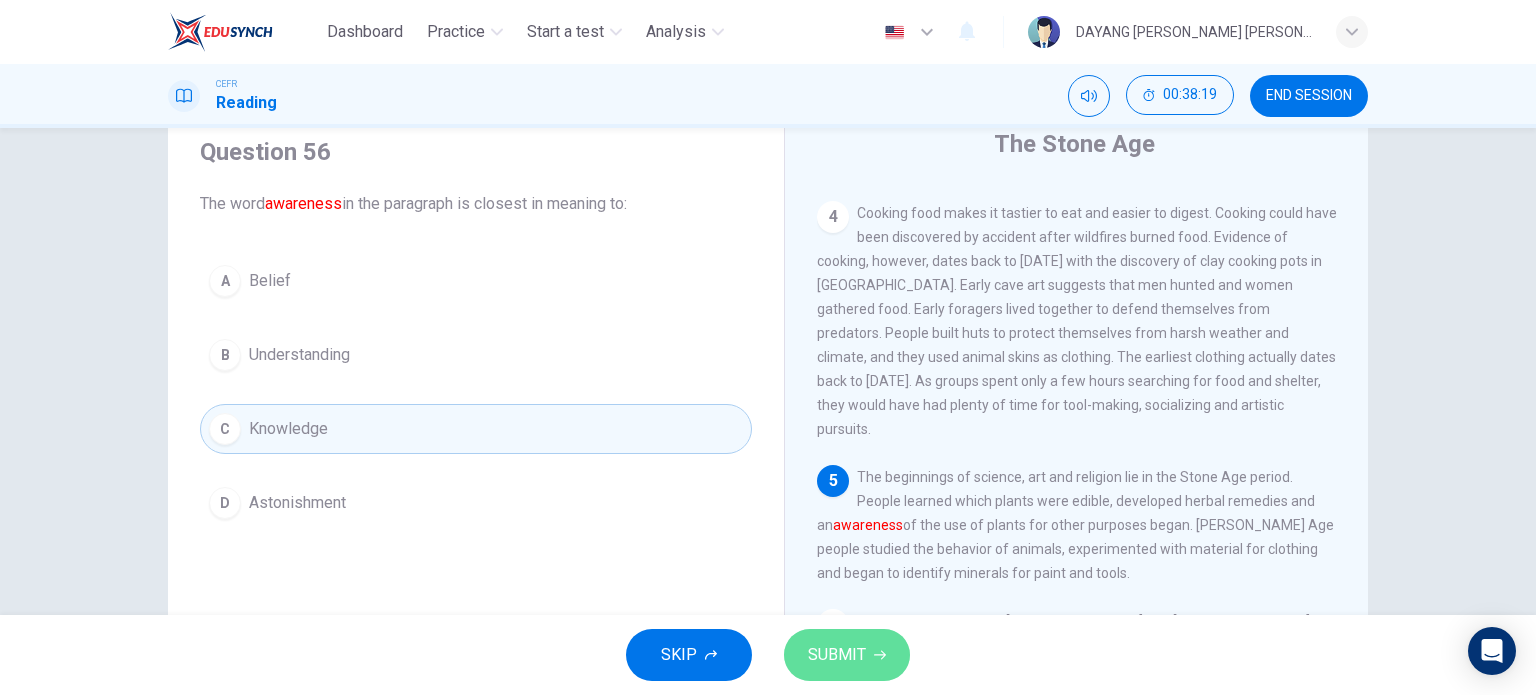 click on "SUBMIT" at bounding box center [837, 655] 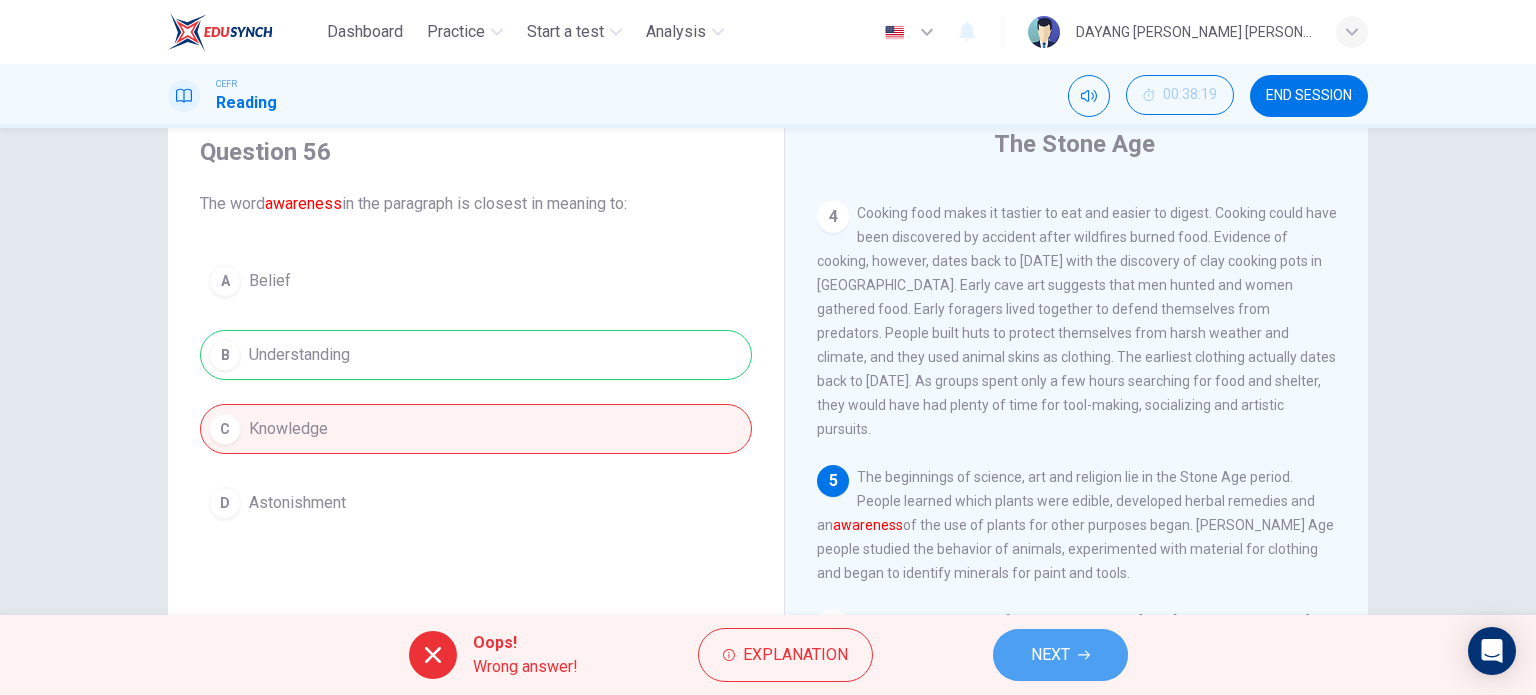 click on "NEXT" at bounding box center (1050, 655) 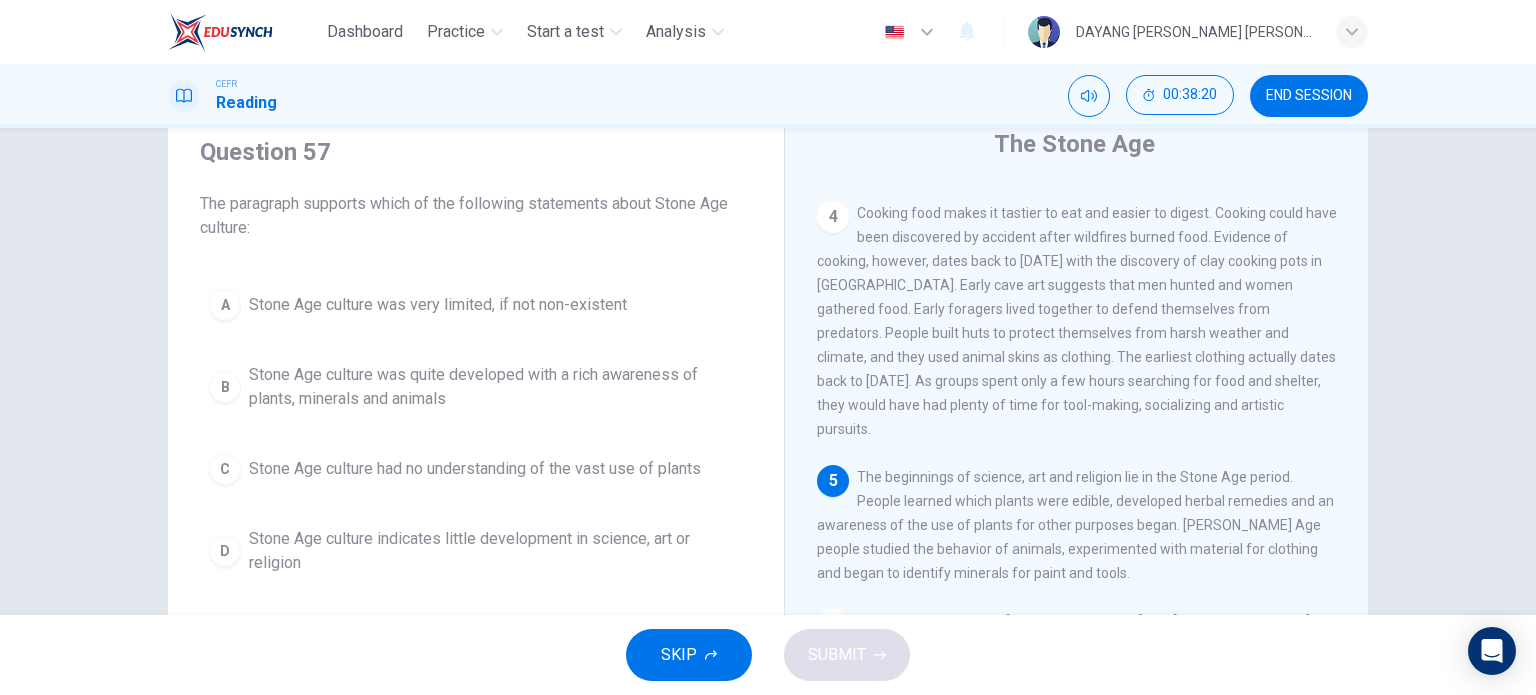scroll, scrollTop: 84, scrollLeft: 0, axis: vertical 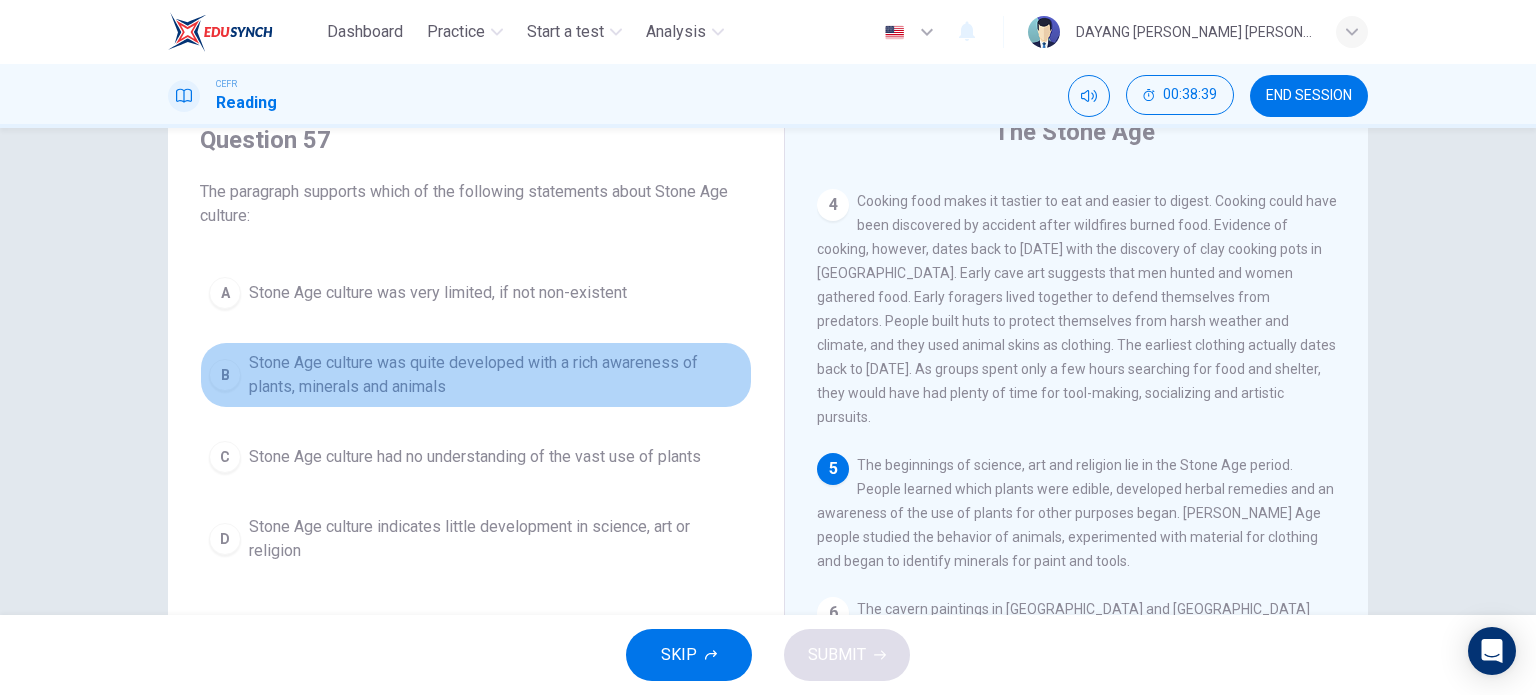 click on "Stone Age culture was quite developed with a rich awareness of plants, minerals and animals" at bounding box center (496, 375) 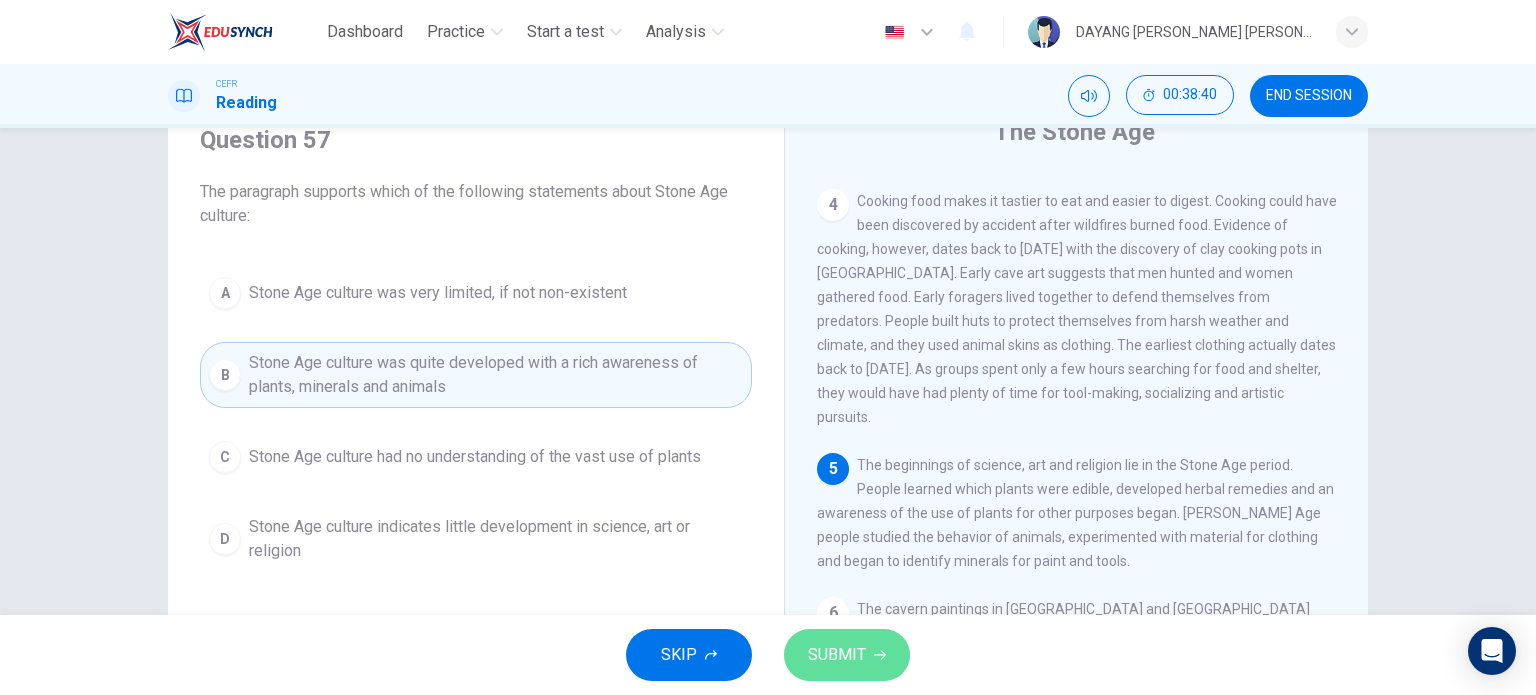 click on "SUBMIT" at bounding box center [847, 655] 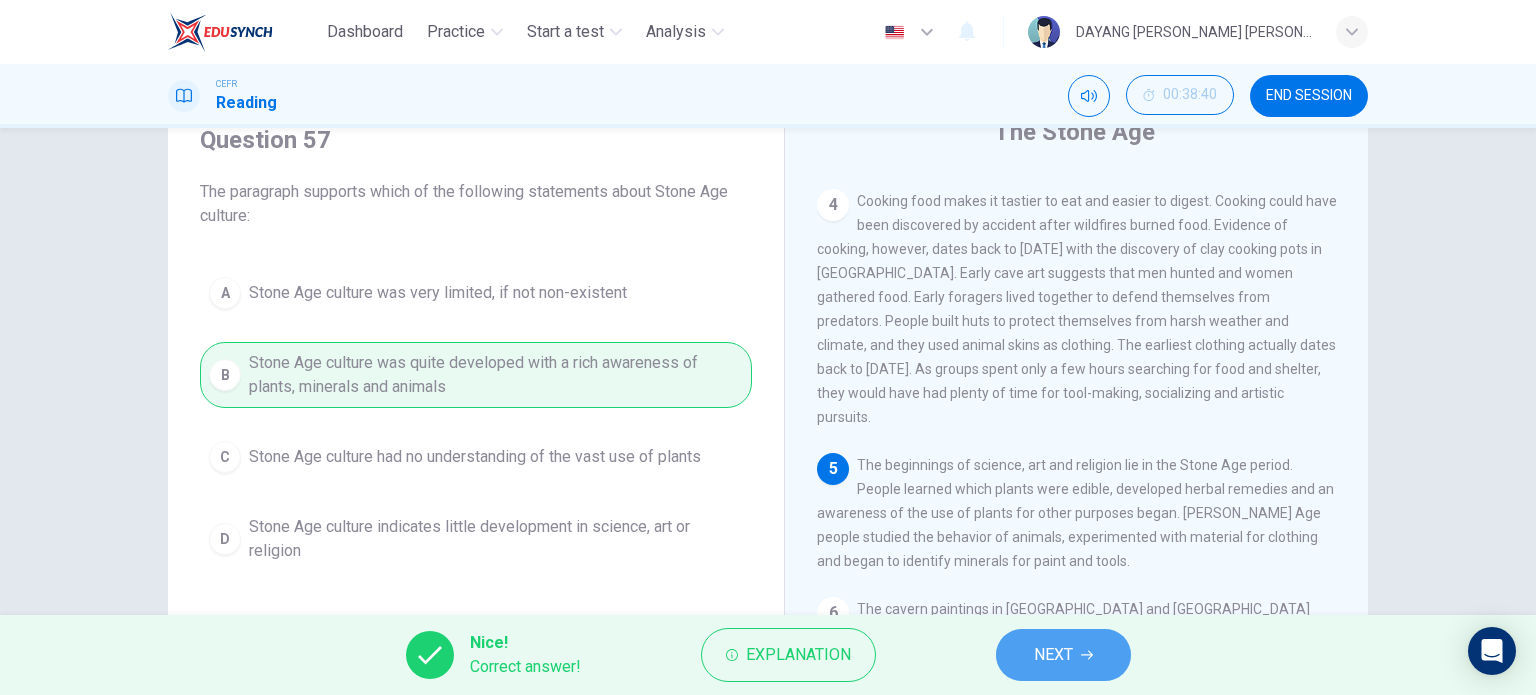 click on "NEXT" at bounding box center (1053, 655) 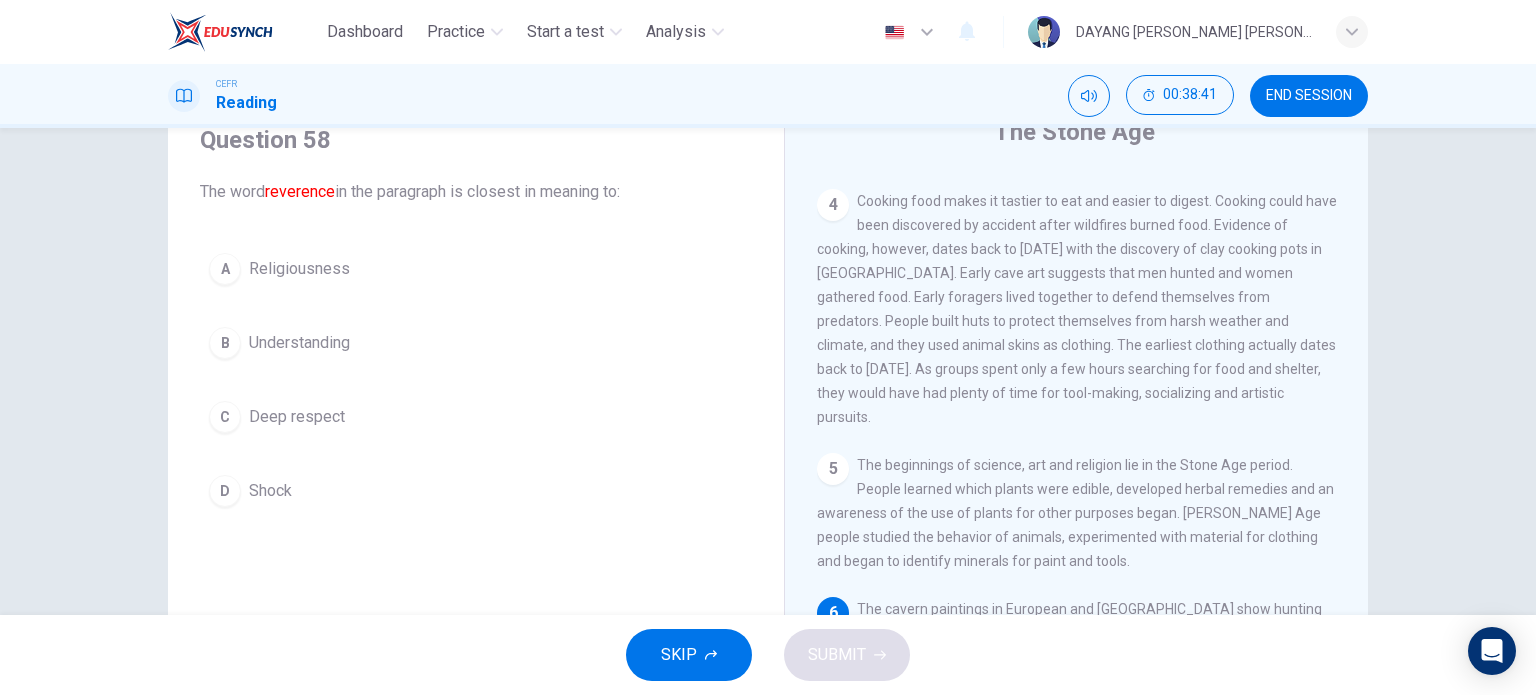 scroll, scrollTop: 702, scrollLeft: 0, axis: vertical 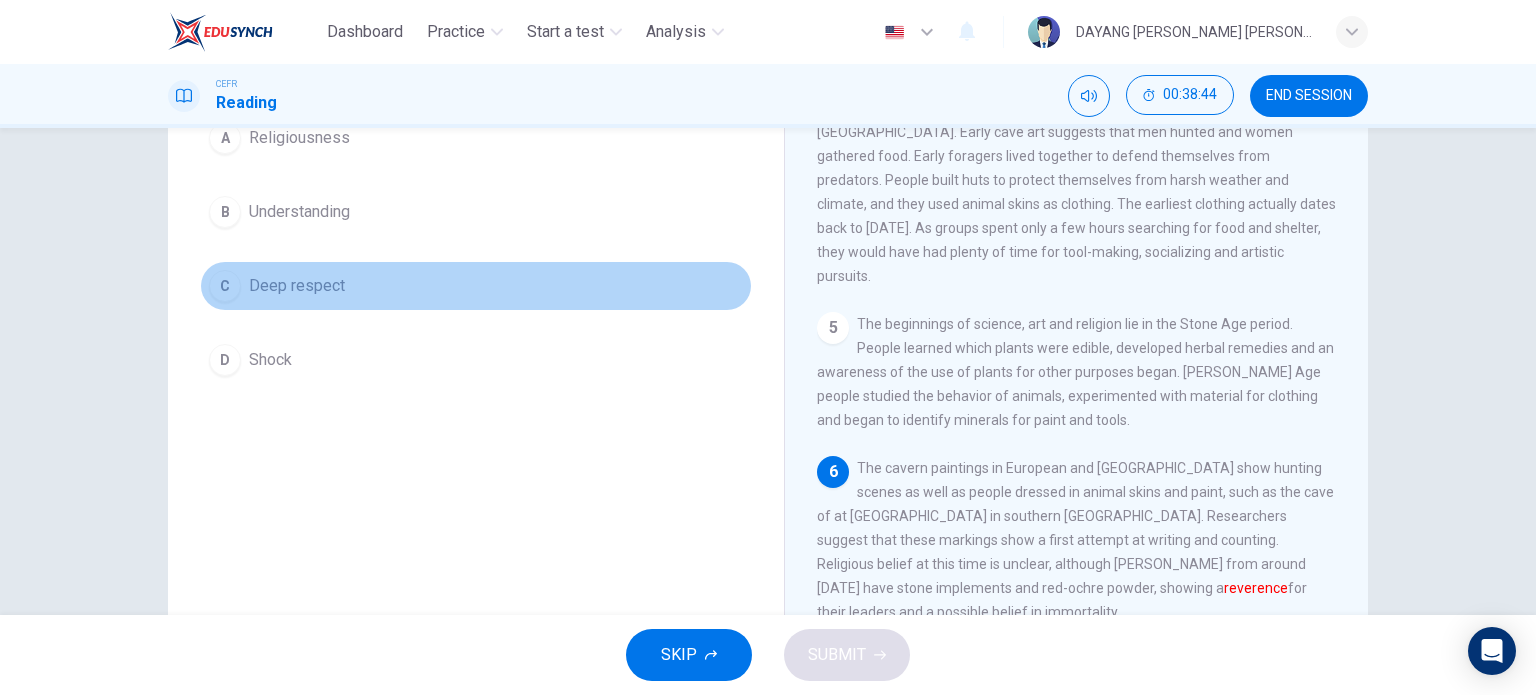 click on "Deep respect" at bounding box center [297, 286] 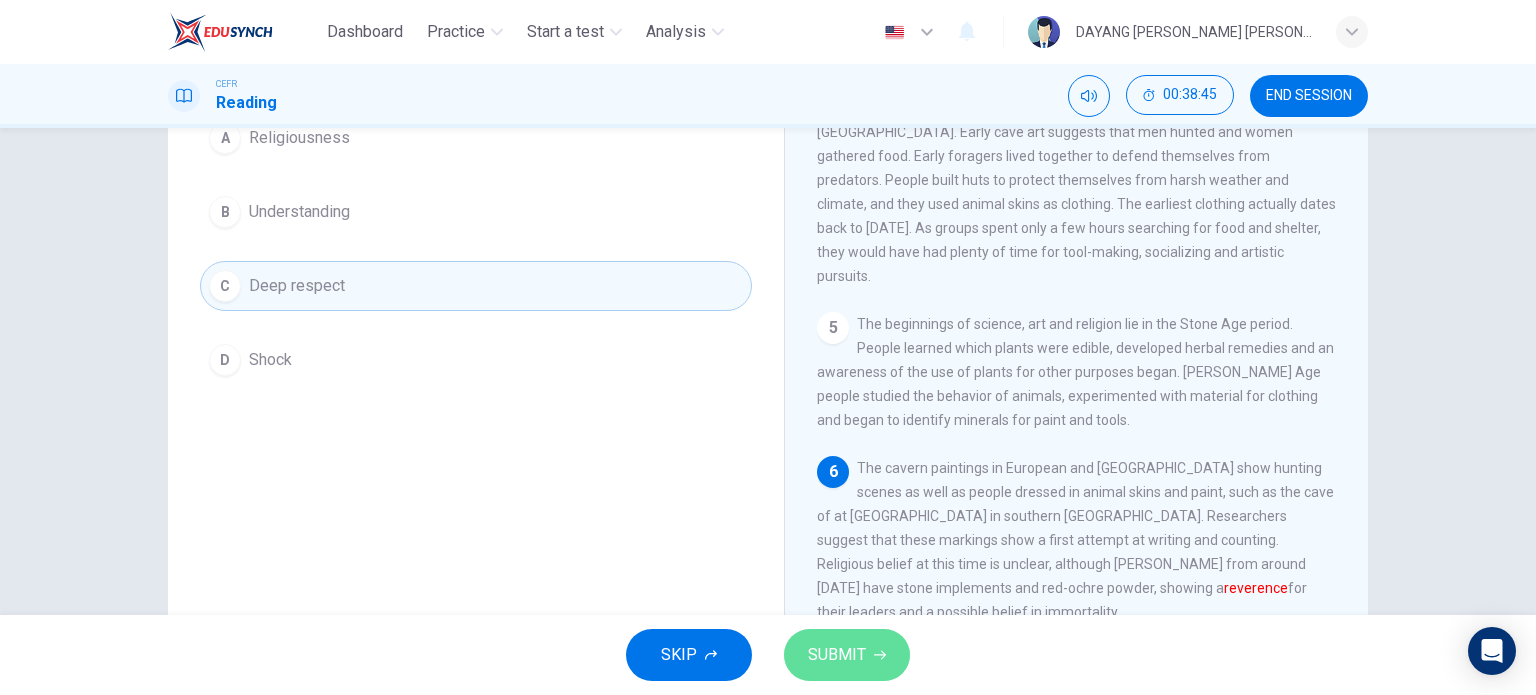 click on "SUBMIT" at bounding box center [837, 655] 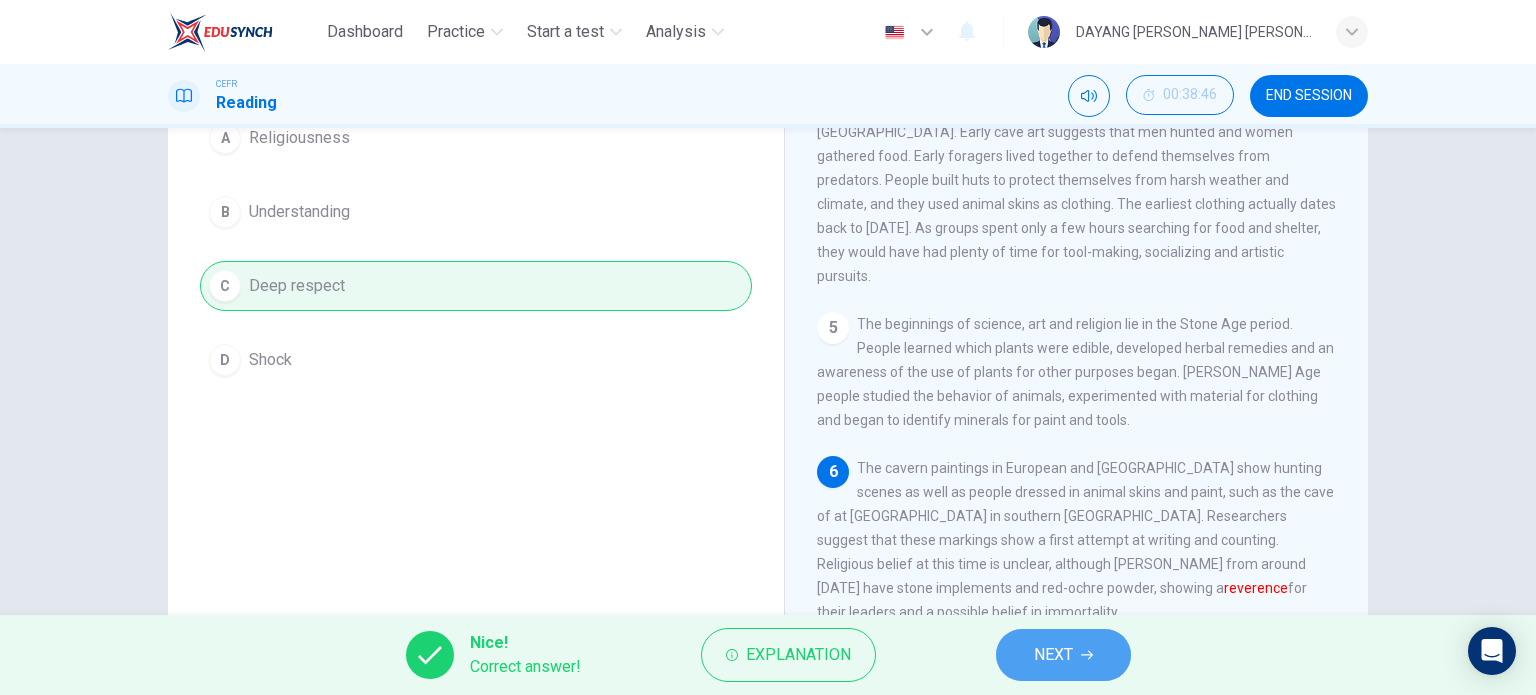 click on "NEXT" at bounding box center (1063, 655) 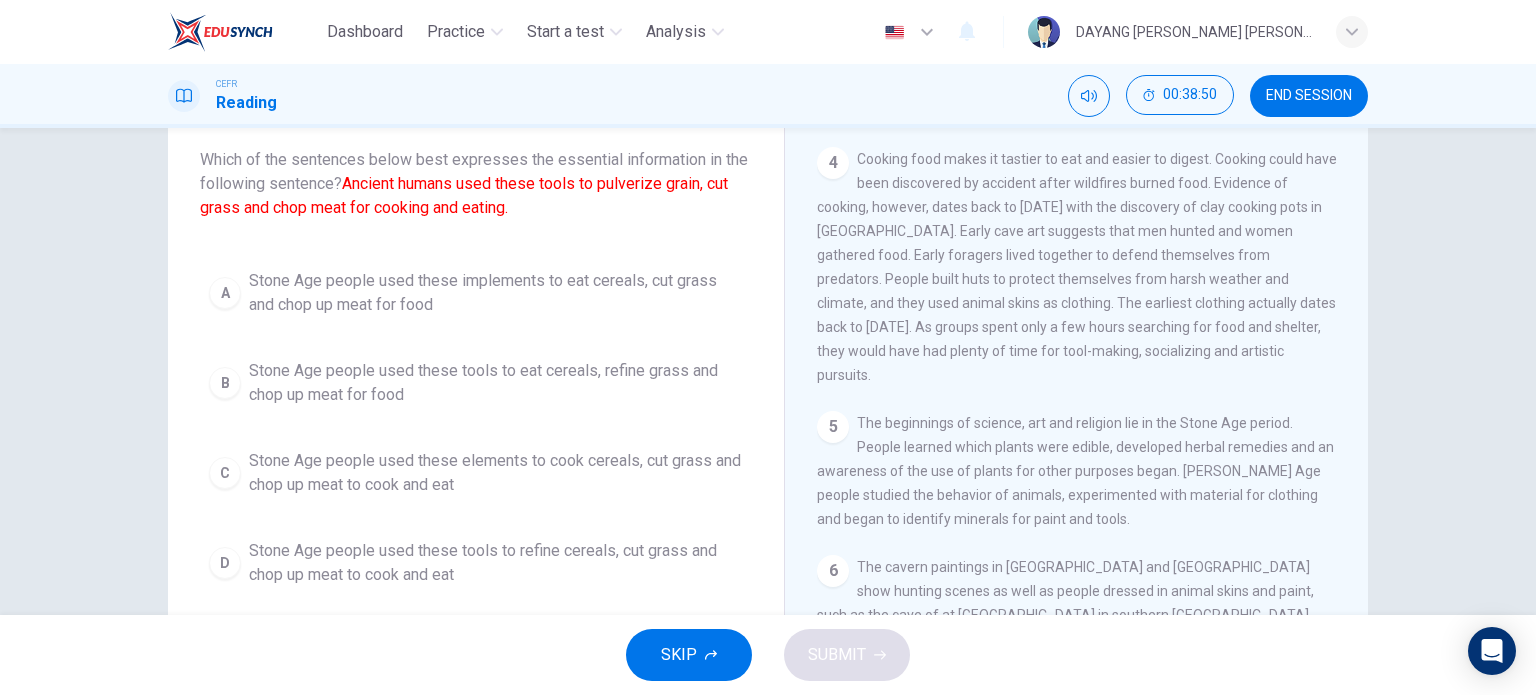 scroll, scrollTop: 116, scrollLeft: 0, axis: vertical 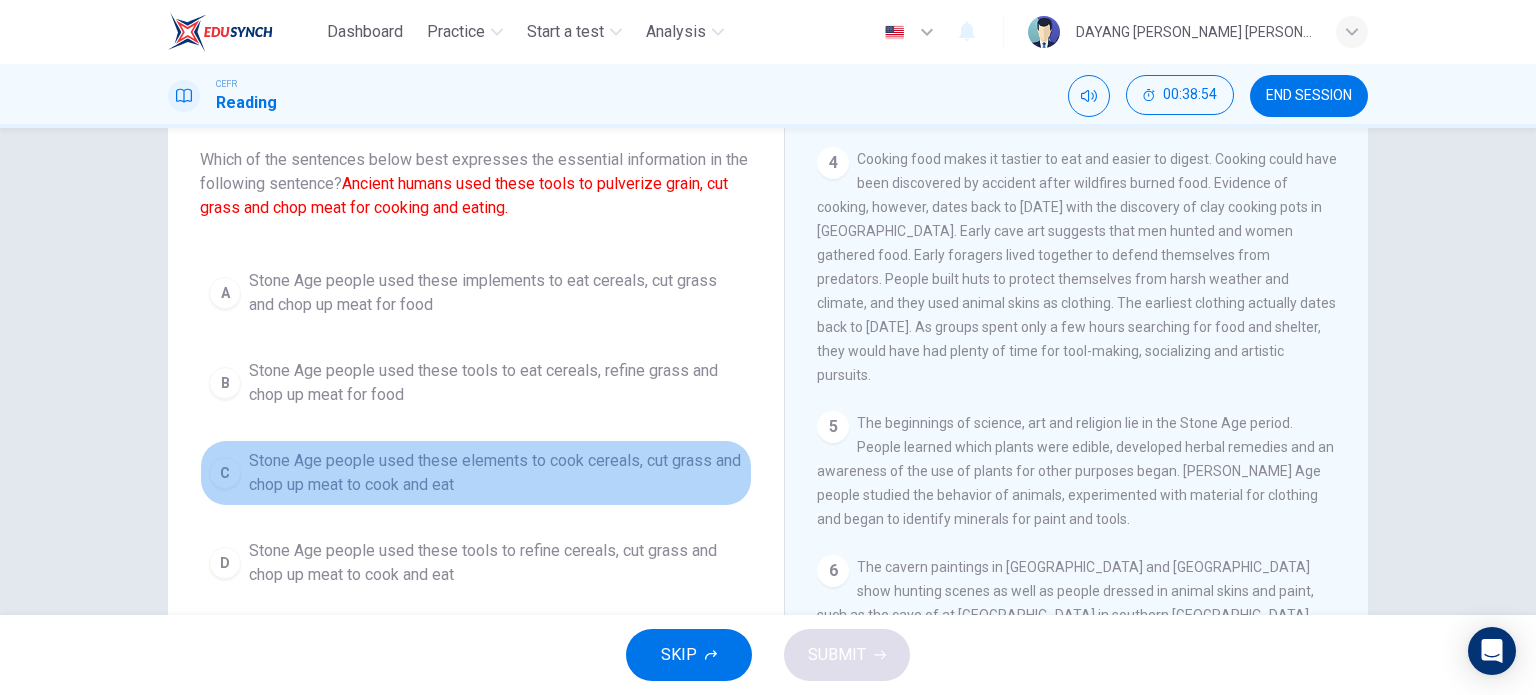 click on "Stone Age people used these elements to cook cereals, cut grass and chop up meat to cook and eat" at bounding box center [496, 473] 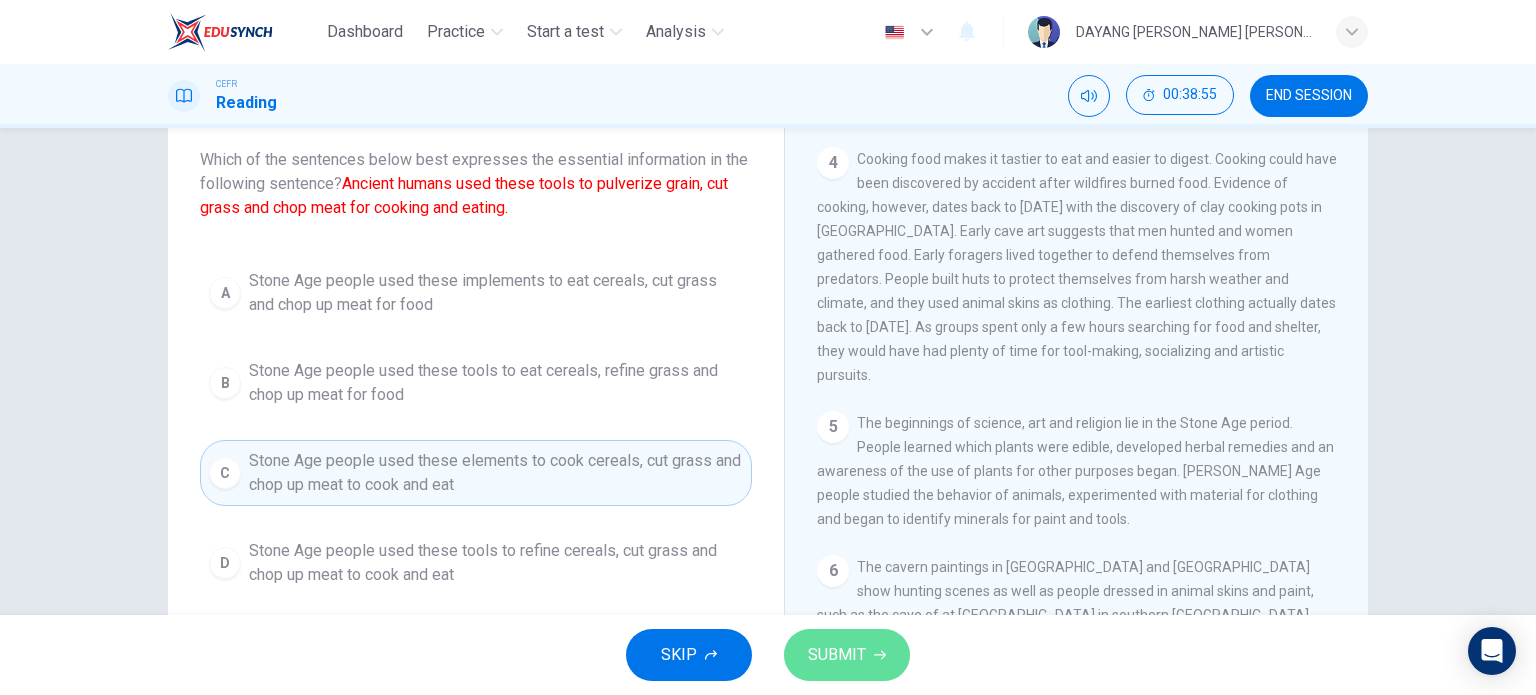 click on "SUBMIT" at bounding box center [837, 655] 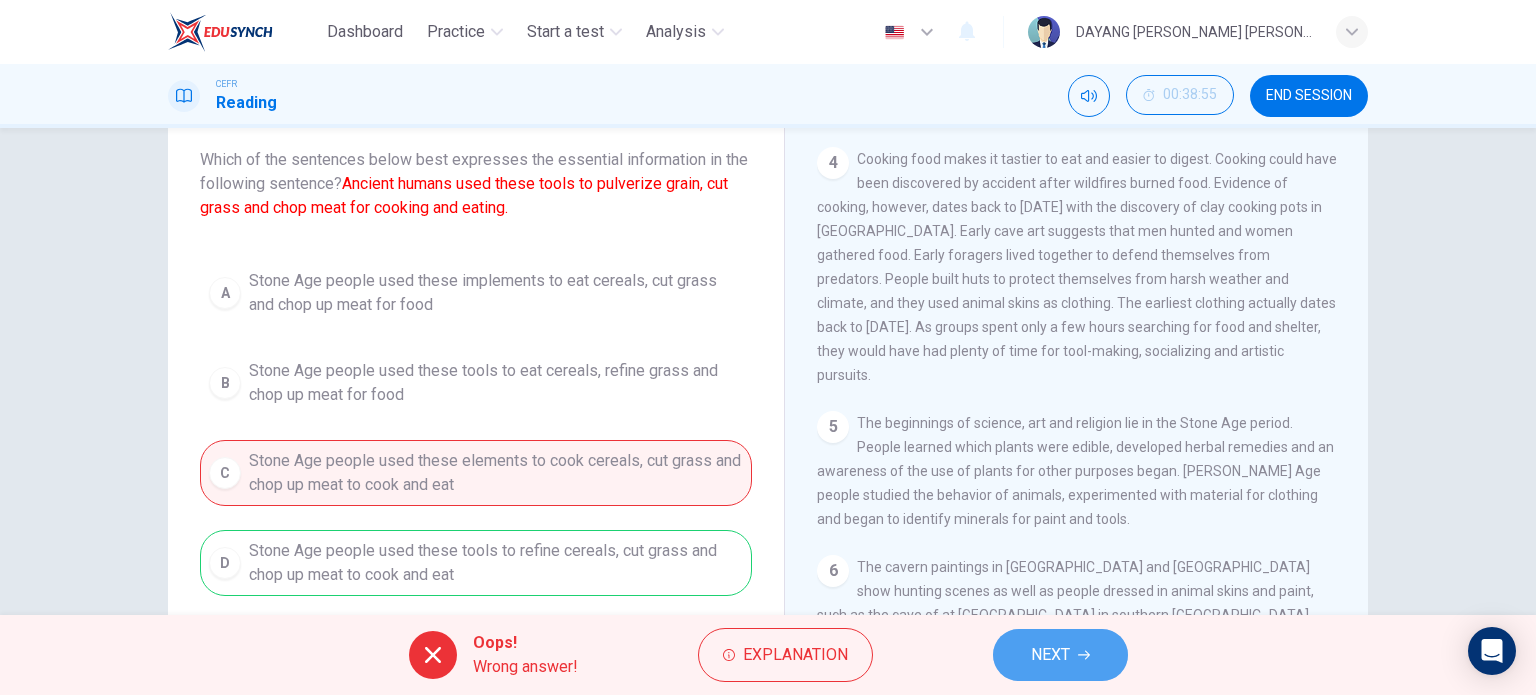 click on "NEXT" at bounding box center [1050, 655] 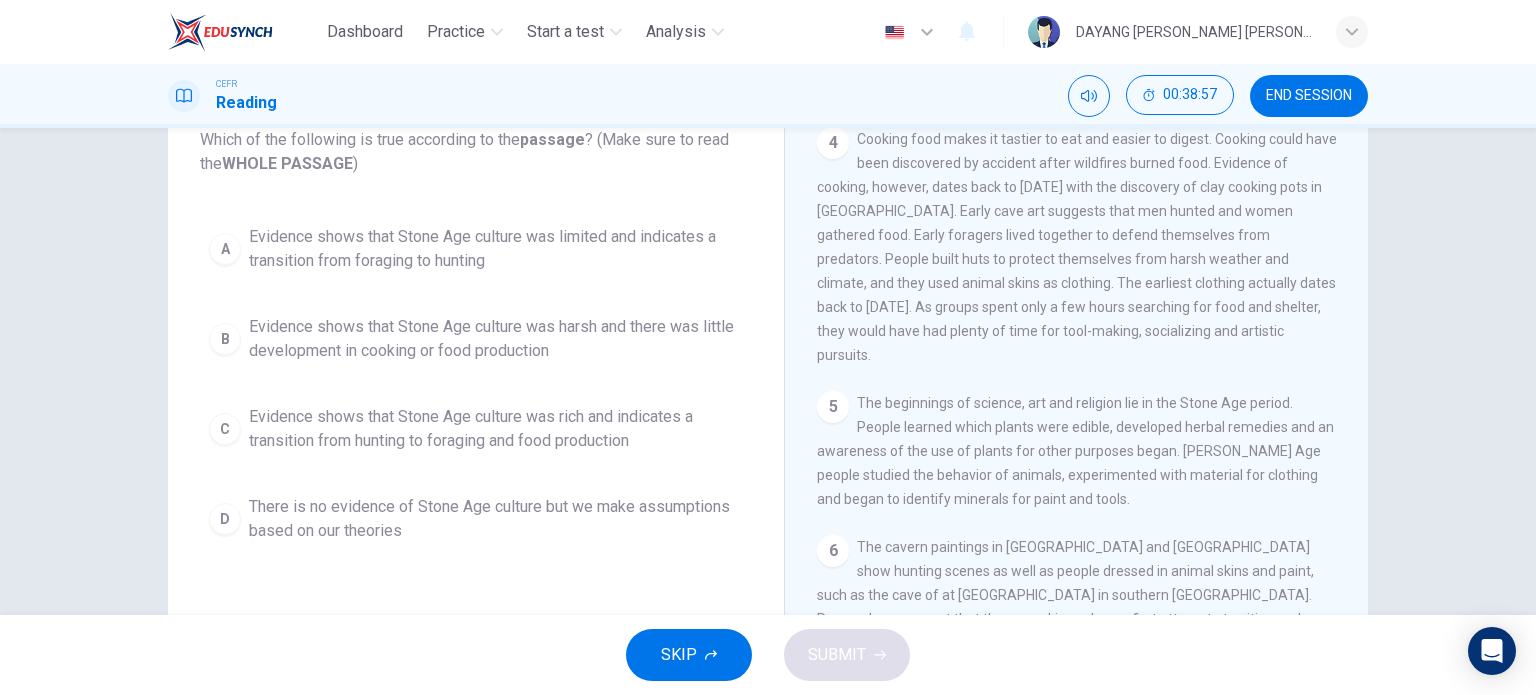 scroll, scrollTop: 136, scrollLeft: 0, axis: vertical 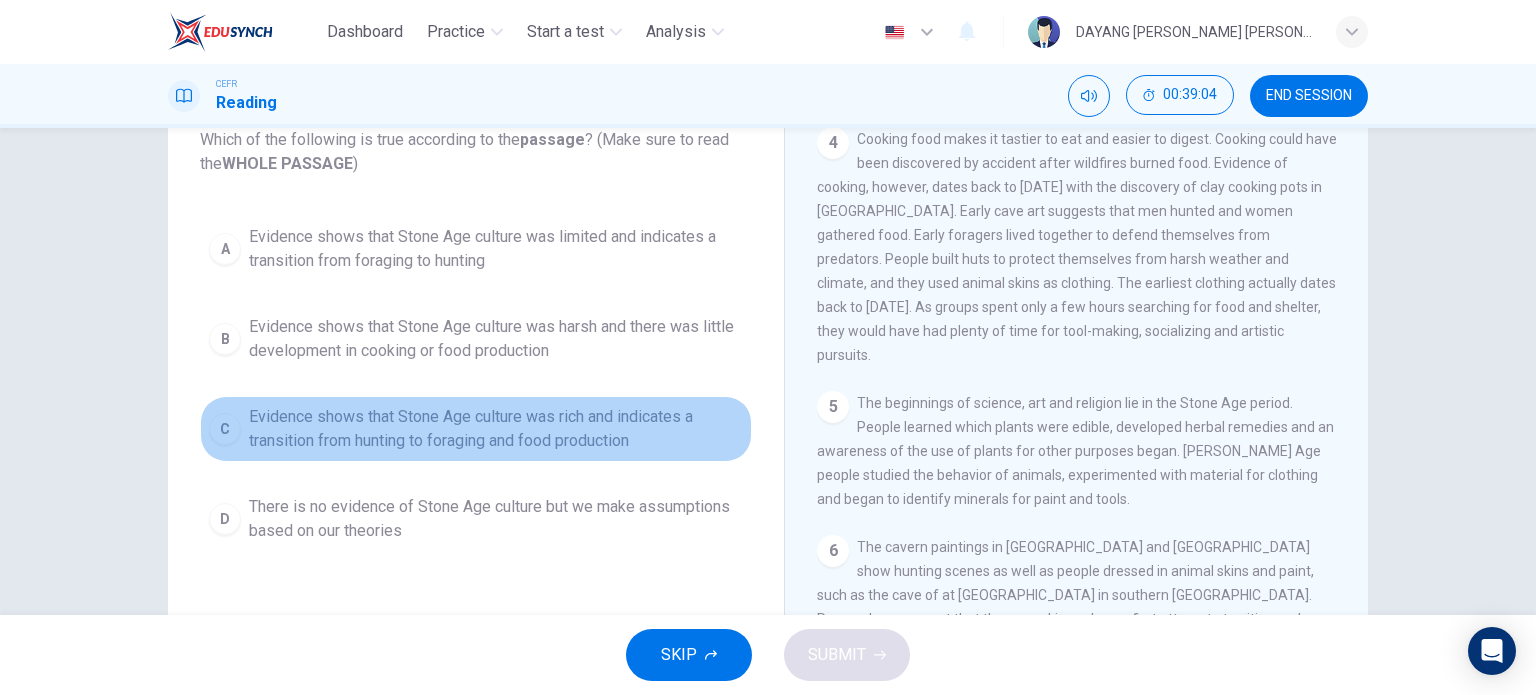 click on "Evidence shows that Stone Age culture was rich and indicates a transition from hunting to foraging and food production" at bounding box center (496, 429) 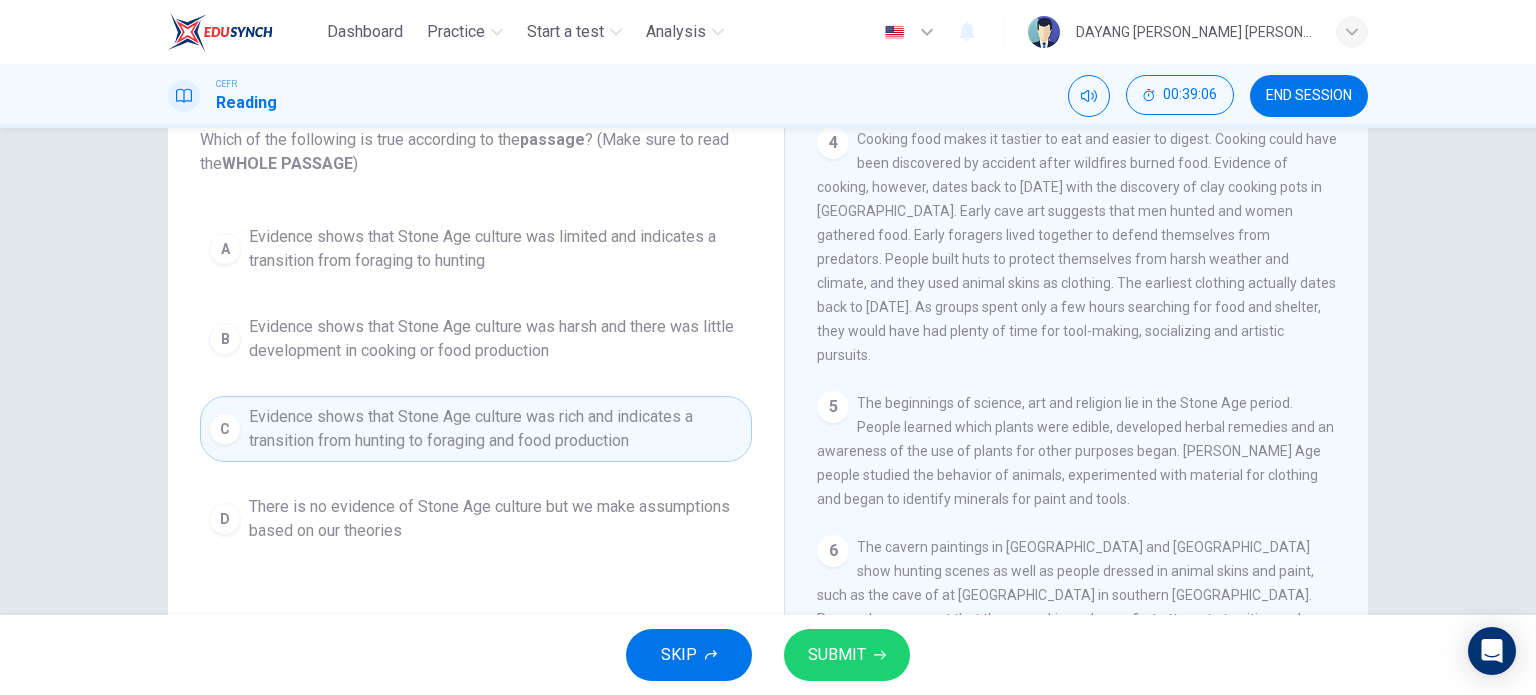 click on "SUBMIT" at bounding box center (847, 655) 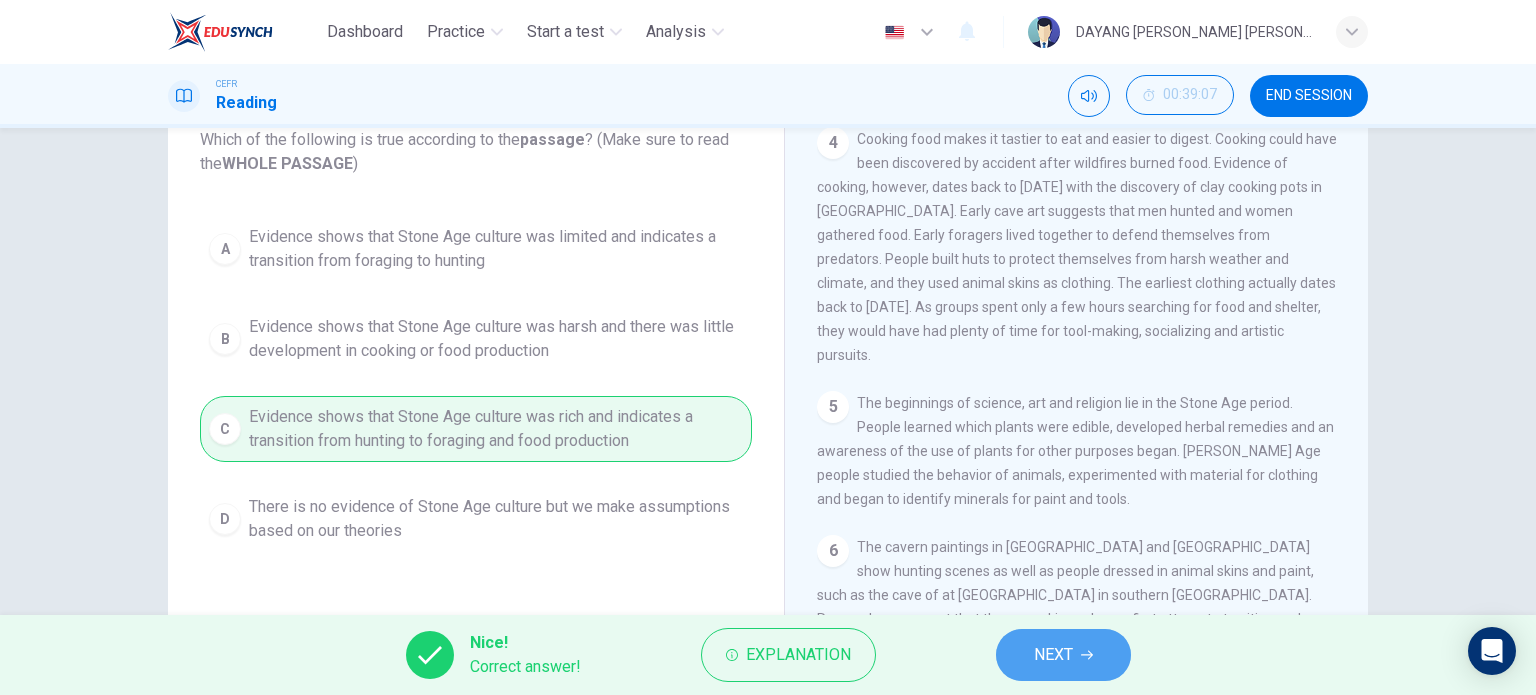 click on "NEXT" at bounding box center [1053, 655] 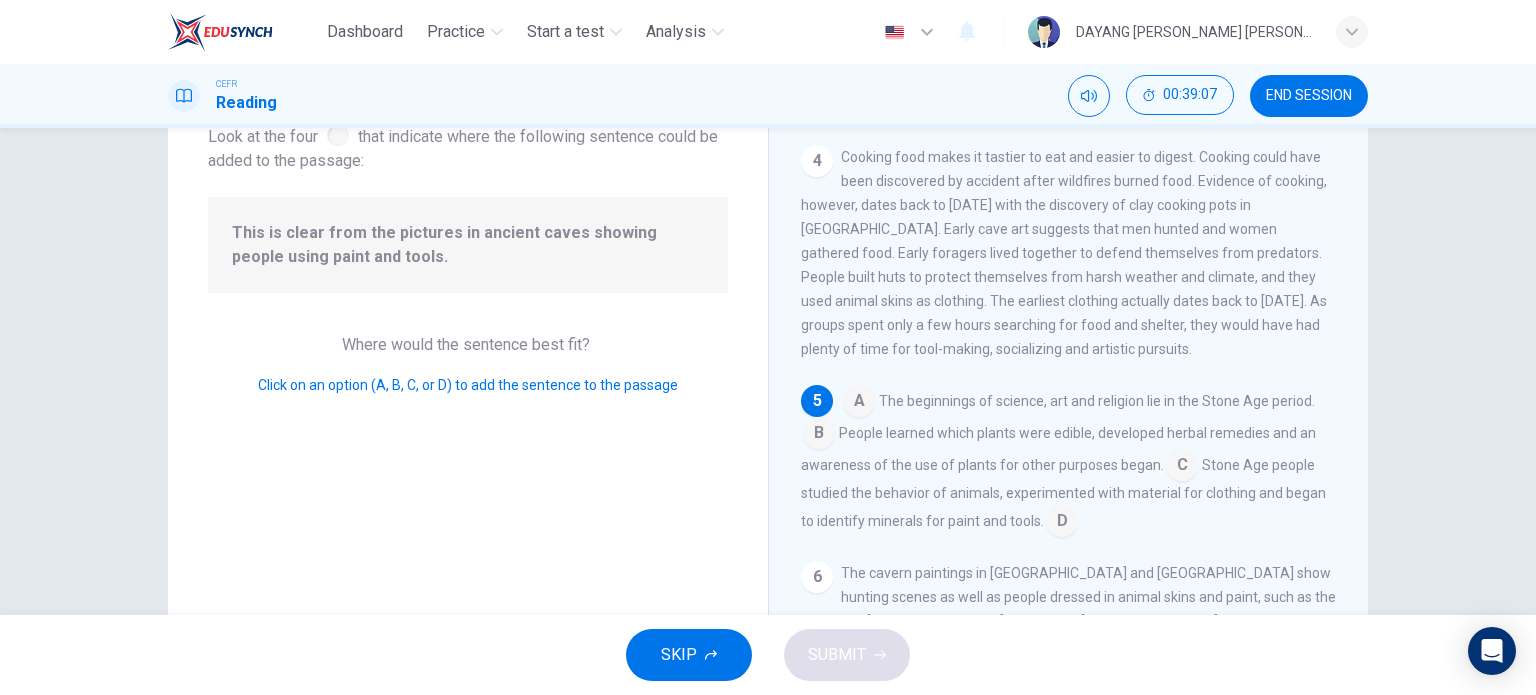 scroll, scrollTop: 737, scrollLeft: 0, axis: vertical 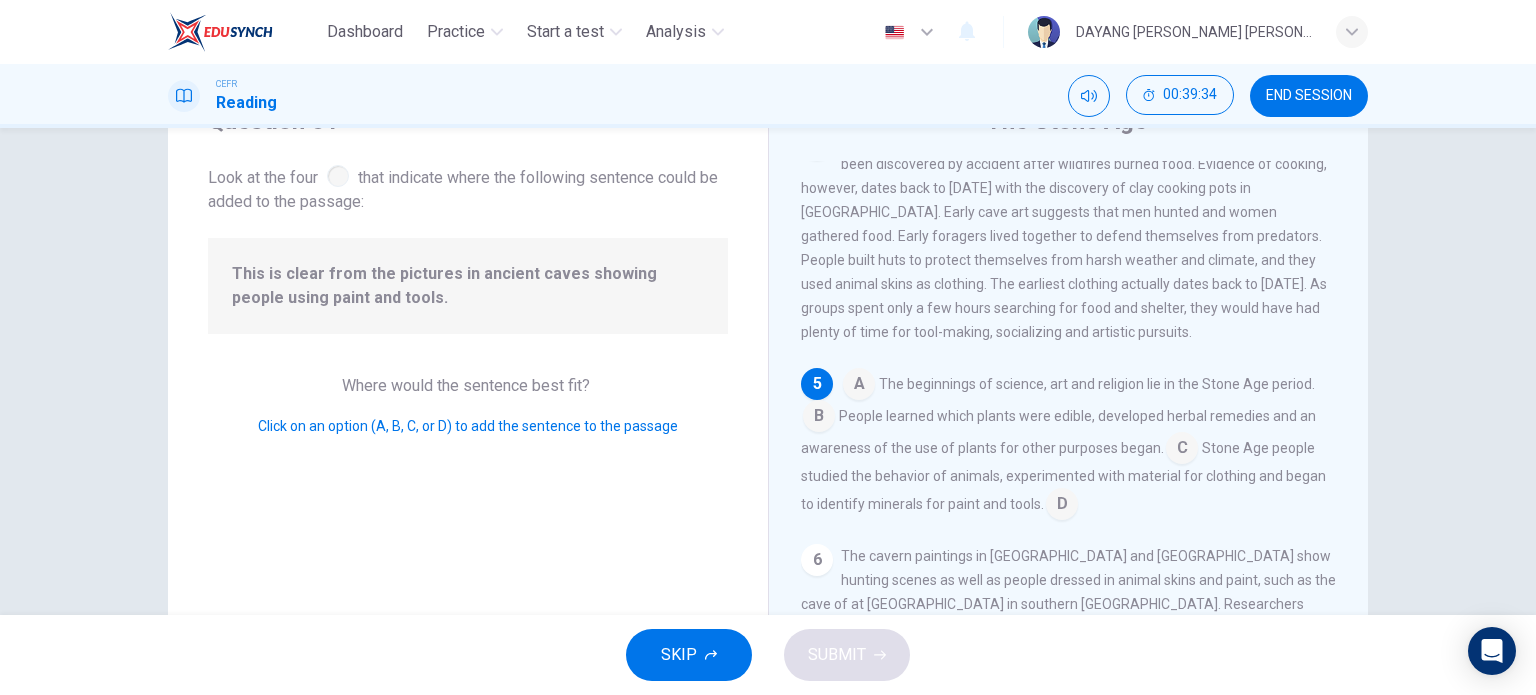 click at bounding box center [1062, 506] 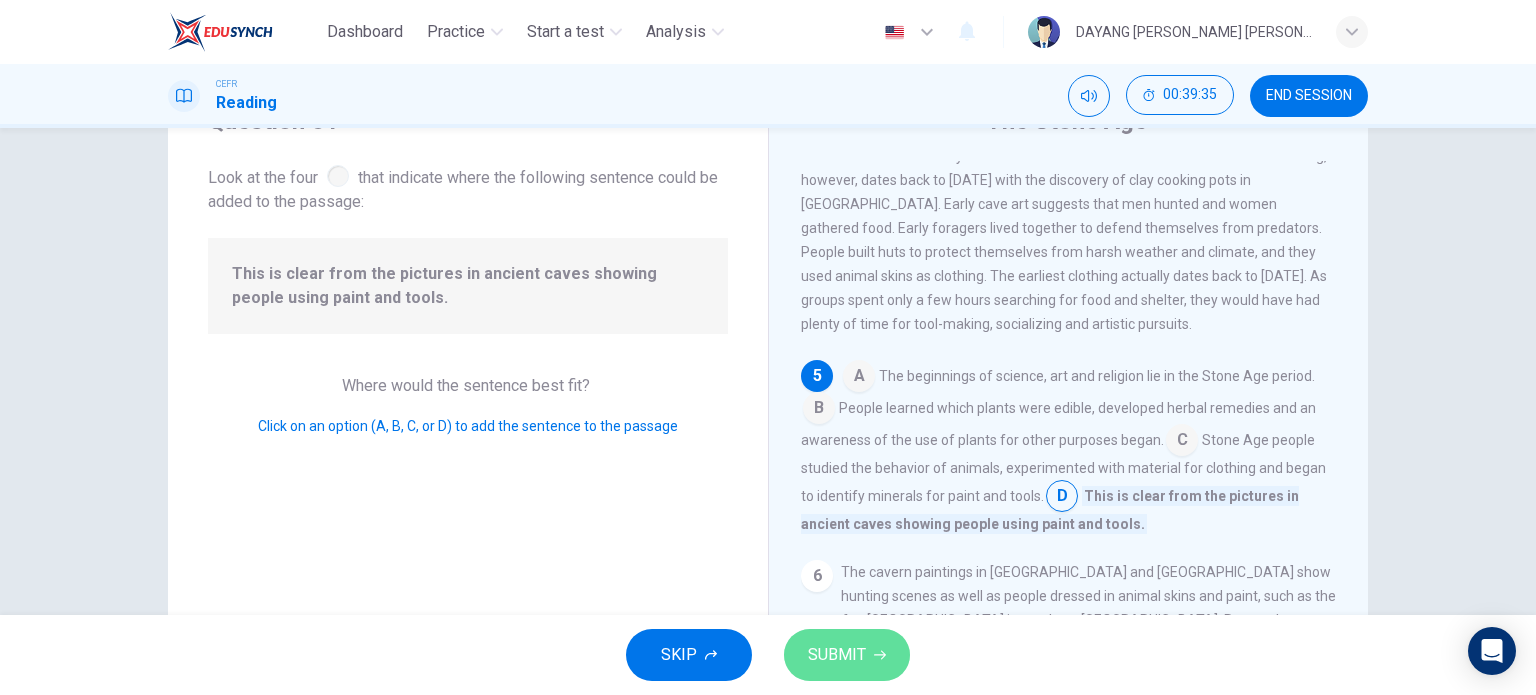 click on "SUBMIT" at bounding box center (837, 655) 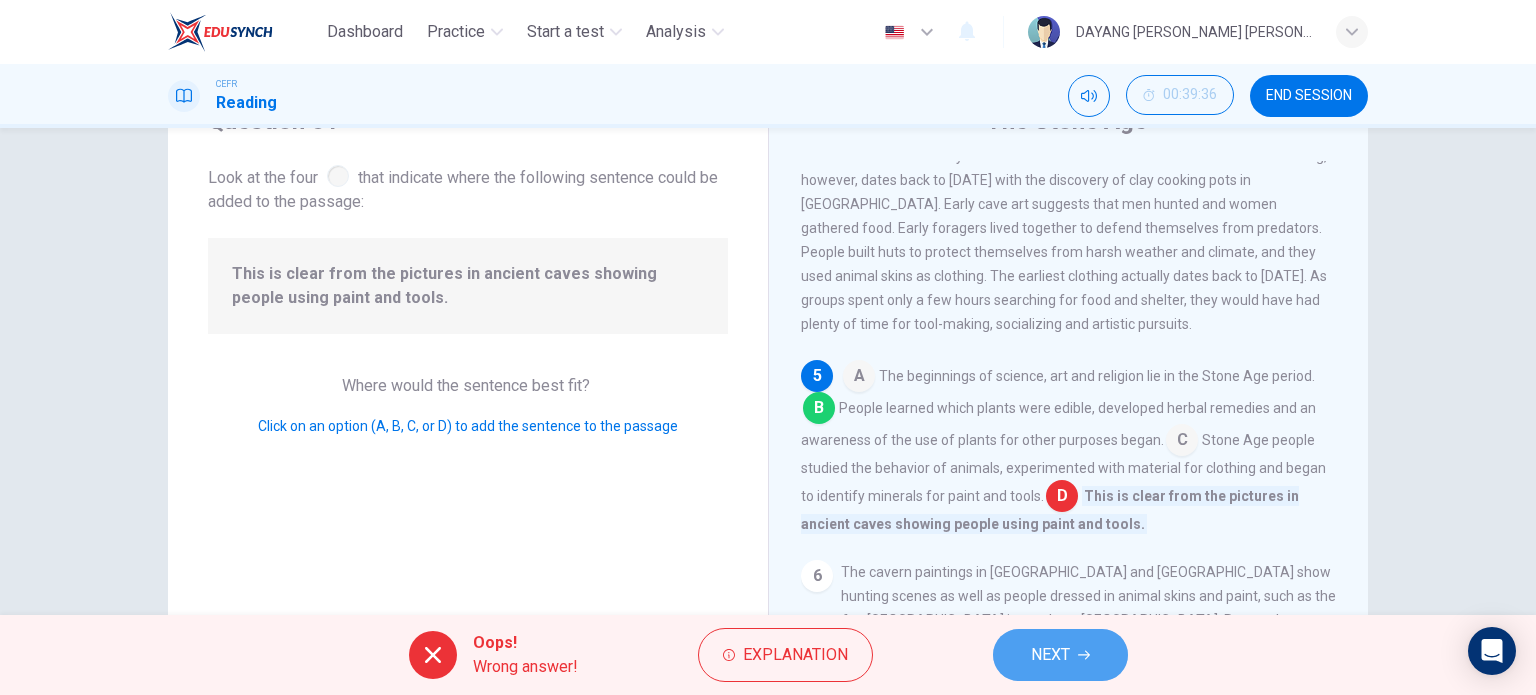 click on "NEXT" at bounding box center [1060, 655] 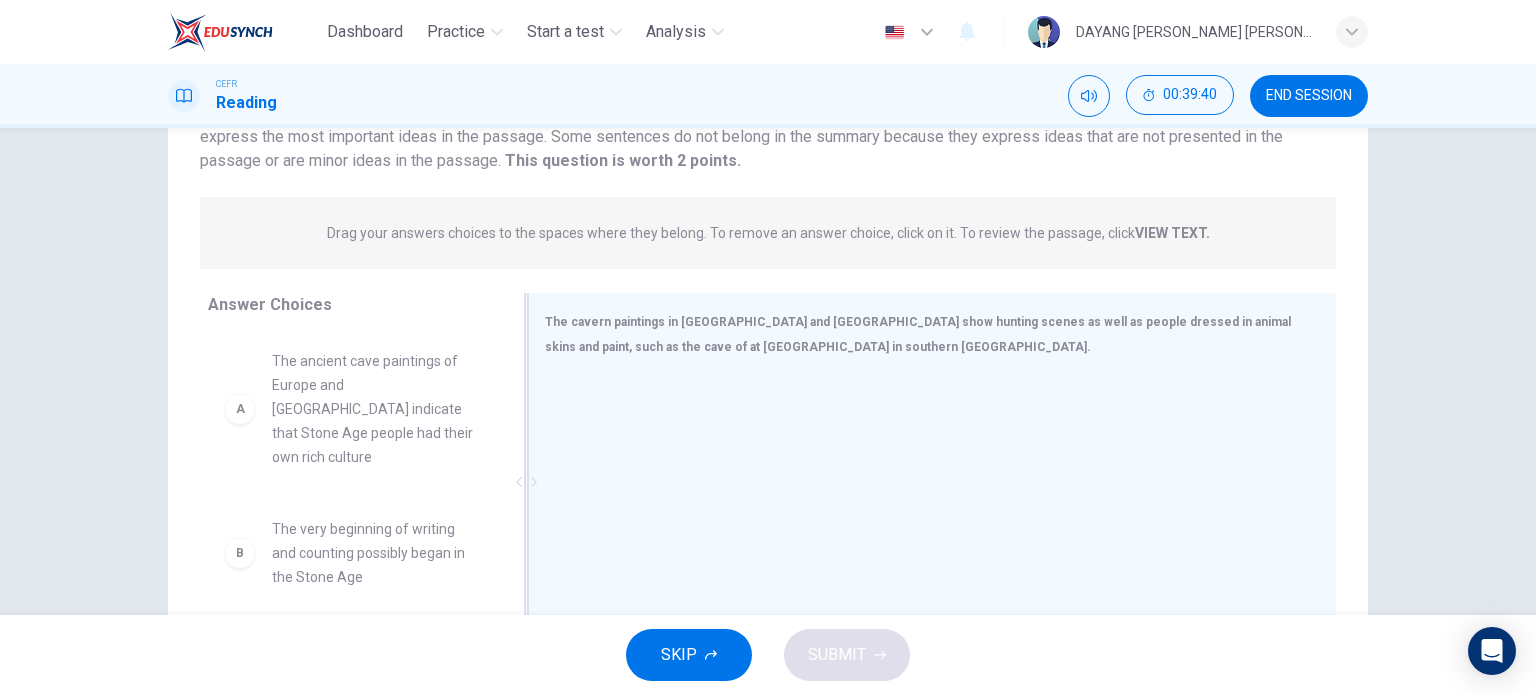 scroll, scrollTop: 194, scrollLeft: 0, axis: vertical 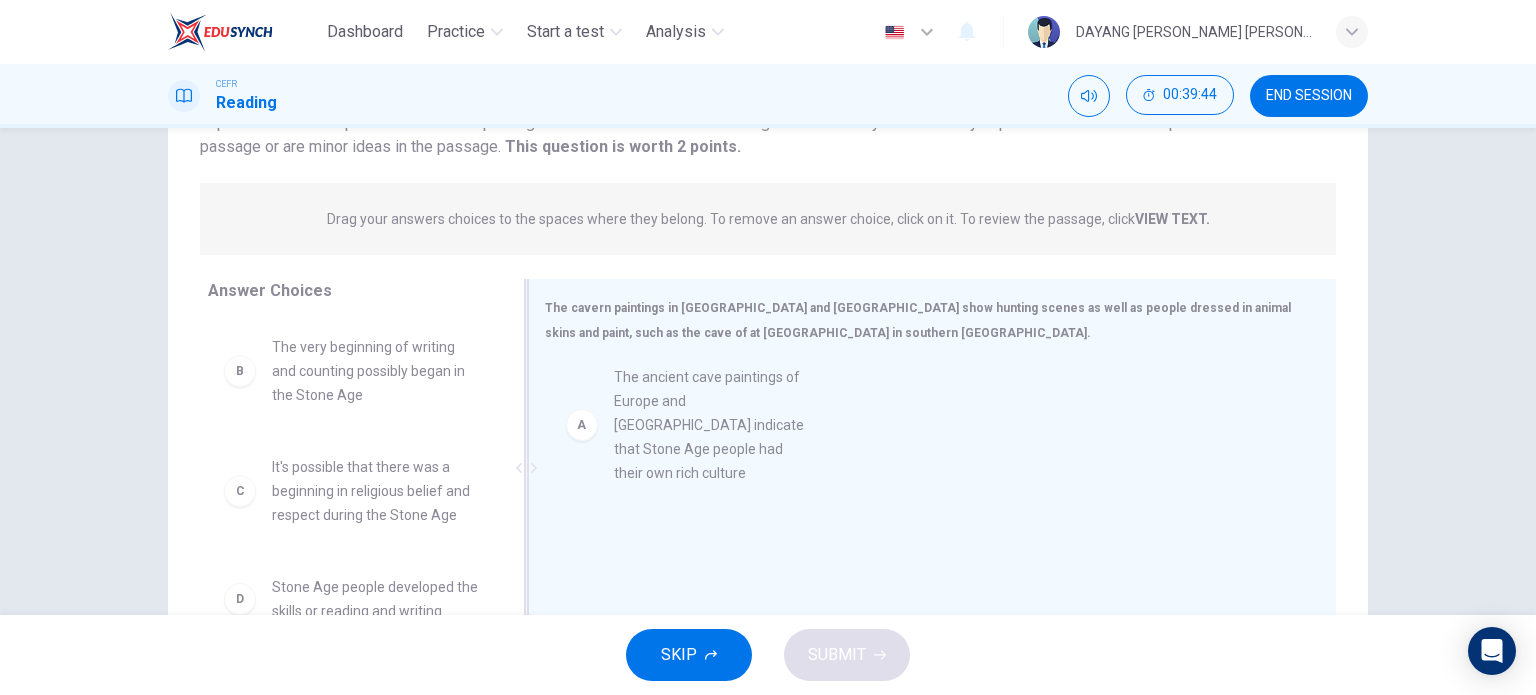 drag, startPoint x: 400, startPoint y: 384, endPoint x: 765, endPoint y: 410, distance: 365.92487 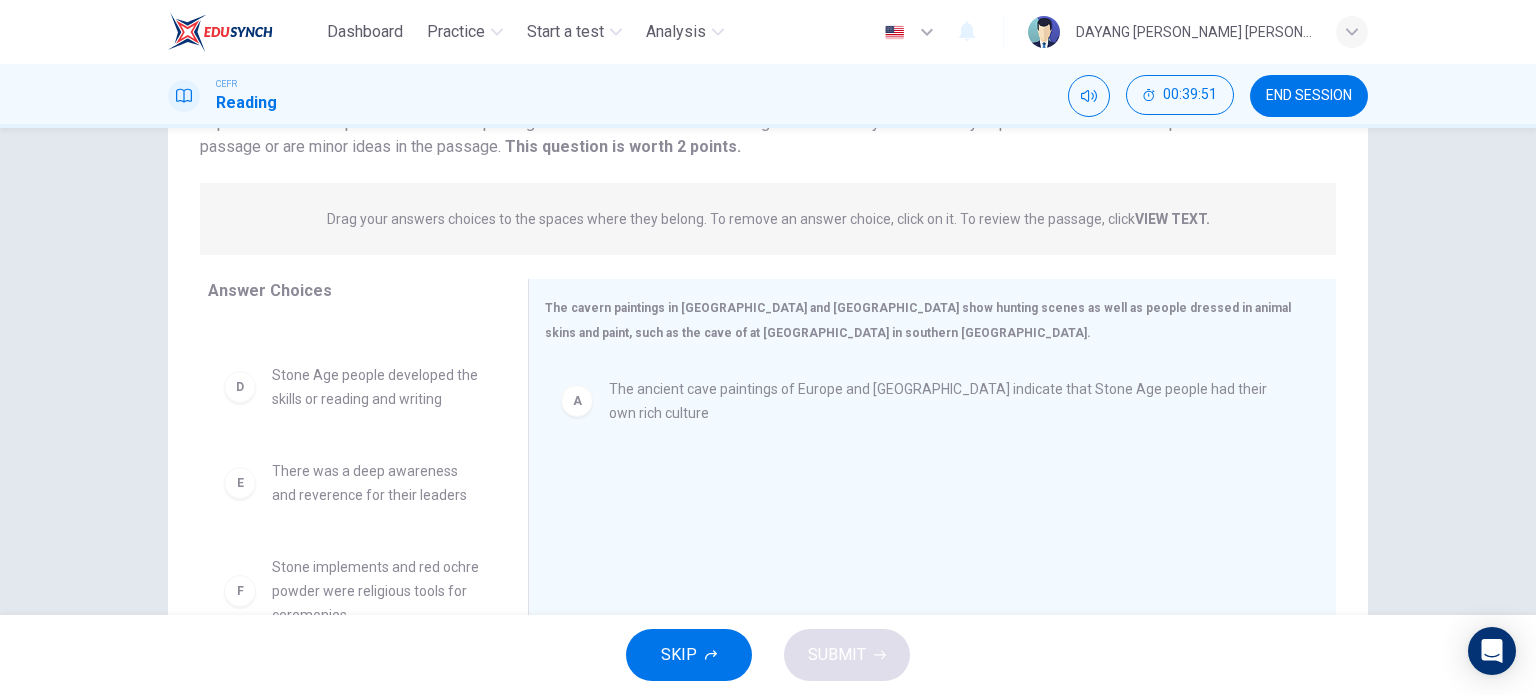 scroll, scrollTop: 228, scrollLeft: 0, axis: vertical 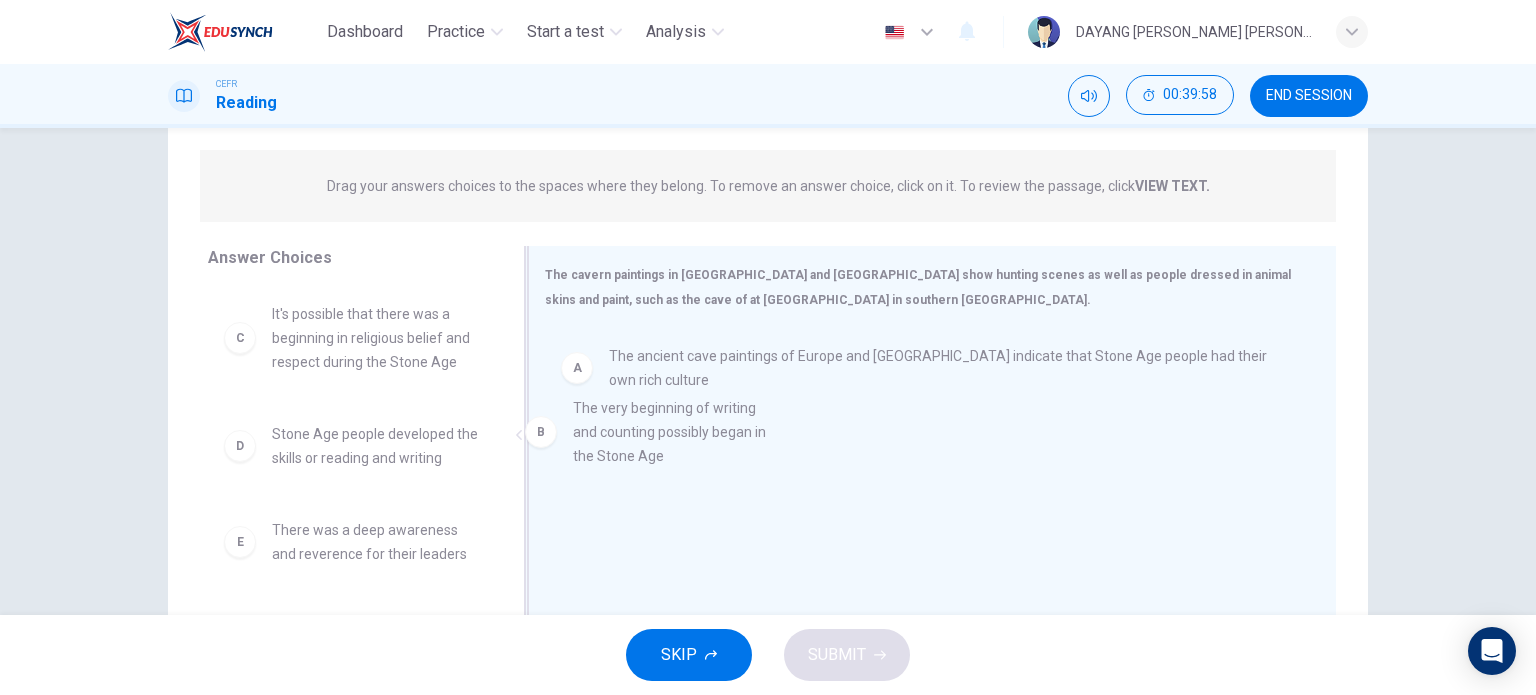 drag, startPoint x: 391, startPoint y: 346, endPoint x: 705, endPoint y: 439, distance: 327.48282 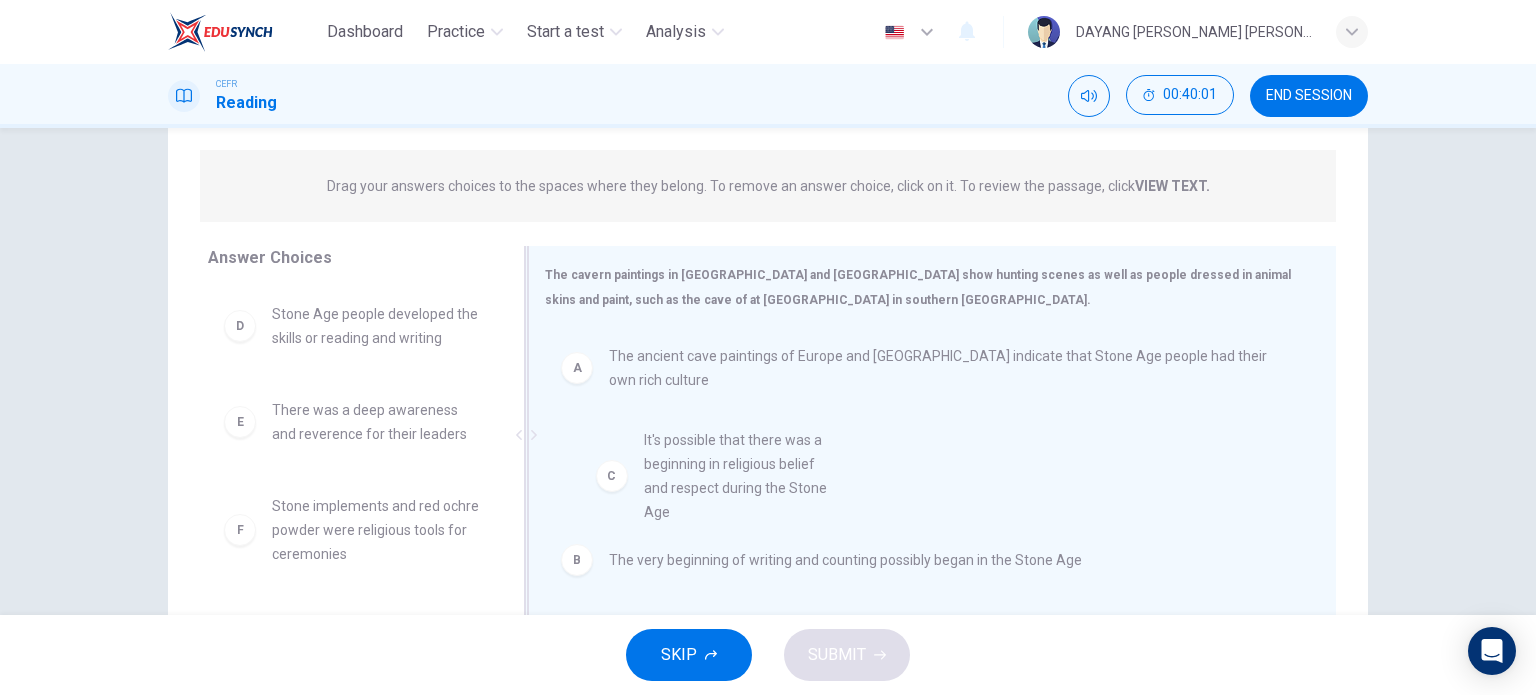 drag, startPoint x: 400, startPoint y: 354, endPoint x: 785, endPoint y: 482, distance: 405.72034 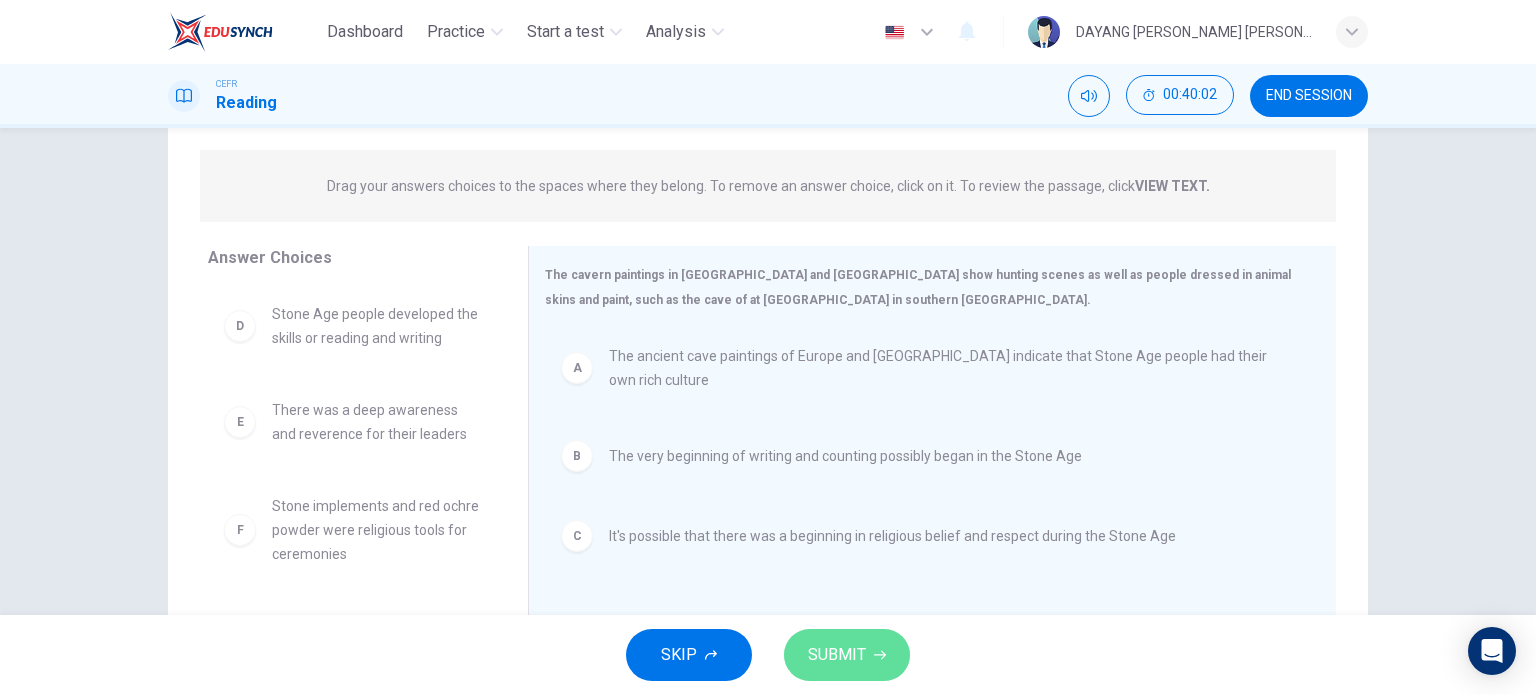 click 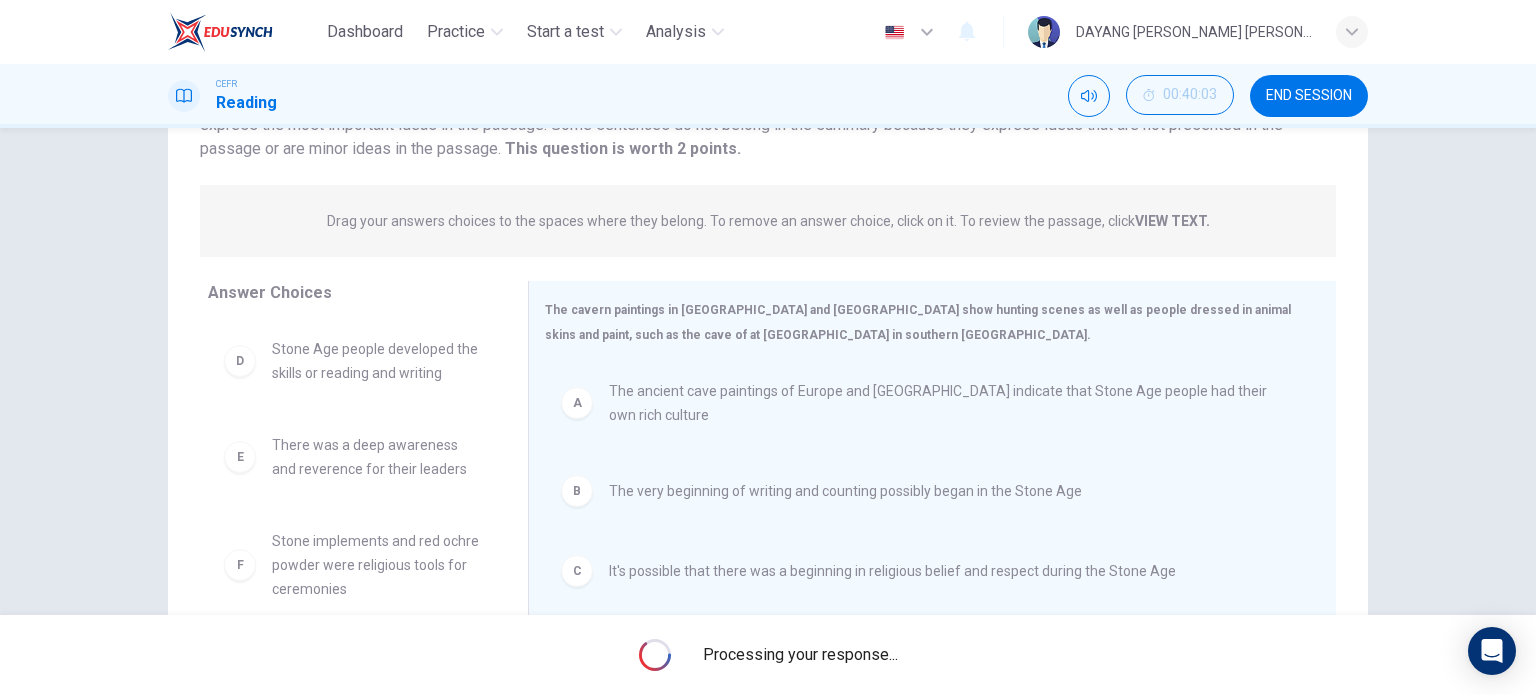 scroll, scrollTop: 288, scrollLeft: 0, axis: vertical 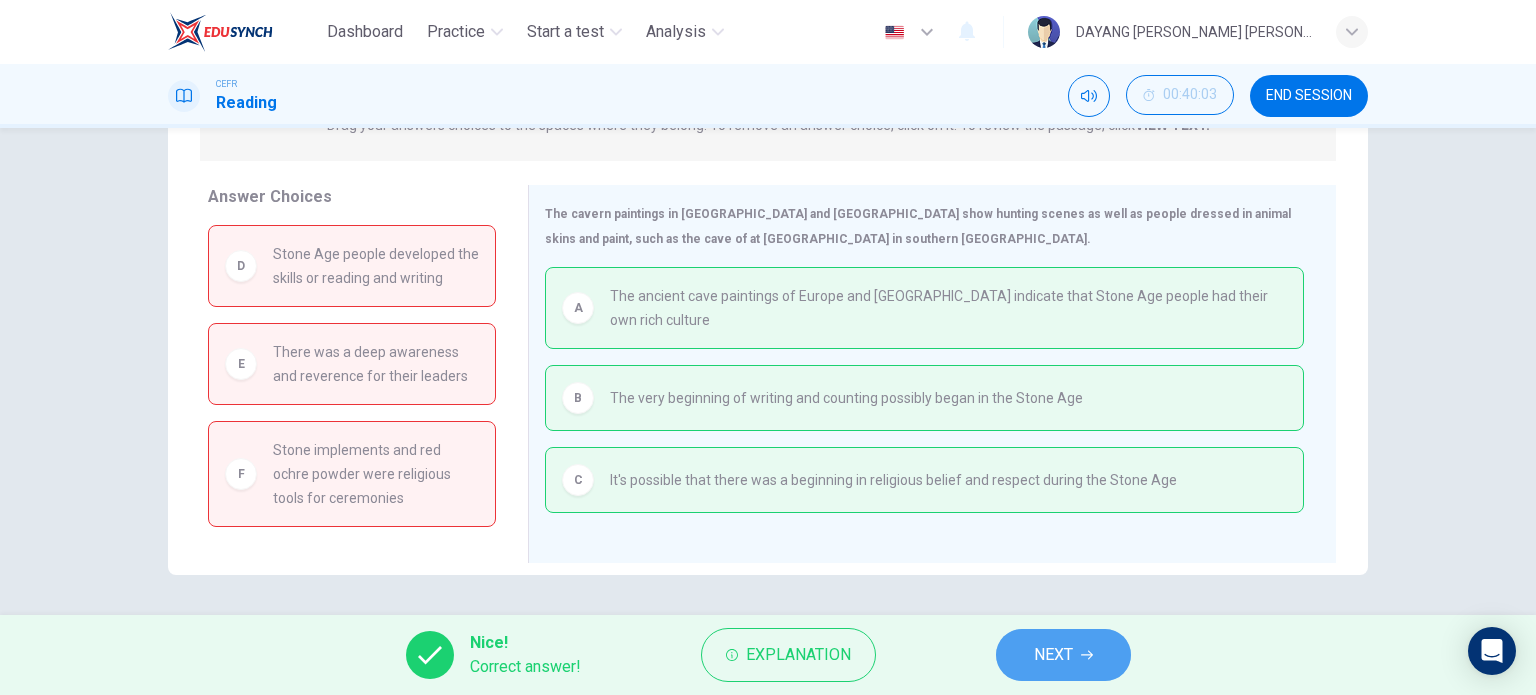 click on "NEXT" at bounding box center (1053, 655) 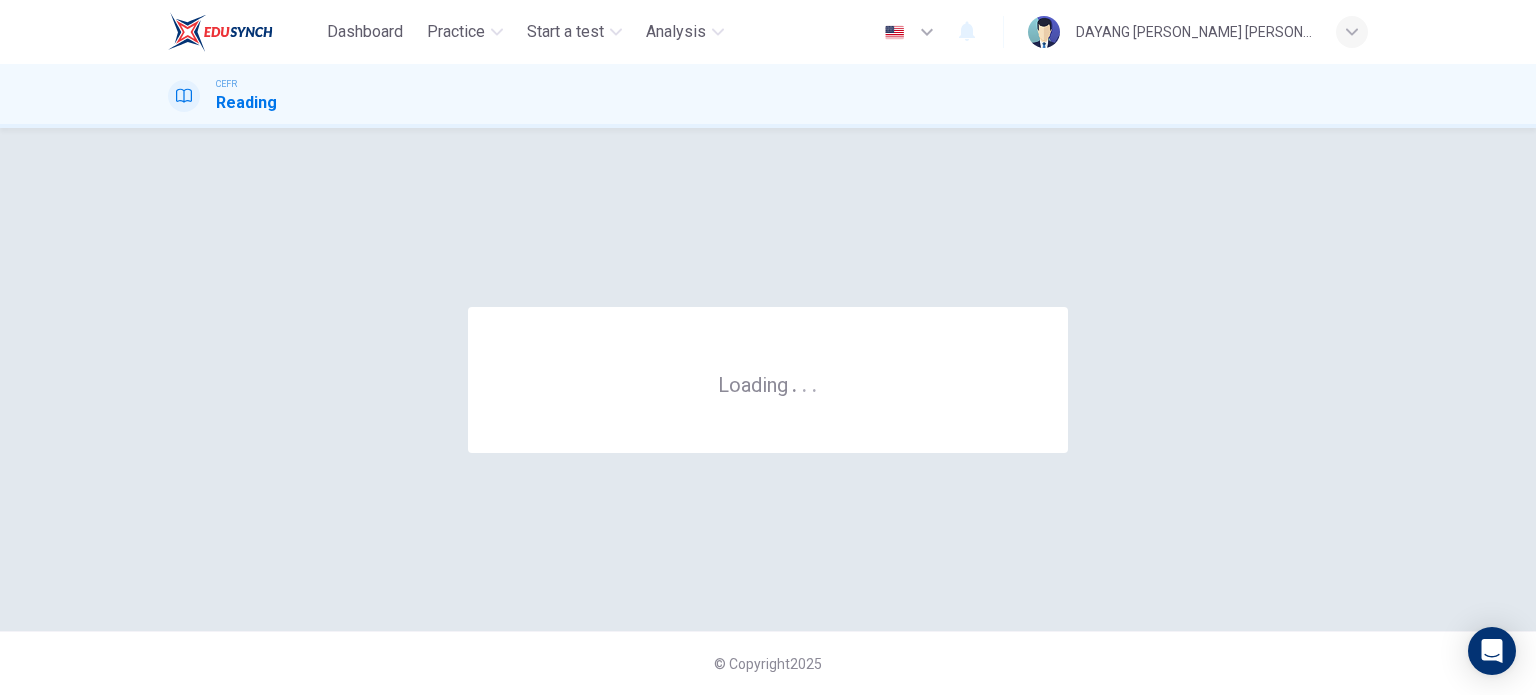 scroll, scrollTop: 0, scrollLeft: 0, axis: both 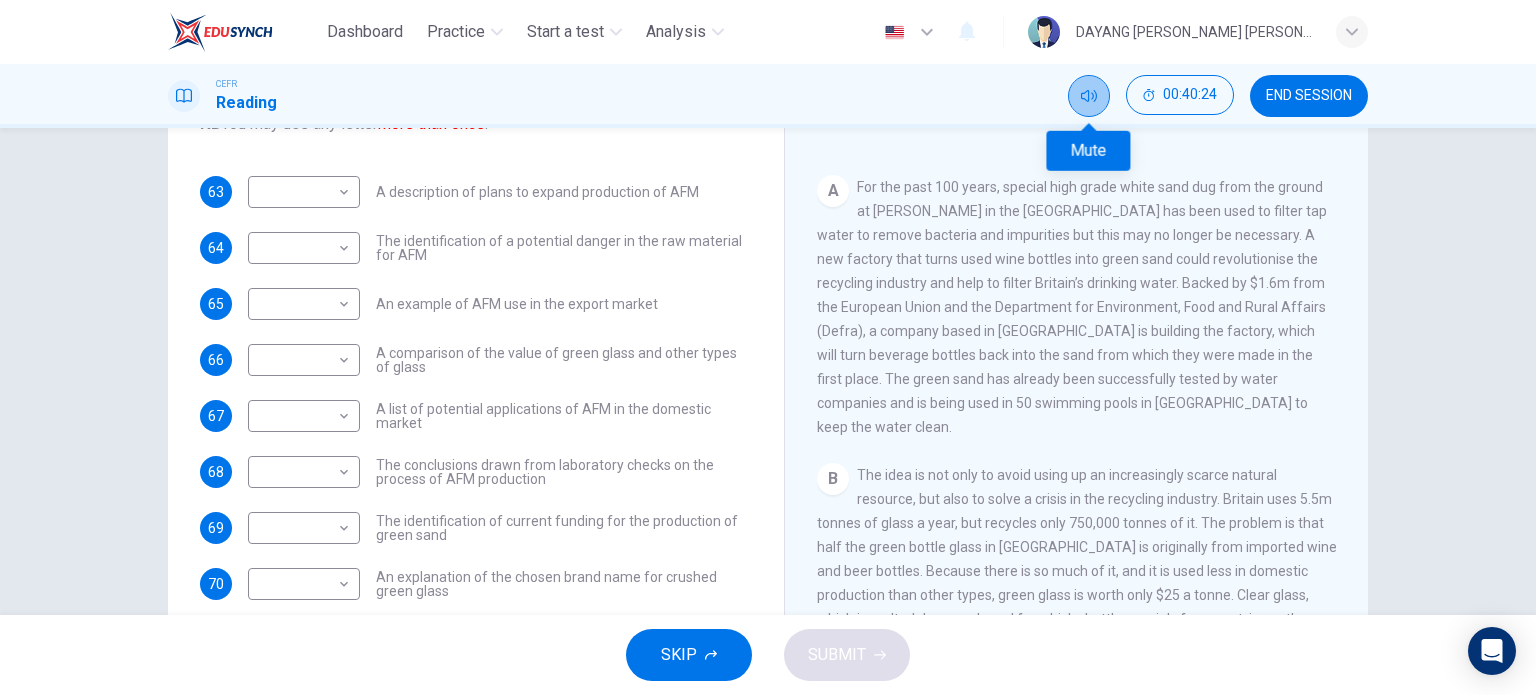 click at bounding box center [1089, 96] 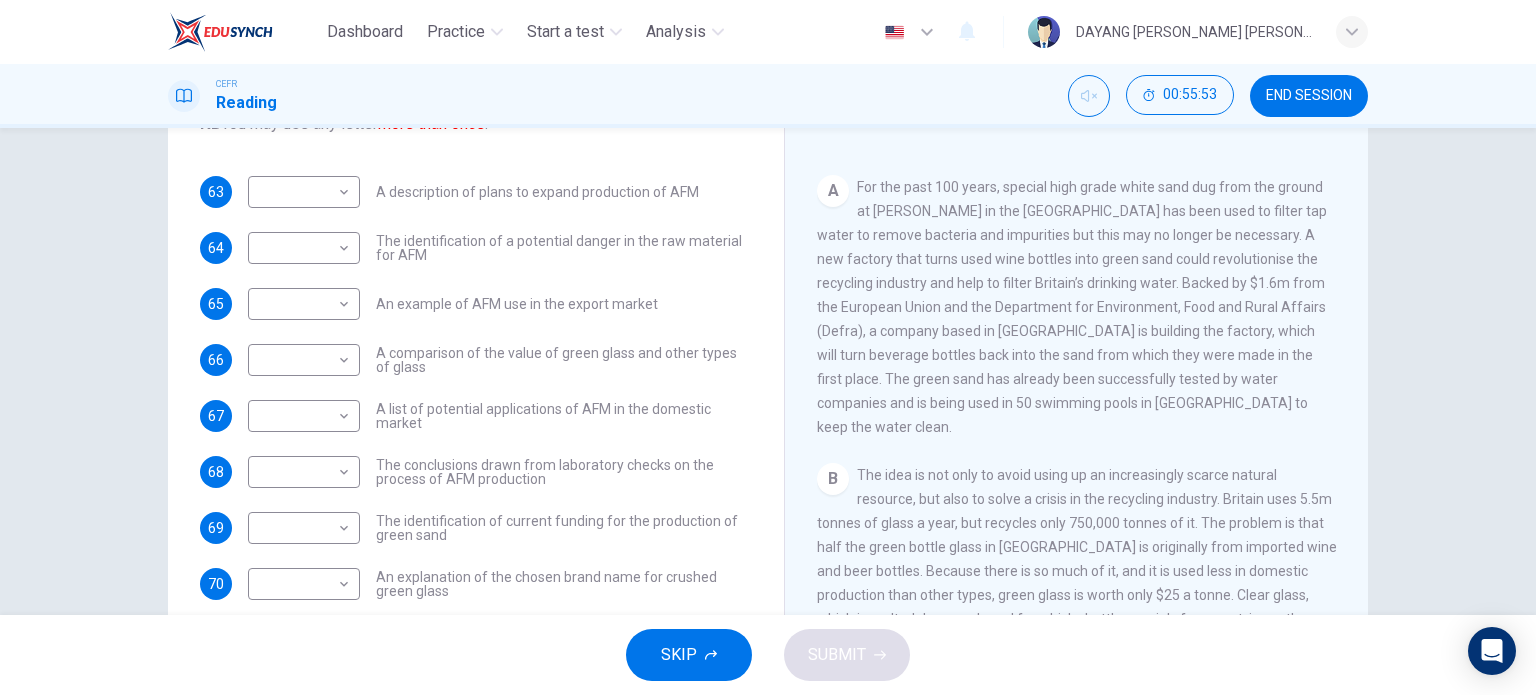 scroll, scrollTop: 67, scrollLeft: 0, axis: vertical 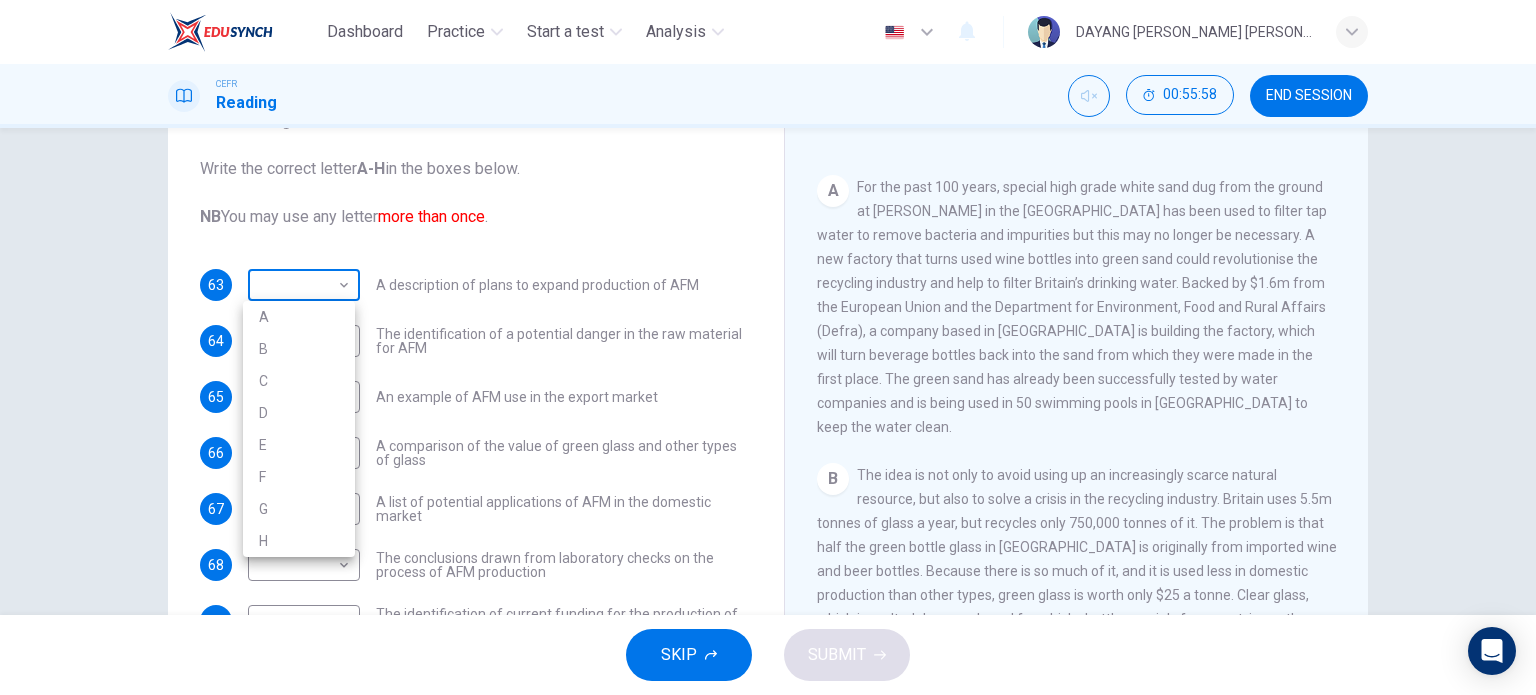 click on "Dashboard Practice Start a test Analysis English en ​ DAYANG [PERSON_NAME] [PERSON_NAME] CEFR Reading 00:55:58 END SESSION Questions 63 - 72 The Reading Passage has 8 paragraphs labelled  A-H . Which paragraph contains the following information?
Write the correct letter  A-H  in the boxes below.
NB  You may use any letter  more than once . 63 ​ ​ A description of plans to expand production of AFM 64 ​ ​ The identification of a potential danger in the raw material for AFM 65 ​ ​ An example of AFM use in the export market 66 ​ ​ A comparison of the value of green glass and other types of glass 67 ​ ​ A list of potential applications of AFM in the domestic market 68 ​ ​ The conclusions drawn from laboratory checks on the process of AFM production 69 ​ ​ The identification of current funding for the production of green sand 70 ​ ​ An explanation of the chosen brand name for crushed green glass 71 ​ ​ A description of plans for exporting AFM 72 ​ ​ CLICK TO ZOOM A B C D" at bounding box center [768, 347] 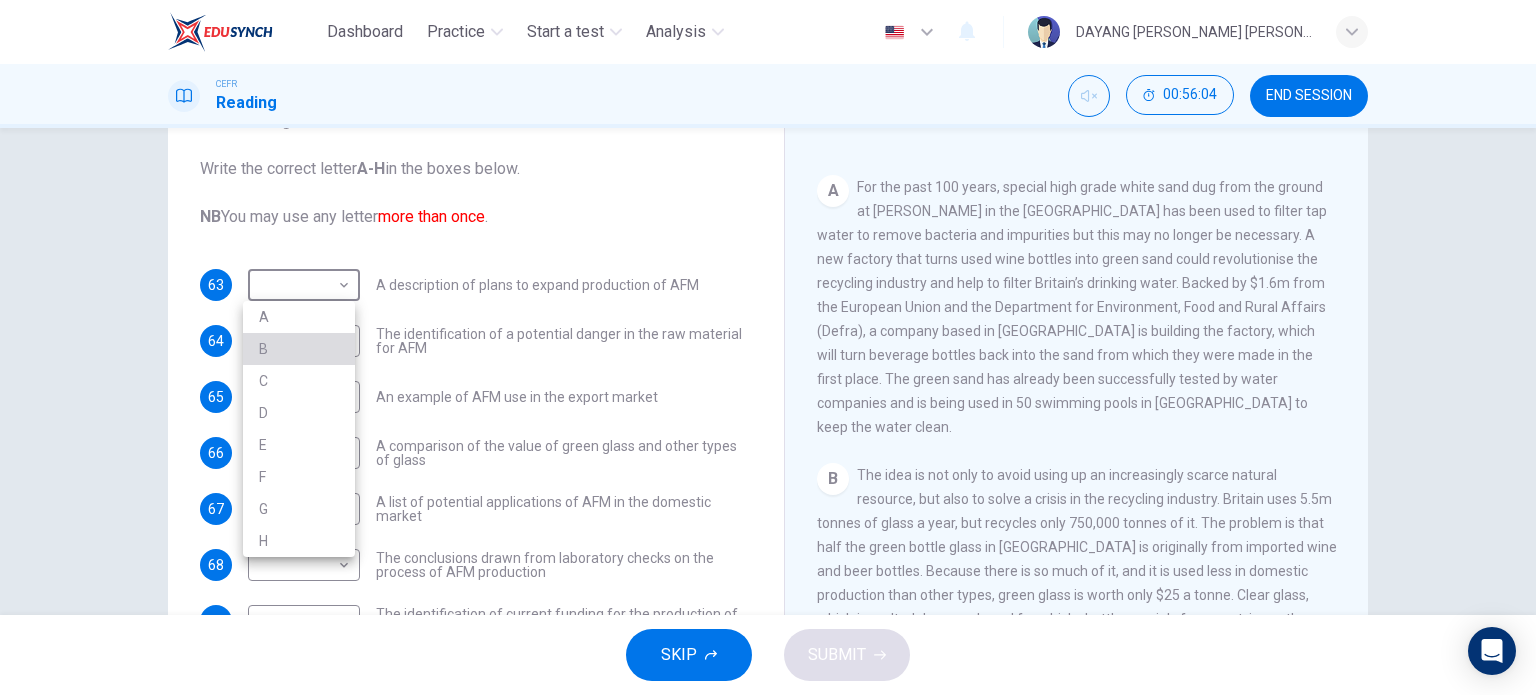 click on "B" at bounding box center (299, 349) 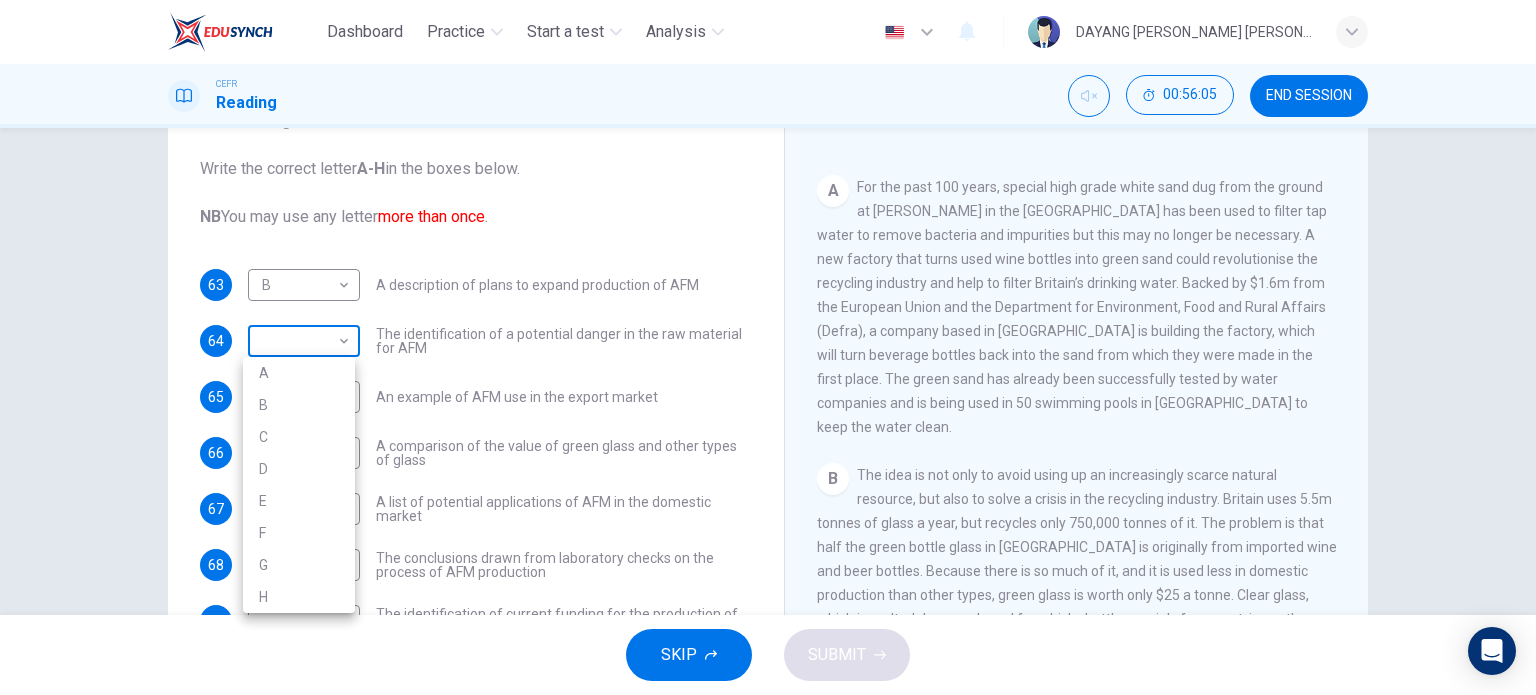 click on "Dashboard Practice Start a test Analysis English en ​ DAYANG [PERSON_NAME] [PERSON_NAME] CEFR Reading 00:56:05 END SESSION Questions 63 - 72 The Reading Passage has 8 paragraphs labelled  A-H . Which paragraph contains the following information?
Write the correct letter  A-H  in the boxes below.
NB  You may use any letter  more than once . 63 B B ​ A description of plans to expand production of AFM 64 ​ ​ The identification of a potential danger in the raw material for AFM 65 ​ ​ An example of AFM use in the export market 66 ​ ​ A comparison of the value of green glass and other types of glass 67 ​ ​ A list of potential applications of AFM in the domestic market 68 ​ ​ The conclusions drawn from laboratory checks on the process of AFM production 69 ​ ​ The identification of current funding for the production of green sand 70 ​ ​ An explanation of the chosen brand name for crushed green glass 71 ​ ​ A description of plans for exporting AFM 72 ​ ​ CLICK TO ZOOM A B C D" at bounding box center (768, 347) 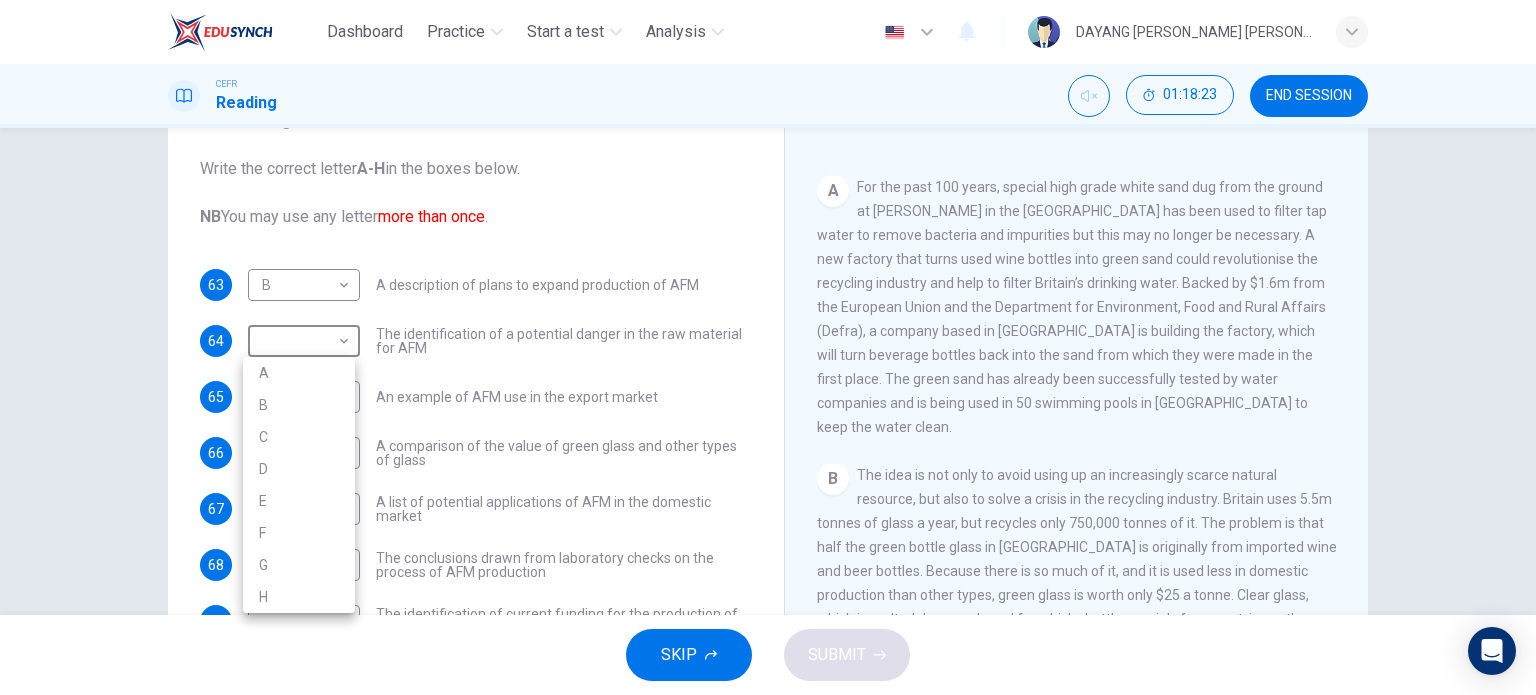click at bounding box center (768, 347) 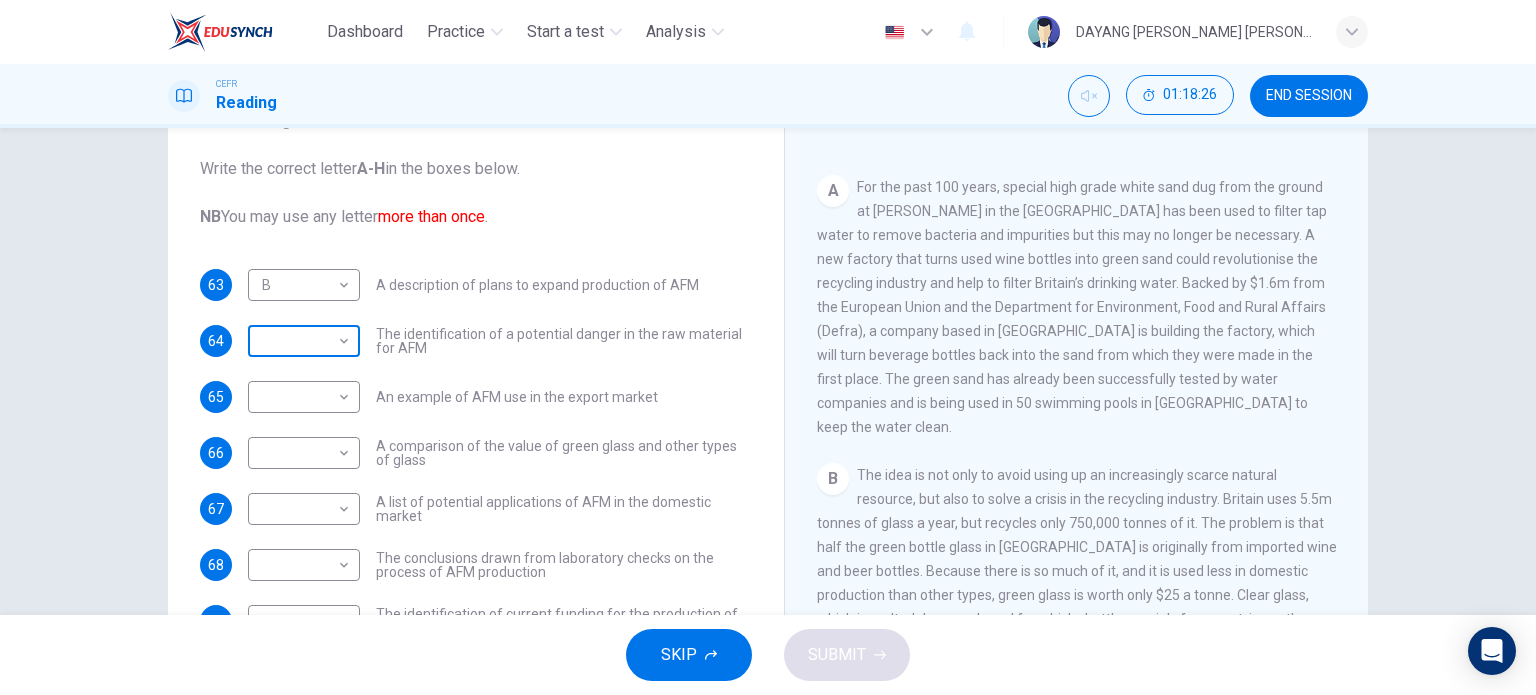 click on "Dashboard Practice Start a test Analysis English en ​ DAYANG [PERSON_NAME] [PERSON_NAME] CEFR Reading 01:18:26 END SESSION Questions 63 - 72 The Reading Passage has 8 paragraphs labelled  A-H . Which paragraph contains the following information?
Write the correct letter  A-H  in the boxes below.
NB  You may use any letter  more than once . 63 B B ​ A description of plans to expand production of AFM 64 ​ ​ The identification of a potential danger in the raw material for AFM 65 ​ ​ An example of AFM use in the export market 66 ​ ​ A comparison of the value of green glass and other types of glass 67 ​ ​ A list of potential applications of AFM in the domestic market 68 ​ ​ The conclusions drawn from laboratory checks on the process of AFM production 69 ​ ​ The identification of current funding for the production of green sand 70 ​ ​ An explanation of the chosen brand name for crushed green glass 71 ​ ​ A description of plans for exporting AFM 72 ​ ​ CLICK TO ZOOM A B C D" at bounding box center [768, 347] 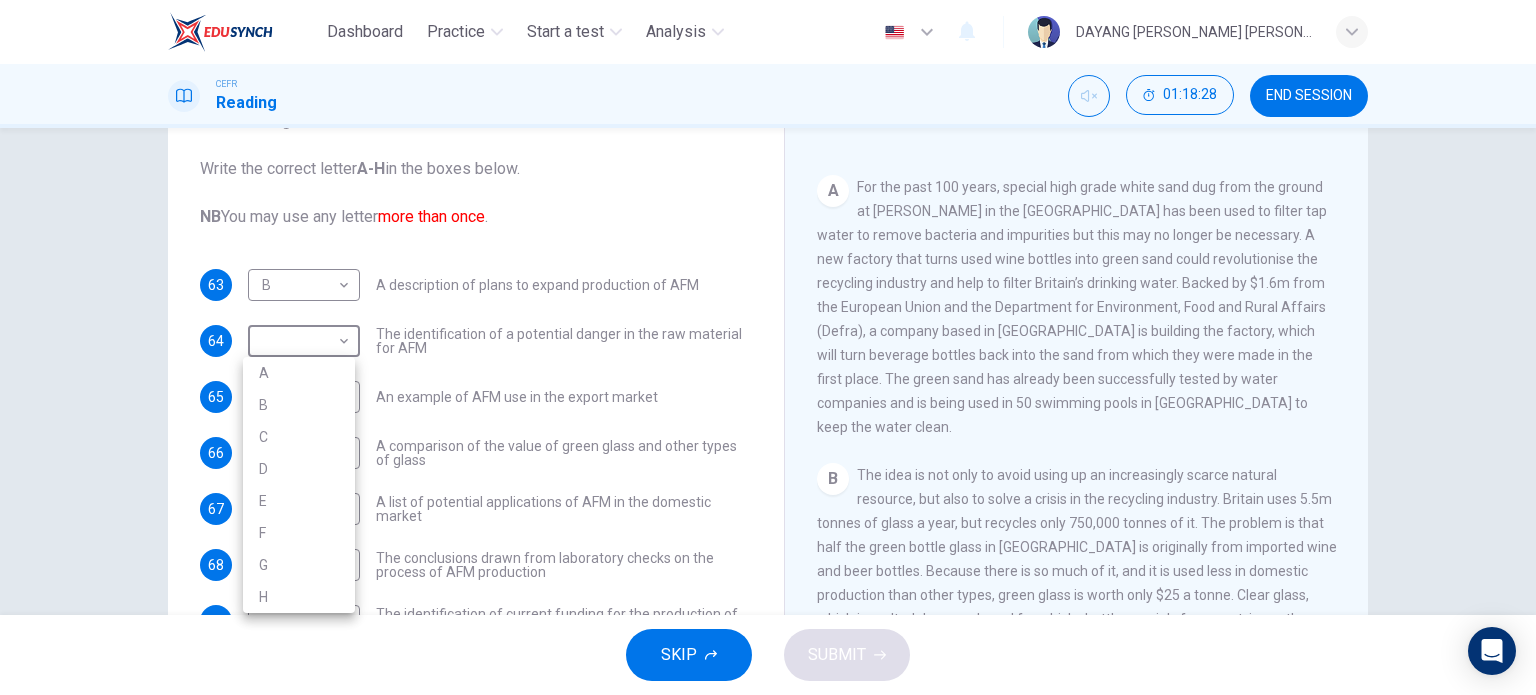 click at bounding box center [768, 347] 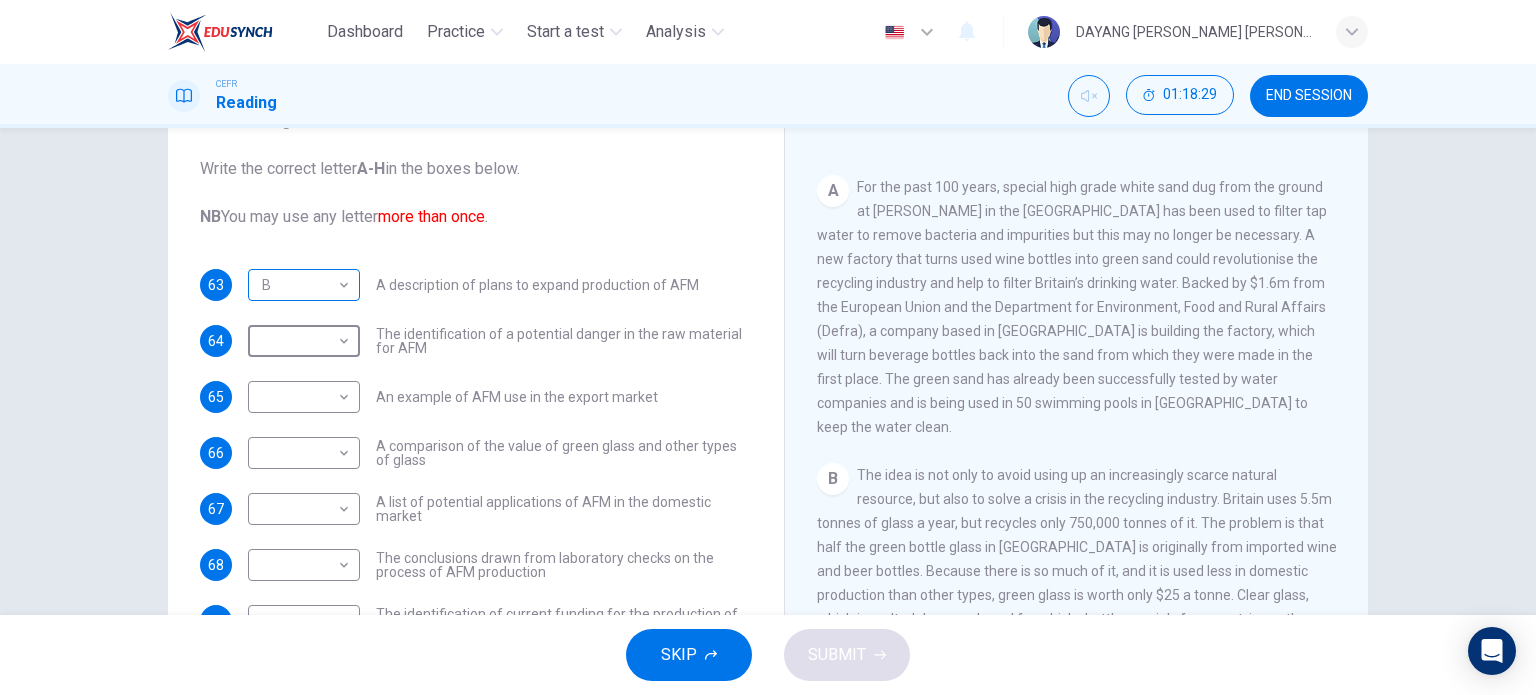 click on "Dashboard Practice Start a test Analysis English en ​ DAYANG [PERSON_NAME] [PERSON_NAME] CEFR Reading 01:18:29 END SESSION Questions 63 - 72 The Reading Passage has 8 paragraphs labelled  A-H . Which paragraph contains the following information?
Write the correct letter  A-H  in the boxes below.
NB  You may use any letter  more than once . 63 B B ​ A description of plans to expand production of AFM 64 ​ ​ The identification of a potential danger in the raw material for AFM 65 ​ ​ An example of AFM use in the export market 66 ​ ​ A comparison of the value of green glass and other types of glass 67 ​ ​ A list of potential applications of AFM in the domestic market 68 ​ ​ The conclusions drawn from laboratory checks on the process of AFM production 69 ​ ​ The identification of current funding for the production of green sand 70 ​ ​ An explanation of the chosen brand name for crushed green glass 71 ​ ​ A description of plans for exporting AFM 72 ​ ​ CLICK TO ZOOM A B C D" at bounding box center (768, 347) 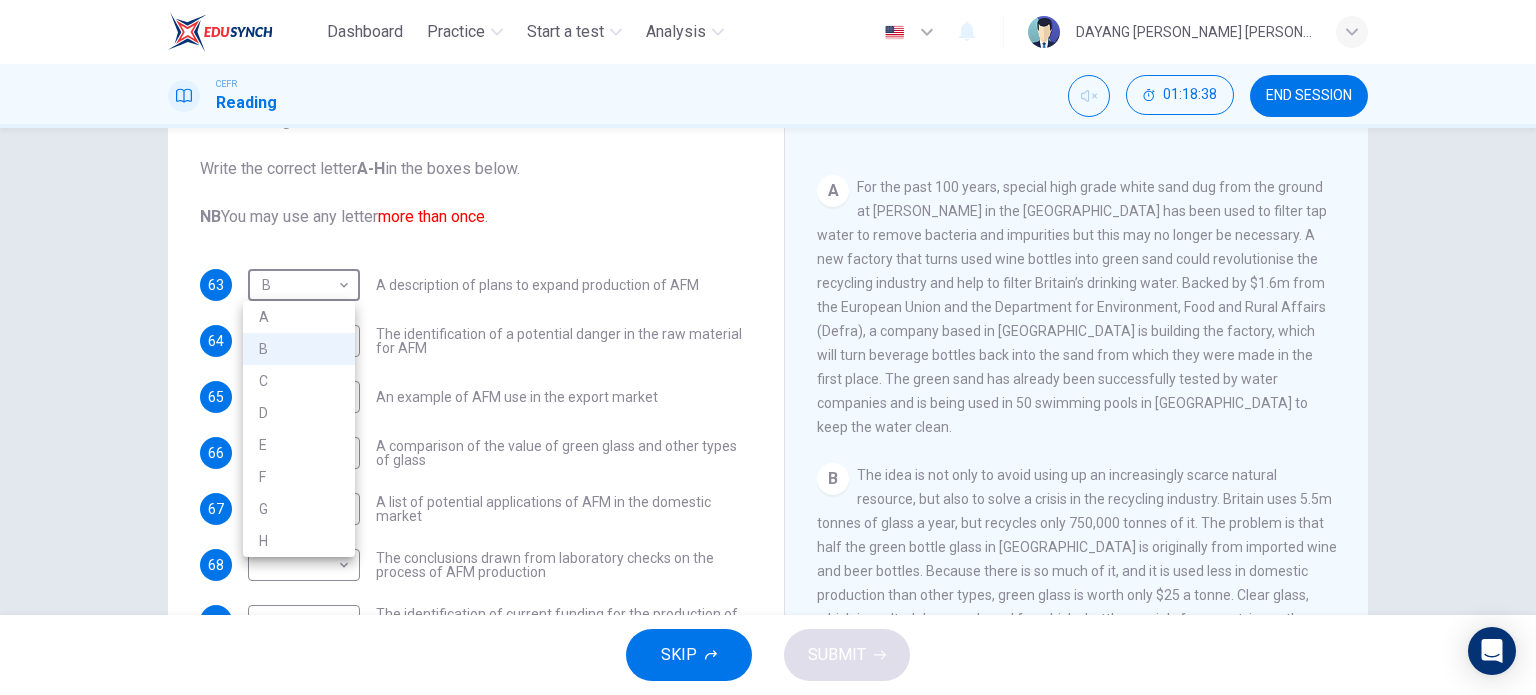 click at bounding box center (768, 347) 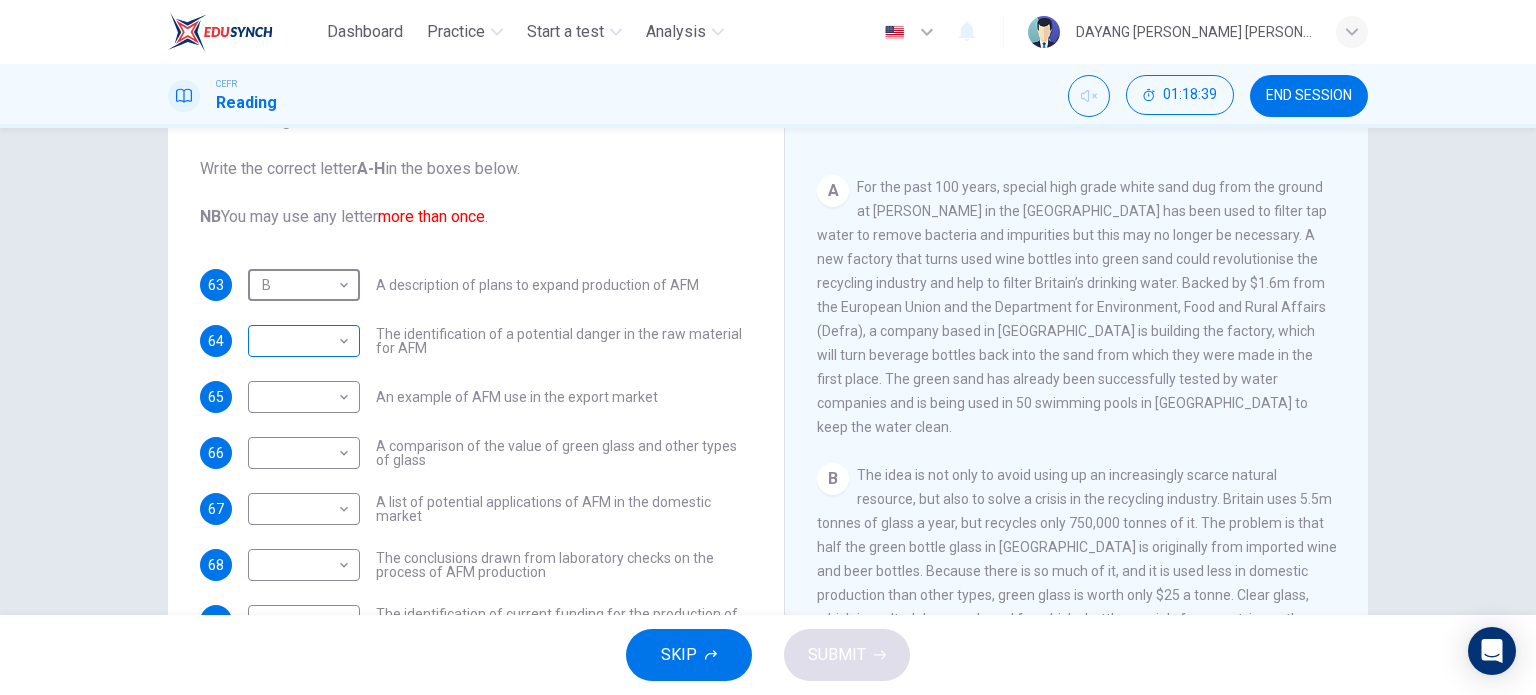click on "Dashboard Practice Start a test Analysis English en ​ DAYANG [PERSON_NAME] [PERSON_NAME] CEFR Reading 01:18:39 END SESSION Questions 63 - 72 The Reading Passage has 8 paragraphs labelled  A-H . Which paragraph contains the following information?
Write the correct letter  A-H  in the boxes below.
NB  You may use any letter  more than once . 63 B B ​ A description of plans to expand production of AFM 64 ​ ​ The identification of a potential danger in the raw material for AFM 65 ​ ​ An example of AFM use in the export market 66 ​ ​ A comparison of the value of green glass and other types of glass 67 ​ ​ A list of potential applications of AFM in the domestic market 68 ​ ​ The conclusions drawn from laboratory checks on the process of AFM production 69 ​ ​ The identification of current funding for the production of green sand 70 ​ ​ An explanation of the chosen brand name for crushed green glass 71 ​ ​ A description of plans for exporting AFM 72 ​ ​ CLICK TO ZOOM A B C D" at bounding box center (768, 347) 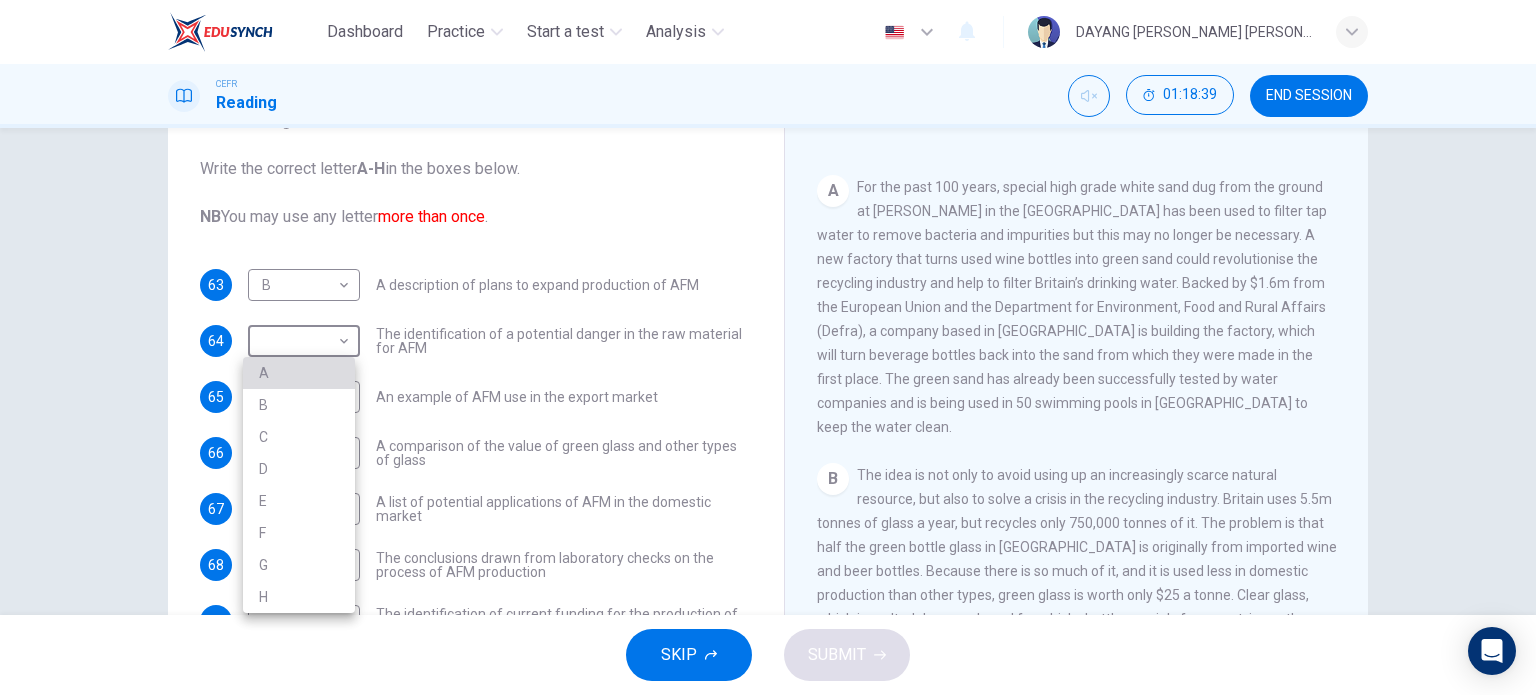click on "A" at bounding box center [299, 373] 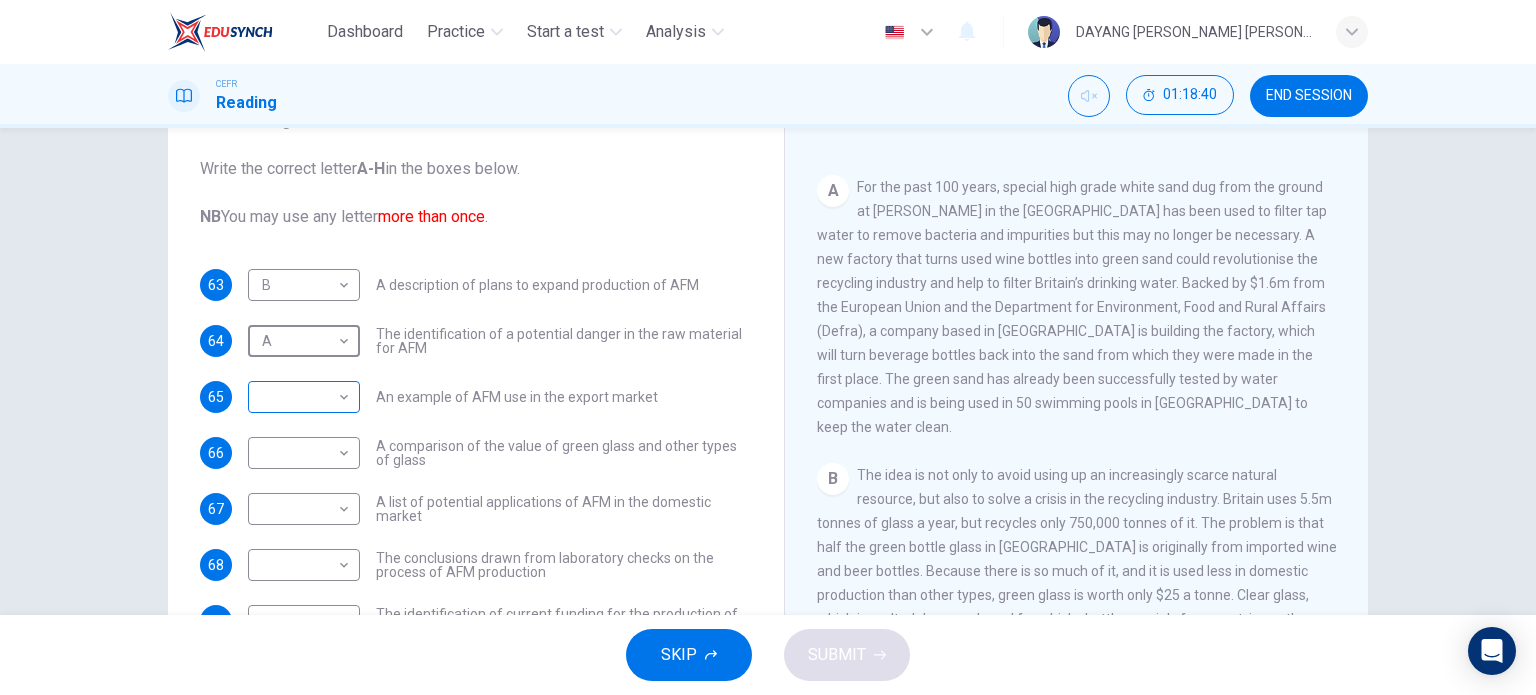 click on "Dashboard Practice Start a test Analysis English en ​ DAYANG [PERSON_NAME] [PERSON_NAME] CEFR Reading 01:18:40 END SESSION Questions 63 - 72 The Reading Passage has 8 paragraphs labelled  A-H . Which paragraph contains the following information?
Write the correct letter  A-H  in the boxes below.
NB  You may use any letter  more than once . 63 B B ​ A description of plans to expand production of AFM 64 A A ​ The identification of a potential danger in the raw material for AFM 65 ​ ​ An example of AFM use in the export market 66 ​ ​ A comparison of the value of green glass and other types of glass 67 ​ ​ A list of potential applications of AFM in the domestic market 68 ​ ​ The conclusions drawn from laboratory checks on the process of AFM production 69 ​ ​ The identification of current funding for the production of green sand 70 ​ ​ An explanation of the chosen brand name for crushed green glass 71 ​ ​ A description of plans for exporting AFM 72 ​ ​ CLICK TO ZOOM A B C D" at bounding box center (768, 347) 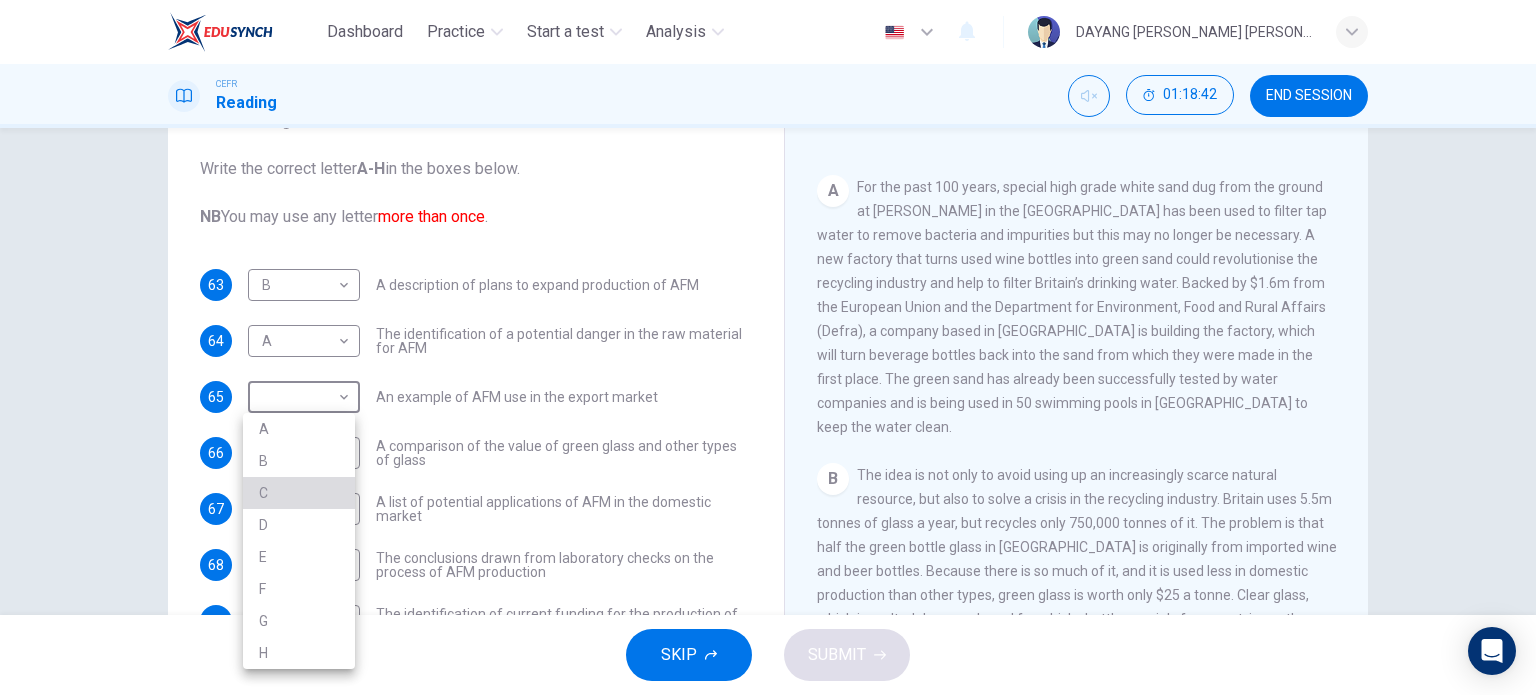 click on "C" at bounding box center (299, 493) 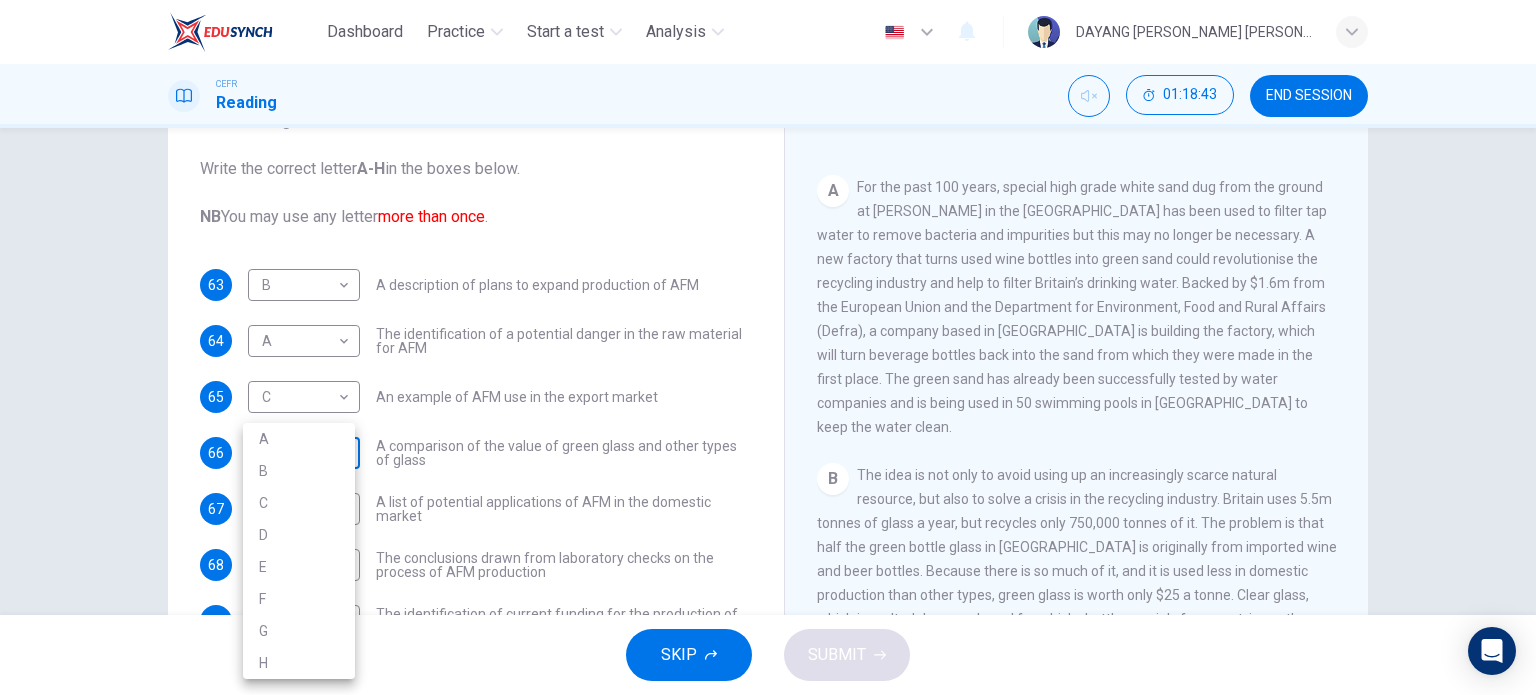 click on "Dashboard Practice Start a test Analysis English en ​ DAYANG [PERSON_NAME] [PERSON_NAME] CEFR Reading 01:18:43 END SESSION Questions 63 - 72 The Reading Passage has 8 paragraphs labelled  A-H . Which paragraph contains the following information?
Write the correct letter  A-H  in the boxes below.
NB  You may use any letter  more than once . 63 B B ​ A description of plans to expand production of AFM 64 A A ​ The identification of a potential danger in the raw material for AFM 65 C C ​ An example of AFM use in the export market 66 ​ ​ A comparison of the value of green glass and other types of glass 67 ​ ​ A list of potential applications of AFM in the domestic market 68 ​ ​ The conclusions drawn from laboratory checks on the process of AFM production 69 ​ ​ The identification of current funding for the production of green sand 70 ​ ​ An explanation of the chosen brand name for crushed green glass 71 ​ ​ A description of plans for exporting AFM 72 ​ ​ CLICK TO ZOOM A B C D" at bounding box center [768, 347] 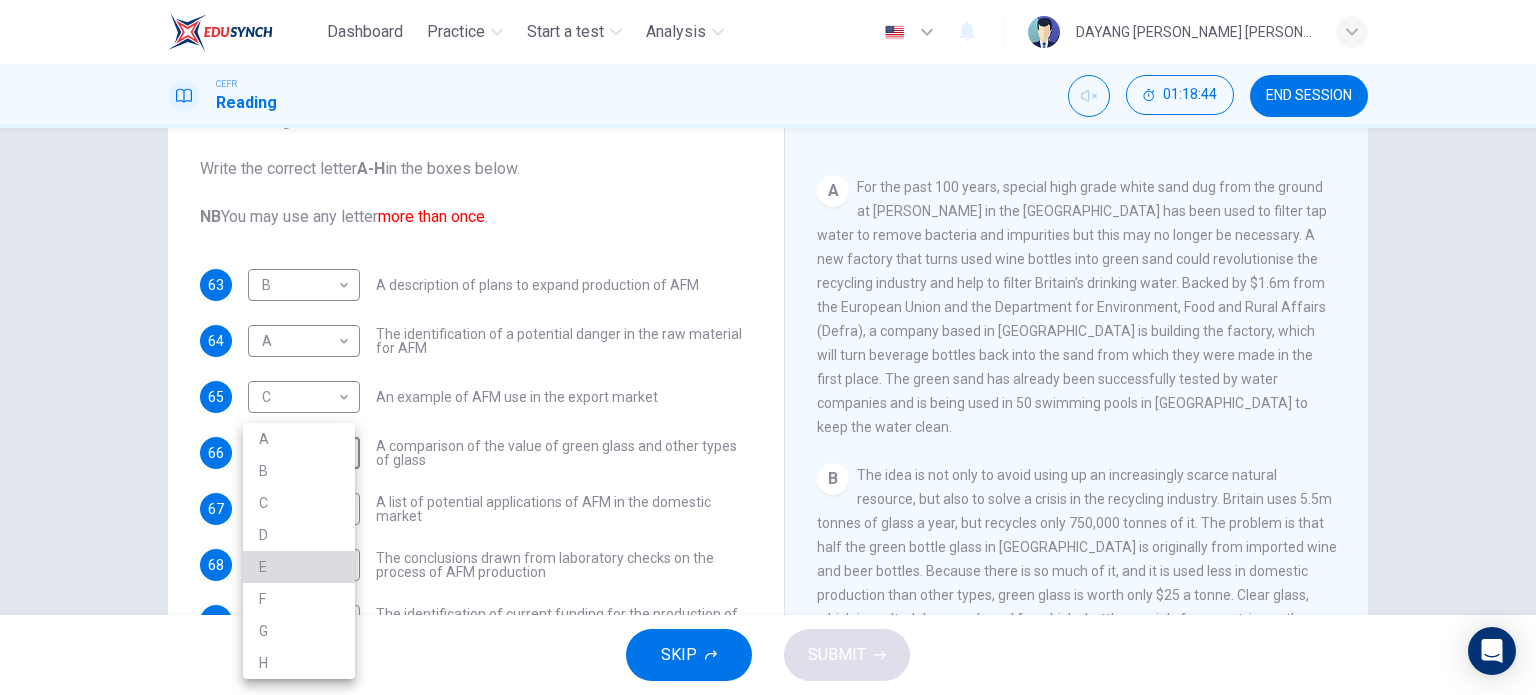 click on "E" at bounding box center [299, 567] 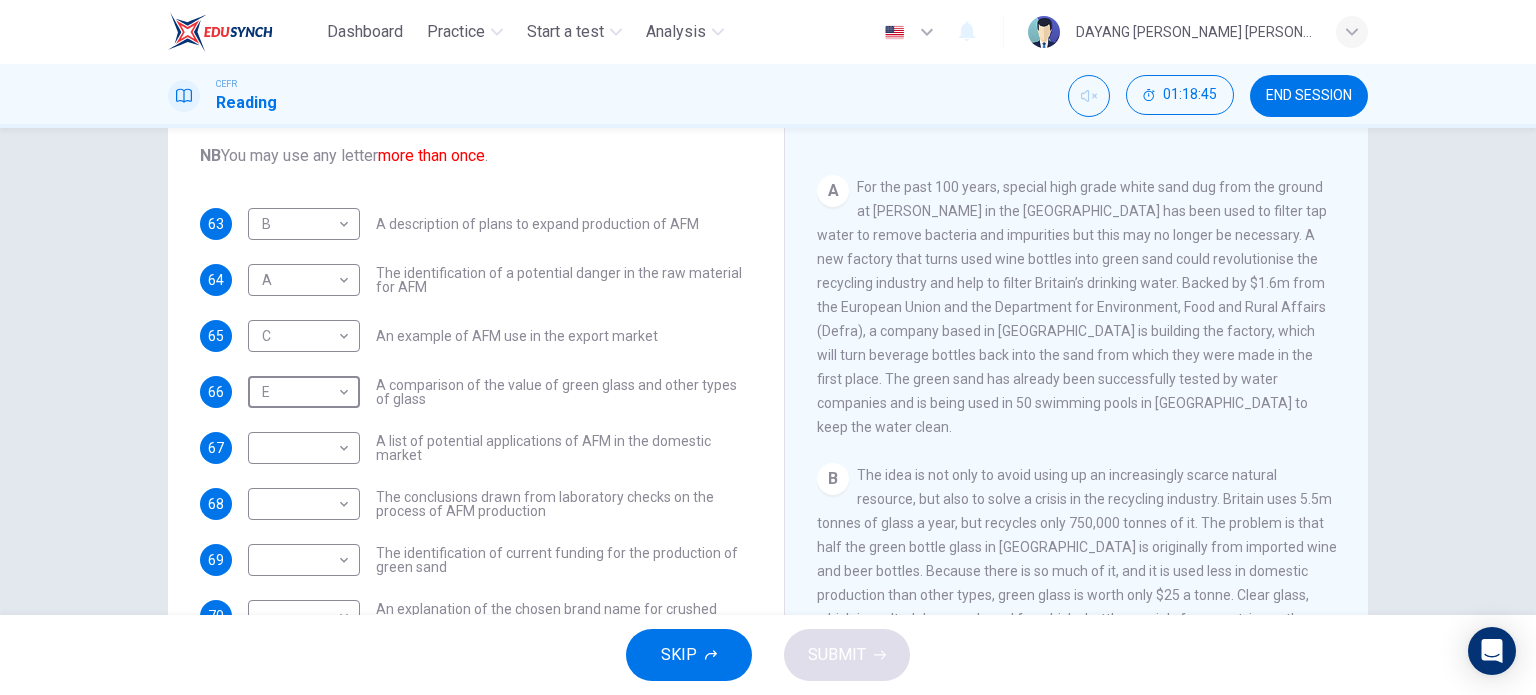 scroll, scrollTop: 160, scrollLeft: 0, axis: vertical 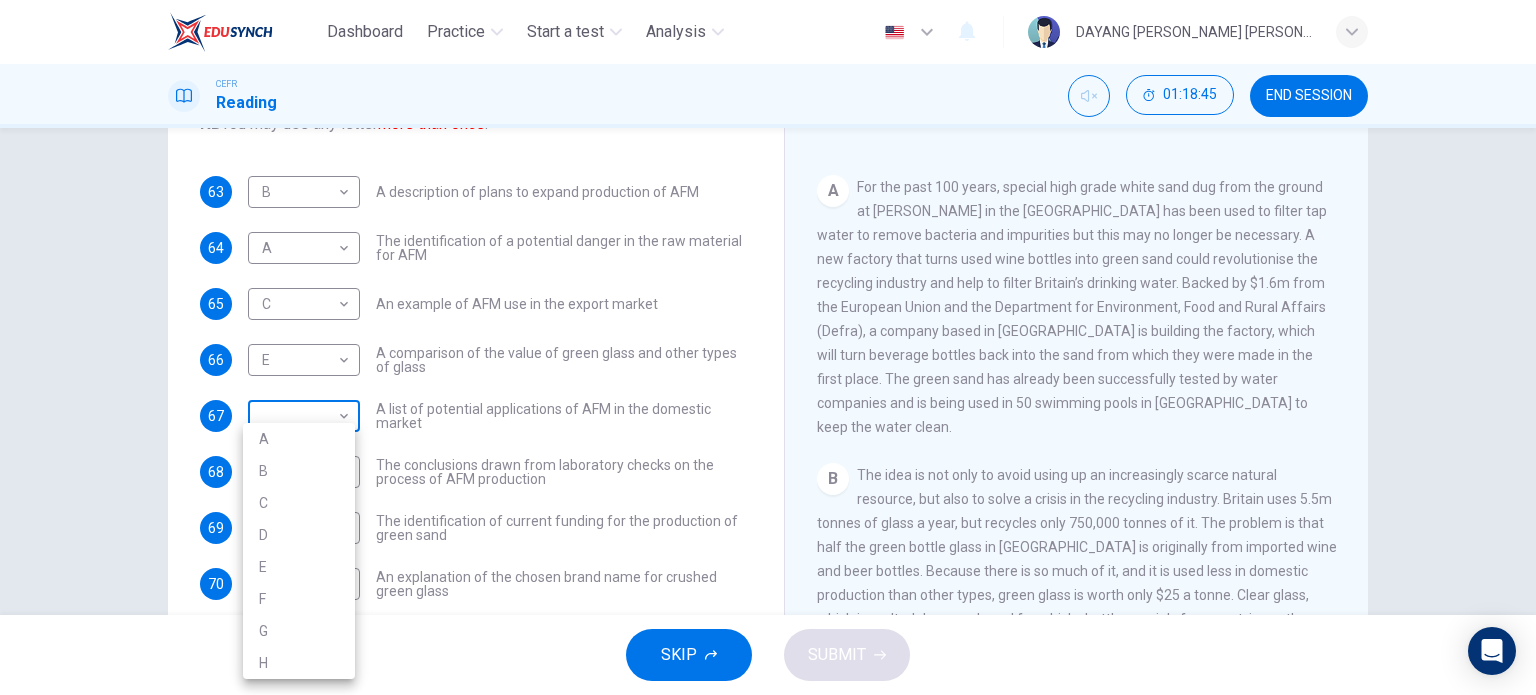 click on "Dashboard Practice Start a test Analysis English en ​ DAYANG [PERSON_NAME] [PERSON_NAME] CEFR Reading 01:18:45 END SESSION Questions 63 - 72 The Reading Passage has 8 paragraphs labelled  A-H . Which paragraph contains the following information?
Write the correct letter  A-H  in the boxes below.
NB  You may use any letter  more than once . 63 B B ​ A description of plans to expand production of AFM 64 A A ​ The identification of a potential danger in the raw material for AFM 65 C C ​ An example of AFM use in the export market 66 E E ​ A comparison of the value of green glass and other types of glass 67 ​ ​ A list of potential applications of AFM in the domestic market 68 ​ ​ The conclusions drawn from laboratory checks on the process of AFM production 69 ​ ​ The identification of current funding for the production of green sand 70 ​ ​ An explanation of the chosen brand name for crushed green glass 71 ​ ​ A description of plans for exporting AFM 72 ​ ​ CLICK TO ZOOM A B C D" at bounding box center (768, 347) 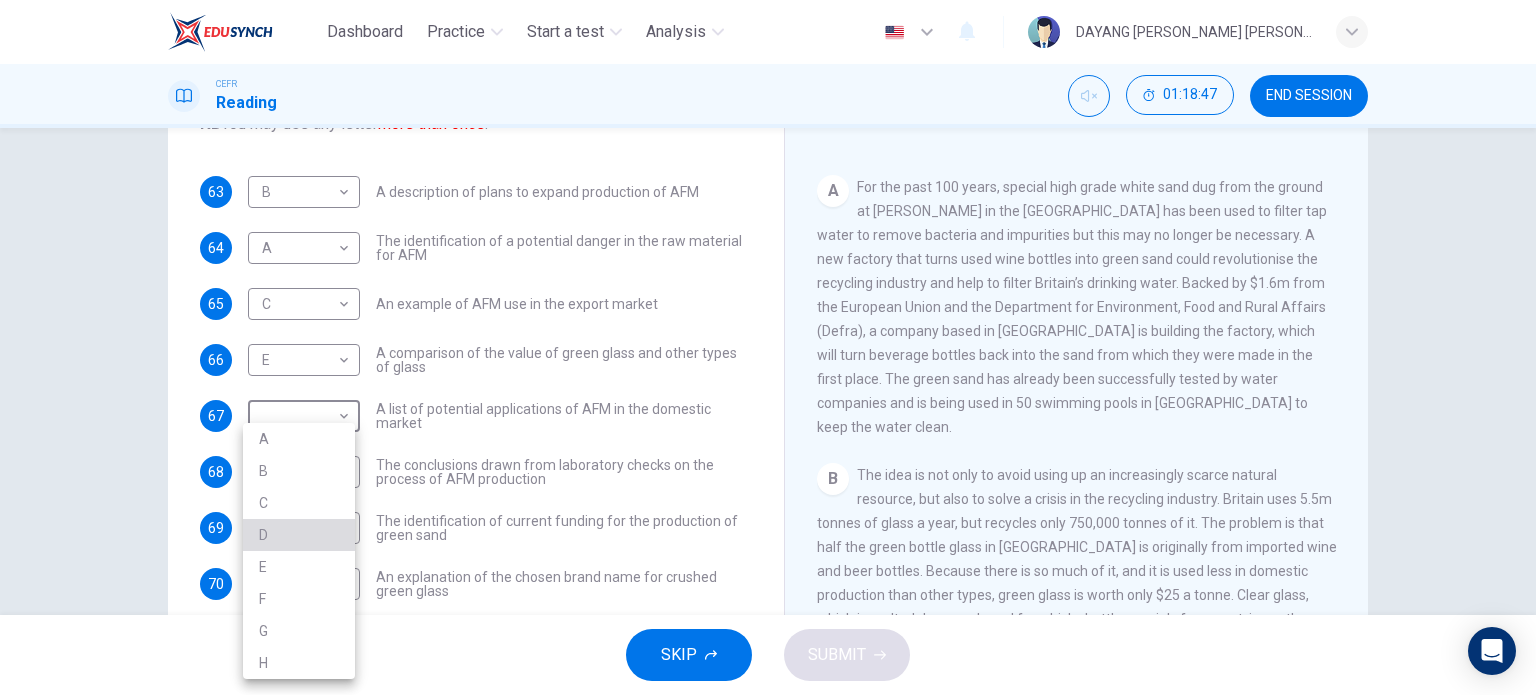 click on "D" at bounding box center (299, 535) 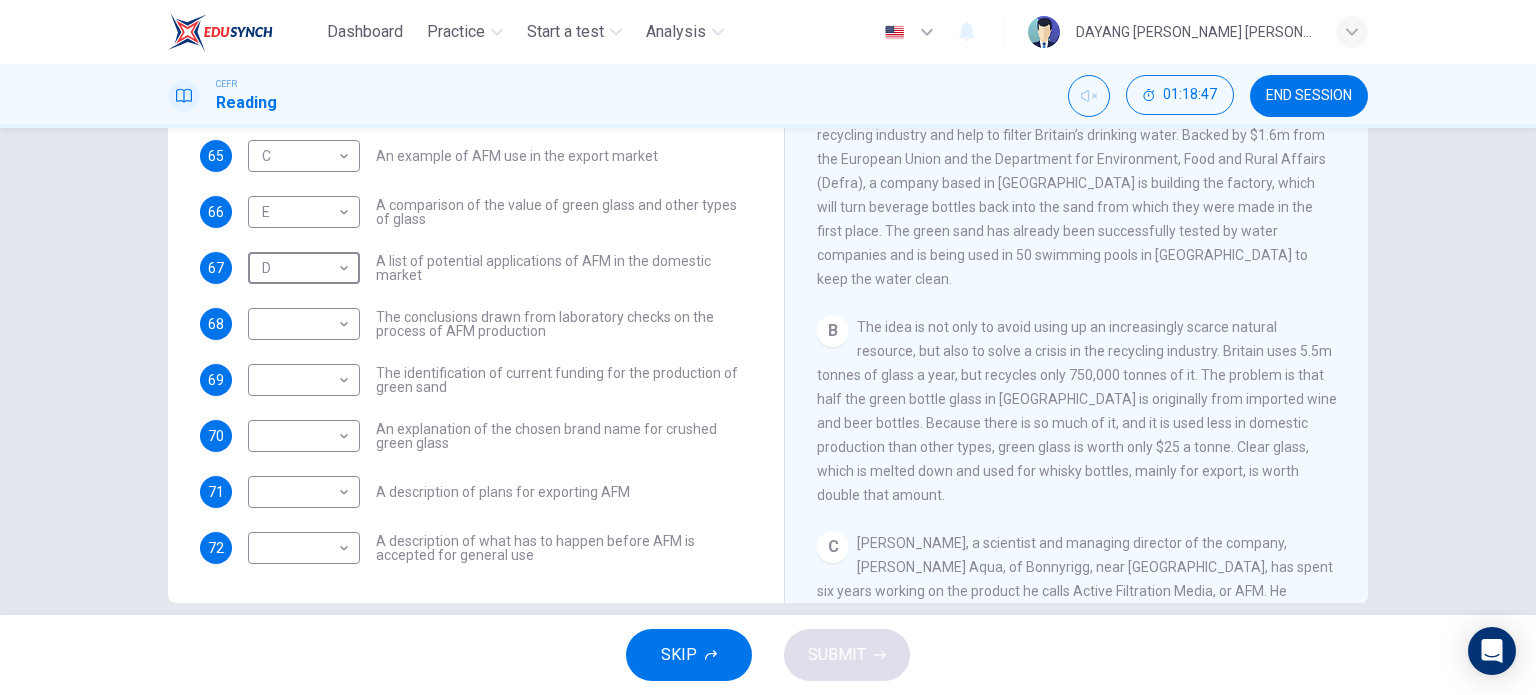 scroll, scrollTop: 288, scrollLeft: 0, axis: vertical 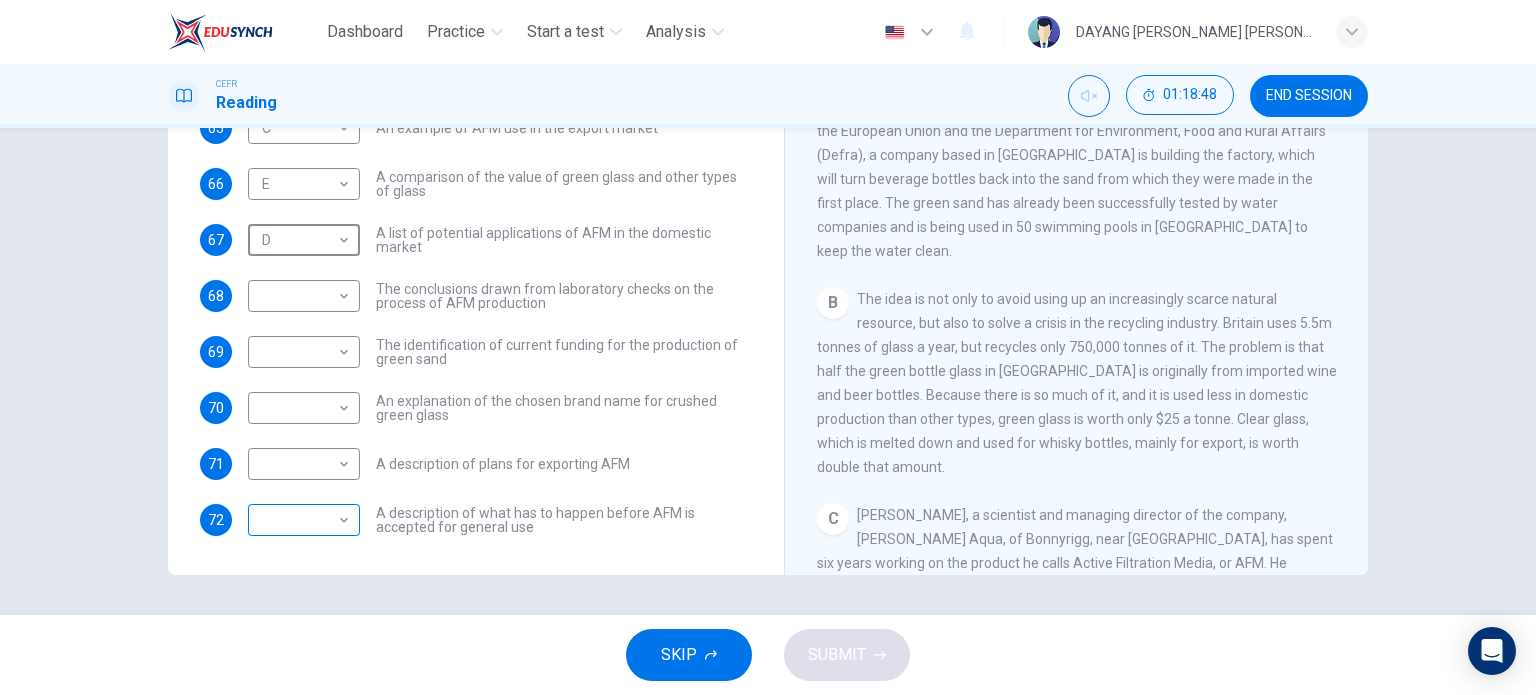 click on "Dashboard Practice Start a test Analysis English en ​ DAYANG [PERSON_NAME] [PERSON_NAME] CEFR Reading 01:18:48 END SESSION Questions 63 - 72 The Reading Passage has 8 paragraphs labelled  A-H . Which paragraph contains the following information?
Write the correct letter  A-H  in the boxes below.
NB  You may use any letter  more than once . 63 B B ​ A description of plans to expand production of AFM 64 A A ​ The identification of a potential danger in the raw material for AFM 65 C C ​ An example of AFM use in the export market 66 E E ​ A comparison of the value of green glass and other types of glass 67 D D ​ A list of potential applications of AFM in the domestic market 68 ​ ​ The conclusions drawn from laboratory checks on the process of AFM production 69 ​ ​ The identification of current funding for the production of green sand 70 ​ ​ An explanation of the chosen brand name for crushed green glass 71 ​ ​ A description of plans for exporting AFM 72 ​ ​ CLICK TO ZOOM A B C D" at bounding box center [768, 347] 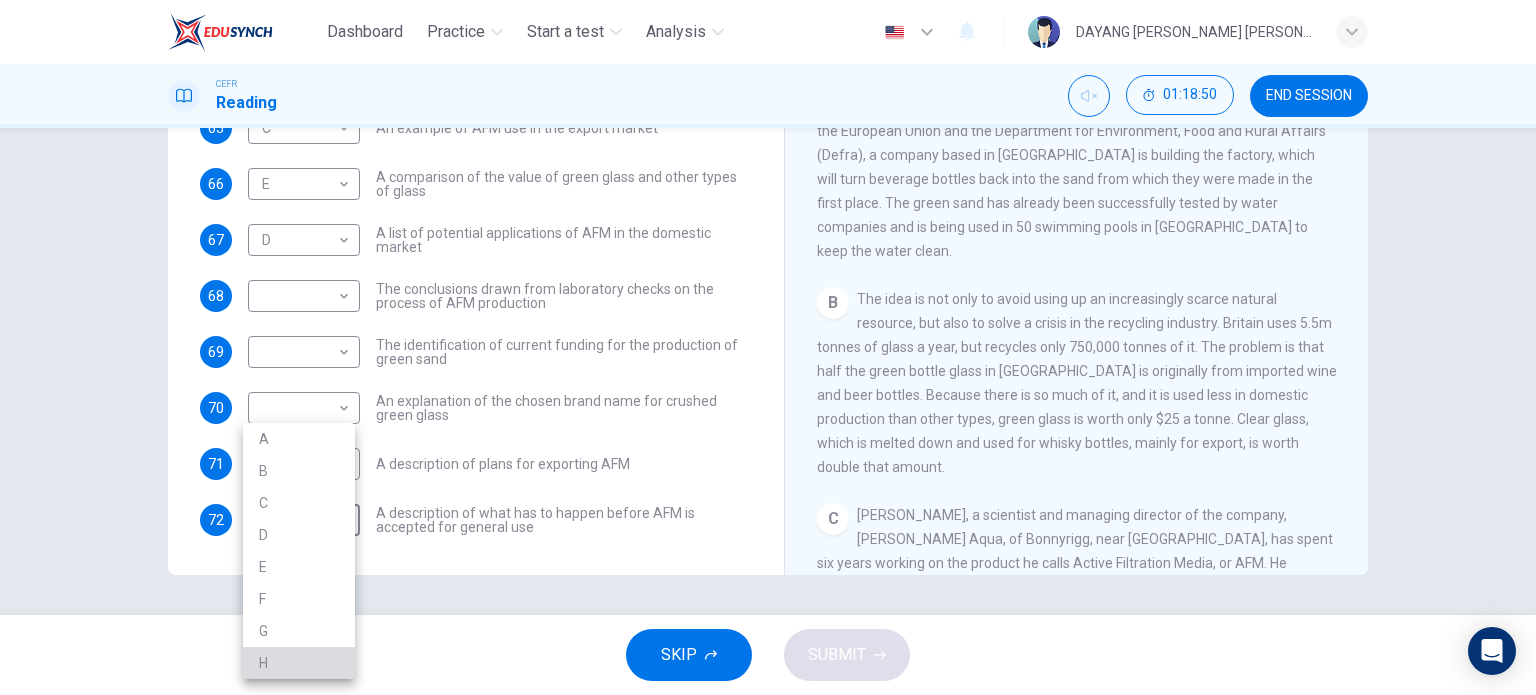 click on "H" at bounding box center [299, 663] 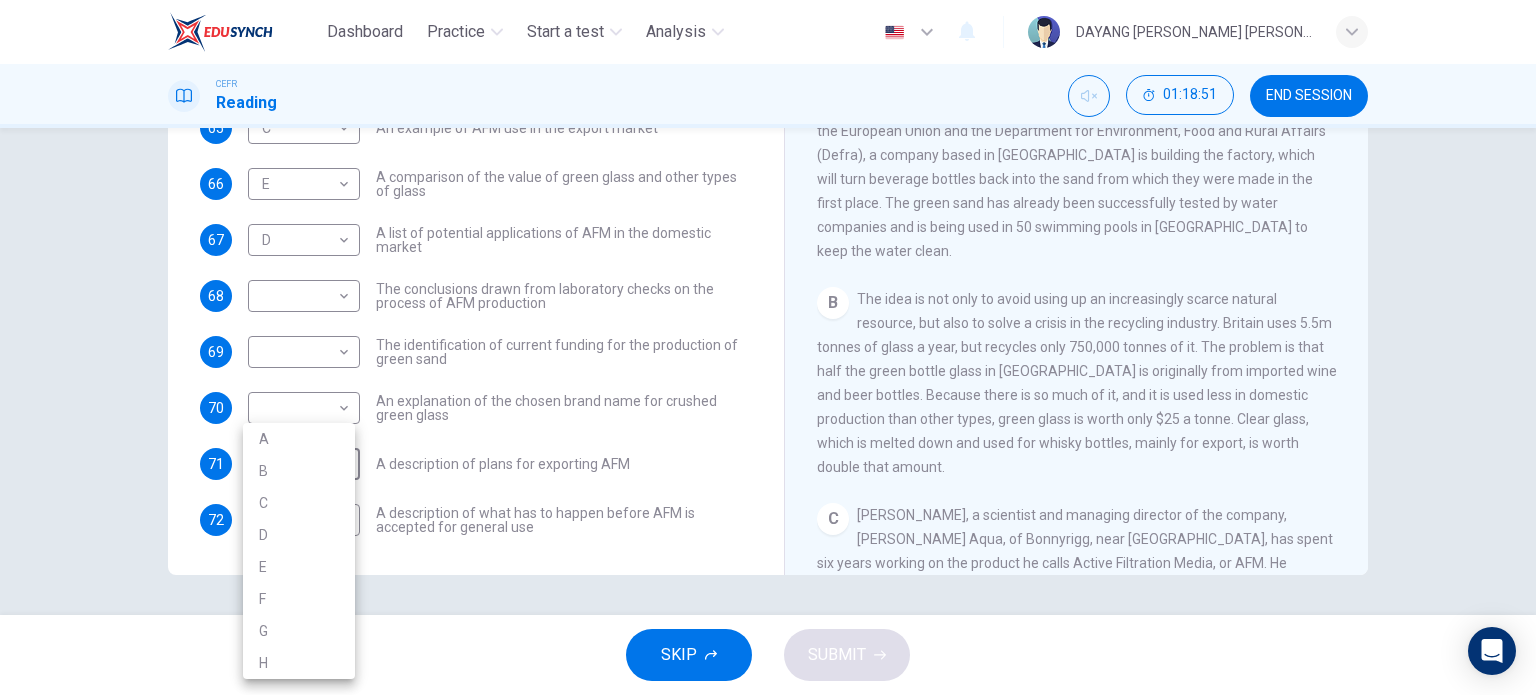 click on "Dashboard Practice Start a test Analysis English en ​ DAYANG [PERSON_NAME] [PERSON_NAME] CEFR Reading 01:18:51 END SESSION Questions 63 - 72 The Reading Passage has 8 paragraphs labelled  A-H . Which paragraph contains the following information?
Write the correct letter  A-H  in the boxes below.
NB  You may use any letter  more than once . 63 B B ​ A description of plans to expand production of AFM 64 A A ​ The identification of a potential danger in the raw material for AFM 65 C C ​ An example of AFM use in the export market 66 E E ​ A comparison of the value of green glass and other types of glass 67 D D ​ A list of potential applications of AFM in the domestic market 68 ​ ​ The conclusions drawn from laboratory checks on the process of AFM production 69 ​ ​ The identification of current funding for the production of green sand 70 ​ ​ An explanation of the chosen brand name for crushed green glass 71 ​ ​ A description of plans for exporting AFM 72 H H ​ CLICK TO ZOOM A B C D" at bounding box center [768, 347] 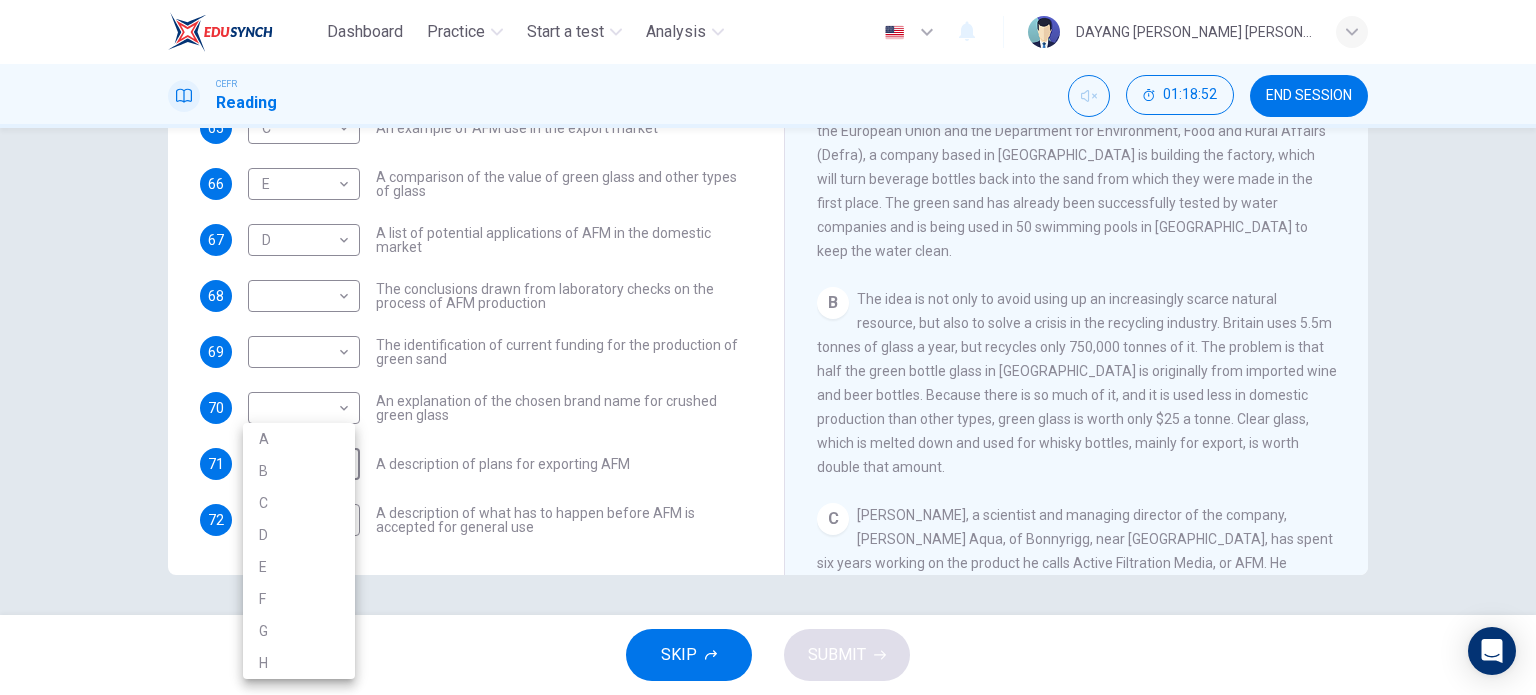 click on "F" at bounding box center [299, 599] 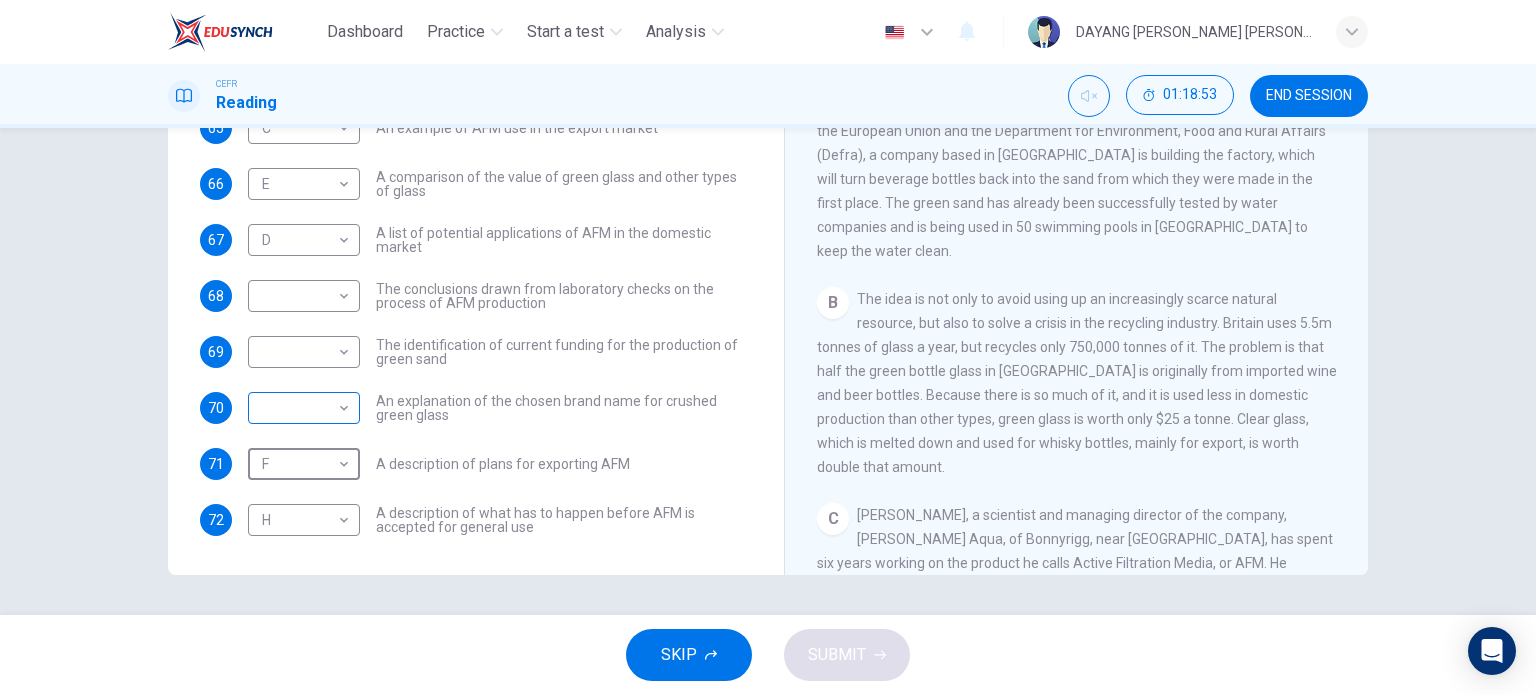 click on "Dashboard Practice Start a test Analysis English en ​ DAYANG [PERSON_NAME] [PERSON_NAME] CEFR Reading 01:18:53 END SESSION Questions 63 - 72 The Reading Passage has 8 paragraphs labelled  A-H . Which paragraph contains the following information?
Write the correct letter  A-H  in the boxes below.
NB  You may use any letter  more than once . 63 B B ​ A description of plans to expand production of AFM 64 A A ​ The identification of a potential danger in the raw material for AFM 65 C C ​ An example of AFM use in the export market 66 E E ​ A comparison of the value of green glass and other types of glass 67 D D ​ A list of potential applications of AFM in the domestic market 68 ​ ​ The conclusions drawn from laboratory checks on the process of AFM production 69 ​ ​ The identification of current funding for the production of green sand 70 ​ ​ An explanation of the chosen brand name for crushed green glass 71 F F ​ A description of plans for exporting AFM 72 H H ​ CLICK TO ZOOM A B C D" at bounding box center [768, 347] 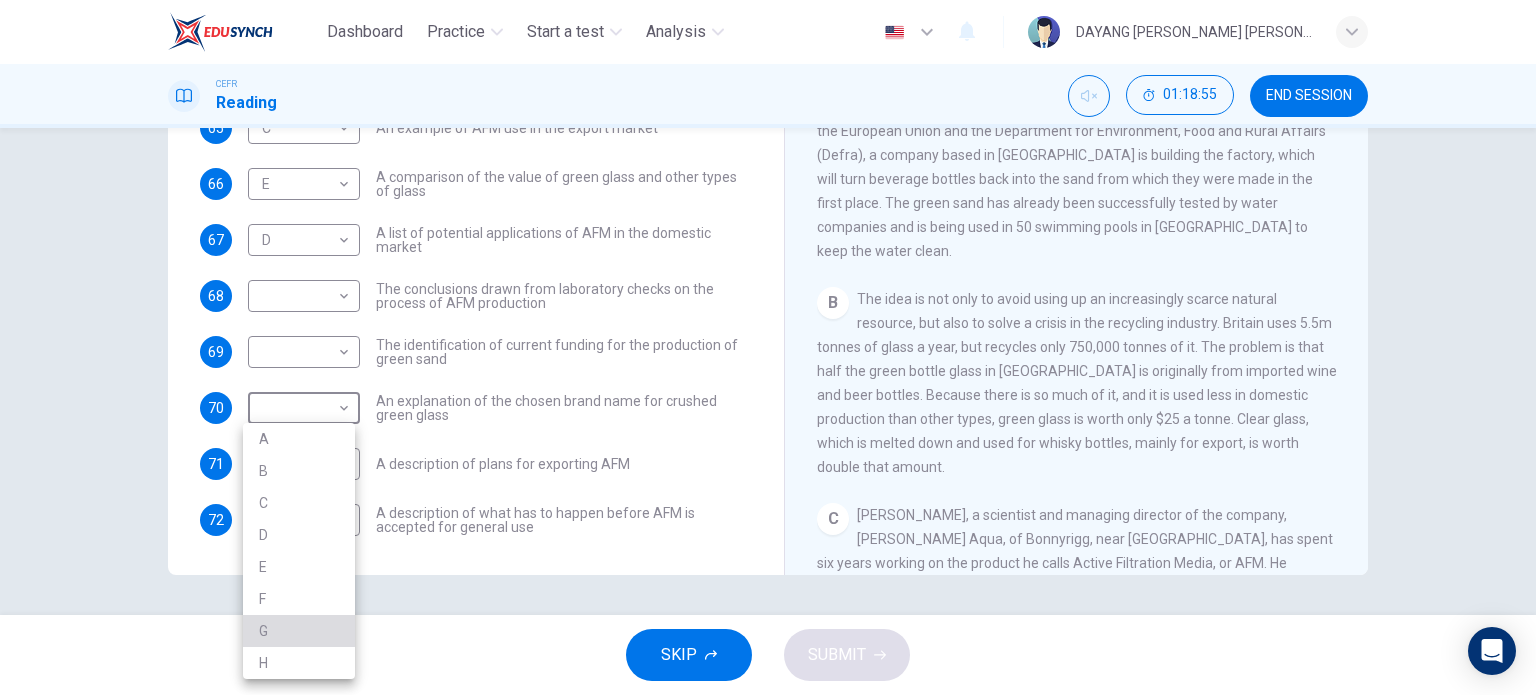 drag, startPoint x: 292, startPoint y: 621, endPoint x: 299, endPoint y: 595, distance: 26.925823 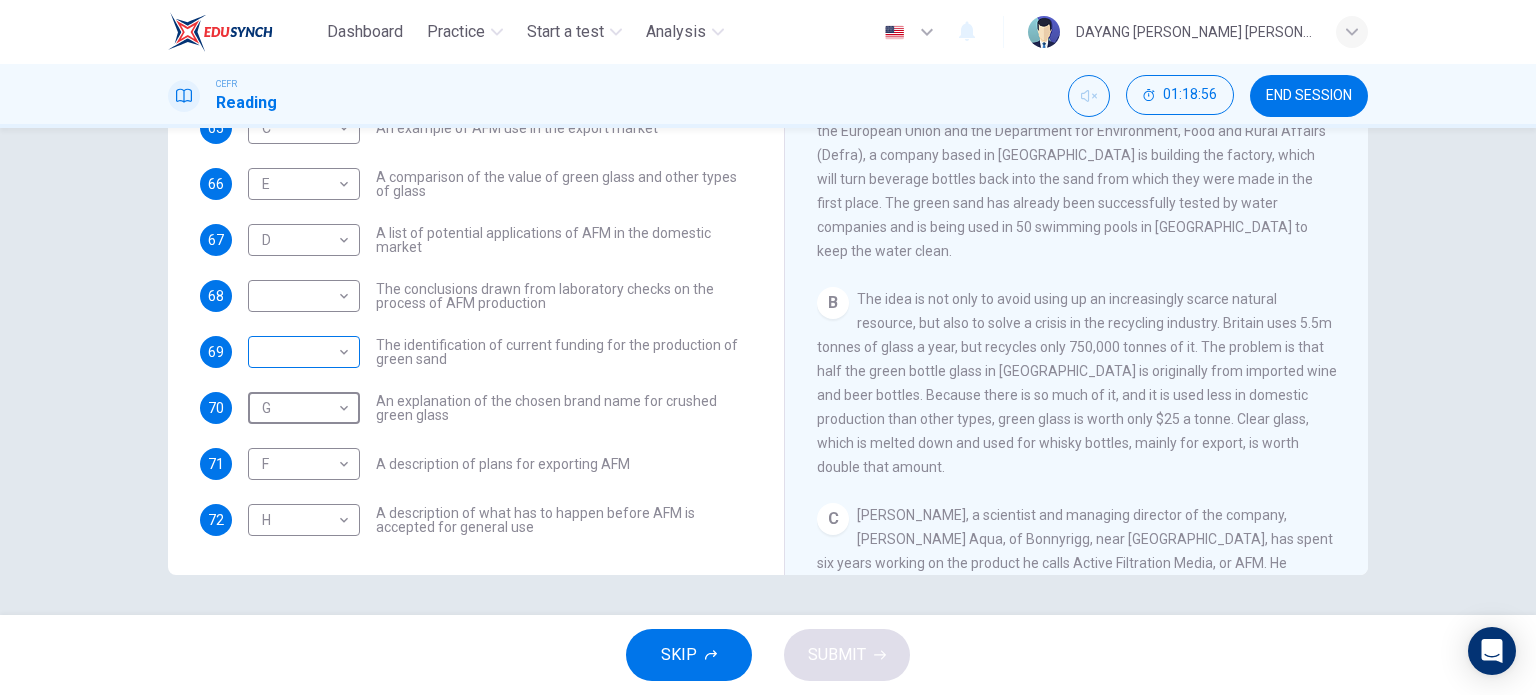 click on "Dashboard Practice Start a test Analysis English en ​ DAYANG [PERSON_NAME] [PERSON_NAME] CEFR Reading 01:18:56 END SESSION Questions 63 - 72 The Reading Passage has 8 paragraphs labelled  A-H . Which paragraph contains the following information?
Write the correct letter  A-H  in the boxes below.
NB  You may use any letter  more than once . 63 B B ​ A description of plans to expand production of AFM 64 A A ​ The identification of a potential danger in the raw material for AFM 65 C C ​ An example of AFM use in the export market 66 E E ​ A comparison of the value of green glass and other types of glass 67 D D ​ A list of potential applications of AFM in the domestic market 68 ​ ​ The conclusions drawn from laboratory checks on the process of AFM production 69 ​ ​ The identification of current funding for the production of green sand 70 G G ​ An explanation of the chosen brand name for crushed green glass 71 F F ​ A description of plans for exporting AFM 72 H H ​ CLICK TO ZOOM A B C D" at bounding box center (768, 347) 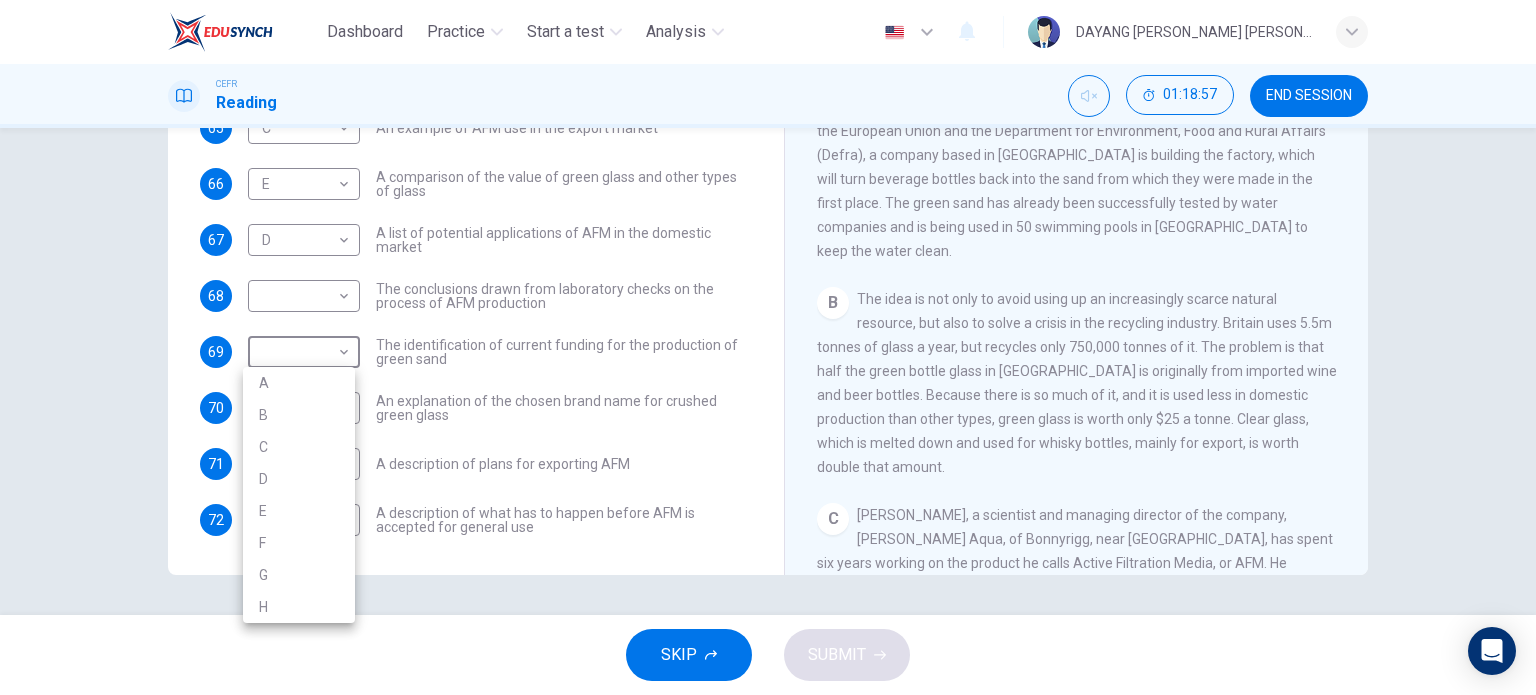 click on "C" at bounding box center [299, 447] 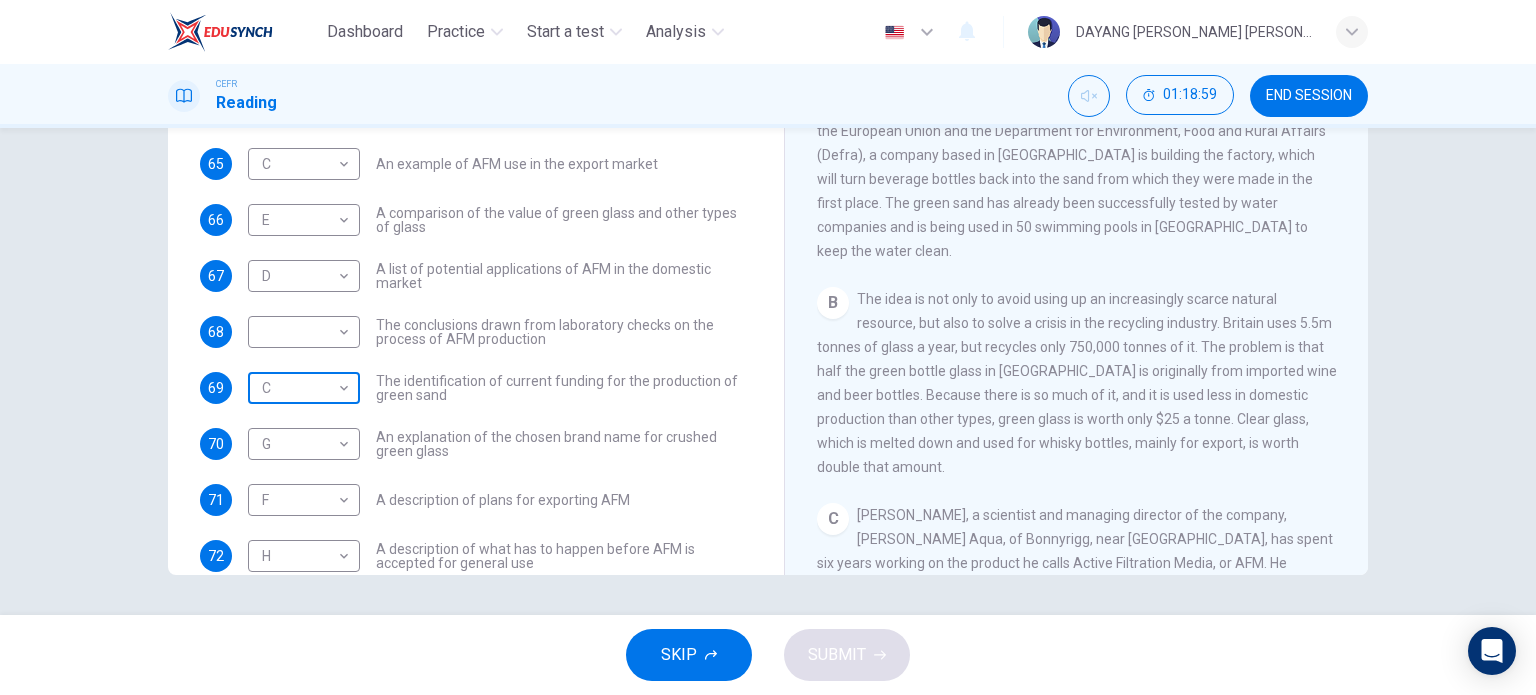 scroll, scrollTop: 160, scrollLeft: 0, axis: vertical 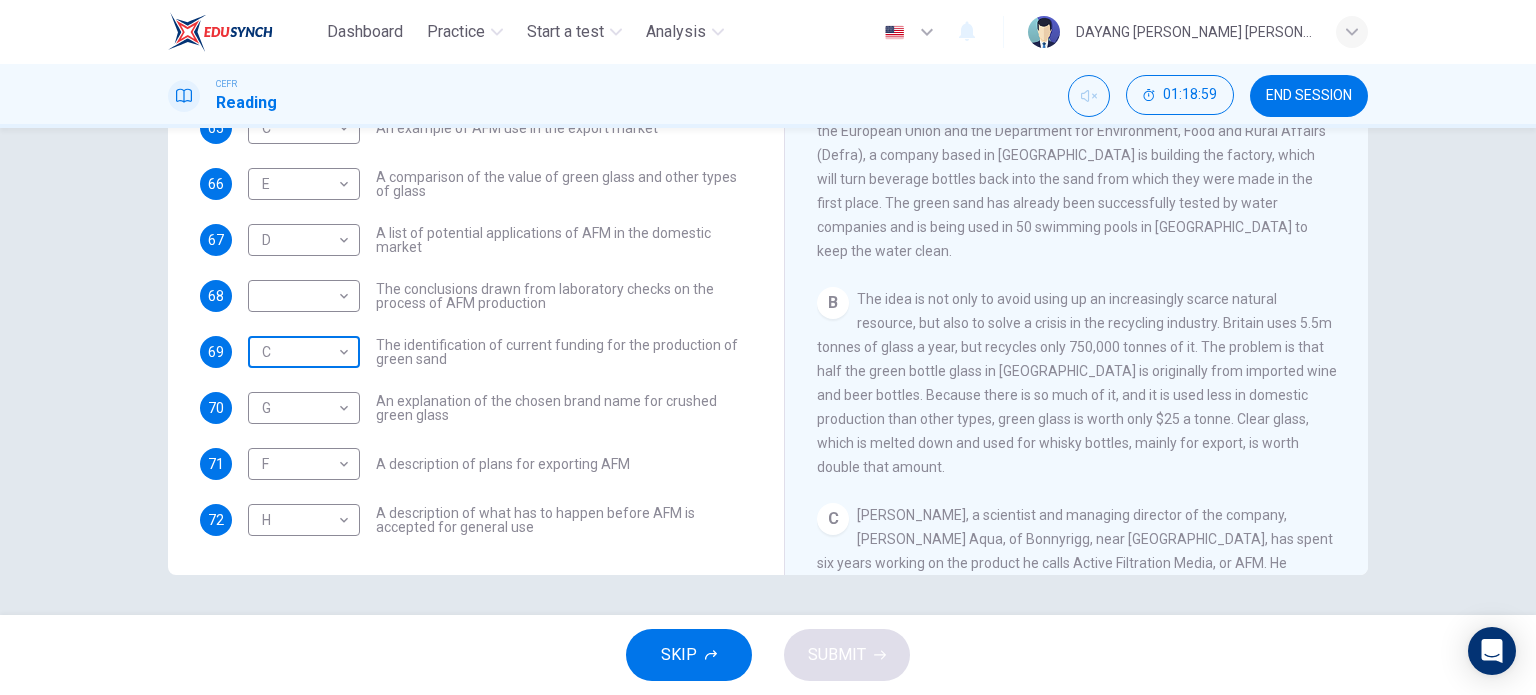 click on "Dashboard Practice Start a test Analysis English en ​ DAYANG [PERSON_NAME] [PERSON_NAME] CEFR Reading 01:18:59 END SESSION Questions 63 - 72 The Reading Passage has 8 paragraphs labelled  A-H . Which paragraph contains the following information?
Write the correct letter  A-H  in the boxes below.
NB  You may use any letter  more than once . 63 B B ​ A description of plans to expand production of AFM 64 A A ​ The identification of a potential danger in the raw material for AFM 65 C C ​ An example of AFM use in the export market 66 E E ​ A comparison of the value of green glass and other types of glass 67 D D ​ A list of potential applications of AFM in the domestic market 68 ​ ​ The conclusions drawn from laboratory checks on the process of AFM production 69 C C ​ The identification of current funding for the production of green sand 70 G G ​ An explanation of the chosen brand name for crushed green glass 71 F F ​ A description of plans for exporting AFM 72 H H ​ CLICK TO ZOOM A B C D" at bounding box center [768, 347] 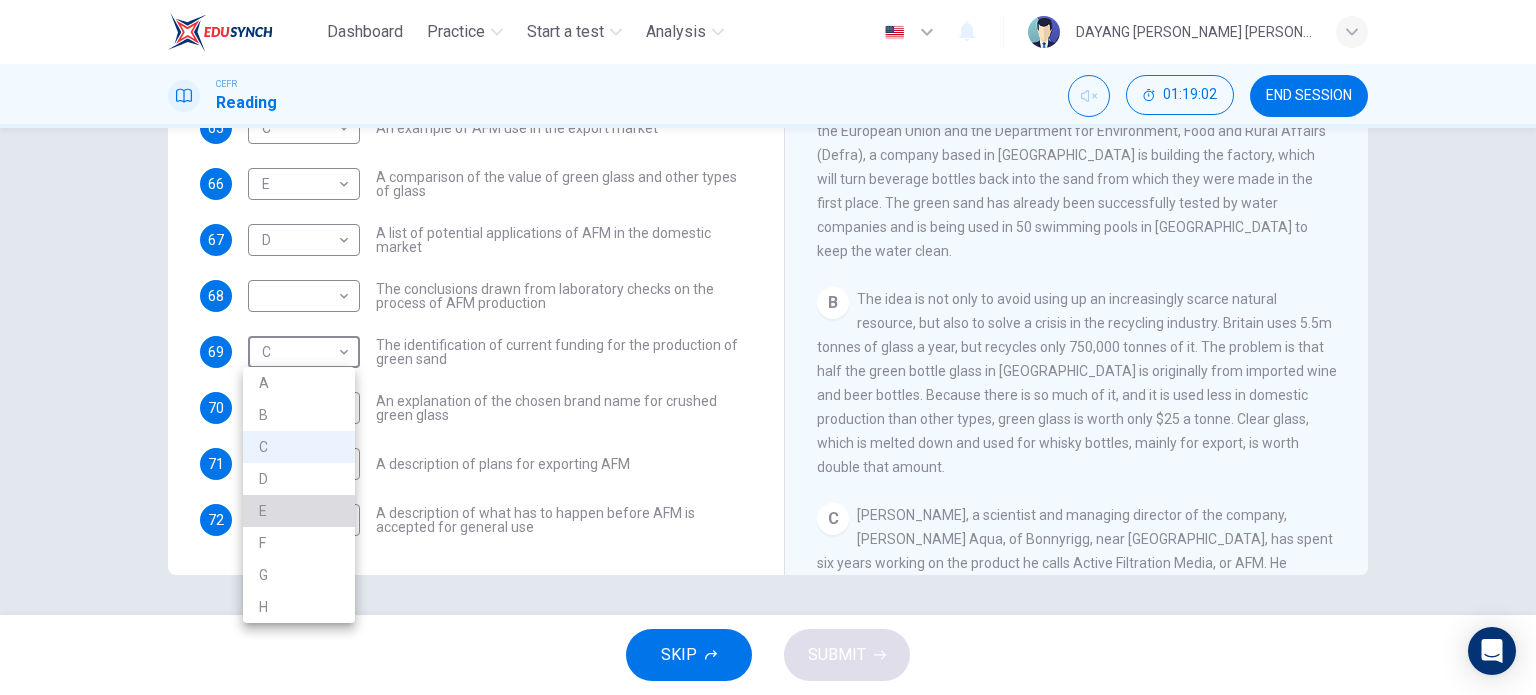 click on "E" at bounding box center [299, 511] 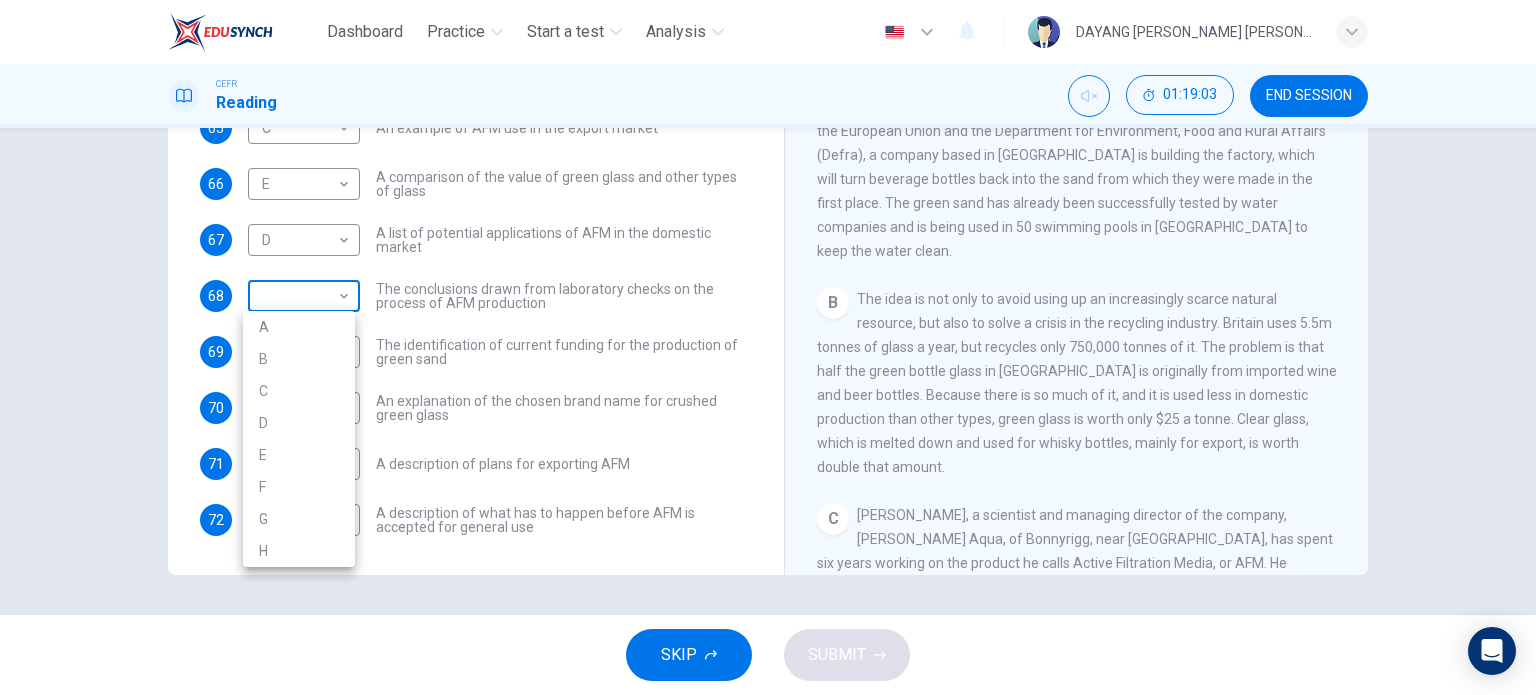 click on "Dashboard Practice Start a test Analysis English en ​ DAYANG [PERSON_NAME] [PERSON_NAME] CEFR Reading 01:19:03 END SESSION Questions 63 - 72 The Reading Passage has 8 paragraphs labelled  A-H . Which paragraph contains the following information?
Write the correct letter  A-H  in the boxes below.
NB  You may use any letter  more than once . 63 B B ​ A description of plans to expand production of AFM 64 A A ​ The identification of a potential danger in the raw material for AFM 65 C C ​ An example of AFM use in the export market 66 E E ​ A comparison of the value of green glass and other types of glass 67 D D ​ A list of potential applications of AFM in the domestic market 68 ​ ​ The conclusions drawn from laboratory checks on the process of AFM production 69 E E ​ The identification of current funding for the production of green sand 70 G G ​ An explanation of the chosen brand name for crushed green glass 71 F F ​ A description of plans for exporting AFM 72 H H ​ CLICK TO ZOOM A B C D" at bounding box center [768, 347] 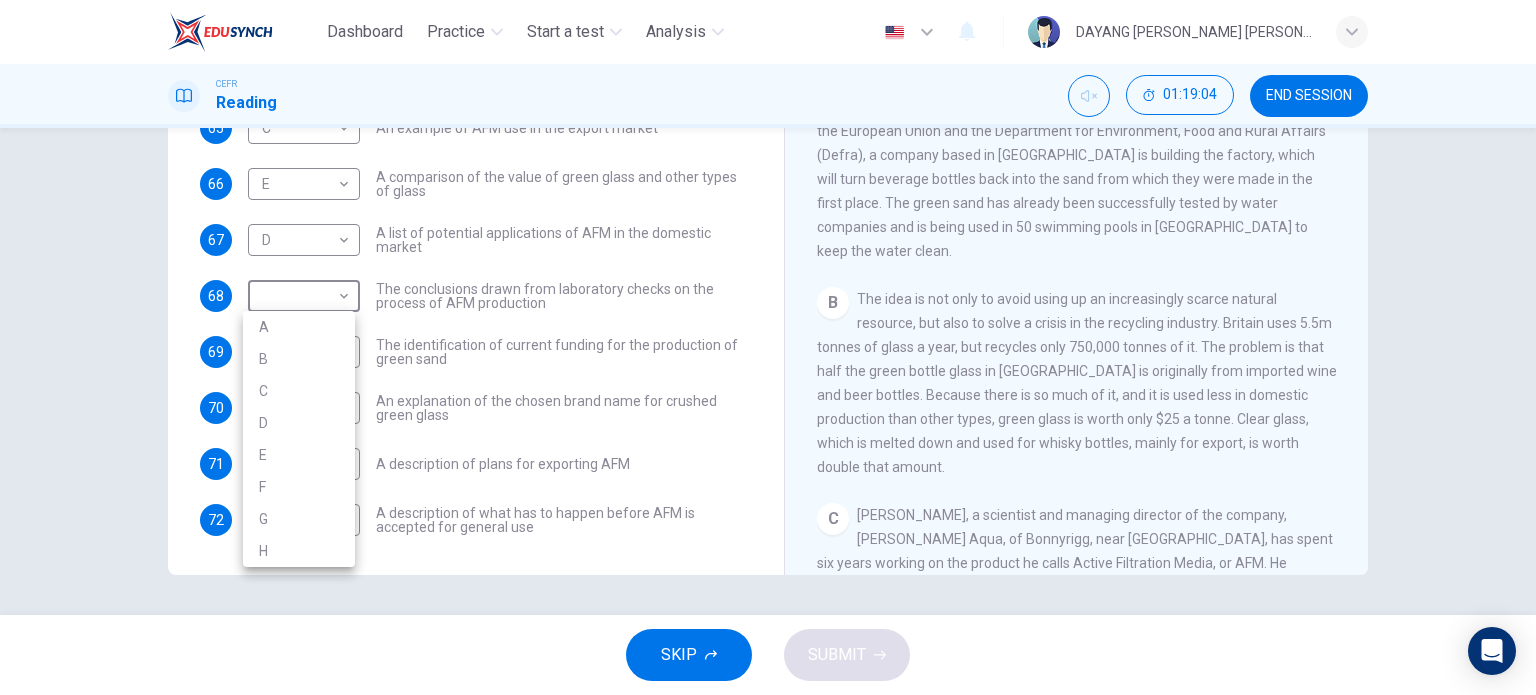 click on "E" at bounding box center [299, 455] 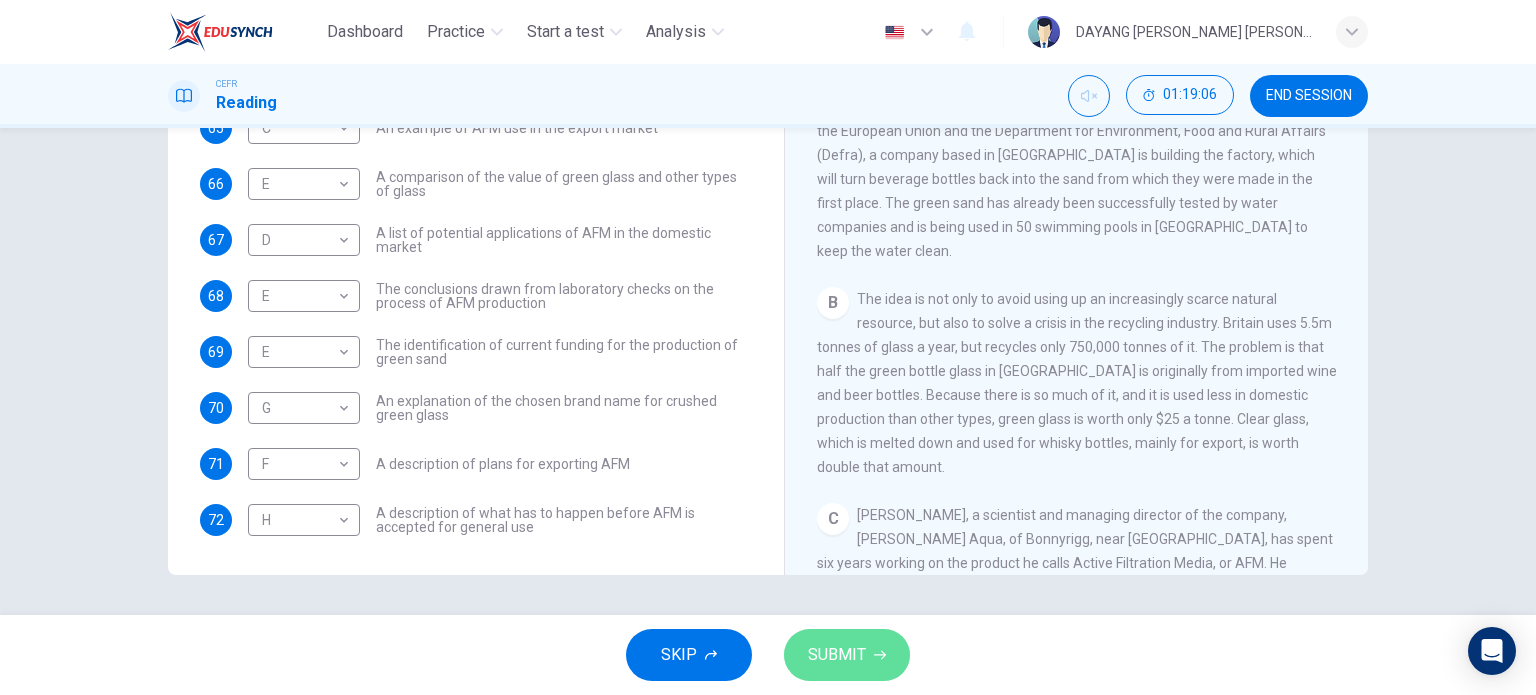 click on "SUBMIT" at bounding box center [837, 655] 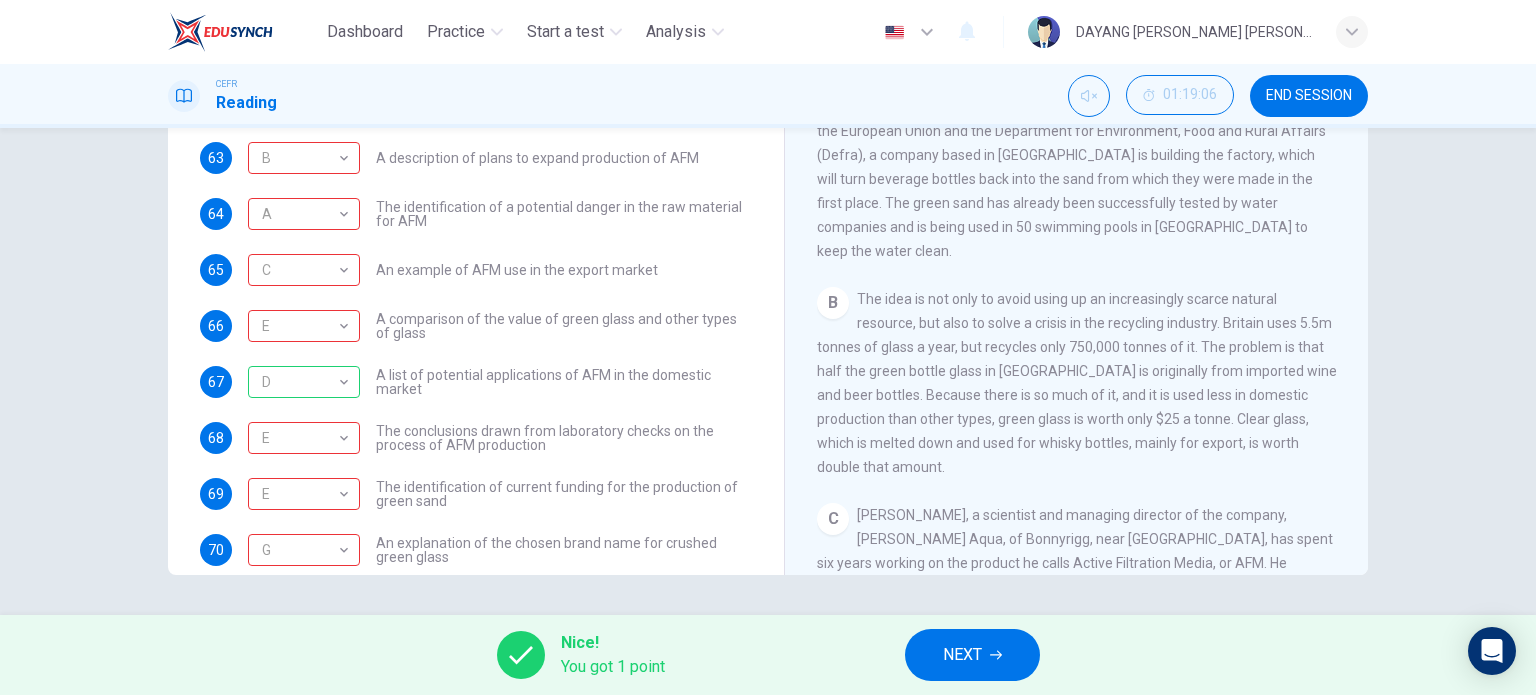 scroll, scrollTop: 0, scrollLeft: 0, axis: both 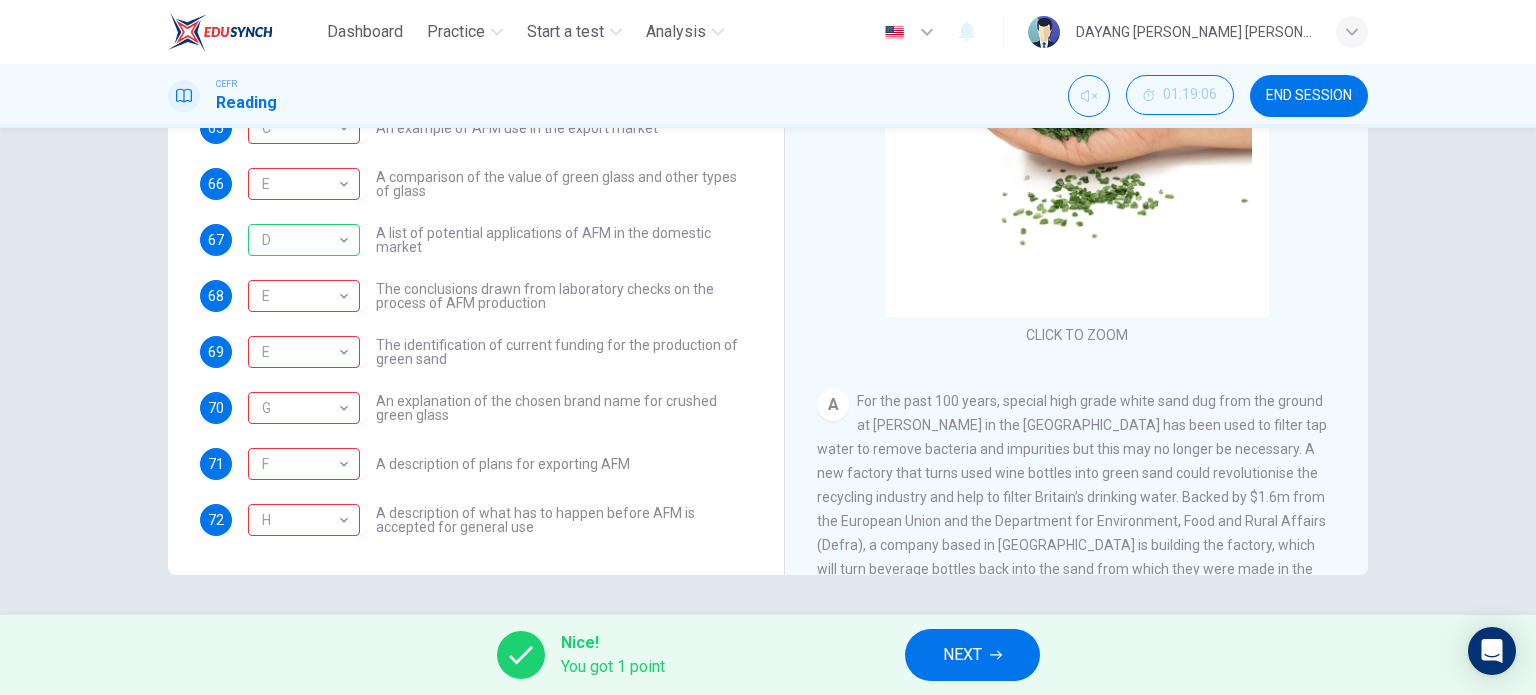 click on "NEXT" at bounding box center (972, 655) 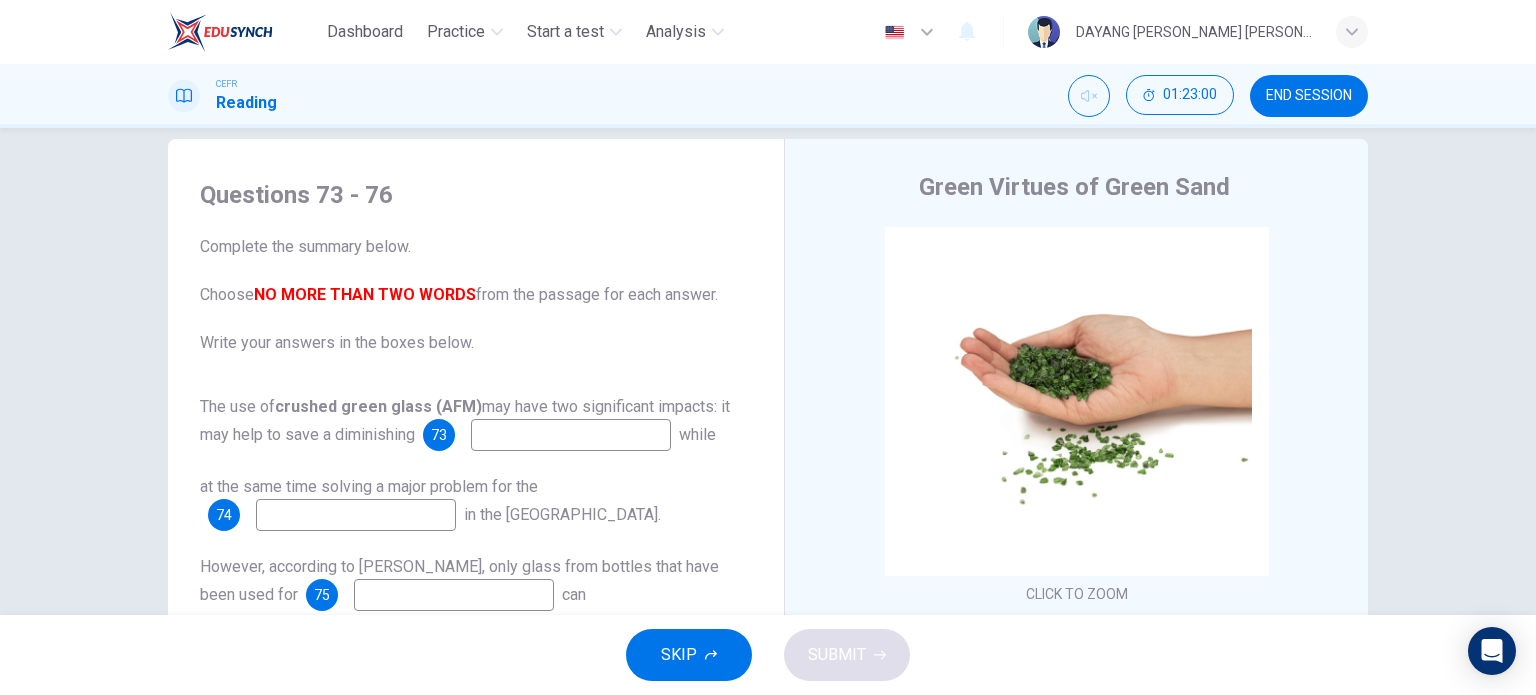 scroll, scrollTop: 0, scrollLeft: 0, axis: both 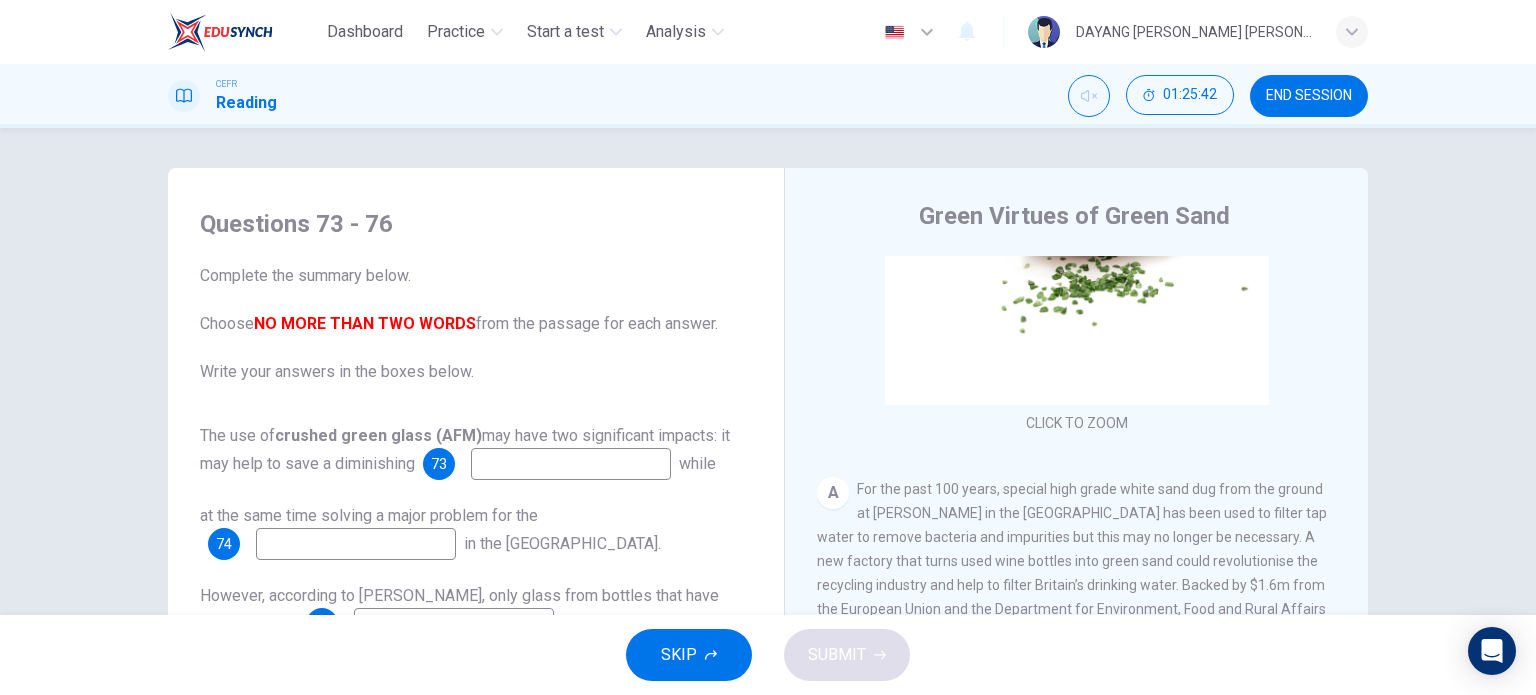 click on "For the past 100 years, special high grade white sand dug from the ground at [PERSON_NAME] in the [GEOGRAPHIC_DATA] has been used to filter tap water to remove bacteria and impurities but this may no longer be necessary. A new factory that turns used wine bottles into green sand could revolutionise the recycling industry and help to filter Britain’s drinking water. Backed by $1.6m from the European Union and the Department for Environment, Food and Rural Affairs (Defra), a company based in [GEOGRAPHIC_DATA] is building the factory, which will turn beverage bottles back into the sand from which they were made in the first place. The green sand has already been successfully tested by water companies and is being used in 50 swimming pools in [GEOGRAPHIC_DATA] to keep the water clean." at bounding box center [1072, 609] 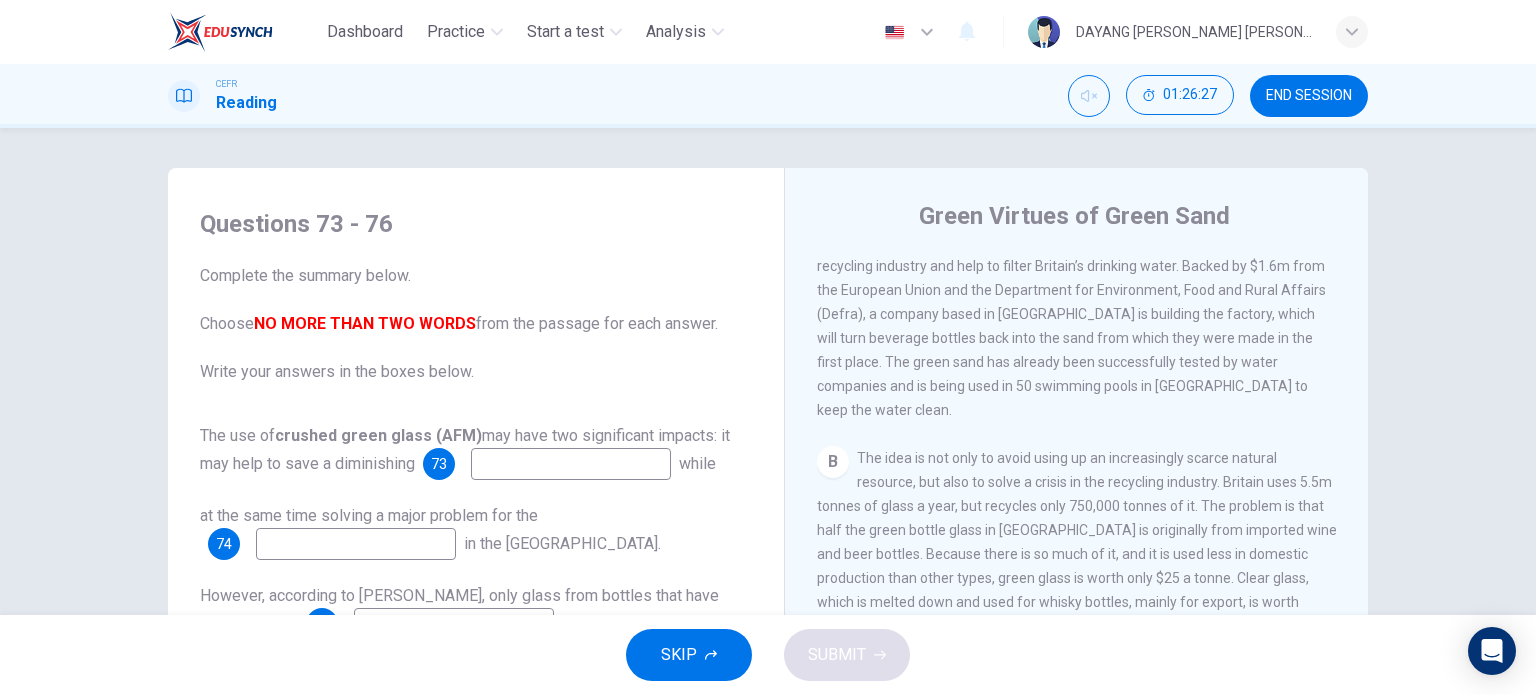 scroll, scrollTop: 520, scrollLeft: 0, axis: vertical 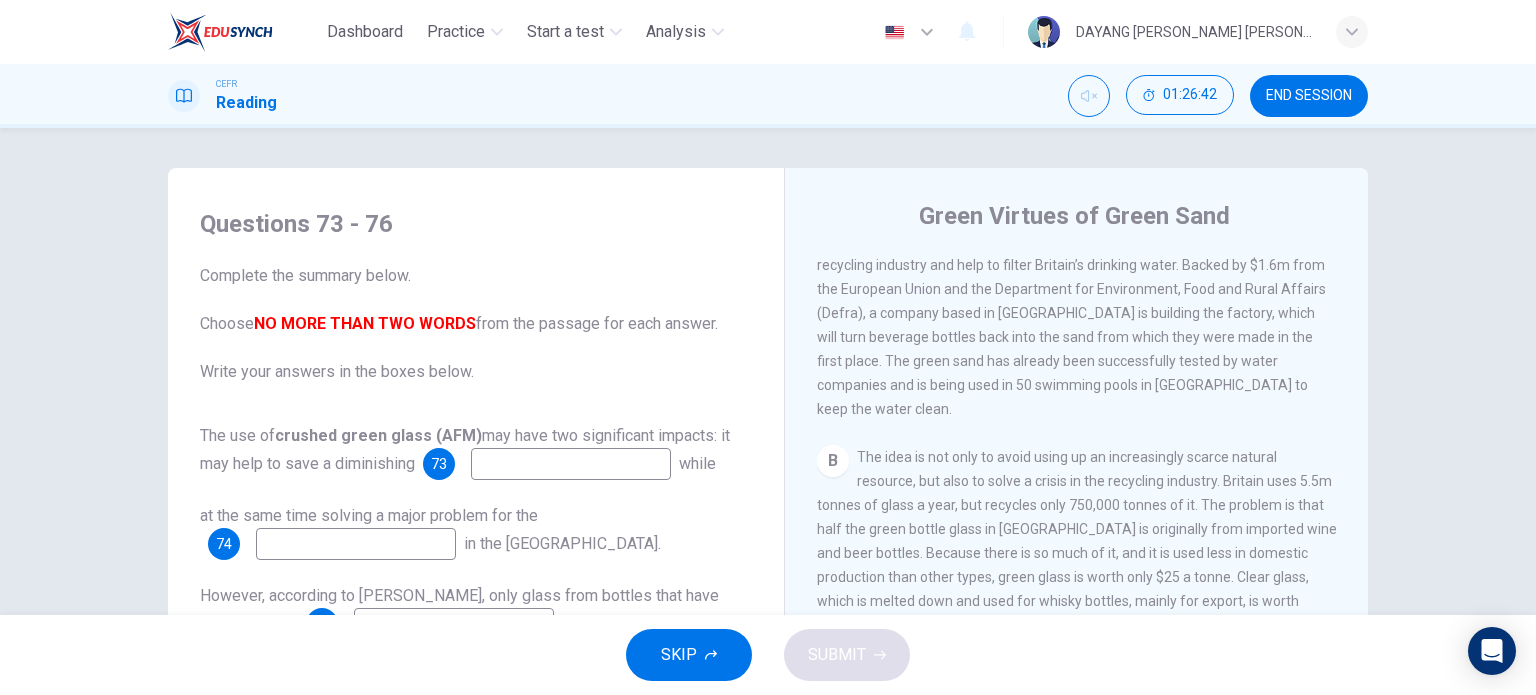 click at bounding box center [571, 464] 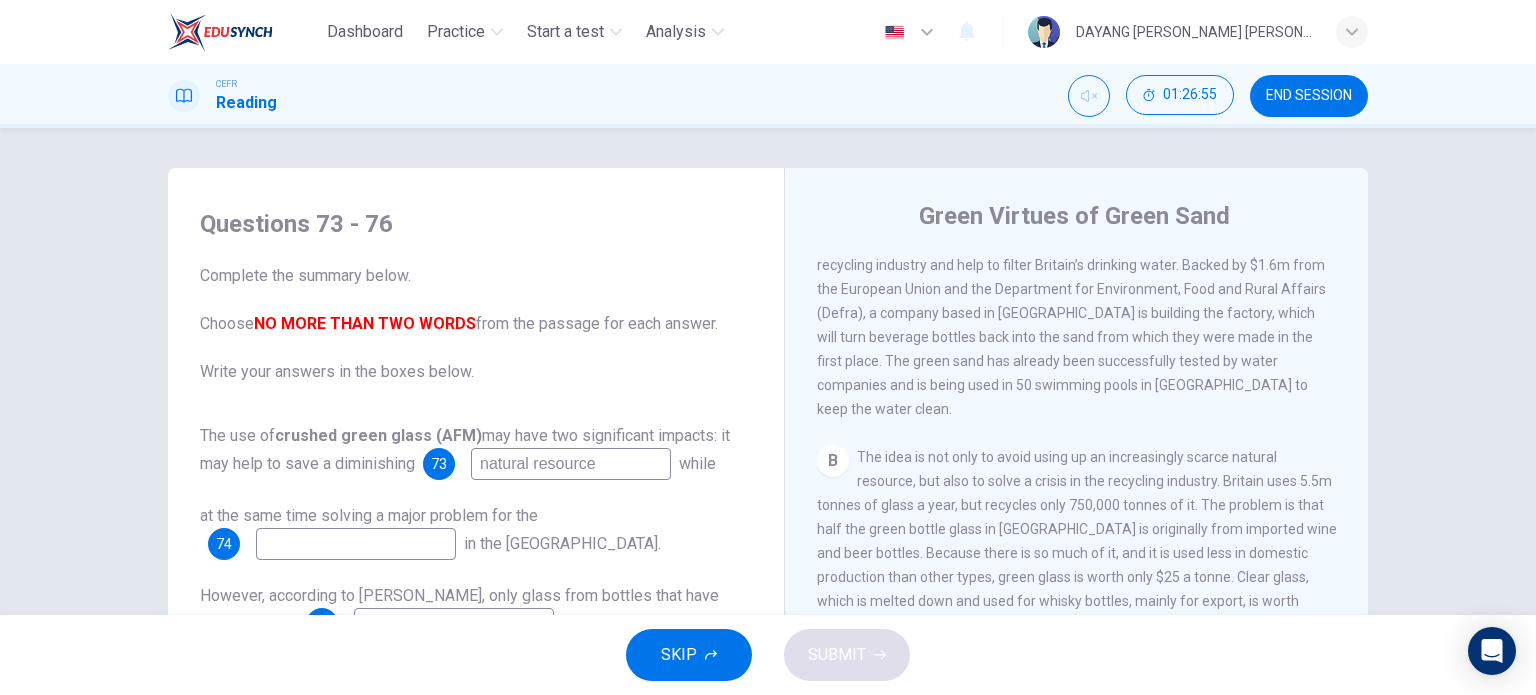 type on "natural resource" 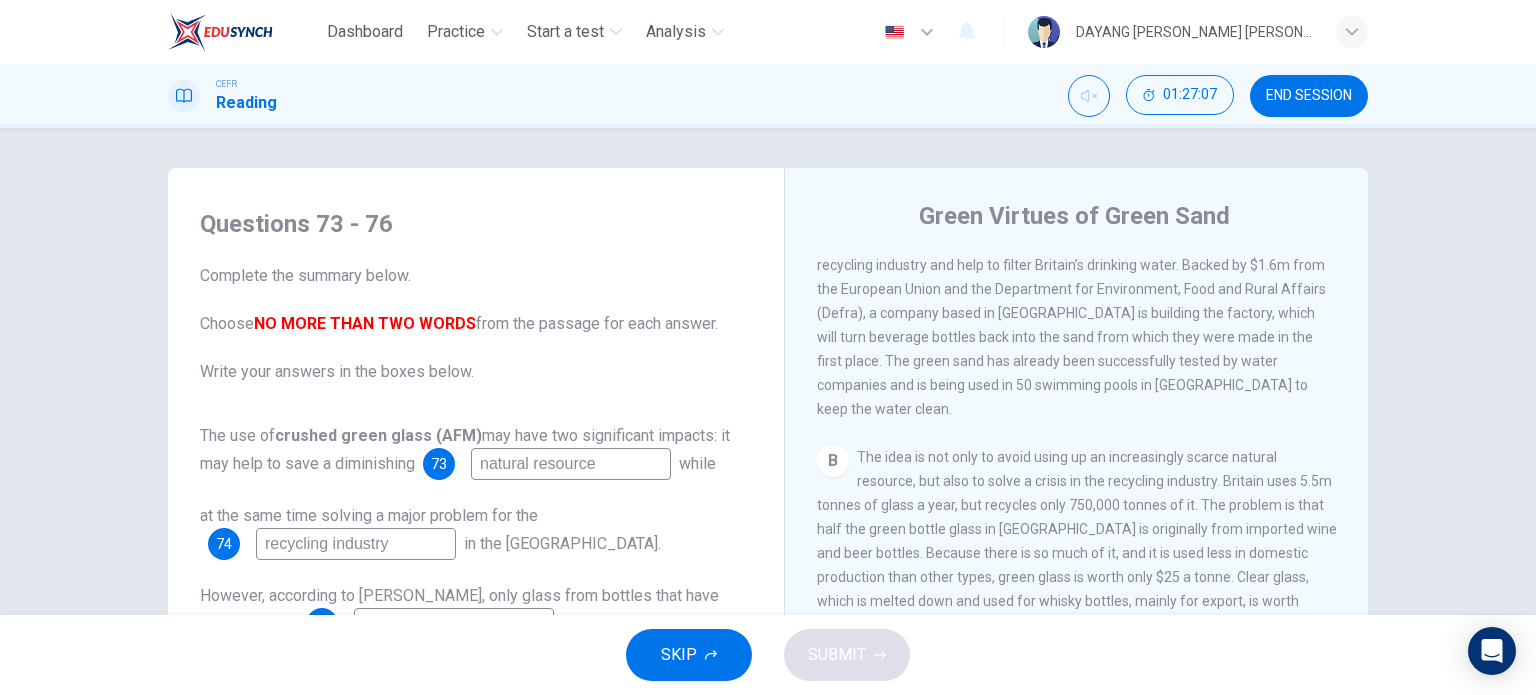 scroll, scrollTop: 100, scrollLeft: 0, axis: vertical 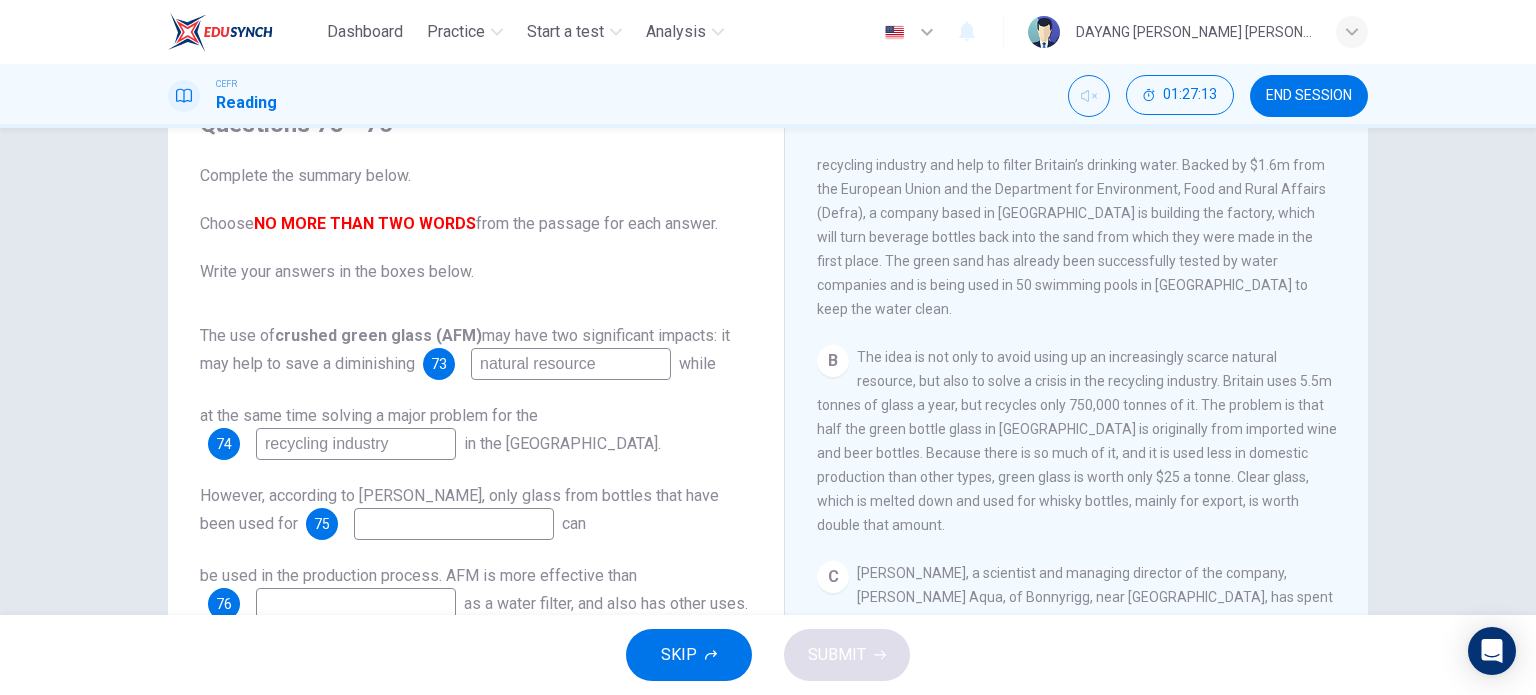 type on "recycling industry" 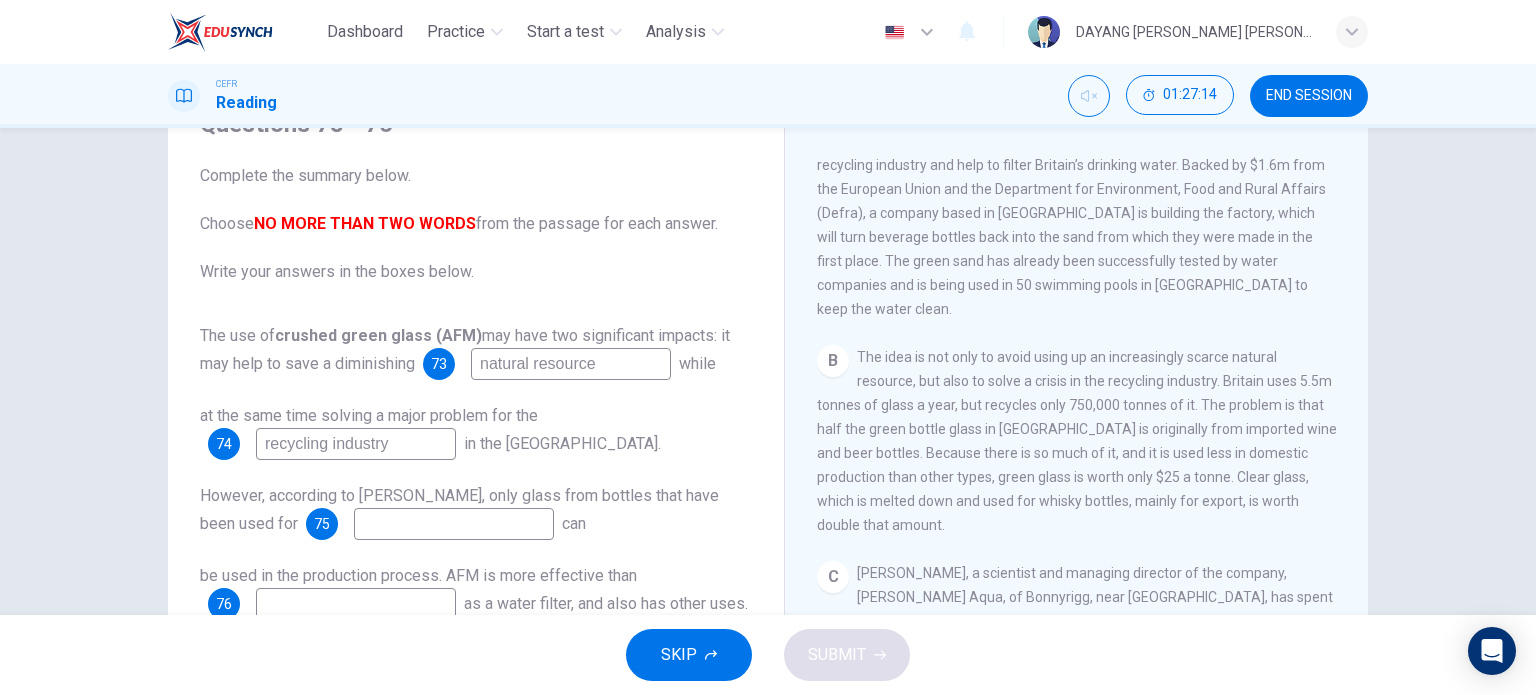 click on "The idea is not only to avoid using up an increasingly scarce natural resource, but also to solve a crisis in the recycling industry. Britain uses 5.5m tonnes of glass a year, but recycles only 750,000 tonnes of it. The problem is that half the green bottle glass in [GEOGRAPHIC_DATA] is originally from imported wine and beer bottles. Because there is so much of it, and it is used less in domestic production than other types, green glass is worth only $25 a tonne. Clear glass, which is melted down and used for whisky bottles, mainly for export, is worth double that amount." at bounding box center [1077, 441] 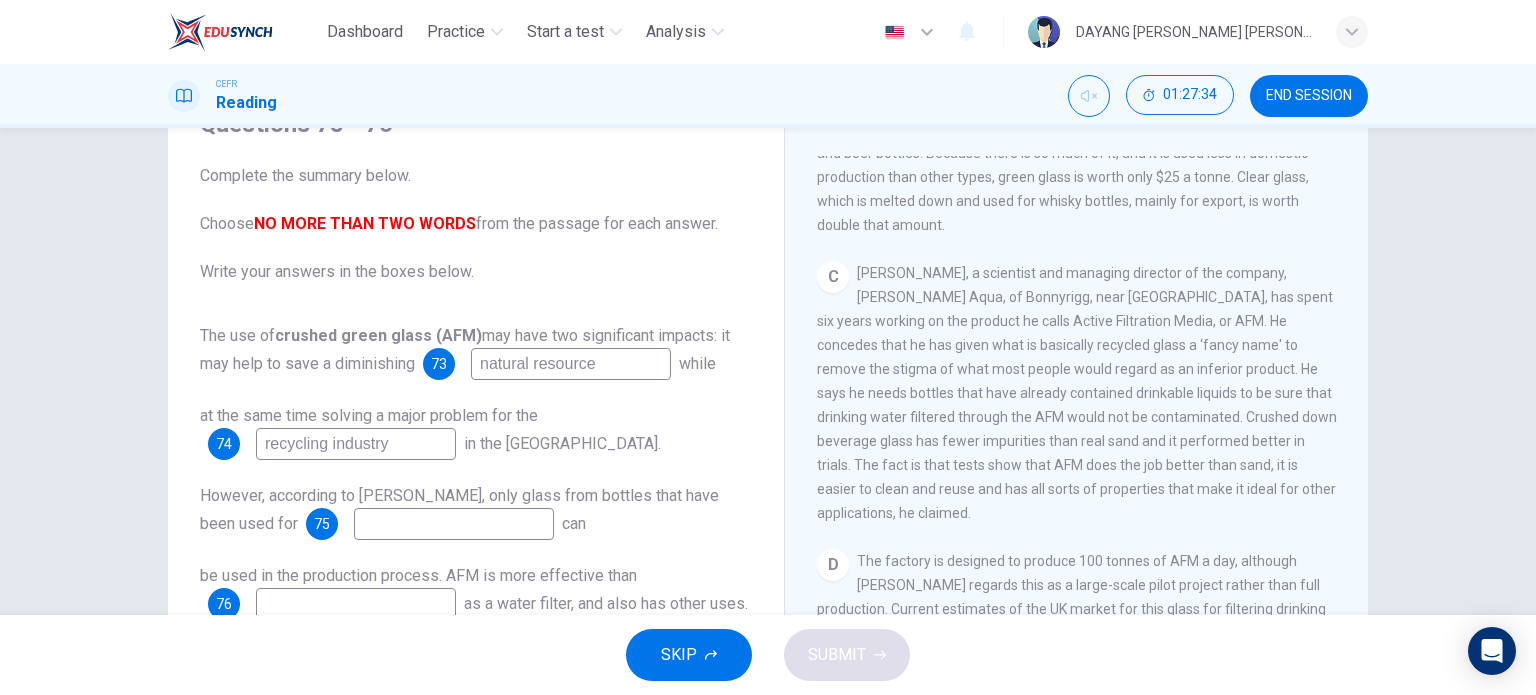 scroll, scrollTop: 823, scrollLeft: 0, axis: vertical 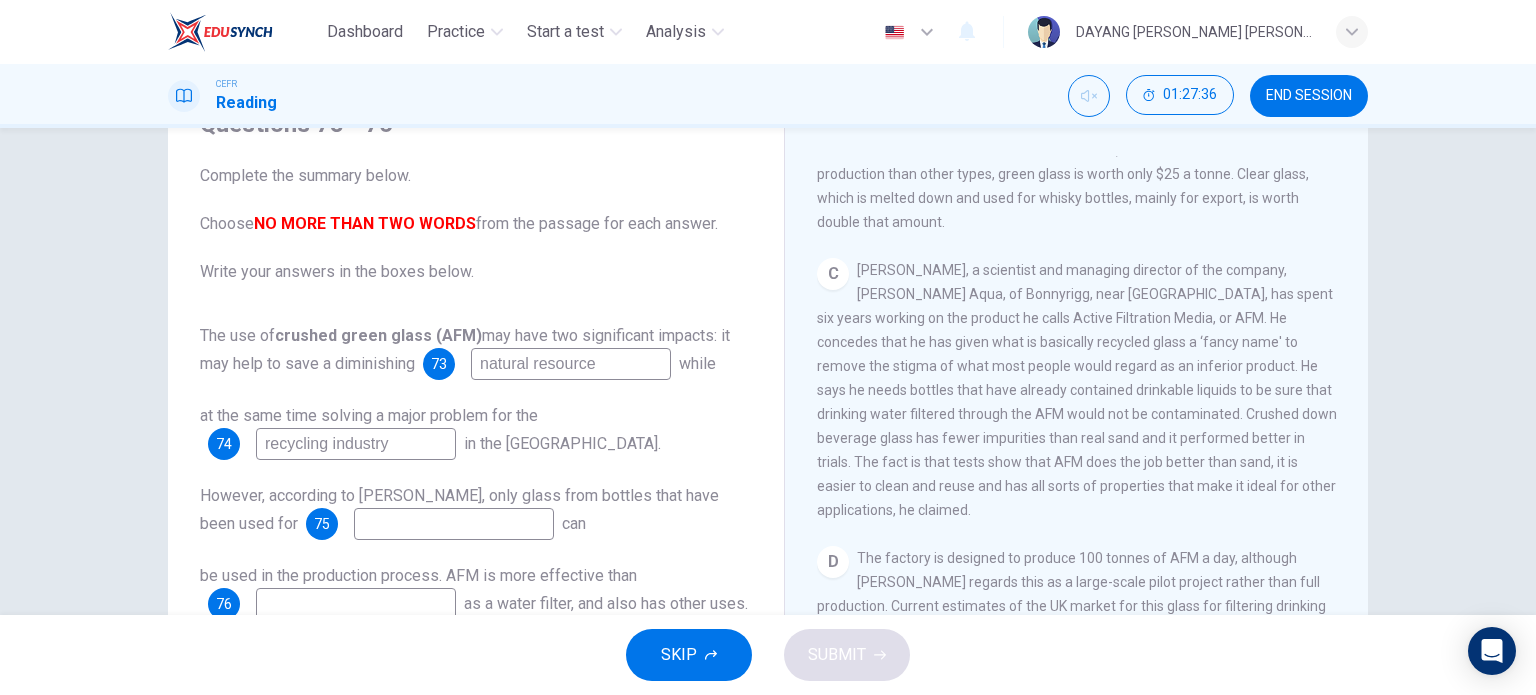 click at bounding box center [454, 524] 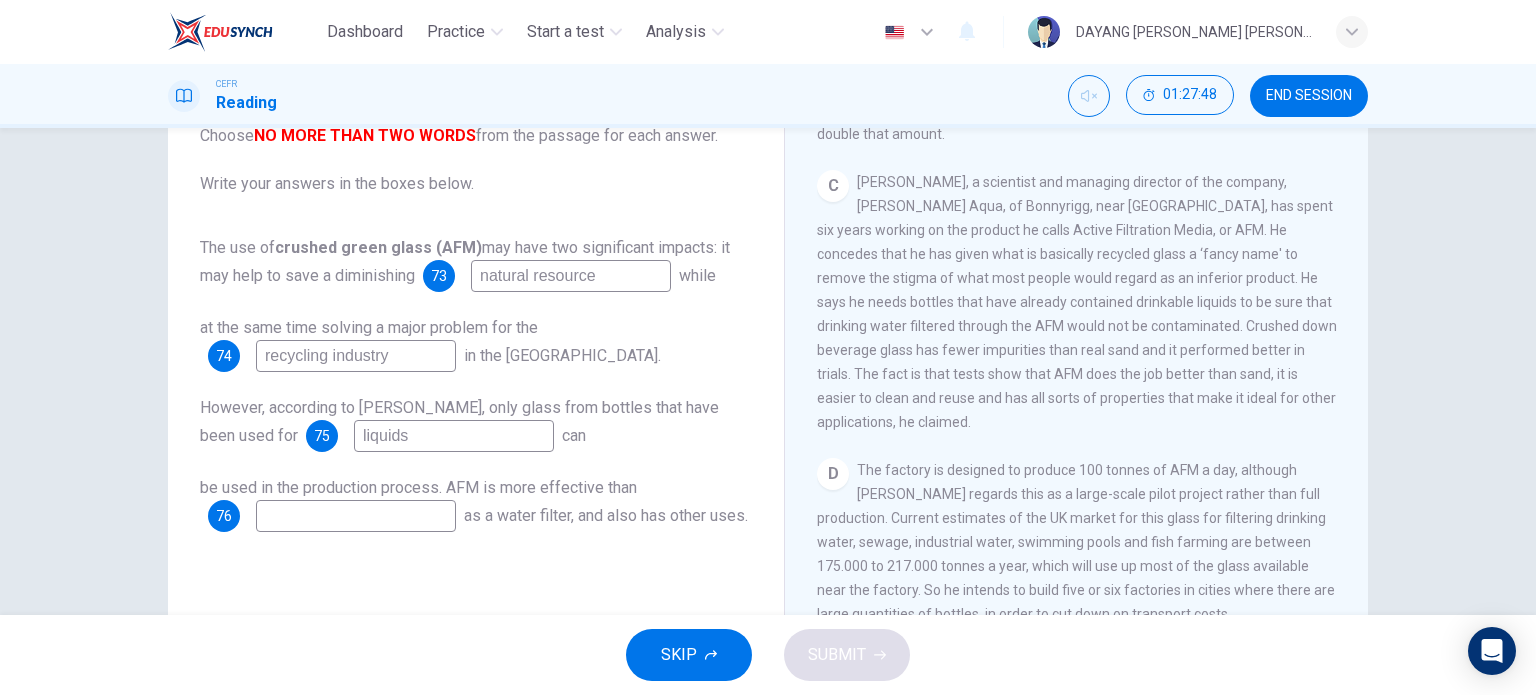 scroll, scrollTop: 187, scrollLeft: 0, axis: vertical 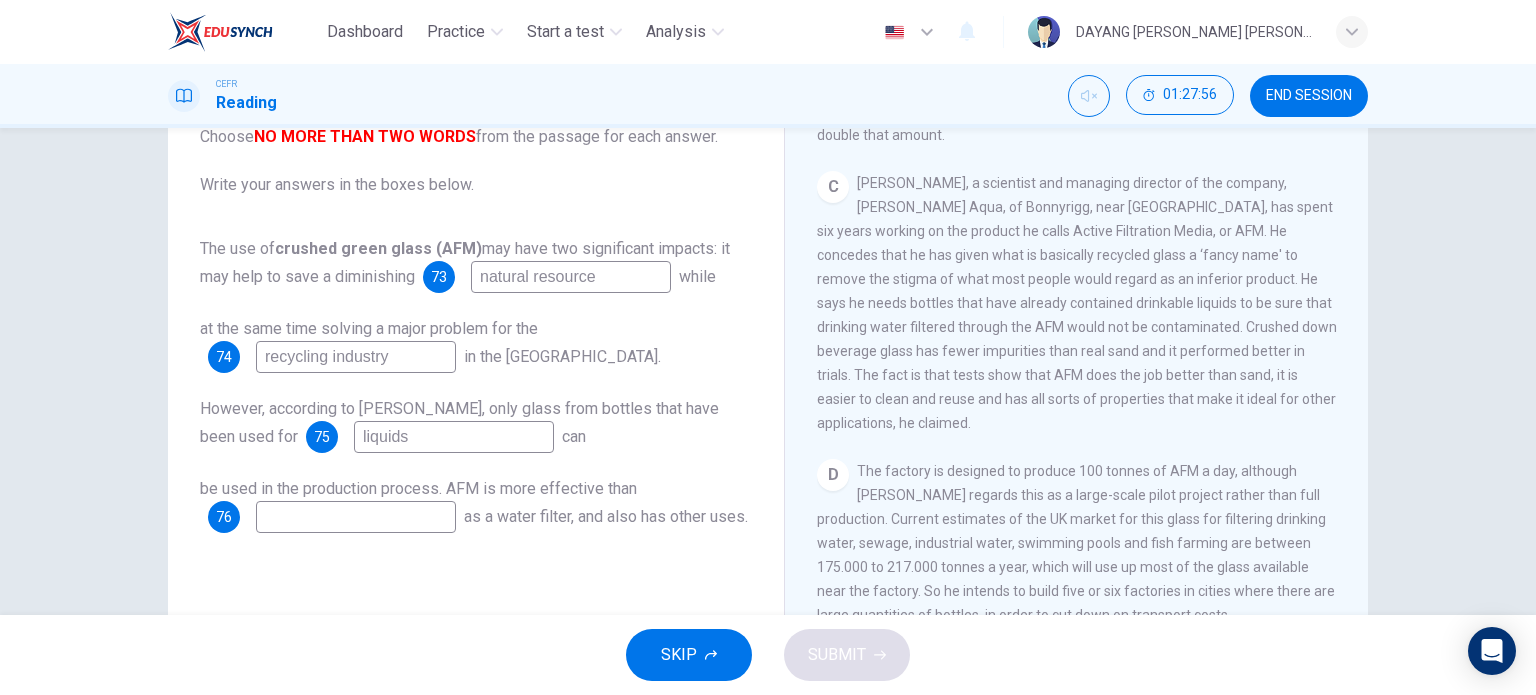 type on "liquids" 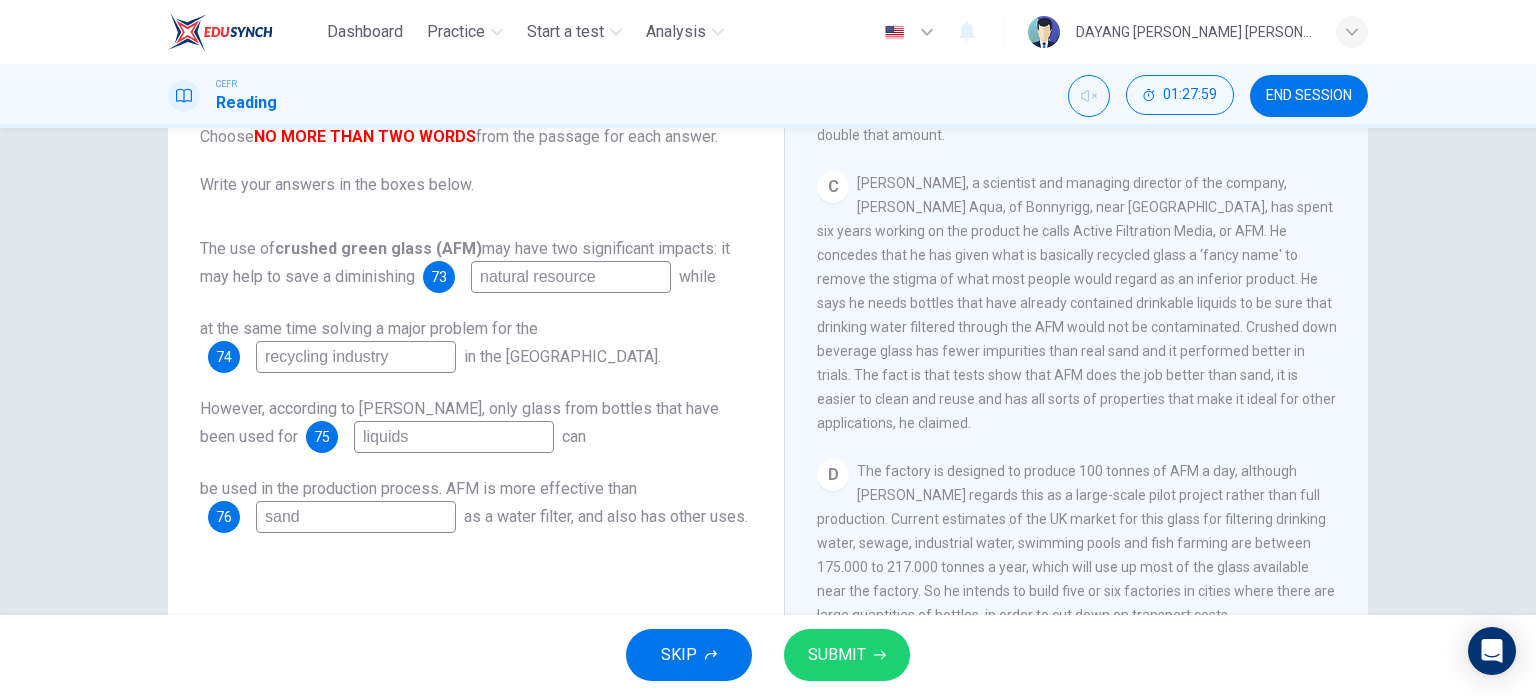type on "sand" 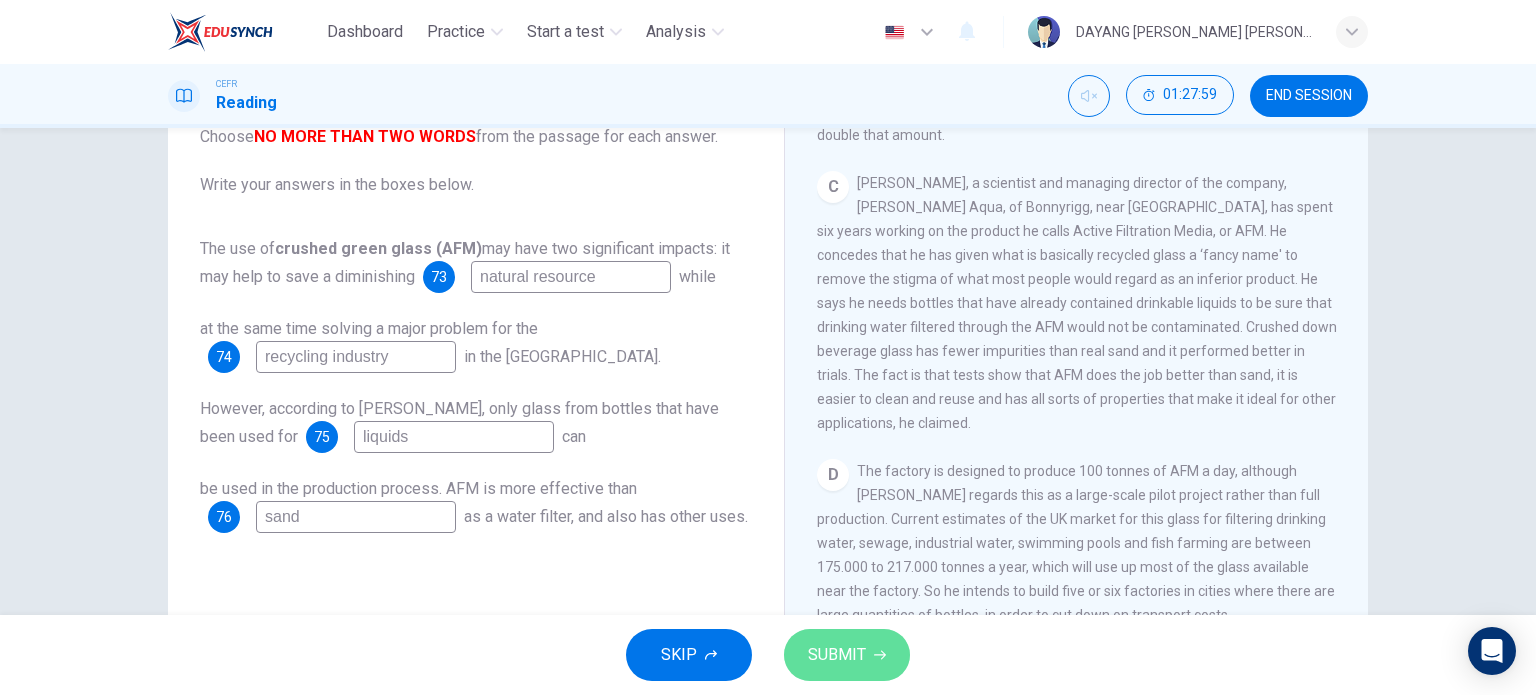 click on "SUBMIT" at bounding box center (847, 655) 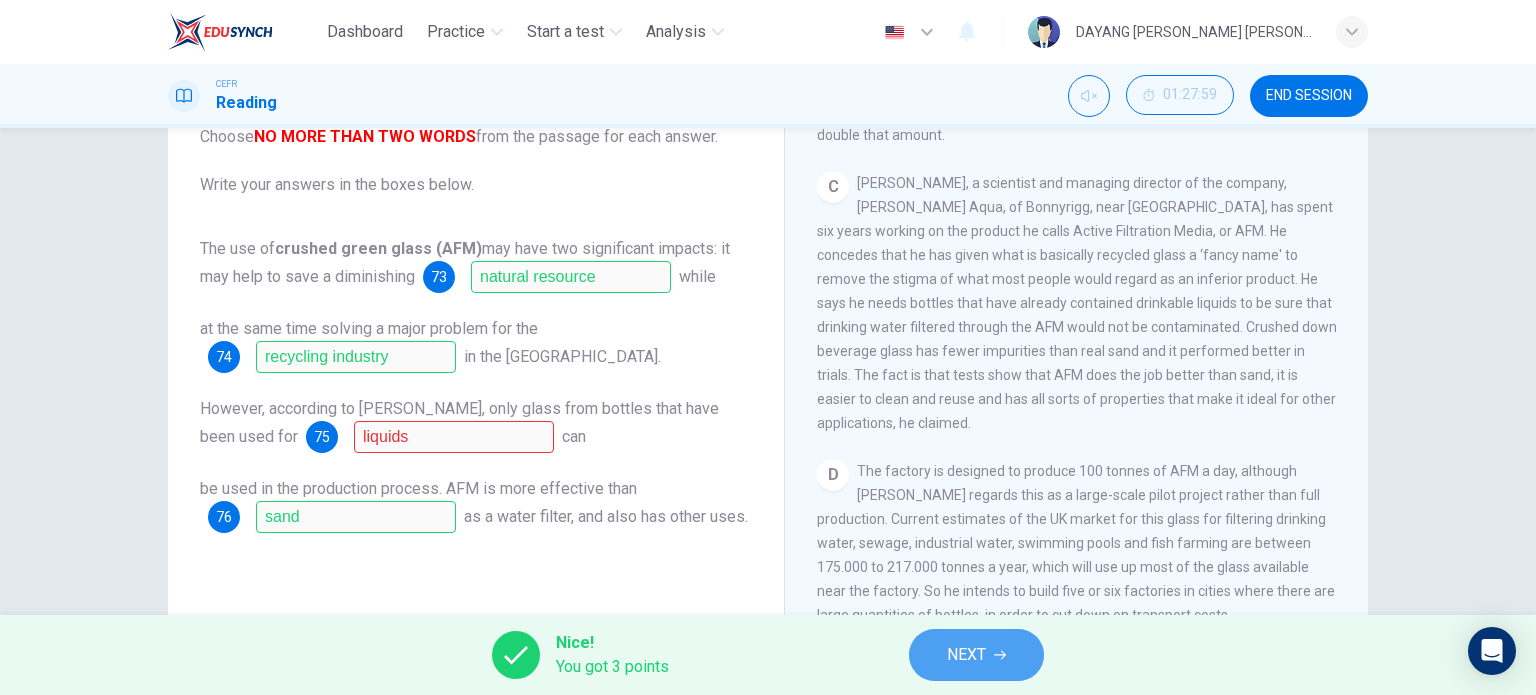 click on "NEXT" at bounding box center (966, 655) 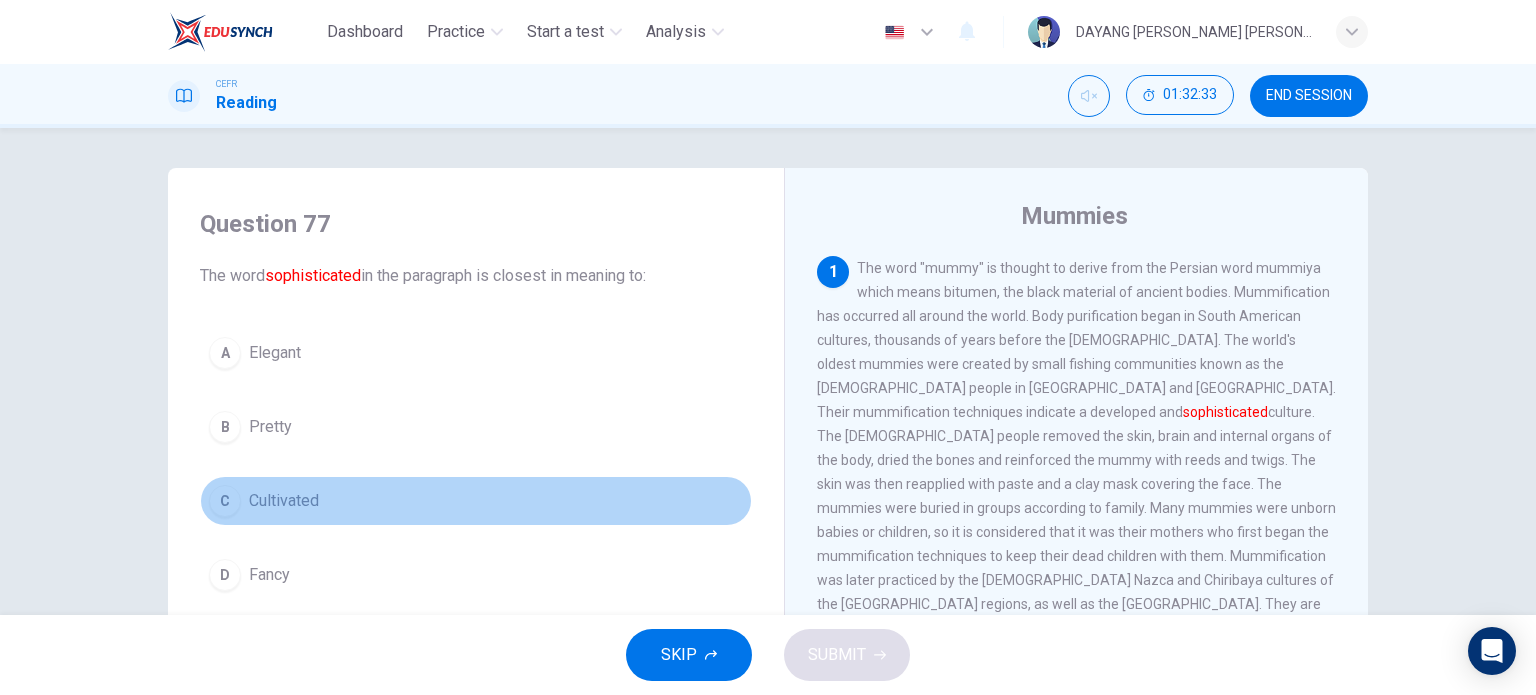 click on "C Cultivated" at bounding box center (476, 501) 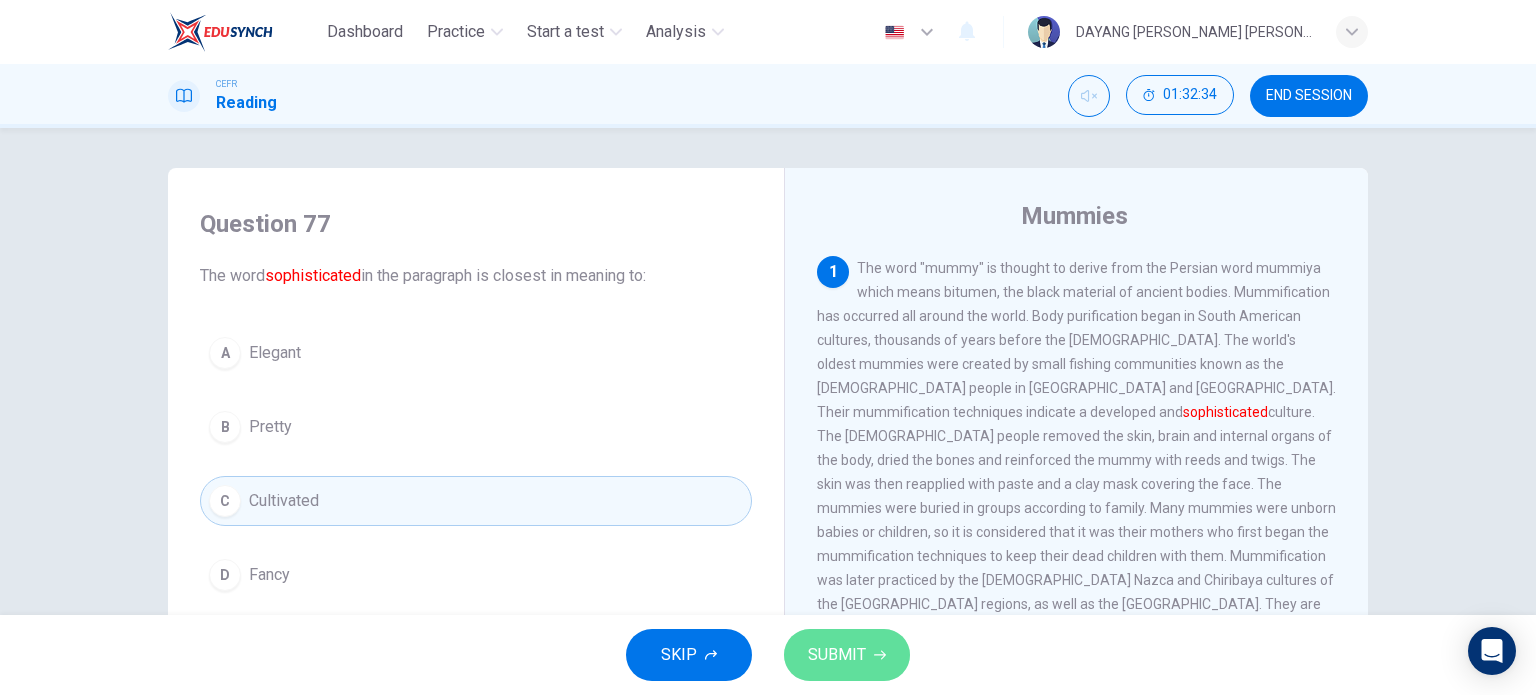 click on "SUBMIT" at bounding box center [847, 655] 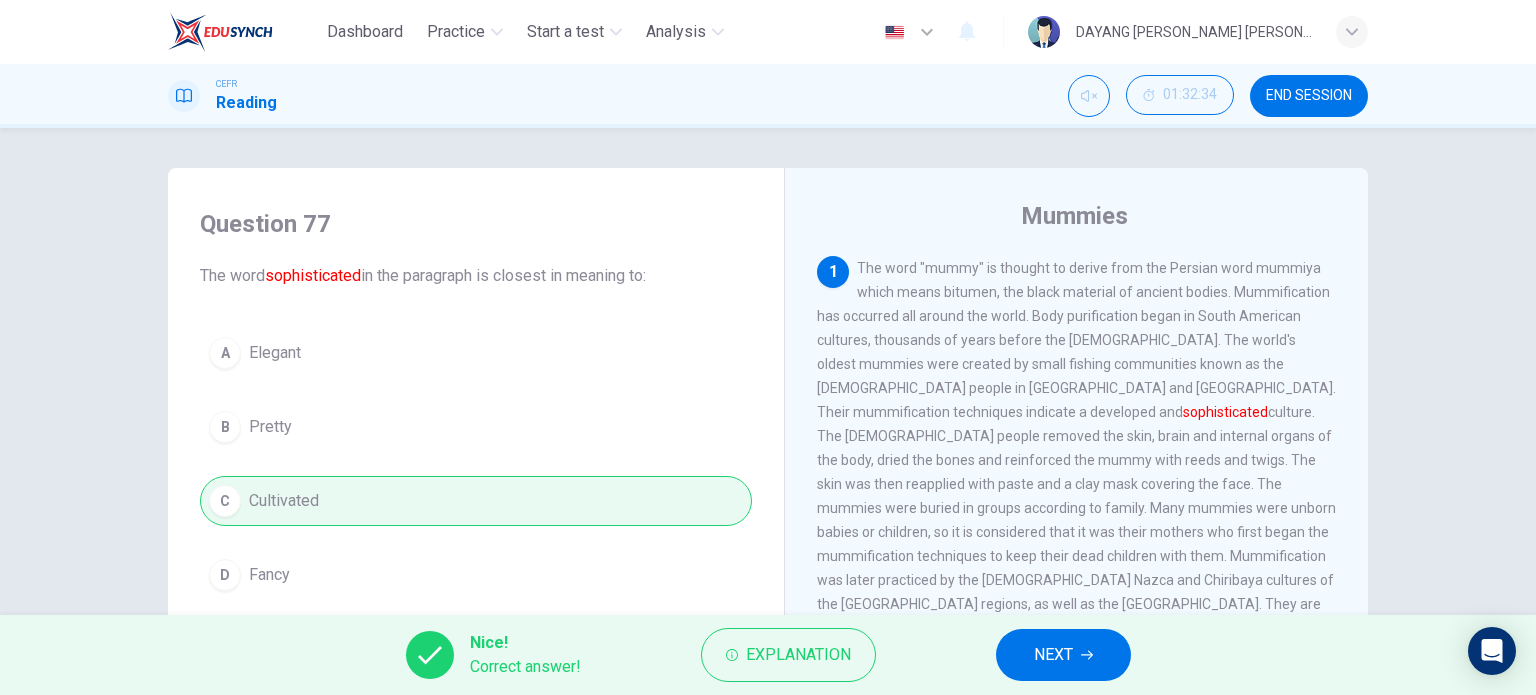 click 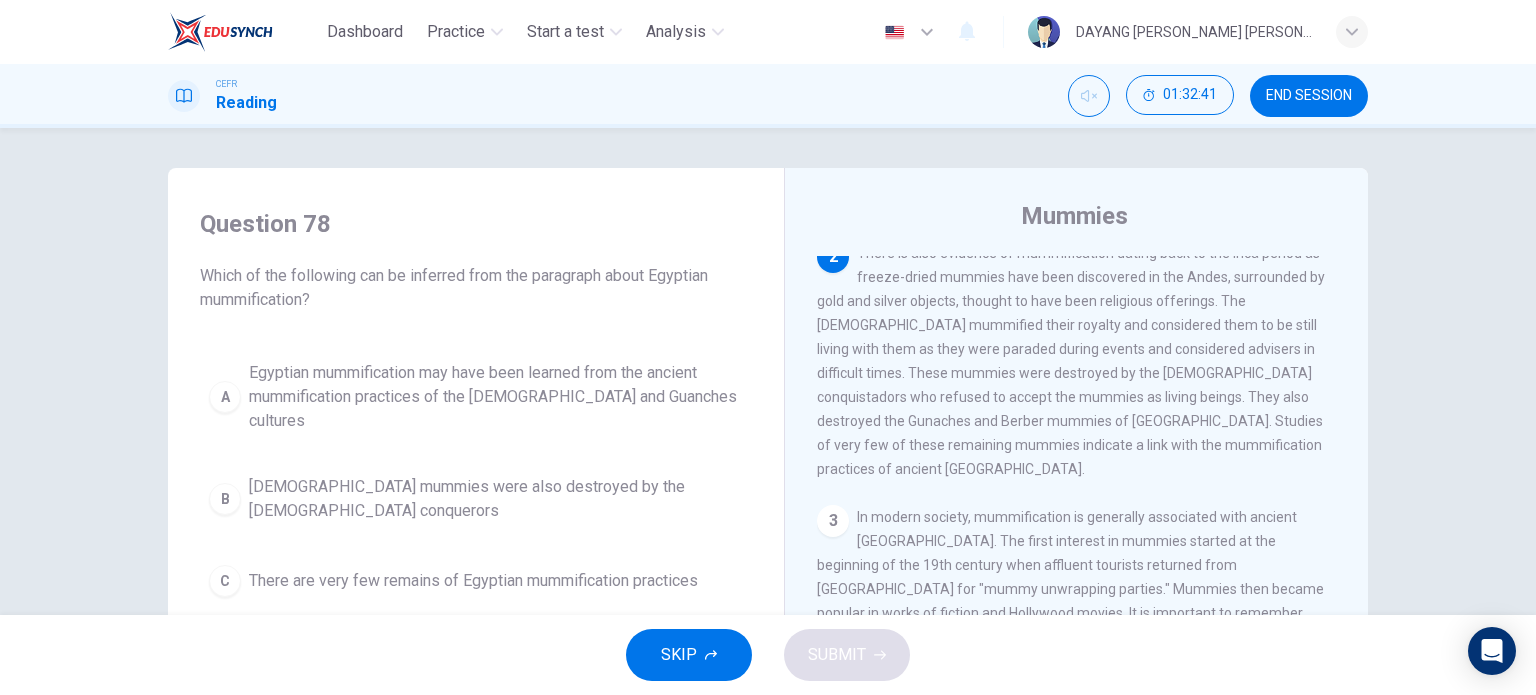 scroll, scrollTop: 400, scrollLeft: 0, axis: vertical 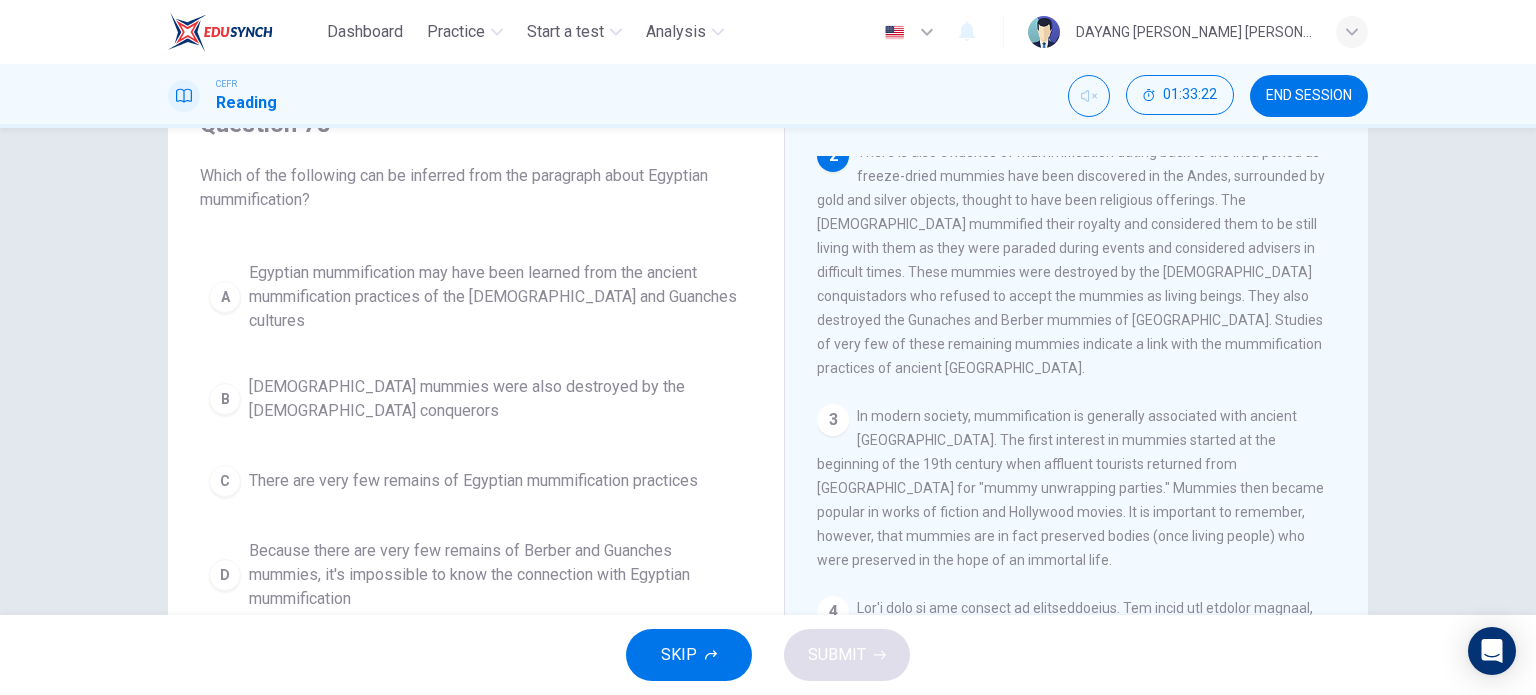 click on "Egyptian mummification may have been learned from the ancient mummification practices of the [DEMOGRAPHIC_DATA] and Guanches cultures" at bounding box center [496, 297] 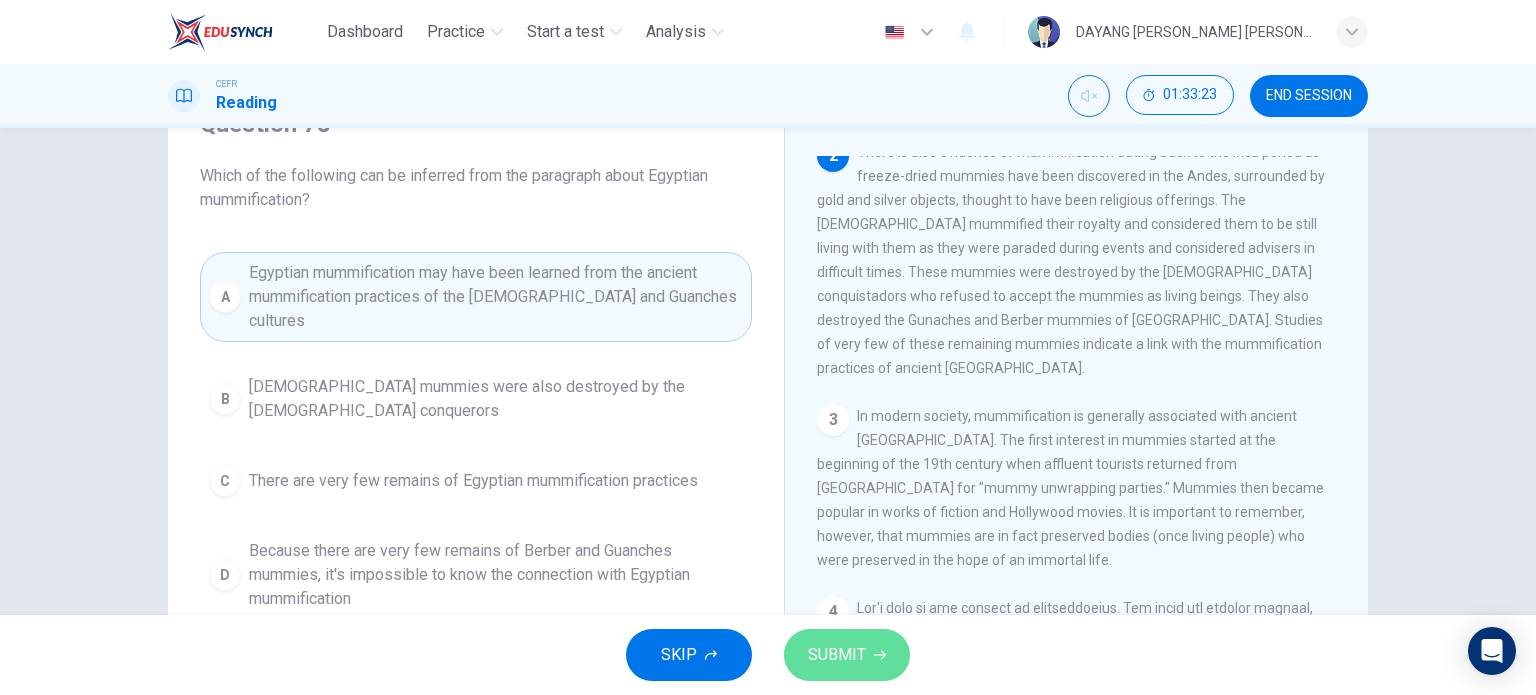 click 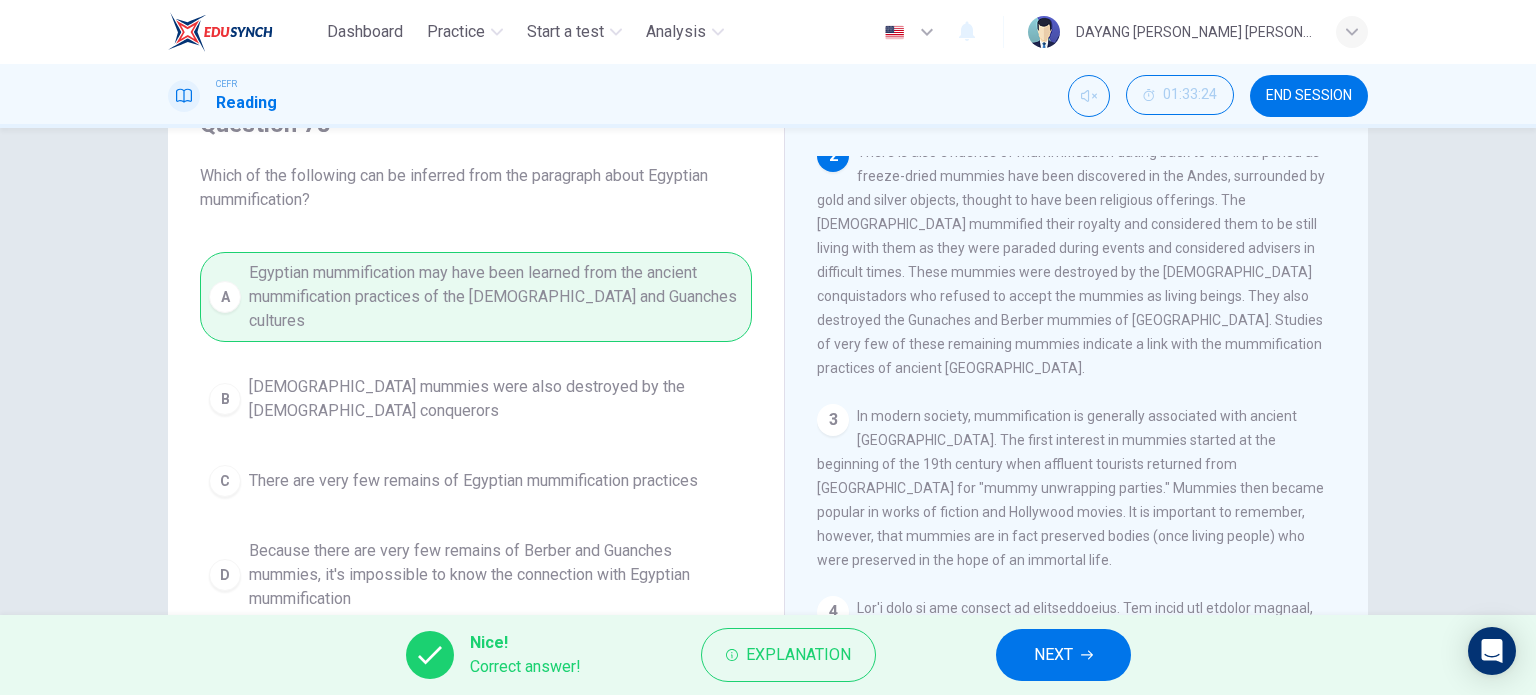click on "NEXT" at bounding box center [1063, 655] 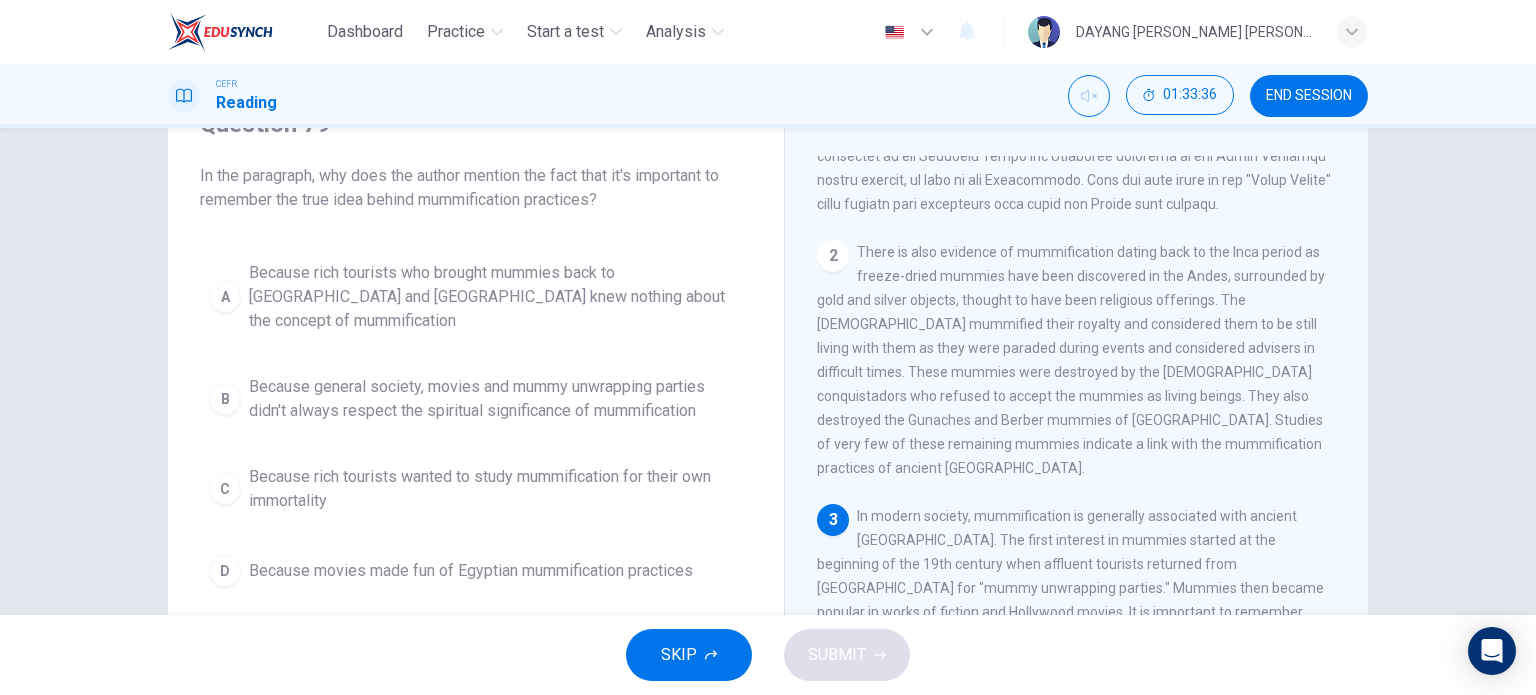 scroll, scrollTop: 600, scrollLeft: 0, axis: vertical 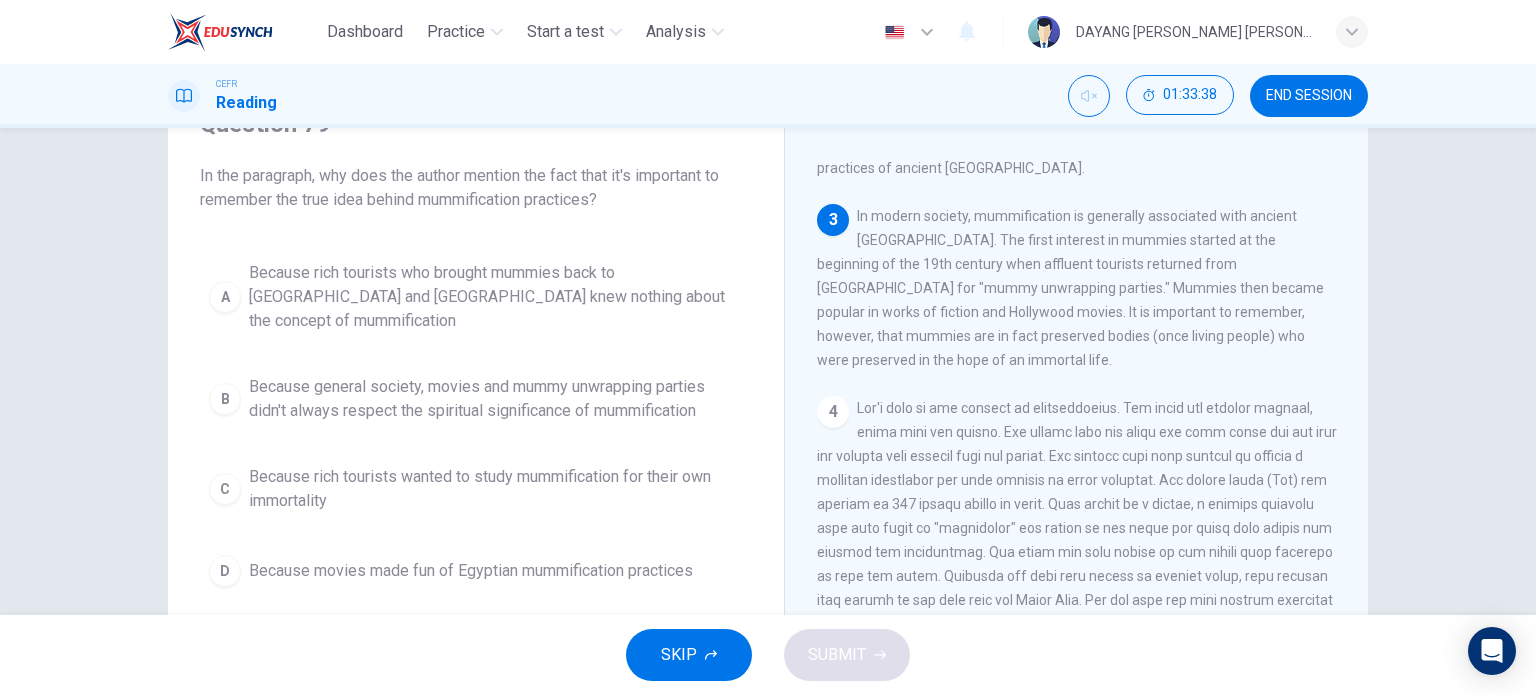 click on "In modern society, mummification is generally associated with ancient [GEOGRAPHIC_DATA]. The first interest in mummies started at the beginning of the 19th century when affluent tourists returned from [GEOGRAPHIC_DATA] for "mummy unwrapping parties." Mummies then became popular in works of fiction and Hollywood movies. It is important to remember, however, that mummies are in fact preserved bodies (once living people) who were preserved in the hope of an immortal life." at bounding box center [1070, 288] 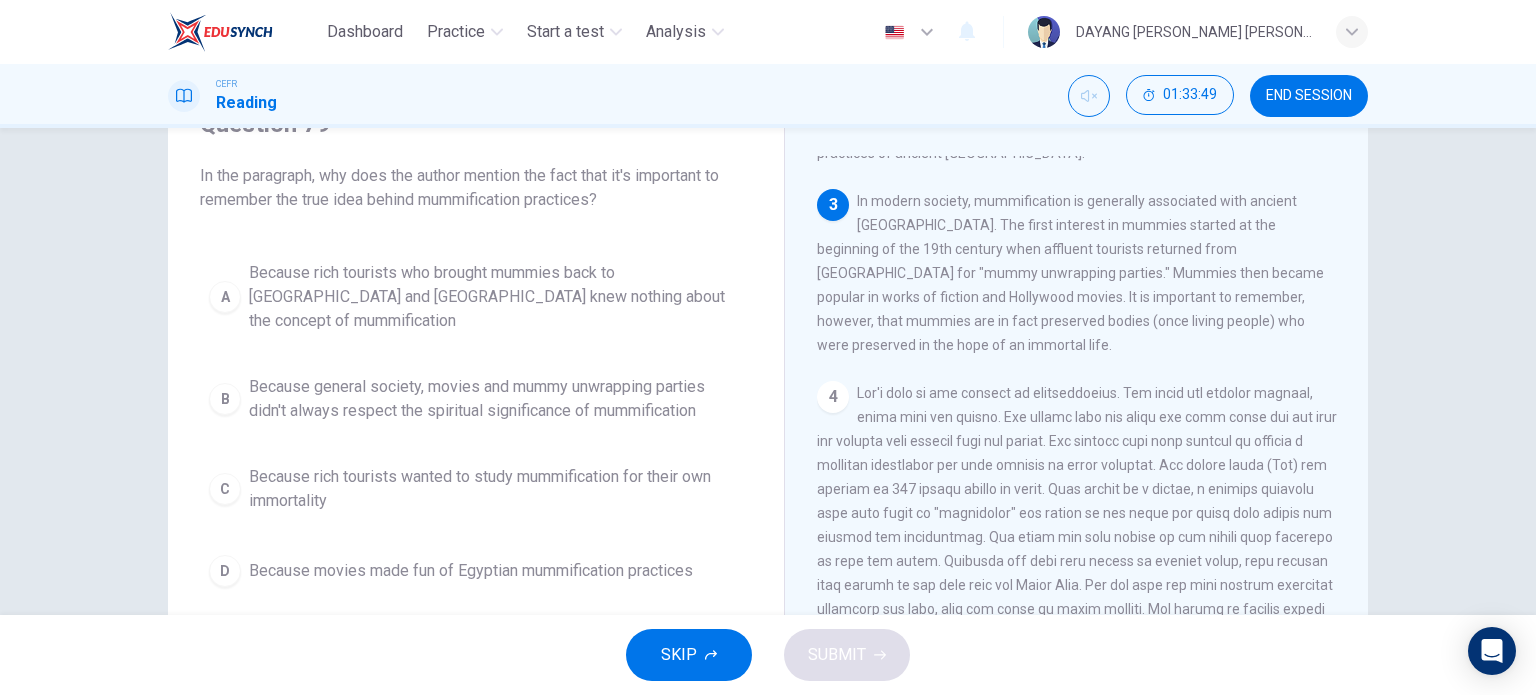 scroll, scrollTop: 616, scrollLeft: 0, axis: vertical 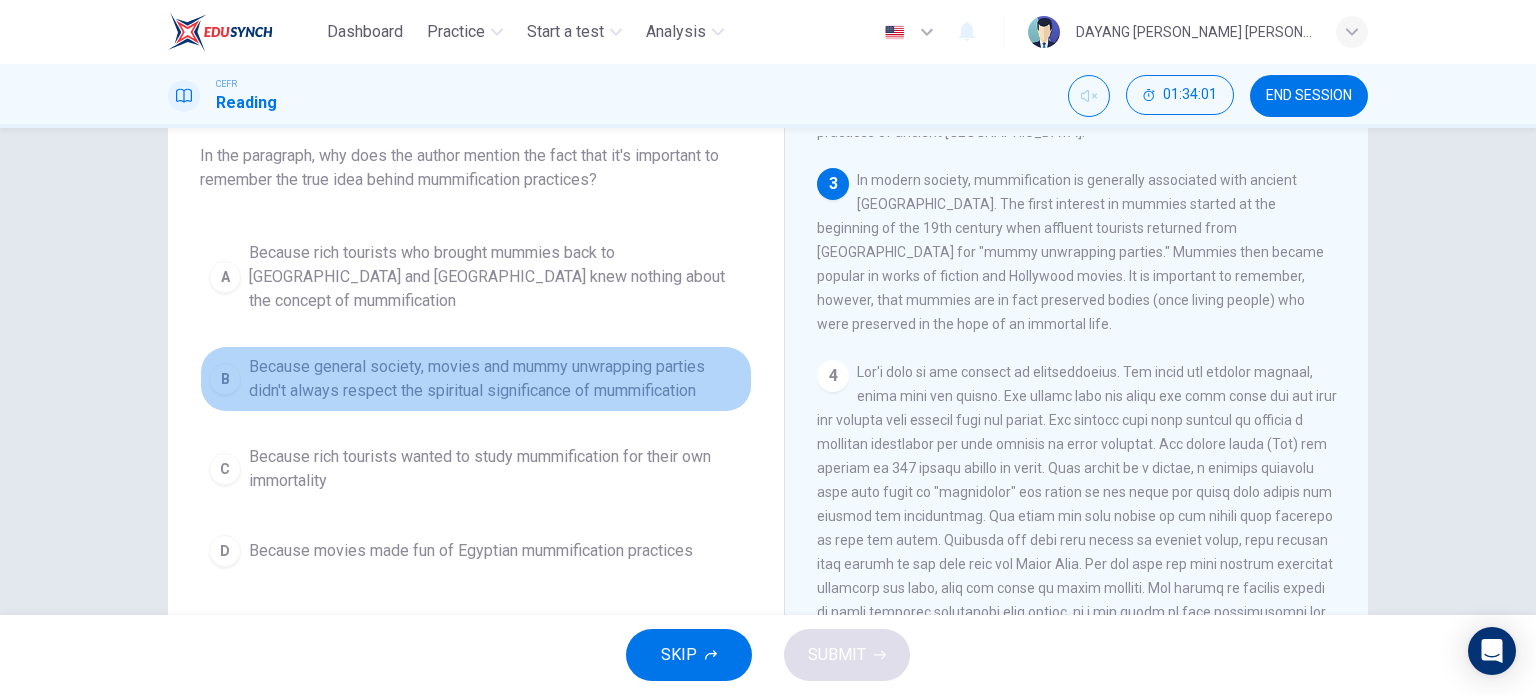 click on "Because general society, movies and mummy unwrapping parties didn't always respect the spiritual significance of mummification" at bounding box center [496, 379] 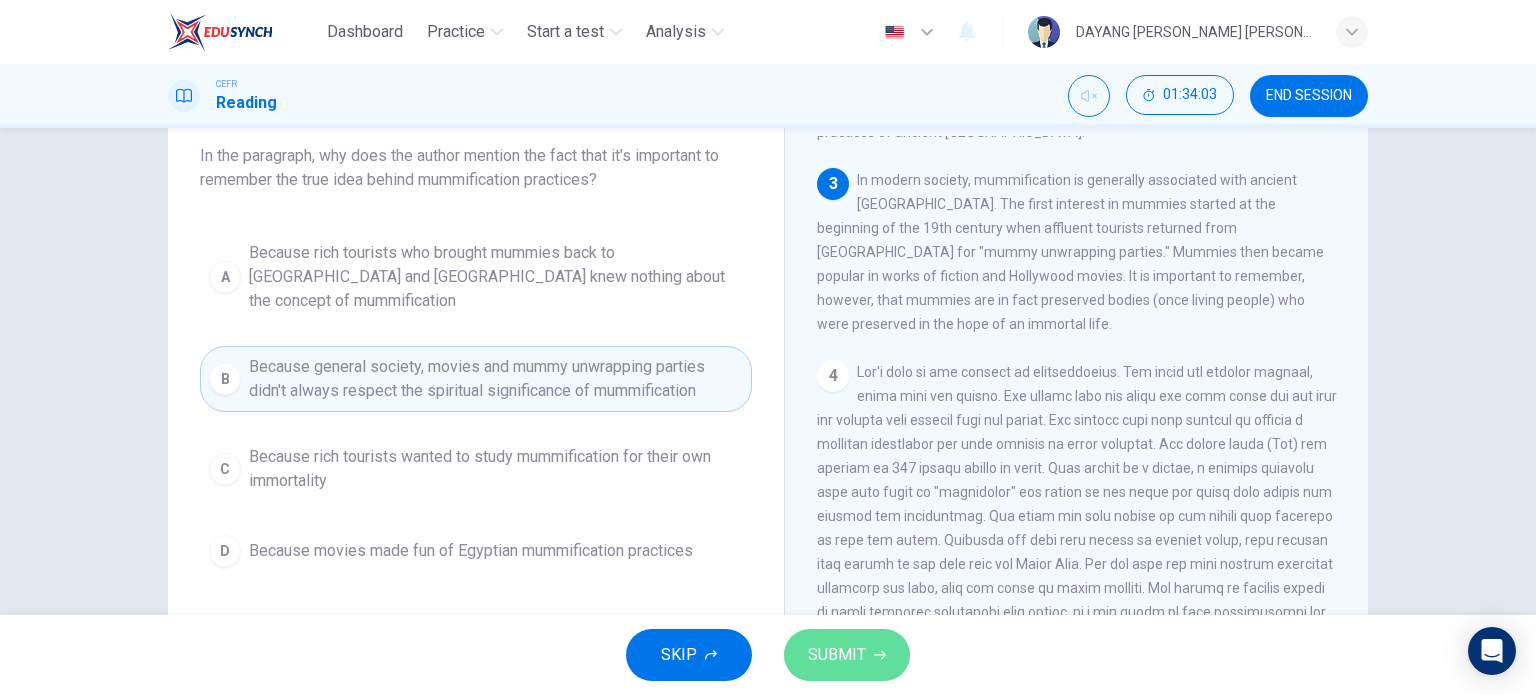 click on "SUBMIT" at bounding box center (837, 655) 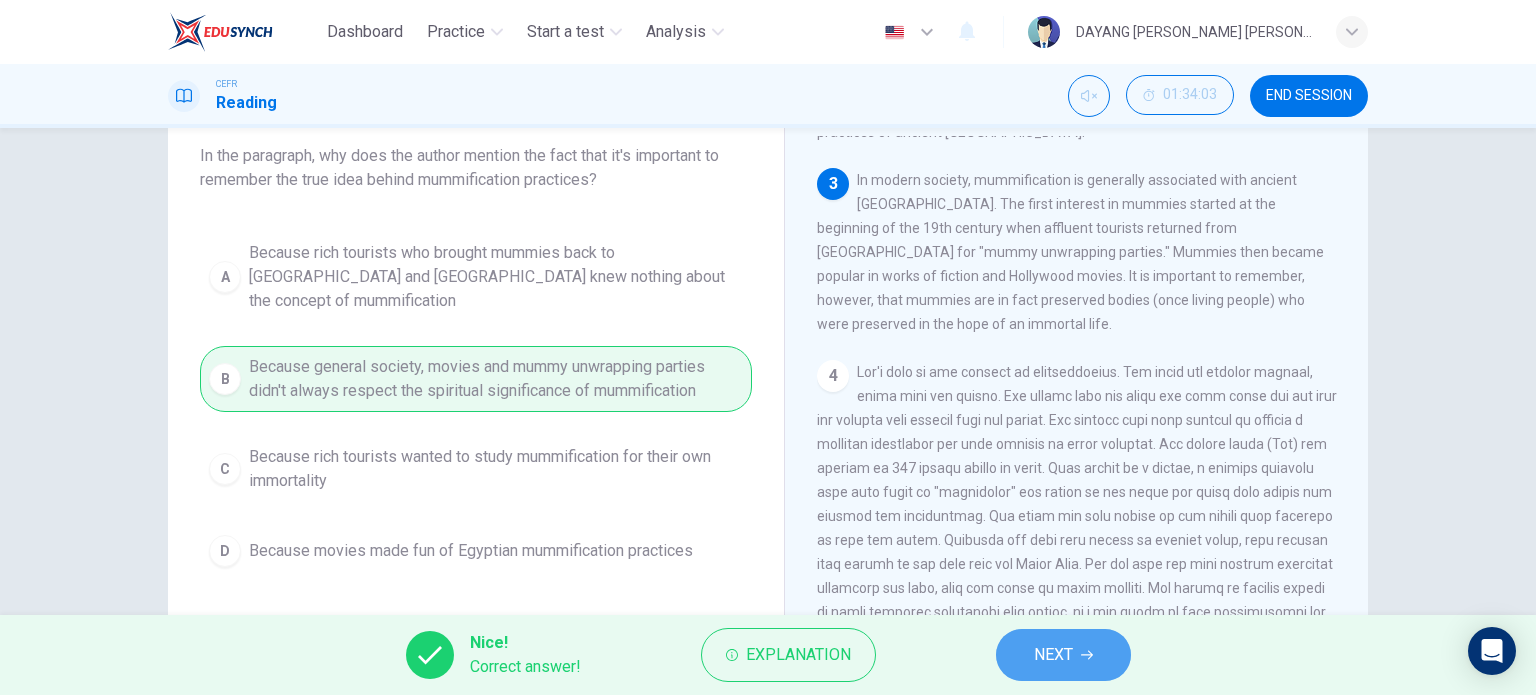 click on "NEXT" at bounding box center [1053, 655] 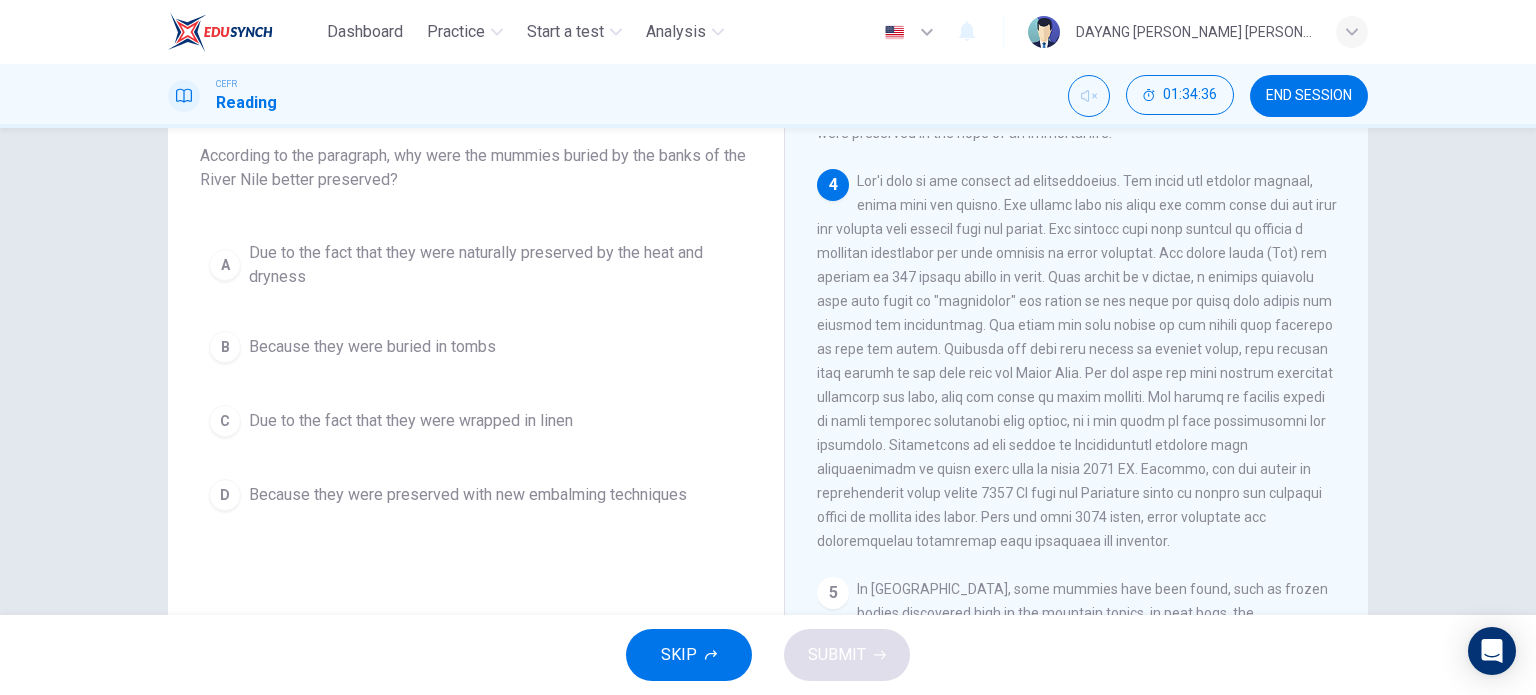 scroll, scrollTop: 808, scrollLeft: 0, axis: vertical 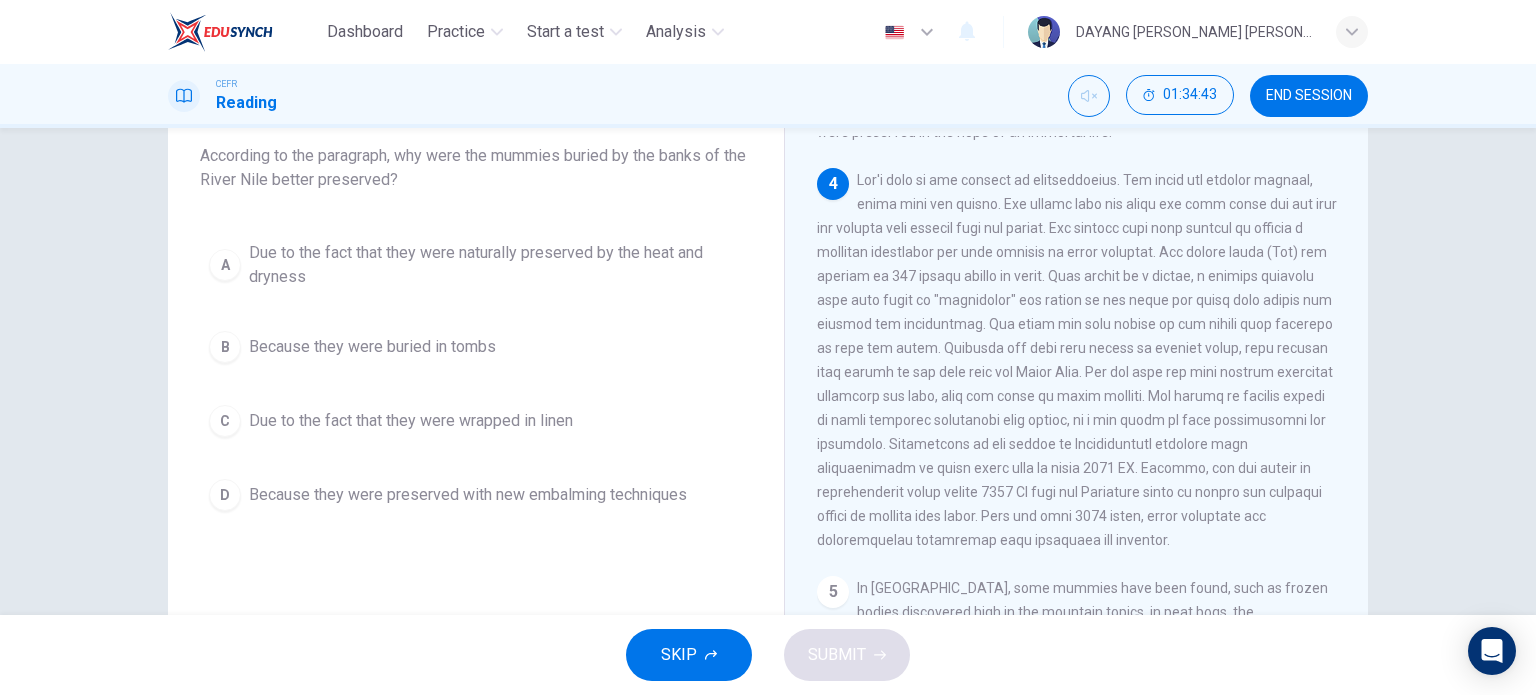 click on "Due to the fact that they were naturally preserved by the heat and dryness" at bounding box center (496, 265) 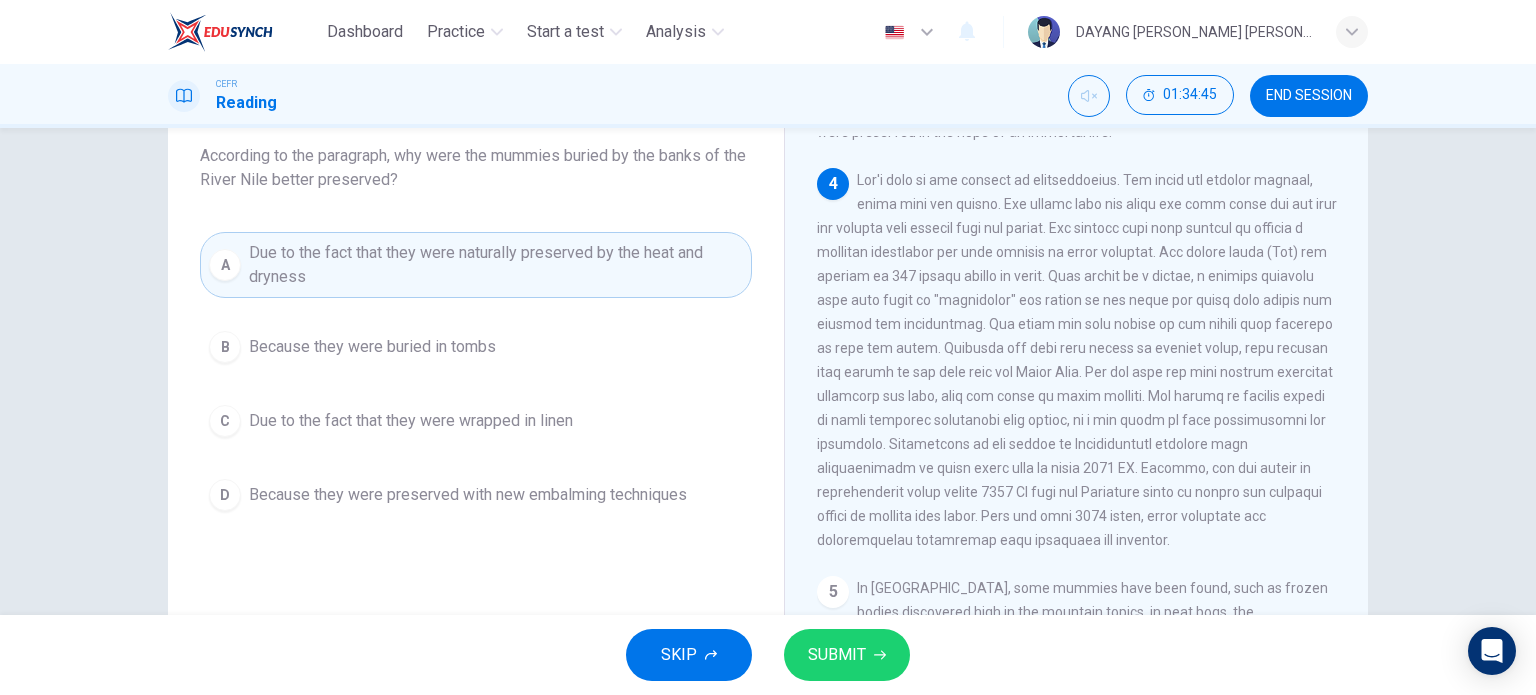 click on "SUBMIT" at bounding box center (837, 655) 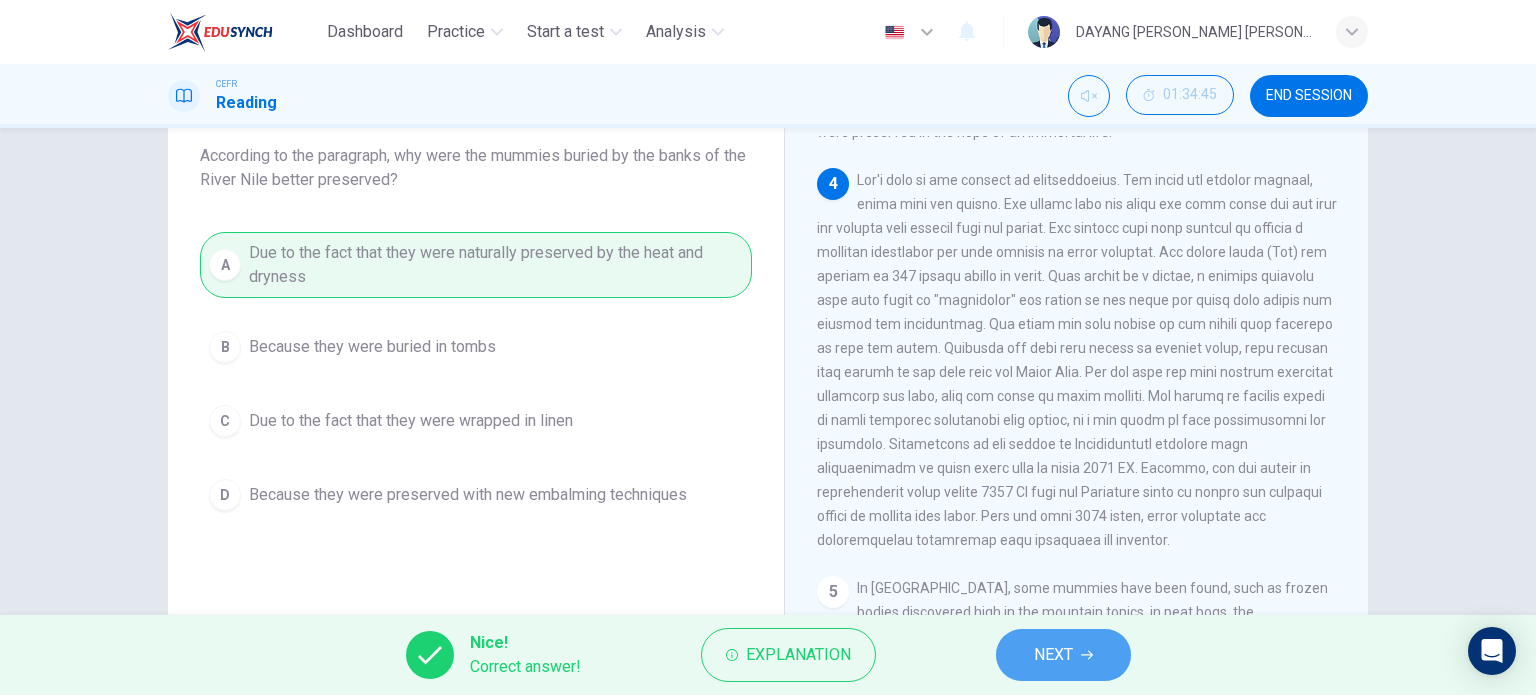 click on "NEXT" at bounding box center (1063, 655) 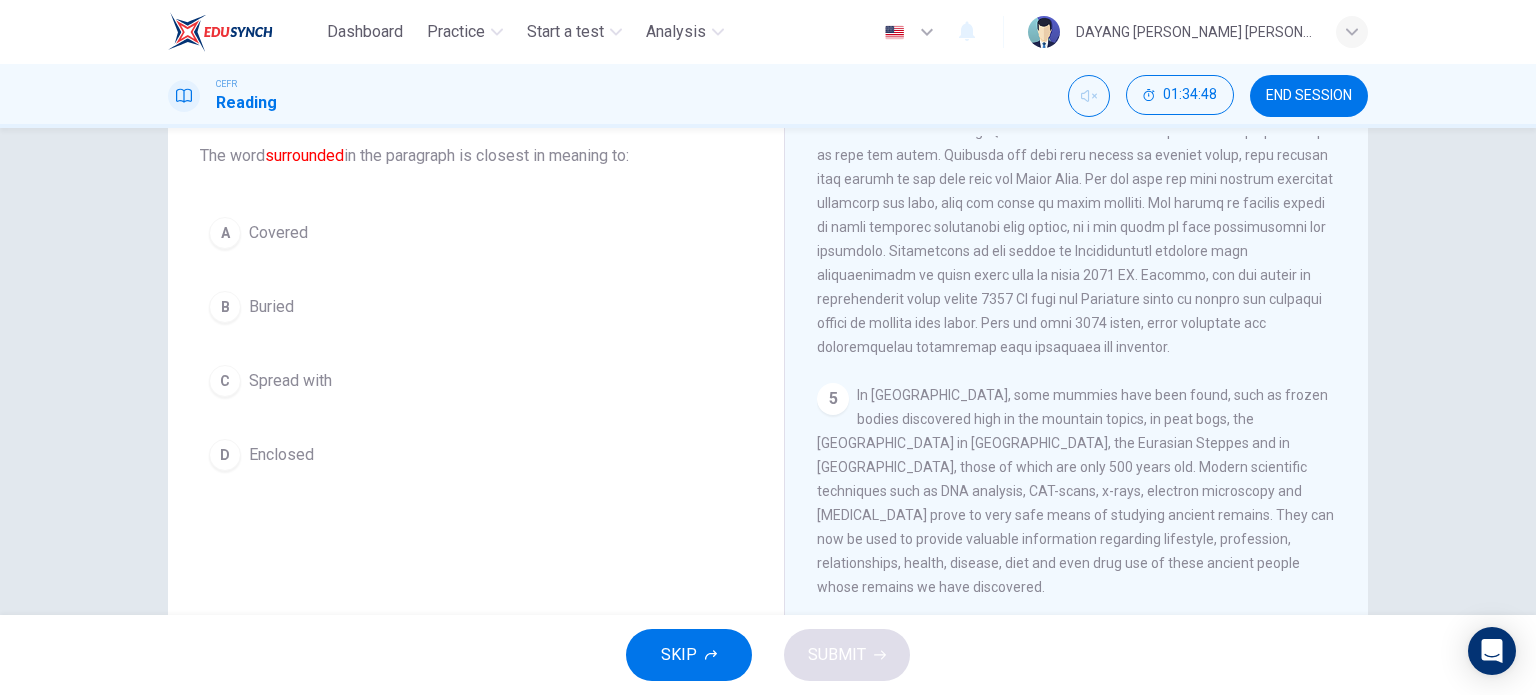 scroll, scrollTop: 1024, scrollLeft: 0, axis: vertical 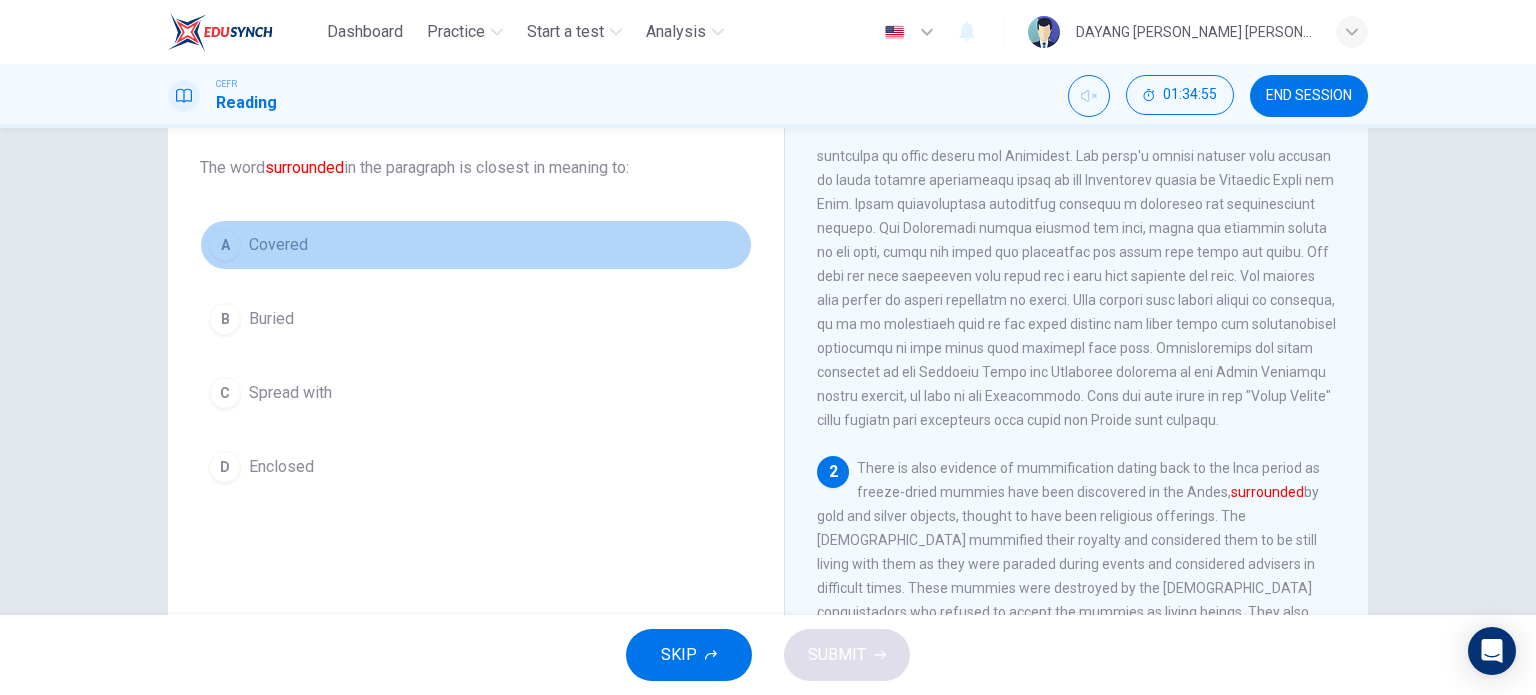 click on "Covered" at bounding box center (278, 245) 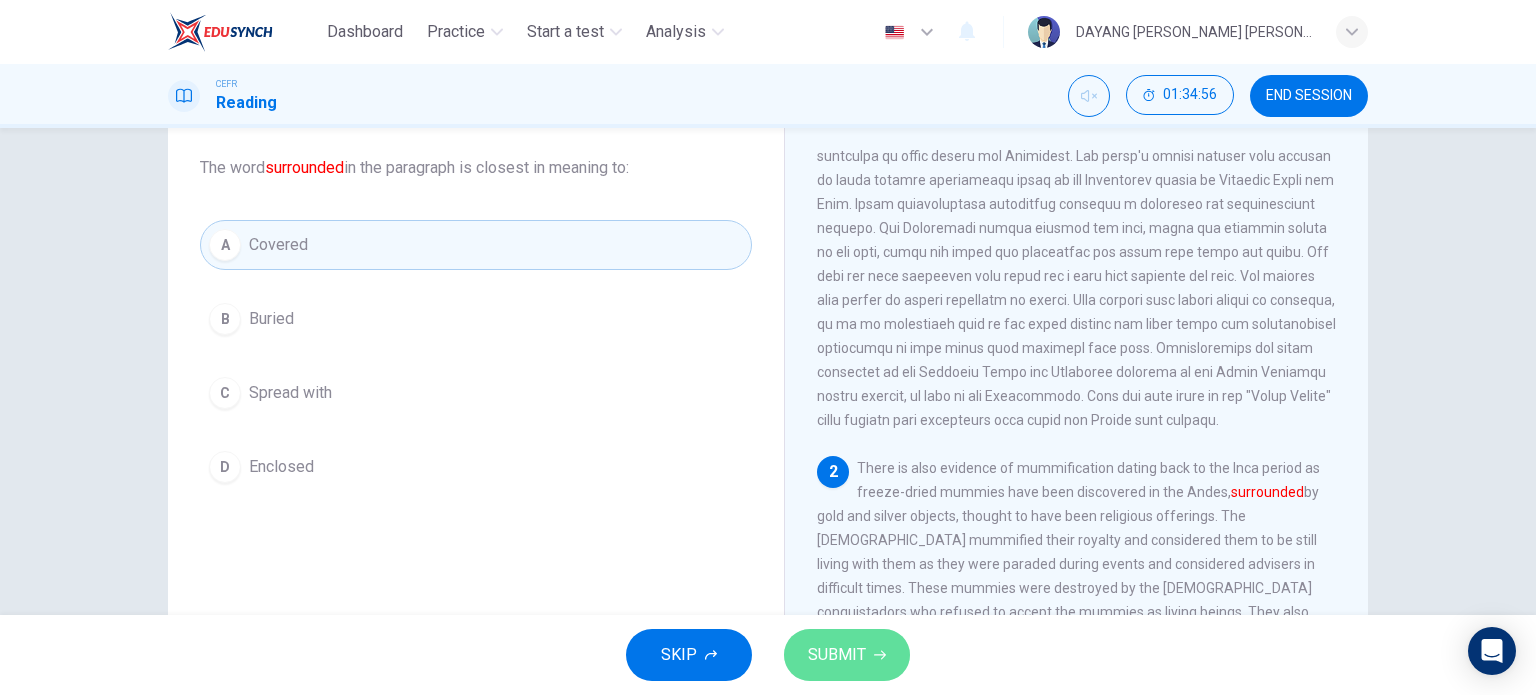 click on "SUBMIT" at bounding box center [837, 655] 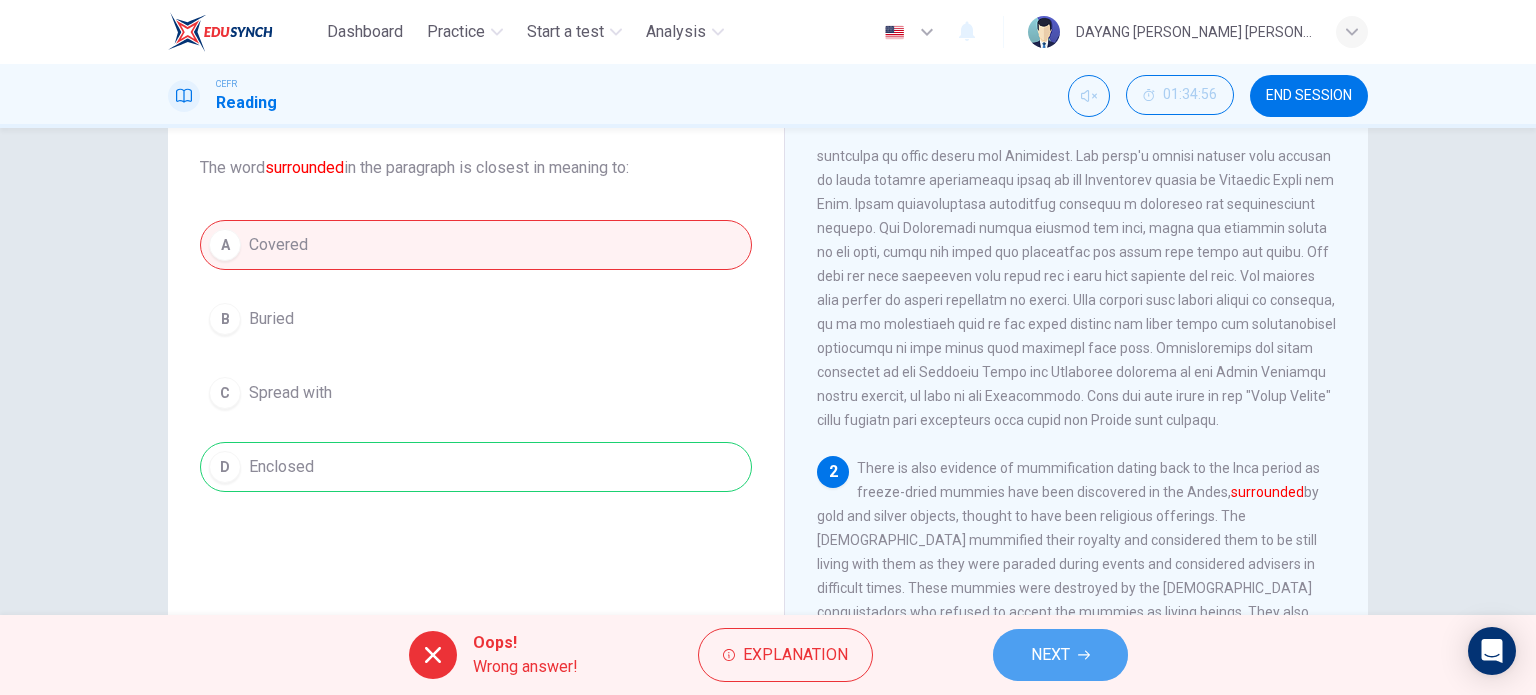 click on "NEXT" at bounding box center [1050, 655] 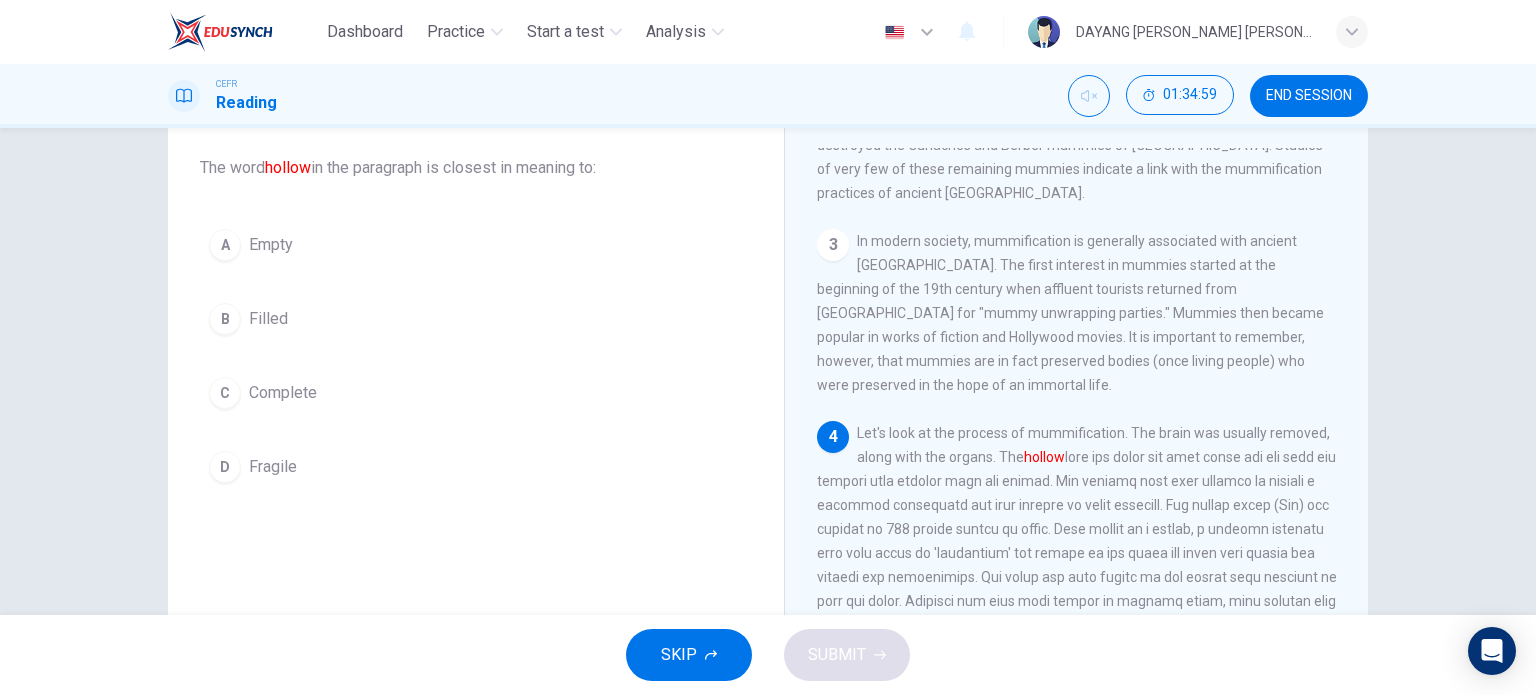 scroll, scrollTop: 568, scrollLeft: 0, axis: vertical 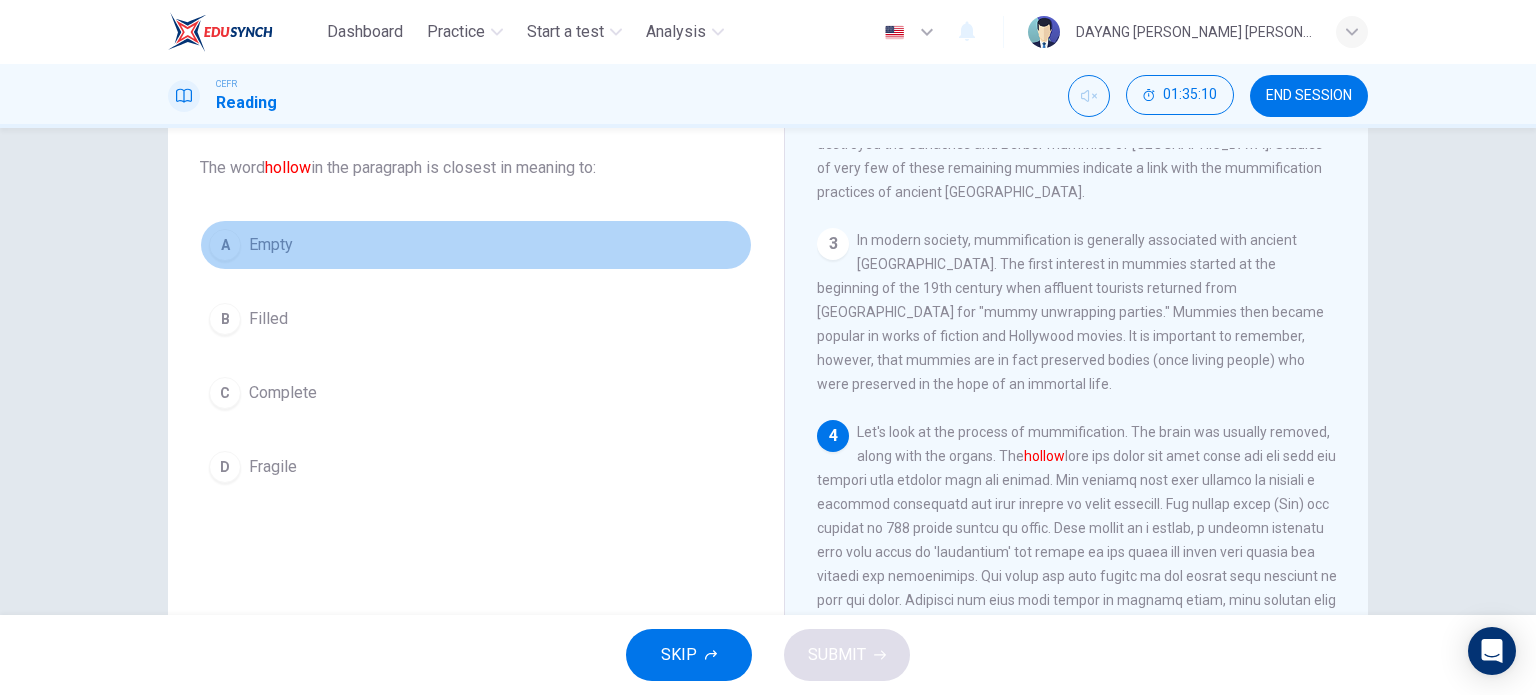 click on "Empty" at bounding box center [271, 245] 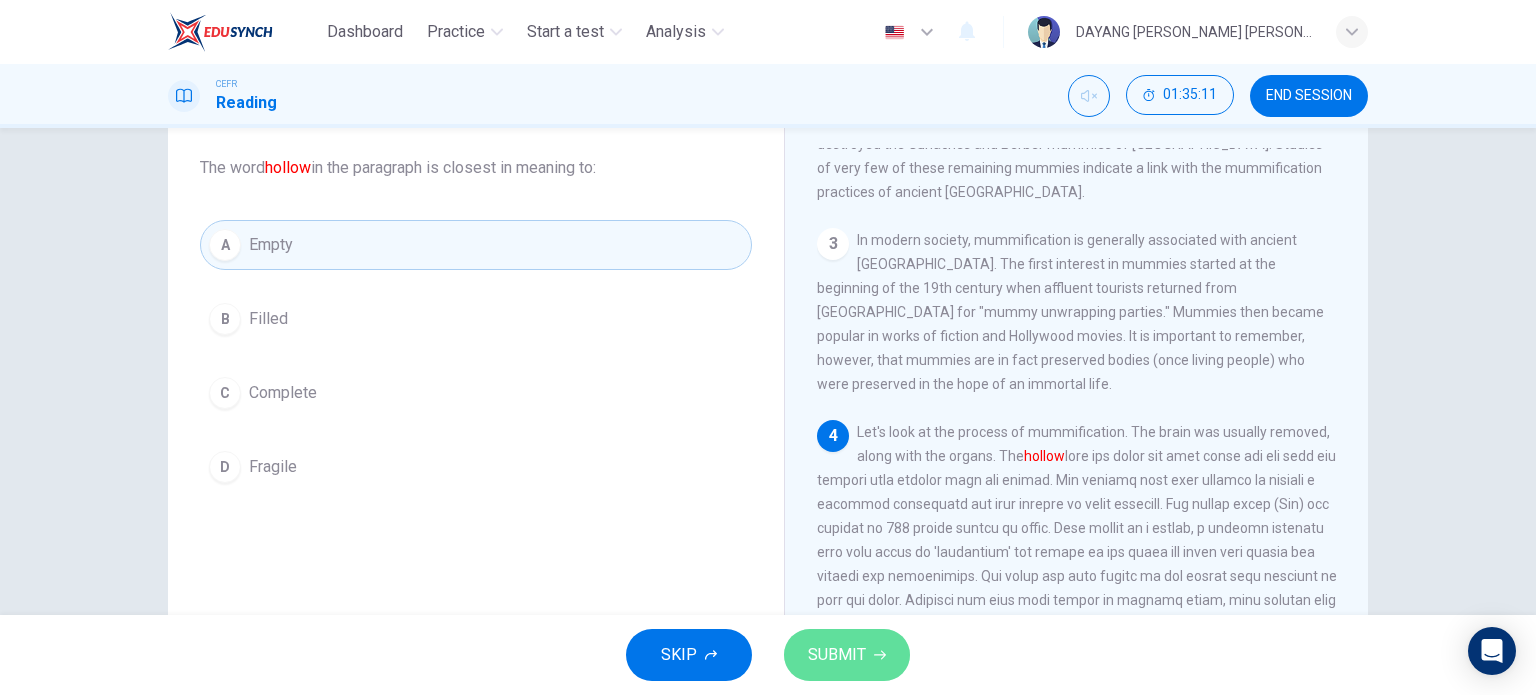 click on "SUBMIT" at bounding box center (837, 655) 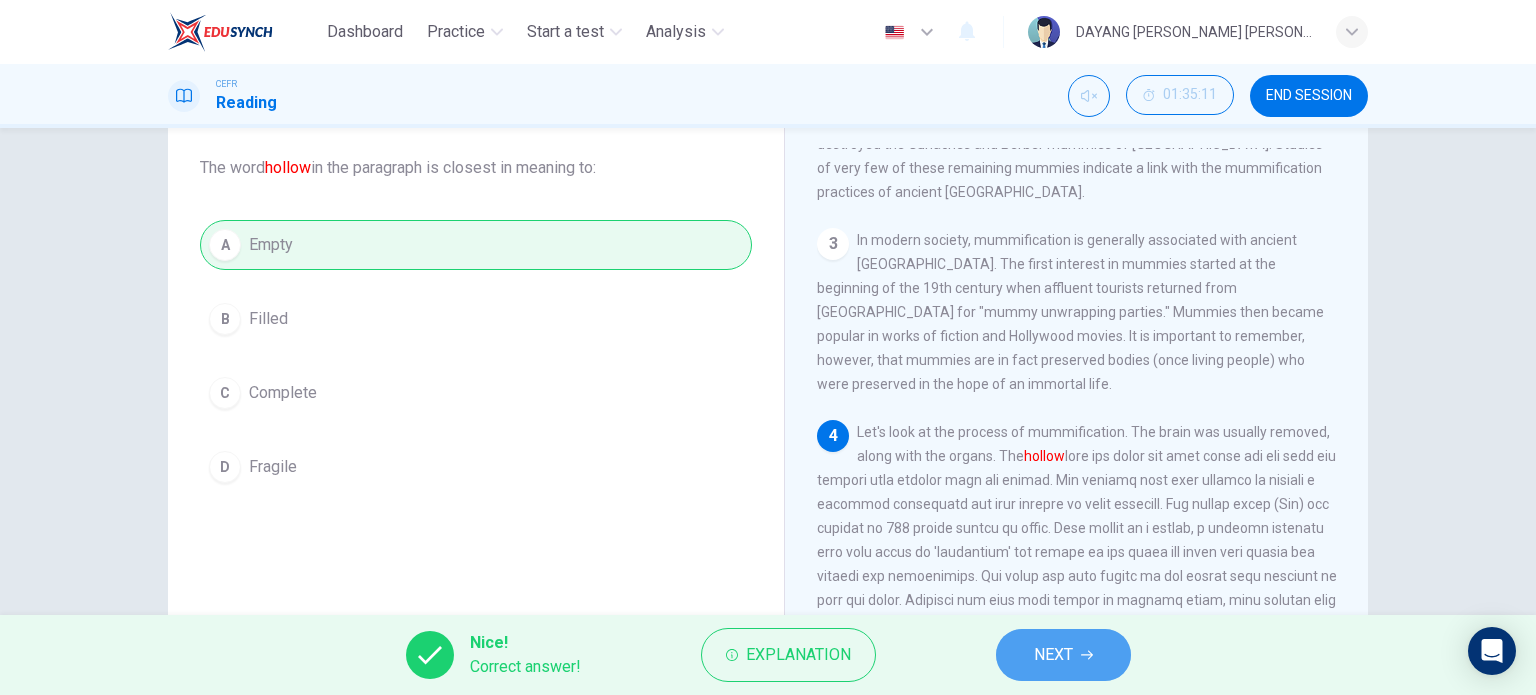 click on "NEXT" at bounding box center [1063, 655] 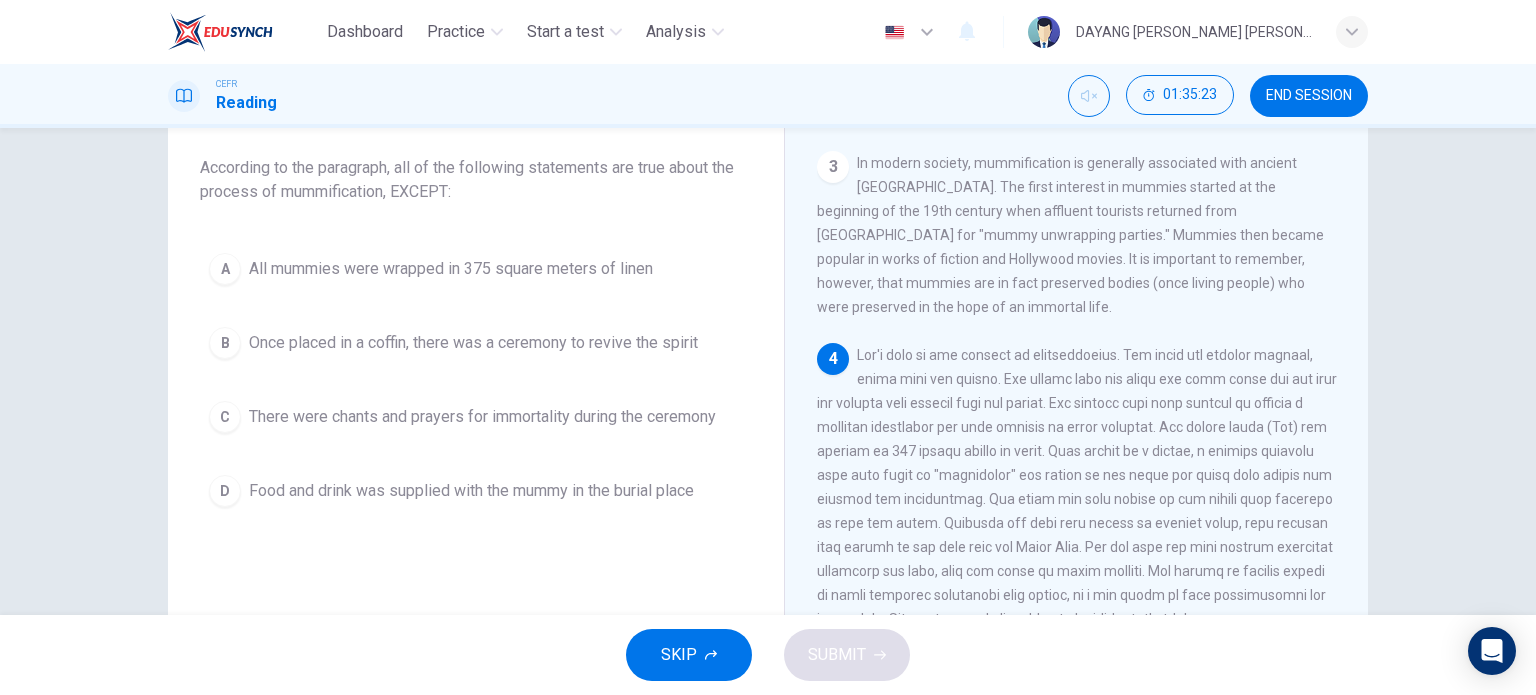scroll, scrollTop: 648, scrollLeft: 0, axis: vertical 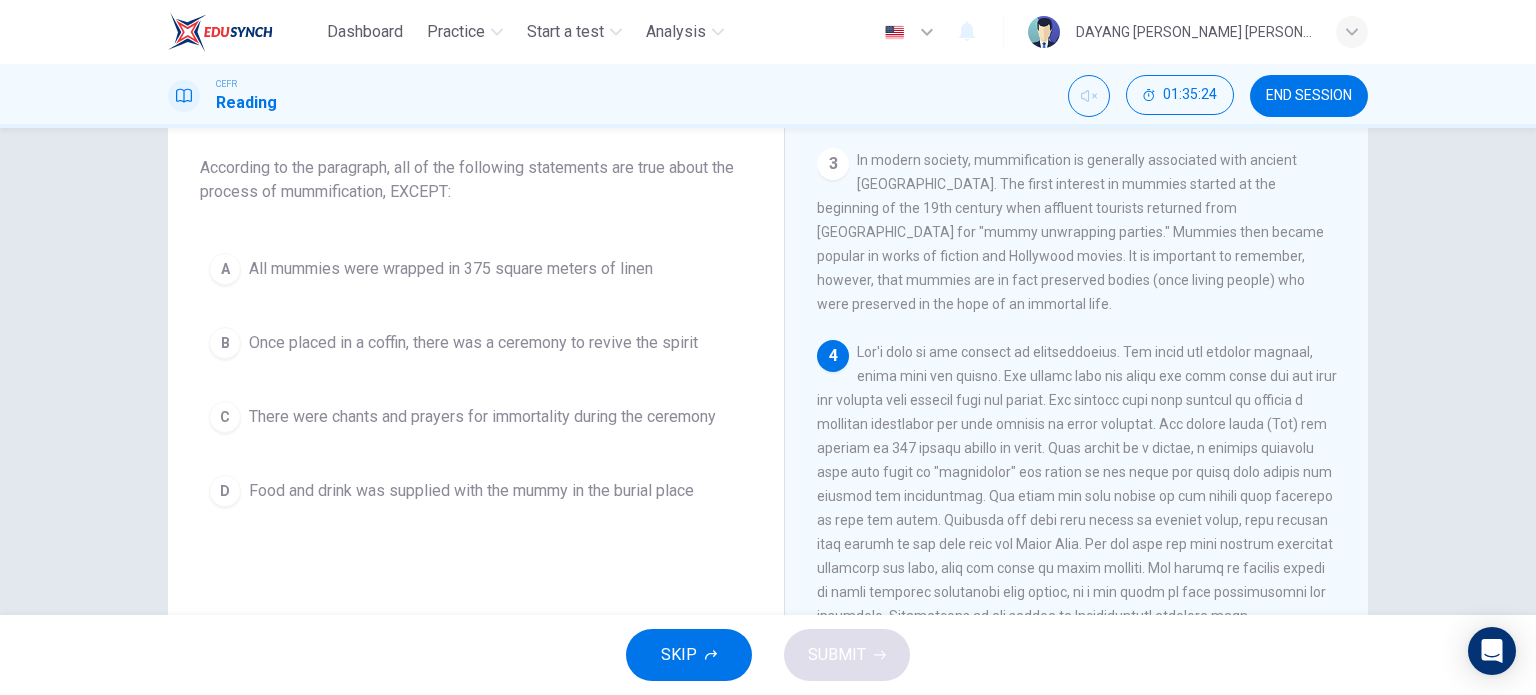 click on "A All mummies were wrapped in 375 square meters of linen B Once placed in a coffin, there was a ceremony to revive the spirit C There were chants and prayers for immortality during the ceremony D Food and drink was supplied with the mummy in the burial place" at bounding box center [476, 380] 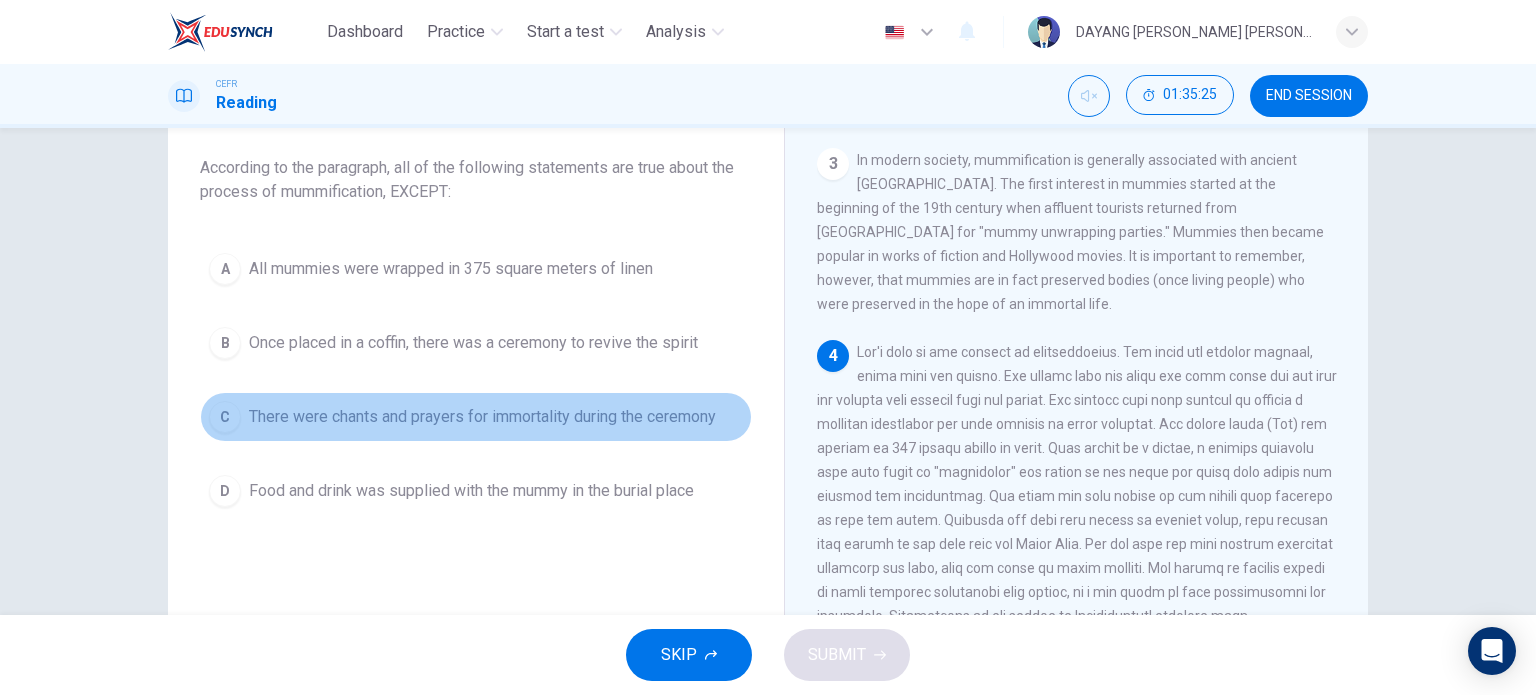 click on "There were chants and prayers for immortality during the ceremony" at bounding box center (482, 417) 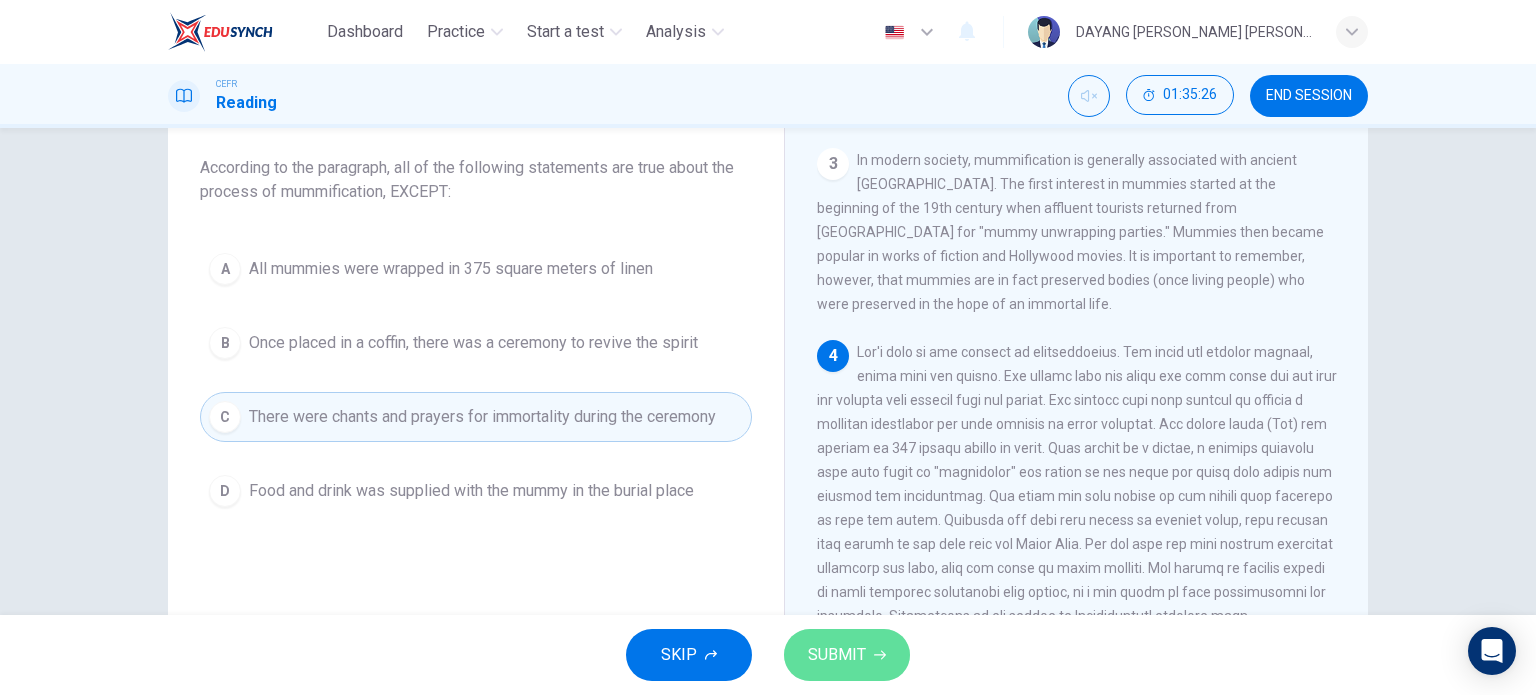 click on "SUBMIT" at bounding box center [847, 655] 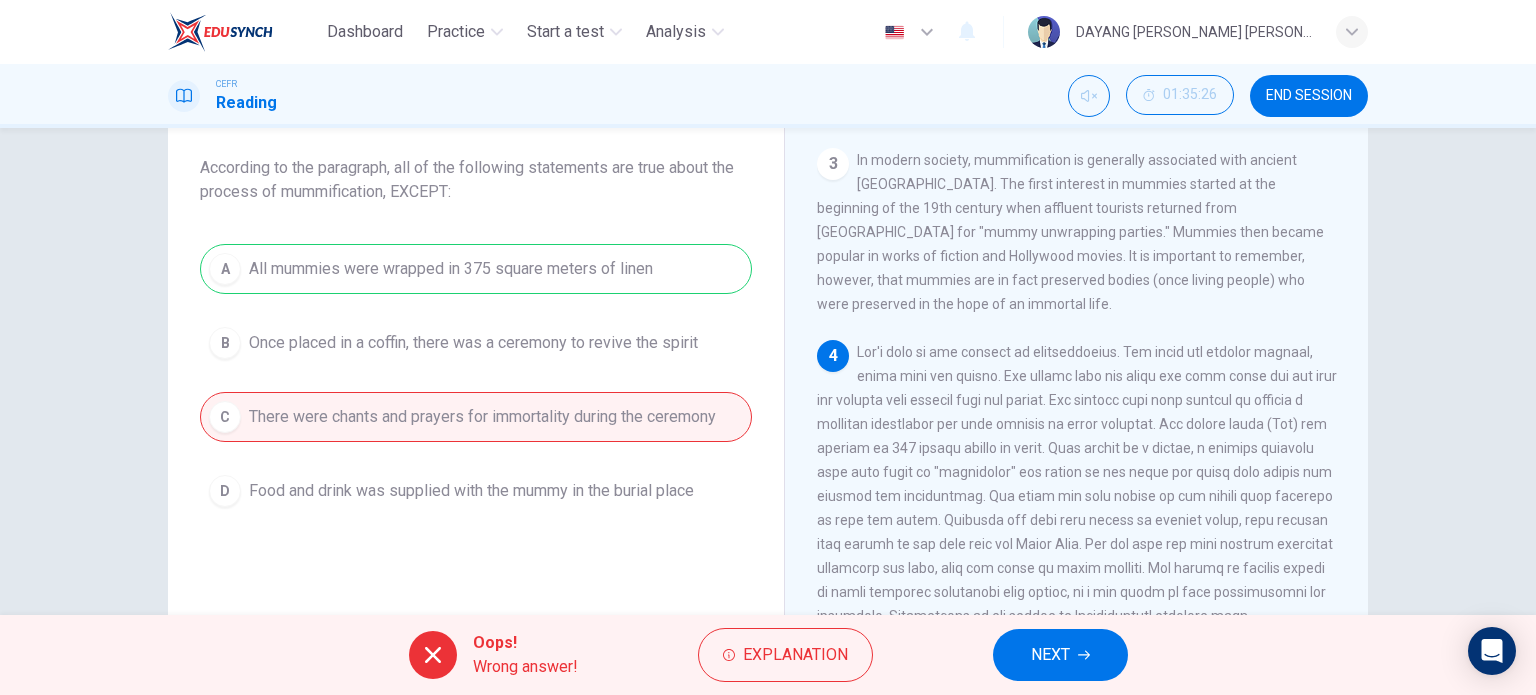 click on "NEXT" at bounding box center [1060, 655] 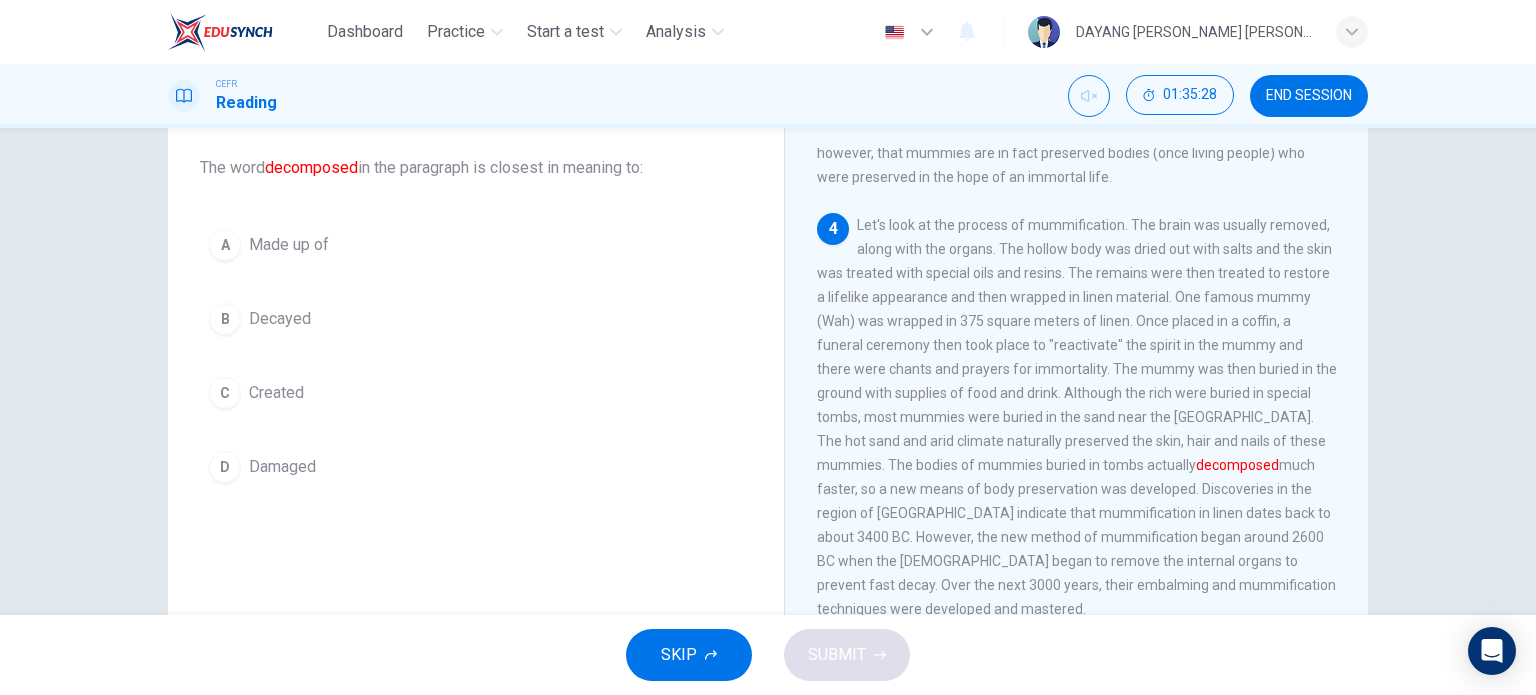 scroll, scrollTop: 776, scrollLeft: 0, axis: vertical 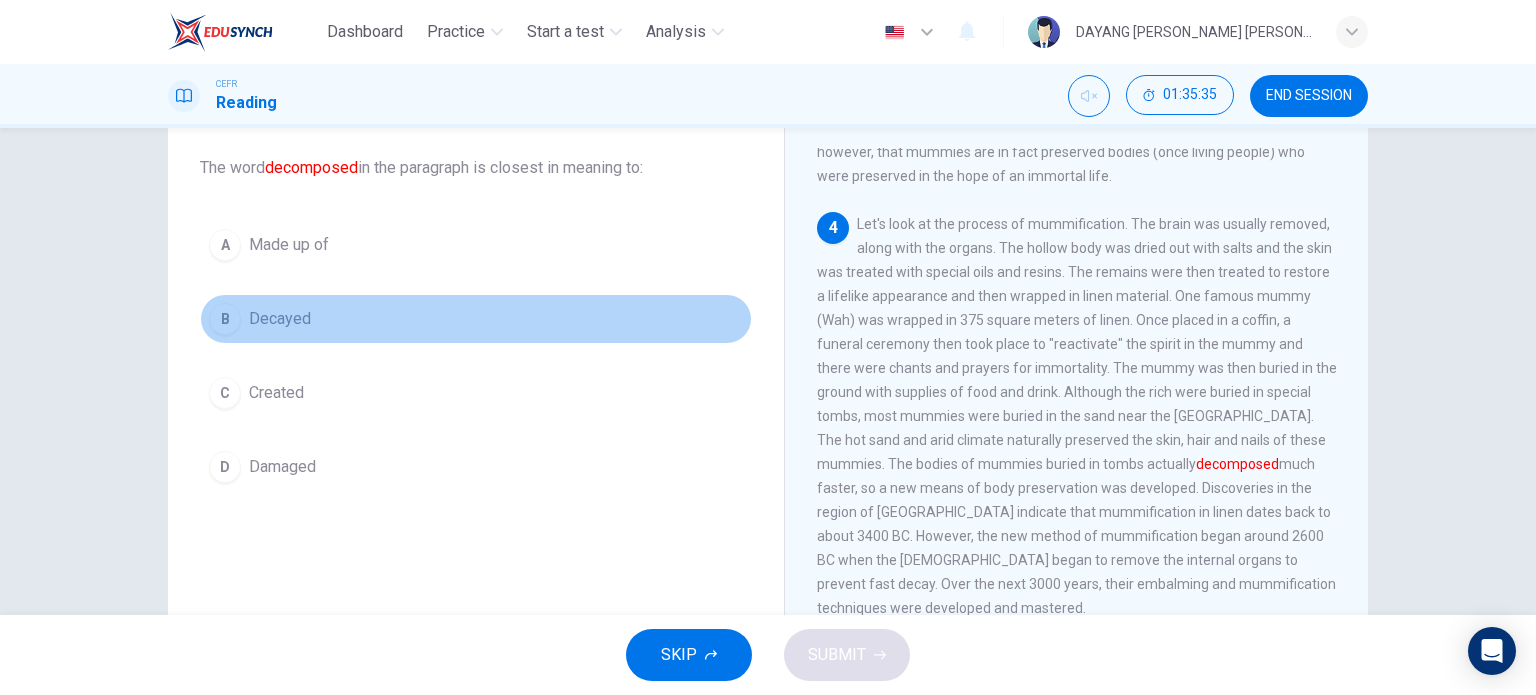 click on "Decayed" at bounding box center [280, 319] 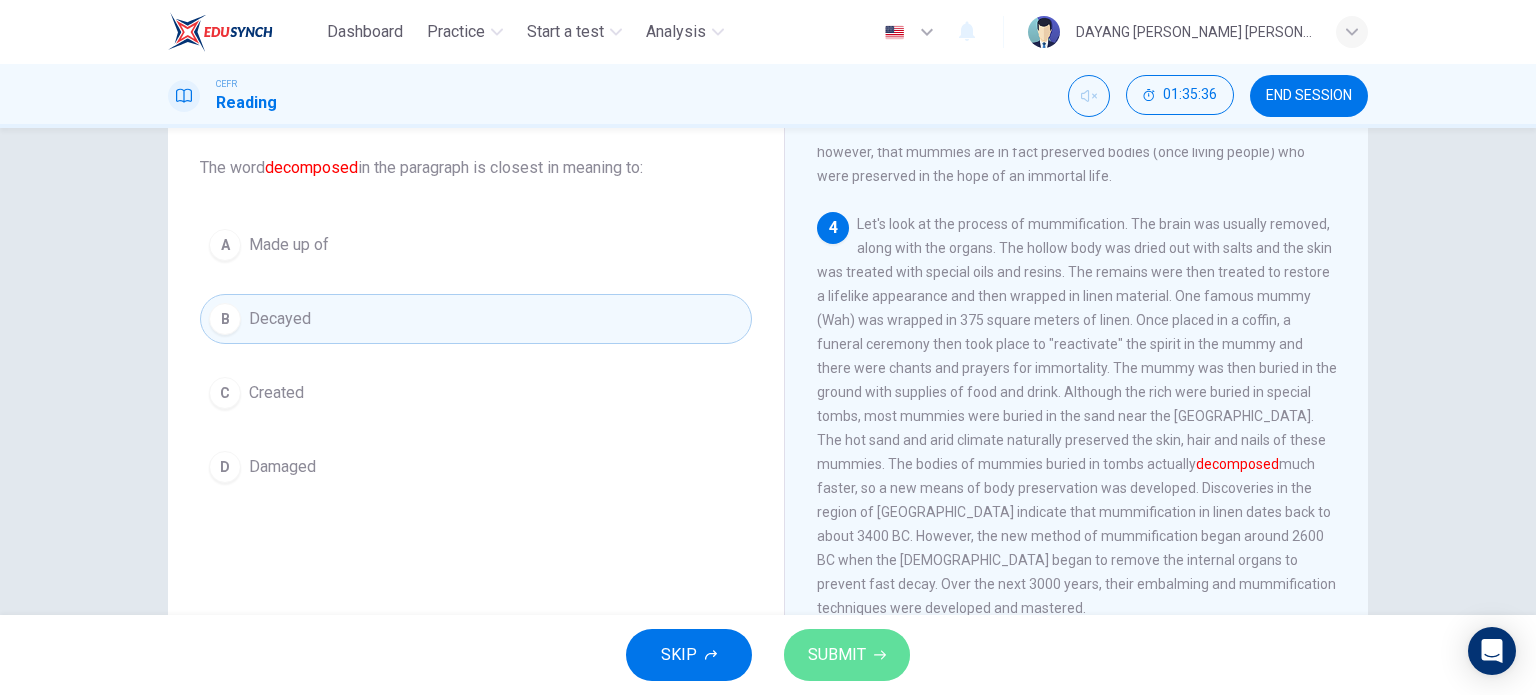 click on "SUBMIT" at bounding box center [837, 655] 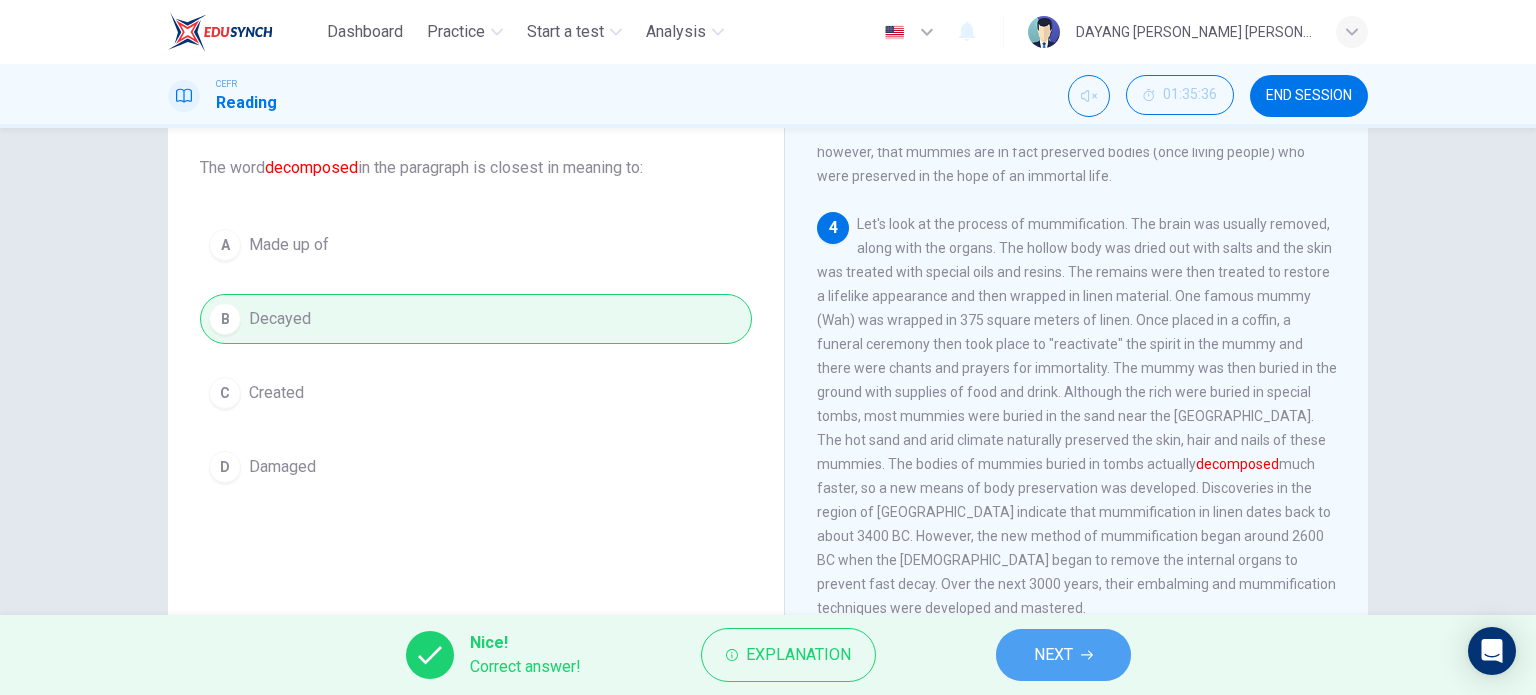 click on "NEXT" at bounding box center (1063, 655) 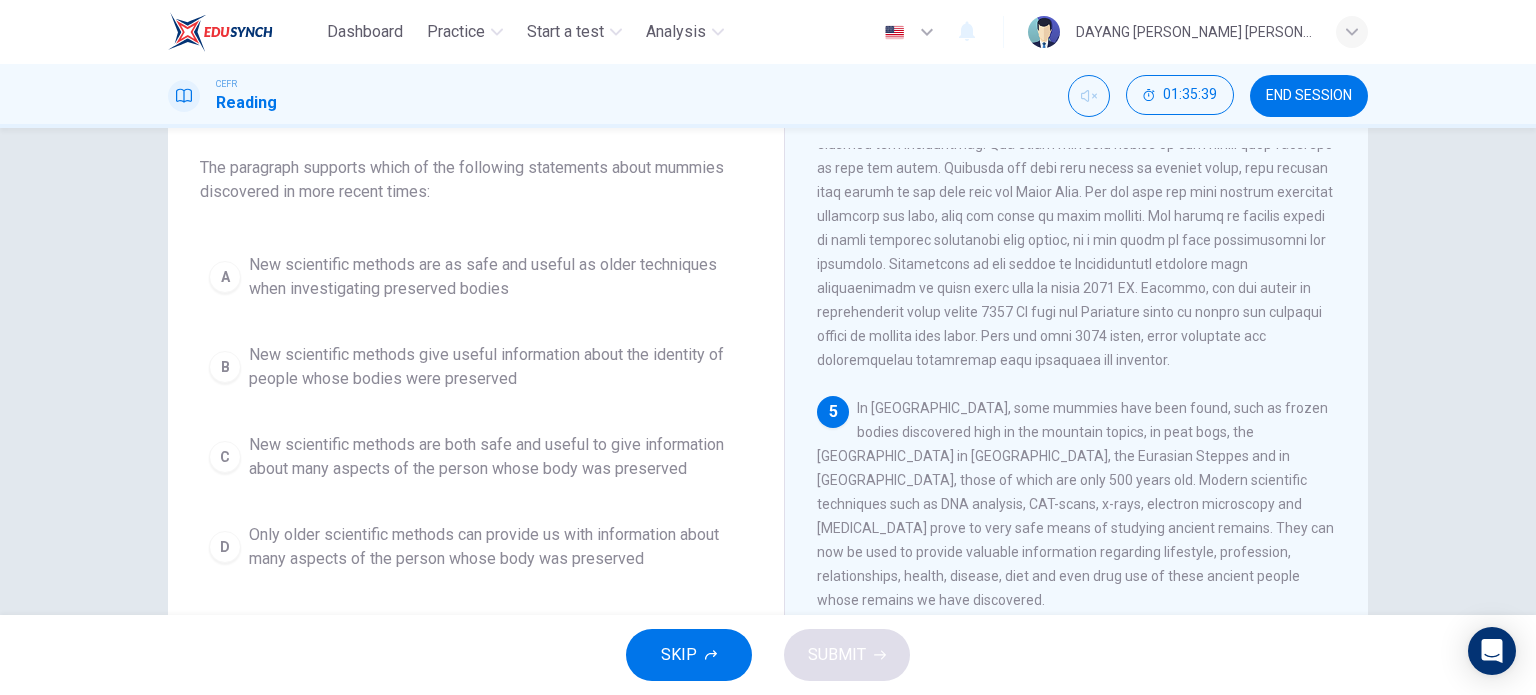 scroll, scrollTop: 1024, scrollLeft: 0, axis: vertical 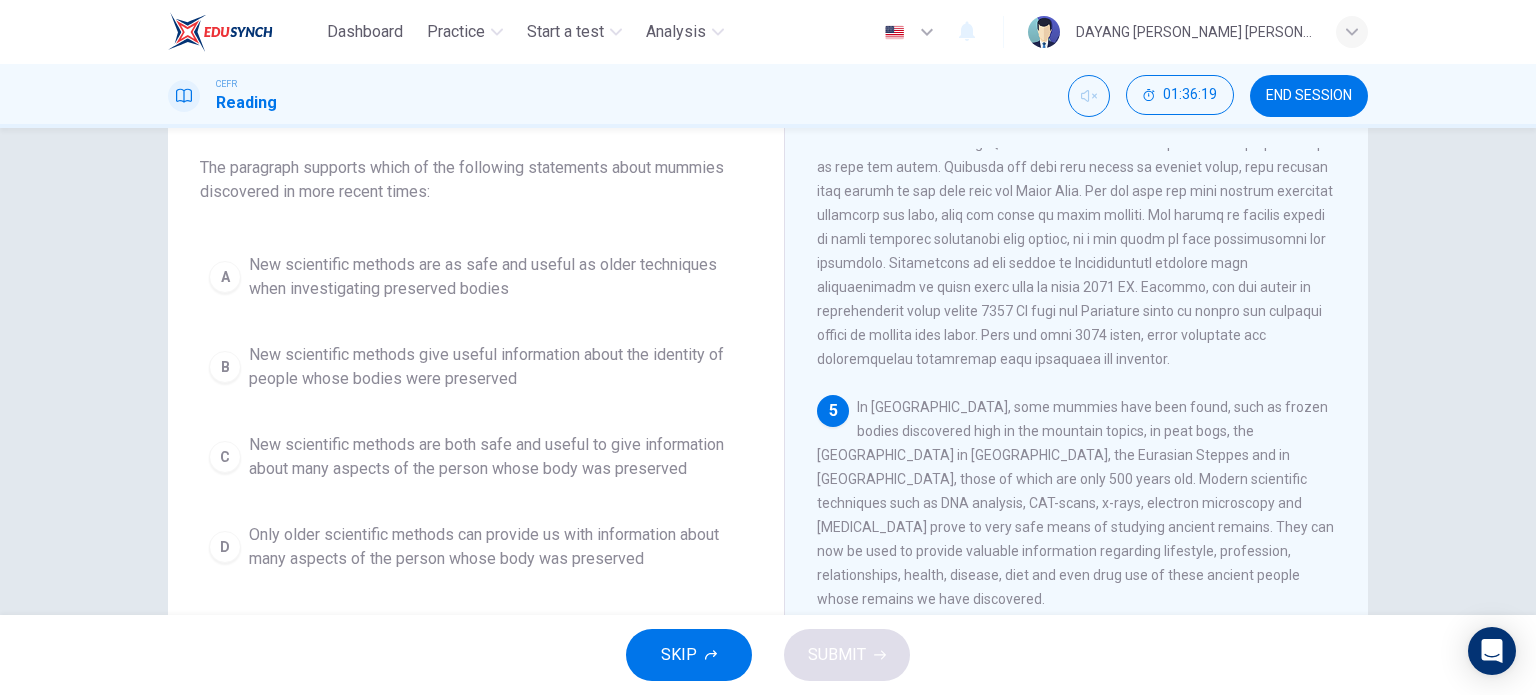 click on "New scientific methods are as safe and useful as older techniques when investigating preserved bodies" at bounding box center [496, 277] 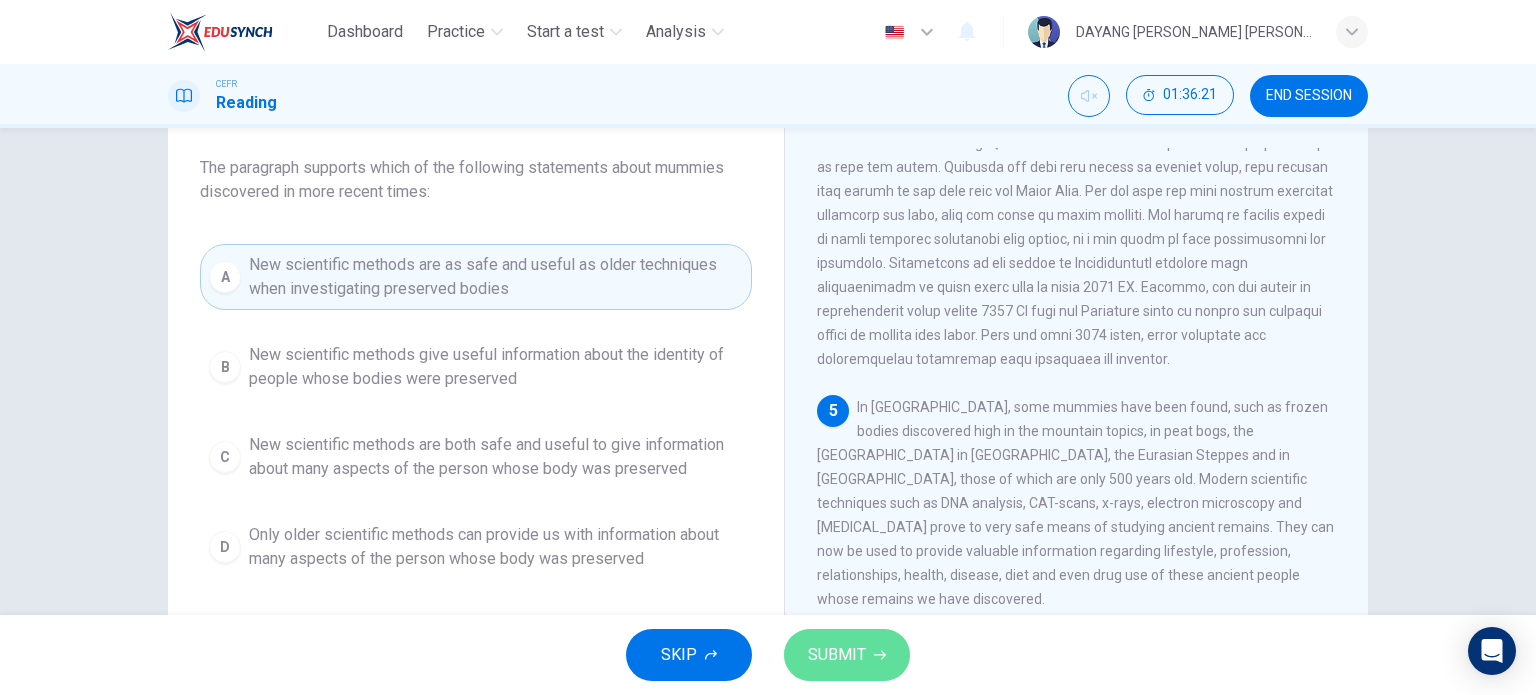 click on "SUBMIT" at bounding box center [837, 655] 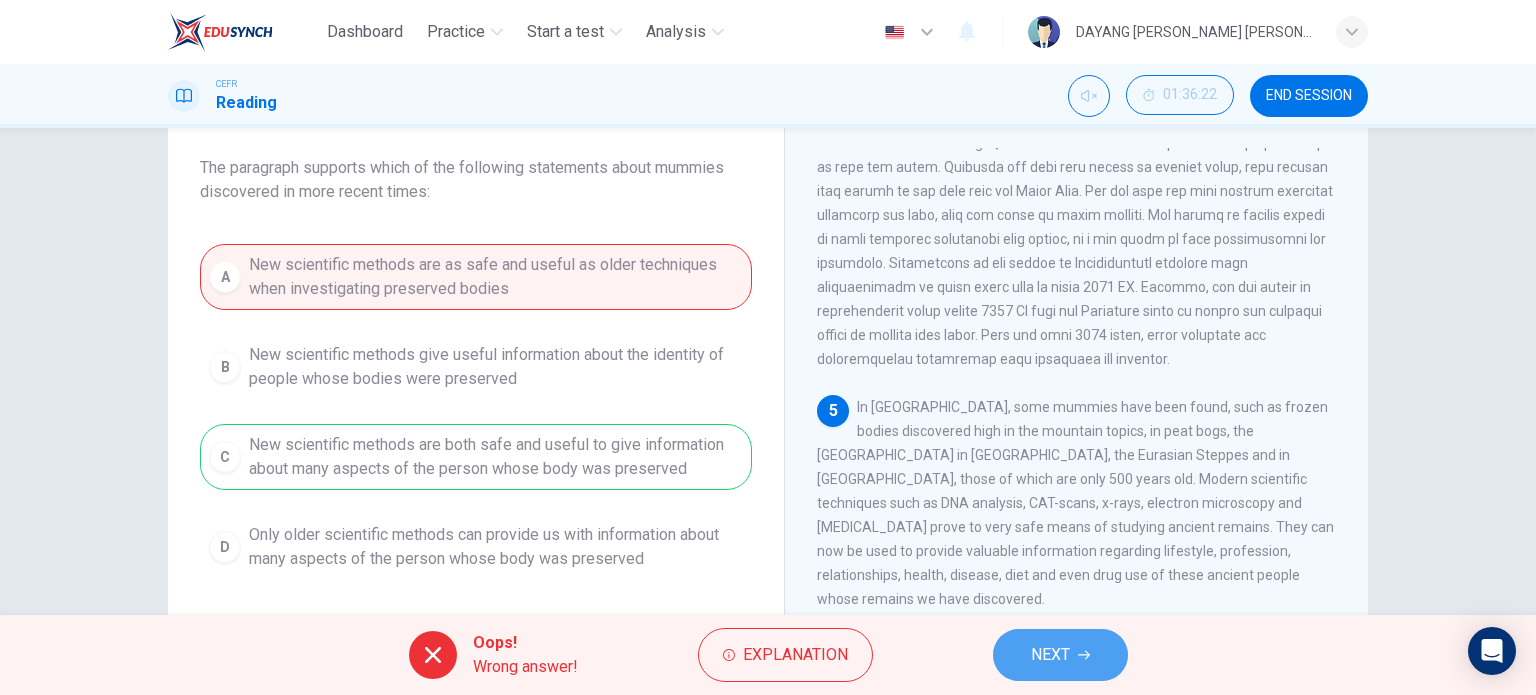 click on "NEXT" at bounding box center (1050, 655) 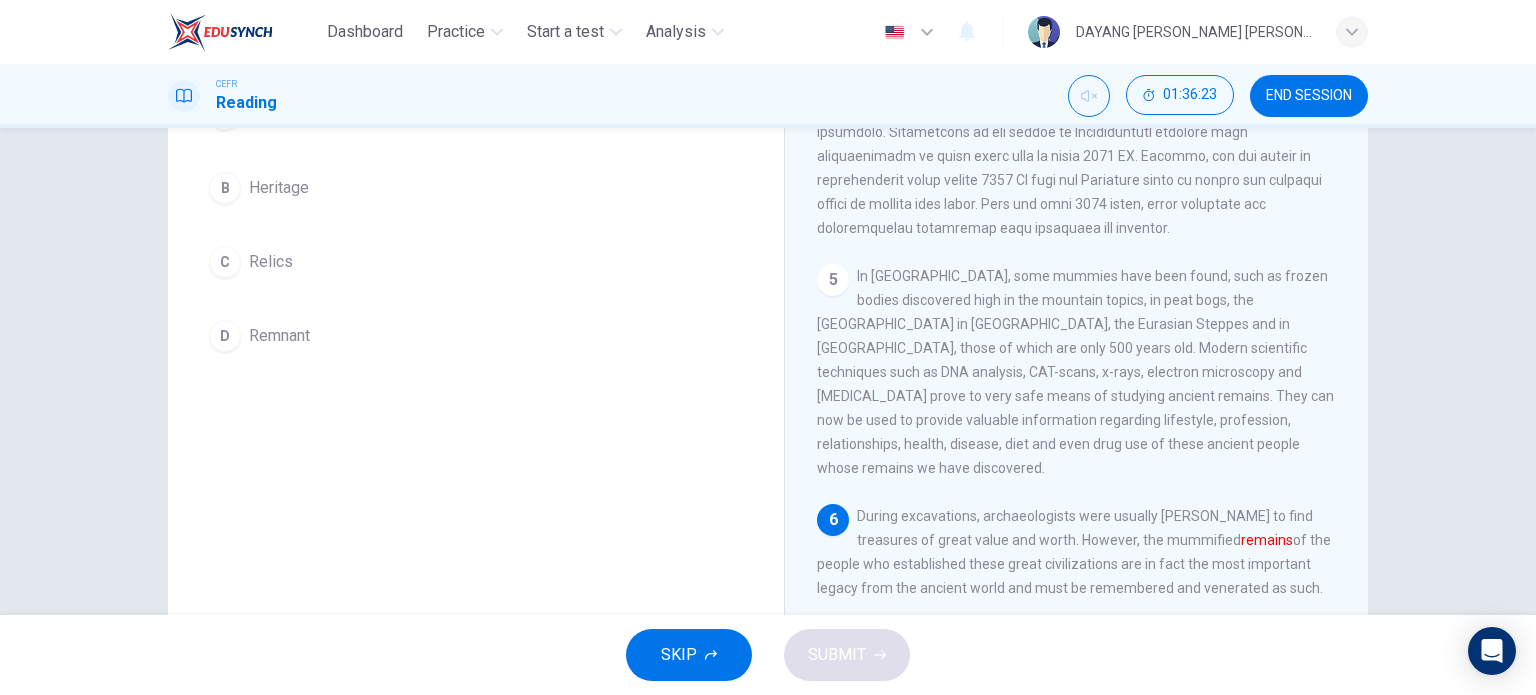 scroll, scrollTop: 244, scrollLeft: 0, axis: vertical 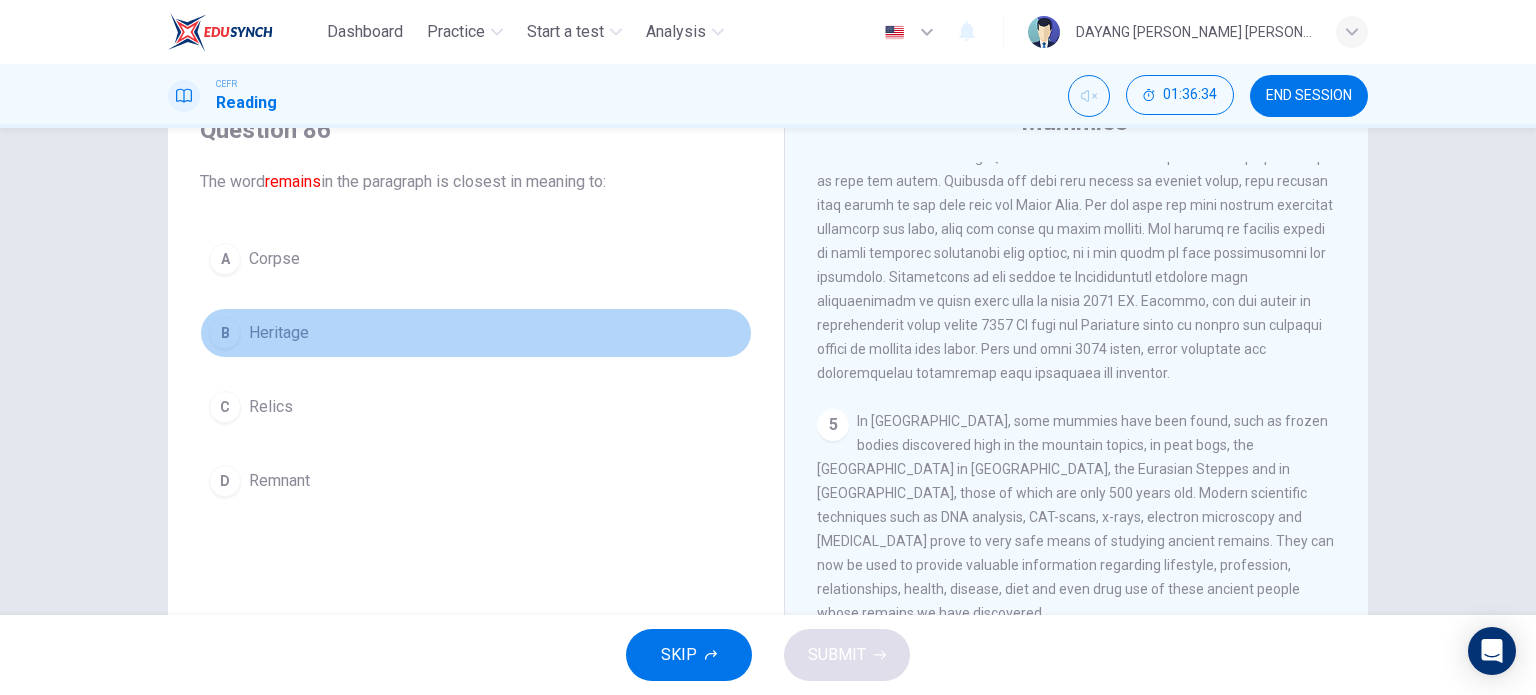 click on "Heritage" at bounding box center (279, 333) 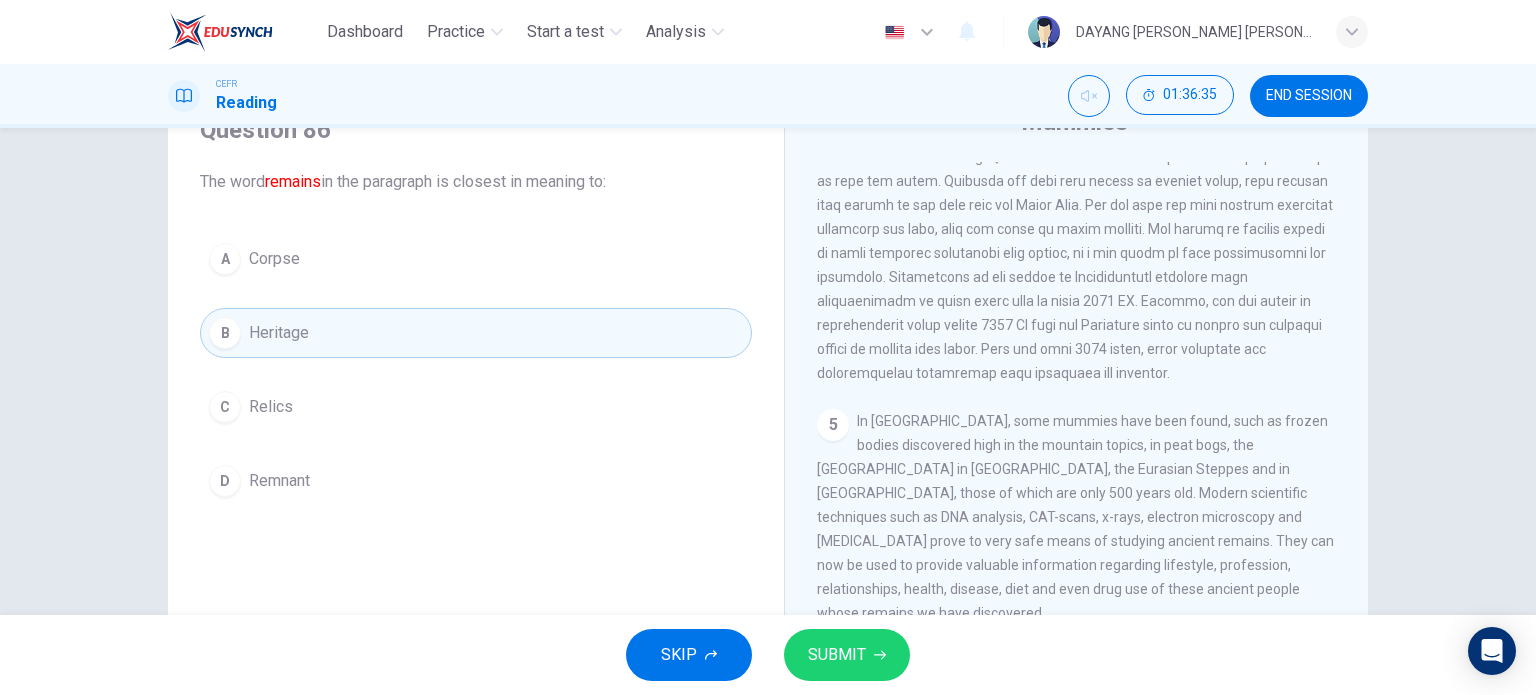 click on "SUBMIT" at bounding box center [847, 655] 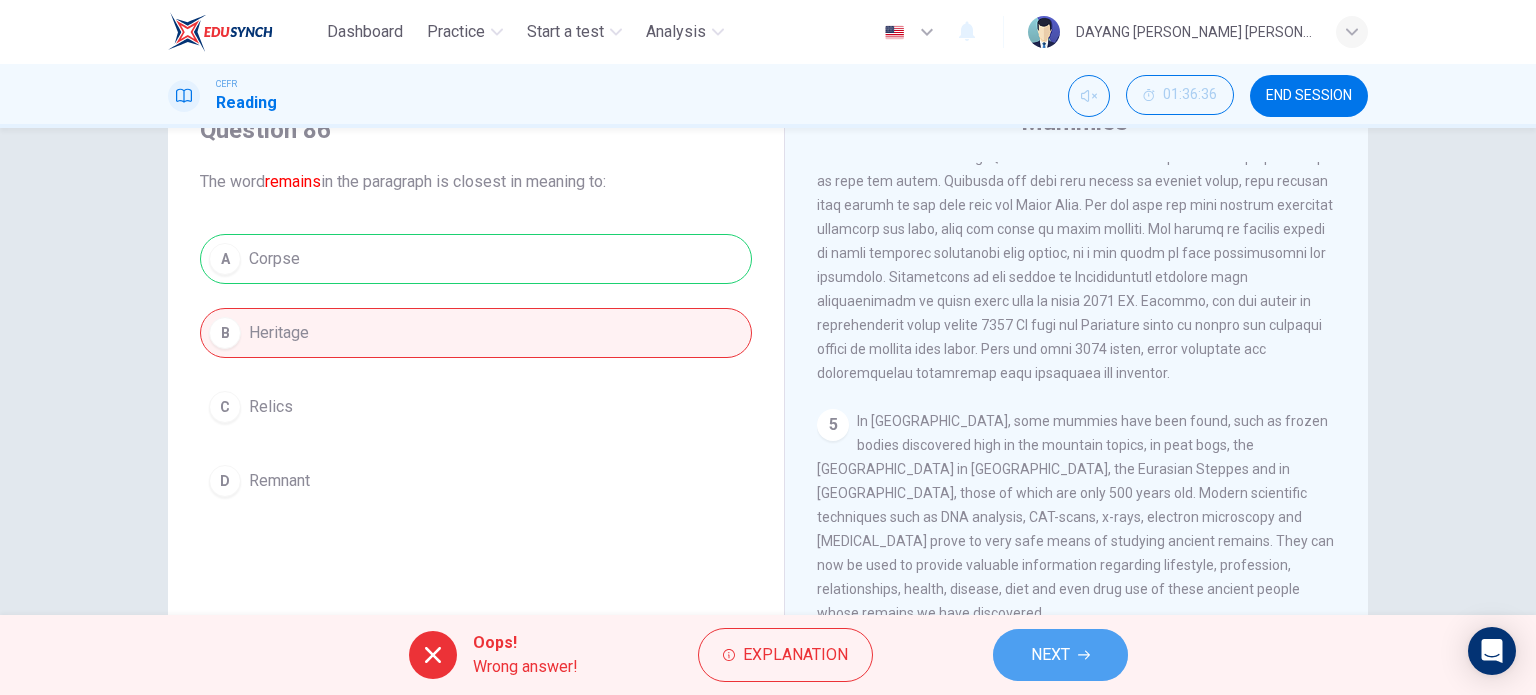 click on "NEXT" at bounding box center [1050, 655] 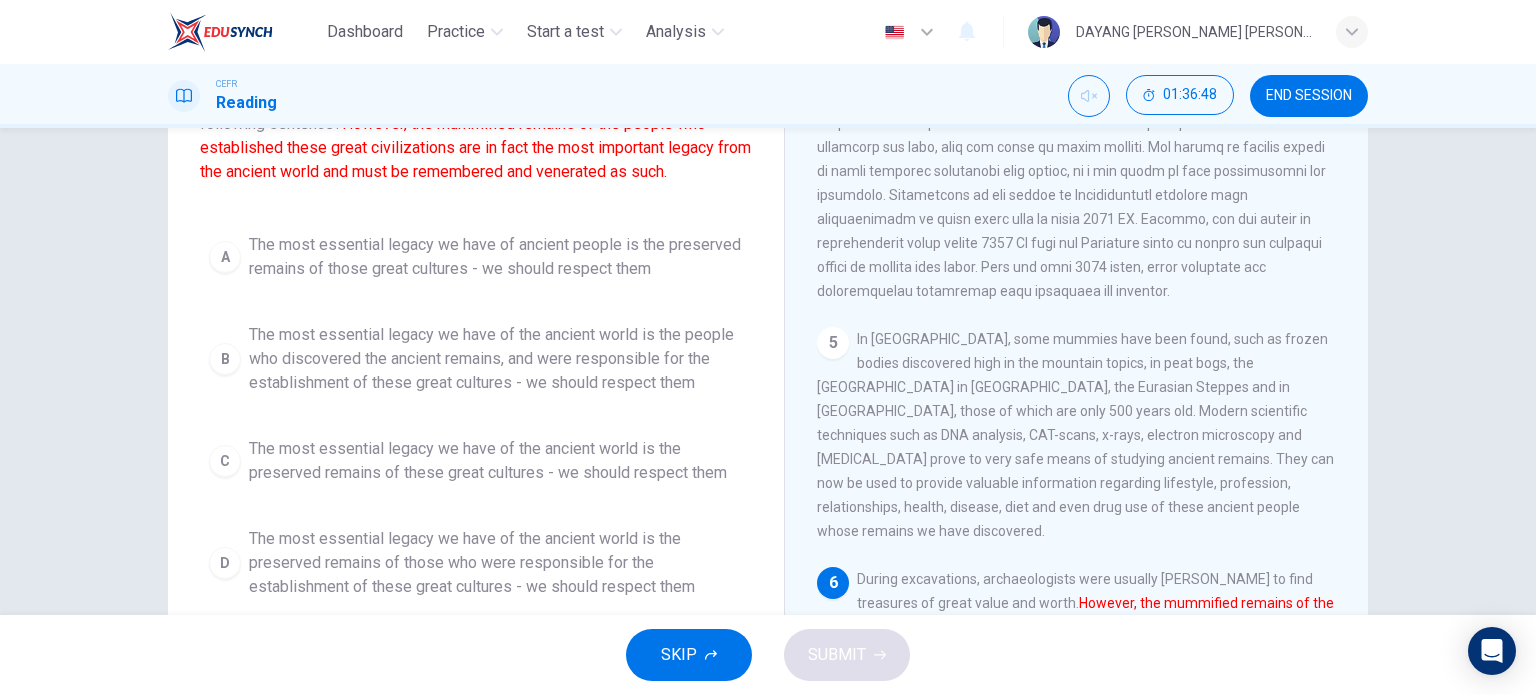 scroll, scrollTop: 176, scrollLeft: 0, axis: vertical 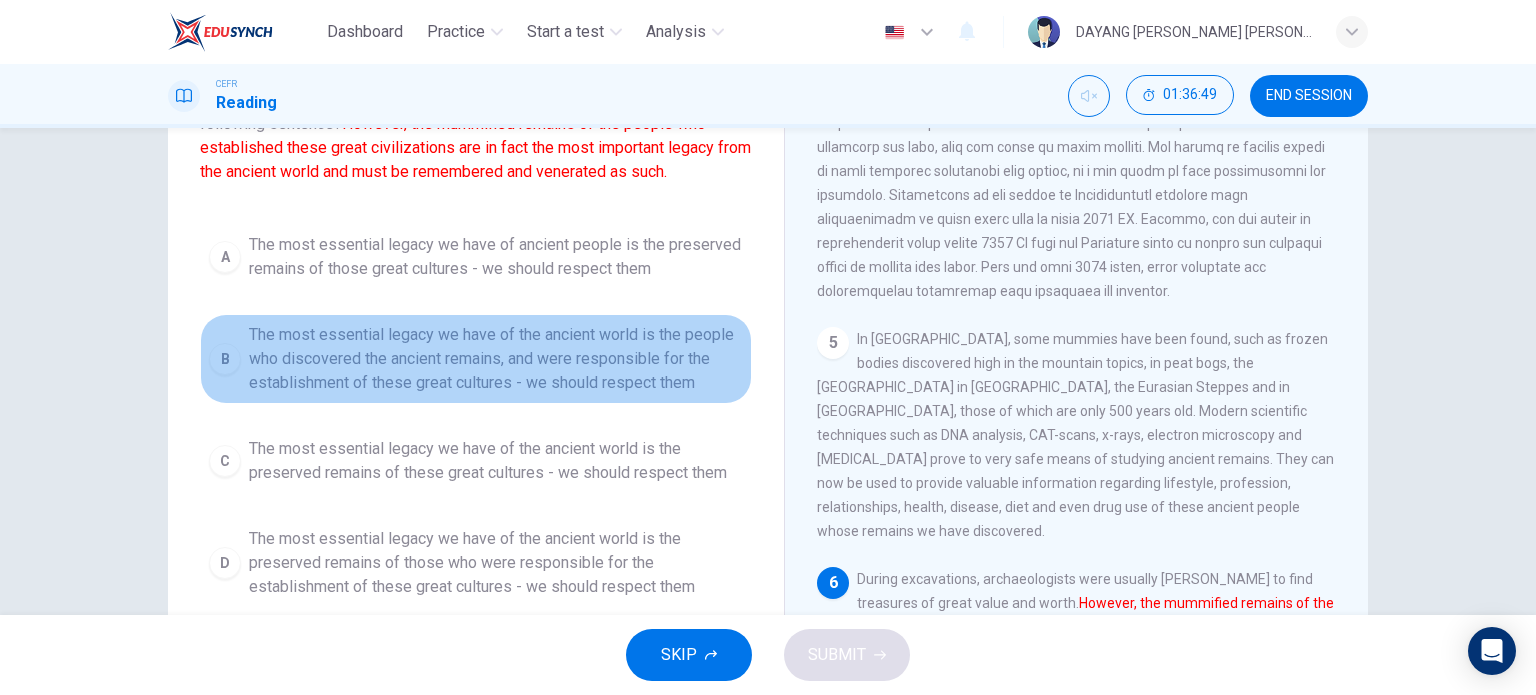 click on "The most essential legacy we have of the ancient world is the people who discovered the ancient remains, and were responsible for the establishment of these great cultures - we should respect them" at bounding box center (496, 359) 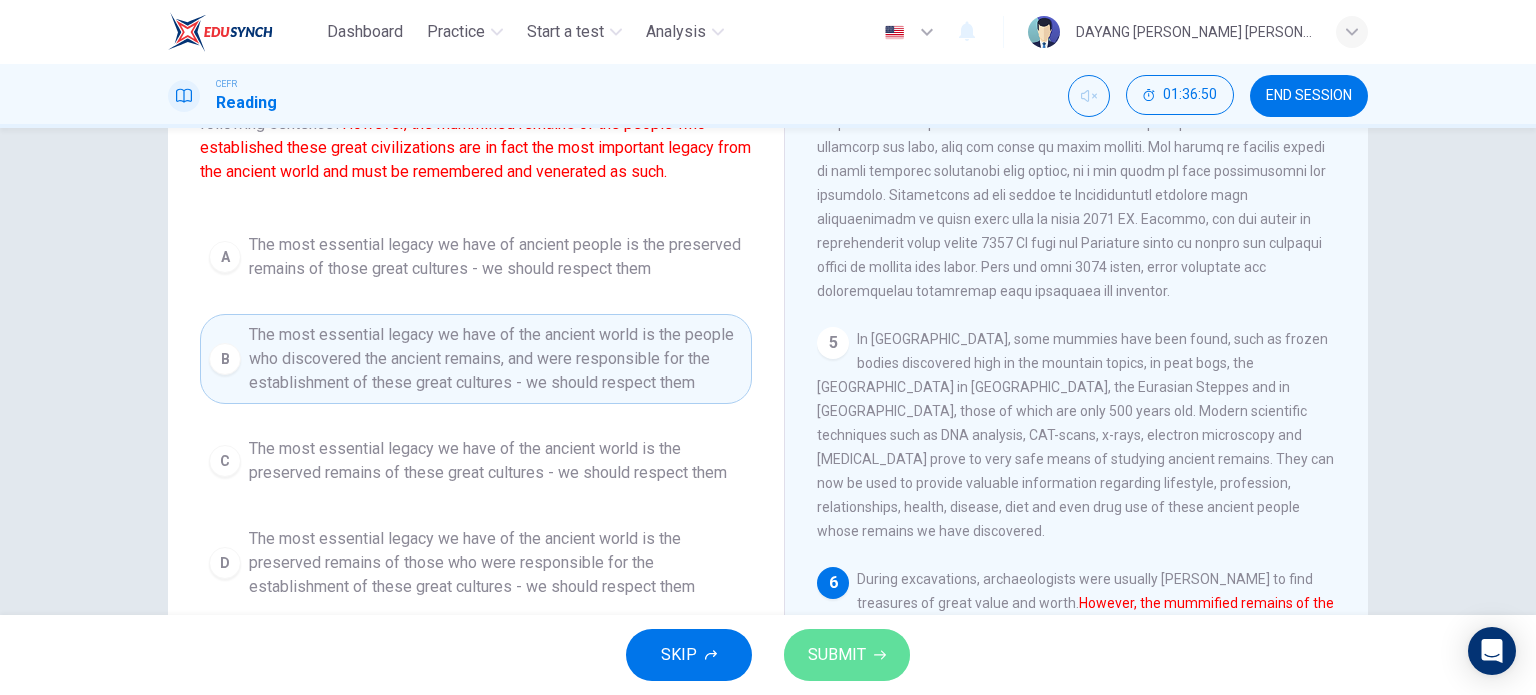 click 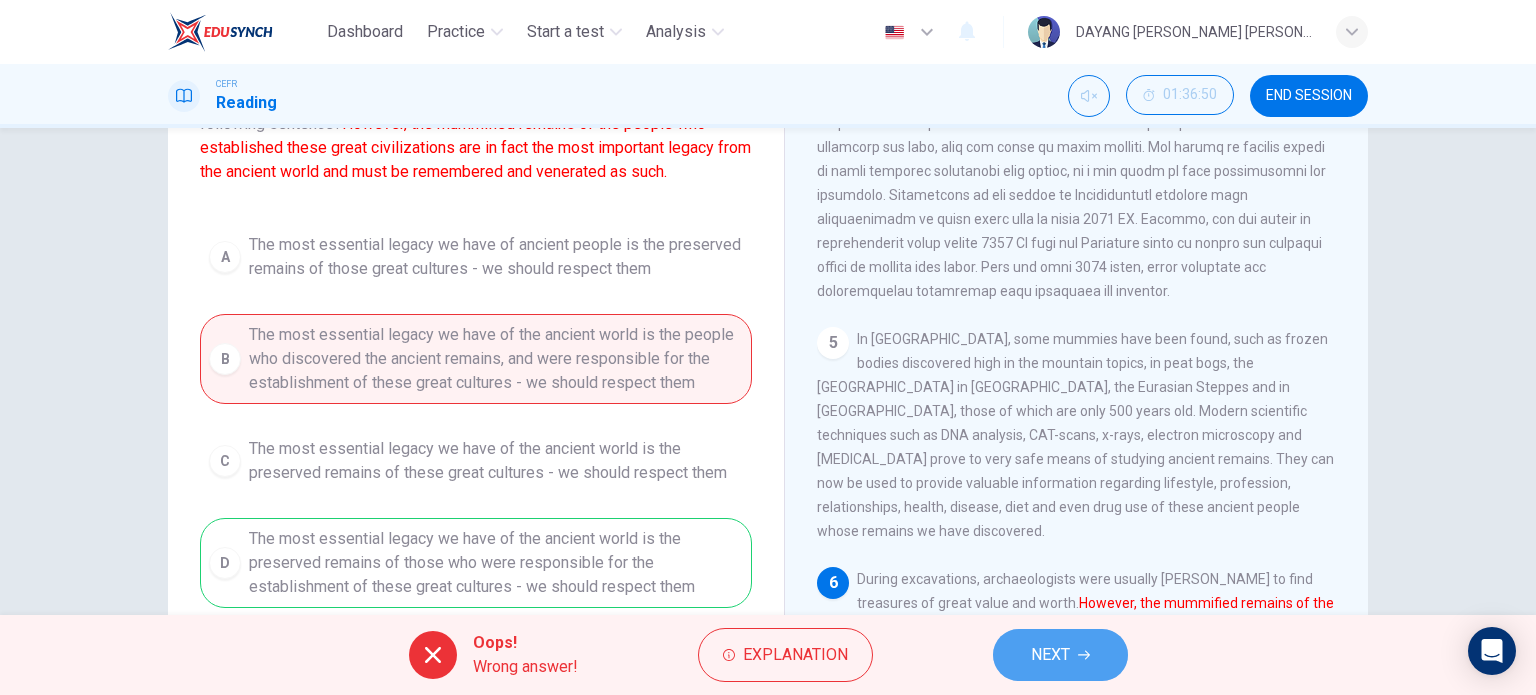click on "NEXT" at bounding box center [1050, 655] 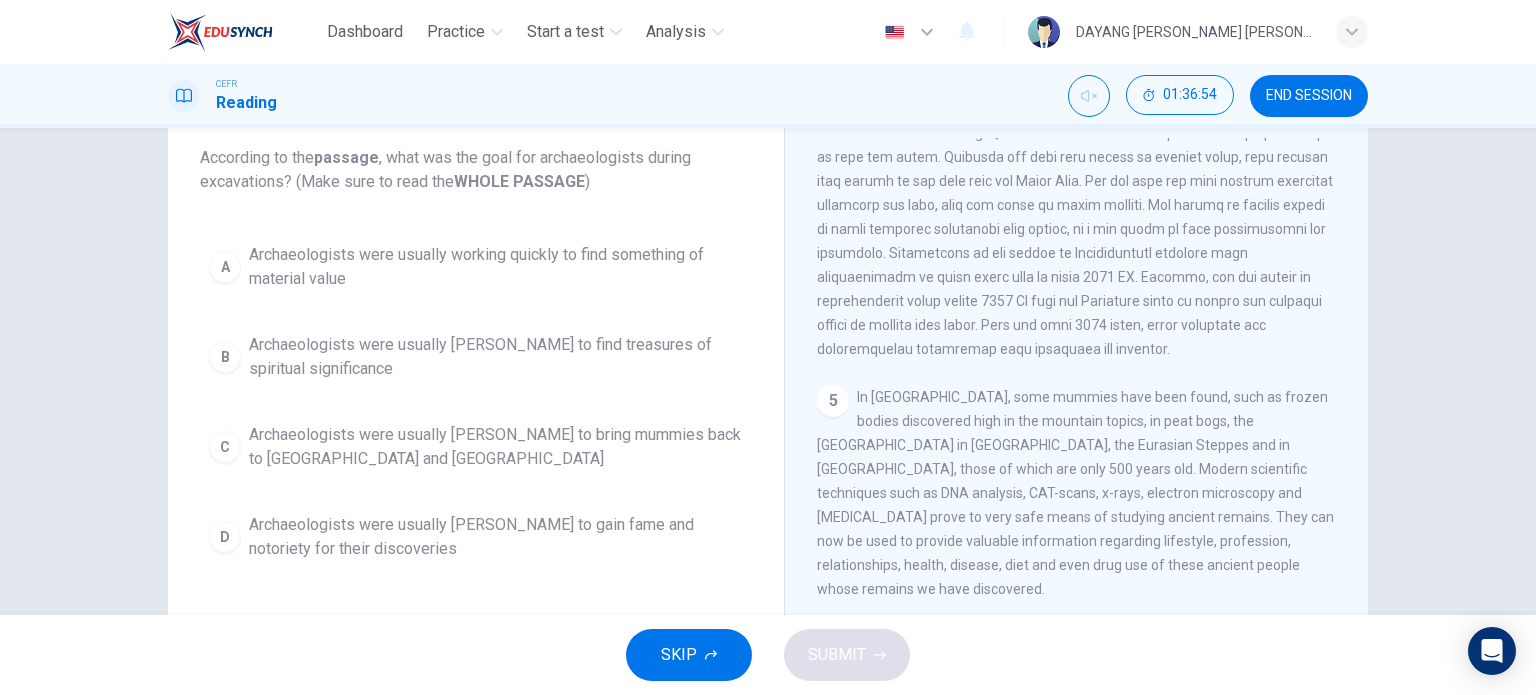 scroll, scrollTop: 119, scrollLeft: 0, axis: vertical 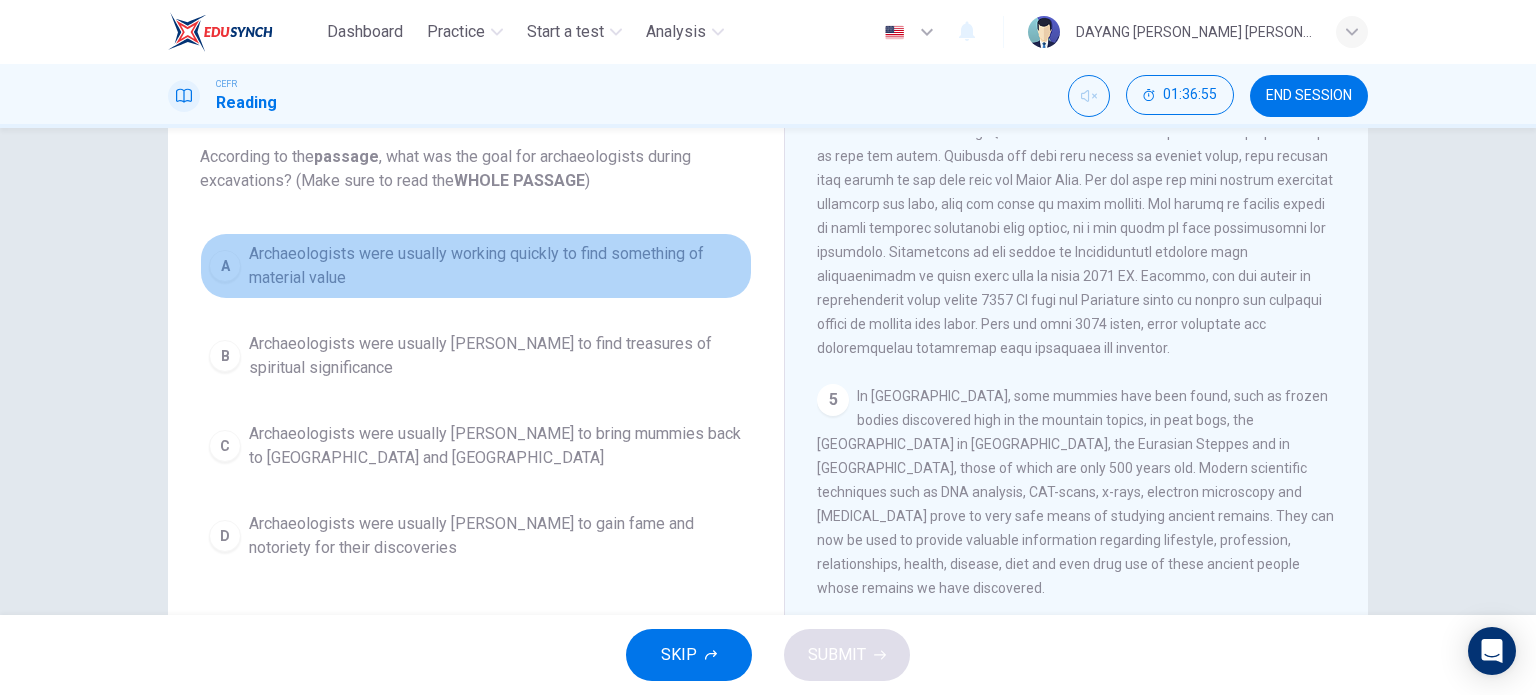 click on "Archaeologists were usually working quickly to find something of material value" at bounding box center (496, 266) 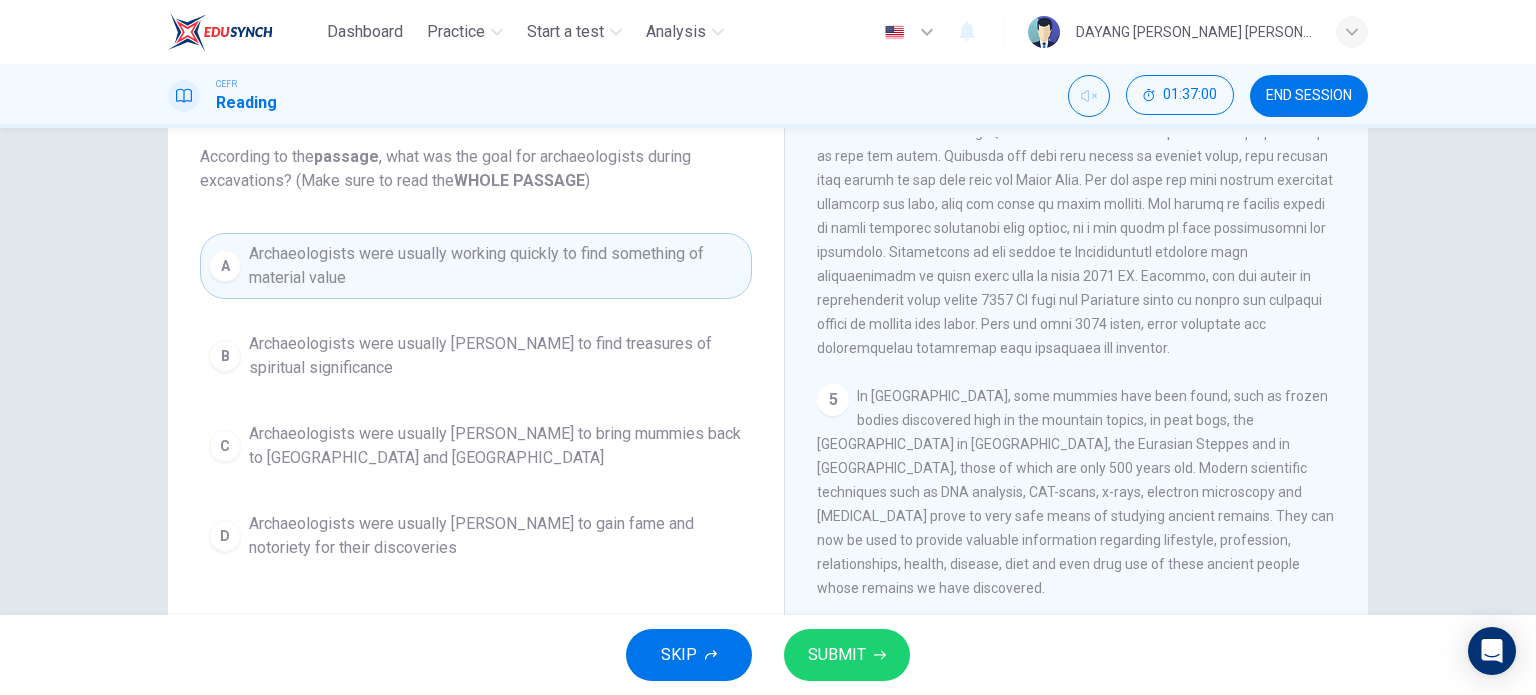 scroll, scrollTop: 288, scrollLeft: 0, axis: vertical 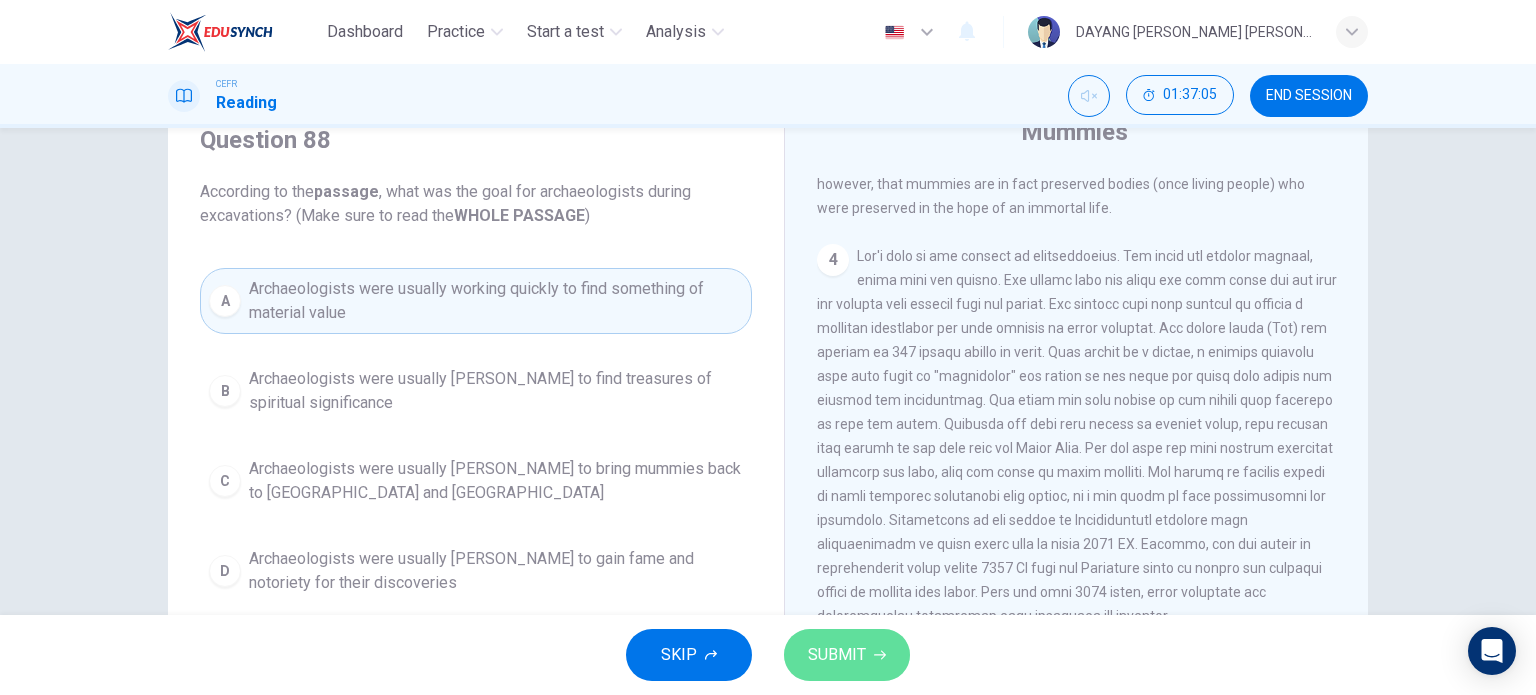 click on "SUBMIT" at bounding box center (837, 655) 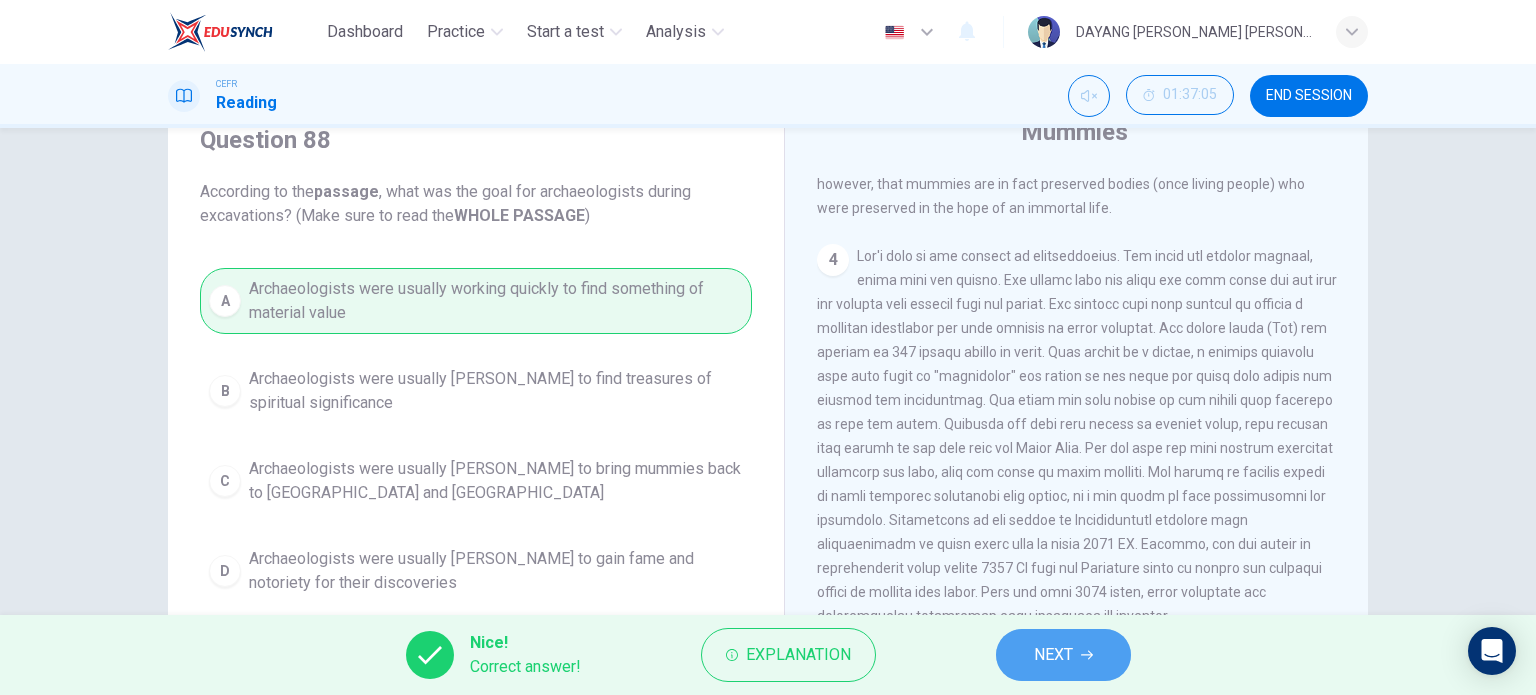 click on "NEXT" at bounding box center (1063, 655) 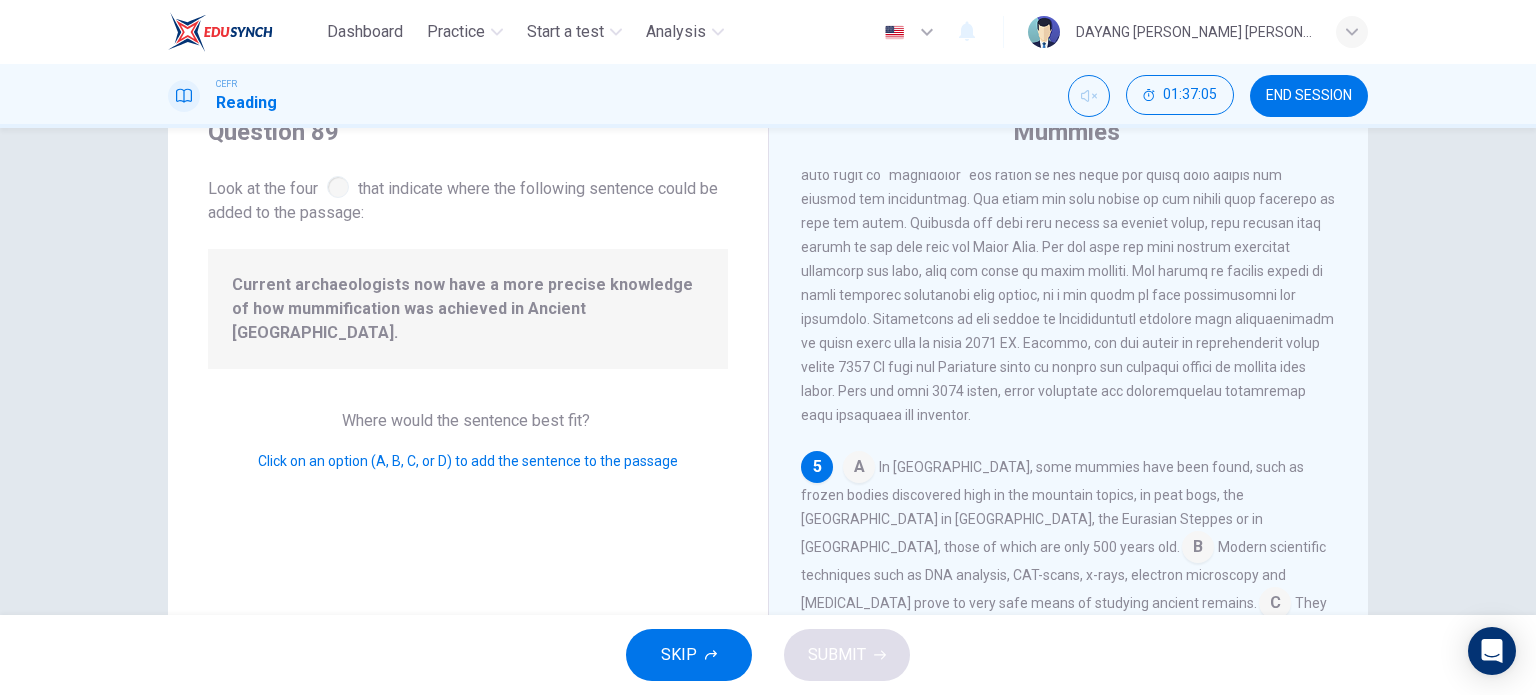 scroll, scrollTop: 1057, scrollLeft: 0, axis: vertical 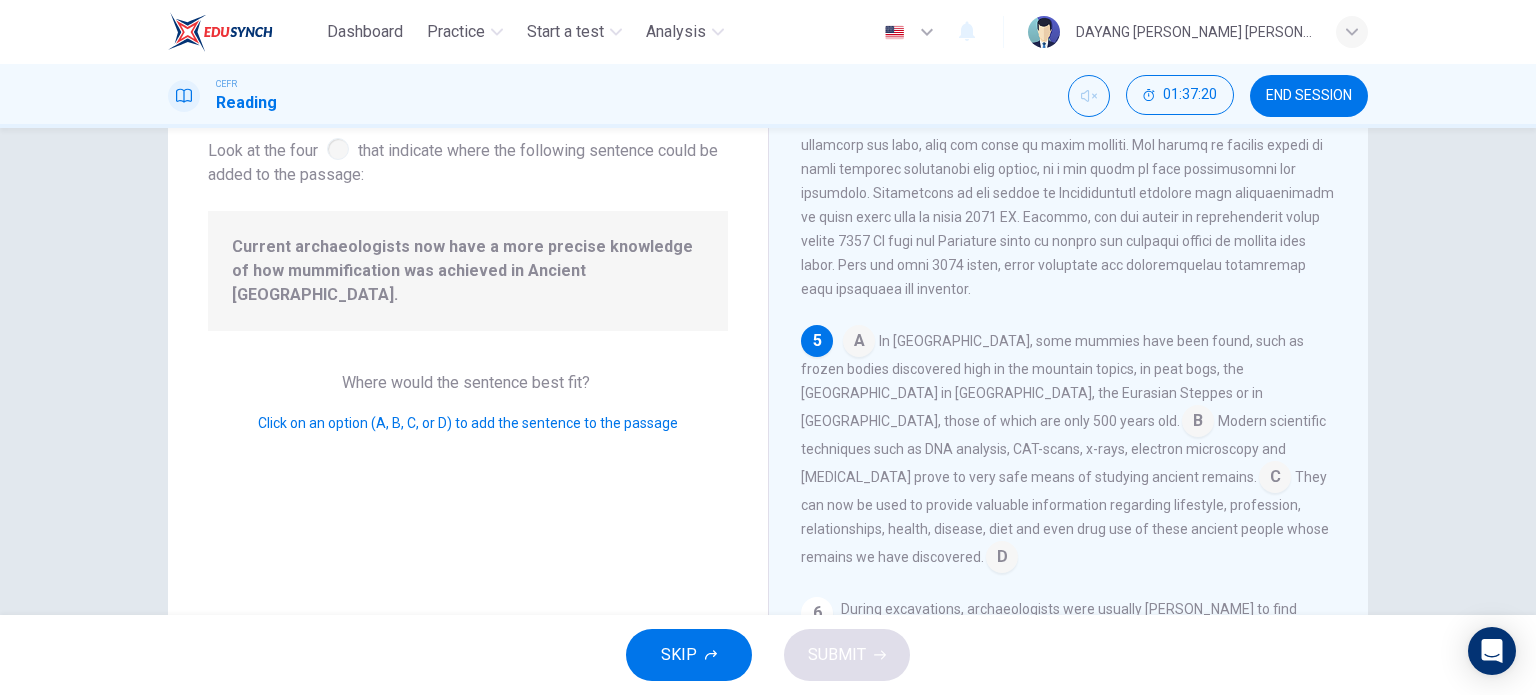 click at bounding box center [1198, 423] 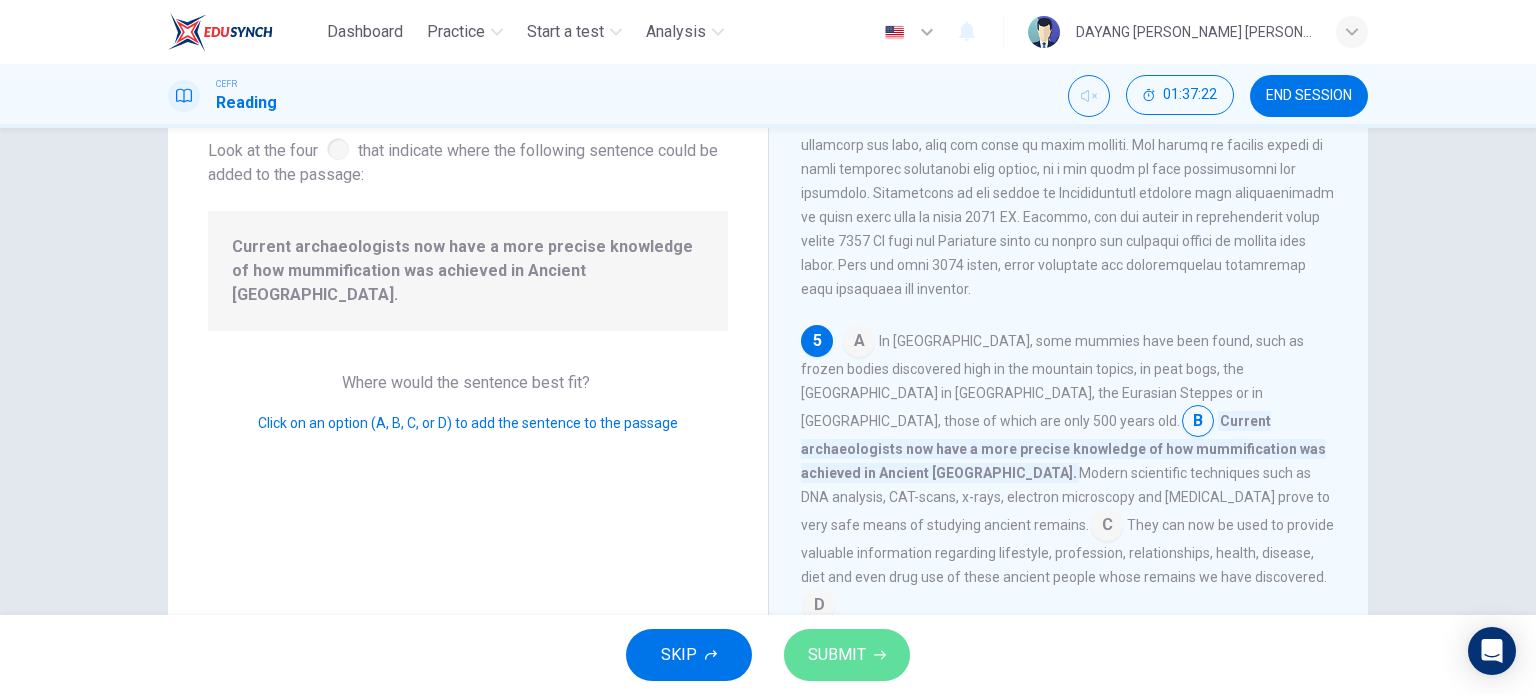 click on "SUBMIT" at bounding box center (837, 655) 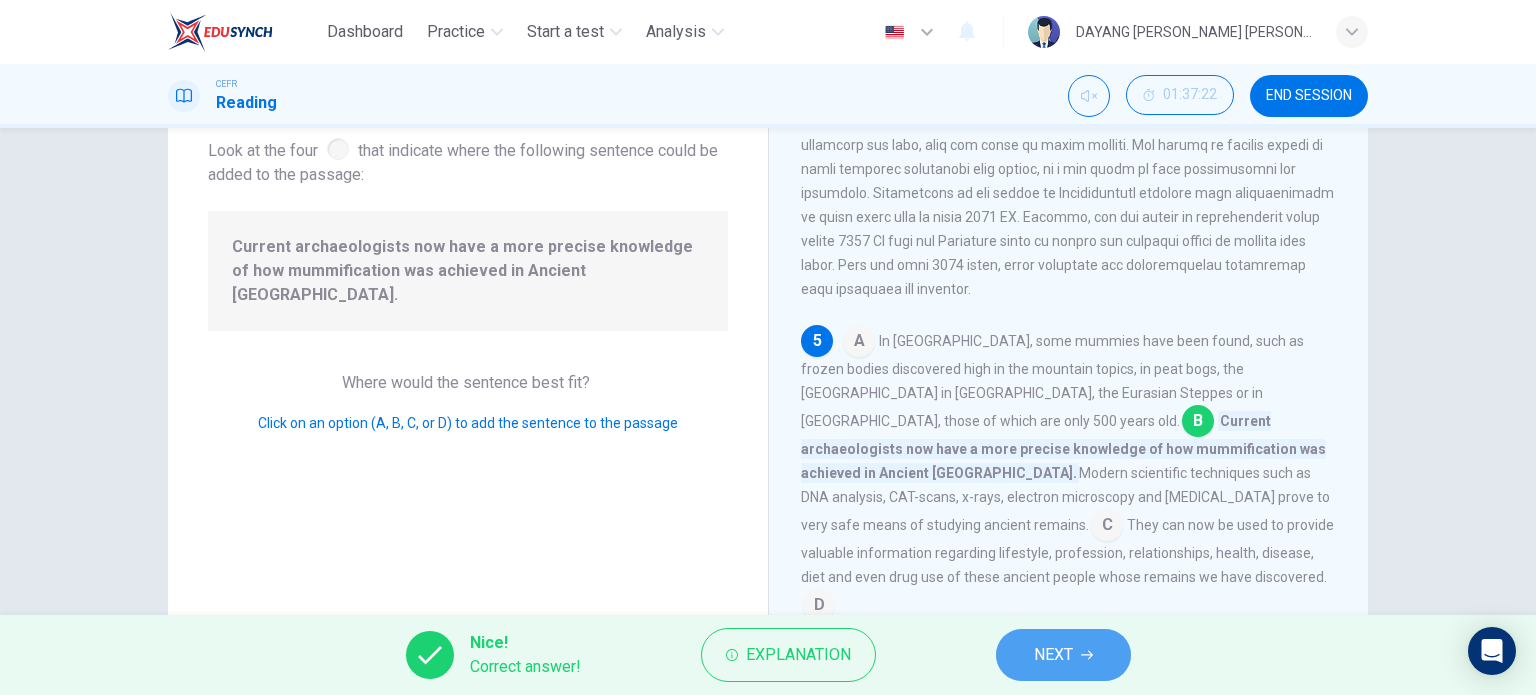 click on "NEXT" at bounding box center [1063, 655] 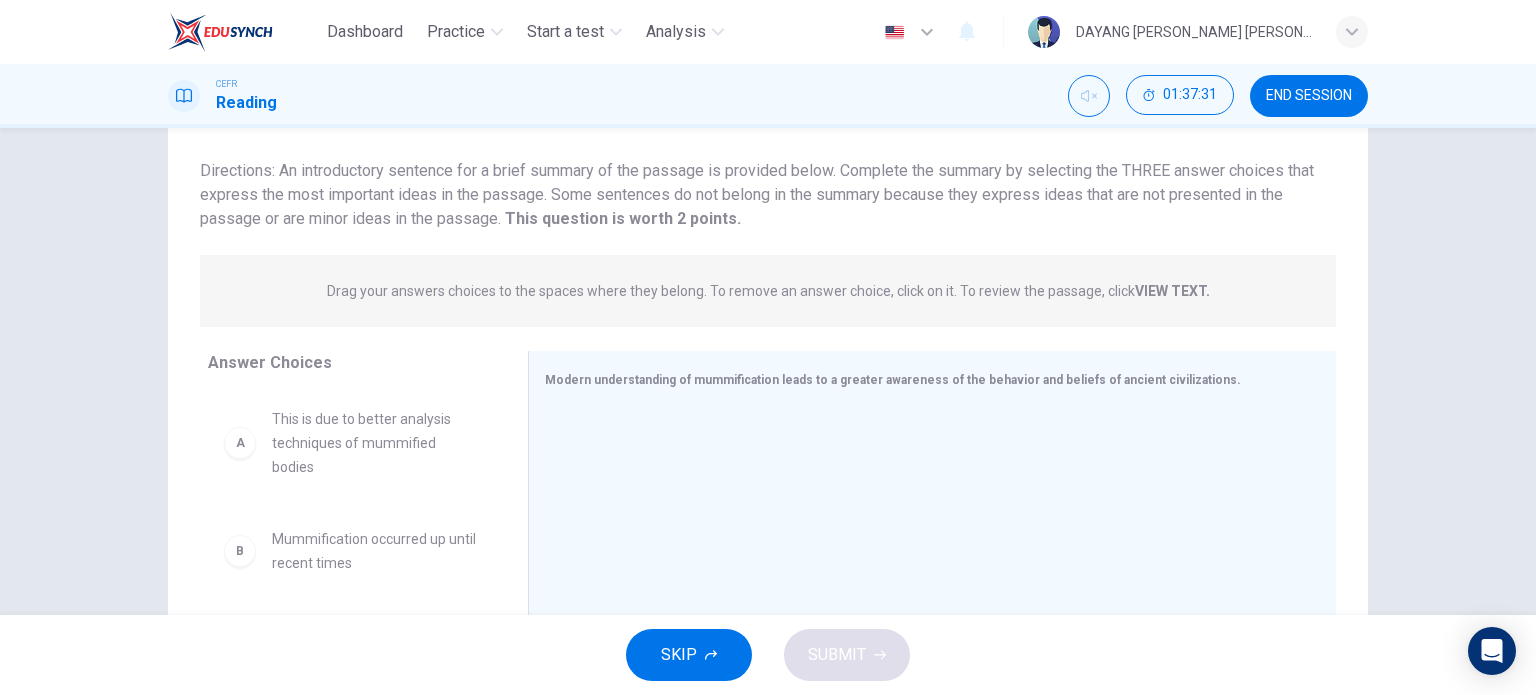 click on "This is due to better analysis techniques of mummified bodies" at bounding box center (376, 443) 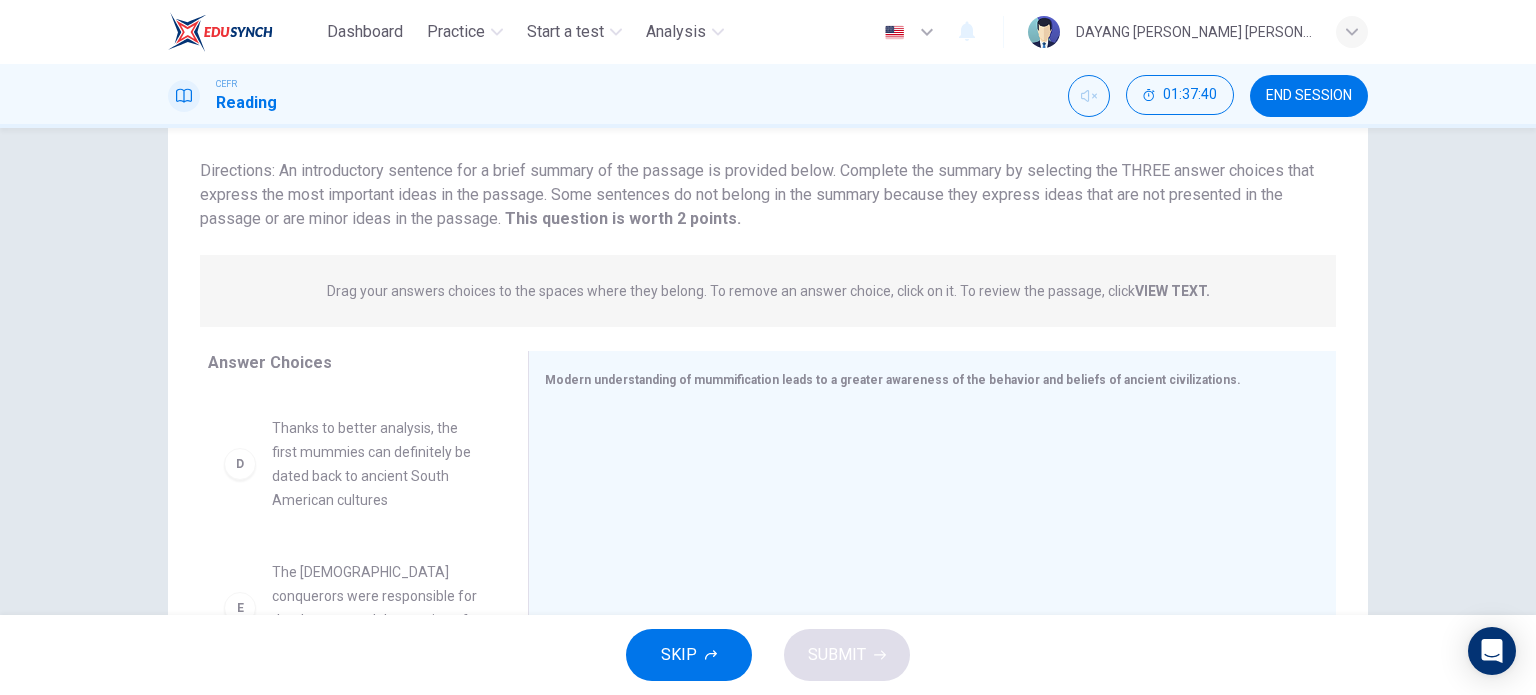 scroll, scrollTop: 368, scrollLeft: 0, axis: vertical 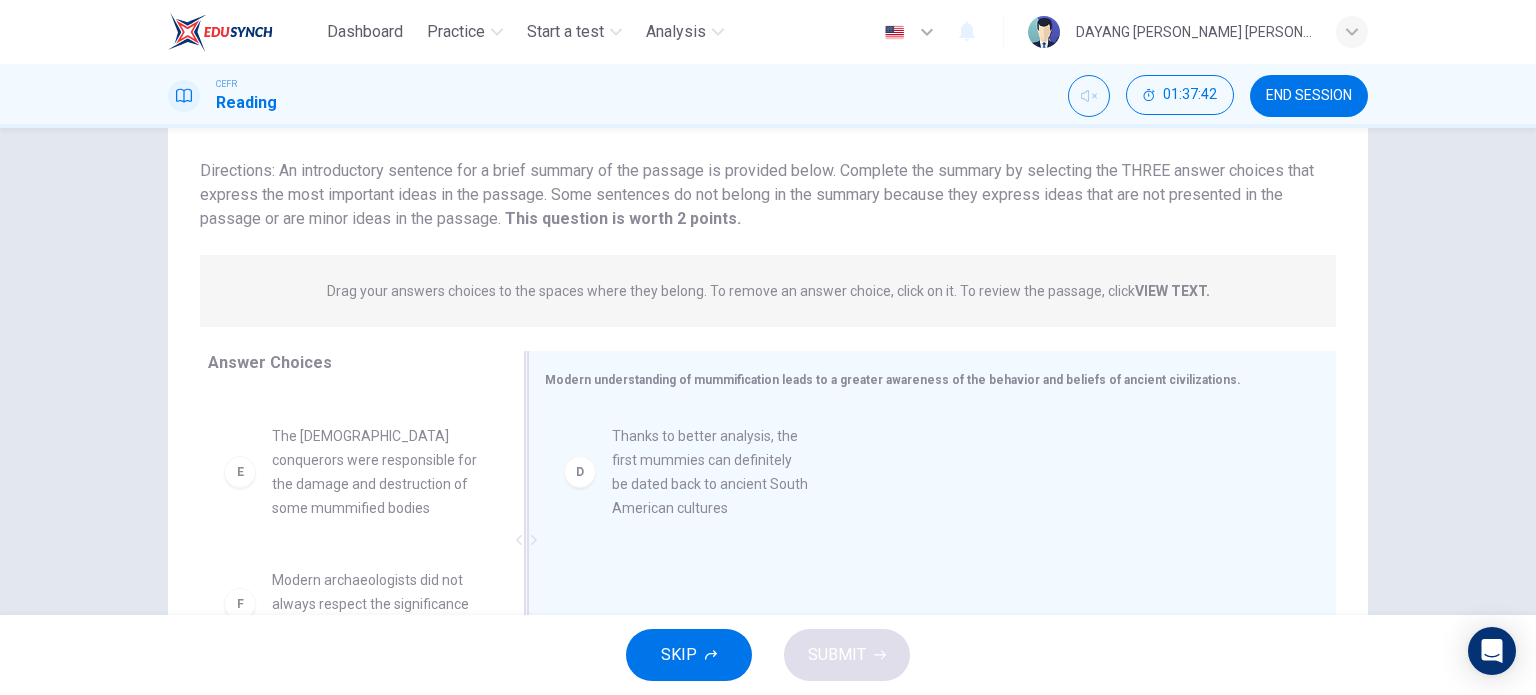 drag, startPoint x: 340, startPoint y: 454, endPoint x: 739, endPoint y: 464, distance: 399.1253 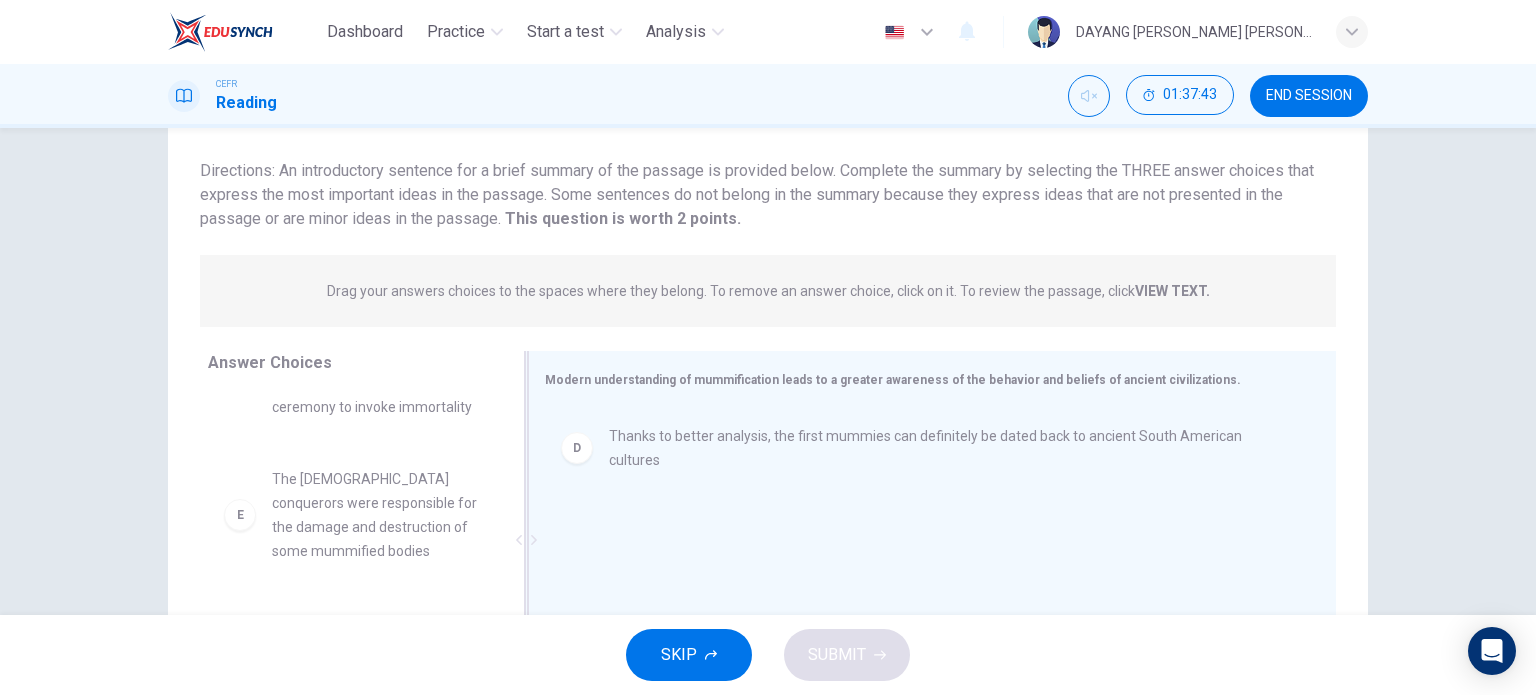 scroll, scrollTop: 324, scrollLeft: 0, axis: vertical 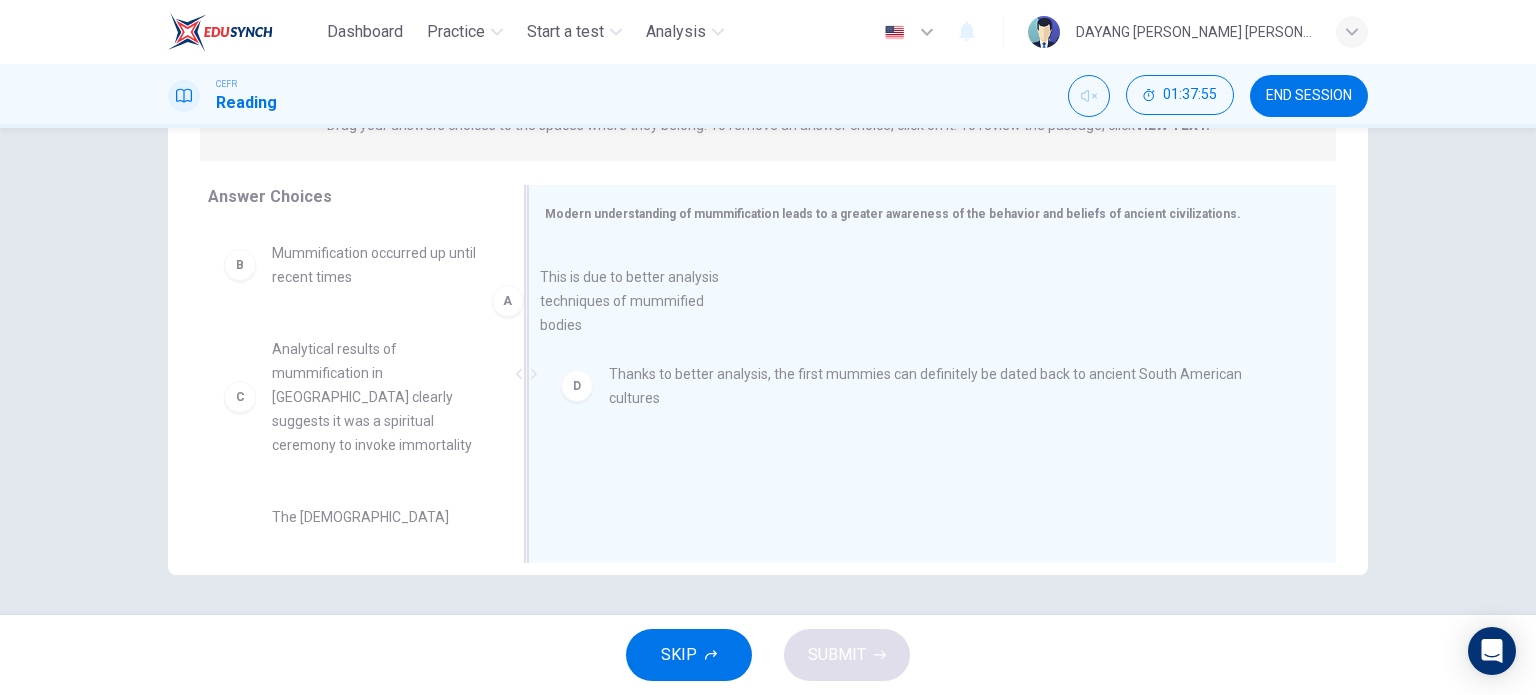 drag, startPoint x: 356, startPoint y: 270, endPoint x: 643, endPoint y: 292, distance: 287.84198 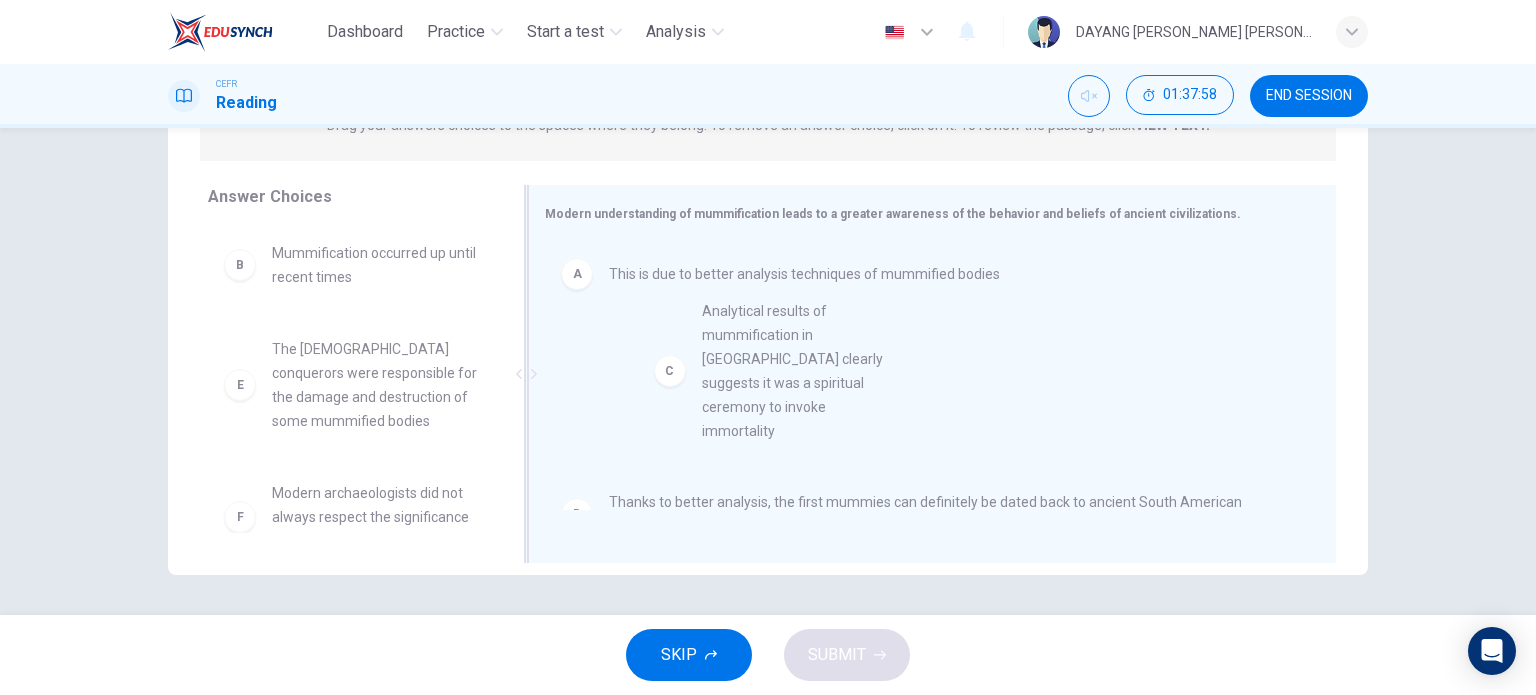 drag, startPoint x: 357, startPoint y: 421, endPoint x: 867, endPoint y: 373, distance: 512.25385 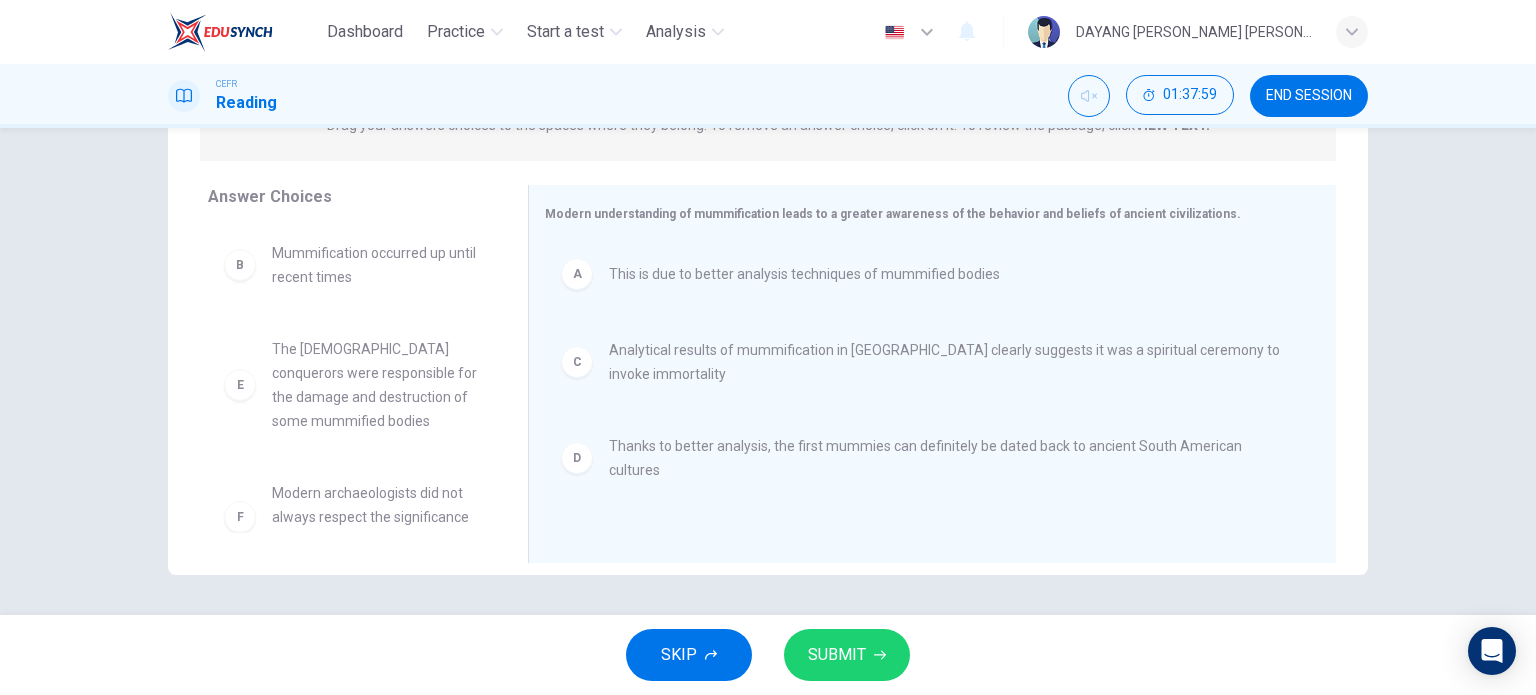 click on "SUBMIT" at bounding box center [837, 655] 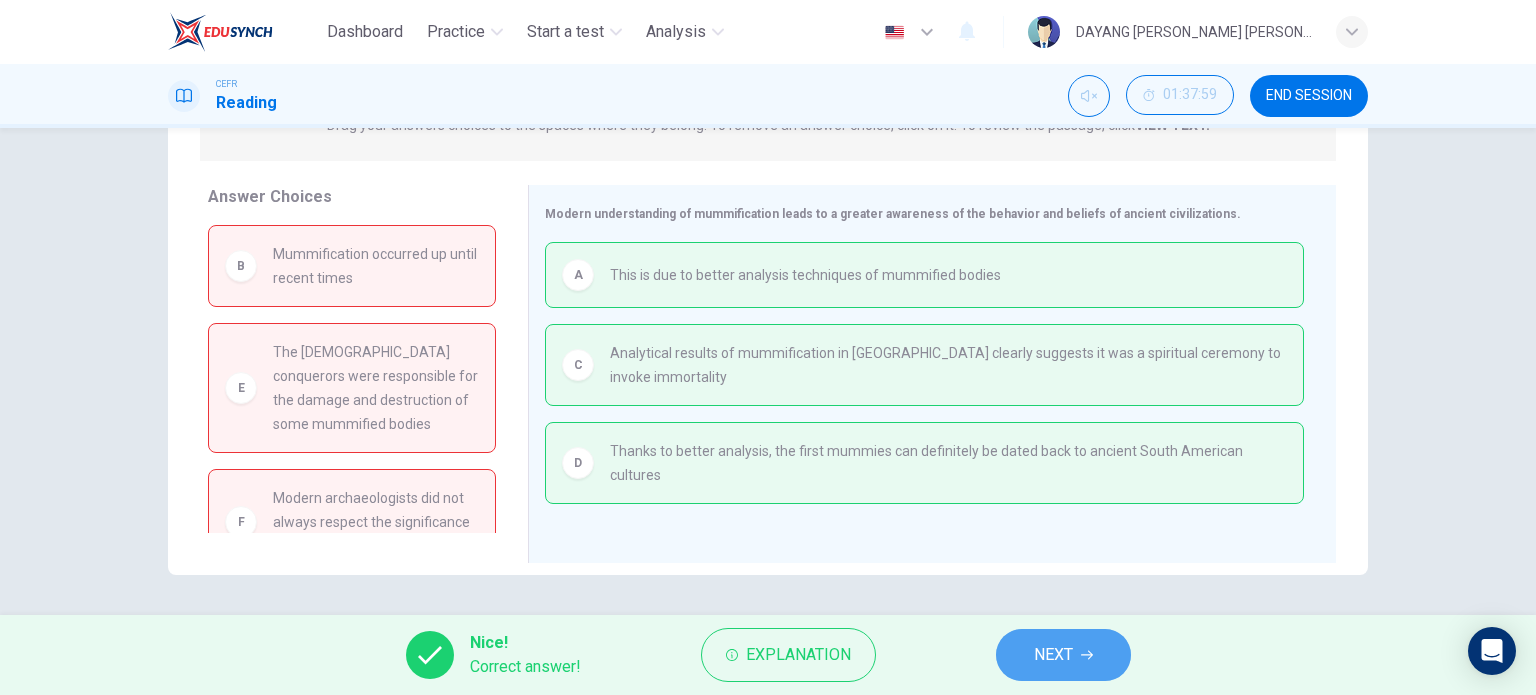 click on "NEXT" at bounding box center (1053, 655) 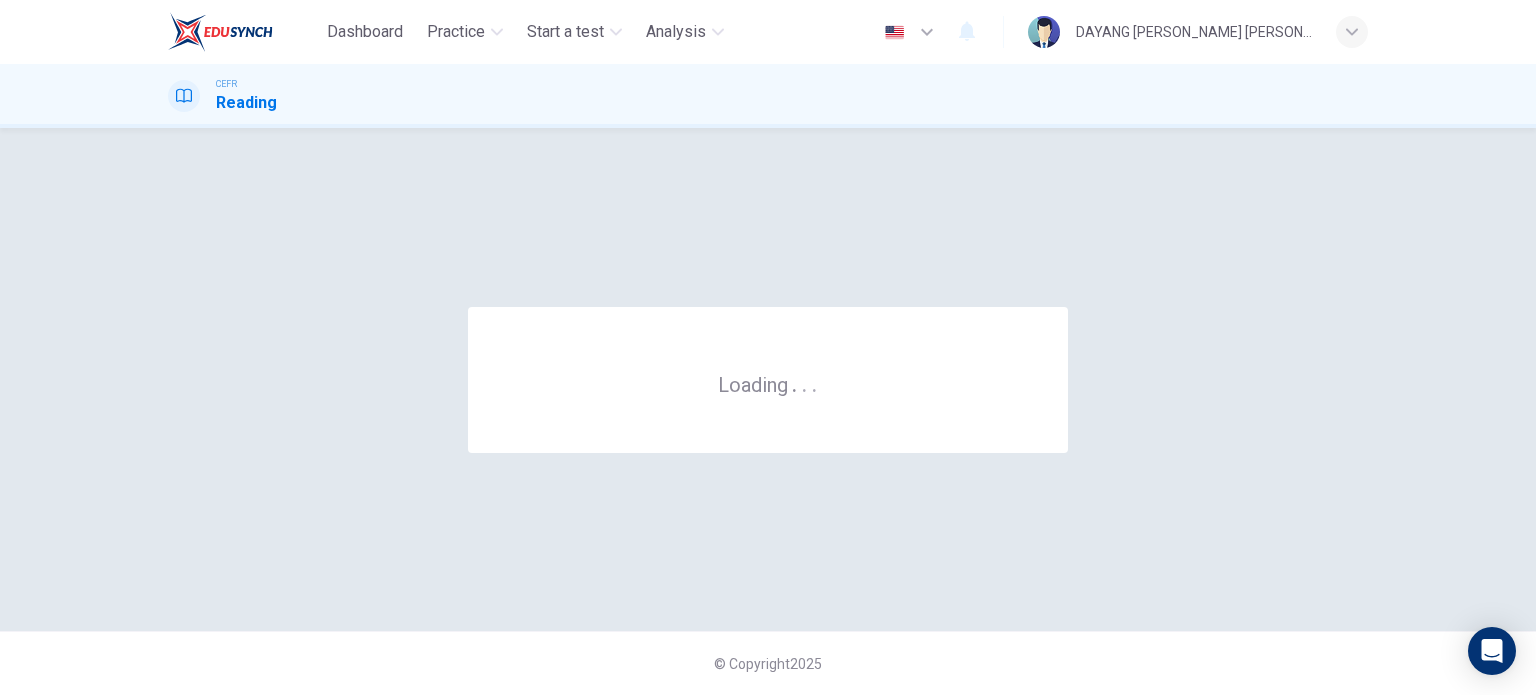 scroll, scrollTop: 0, scrollLeft: 0, axis: both 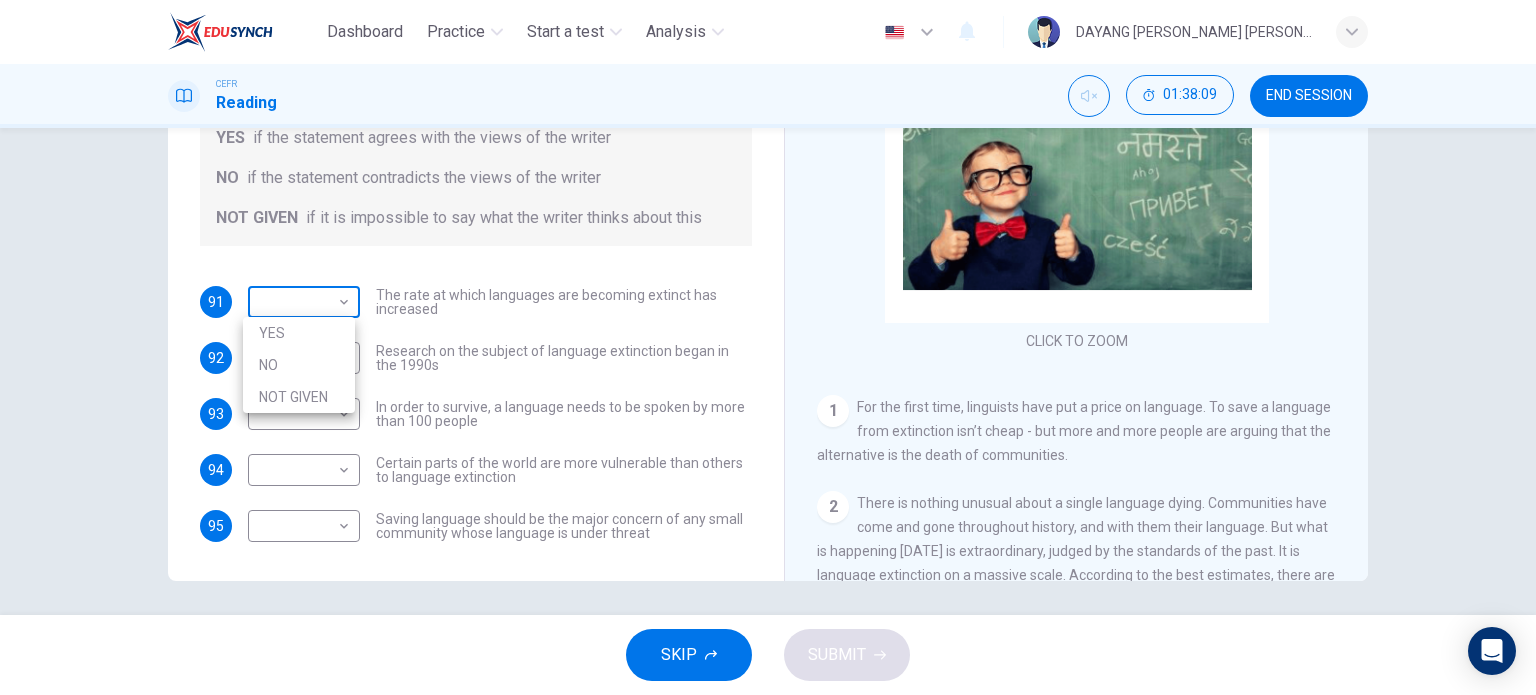 click on "Dashboard Practice Start a test Analysis English en ​ DAYANG [PERSON_NAME] [PERSON_NAME] CEFR Reading 01:38:09 END SESSION Questions 91 - 95 Do the following statements agree with the views of the writer in the Passage?  In the boxes below, write YES if the statement agrees with the views of the writer NO if the statement contradicts the views of the writer NOT GIVEN if it is impossible to say what the writer thinks about this 91 ​ ​ The rate at which languages are becoming extinct has increased 92 ​ ​ Research on the subject of language extinction began in the 1990s 93 ​ ​ In order to survive, a language needs to be spoken by more than 100 people 94 ​ ​ Certain parts of the world are more vulnerable than others to language extinction 95 ​ ​ Saving language should be the major concern of any small community whose language is under threat Saving Language CLICK TO ZOOM Click to Zoom 1 2 3 4 5 6 7 8 9 10 11 12 SKIP SUBMIT EduSynch - Online Language Proficiency Testing
Dashboard 2025" at bounding box center (768, 347) 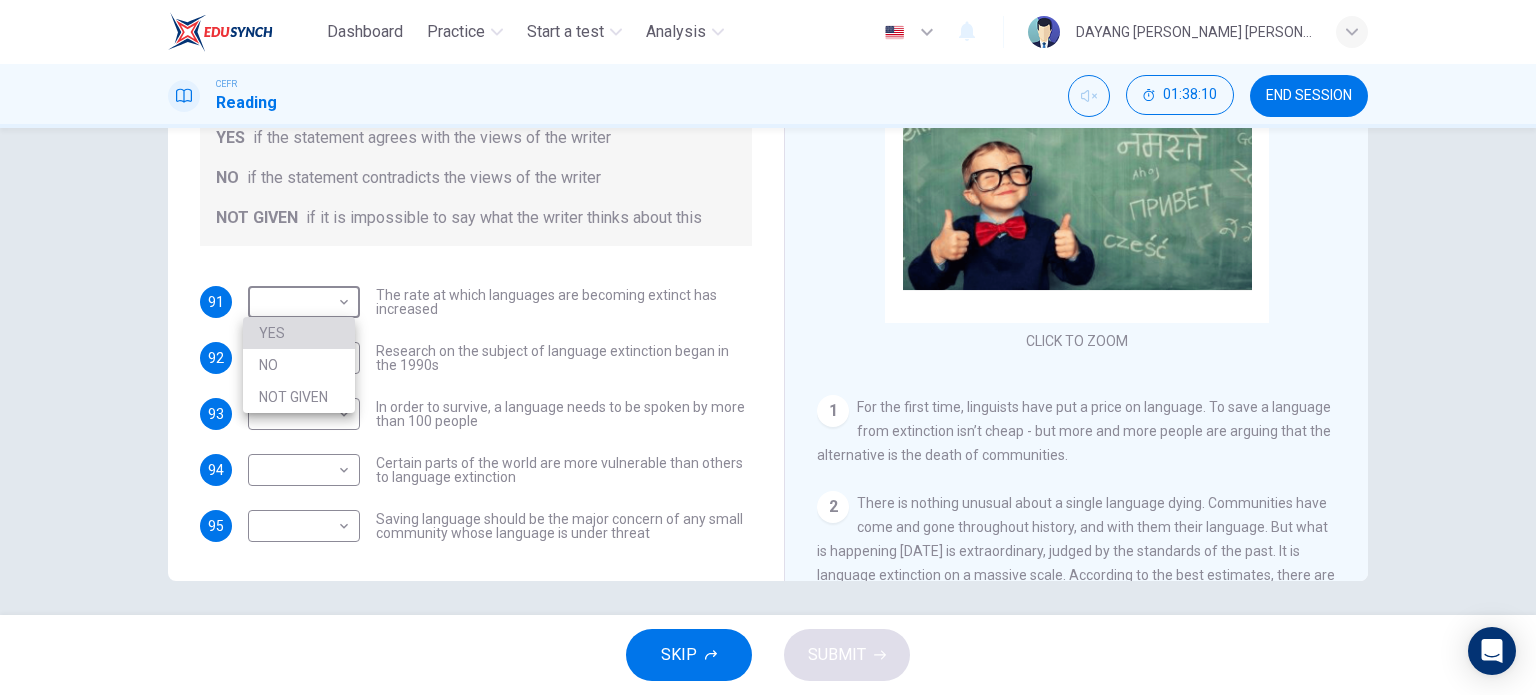 click on "YES" at bounding box center (299, 333) 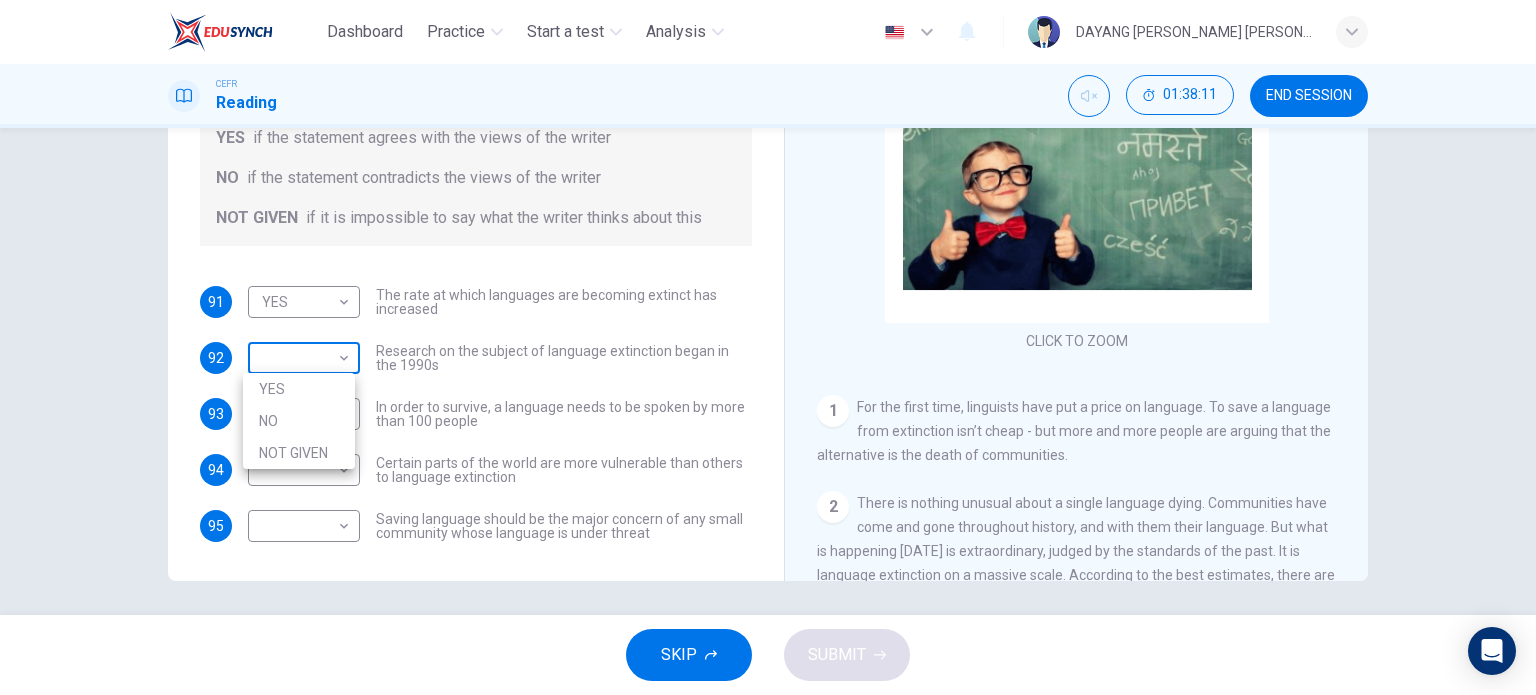 click on "Dashboard Practice Start a test Analysis English en ​ DAYANG [PERSON_NAME] [PERSON_NAME] CEFR Reading 01:38:11 END SESSION Questions 91 - 95 Do the following statements agree with the views of the writer in the Passage?  In the boxes below, write YES if the statement agrees with the views of the writer NO if the statement contradicts the views of the writer NOT GIVEN if it is impossible to say what the writer thinks about this 91 YES YES ​ The rate at which languages are becoming extinct has increased 92 ​ ​ Research on the subject of language extinction began in the 1990s 93 ​ ​ In order to survive, a language needs to be spoken by more than 100 people 94 ​ ​ Certain parts of the world are more vulnerable than others to language extinction 95 ​ ​ Saving language should be the major concern of any small community whose language is under threat Saving Language CLICK TO ZOOM Click to Zoom 1 2 3 4 5 6 7 8 9 10 11 12 SKIP SUBMIT EduSynch - Online Language Proficiency Testing
Dashboard" at bounding box center (768, 347) 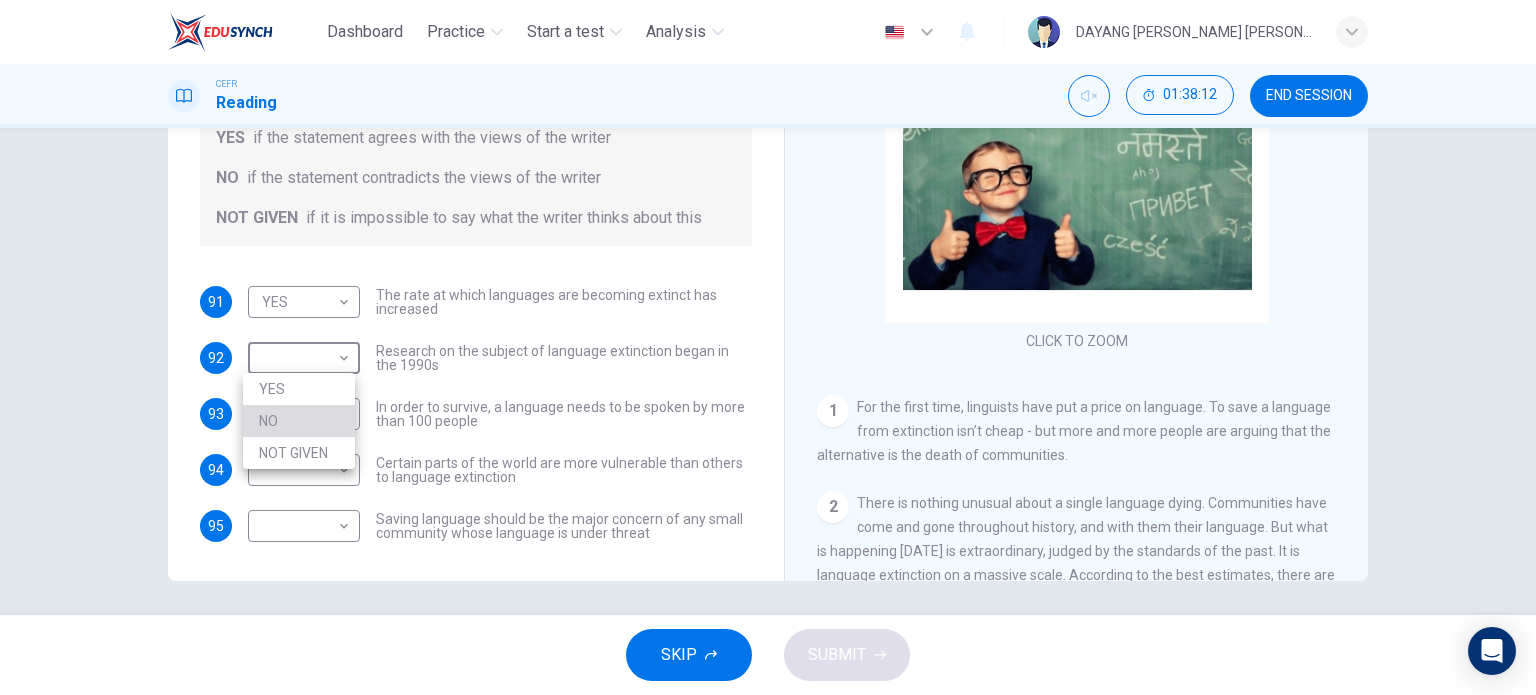 click on "NO" at bounding box center (299, 421) 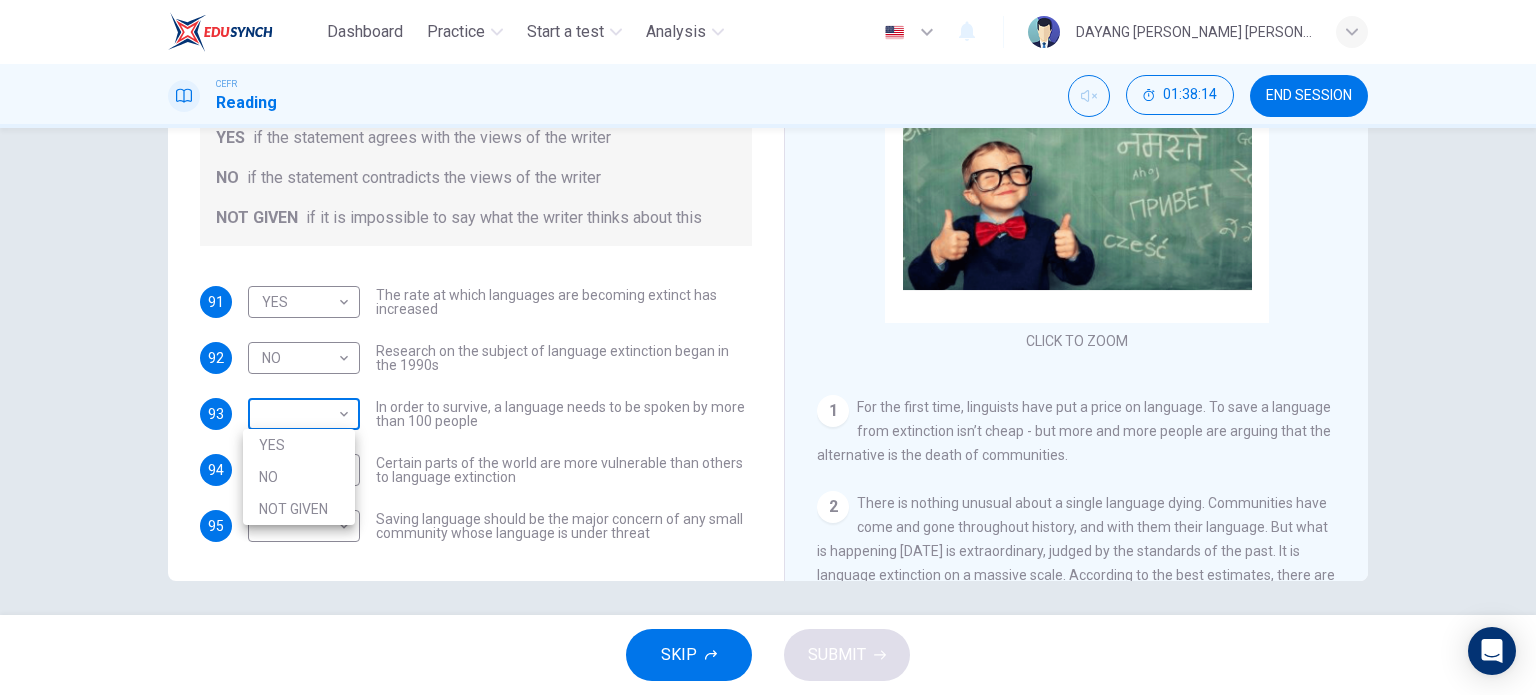 click on "Dashboard Practice Start a test Analysis English en ​ DAYANG [PERSON_NAME] [PERSON_NAME] CEFR Reading 01:38:14 END SESSION Questions 91 - 95 Do the following statements agree with the views of the writer in the Passage?  In the boxes below, write YES if the statement agrees with the views of the writer NO if the statement contradicts the views of the writer NOT GIVEN if it is impossible to say what the writer thinks about this 91 YES YES ​ The rate at which languages are becoming extinct has increased 92 NO NO ​ Research on the subject of language extinction began in the 1990s 93 ​ ​ In order to survive, a language needs to be spoken by more than 100 people 94 ​ ​ Certain parts of the world are more vulnerable than others to language extinction 95 ​ ​ Saving language should be the major concern of any small community whose language is under threat Saving Language CLICK TO ZOOM Click to Zoom 1 2 3 4 5 6 7 8 9 10 11 12 SKIP SUBMIT EduSynch - Online Language Proficiency Testing
Practice" at bounding box center [768, 347] 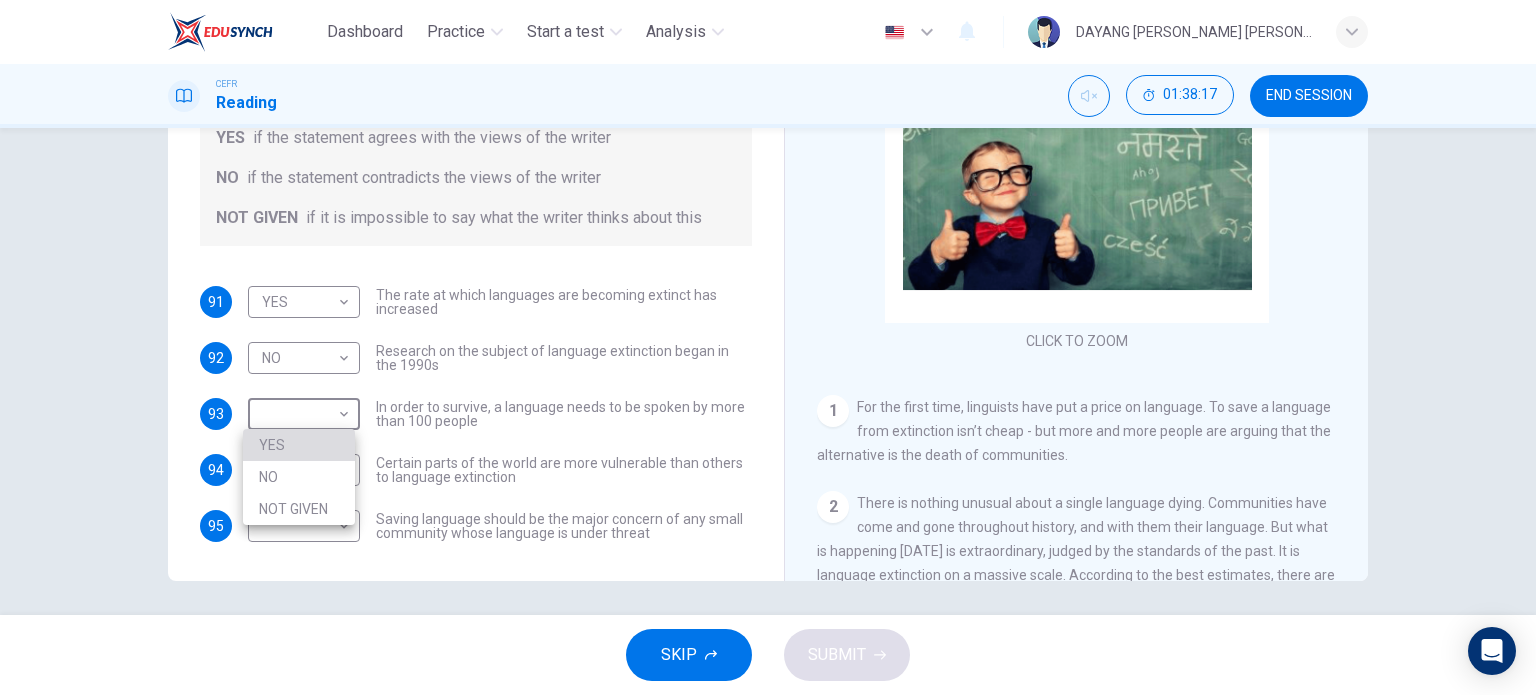 click on "YES" at bounding box center [299, 445] 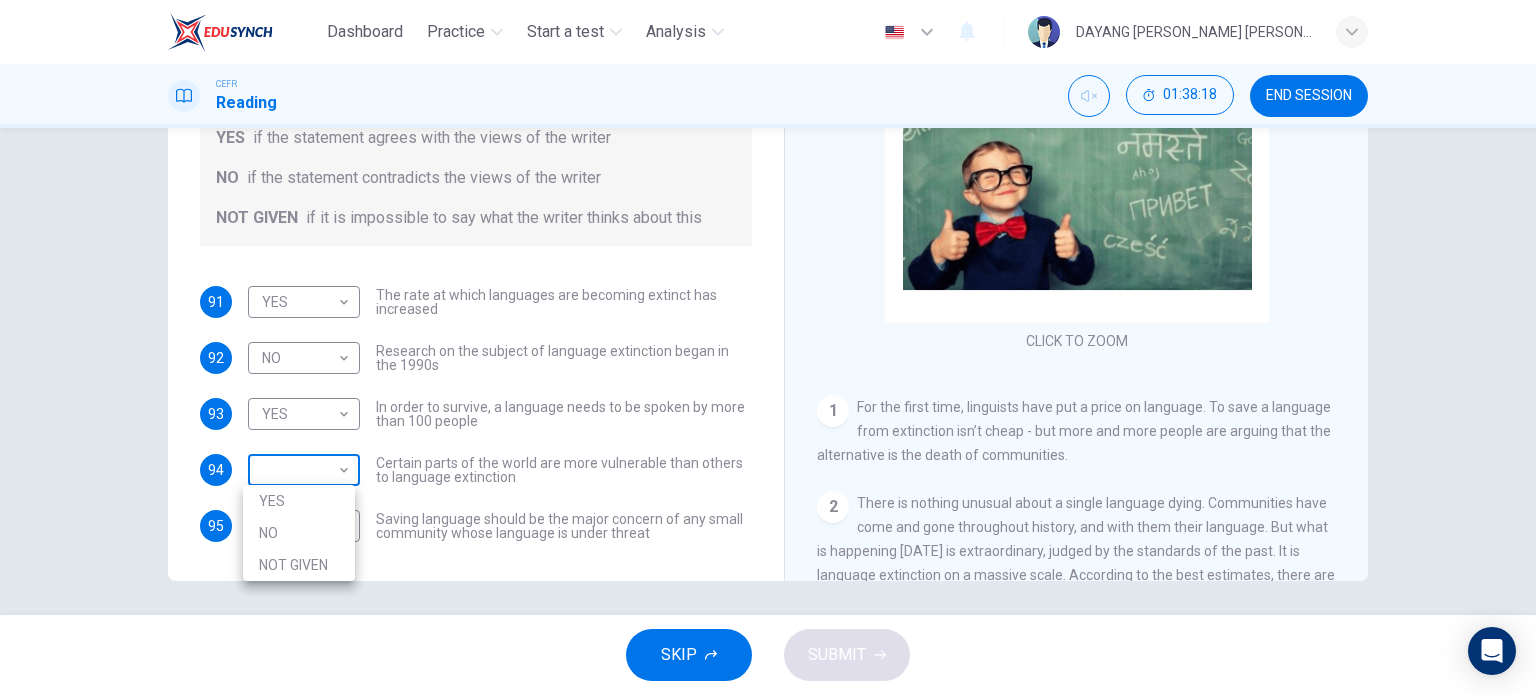 click on "Dashboard Practice Start a test Analysis English en ​ DAYANG [PERSON_NAME] [PERSON_NAME] CEFR Reading 01:38:18 END SESSION Questions 91 - 95 Do the following statements agree with the views of the writer in the Passage?  In the boxes below, write YES if the statement agrees with the views of the writer NO if the statement contradicts the views of the writer NOT GIVEN if it is impossible to say what the writer thinks about this 91 YES YES ​ The rate at which languages are becoming extinct has increased 92 NO NO ​ Research on the subject of language extinction began in the 1990s 93 YES YES ​ In order to survive, a language needs to be spoken by more than 100 people 94 ​ ​ Certain parts of the world are more vulnerable than others to language extinction 95 ​ ​ Saving language should be the major concern of any small community whose language is under threat Saving Language CLICK TO ZOOM Click to Zoom 1 2 3 4 5 6 7 8 9 10 11 12 SKIP SUBMIT EduSynch - Online Language Proficiency Testing
2025" at bounding box center (768, 347) 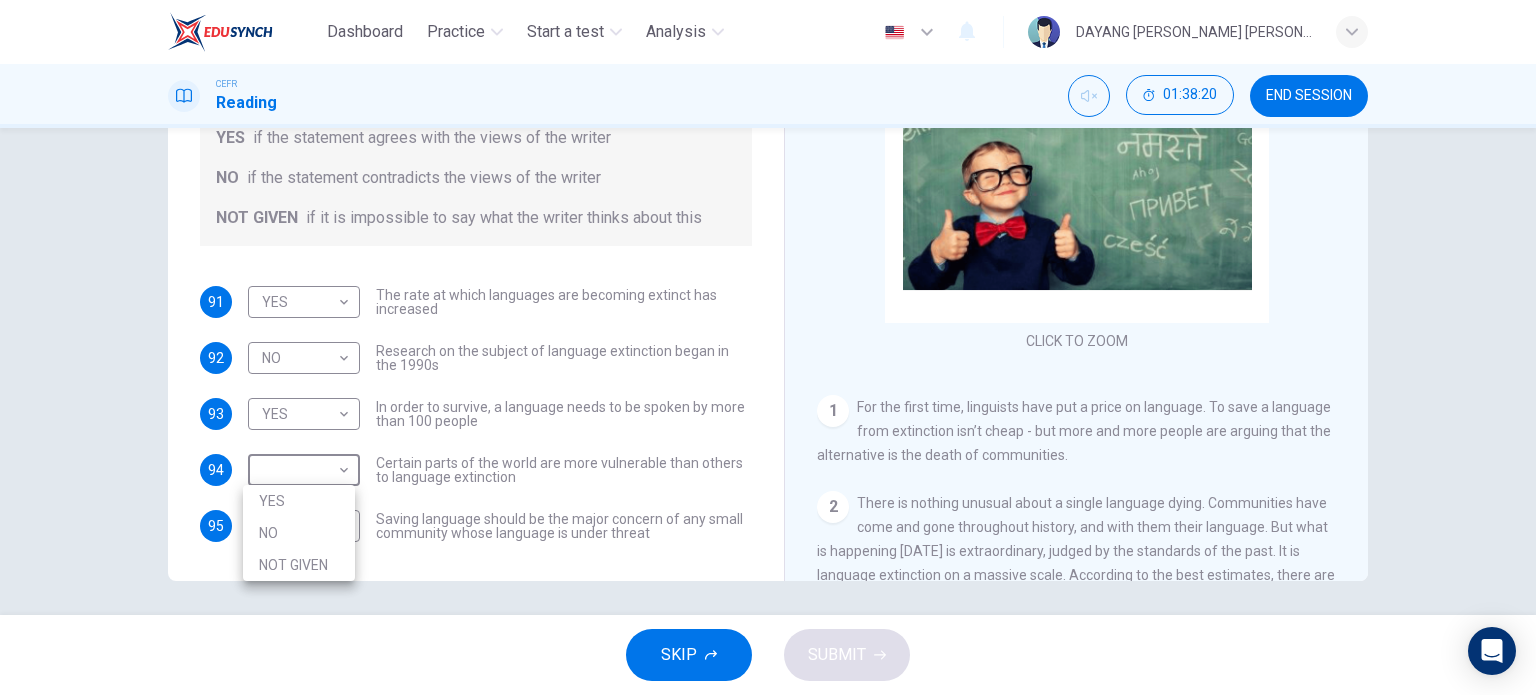 drag, startPoint x: 329, startPoint y: 574, endPoint x: 333, endPoint y: 528, distance: 46.173584 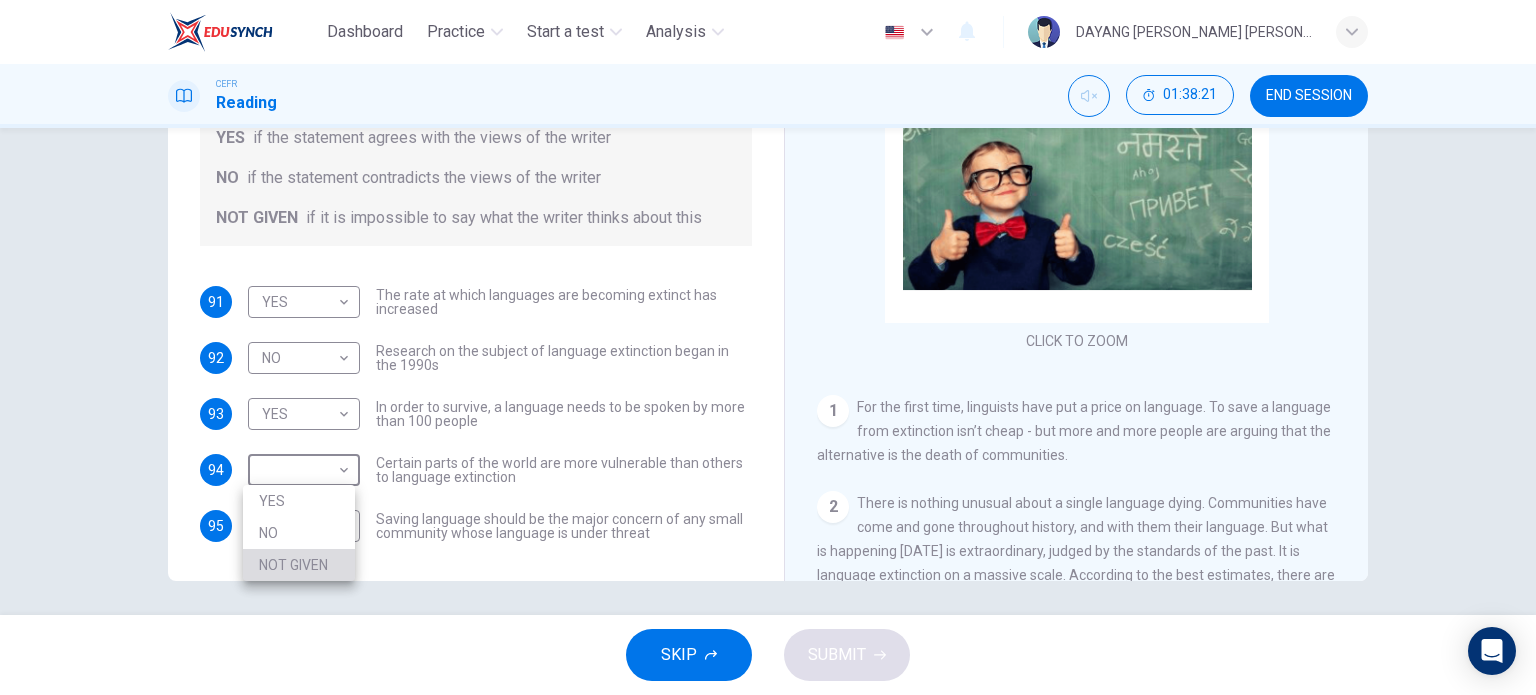 click on "NOT GIVEN" at bounding box center [299, 565] 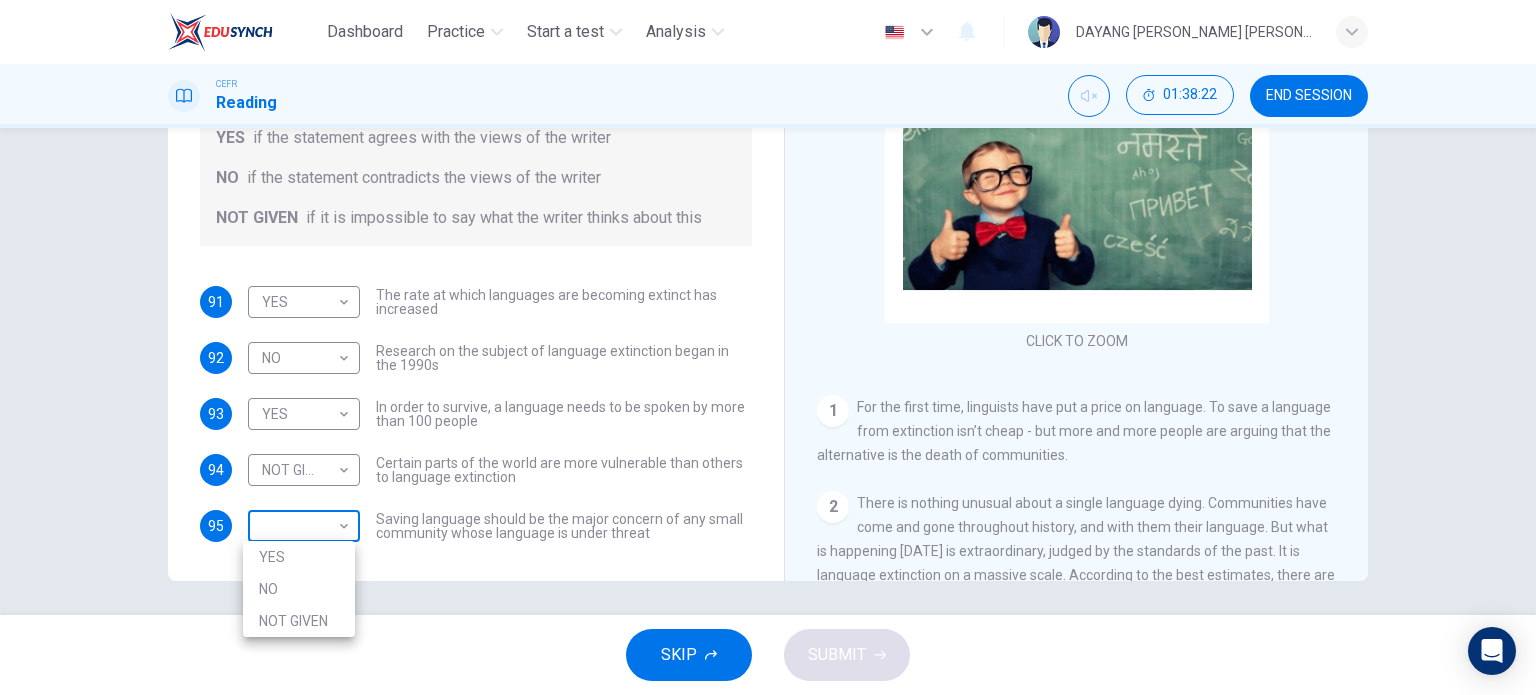 click on "Dashboard Practice Start a test Analysis English en ​ DAYANG [PERSON_NAME] [PERSON_NAME] CEFR Reading 01:38:22 END SESSION Questions 91 - 95 Do the following statements agree with the views of the writer in the Passage?  In the boxes below, write YES if the statement agrees with the views of the writer NO if the statement contradicts the views of the writer NOT GIVEN if it is impossible to say what the writer thinks about this 91 YES YES ​ The rate at which languages are becoming extinct has increased 92 NO NO ​ Research on the subject of language extinction began in the 1990s 93 YES YES ​ In order to survive, a language needs to be spoken by more than 100 people 94 NOT GIVEN NOT GIVEN ​ Certain parts of the world are more vulnerable than others to language extinction 95 ​ ​ Saving language should be the major concern of any small community whose language is under threat Saving Language CLICK TO ZOOM Click to Zoom 1 2 3 4 5 6 7 8 9 10 11 12 SKIP SUBMIT
Dashboard Practice Start a test YES" at bounding box center (768, 347) 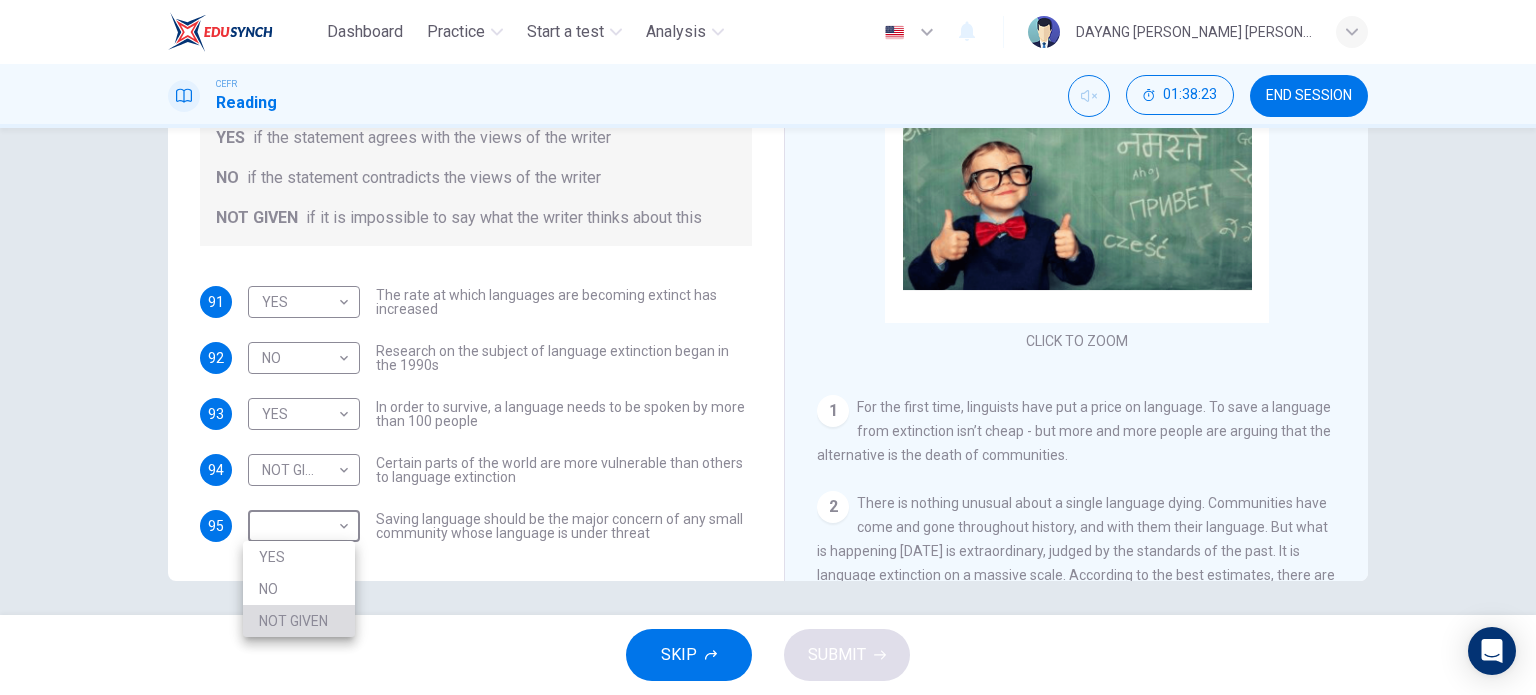 click on "NOT GIVEN" at bounding box center (299, 621) 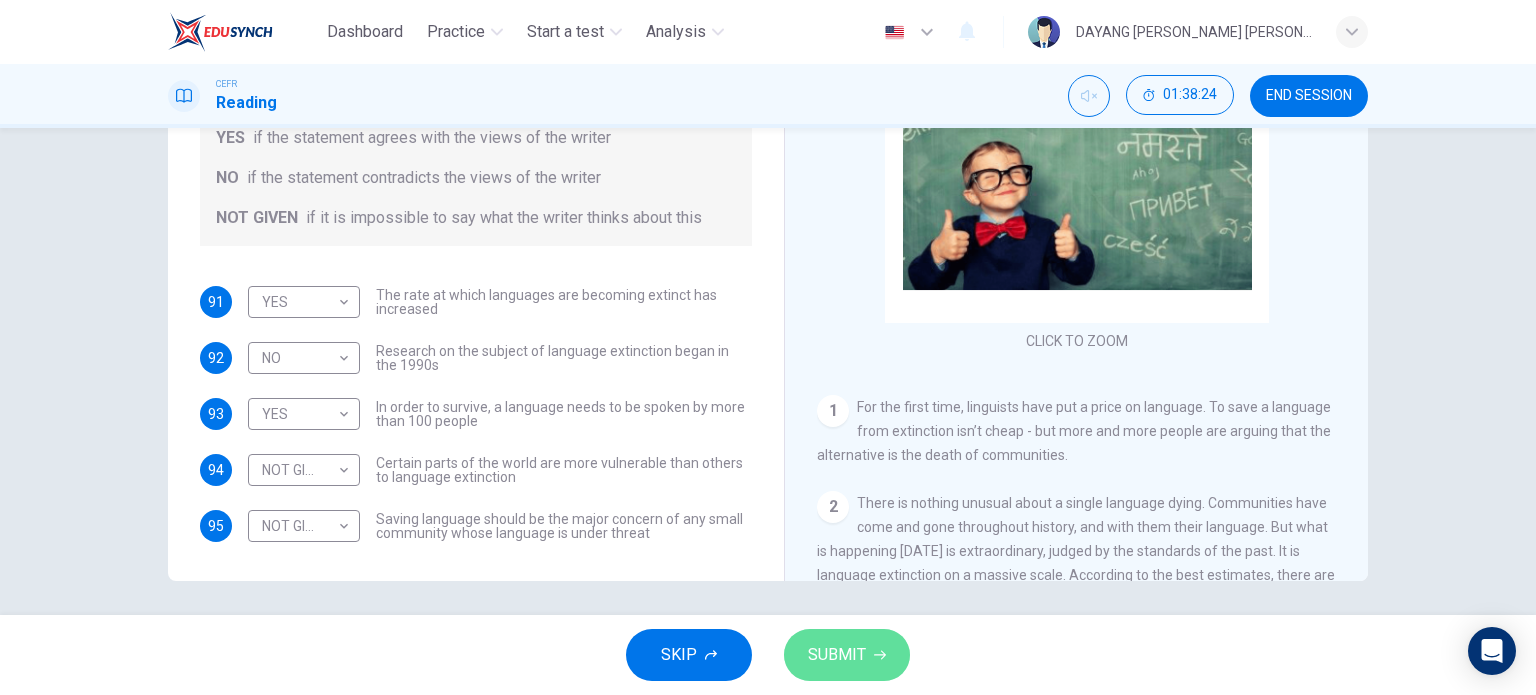 click on "SUBMIT" at bounding box center (837, 655) 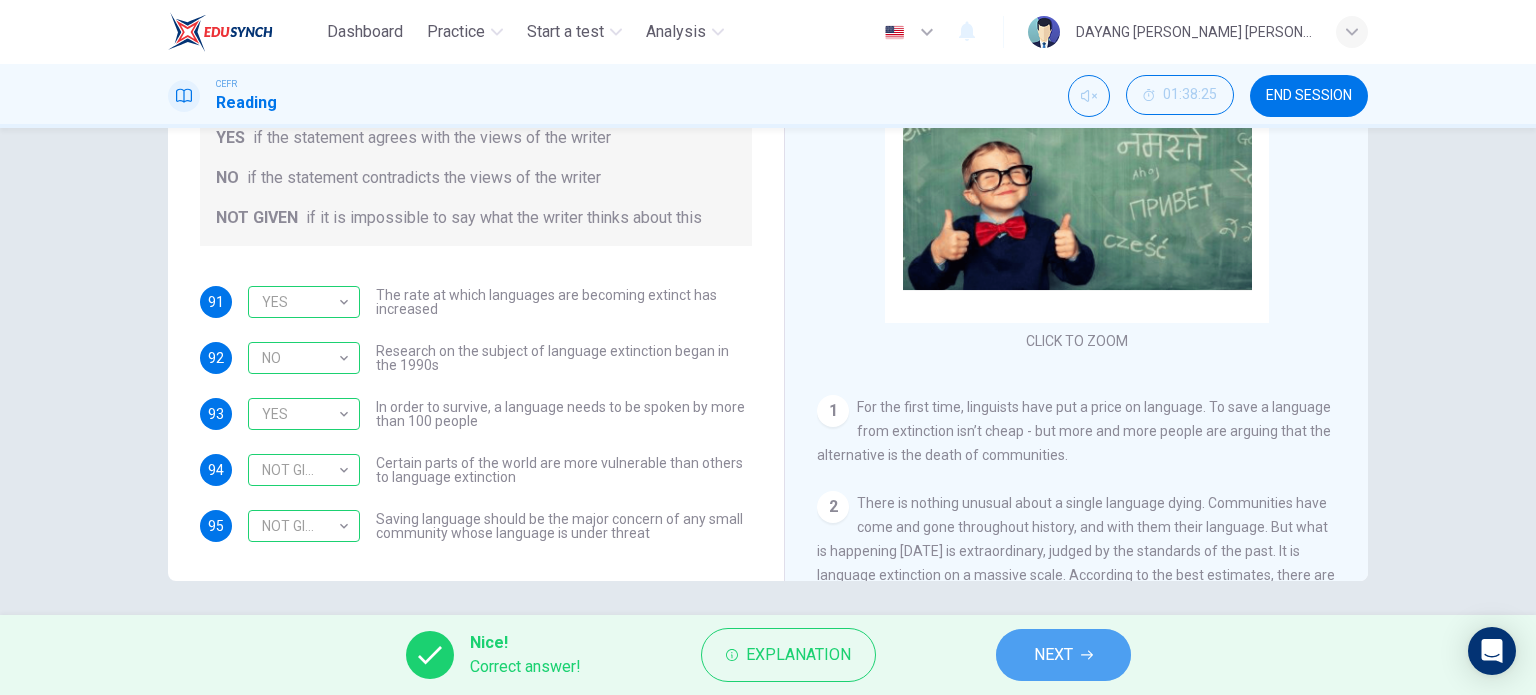 click on "NEXT" at bounding box center [1063, 655] 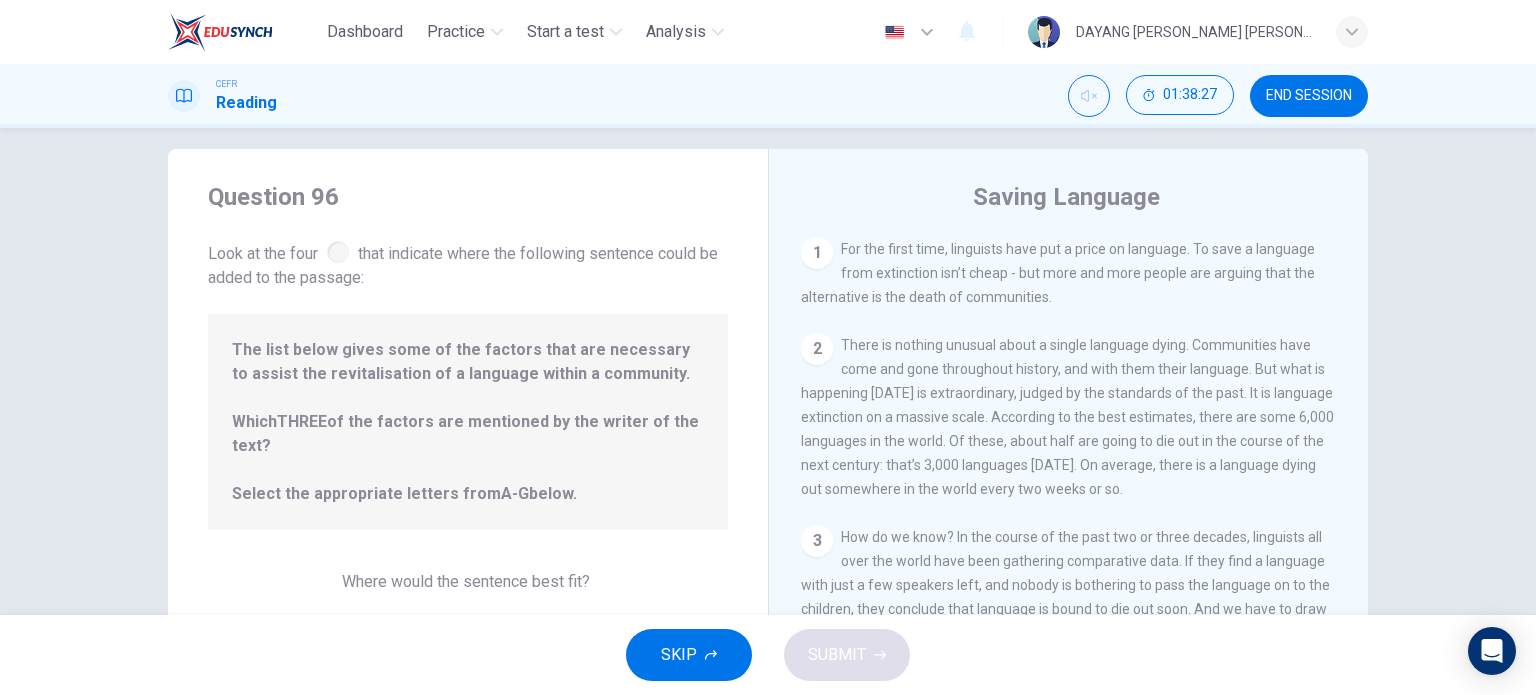 scroll, scrollTop: 100, scrollLeft: 0, axis: vertical 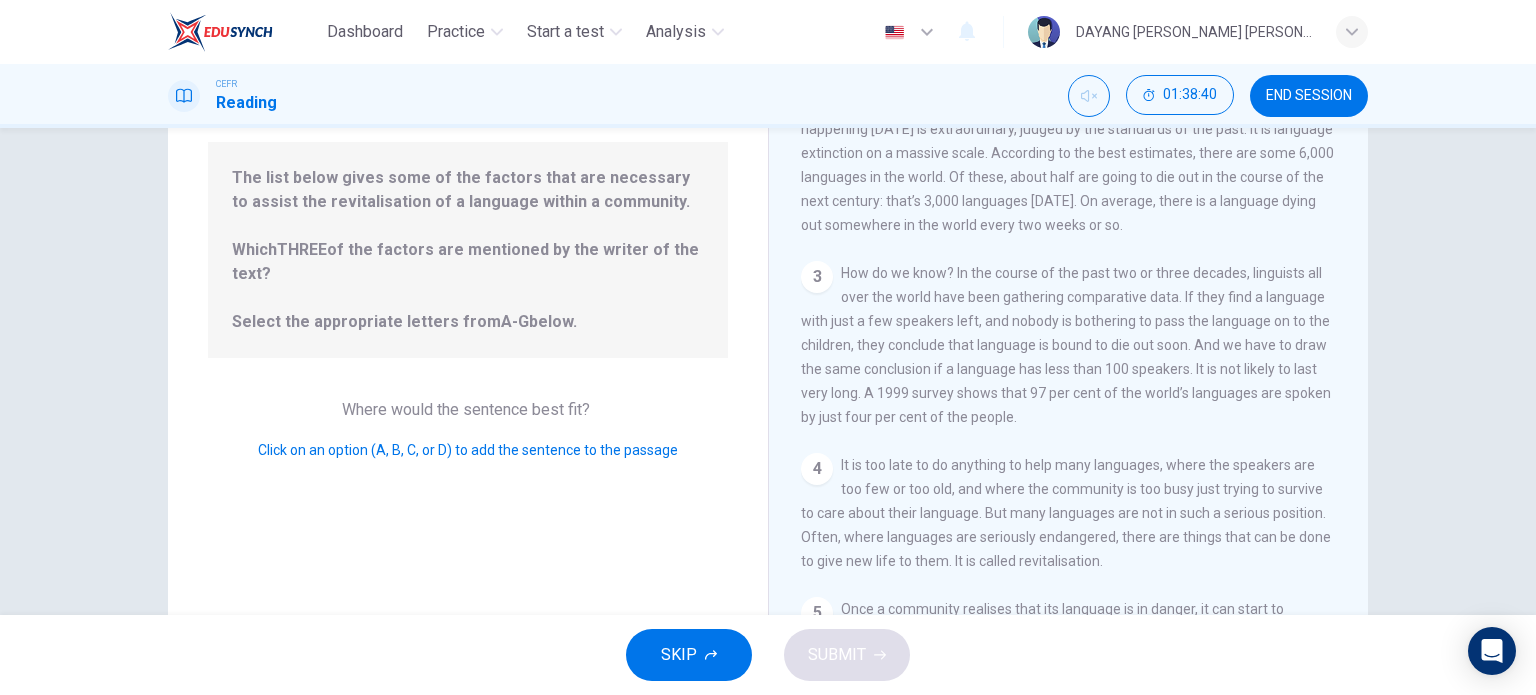 click on "4" at bounding box center [817, 469] 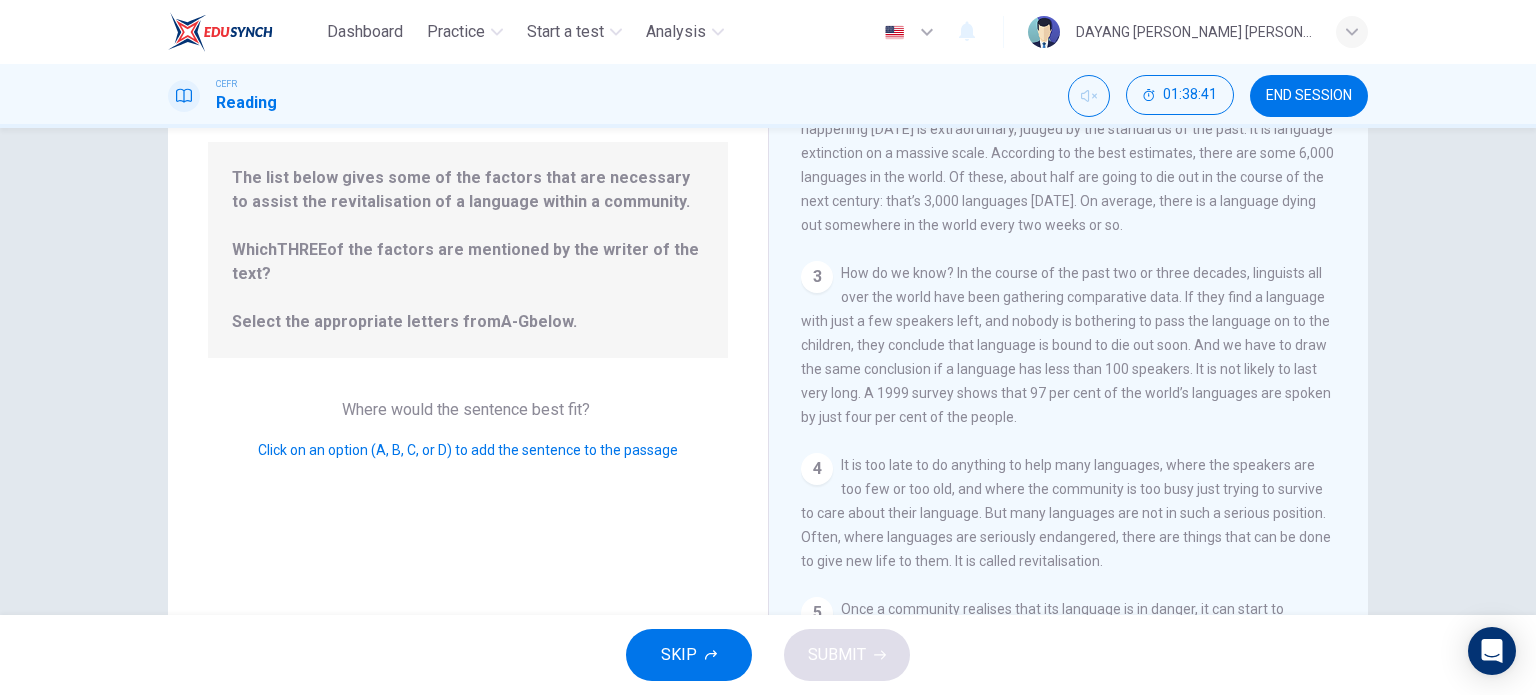 click on "It is too late to do anything to help many languages, where the speakers are too few or too old, and where the community is too busy just trying to survive to care about their language. But many languages are not in such a serious position. Often, where languages are seriously endangered, there are things that can be done to give new life to them. It is called revitalisation." at bounding box center [1066, 513] 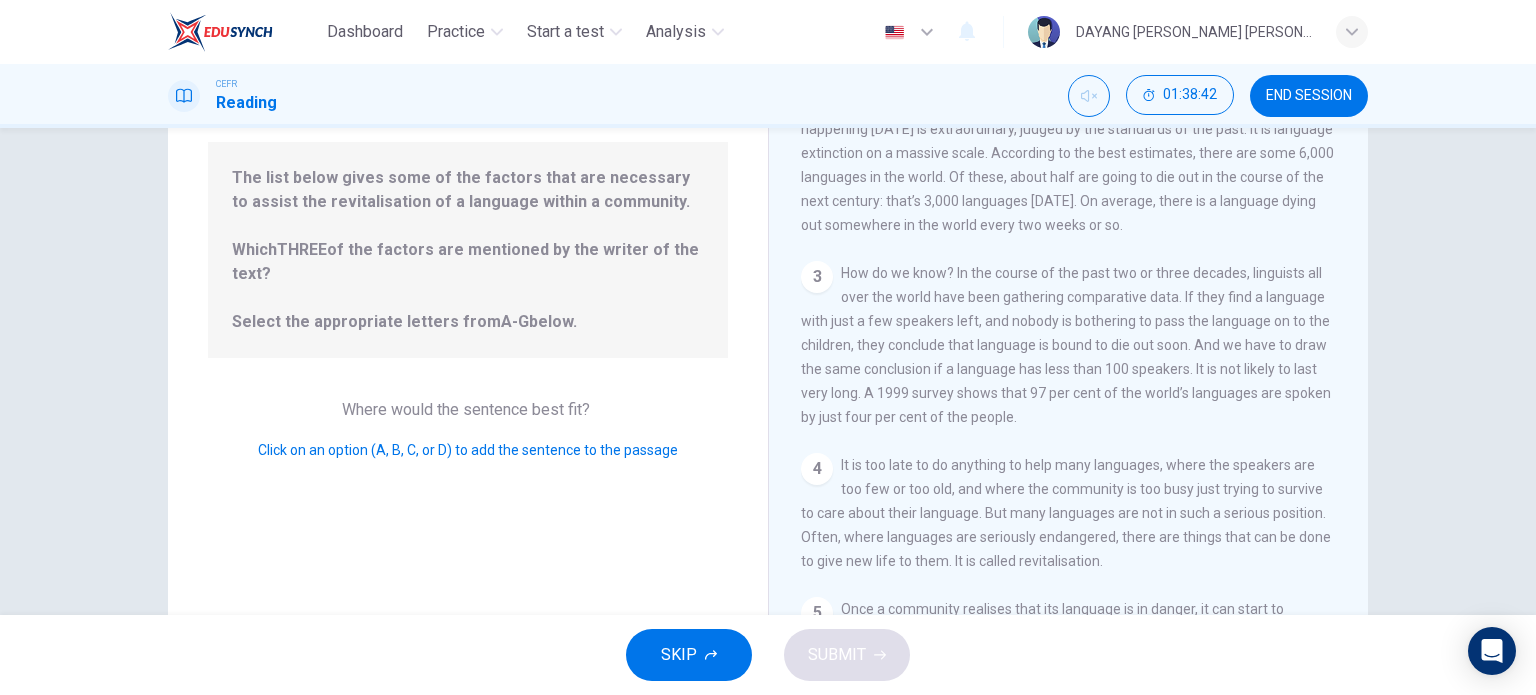 click on "It is too late to do anything to help many languages, where the speakers are too few or too old, and where the community is too busy just trying to survive to care about their language. But many languages are not in such a serious position. Often, where languages are seriously endangered, there are things that can be done to give new life to them. It is called revitalisation." at bounding box center [1066, 513] 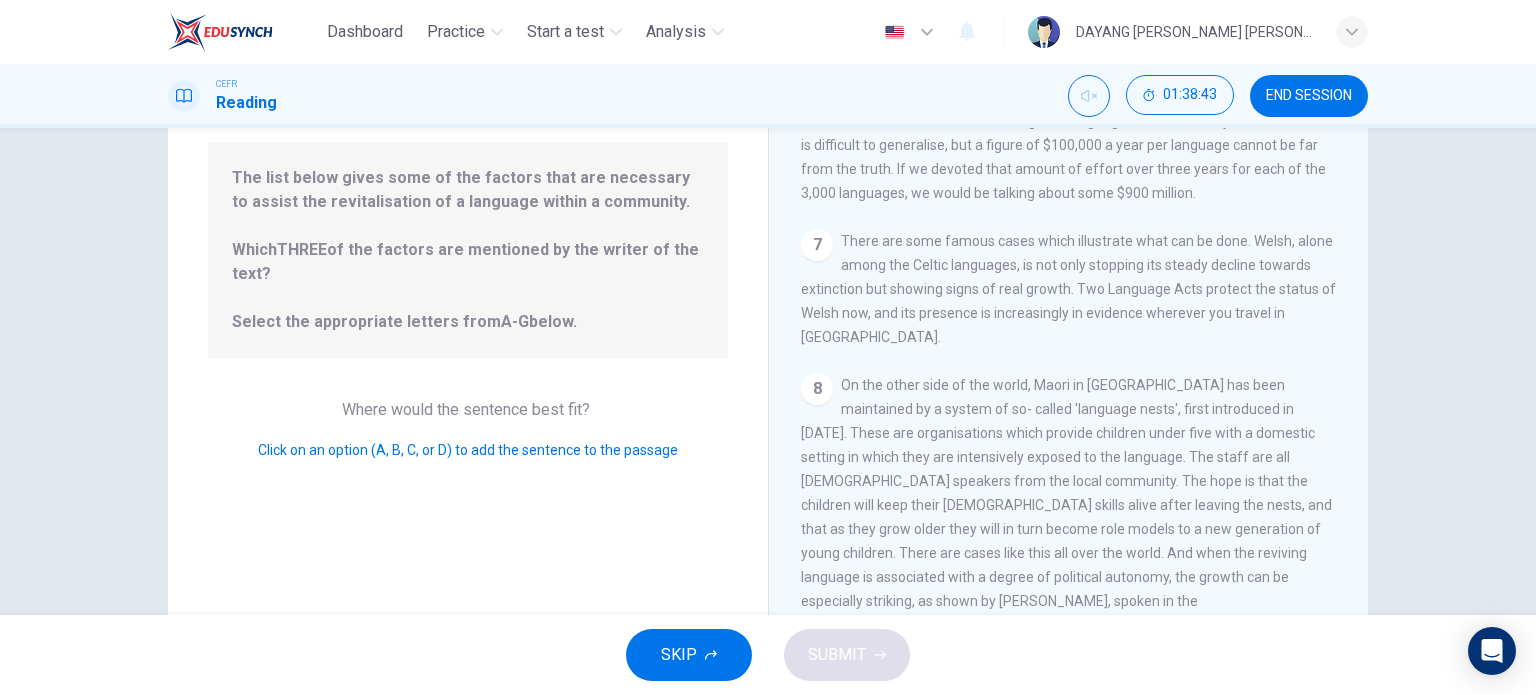 scroll, scrollTop: 932, scrollLeft: 0, axis: vertical 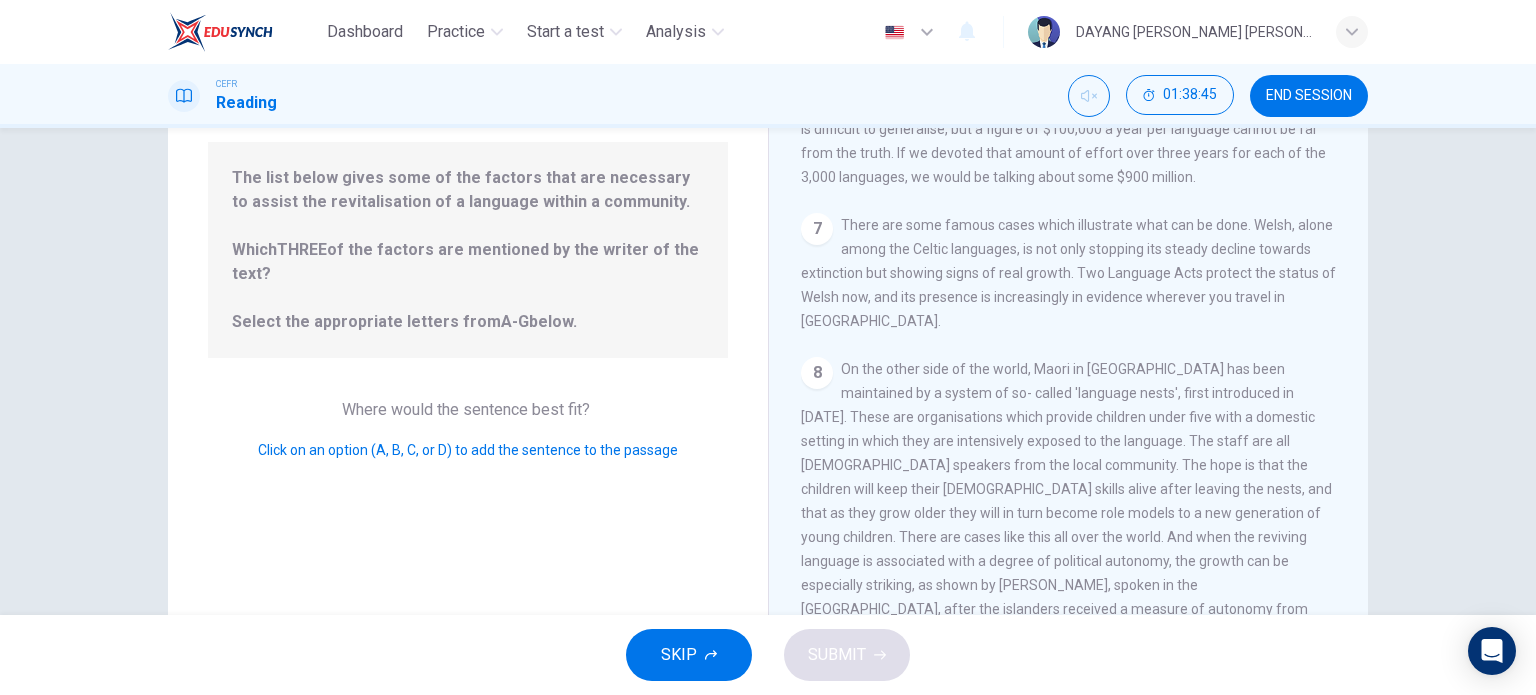 click on "SKIP" at bounding box center (689, 655) 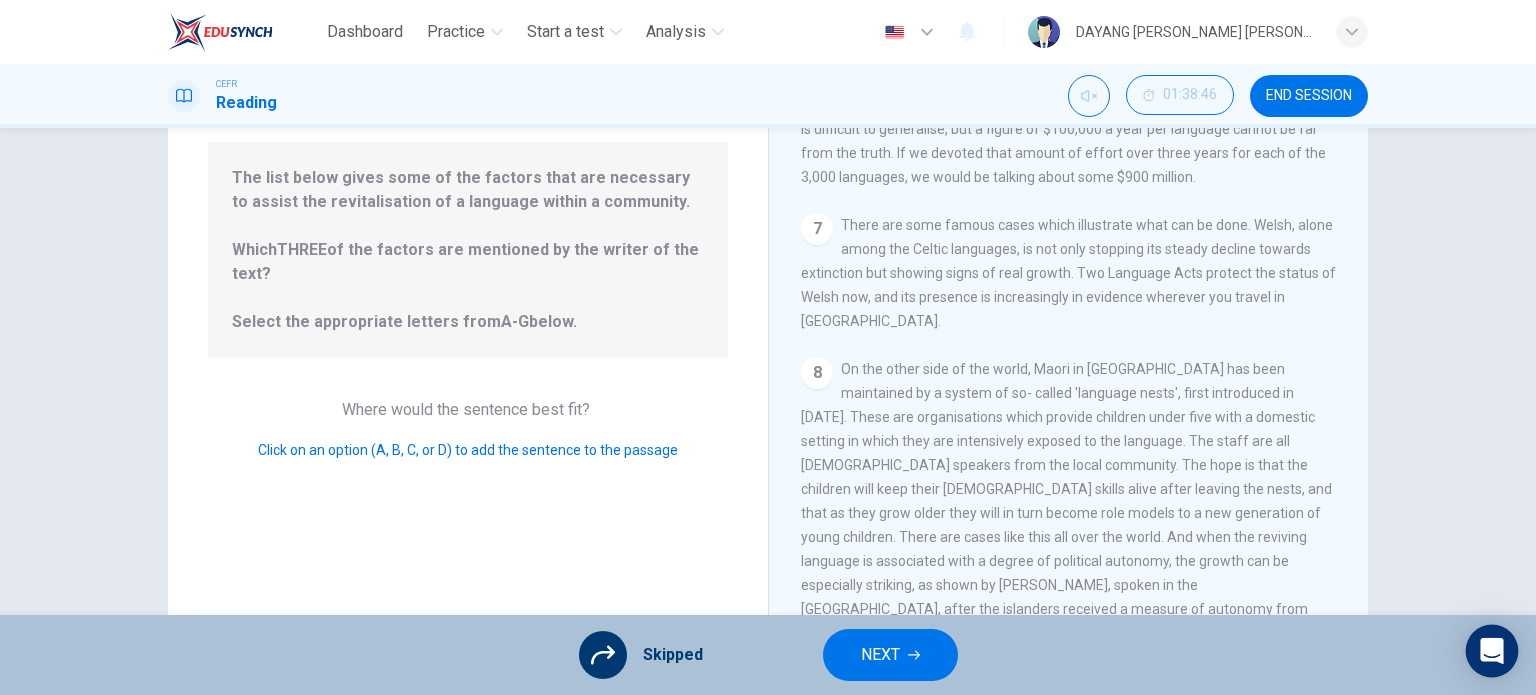 click at bounding box center (1492, 651) 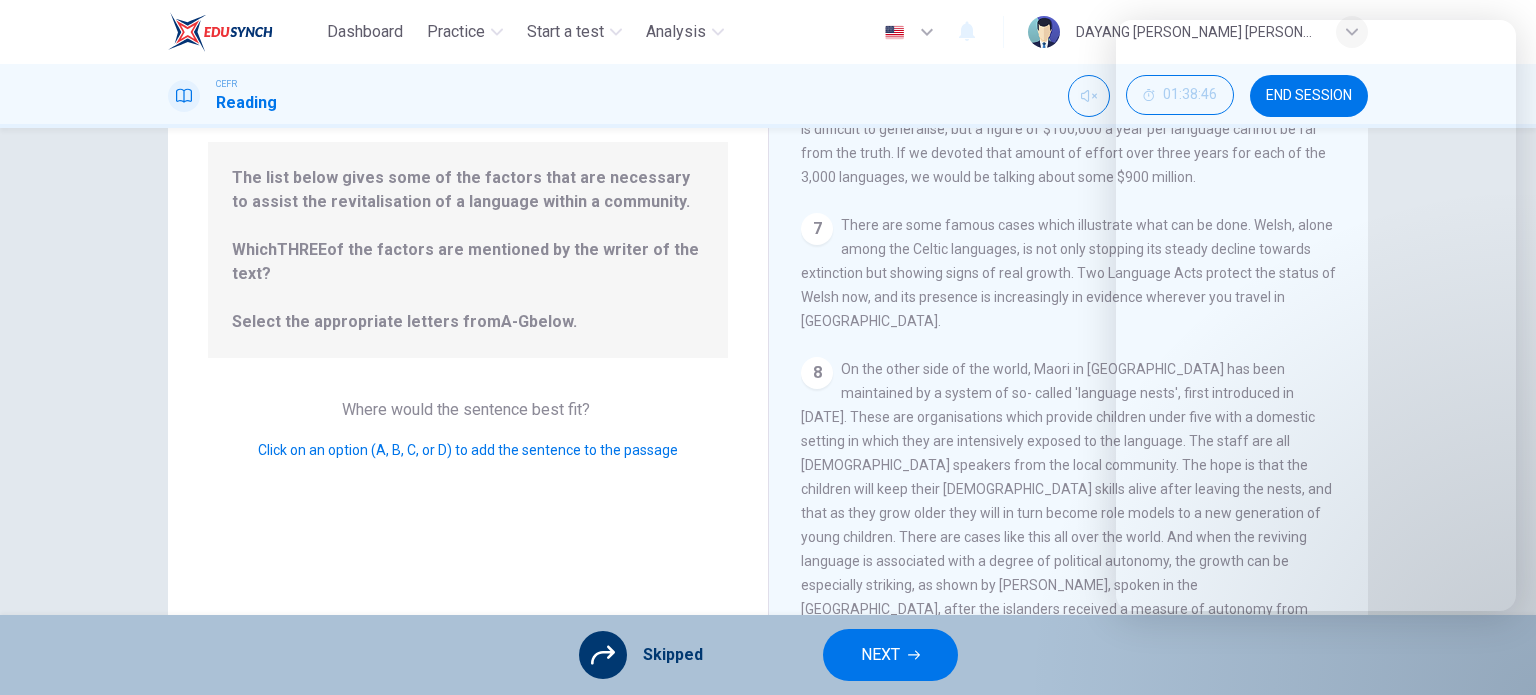 click on "On the other side of the world, Maori in [GEOGRAPHIC_DATA] has been maintained by a system of so- called 'language nests', first introduced in [DATE]. These are organisations which provide children under five with a domestic setting in which they are intensively exposed to the language. The staff are all [DEMOGRAPHIC_DATA] speakers from the local community. The hope is that the children will keep their [DEMOGRAPHIC_DATA] skills alive after leaving the nests, and that as they grow older they will in turn become role models to a new generation of young children. There are cases like this all over the world. And when the reviving language is associated with a degree of political autonomy, the growth can be especially striking, as shown by [PERSON_NAME], spoken in the [GEOGRAPHIC_DATA], after the islanders
received a measure of autonomy from [GEOGRAPHIC_DATA]." at bounding box center [1066, 501] 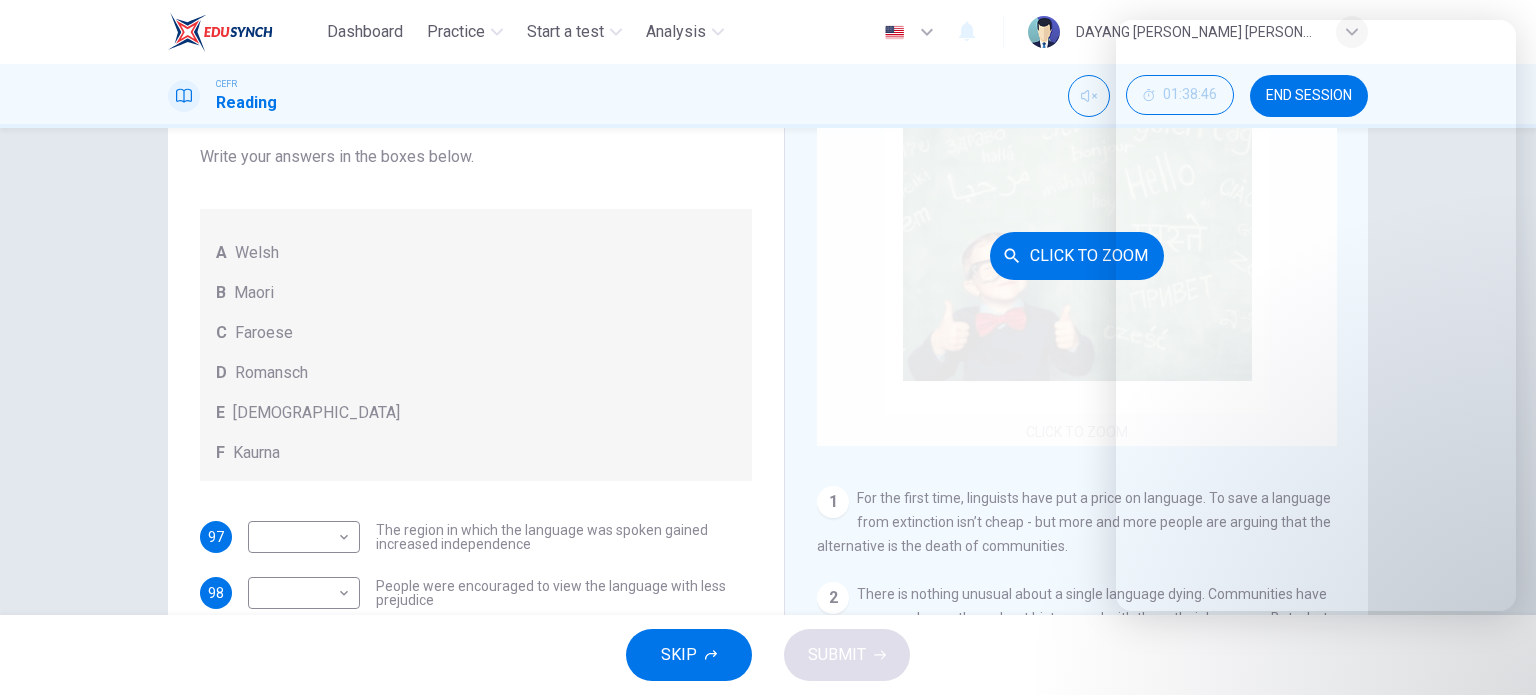 click on "Click to Zoom" at bounding box center (1077, 255) 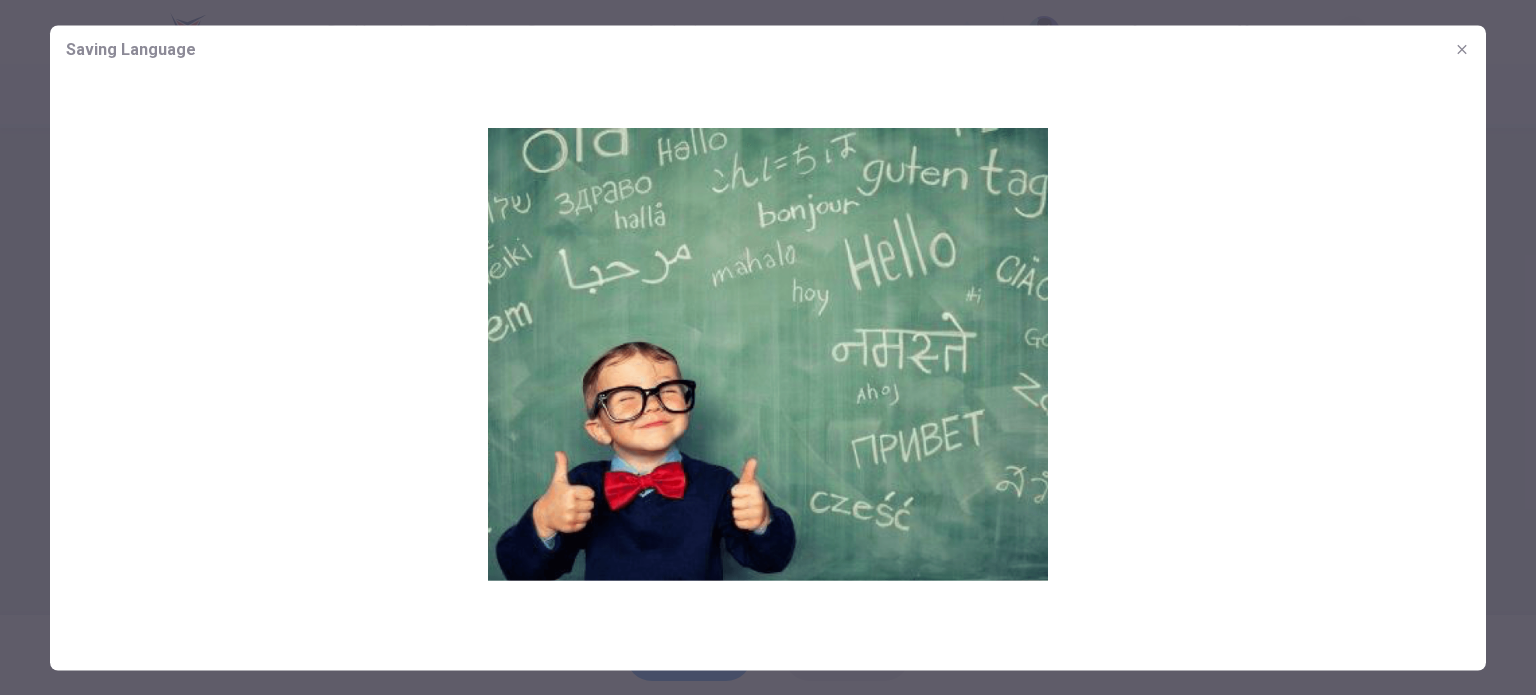 click 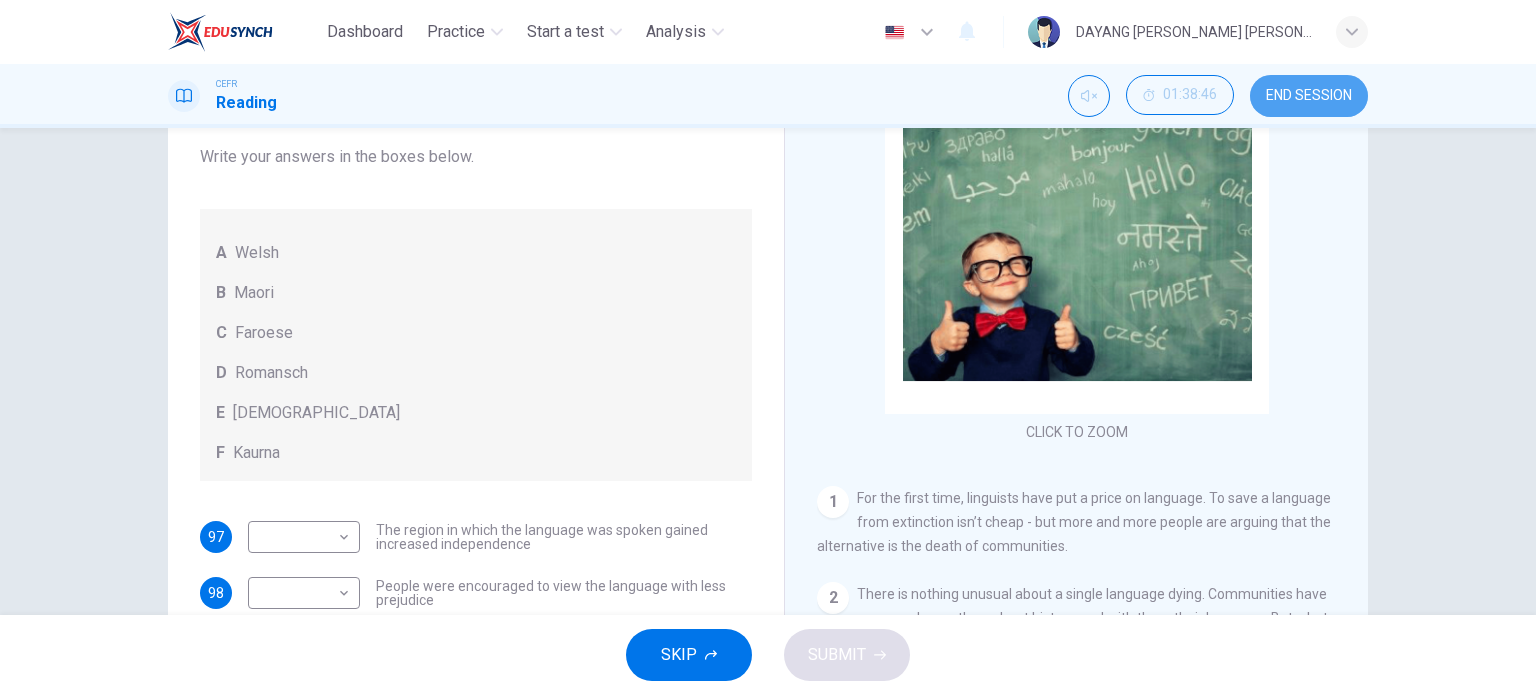 click on "END SESSION" at bounding box center (1309, 96) 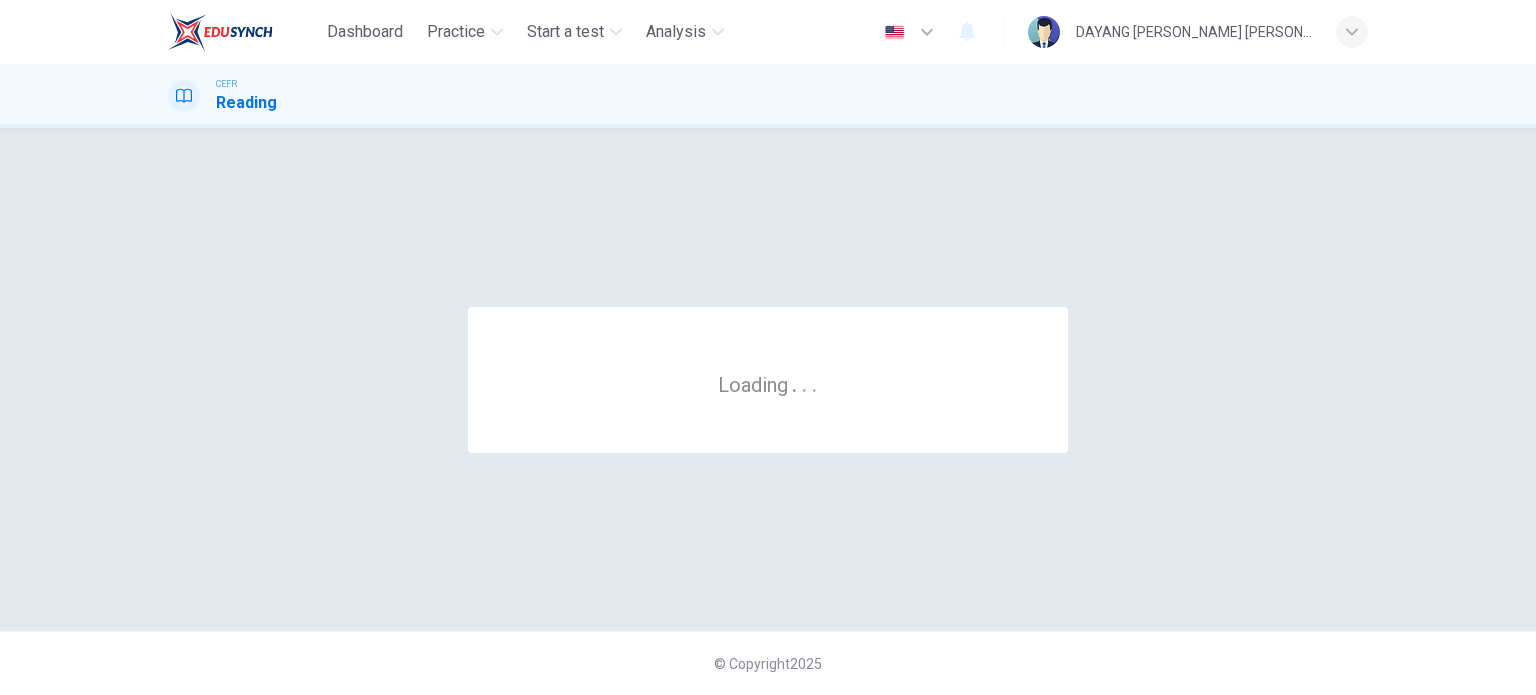 scroll, scrollTop: 0, scrollLeft: 0, axis: both 